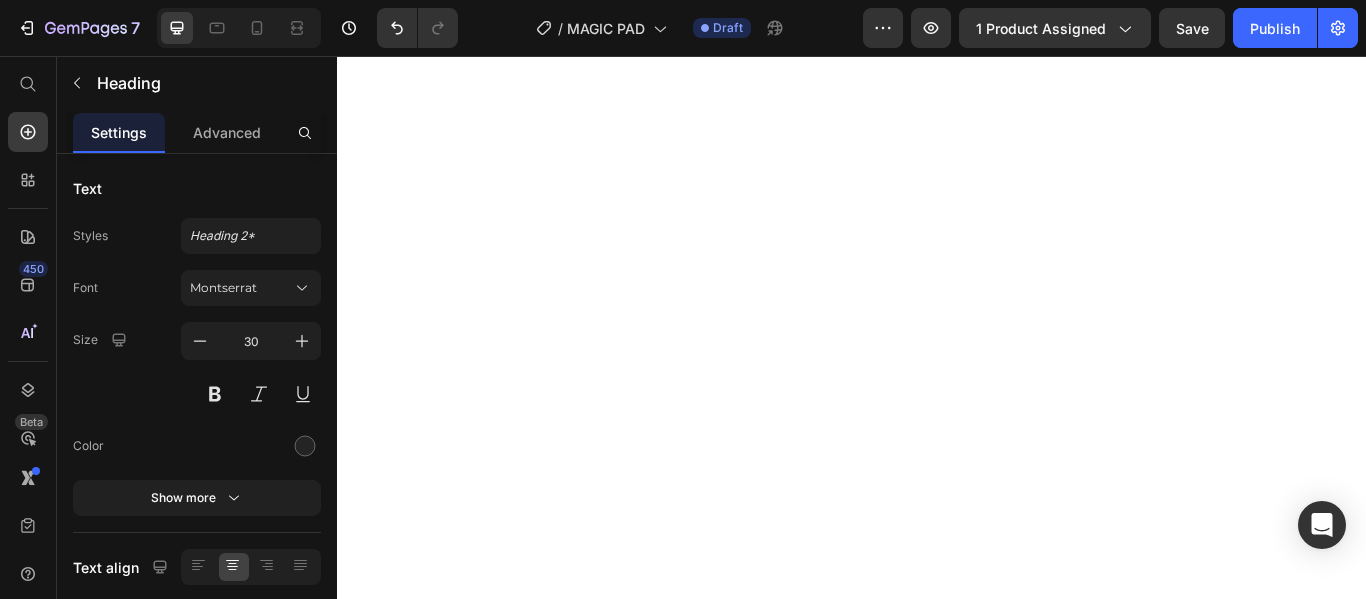 scroll, scrollTop: 0, scrollLeft: 0, axis: both 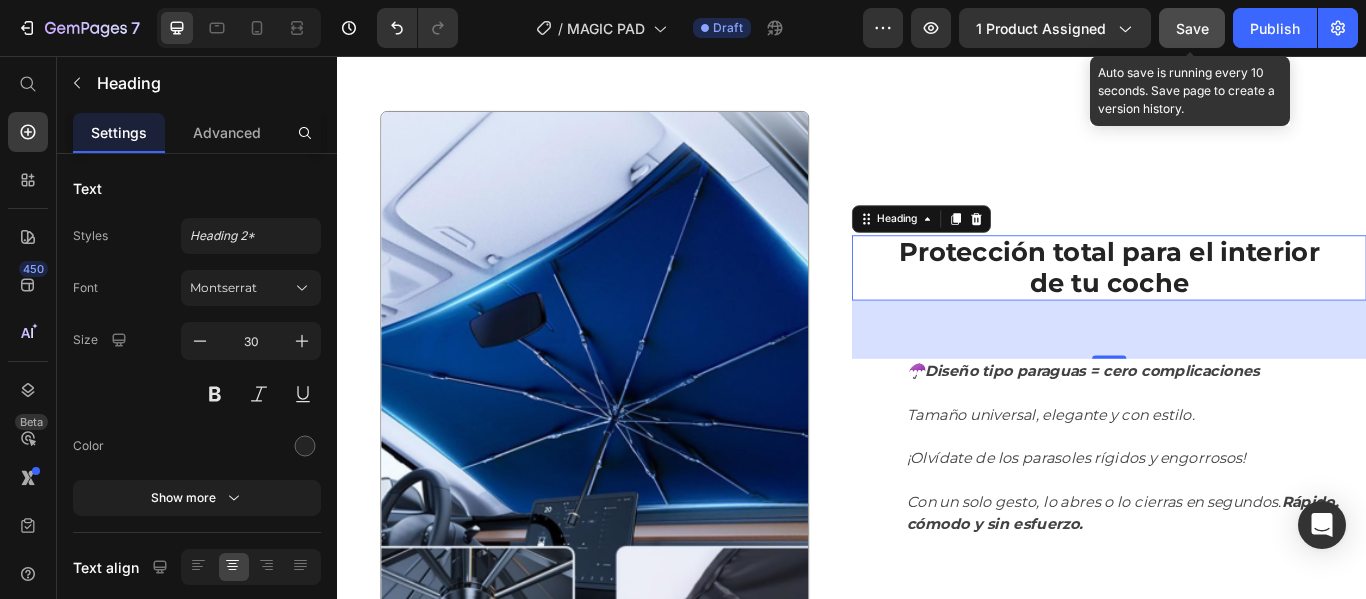 click on "Save" at bounding box center (1192, 28) 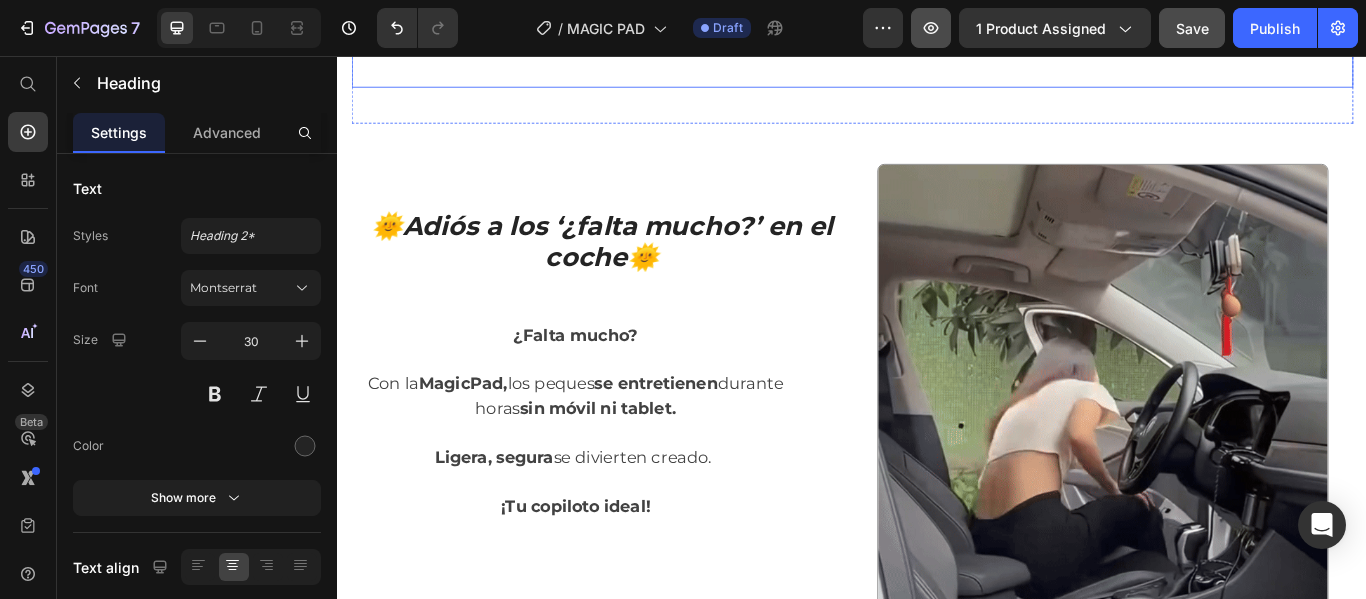 scroll, scrollTop: 245, scrollLeft: 0, axis: vertical 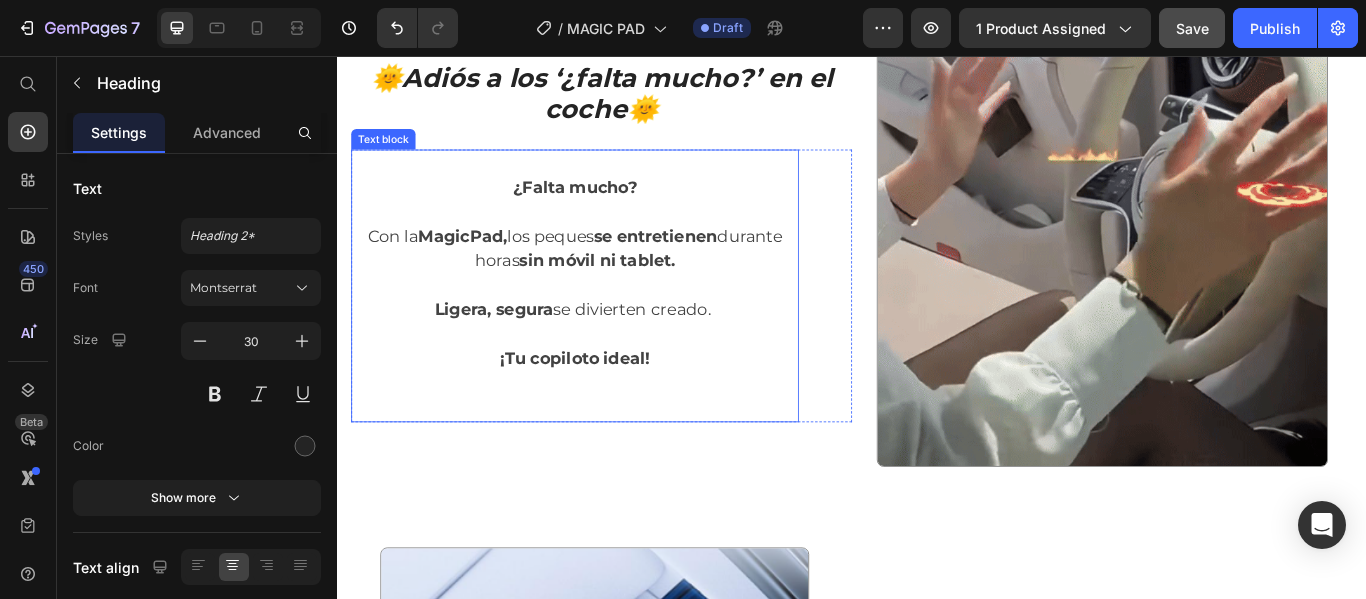 click on "¿Falta mucho?" at bounding box center [614, 209] 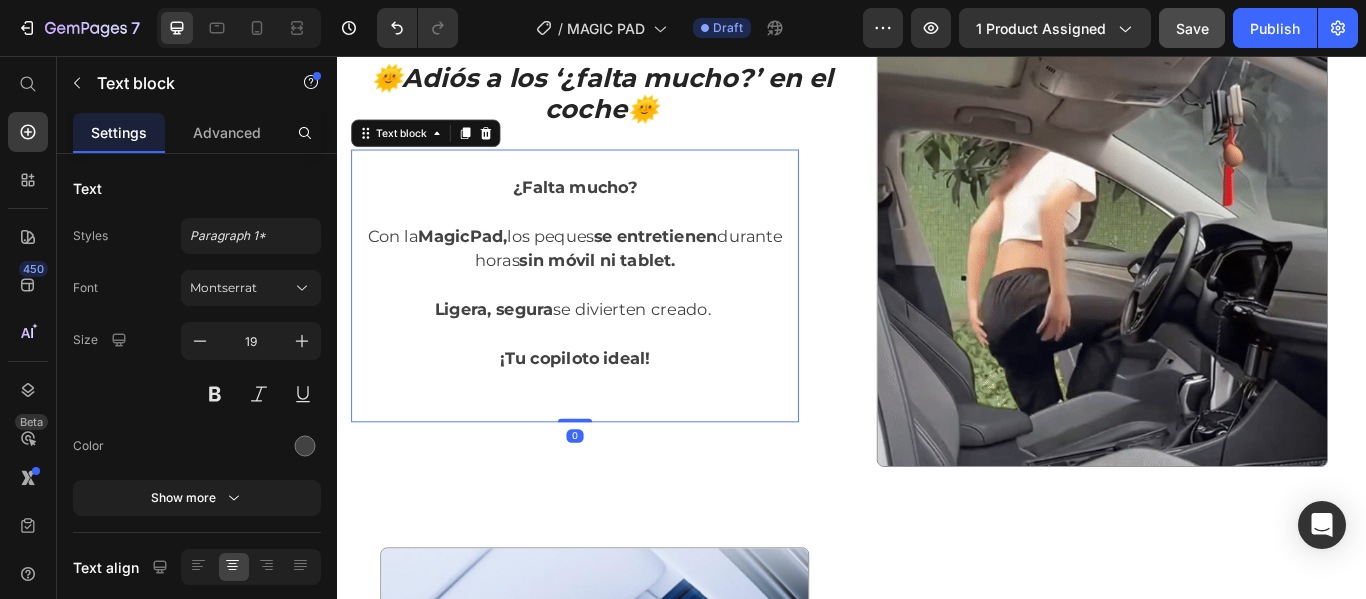click on "¿Falta mucho?" at bounding box center (614, 210) 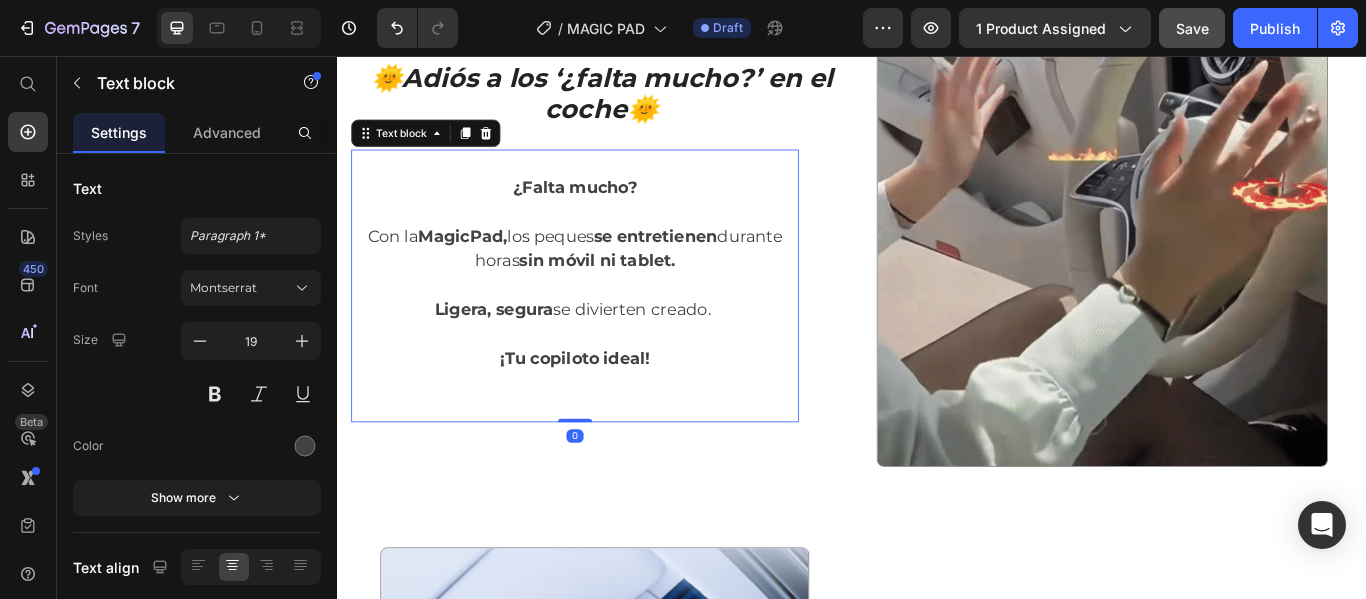 click on "¿Falta mucho?" at bounding box center (614, 210) 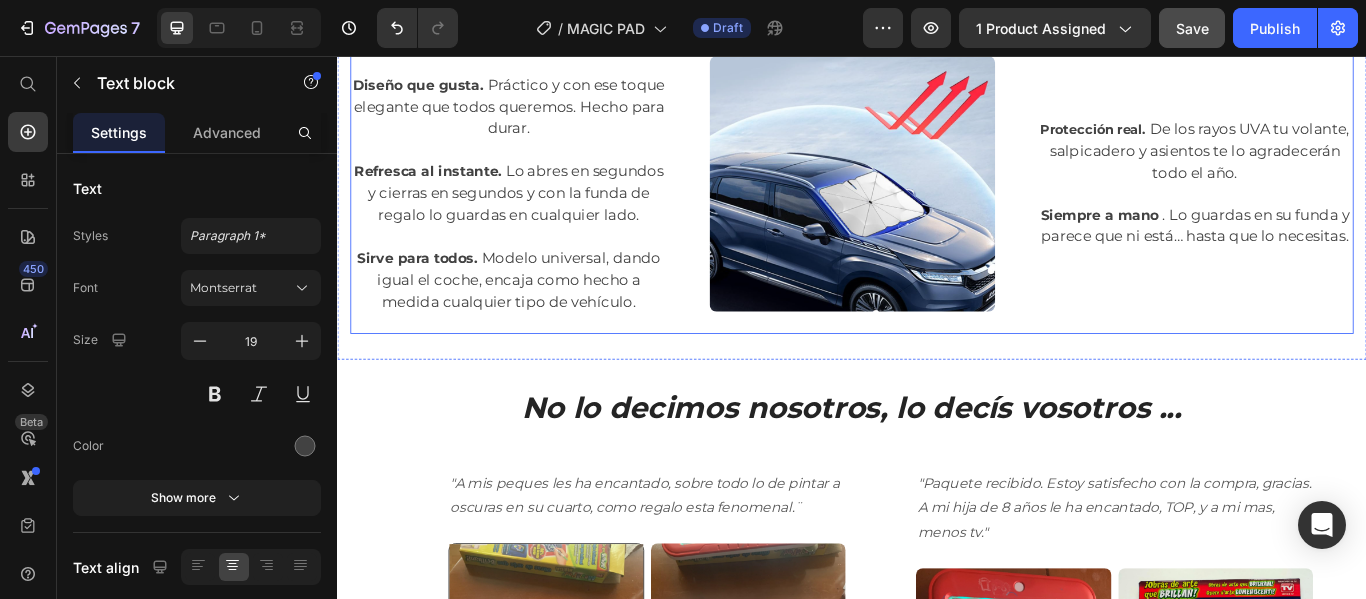 scroll, scrollTop: 3000, scrollLeft: 0, axis: vertical 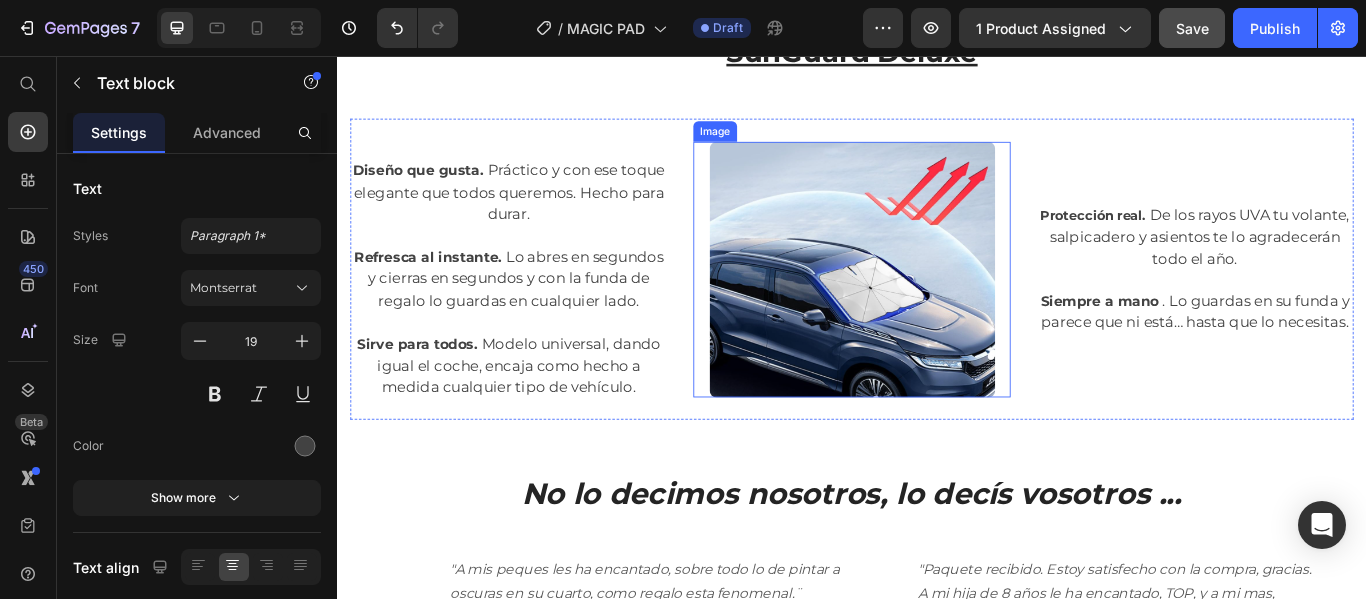 click at bounding box center (937, 305) 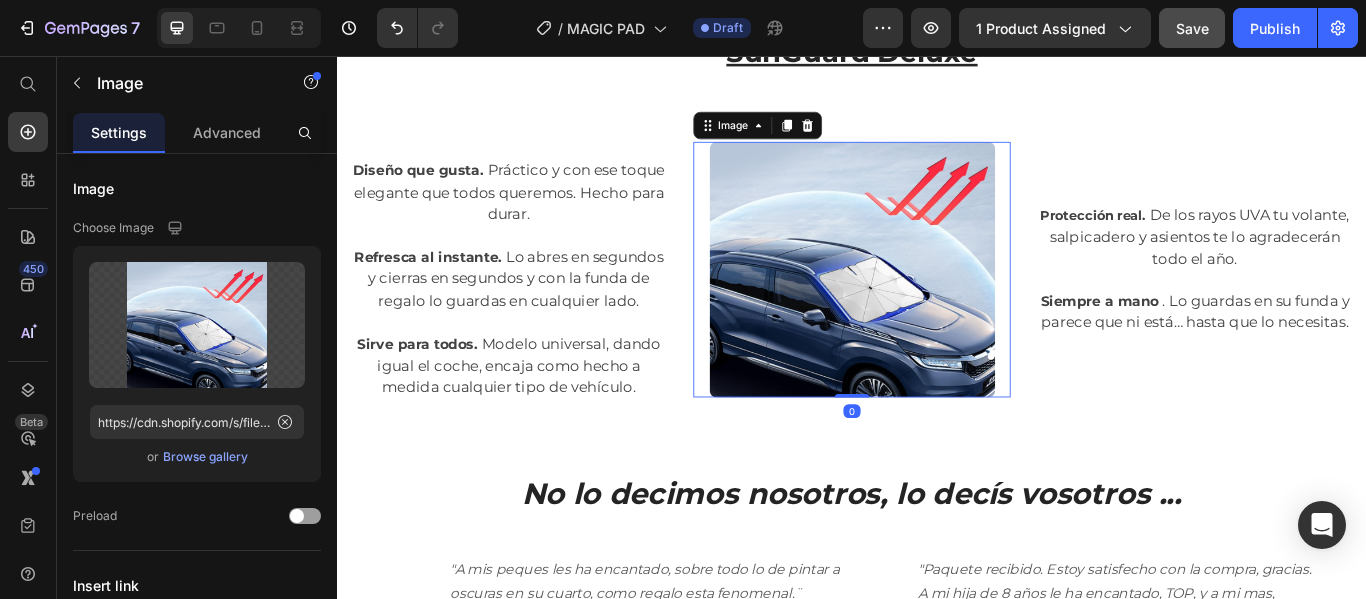 click at bounding box center [937, 305] 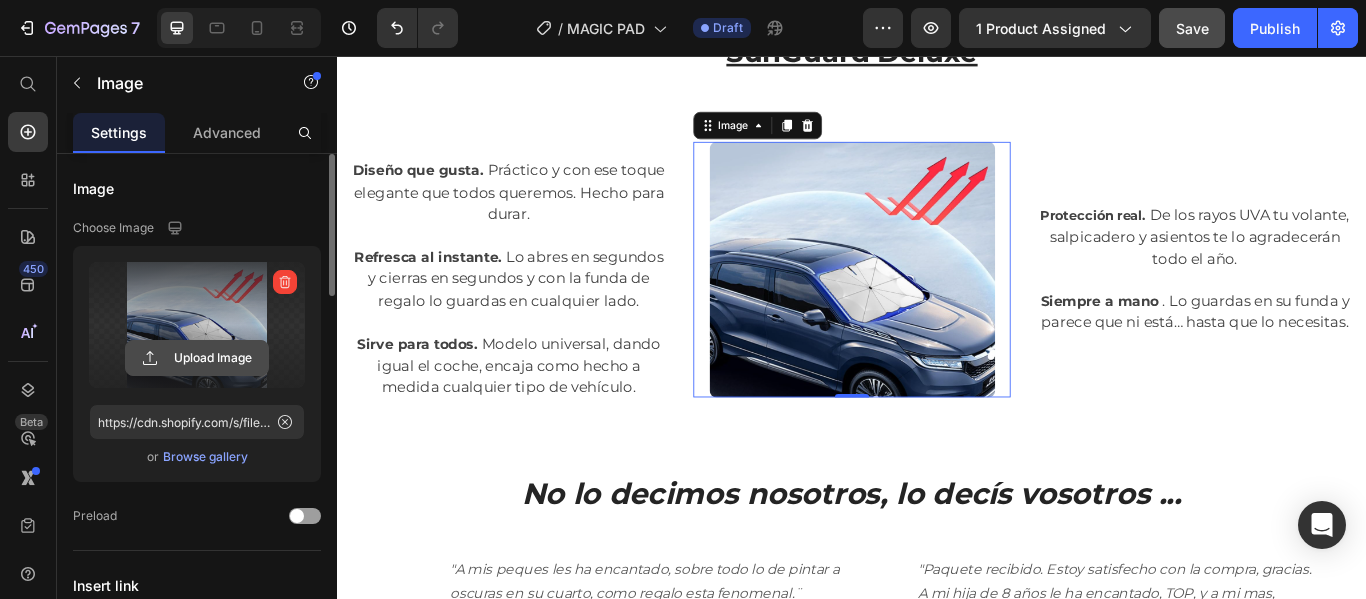 click 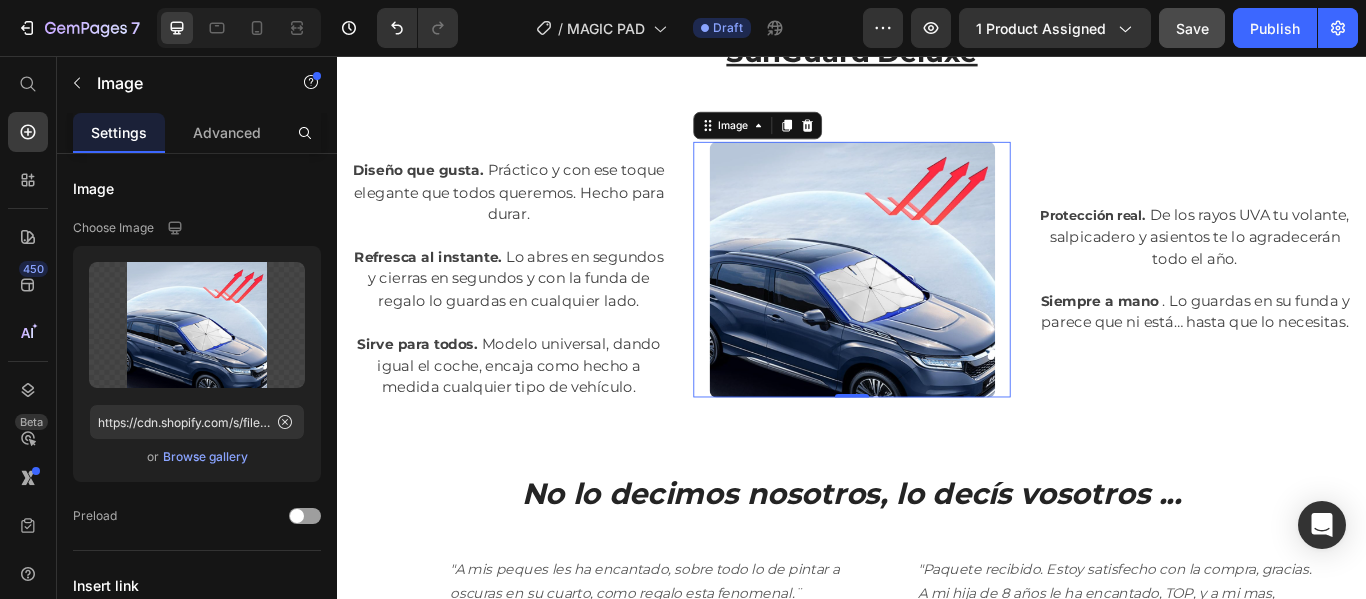 click at bounding box center [937, 305] 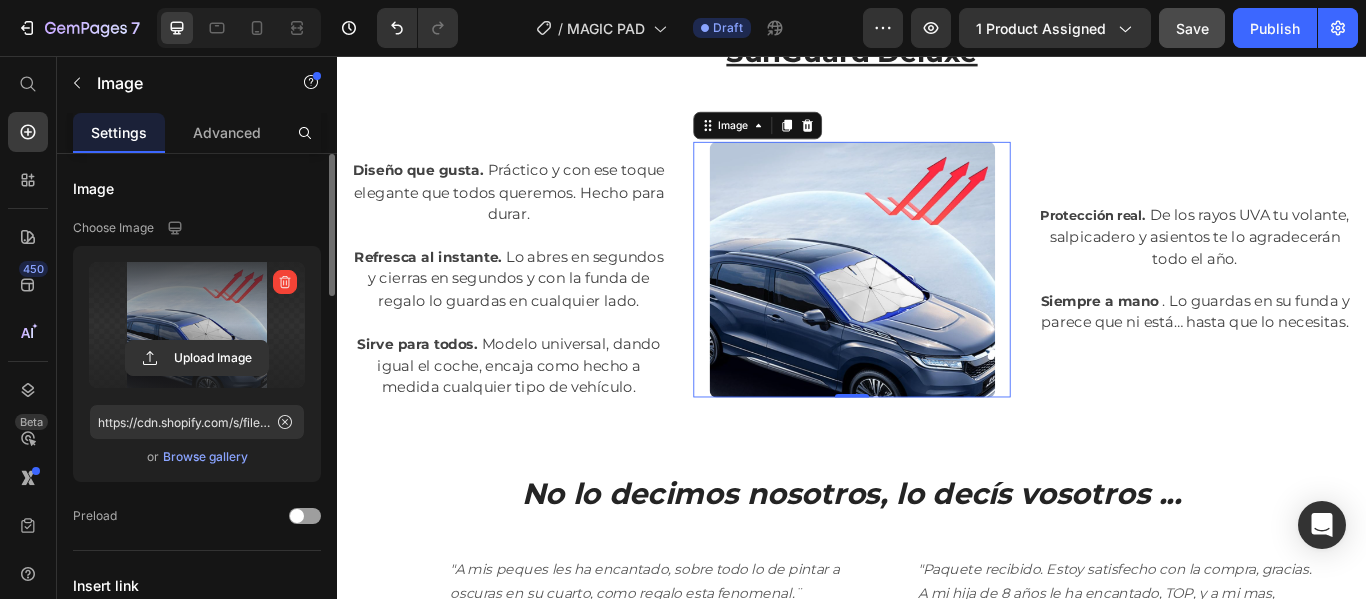 click at bounding box center (197, 325) 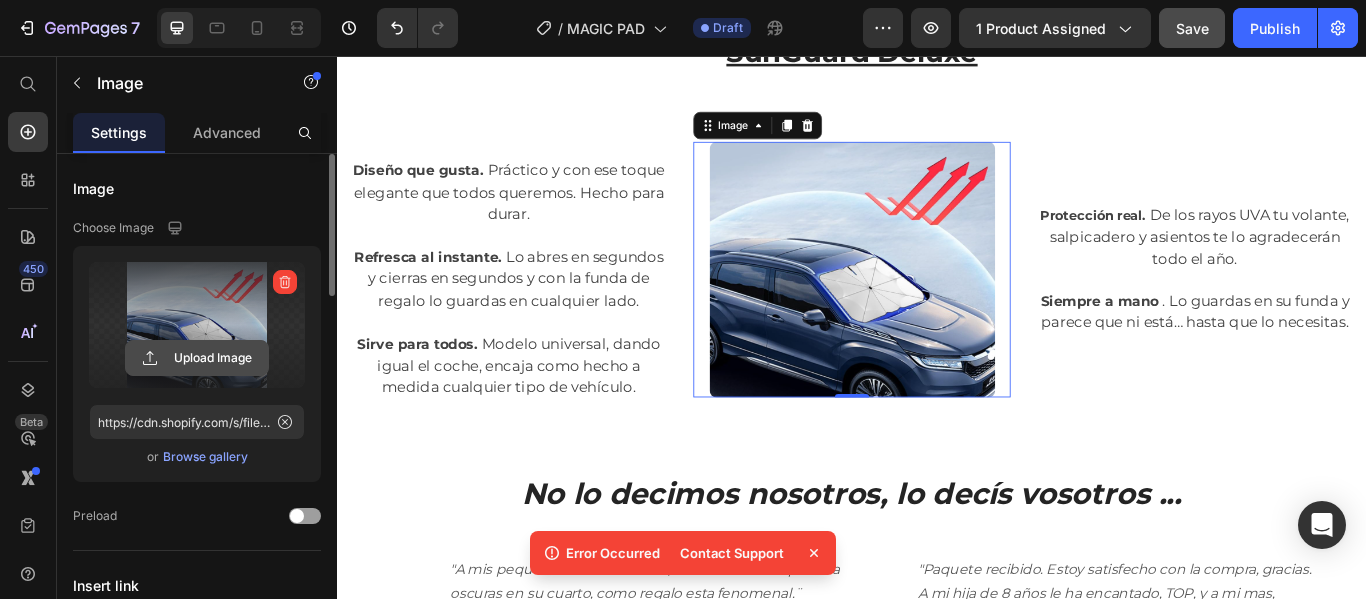 click 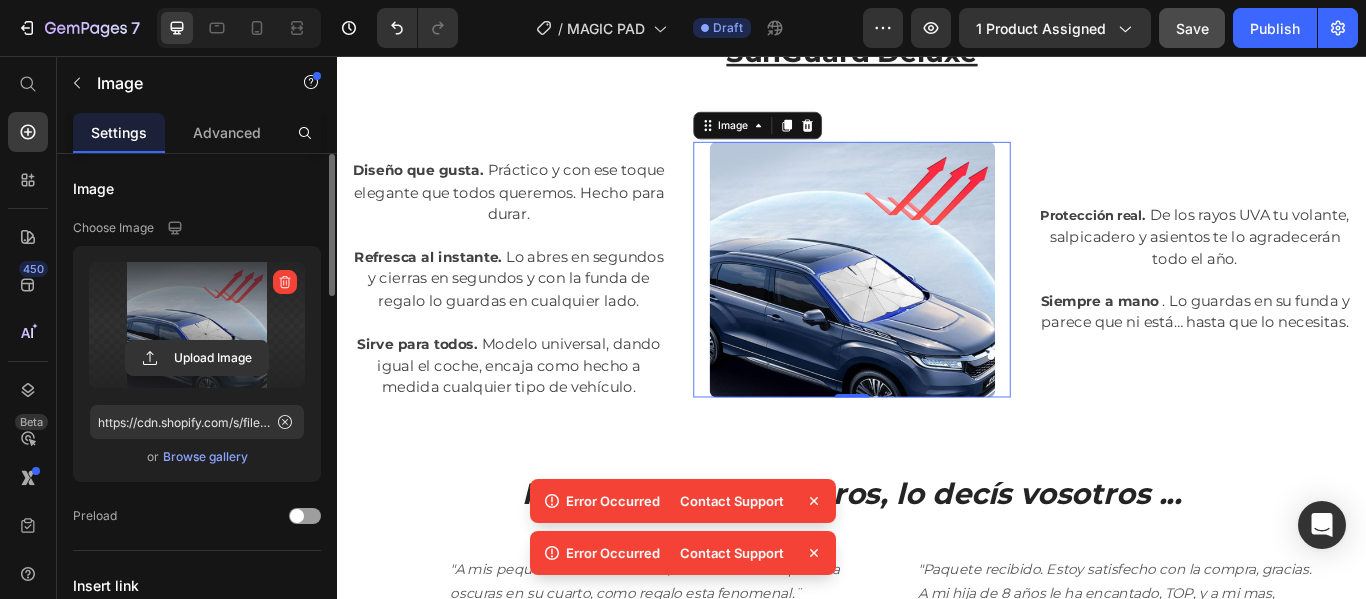 click 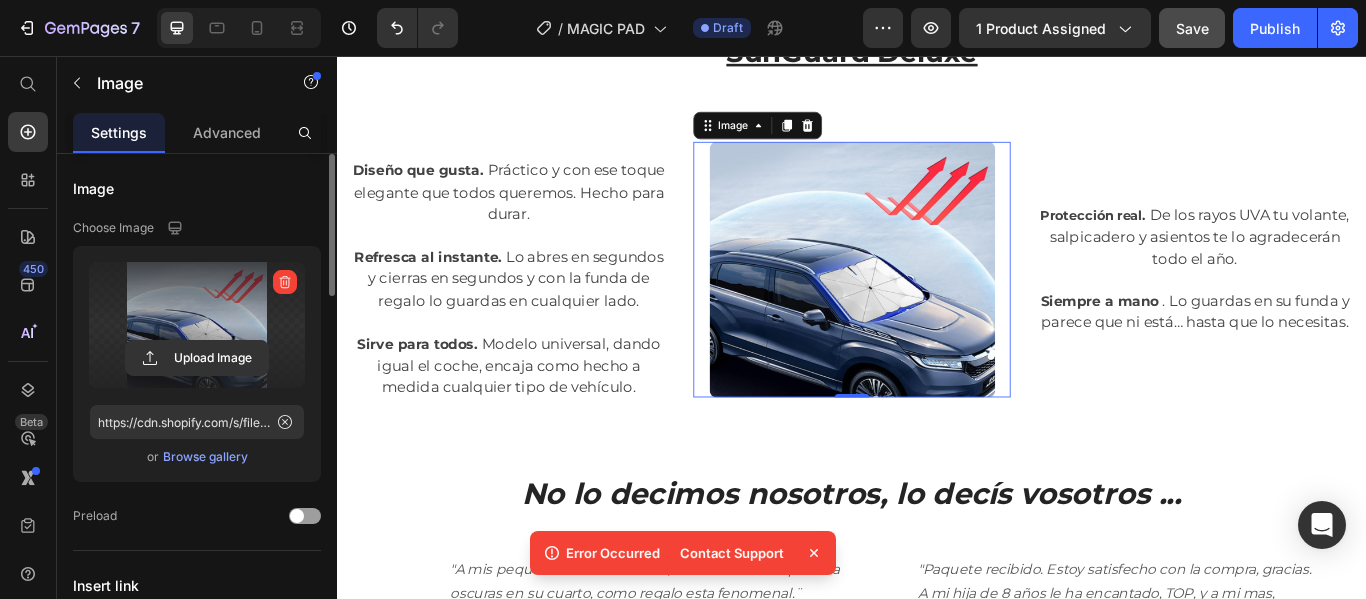 click 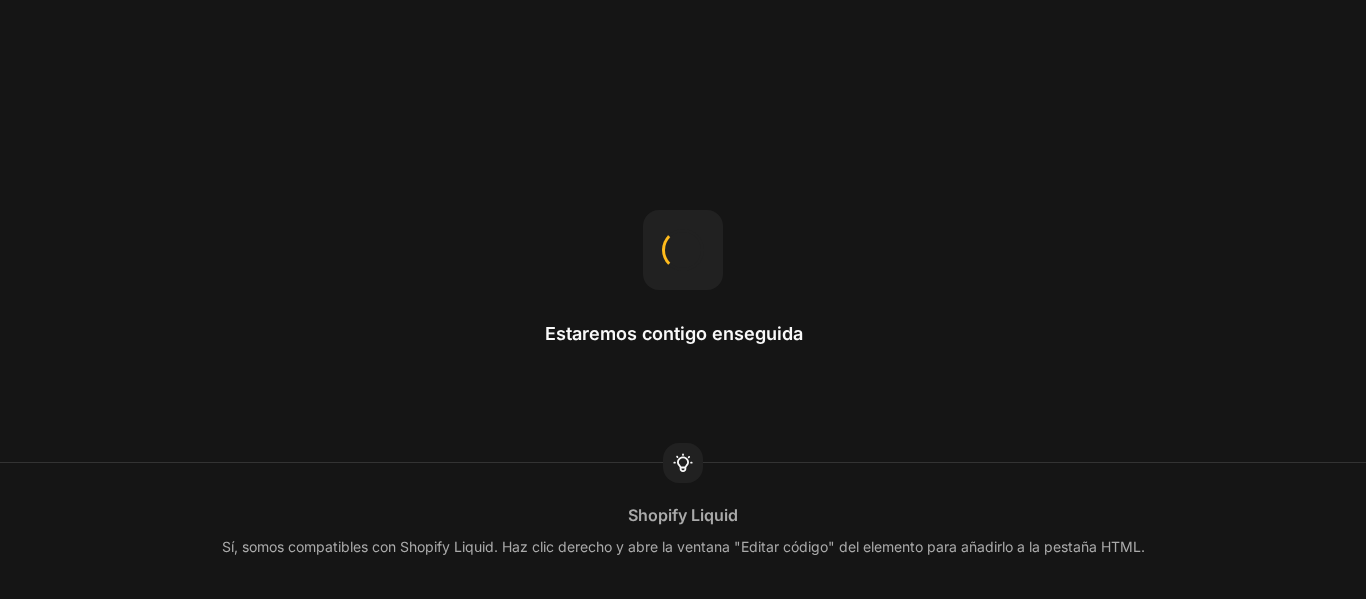 scroll, scrollTop: 0, scrollLeft: 0, axis: both 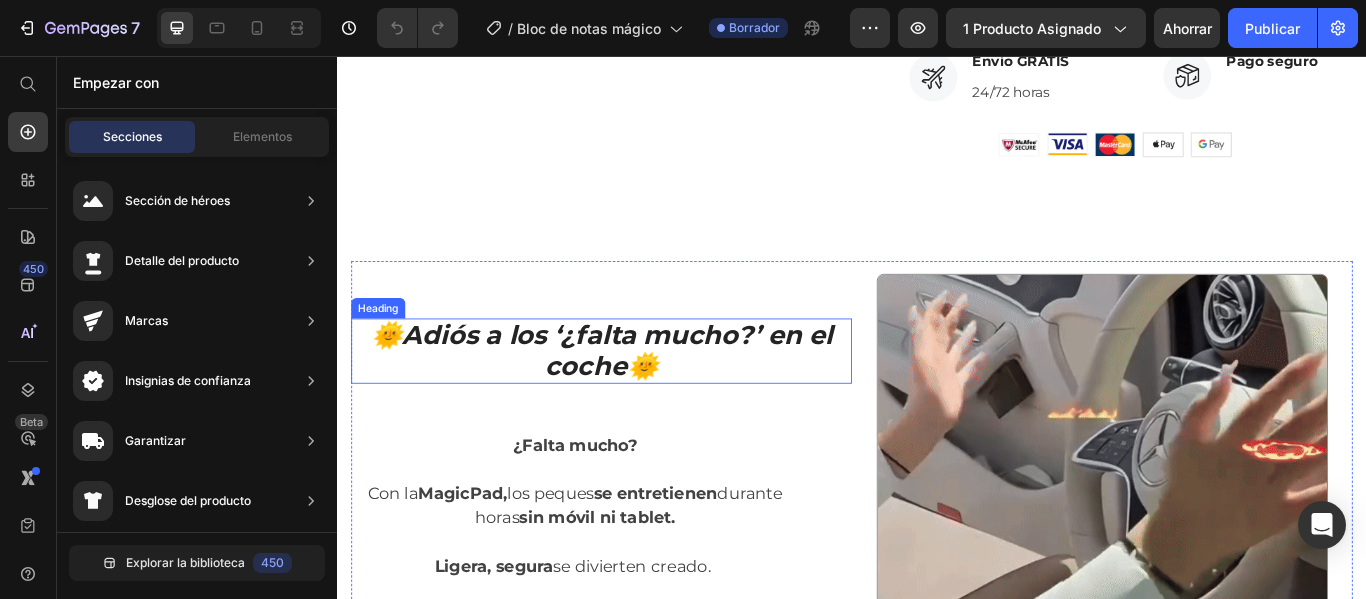 click on "🌞  Adiós a los ‘¿falta mucho?’ en el coche🌞" at bounding box center [645, 400] 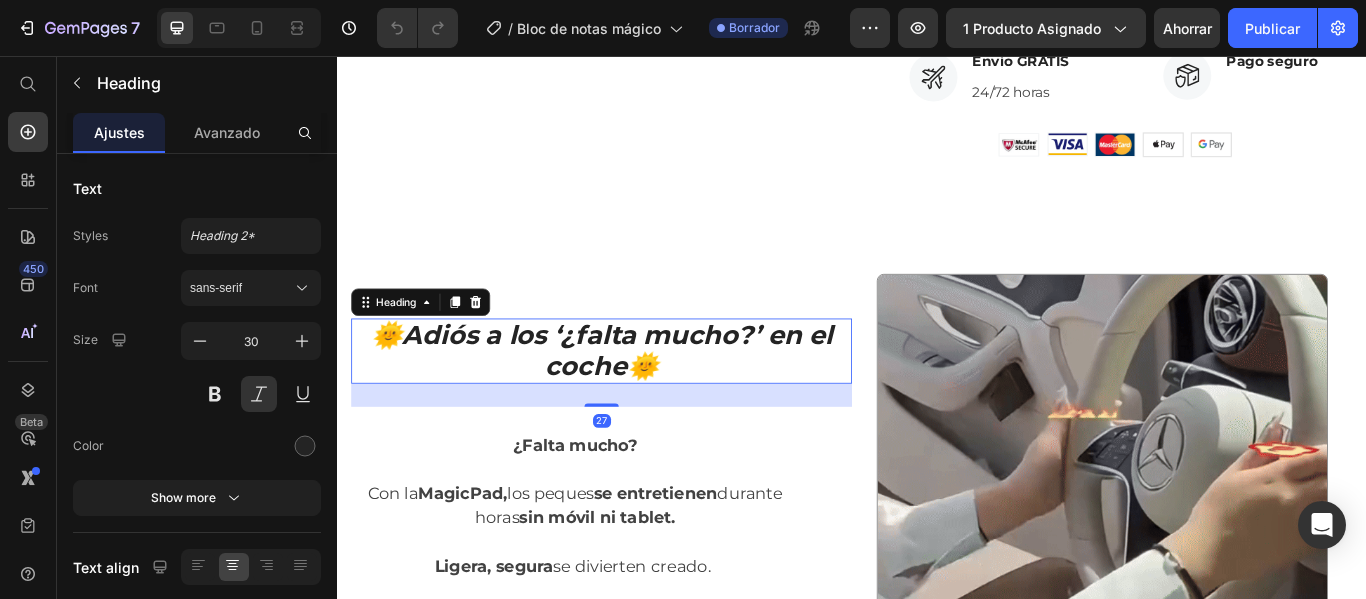 click on "🌞  Adiós a los ‘¿falta mucho?’ en el coche🌞" at bounding box center (645, 400) 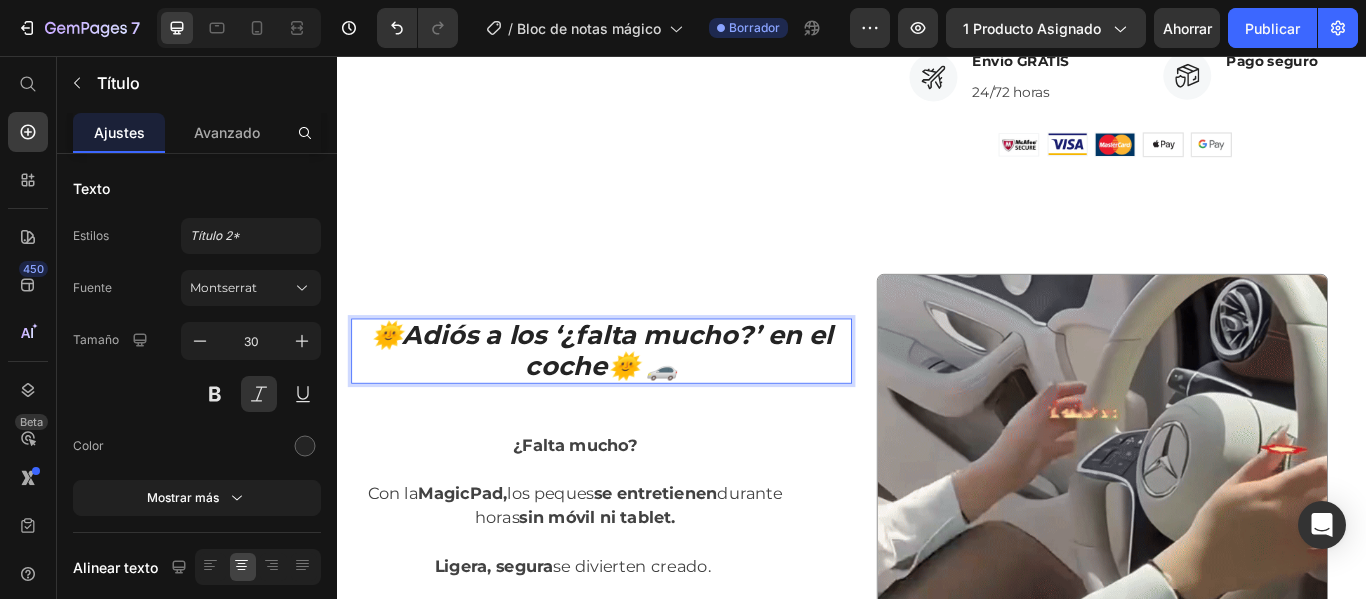 click on "🌞  Adiós a los ‘¿falta mucho?’ en el coche🌞 🚗" at bounding box center (645, 400) 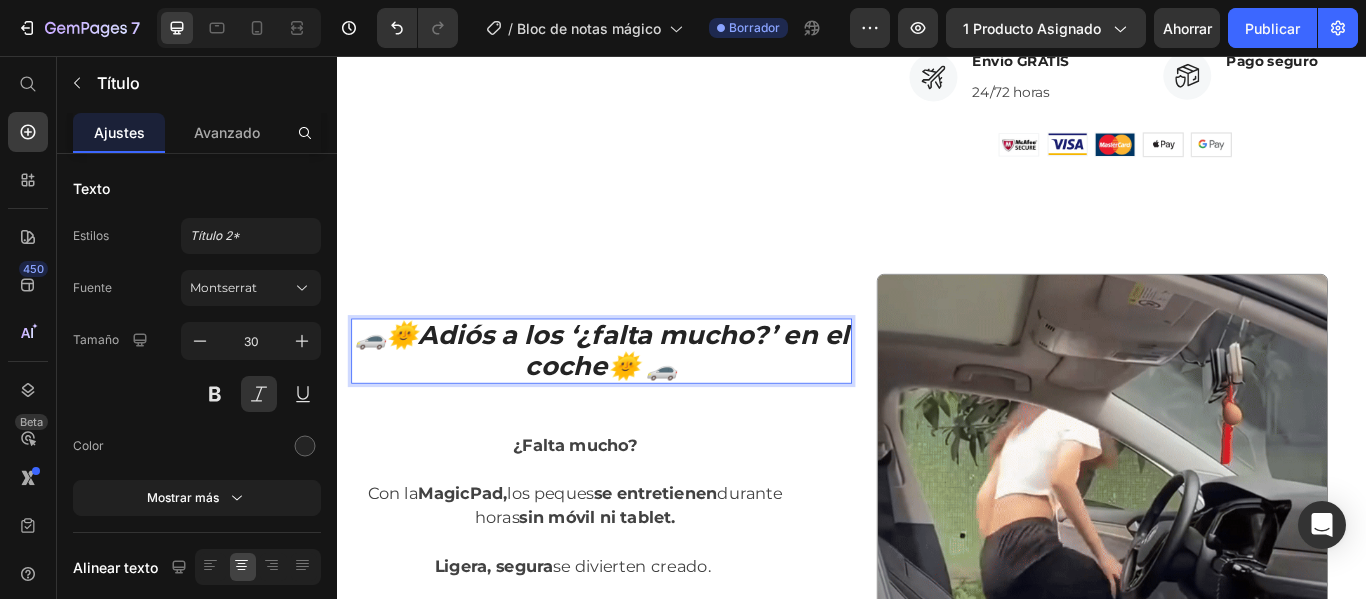 click on "Adiós a los ‘¿falta mucho?’ en el coche🌞 🚗" at bounding box center [682, 399] 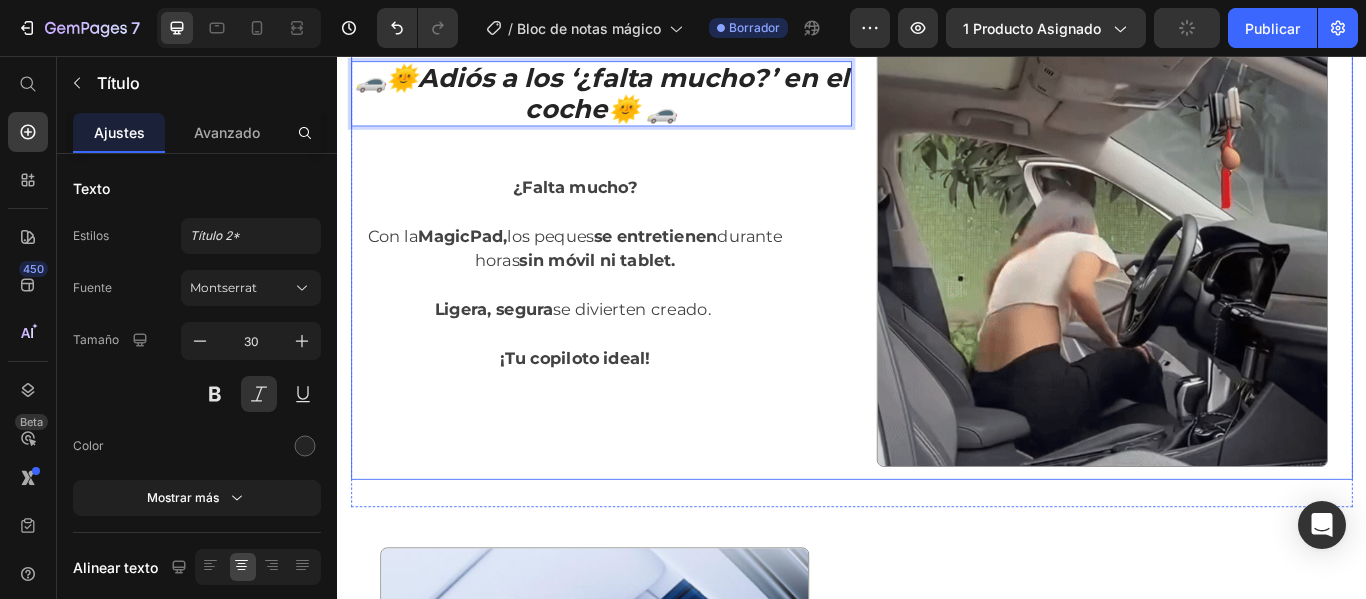scroll, scrollTop: 1400, scrollLeft: 0, axis: vertical 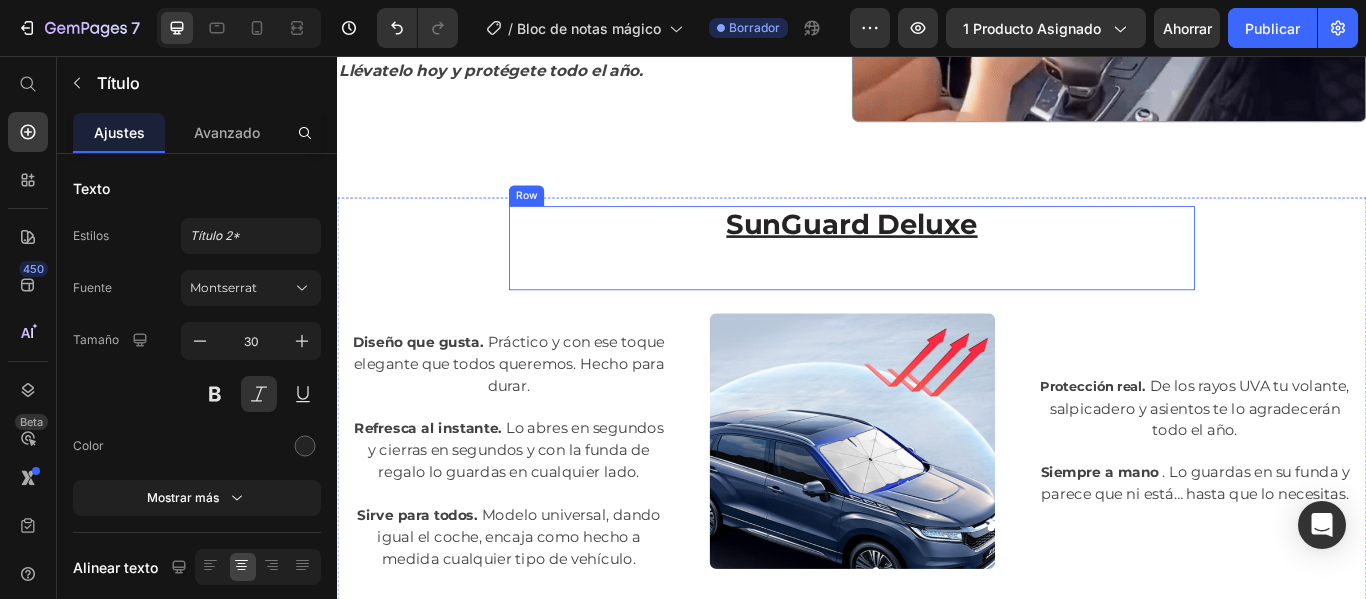 click on "SunGuard Deluxe Heading" at bounding box center [937, 280] 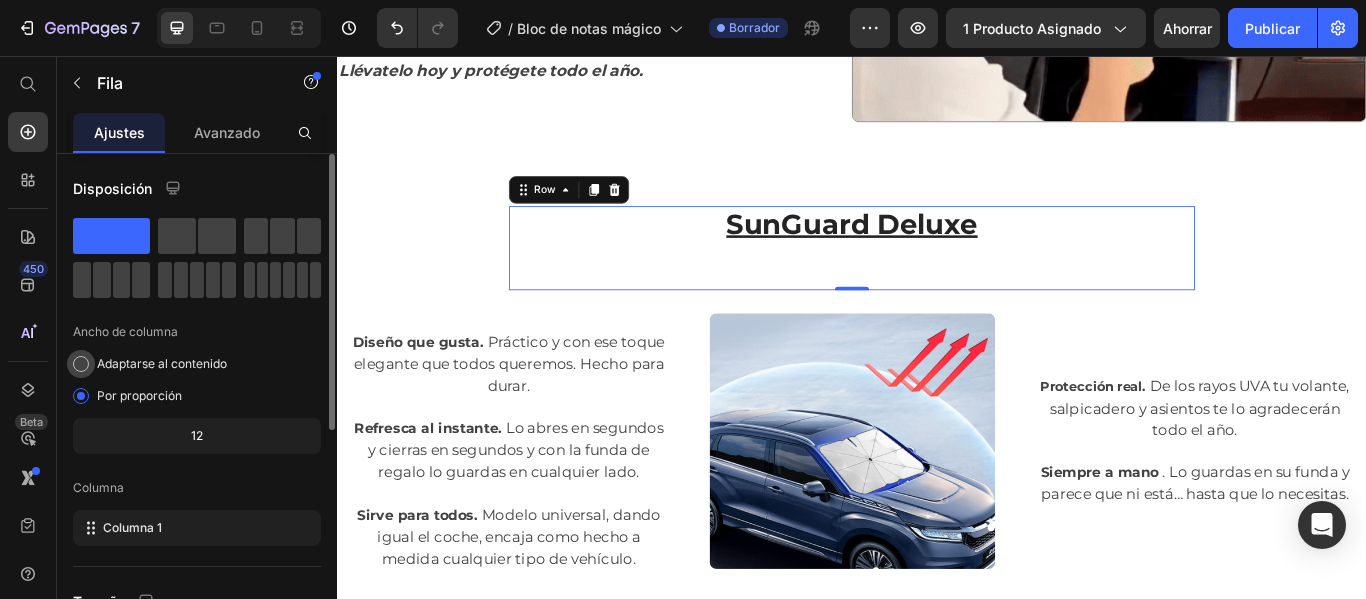 click at bounding box center (81, 364) 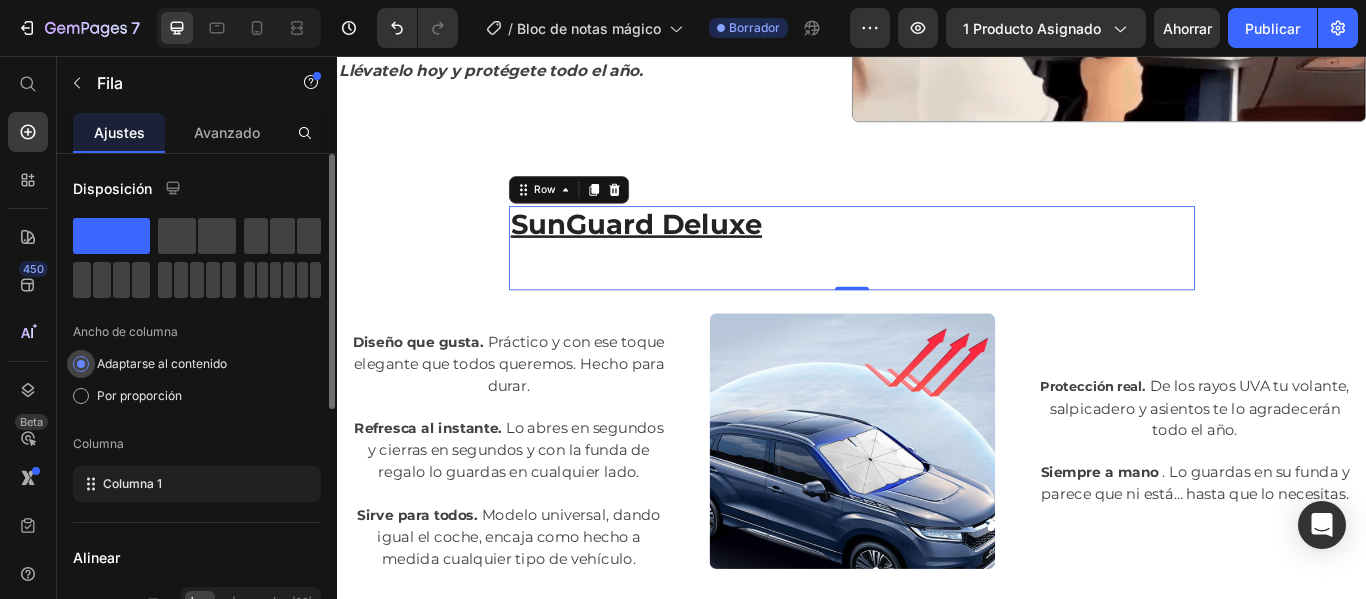 click at bounding box center [81, 364] 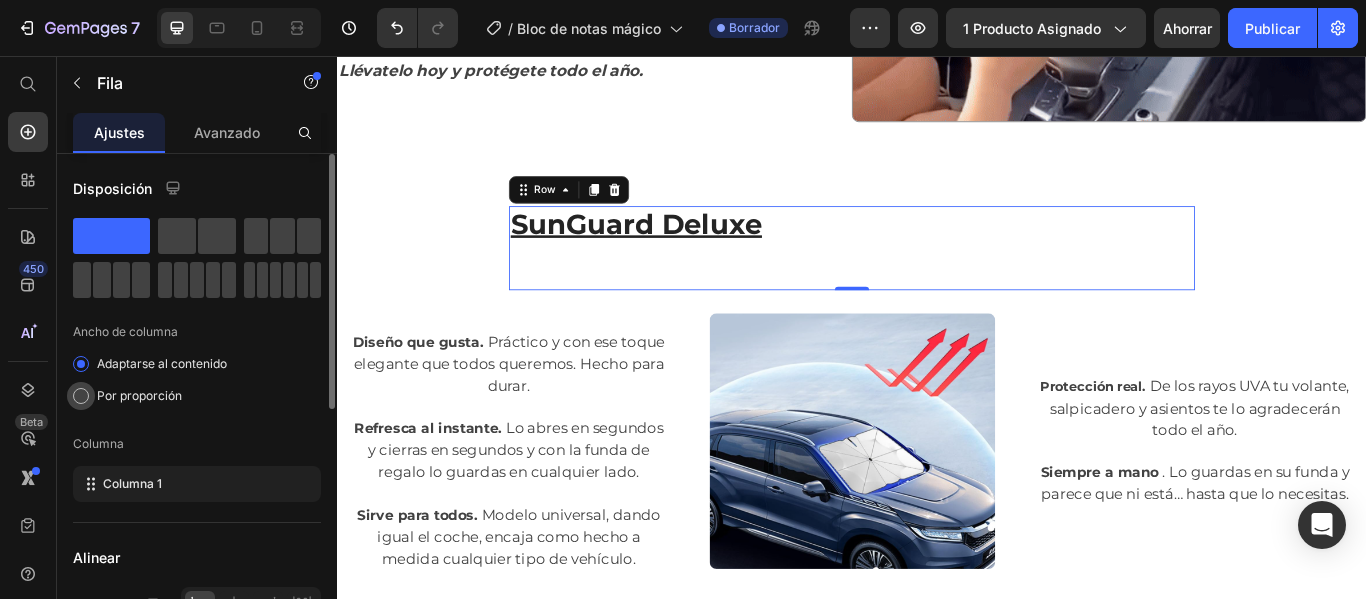 click at bounding box center (81, 396) 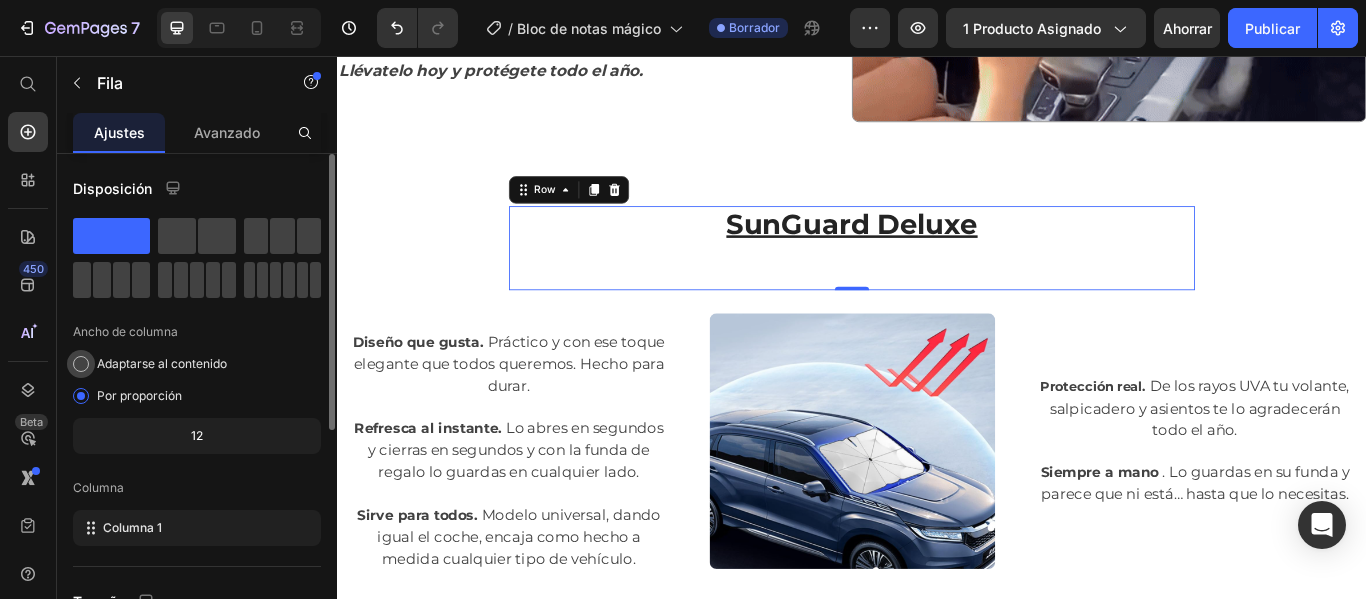 click at bounding box center (81, 364) 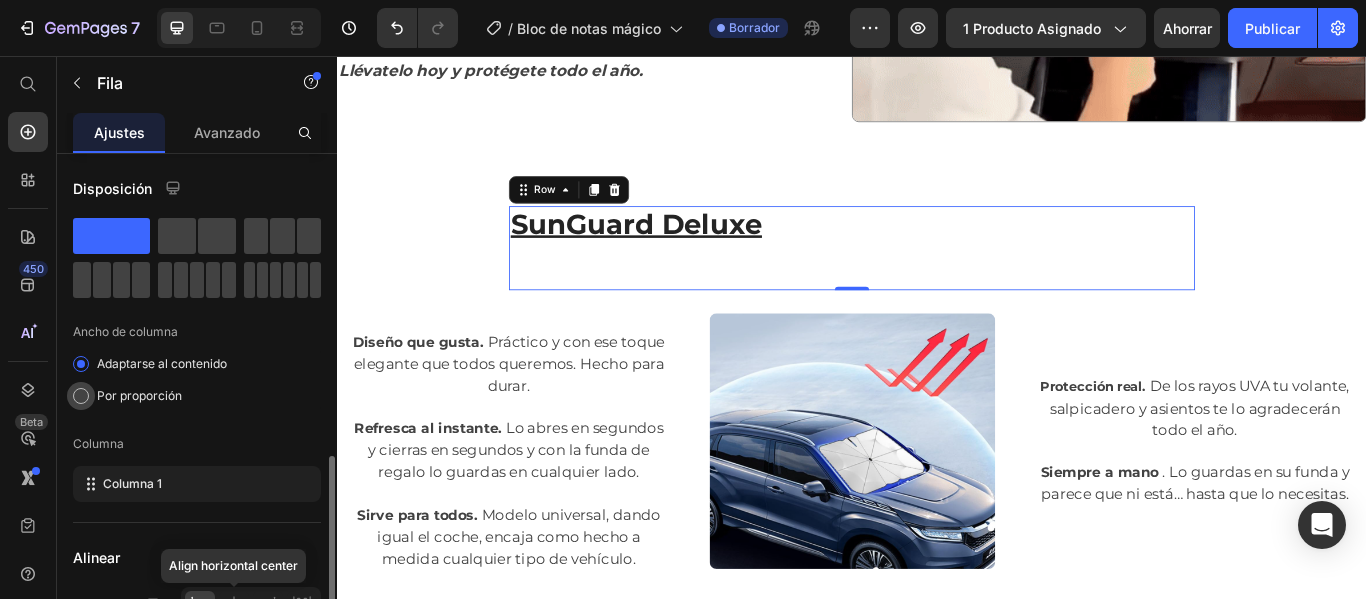scroll, scrollTop: 200, scrollLeft: 0, axis: vertical 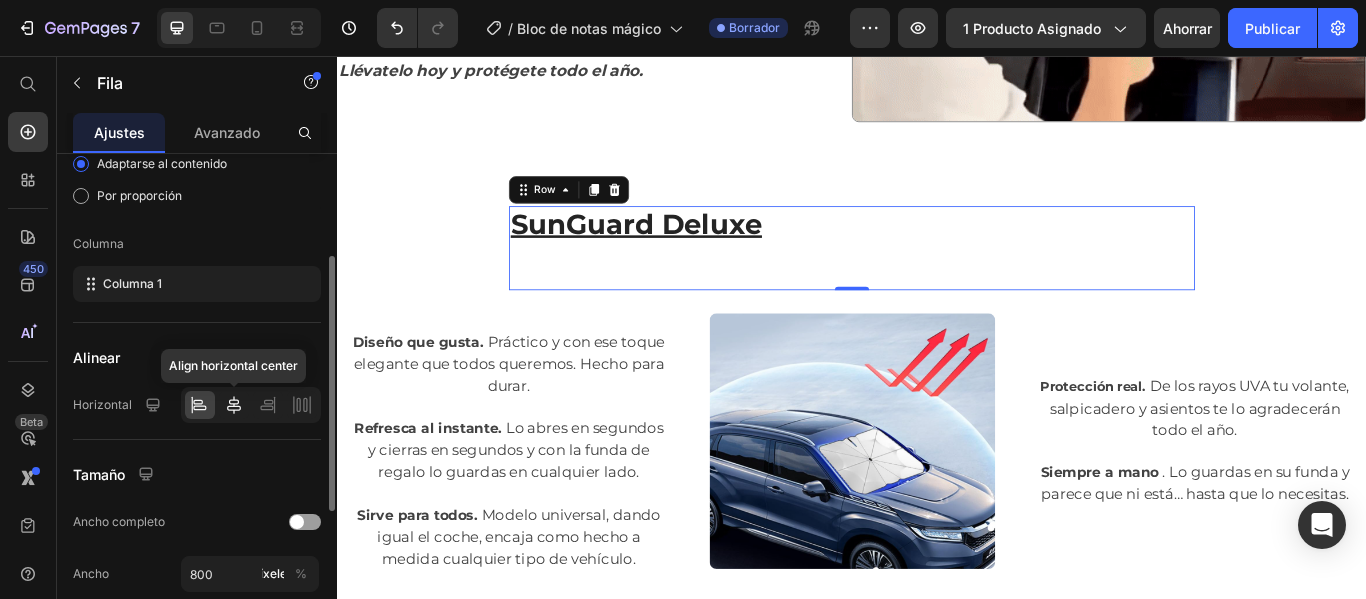 click 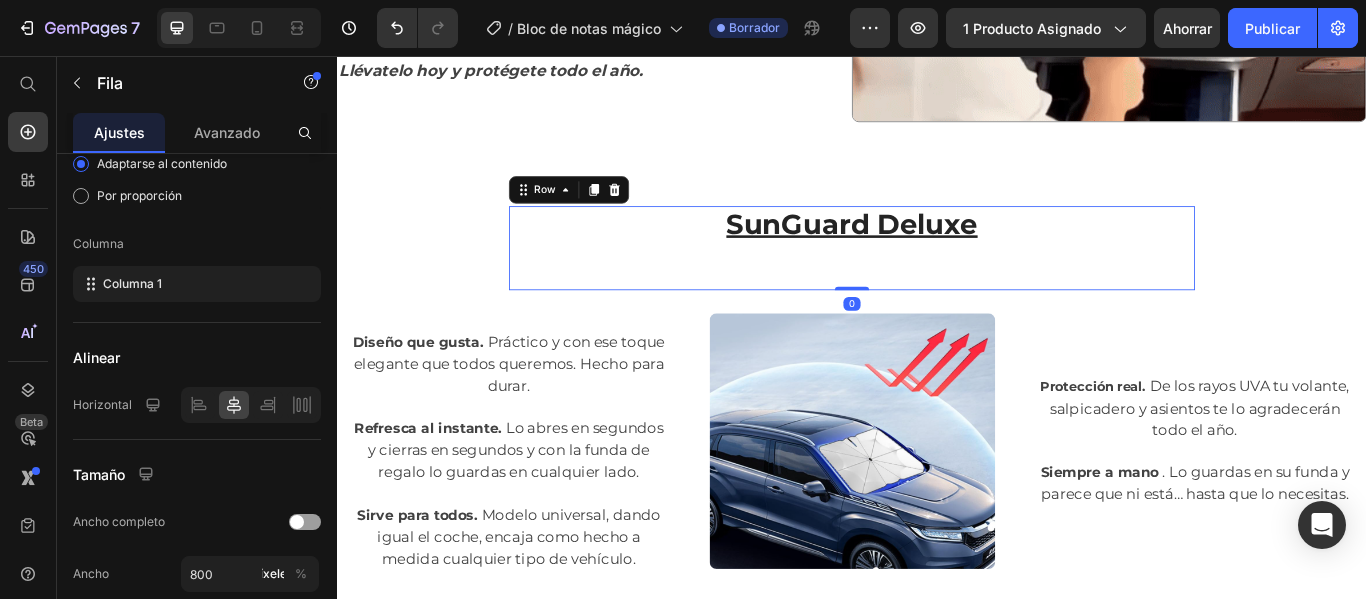 drag, startPoint x: 932, startPoint y: 320, endPoint x: 932, endPoint y: 286, distance: 34 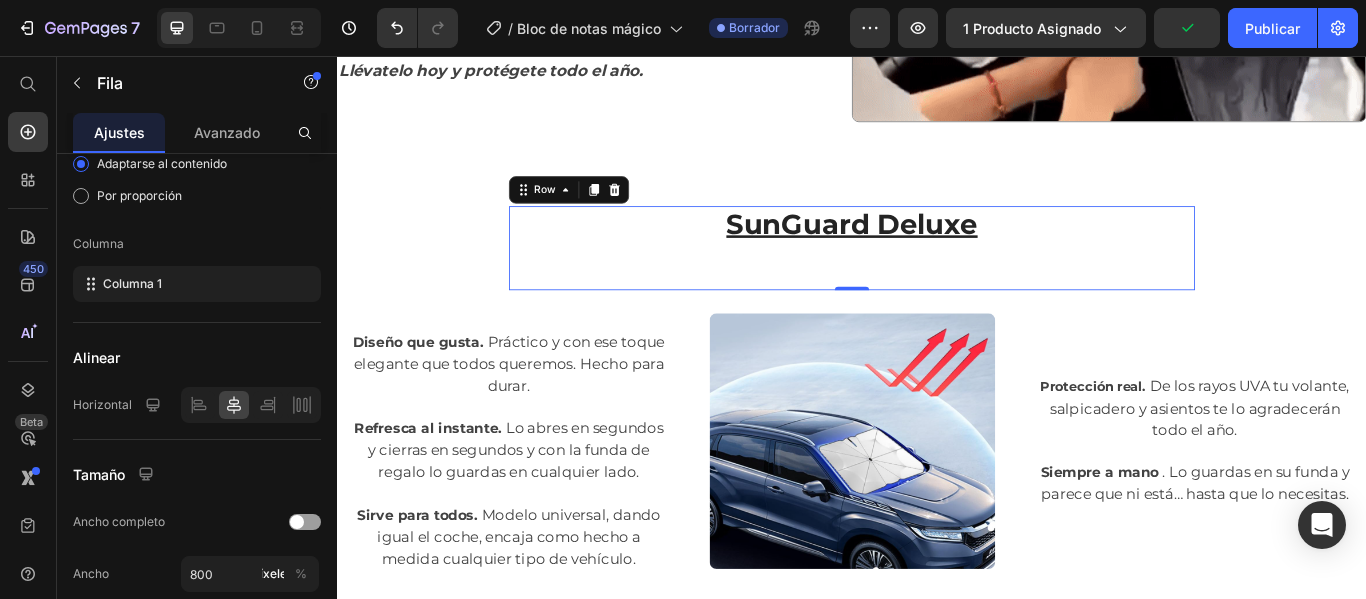 click on "SunGuard Deluxe Heading" at bounding box center (937, 280) 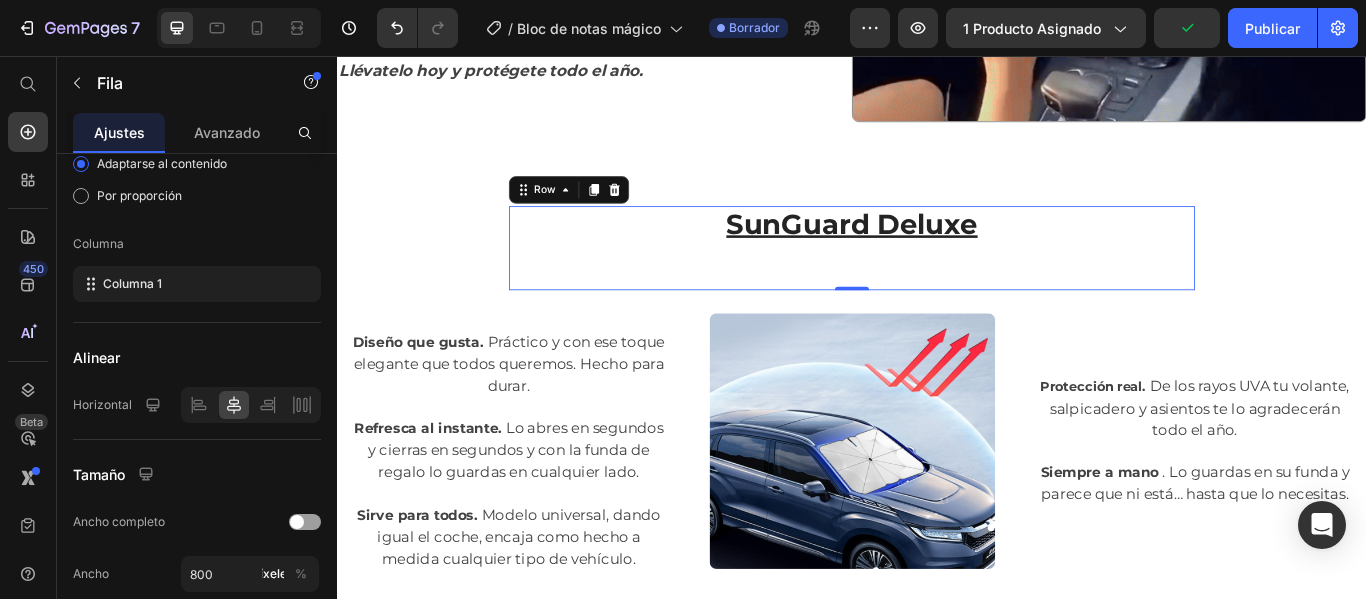 click on "SunGuard Deluxe Heading Row   0" at bounding box center (937, 280) 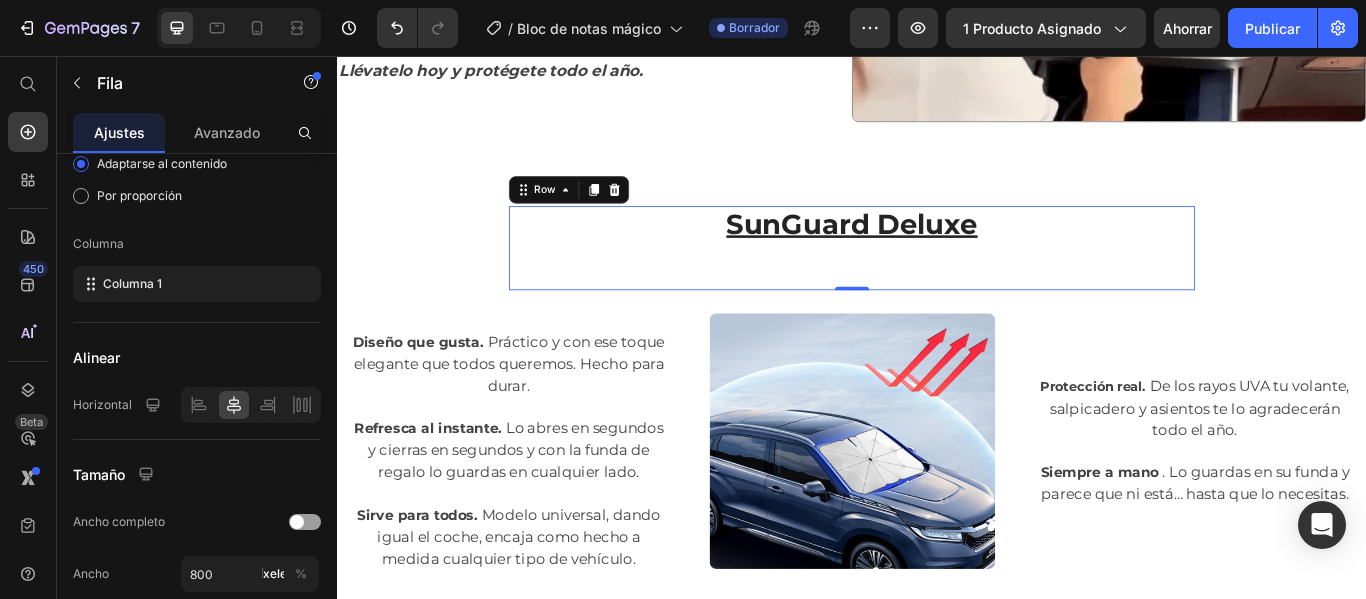 click on "SunGuard Deluxe Heading Row   0" at bounding box center (937, 280) 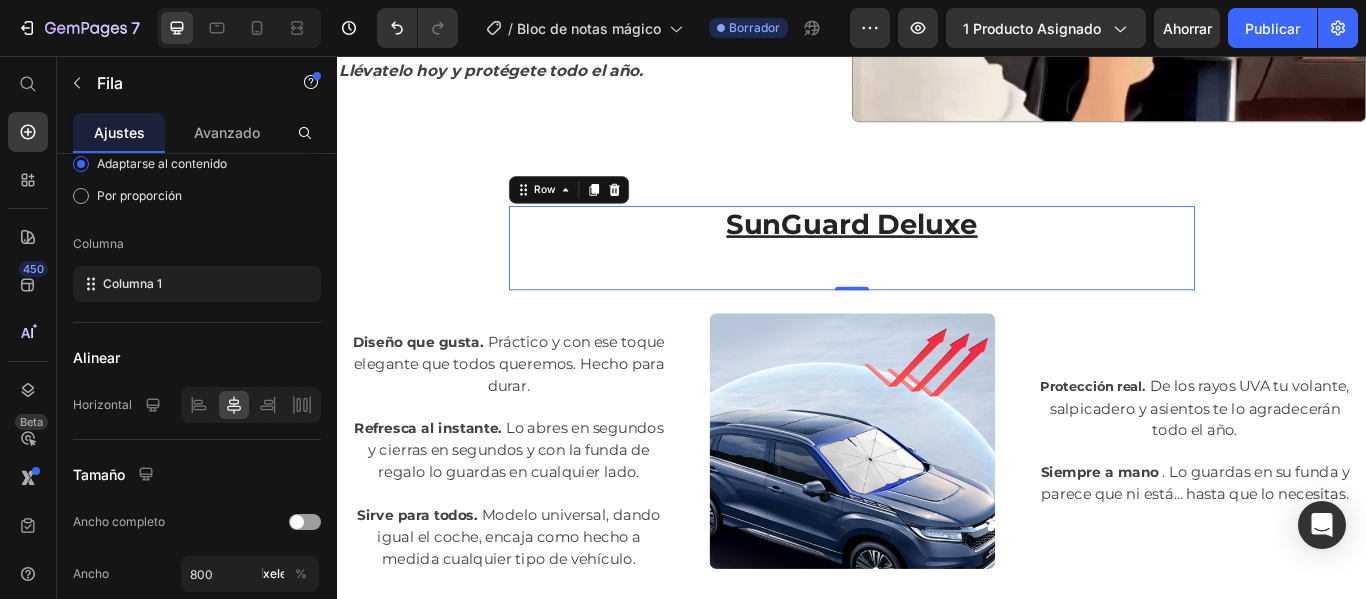 click on "SunGuard Deluxe Heading Row   0" at bounding box center (937, 280) 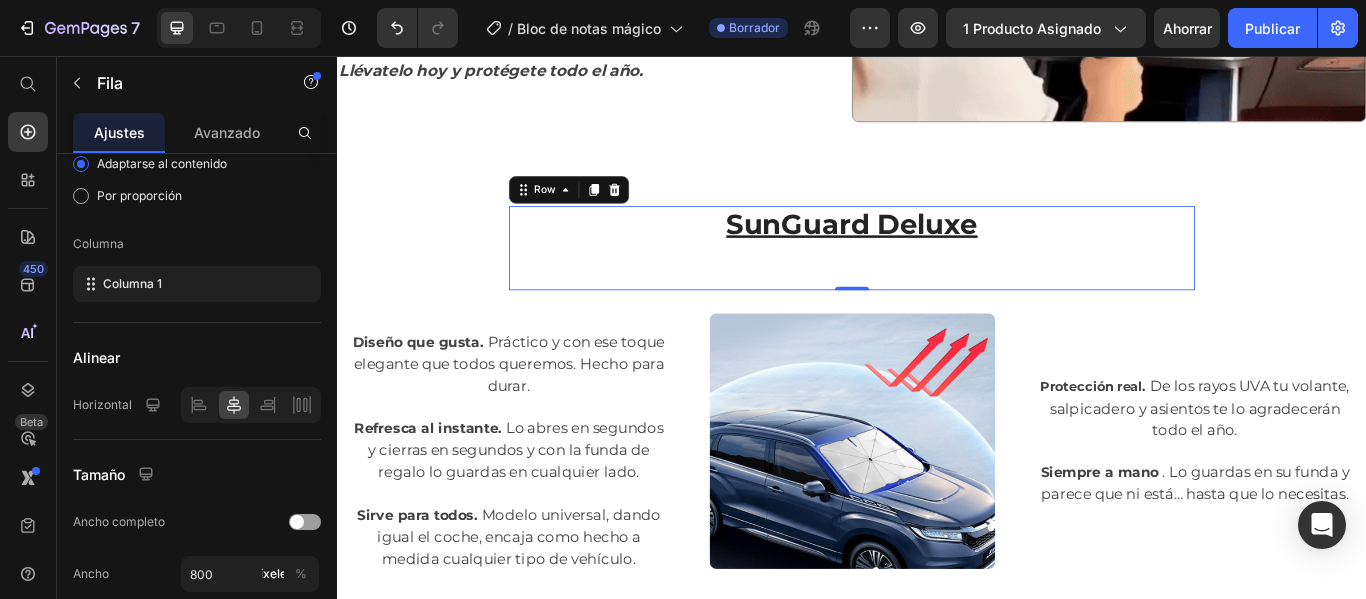 click on "SunGuard Deluxe Heading" at bounding box center [937, 280] 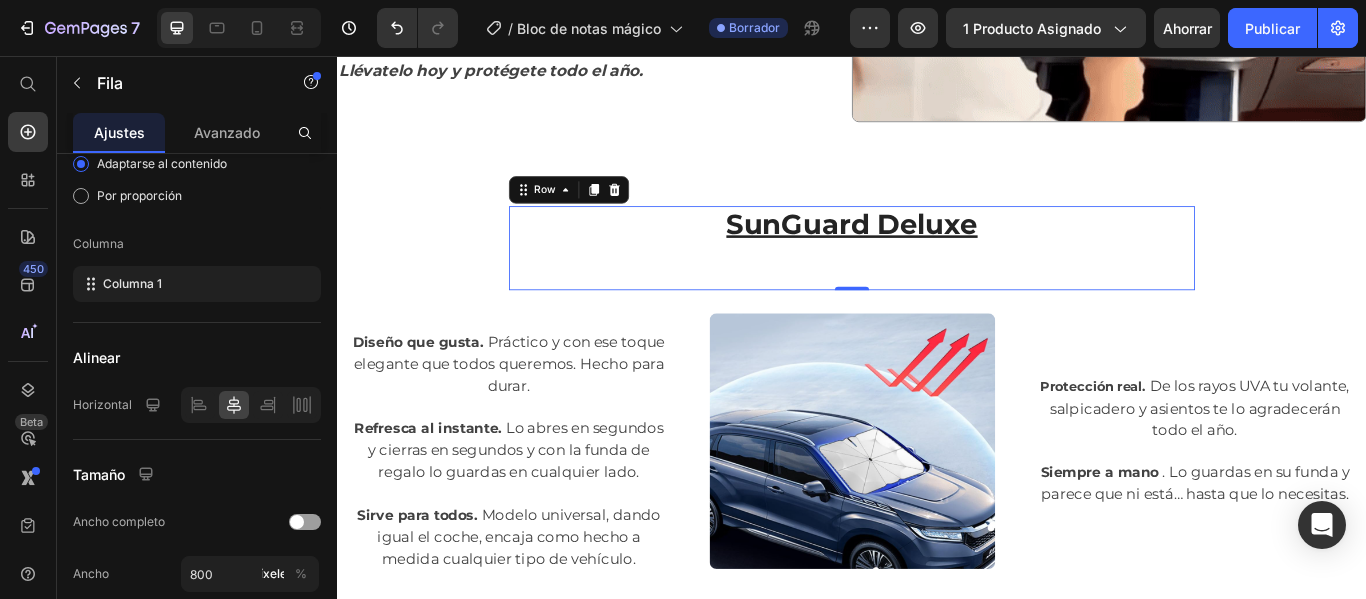 click on "SunGuard Deluxe Heading" at bounding box center [937, 280] 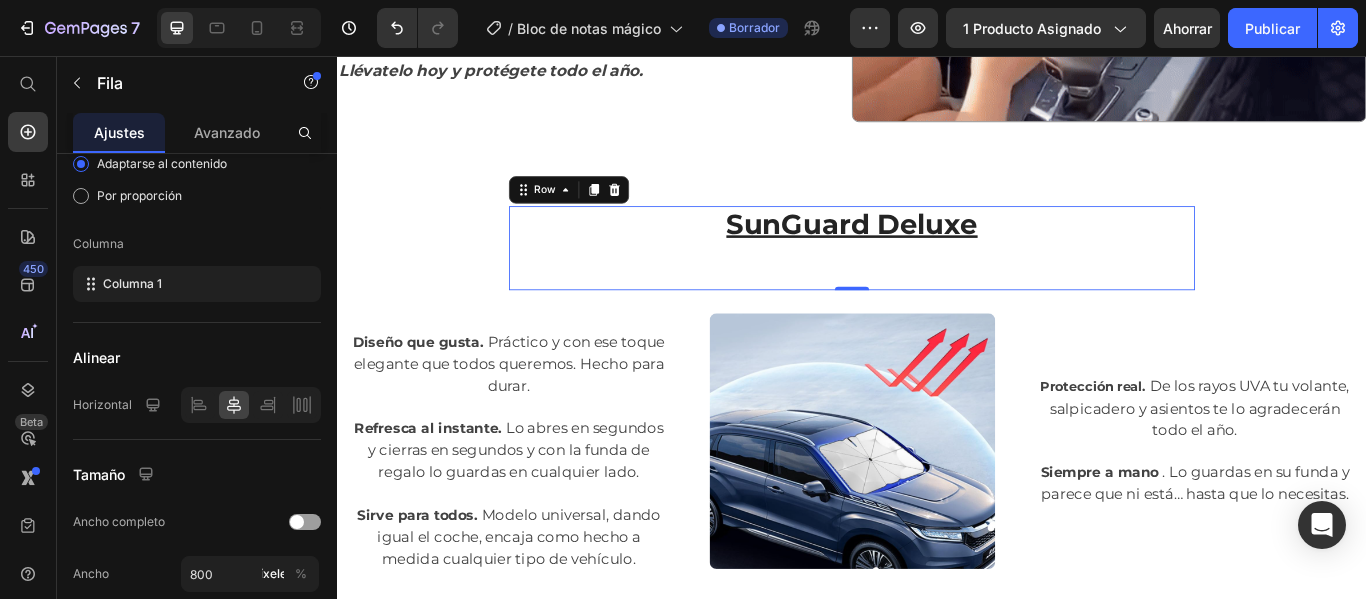 click on "SunGuard Deluxe Heading" at bounding box center (937, 280) 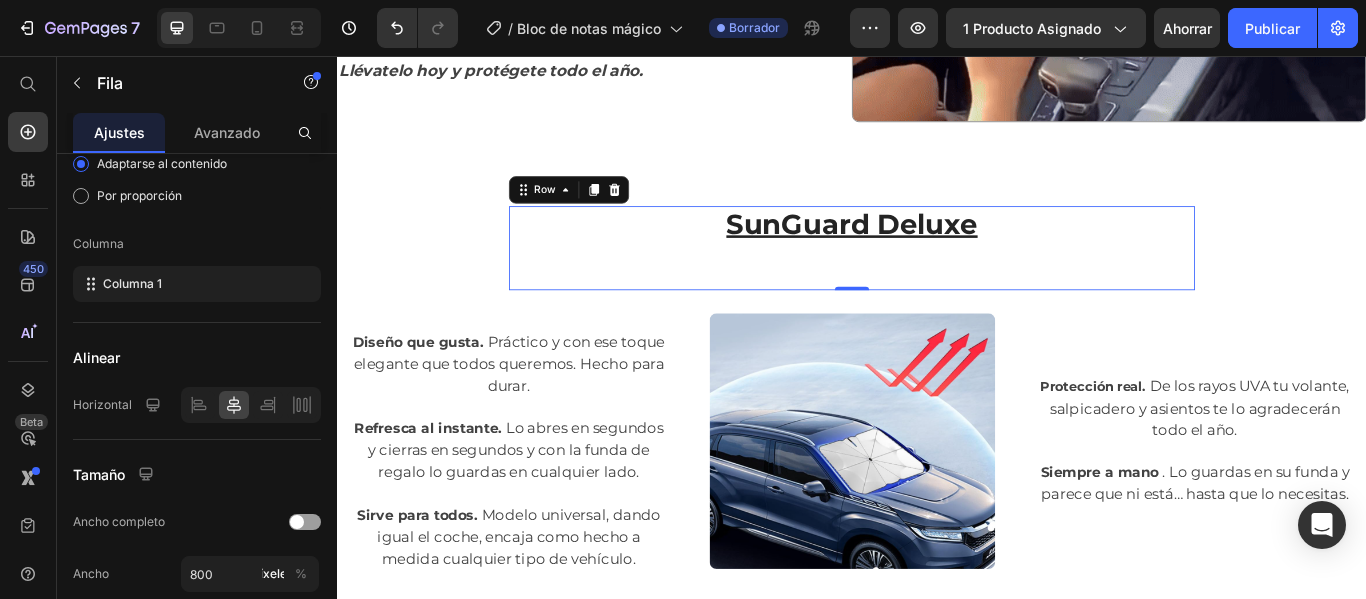 drag, startPoint x: 750, startPoint y: 272, endPoint x: 754, endPoint y: 258, distance: 14.56022 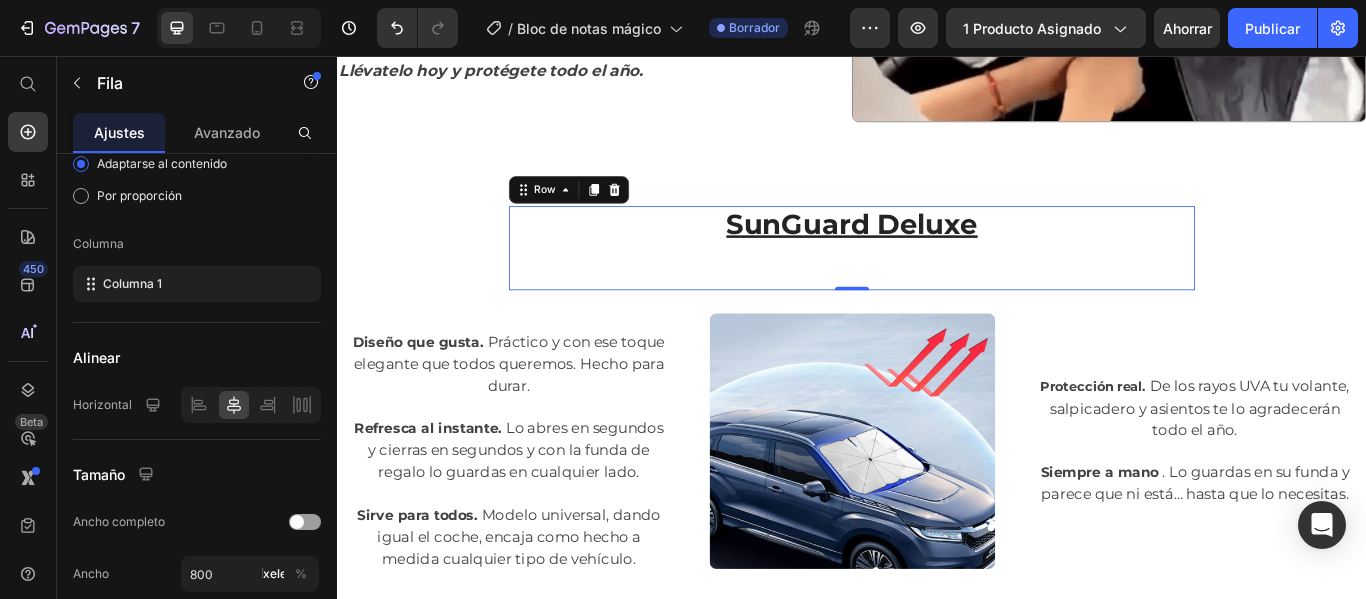 click on "SunGuard Deluxe Heading Row   0" at bounding box center (937, 280) 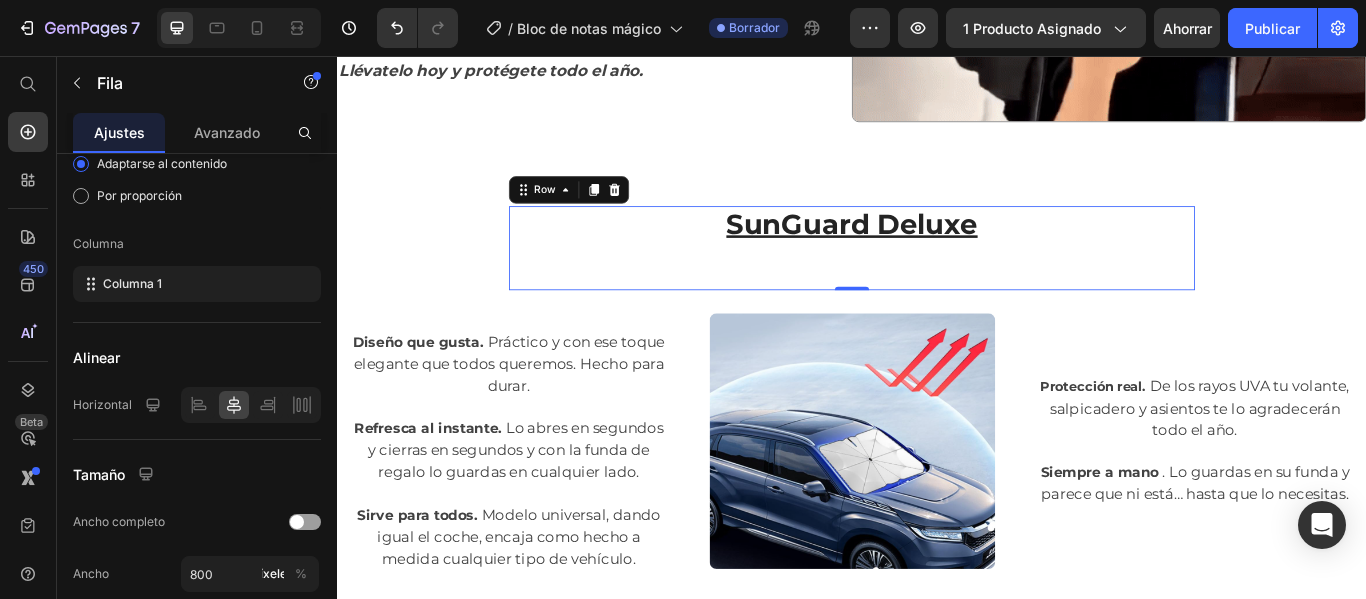 click on "SunGuard Deluxe Heading Row   0" at bounding box center [937, 280] 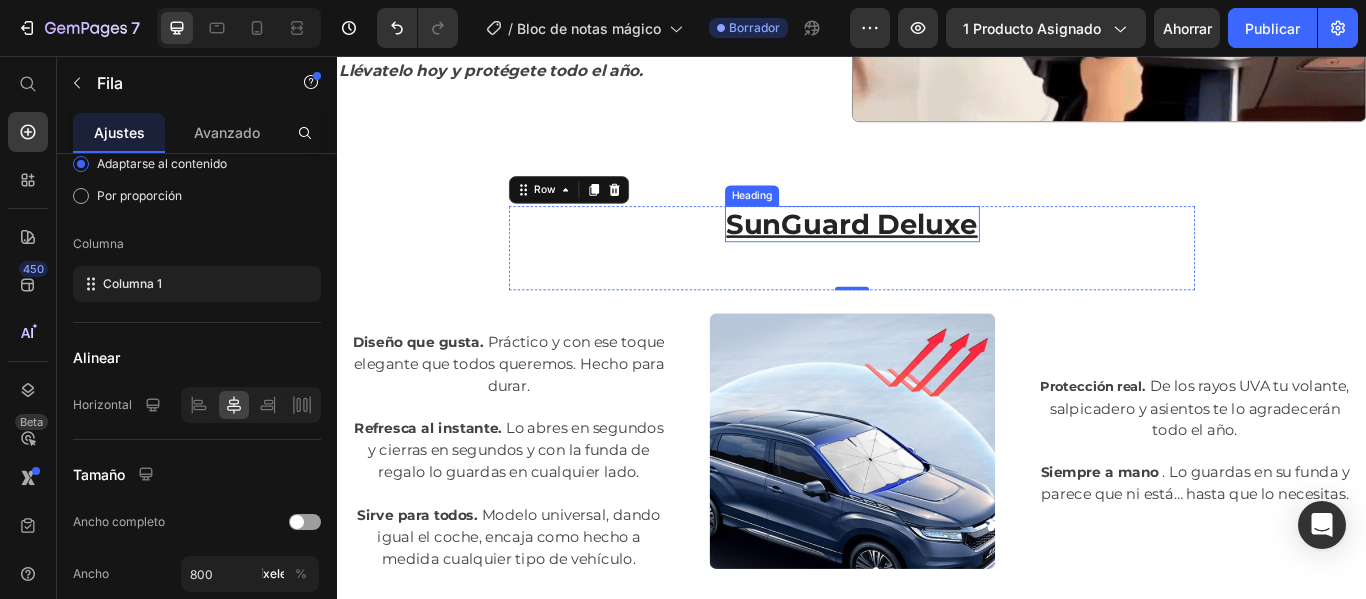 drag, startPoint x: 820, startPoint y: 250, endPoint x: 852, endPoint y: 249, distance: 32.01562 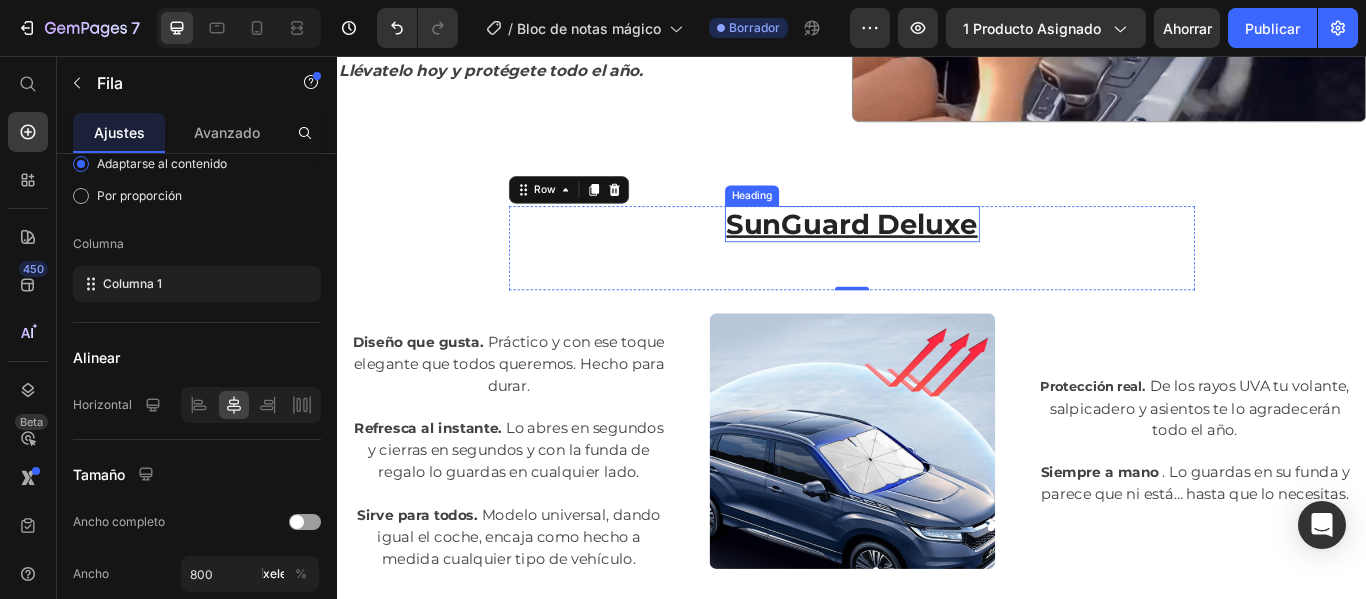 click on "SunGuard Deluxe" at bounding box center (937, 252) 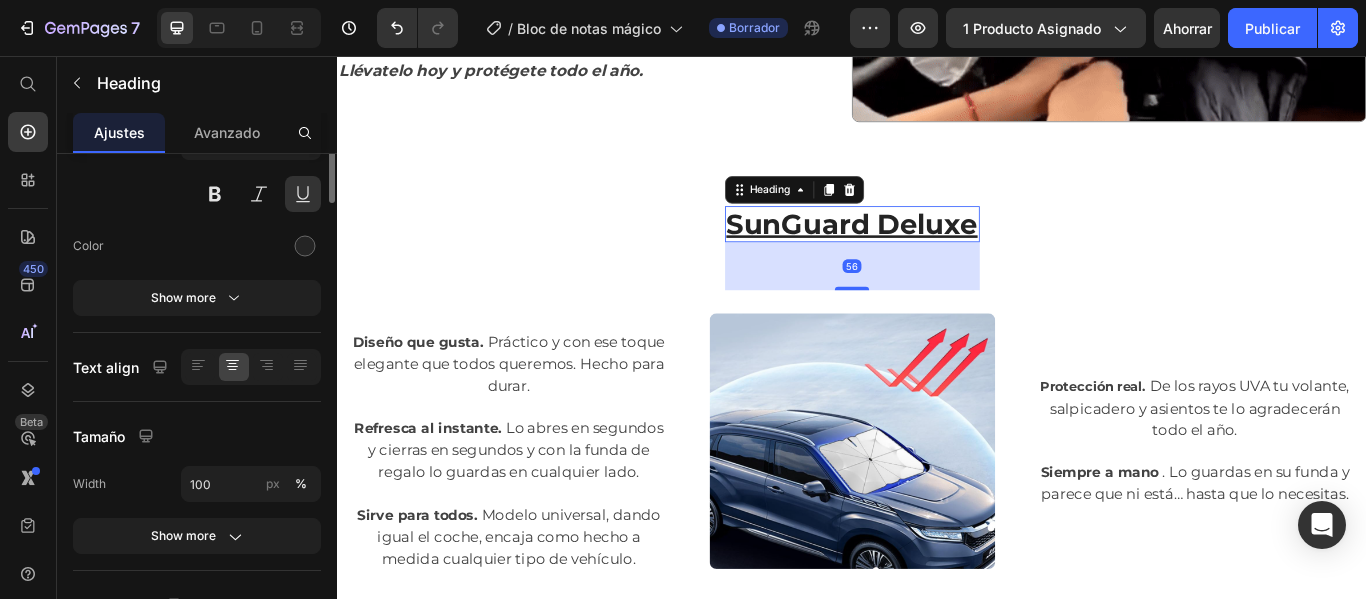 scroll, scrollTop: 0, scrollLeft: 0, axis: both 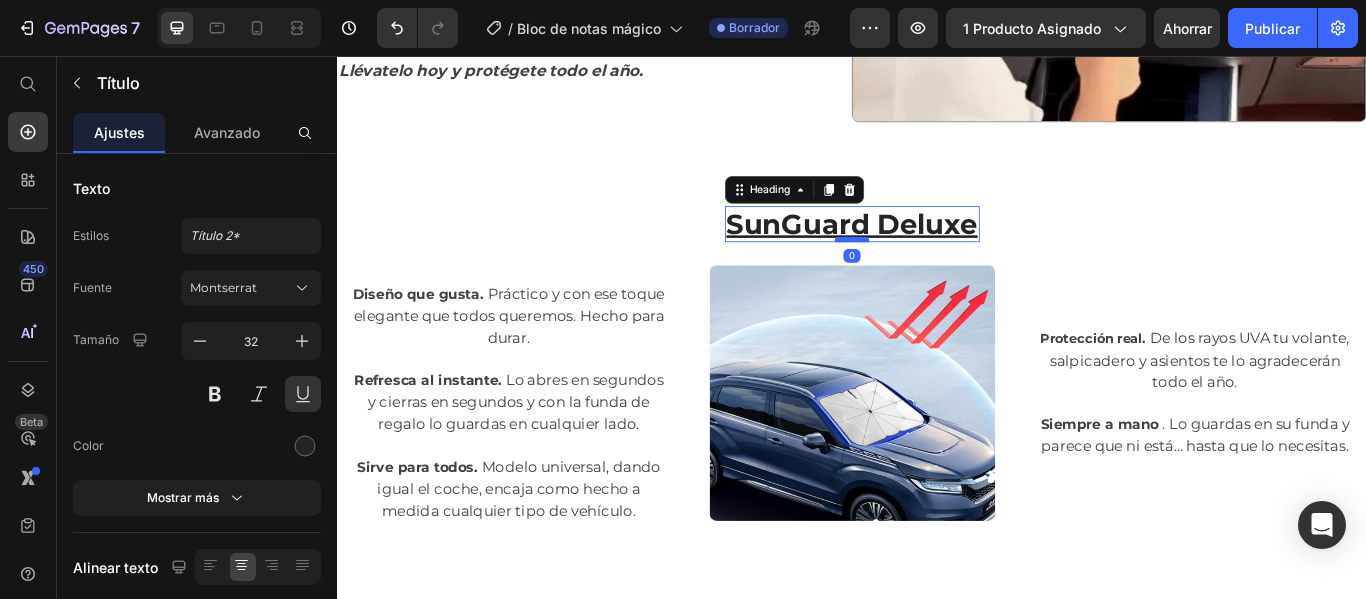 drag, startPoint x: 922, startPoint y: 320, endPoint x: 931, endPoint y: 262, distance: 58.694122 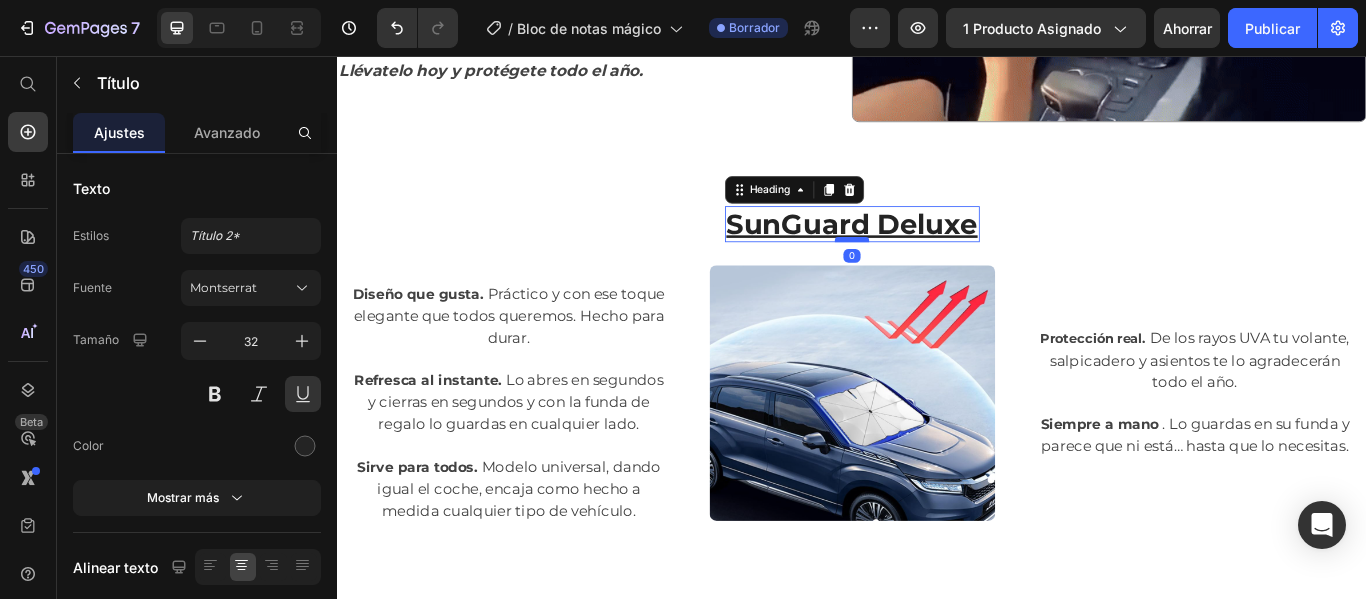 click at bounding box center (937, 270) 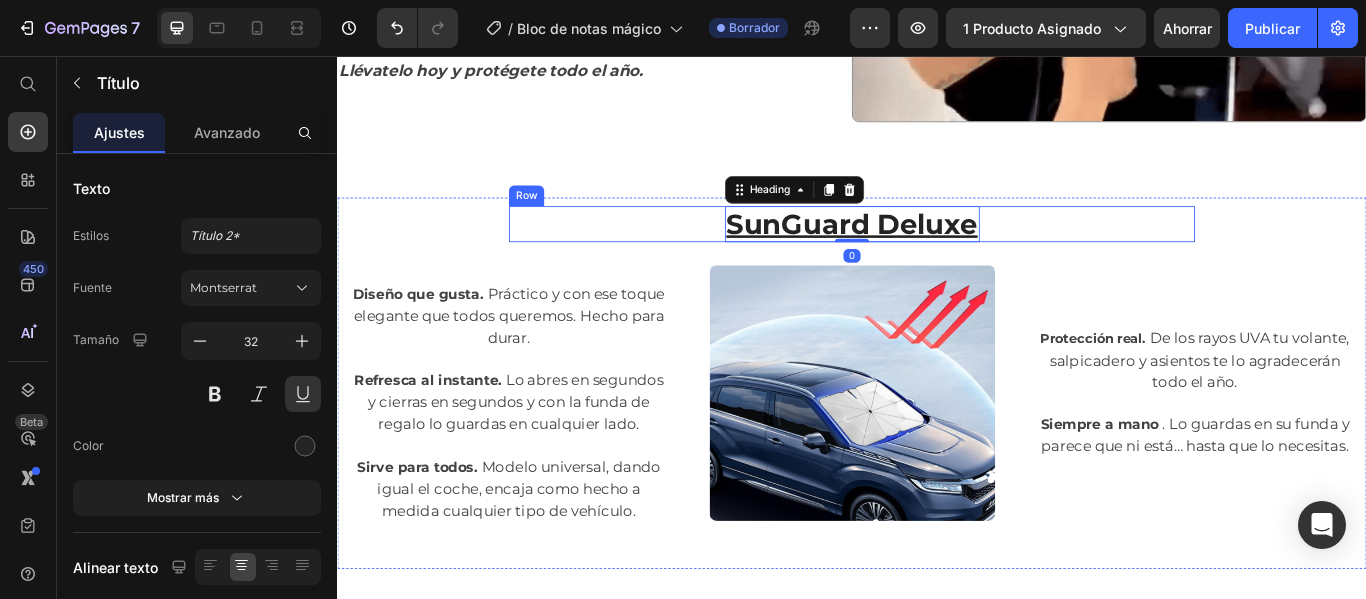click on "SunGuard Deluxe Heading   0 Row" at bounding box center [937, 252] 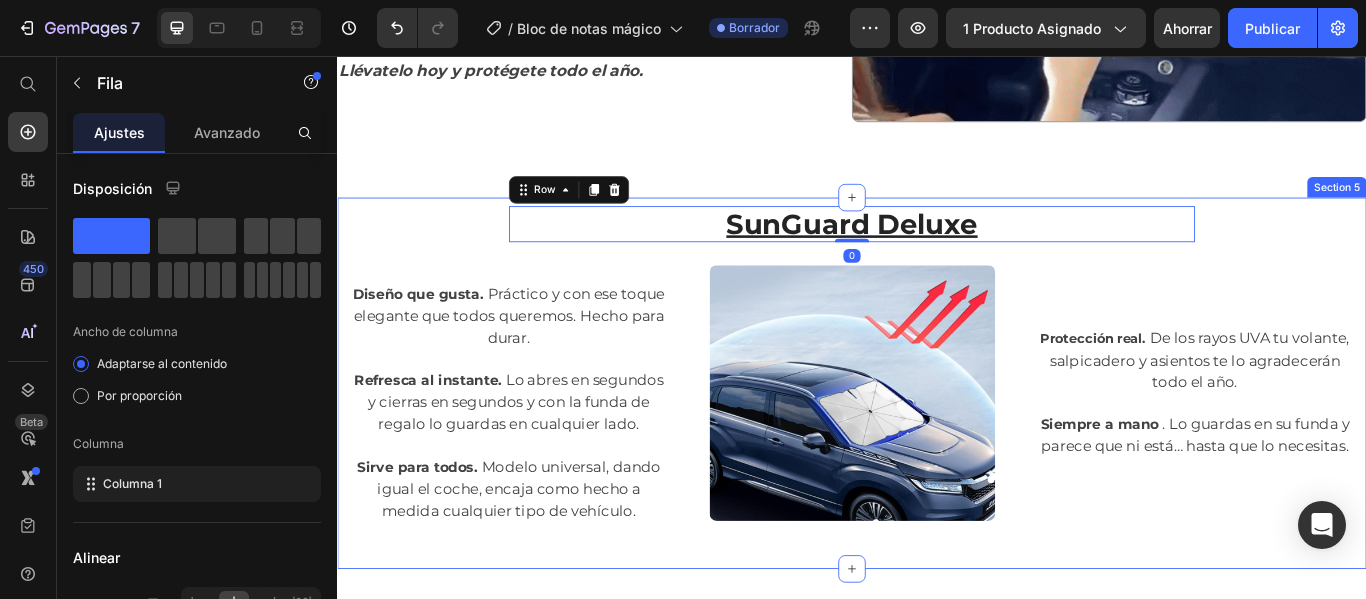 click on "Text block Row Diseño que gusta.    Práctico y con ese toque elegante que todos queremos. Hecho para durar. Text block Refresca al instante.    Lo abres en segundos y cierras en segundos y con la funda de regalo lo guardas en cualquier lado. Text block Sirve para todos.    Modelo universal, dando igual el coche, encaja como hecho a medida cualquier tipo de vehículo. Text block Text block Row Image Protección real.   De los rayos UVA tu volante, salpicadero y asientos te lo agradecerán todo el año. Text block Siempre a mano   . Lo guardas en su funda y parece que ni está… hasta que lo necesitas. Text block Row Row" at bounding box center [937, 448] 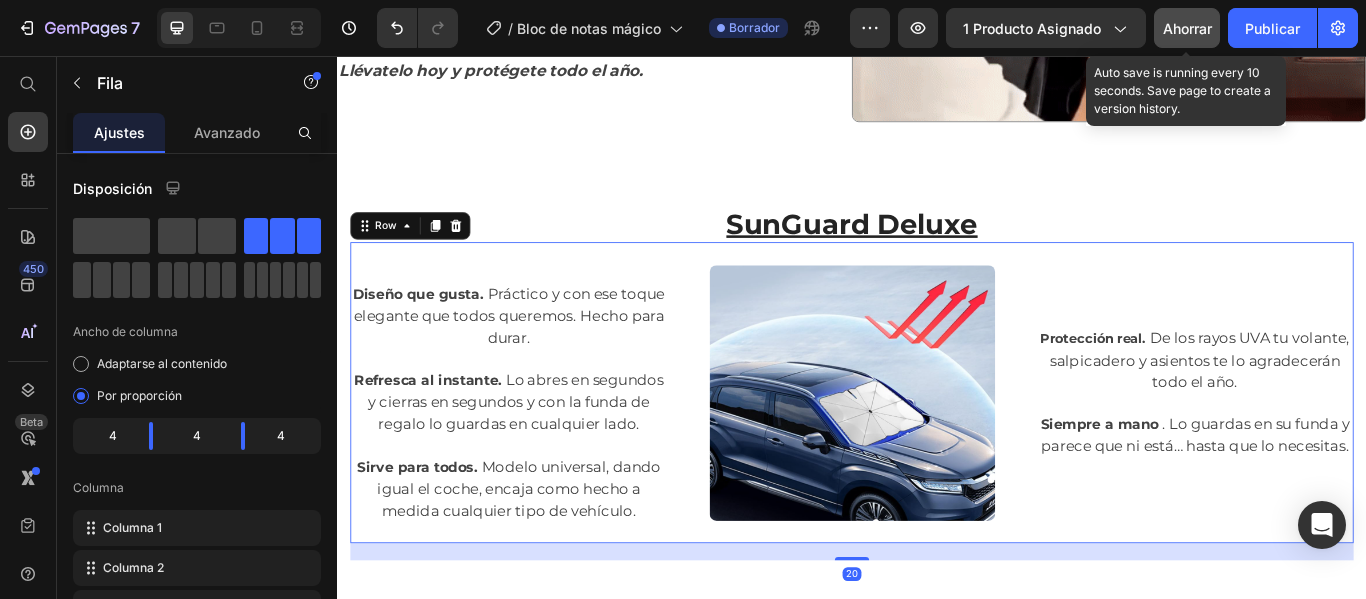 click on "Ahorrar" at bounding box center [1187, 28] 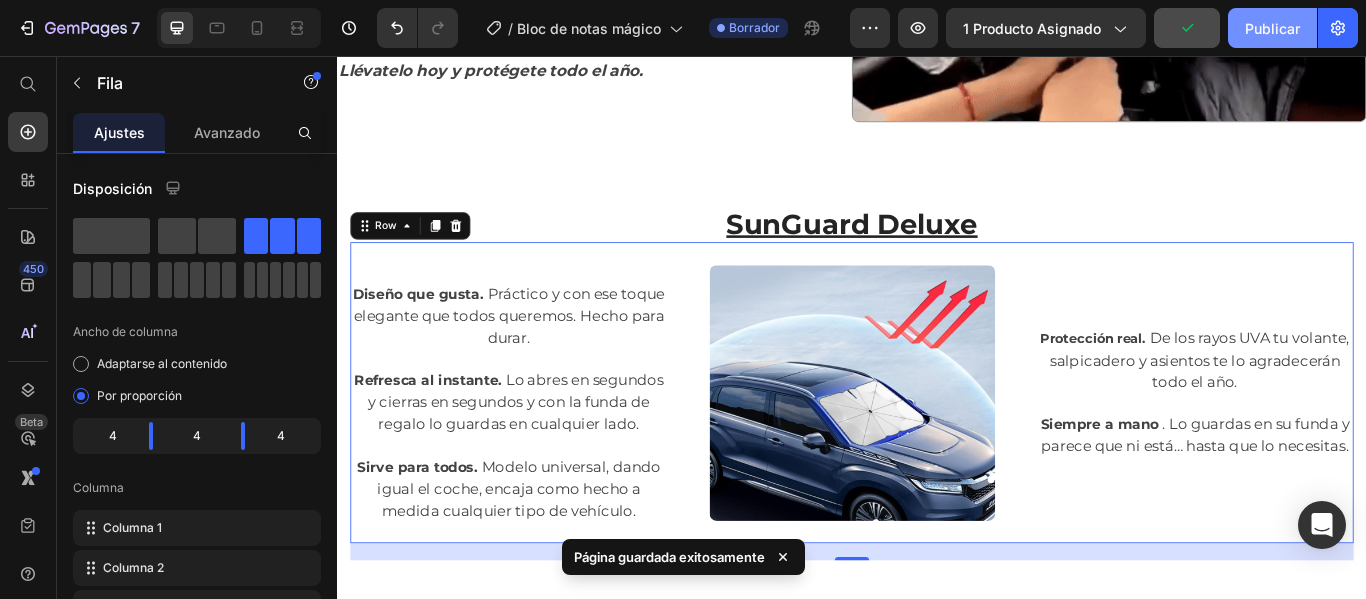 click on "Publicar" at bounding box center (1272, 28) 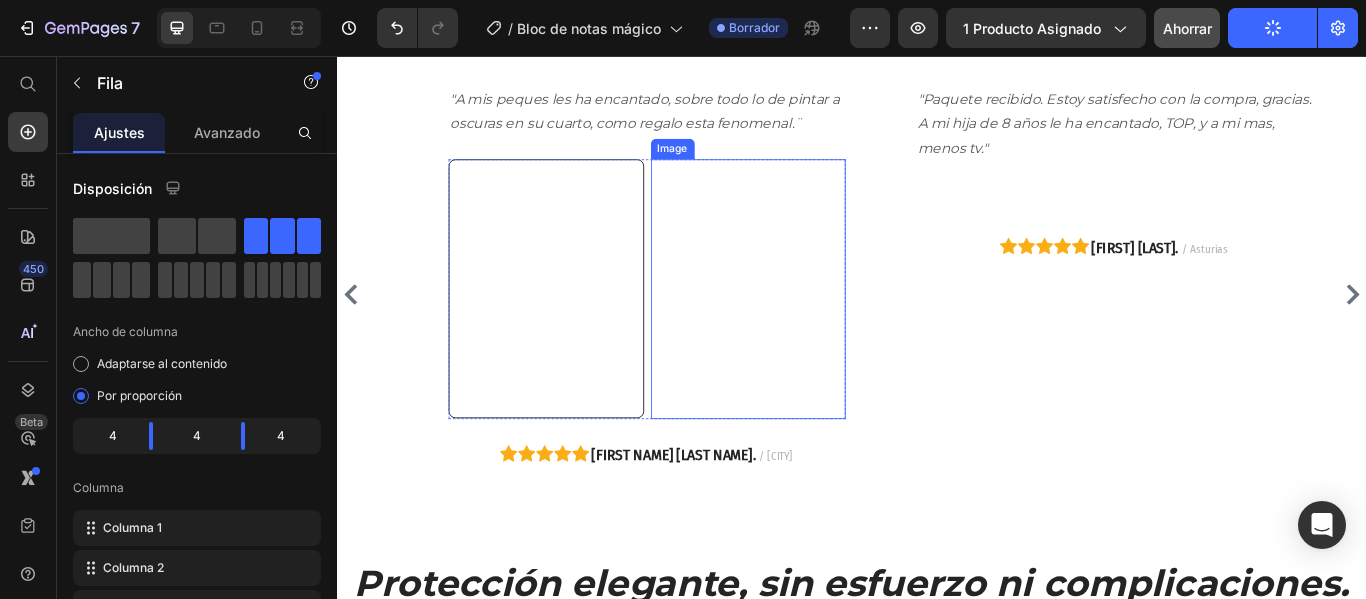 scroll, scrollTop: 3500, scrollLeft: 0, axis: vertical 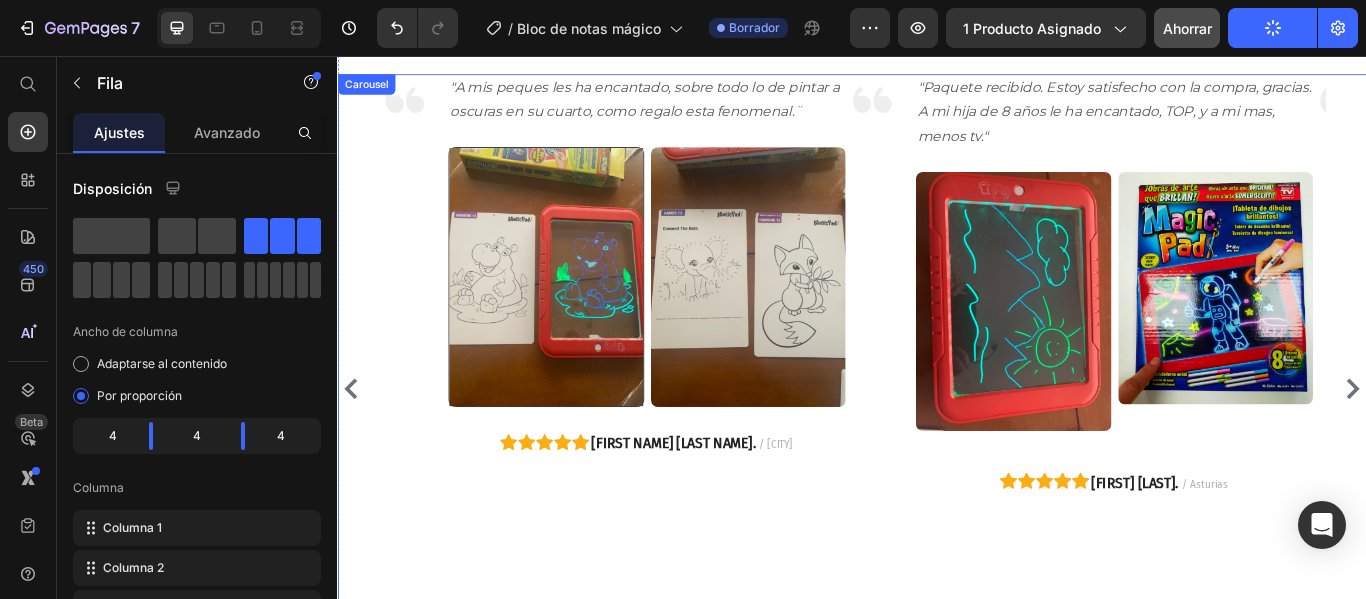 click 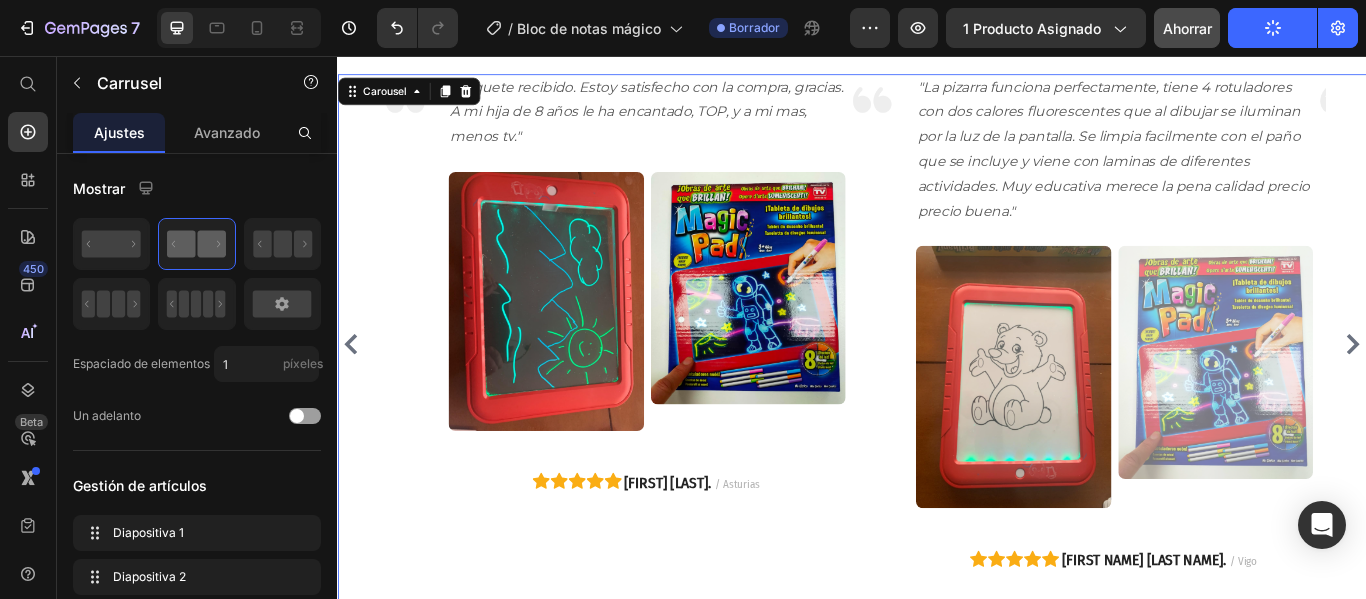 click 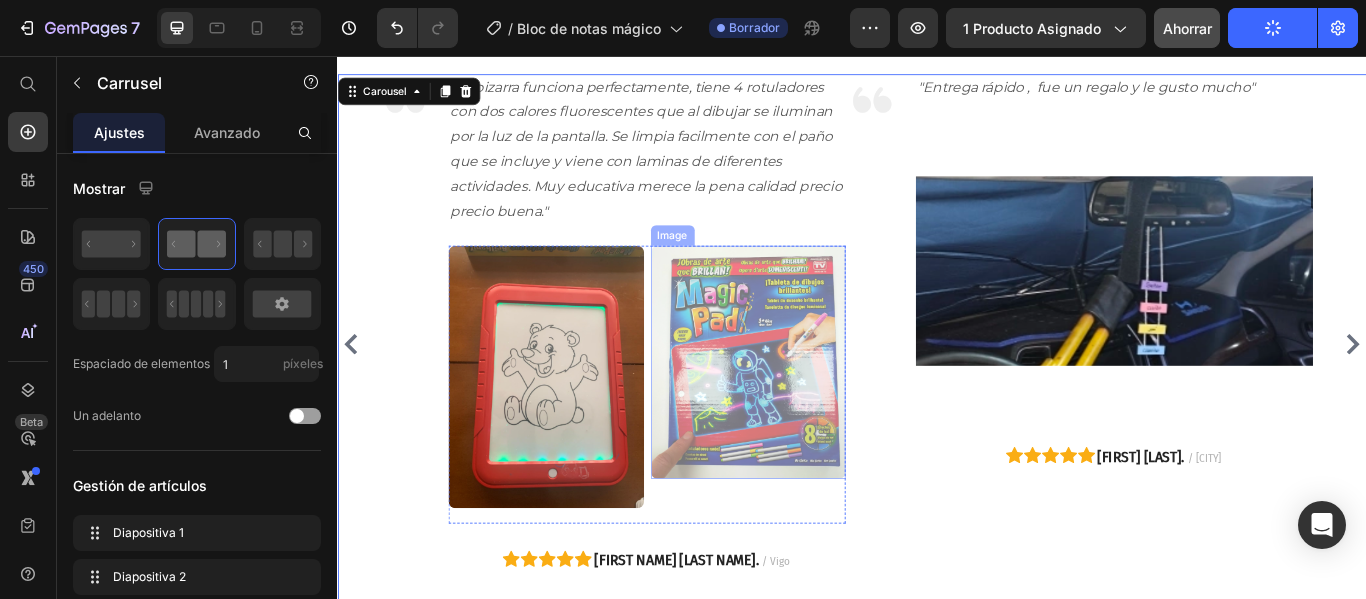 click at bounding box center (816, 412) 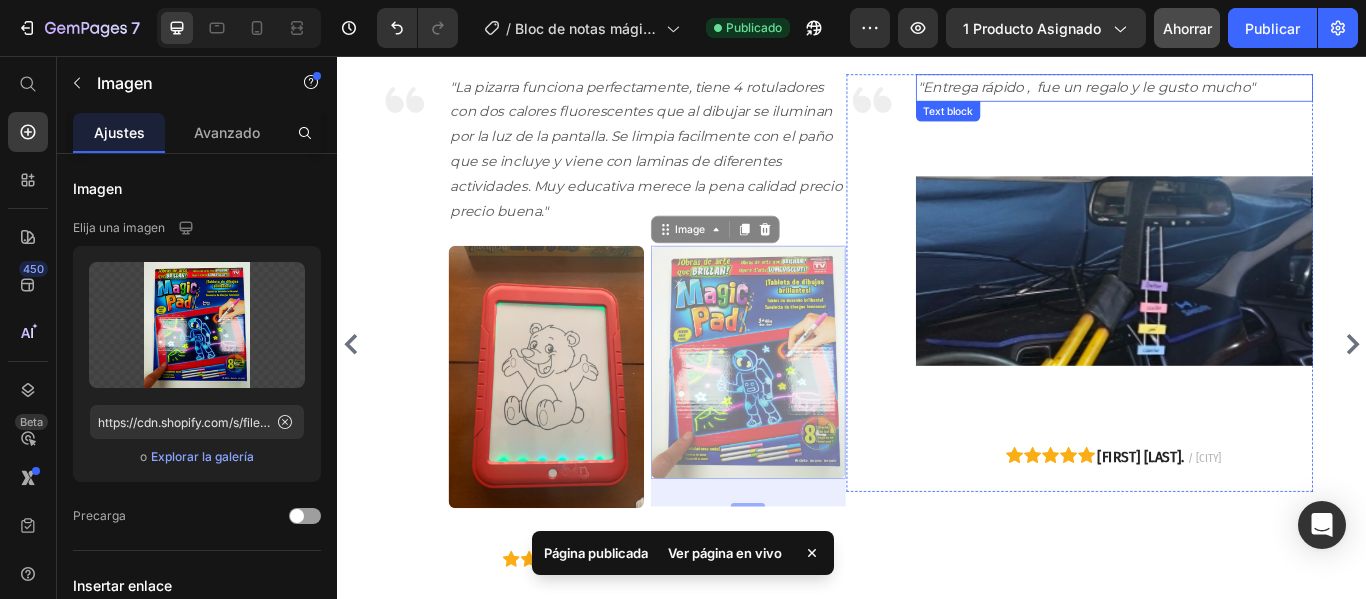 click on ""Entrega rápido ,  fue un regalo y le gusto mucho"" at bounding box center [1242, 93] 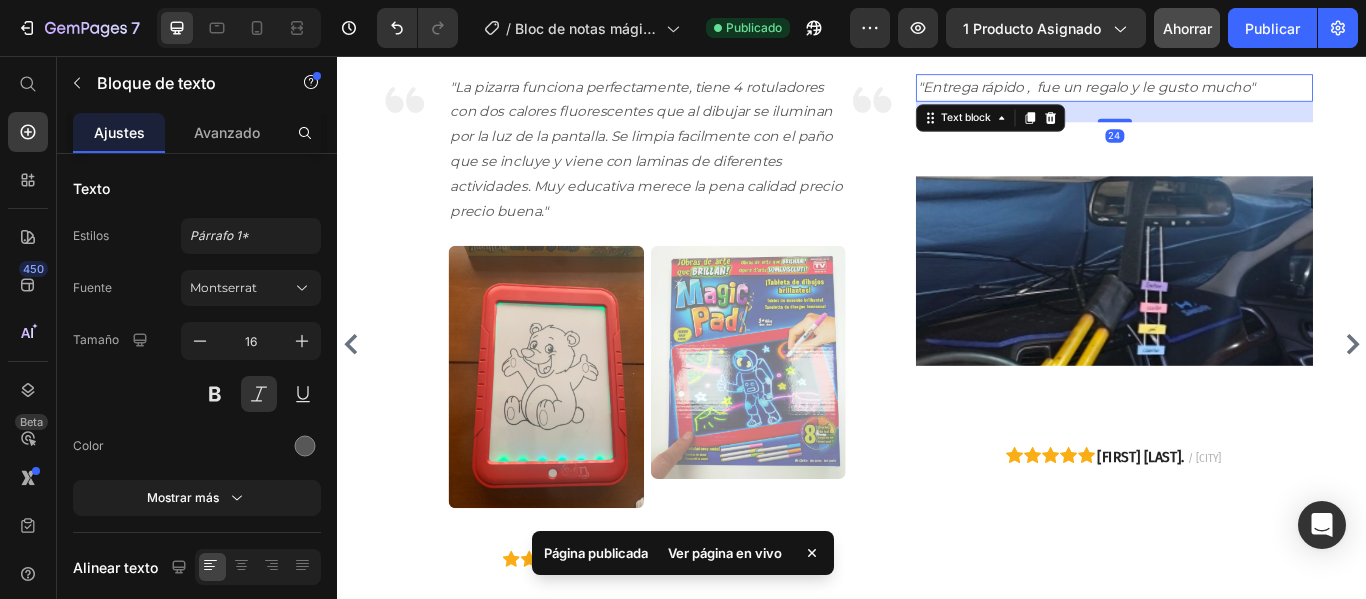 click on ""Entrega rápido ,  fue un regalo y le gusto mucho"" at bounding box center [1242, 93] 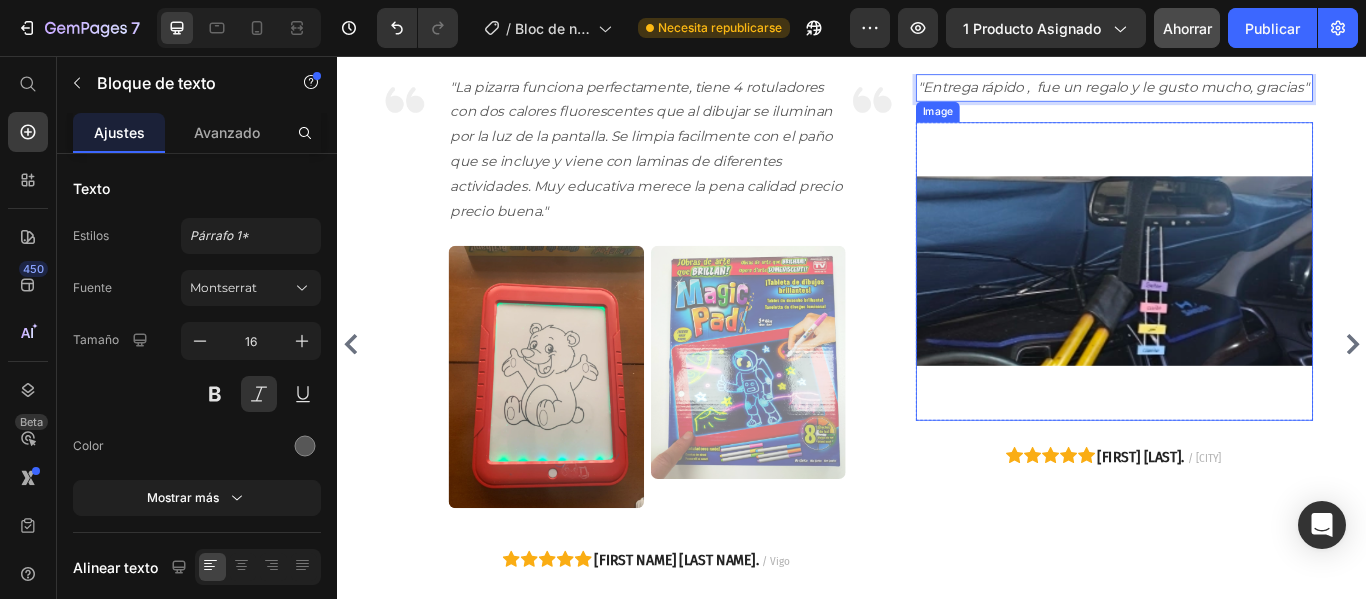 click at bounding box center (1242, 306) 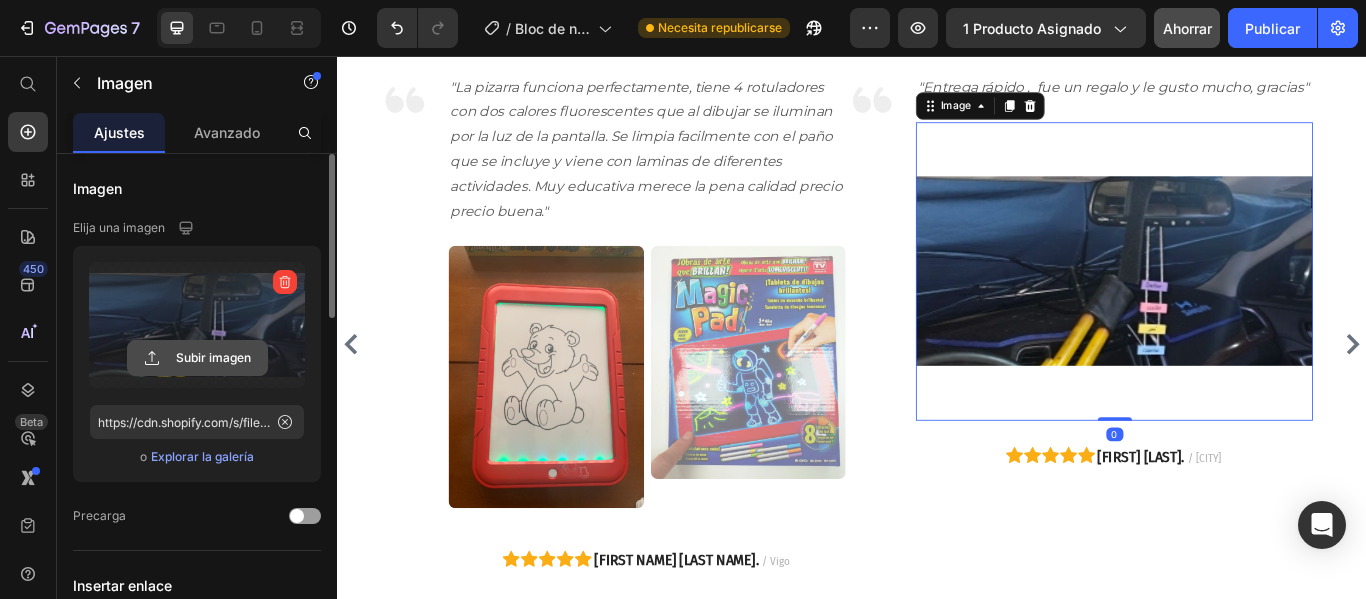 click 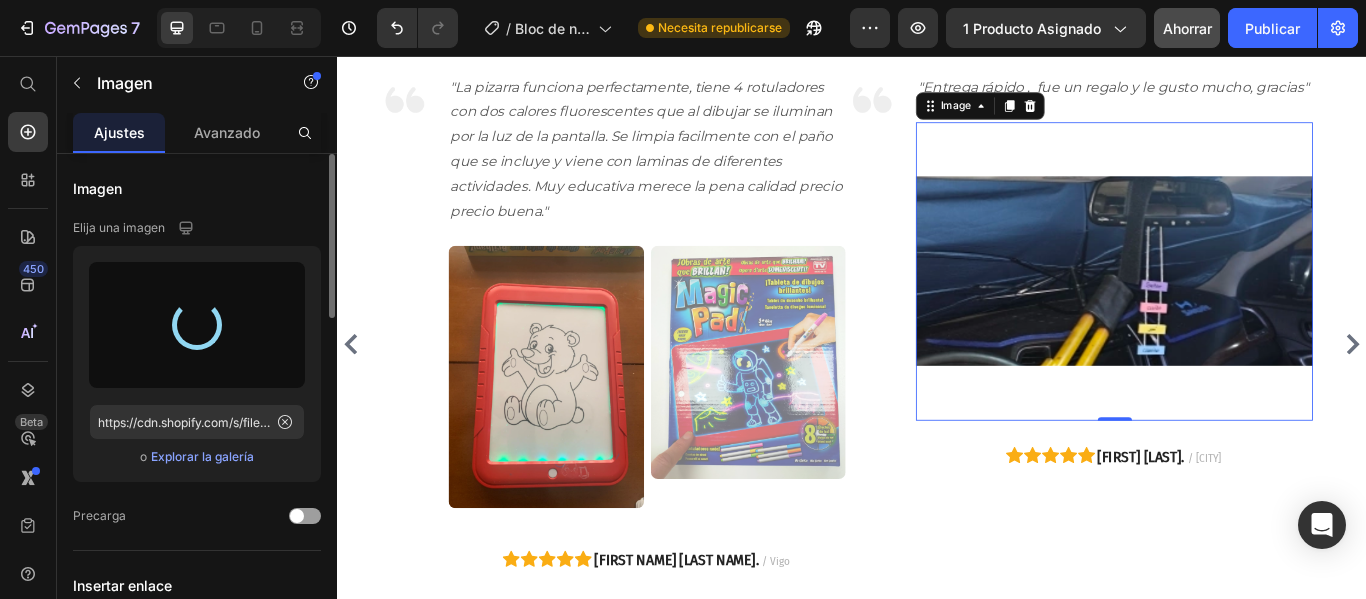 type on "https://cdn.shopify.com/s/files/1/0905/5384/4046/files/gempages_559748872570667813-6d4f88a7-0de9-453d-a199-3576cb090d7f.jpg" 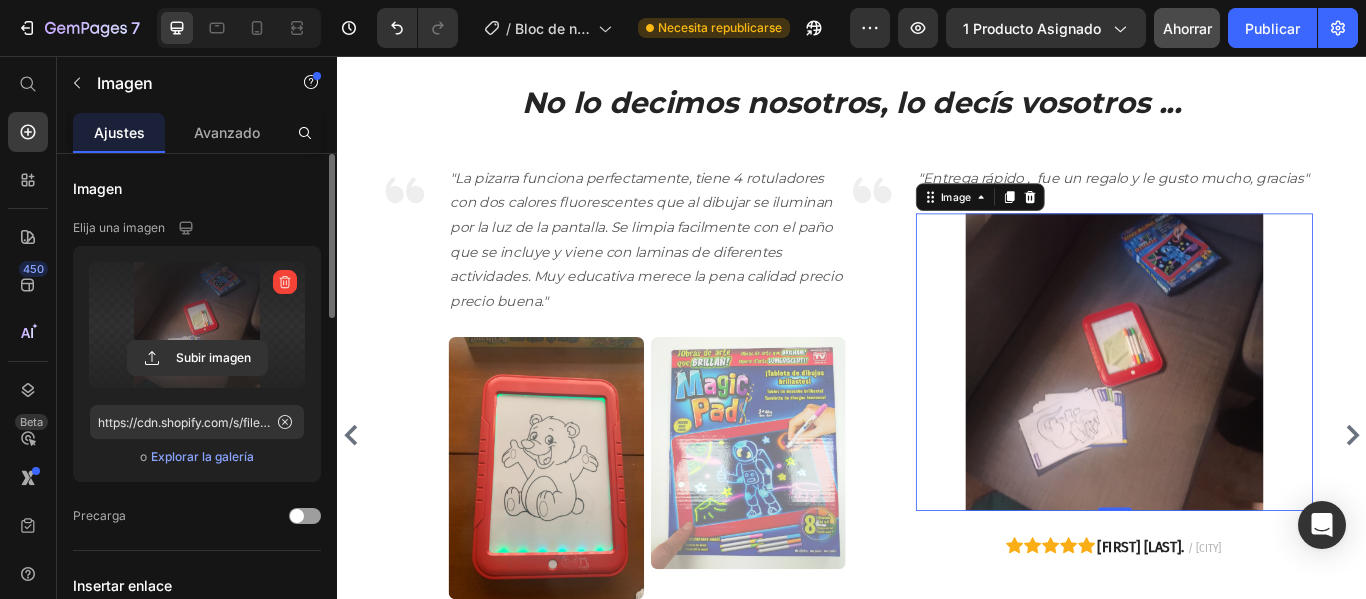 scroll, scrollTop: 3600, scrollLeft: 0, axis: vertical 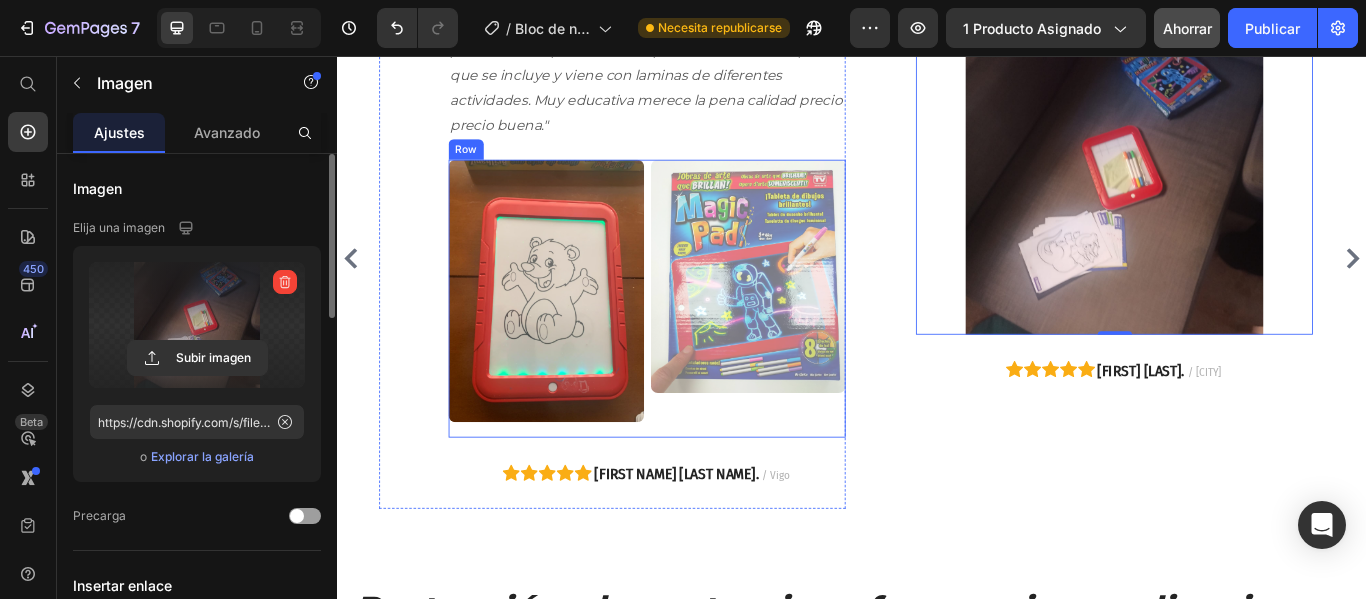 click on "Image" at bounding box center (816, 339) 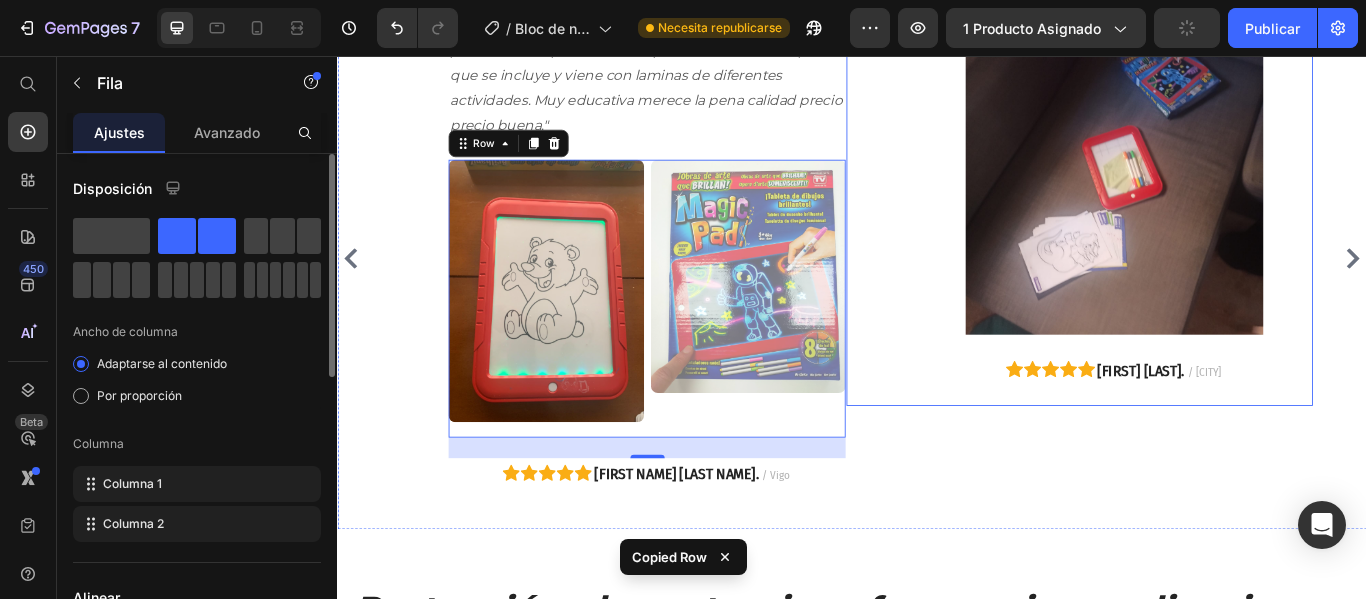 click at bounding box center (1242, 206) 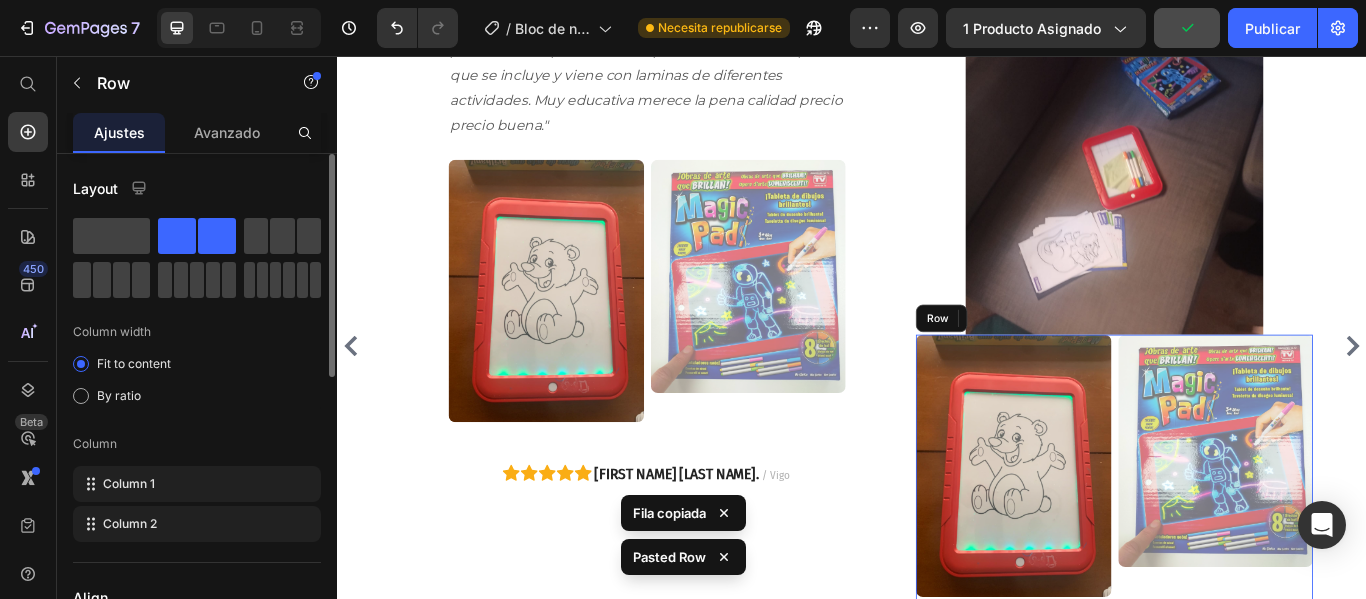 scroll, scrollTop: 3716, scrollLeft: 0, axis: vertical 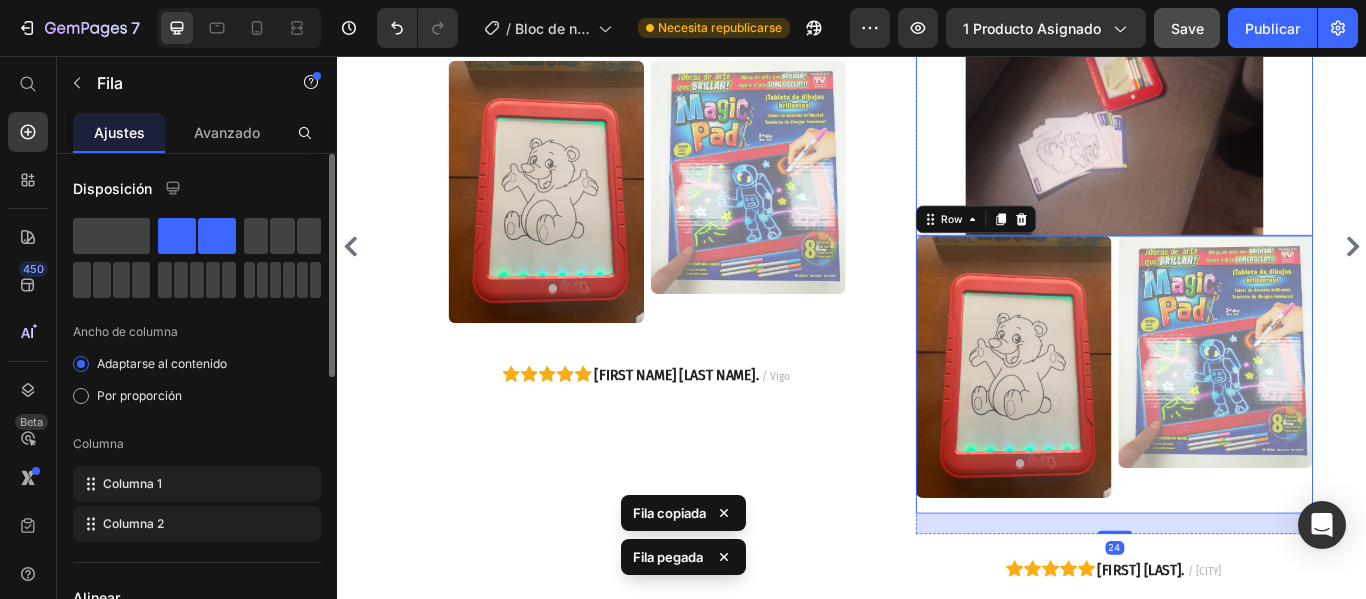 click at bounding box center [1242, 90] 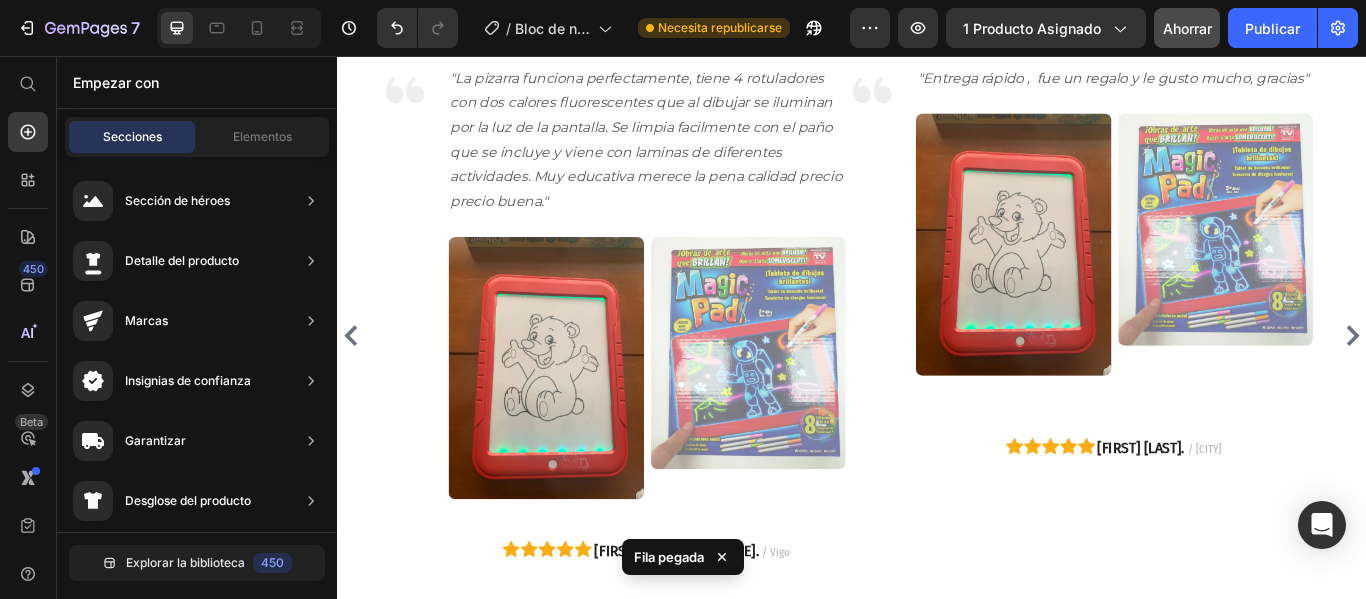 scroll, scrollTop: 3400, scrollLeft: 0, axis: vertical 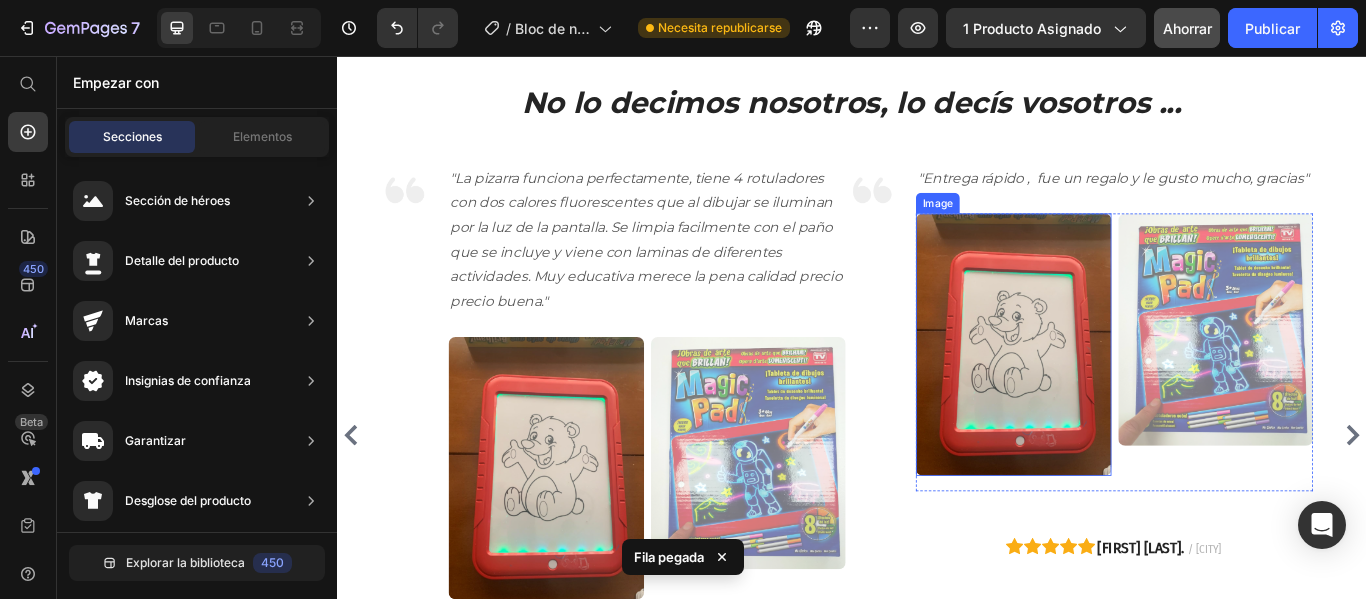 click at bounding box center (1125, 392) 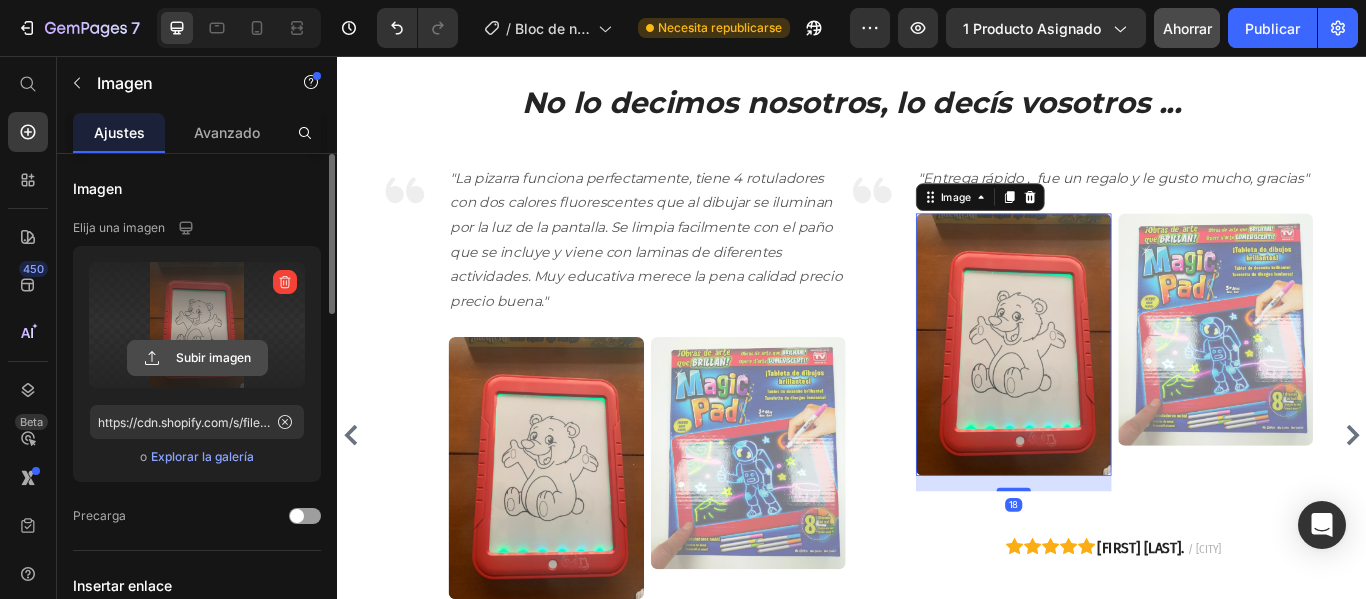 click 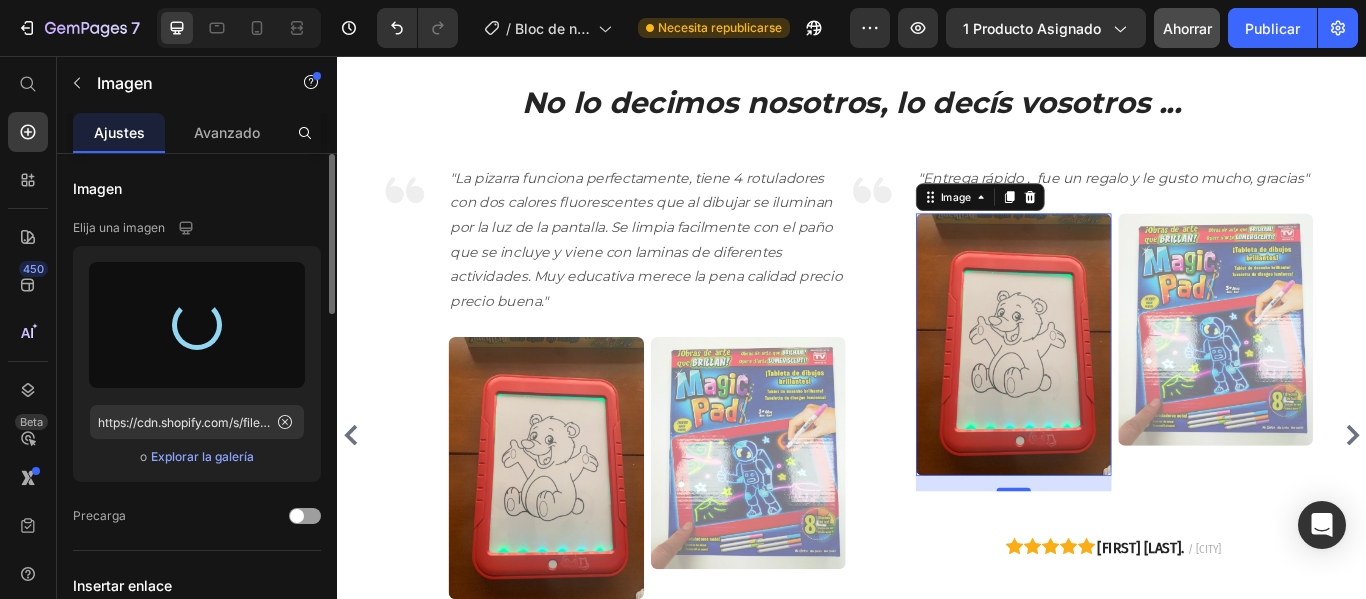 type on "https://cdn.shopify.com/s/files/1/0905/5384/4046/files/gempages_559748872570667813-6d4f88a7-0de9-453d-a199-3576cb090d7f.jpg" 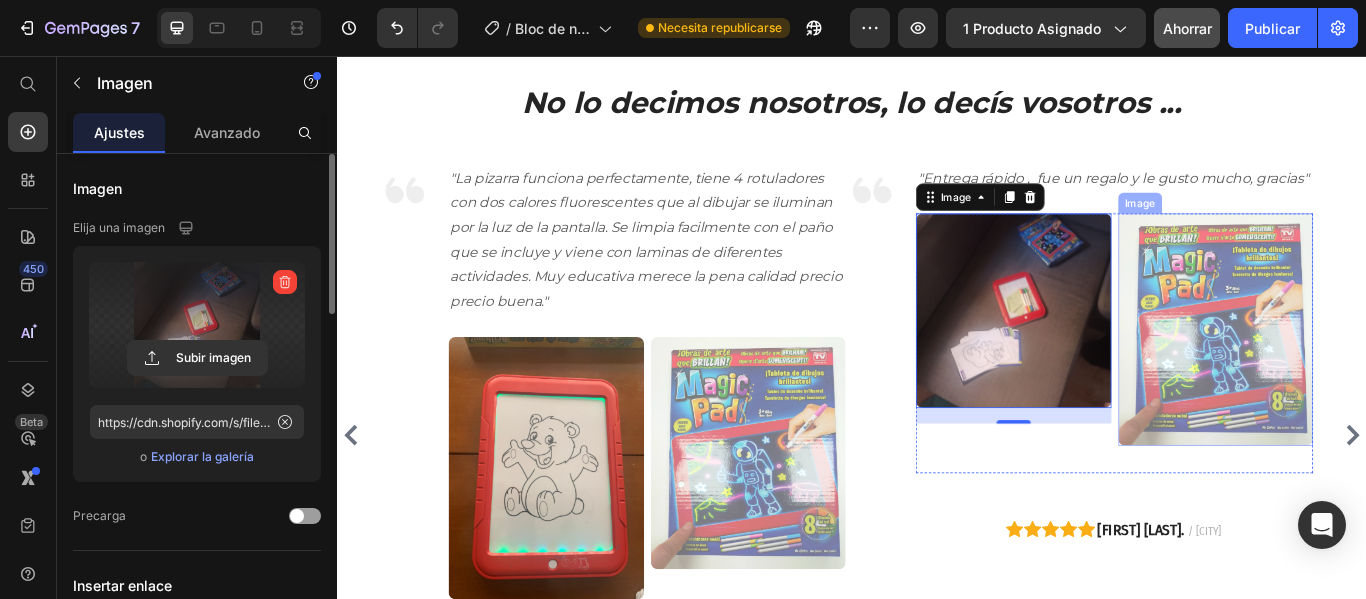 click at bounding box center [1361, 374] 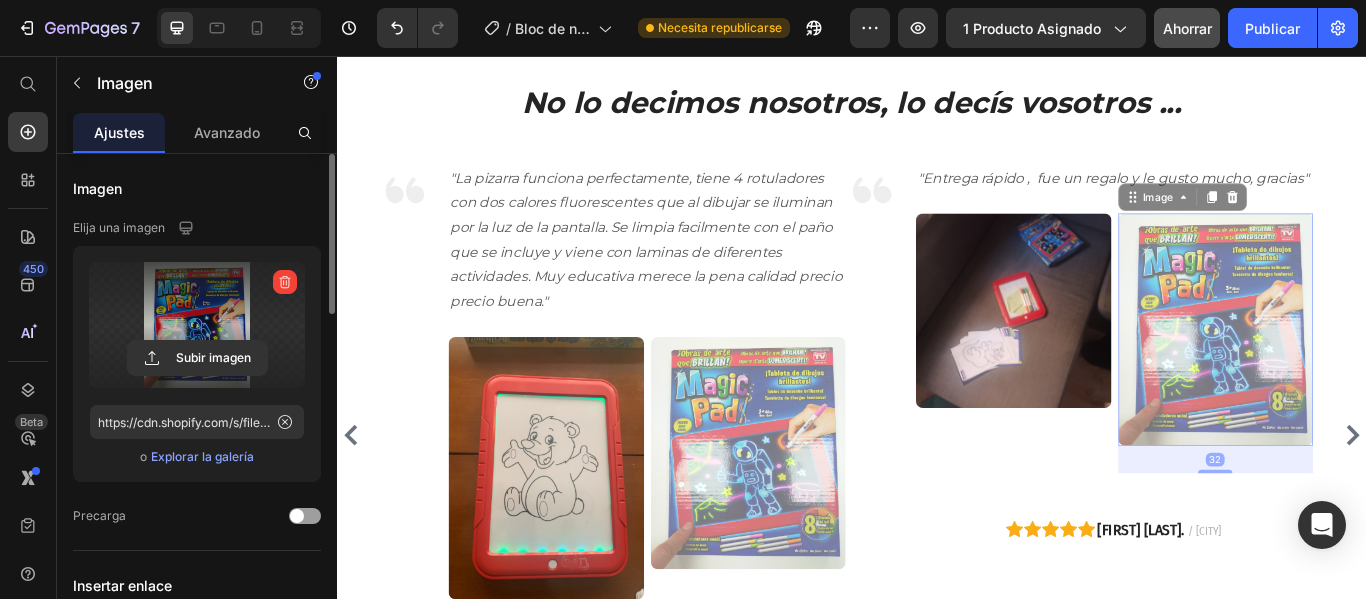click at bounding box center (197, 325) 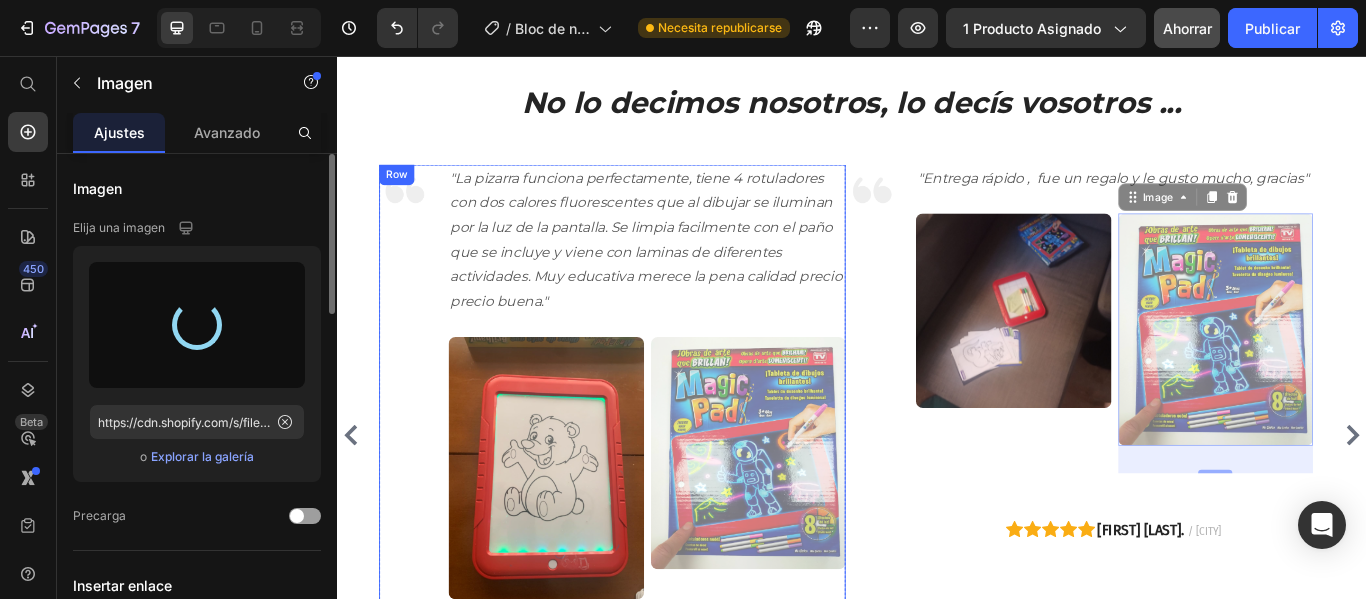 type on "https://cdn.shopify.com/s/files/1/0905/5384/4046/files/gempages_559748872570667813-33c9dba5-d6e4-4091-986f-eb2245a5cba4.jpg" 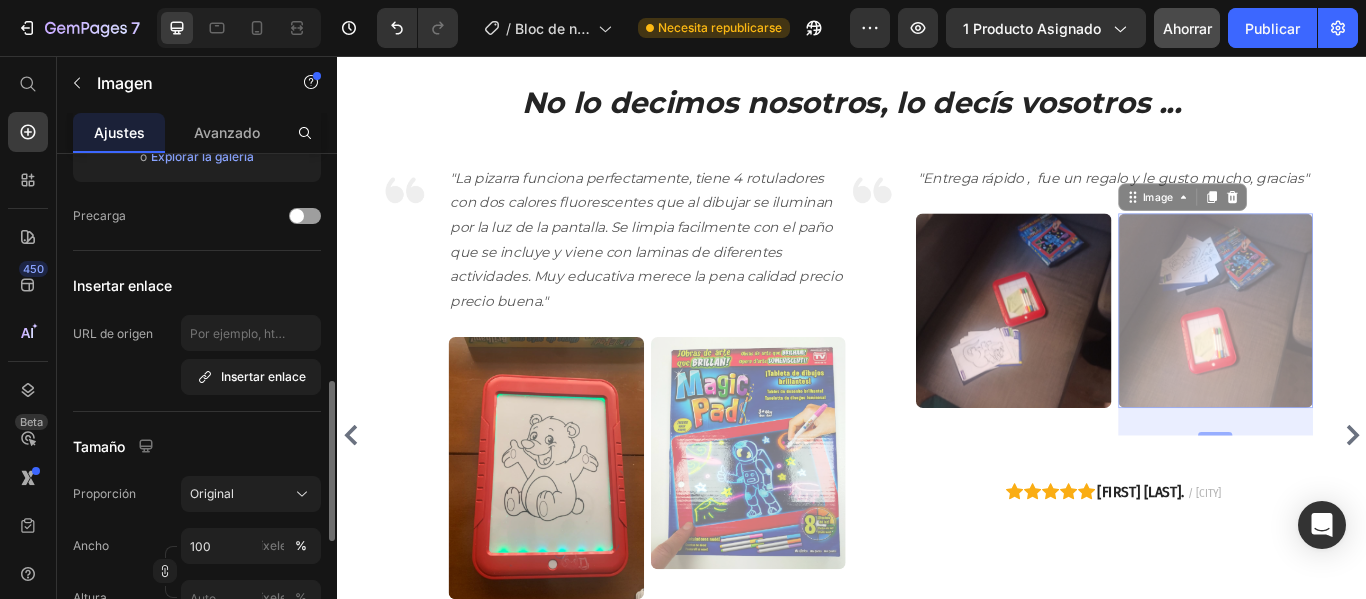 scroll, scrollTop: 400, scrollLeft: 0, axis: vertical 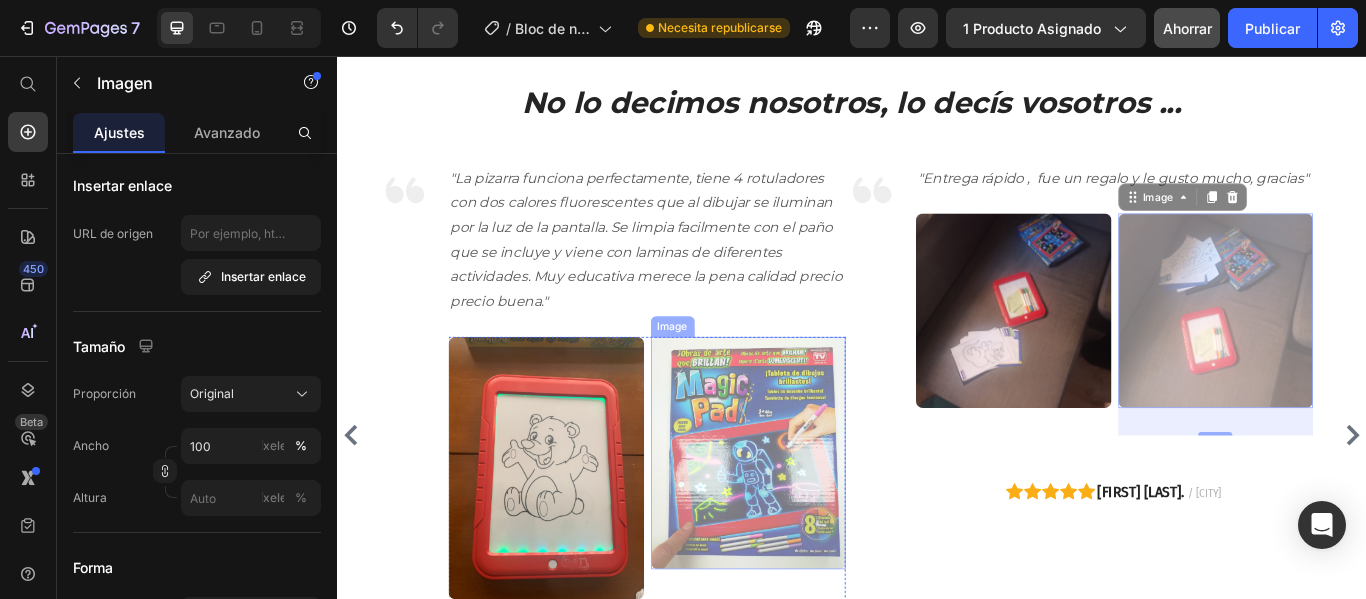 click at bounding box center (816, 518) 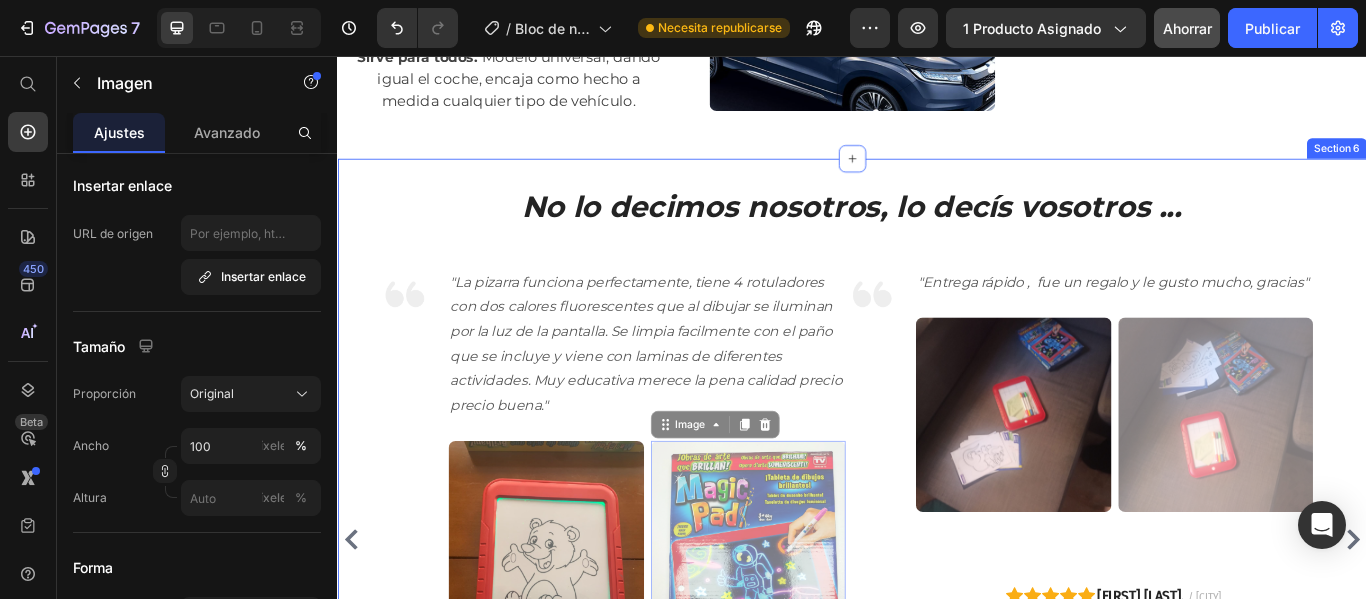 scroll, scrollTop: 3300, scrollLeft: 0, axis: vertical 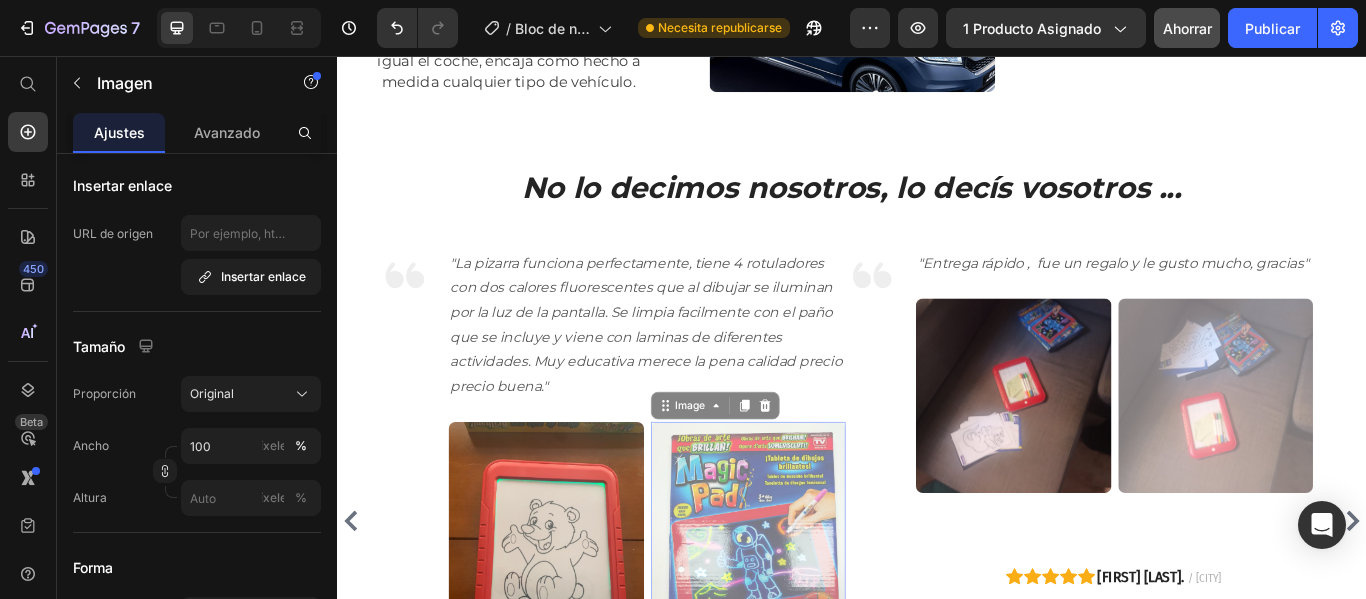 click at bounding box center [816, 618] 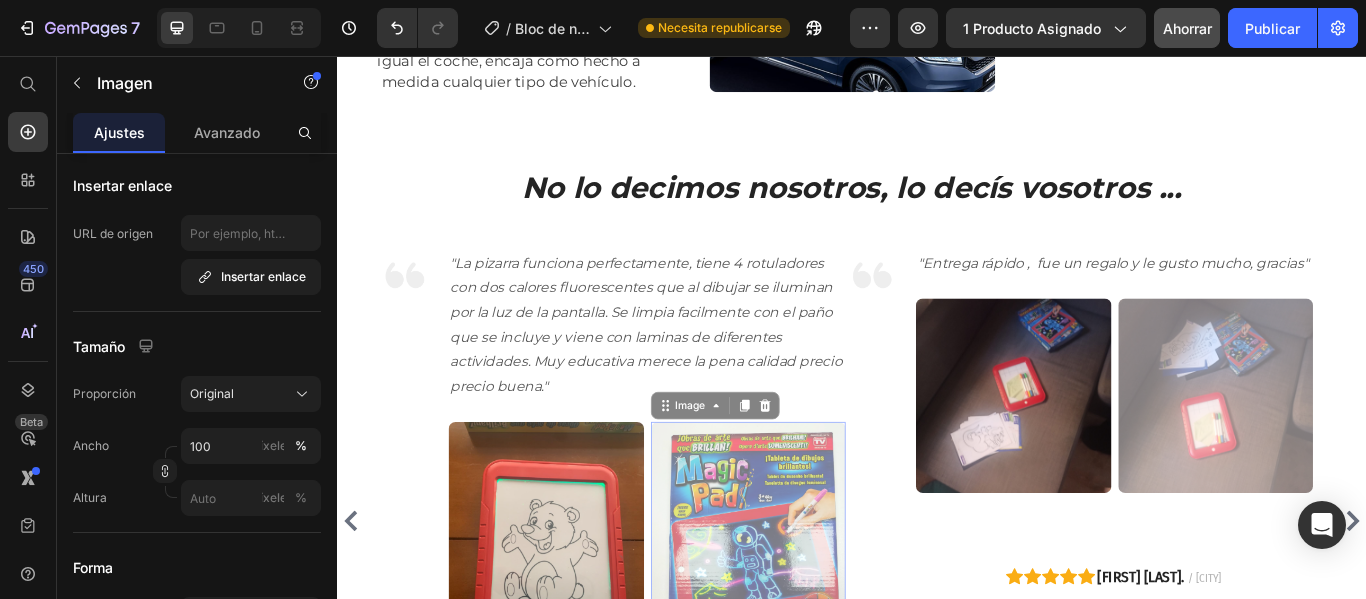 scroll, scrollTop: 0, scrollLeft: 0, axis: both 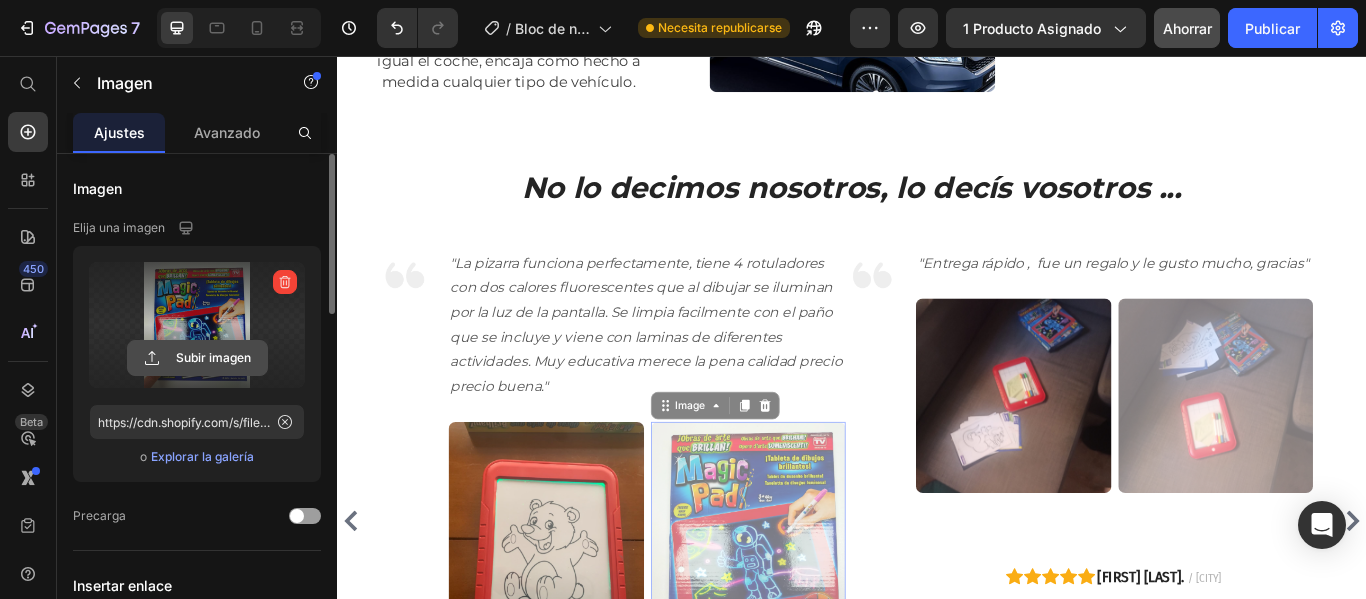 click 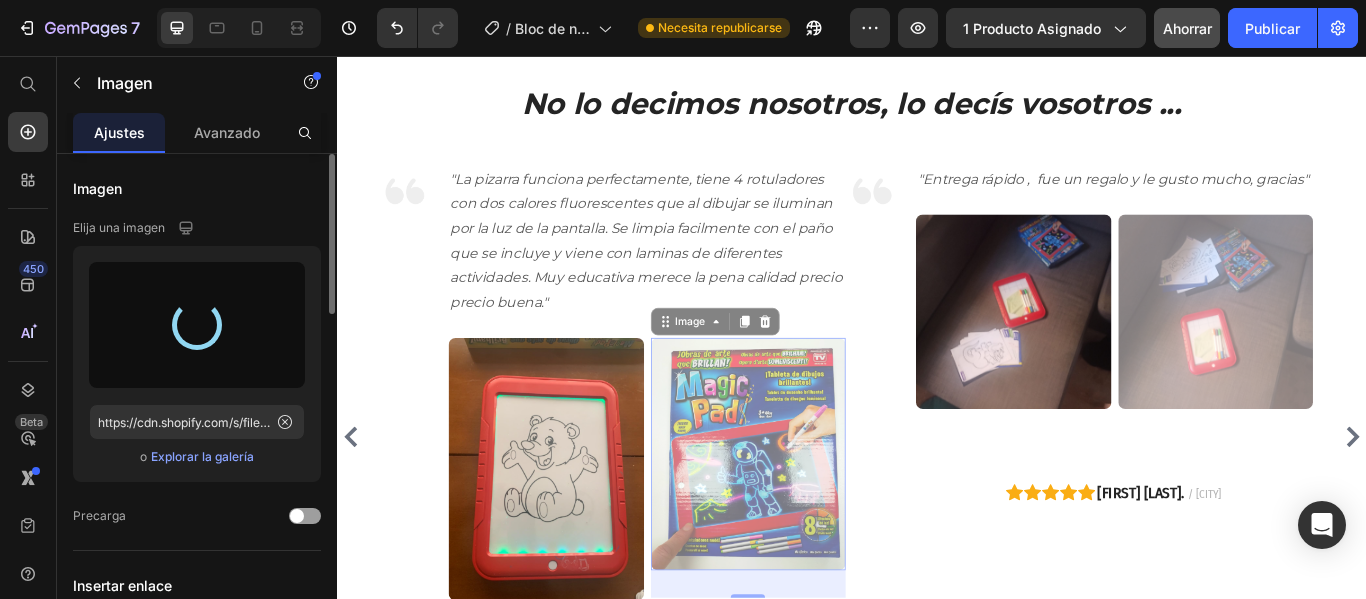 scroll, scrollTop: 3500, scrollLeft: 0, axis: vertical 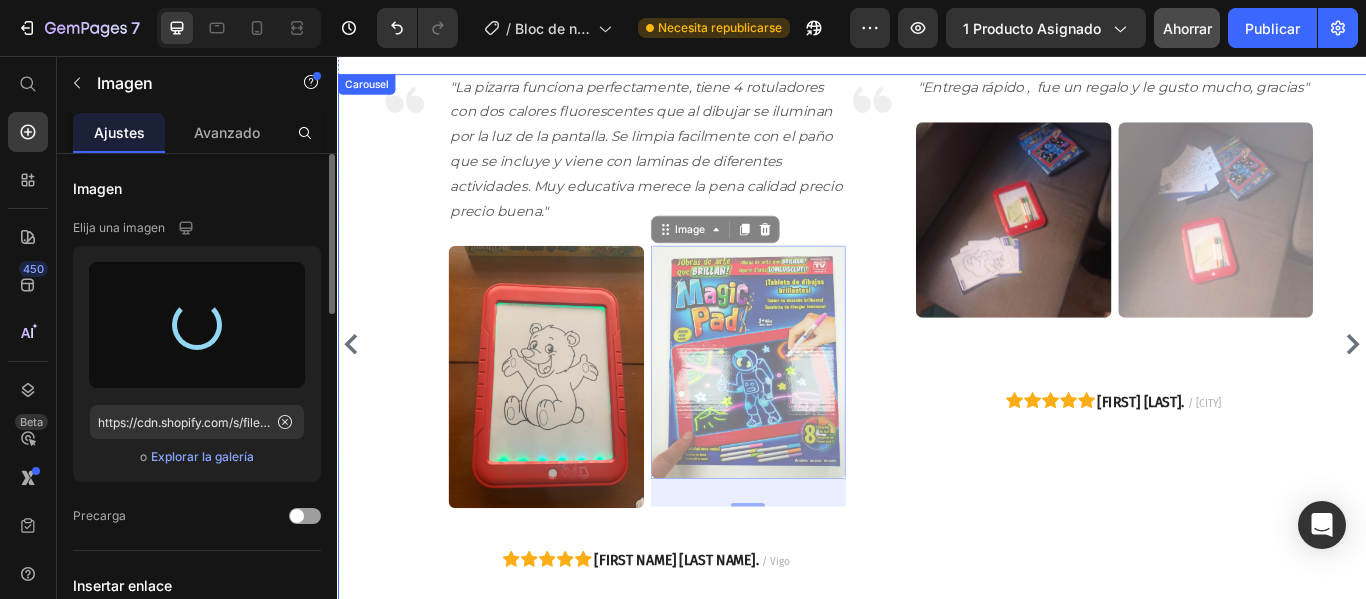 type on "https://cdn.shopify.com/s/files/1/0905/5384/4046/files/gempages_559748872570667813-0c7306e7-8b45-40e0-8c48-0e8c45905dc3.jpg" 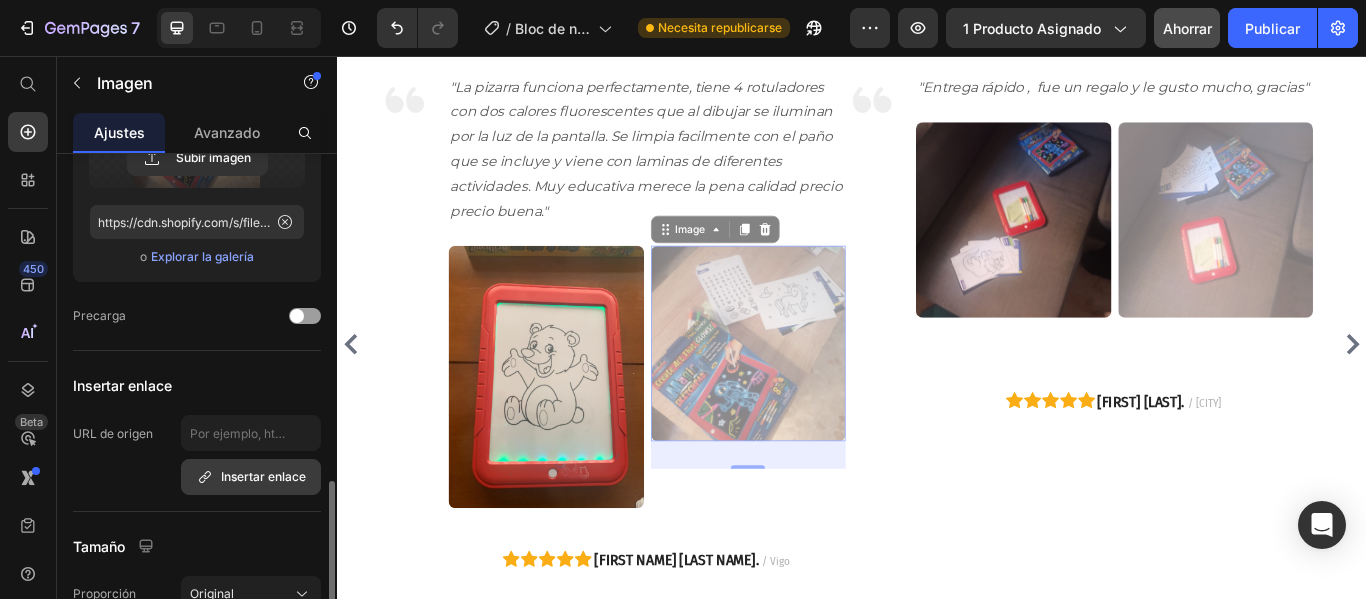 scroll, scrollTop: 400, scrollLeft: 0, axis: vertical 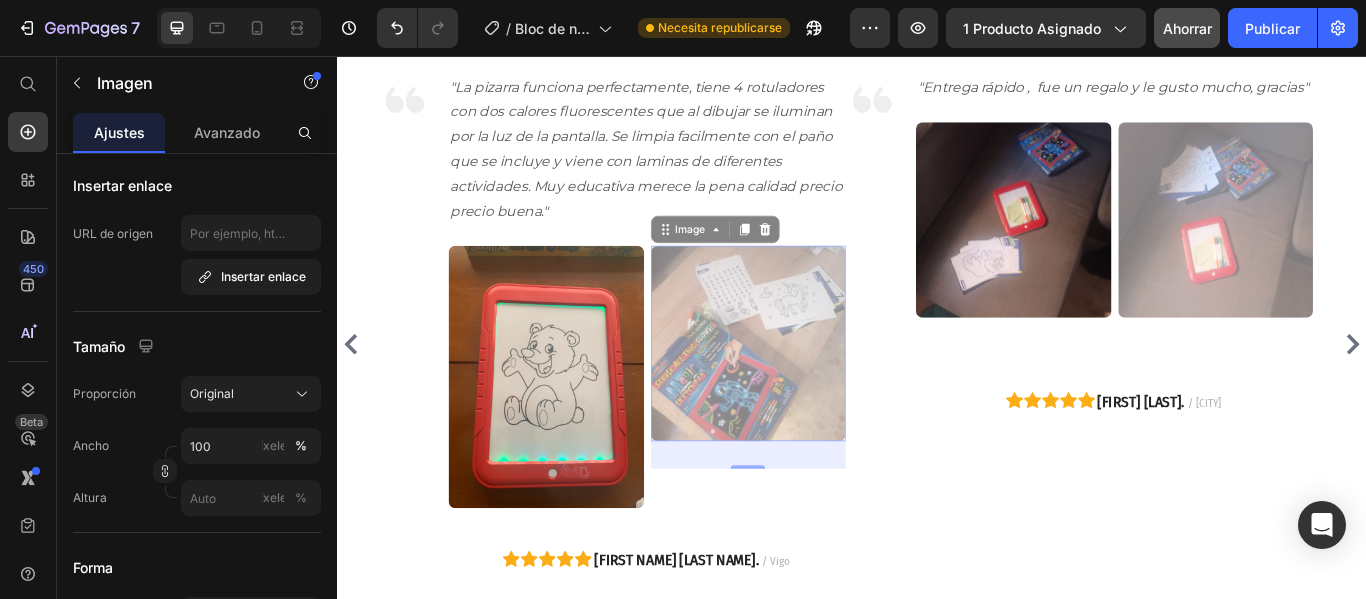 click at bounding box center [816, 391] 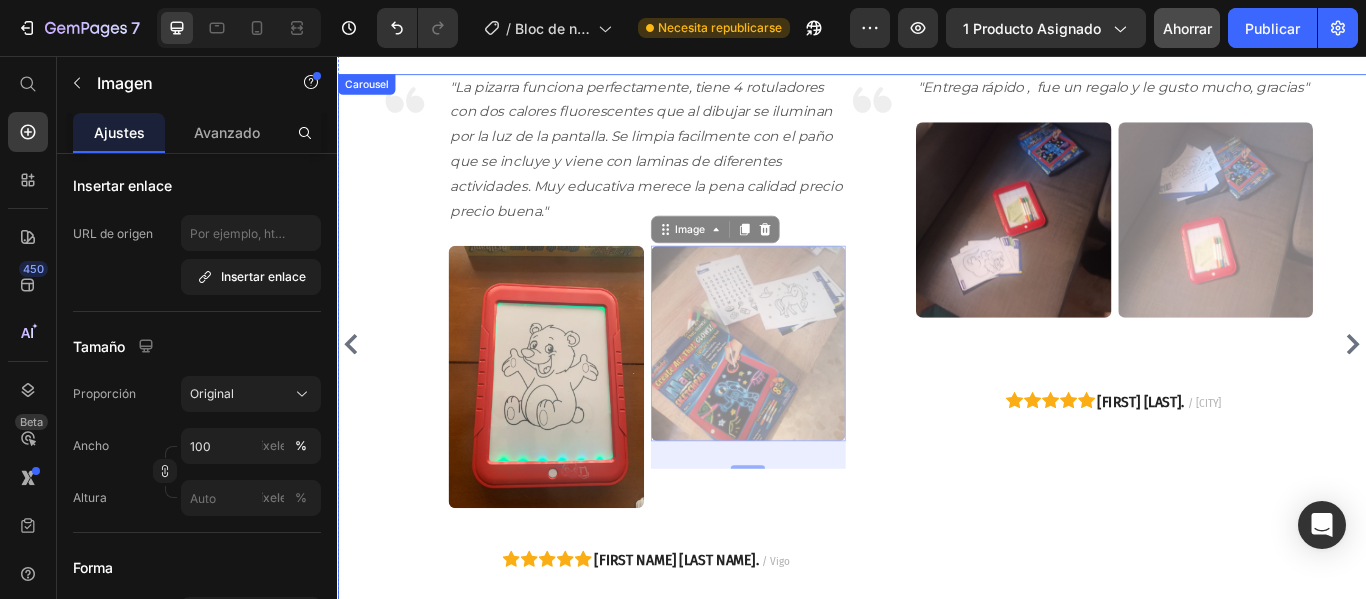 click on "Image "Entrega rápido ,  fue un regalo y le gusto mucho, gracias" Text block Image Image Row Row
Icon
Icon
Icon
Icon
Icon   Maria P.   / Lugo Text block Row Row" at bounding box center [1202, 392] 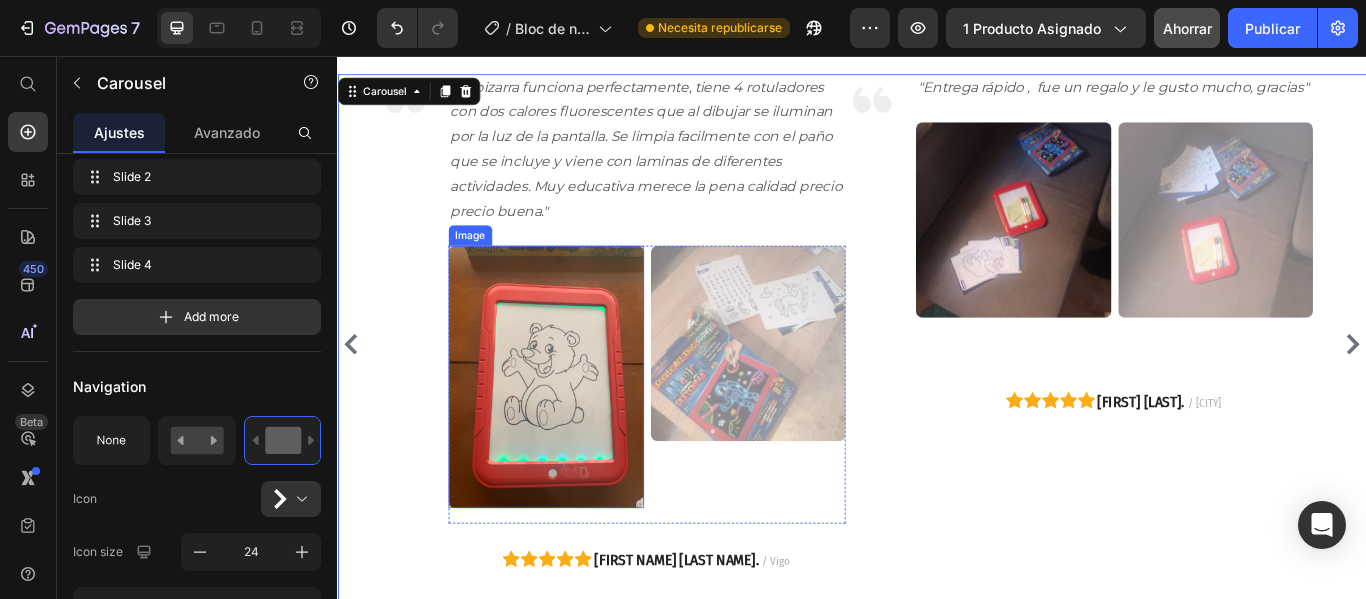 scroll, scrollTop: 0, scrollLeft: 0, axis: both 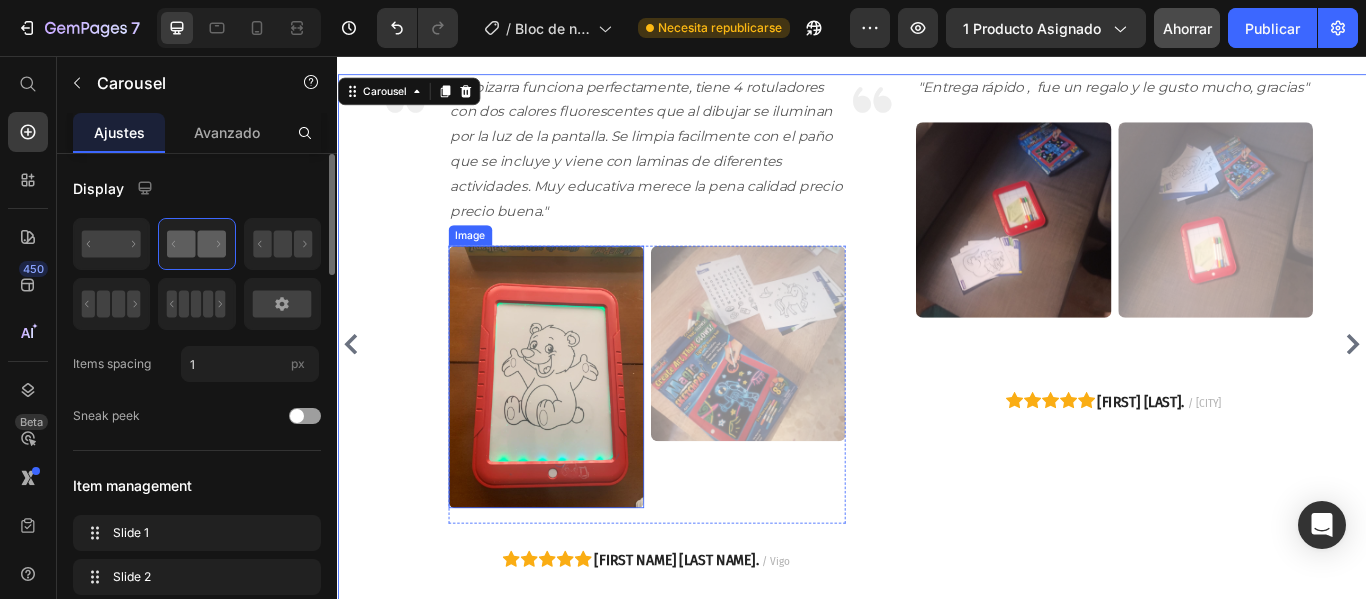 click at bounding box center [580, 430] 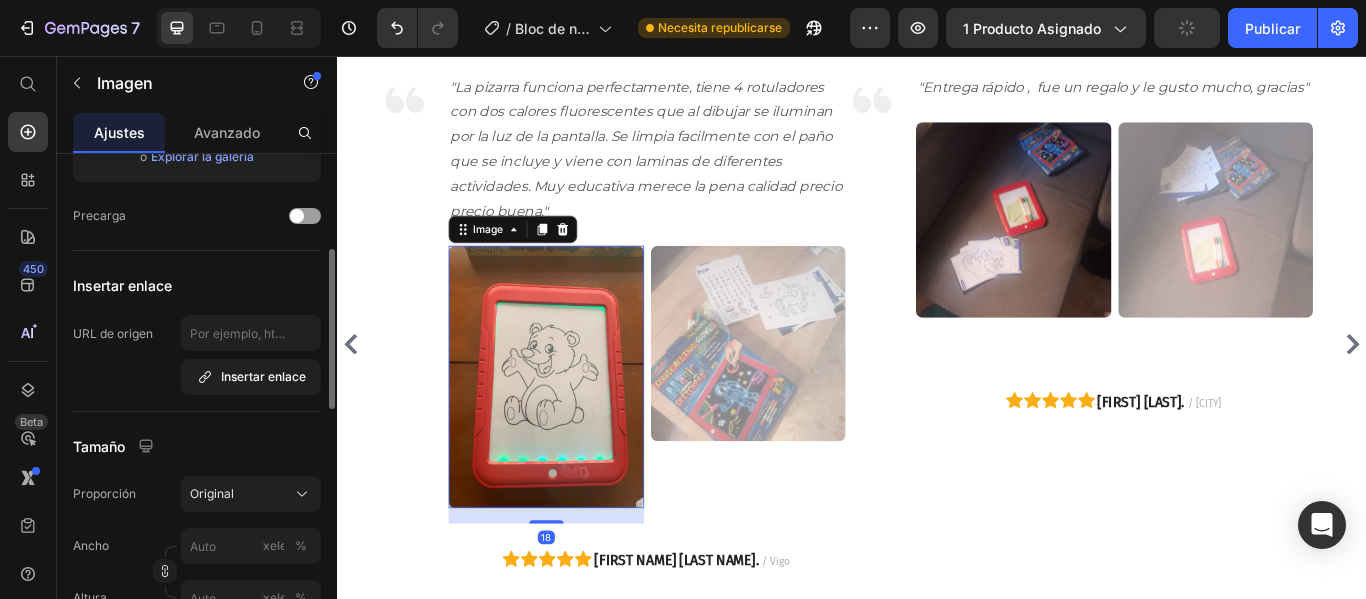 scroll, scrollTop: 400, scrollLeft: 0, axis: vertical 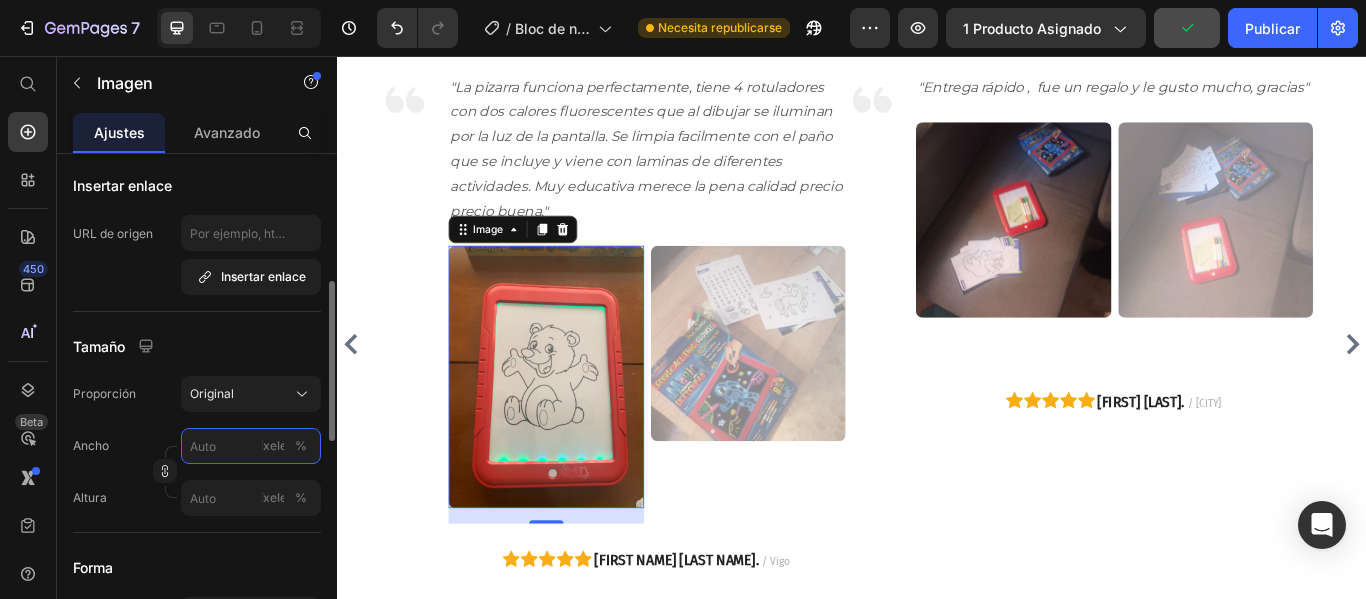 click on "píxeles %" at bounding box center (251, 446) 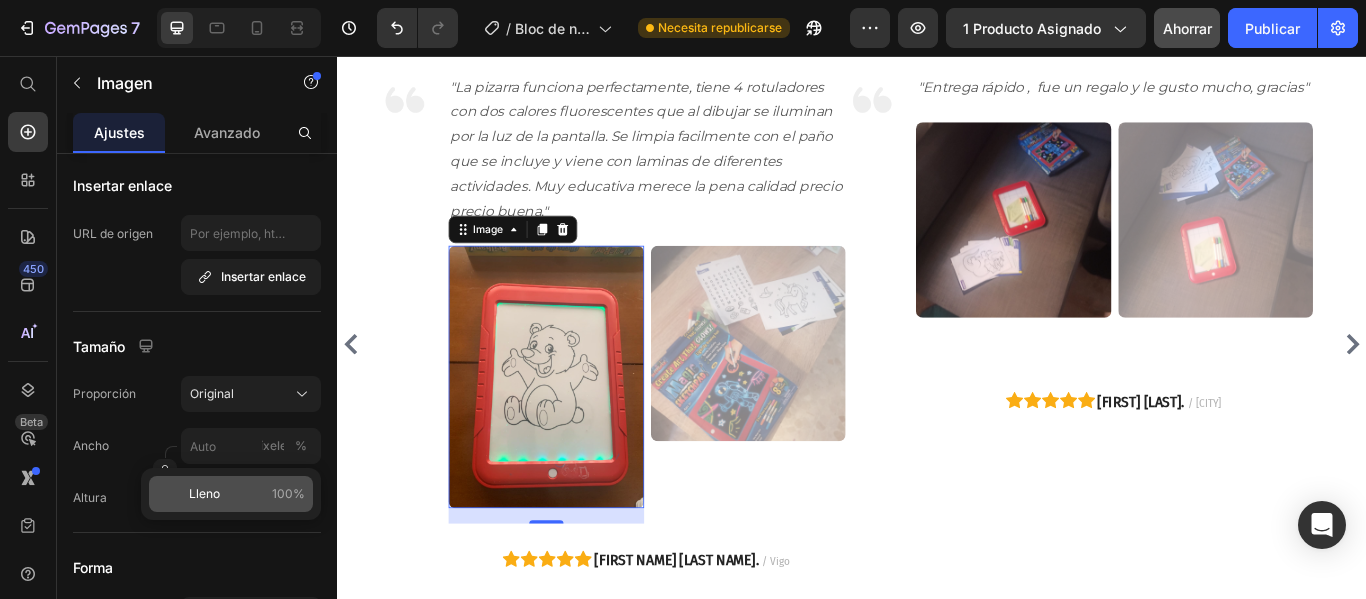 click on "Lleno" at bounding box center (204, 493) 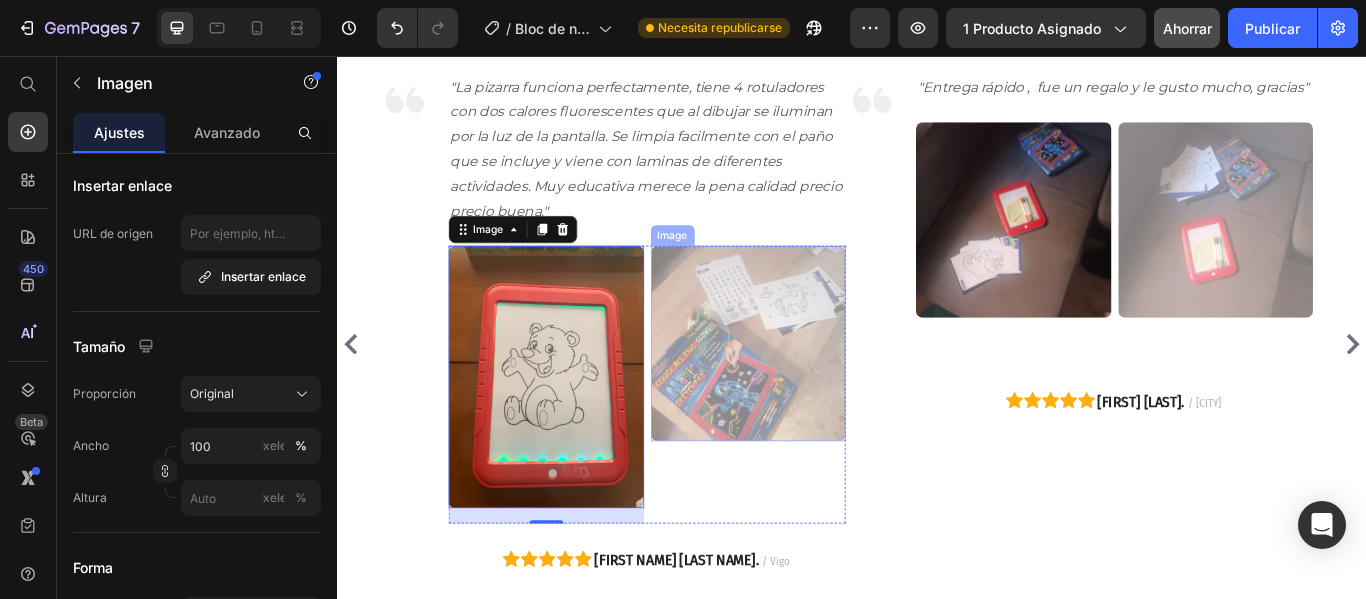 click at bounding box center [816, 391] 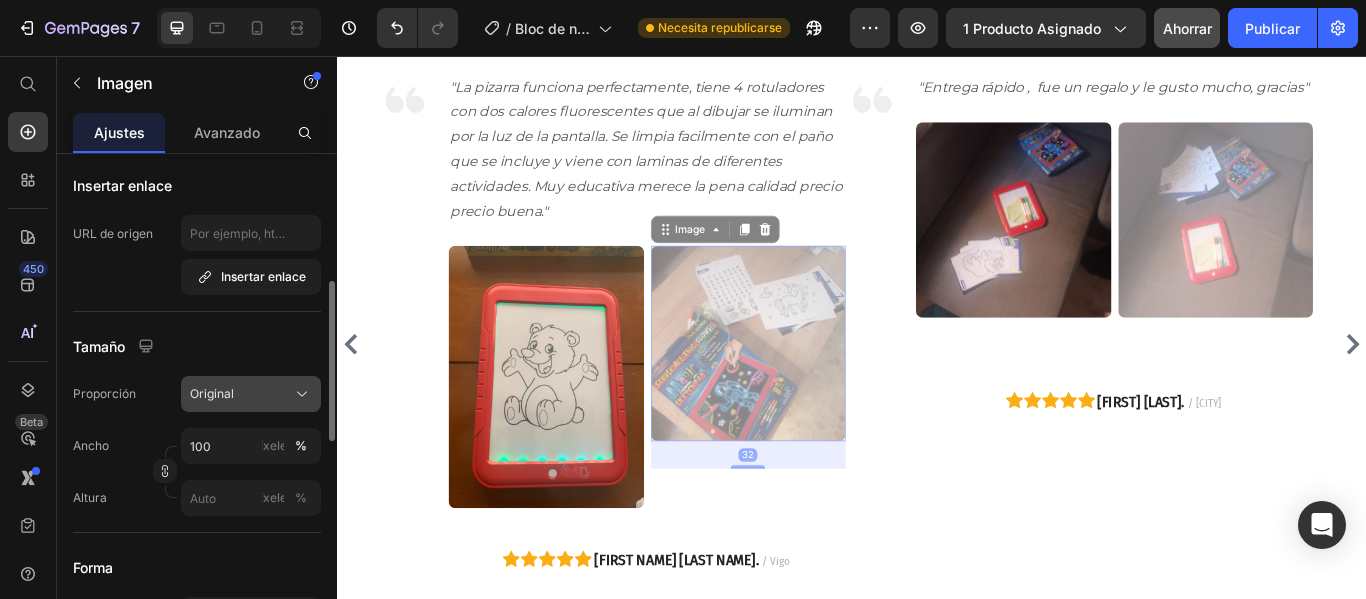 click on "Original" at bounding box center (212, 393) 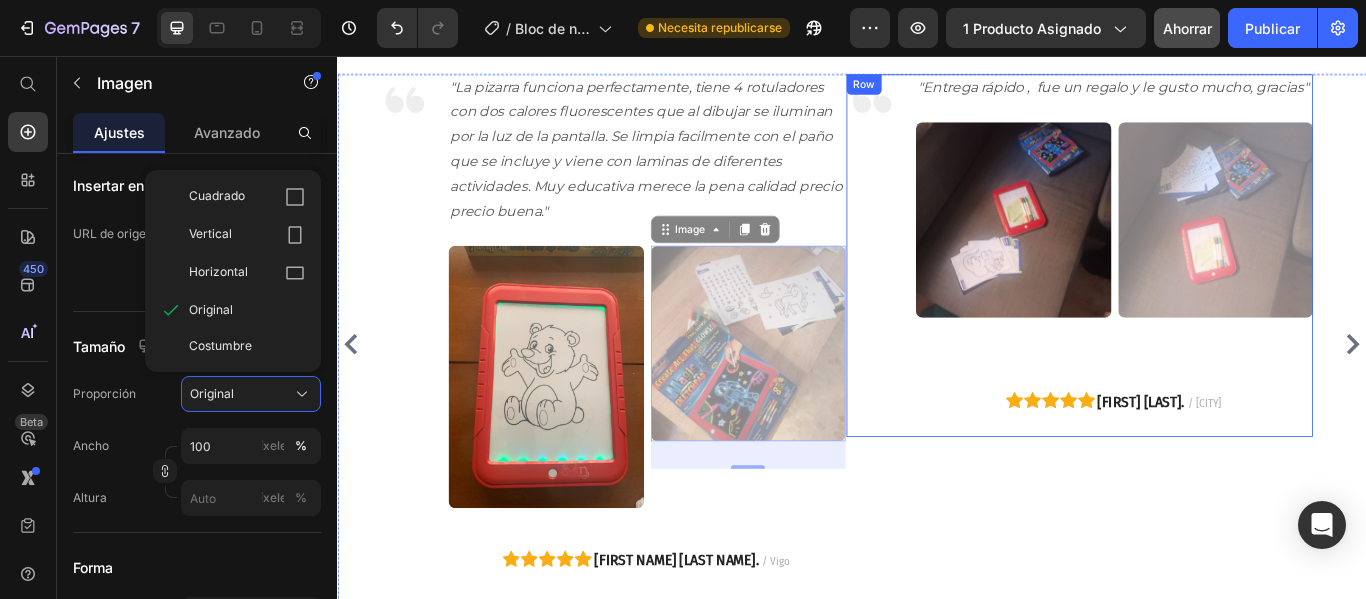 click on "Image" at bounding box center (960, 289) 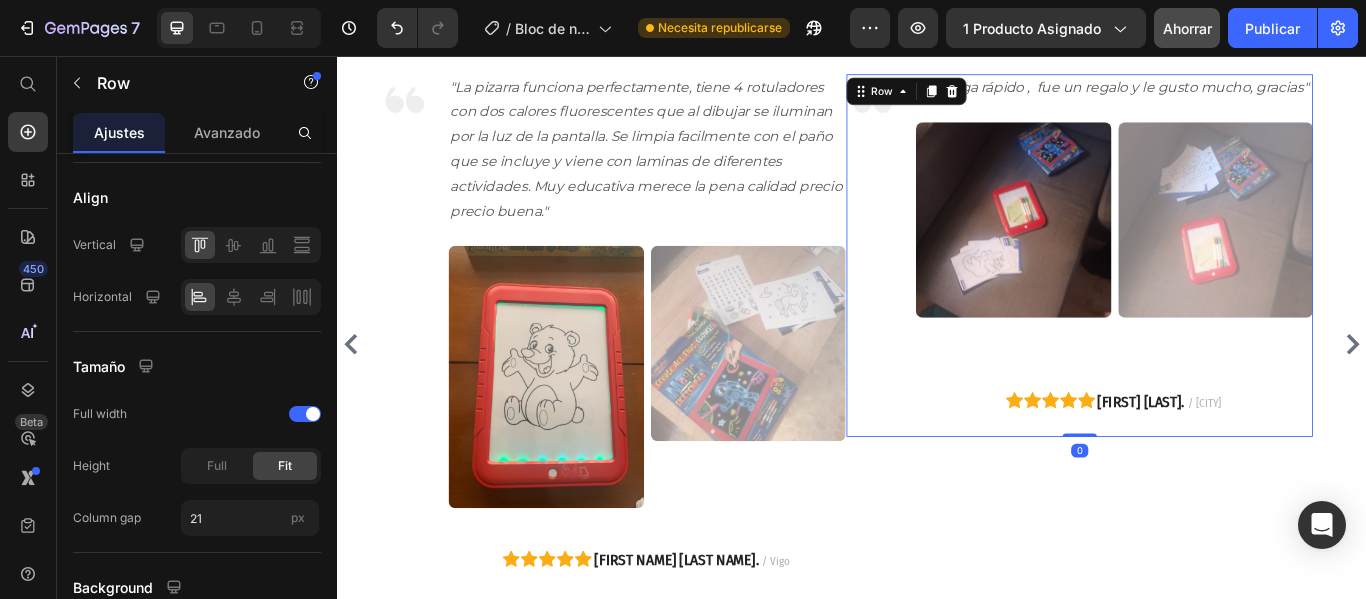 scroll, scrollTop: 0, scrollLeft: 0, axis: both 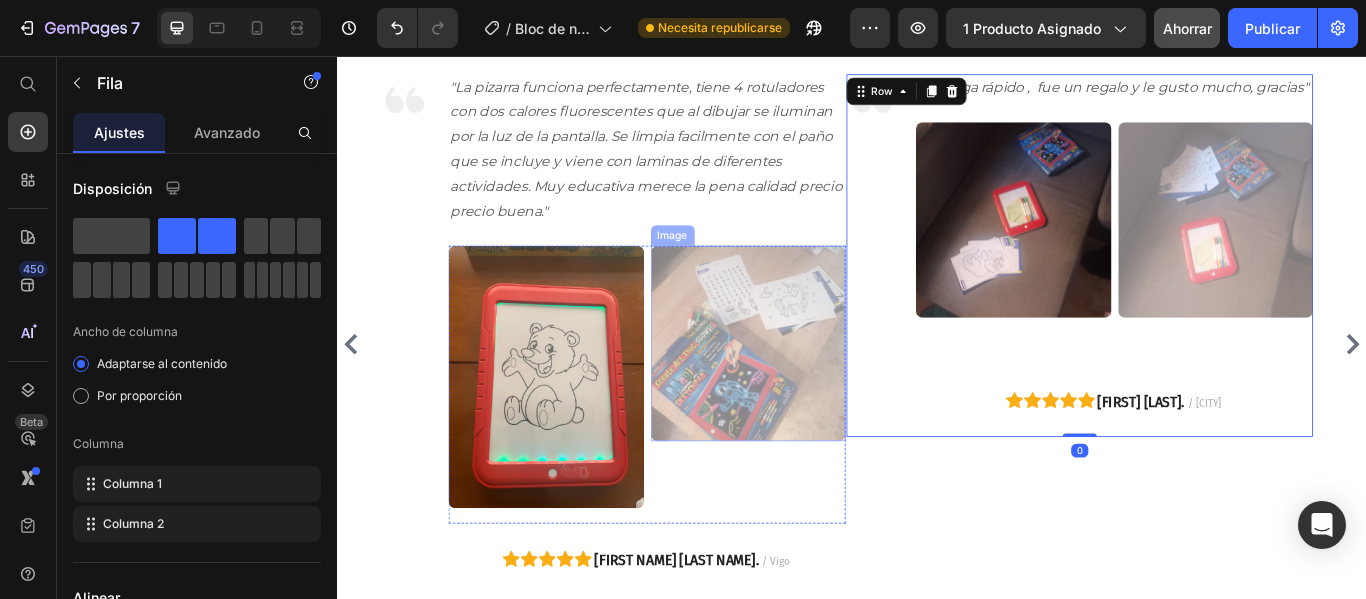 click at bounding box center (816, 391) 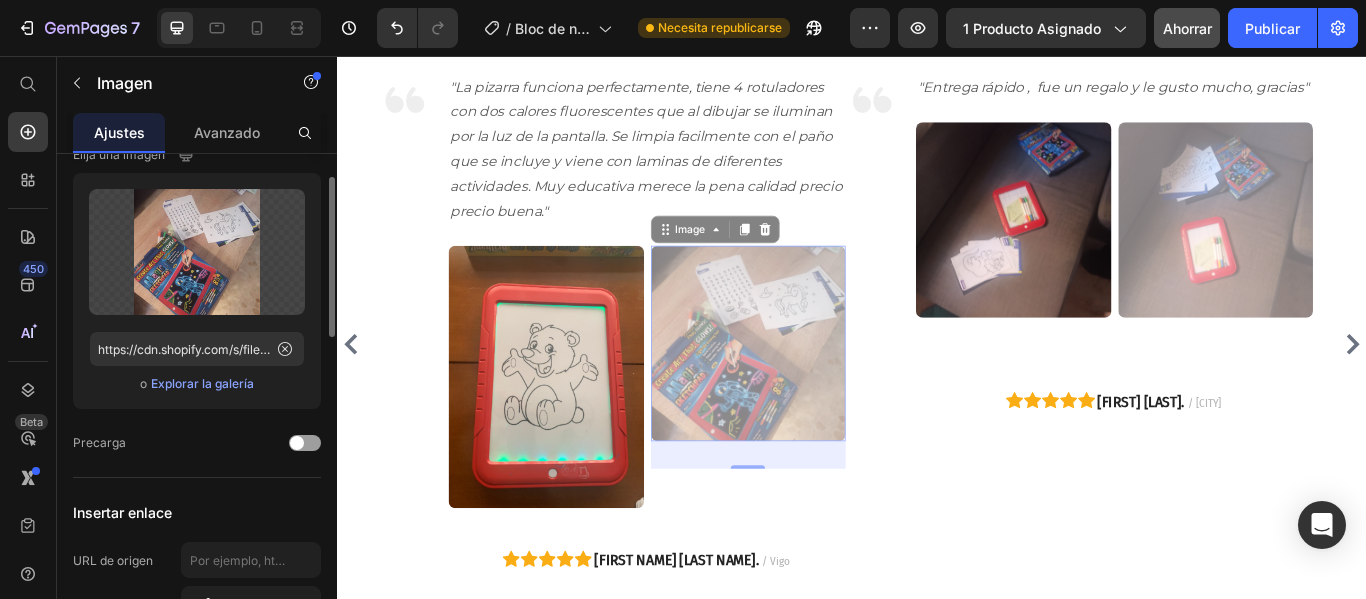 scroll, scrollTop: 0, scrollLeft: 0, axis: both 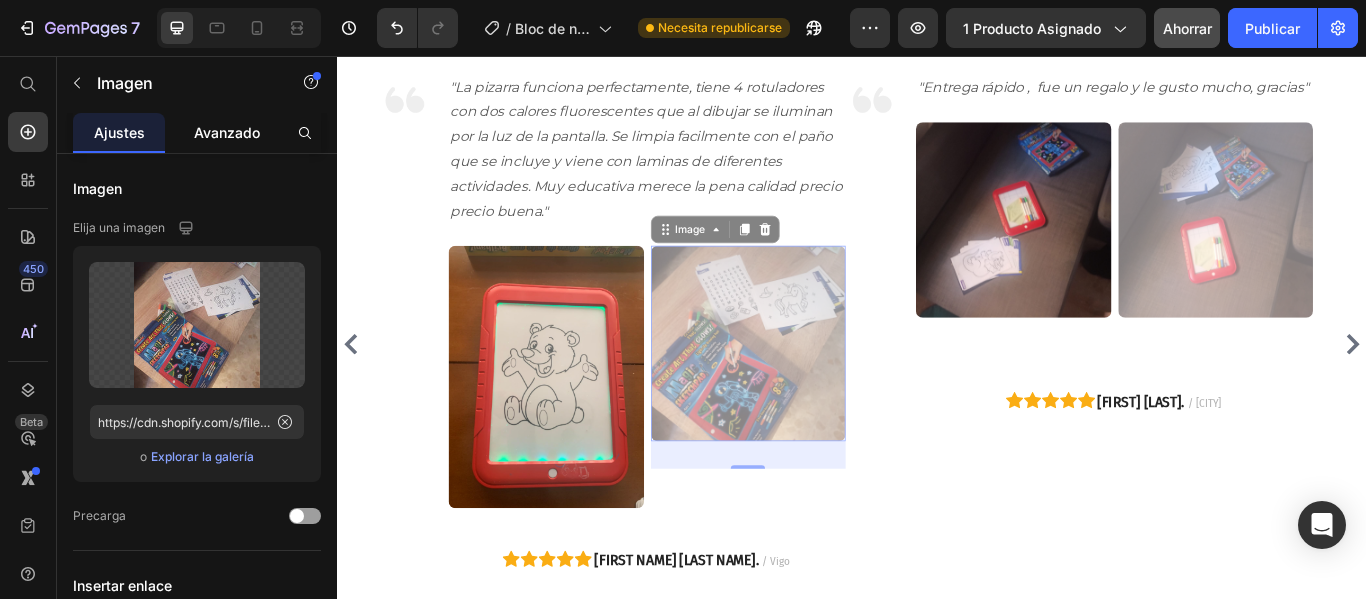 click on "Avanzado" at bounding box center [227, 132] 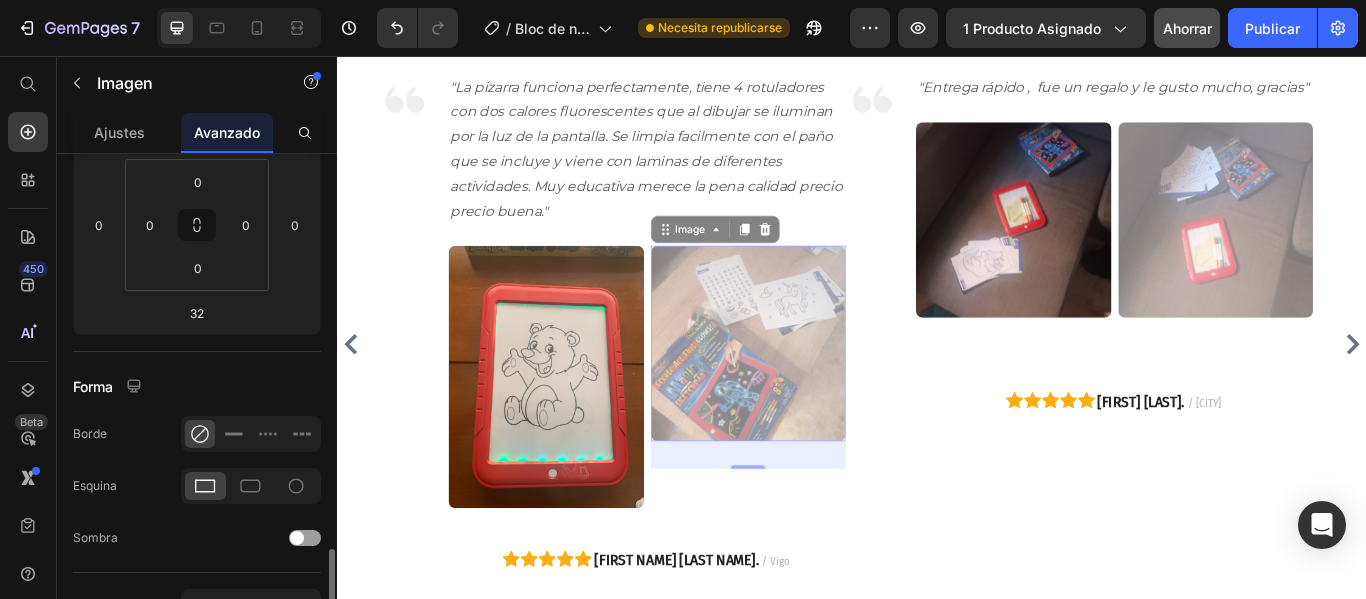 scroll, scrollTop: 500, scrollLeft: 0, axis: vertical 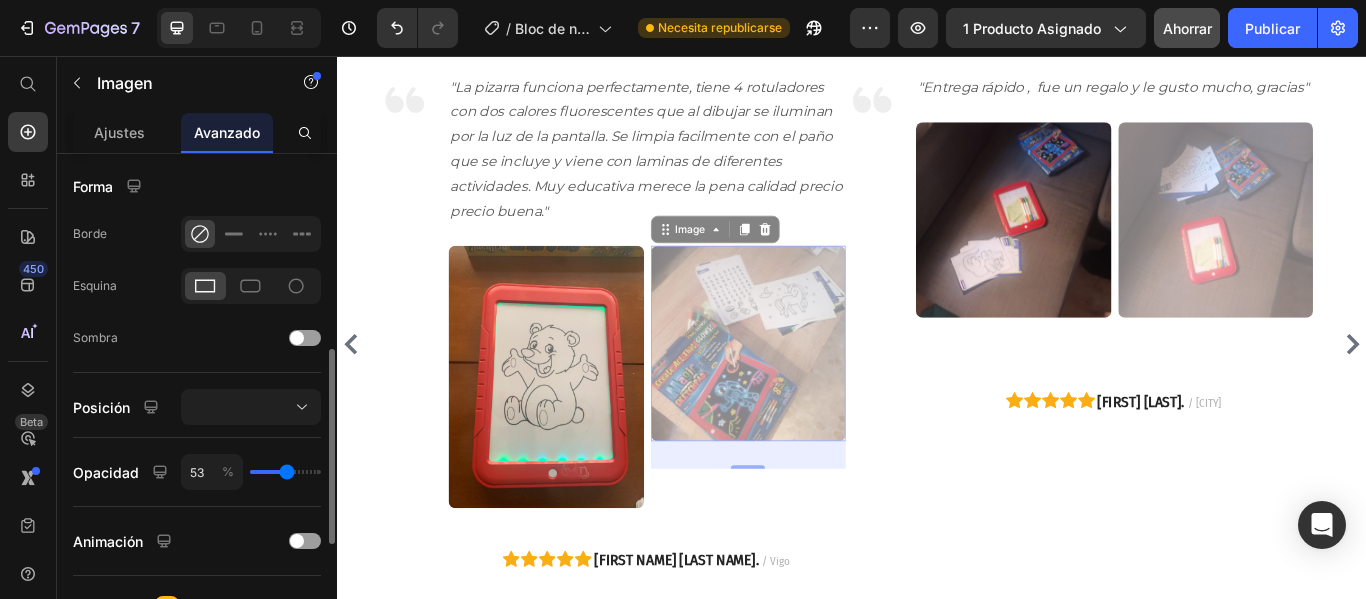 type on "56" 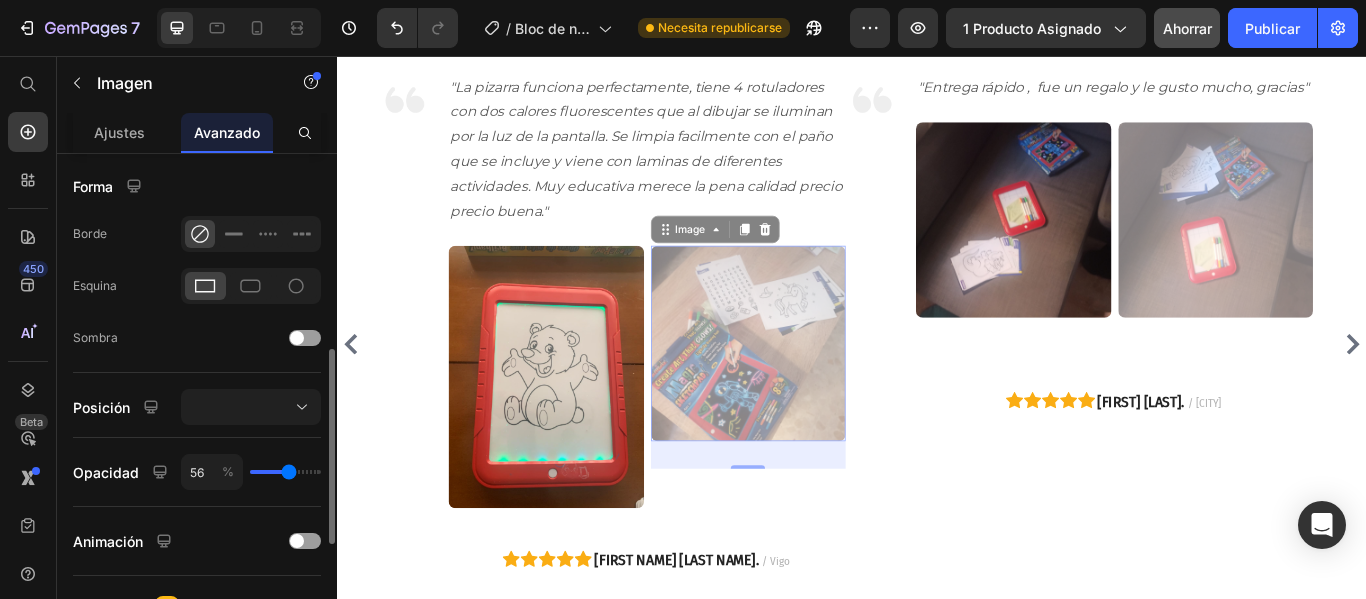 type on "58" 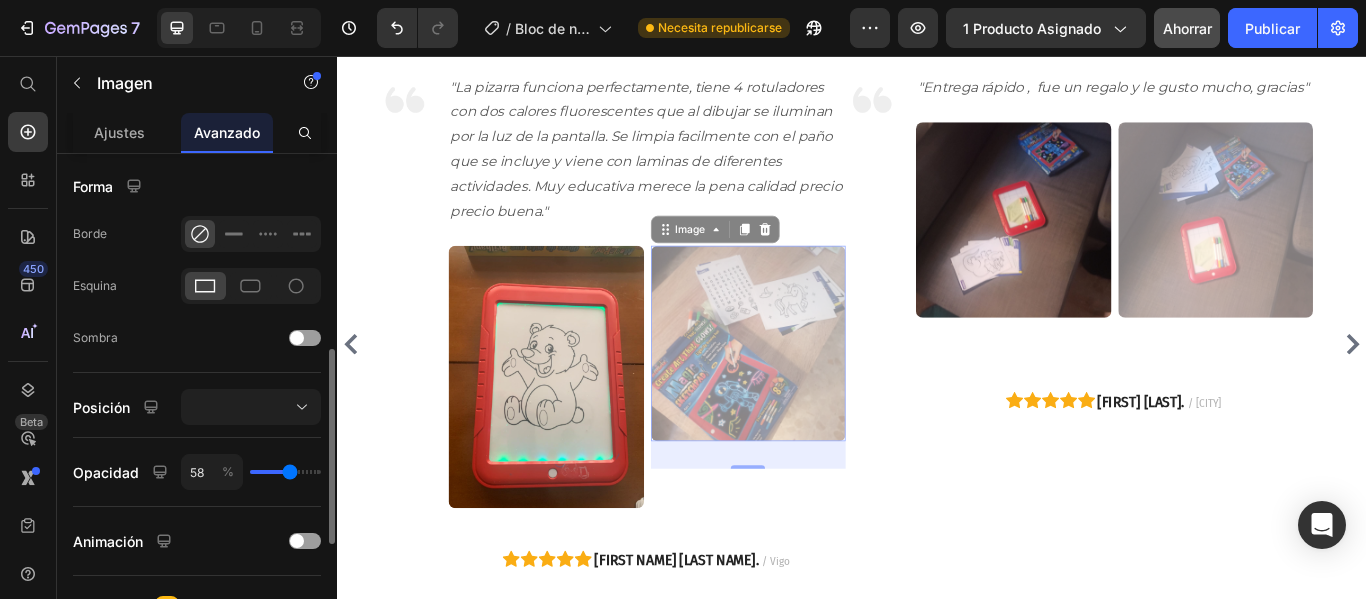 type on "69" 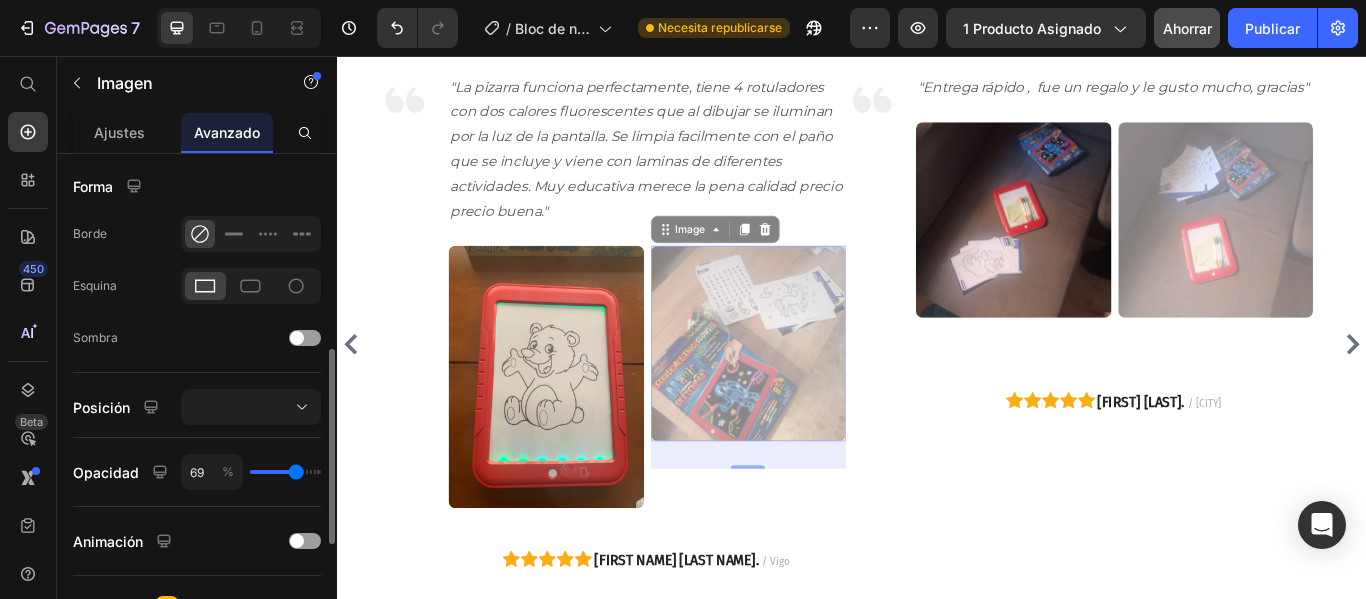 type on "100" 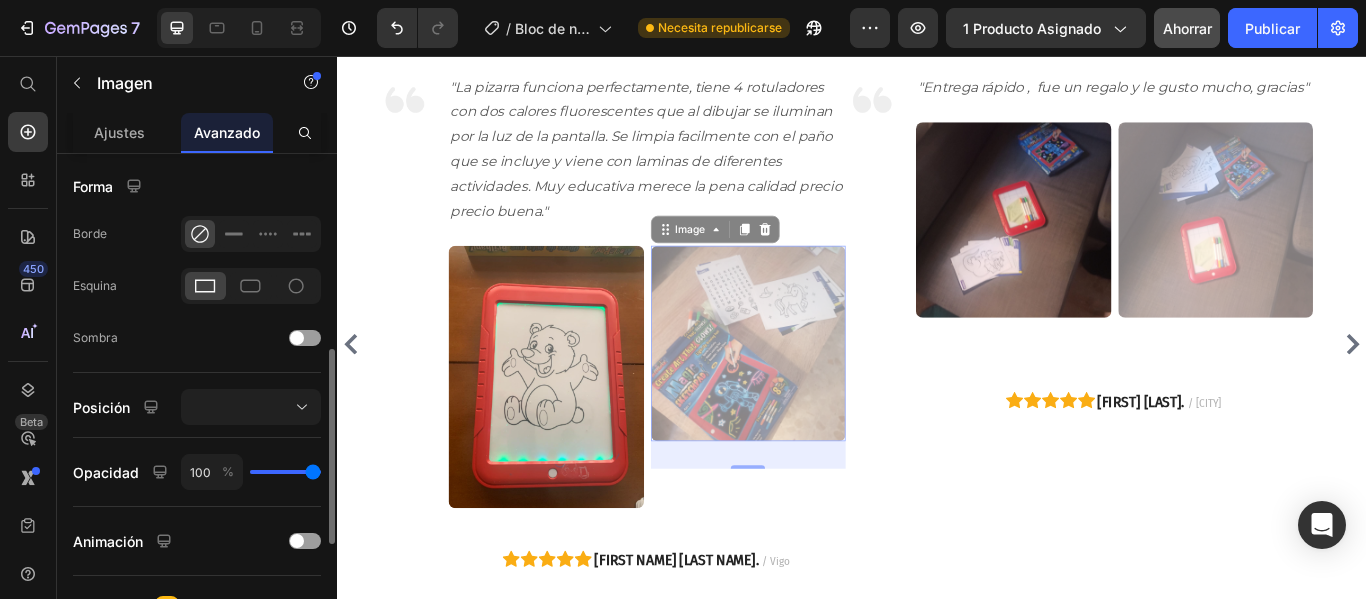 drag, startPoint x: 290, startPoint y: 473, endPoint x: 340, endPoint y: 486, distance: 51.662365 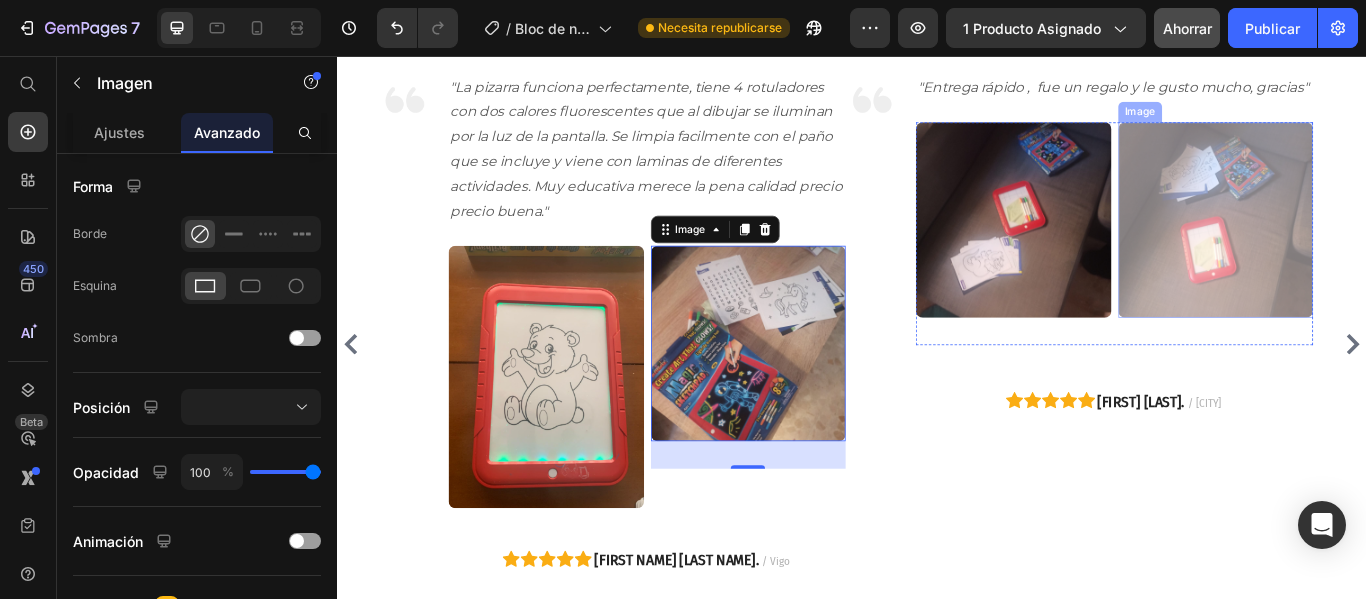 click at bounding box center [1361, 247] 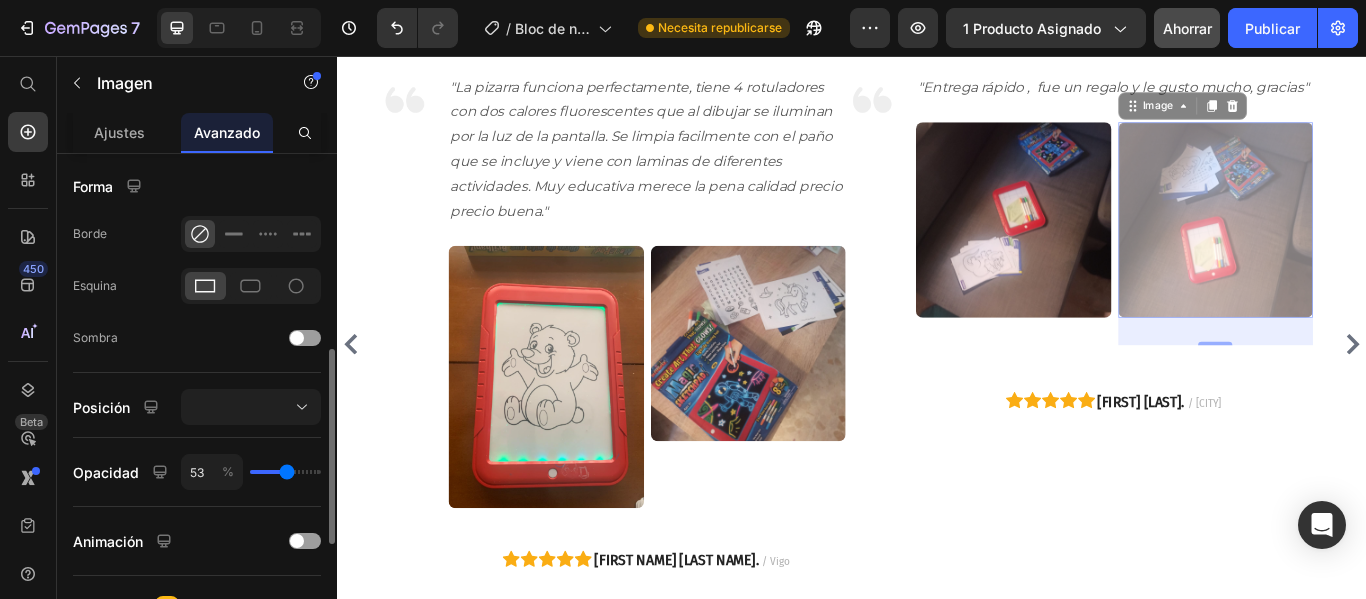type on "55" 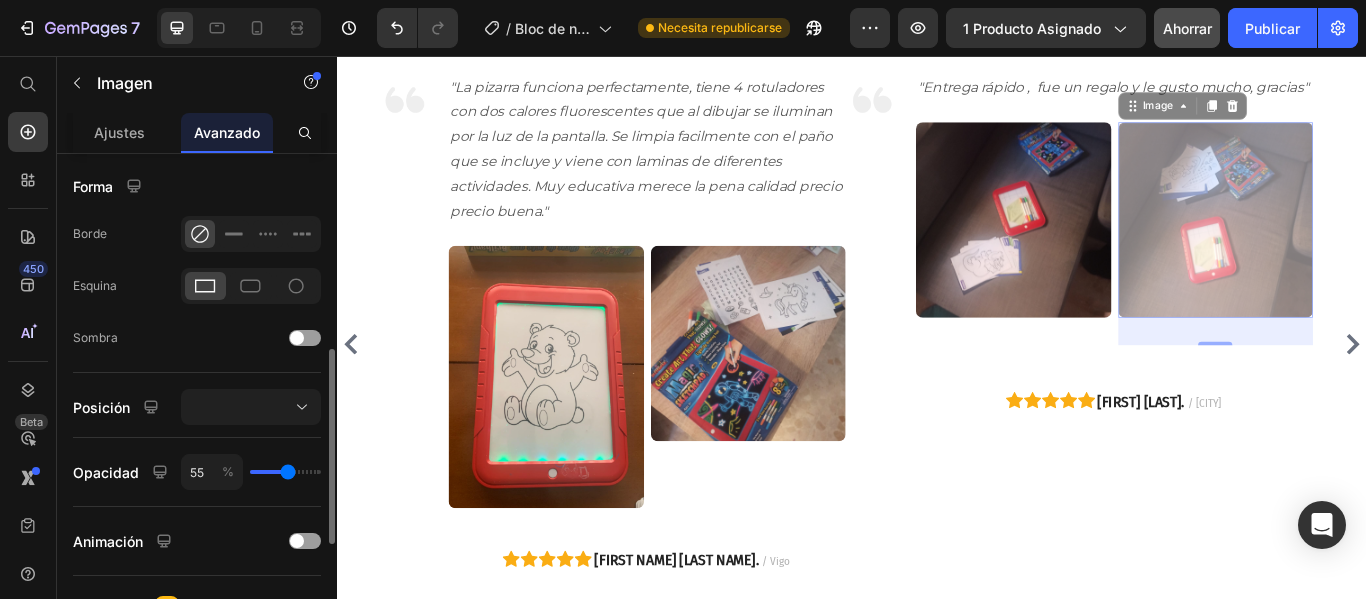 type on "100" 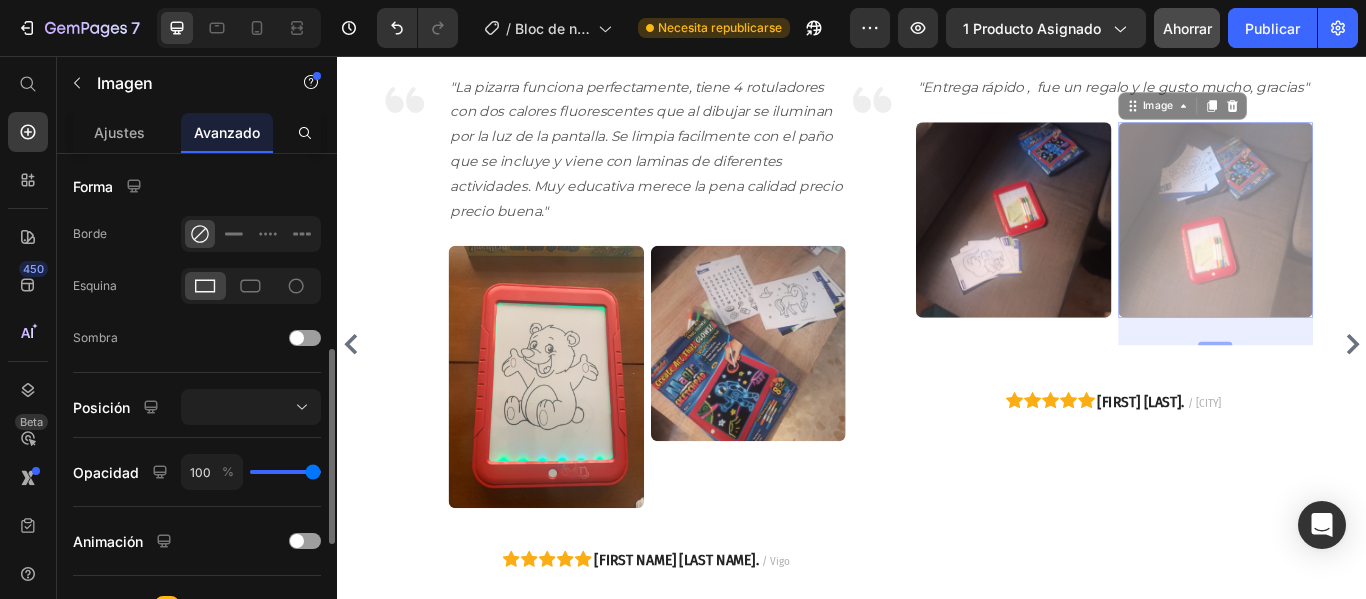 drag, startPoint x: 286, startPoint y: 474, endPoint x: 398, endPoint y: 460, distance: 112.871605 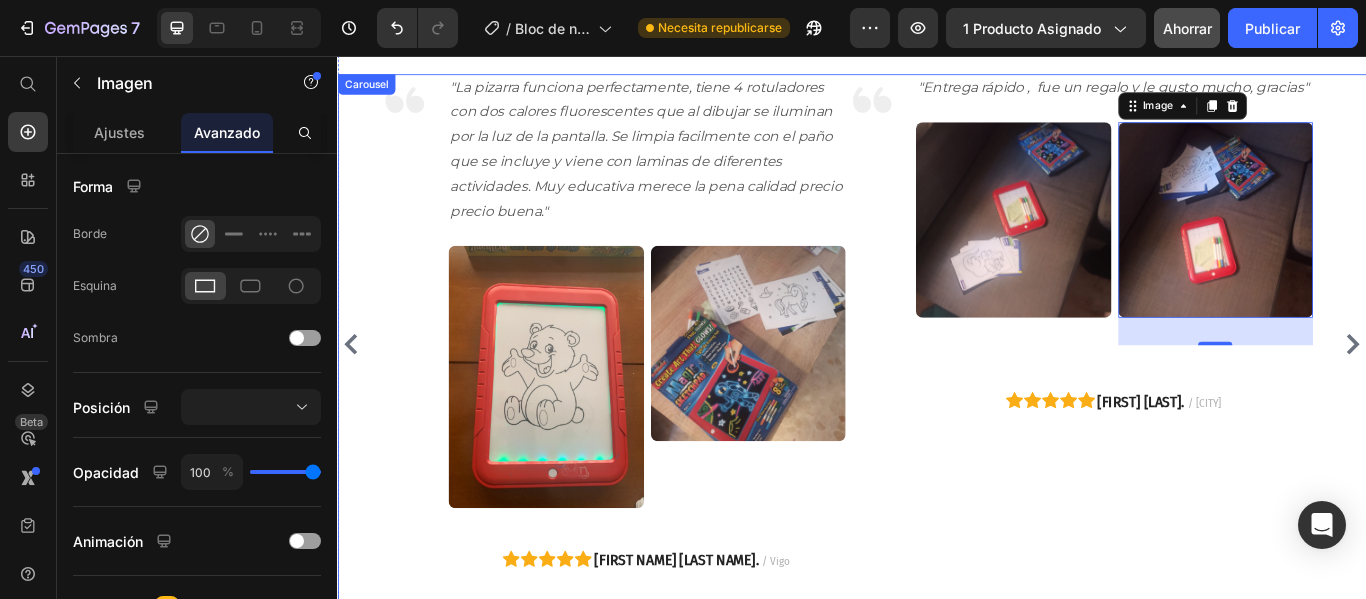 click on "Image "Entrega rápido ,  fue un regalo y le gusto mucho, gracias" Text block Image Image   32 Row Row
Icon
Icon
Icon
Icon
Icon   Maria P.   / Lugo Text block Row Row" at bounding box center (1202, 392) 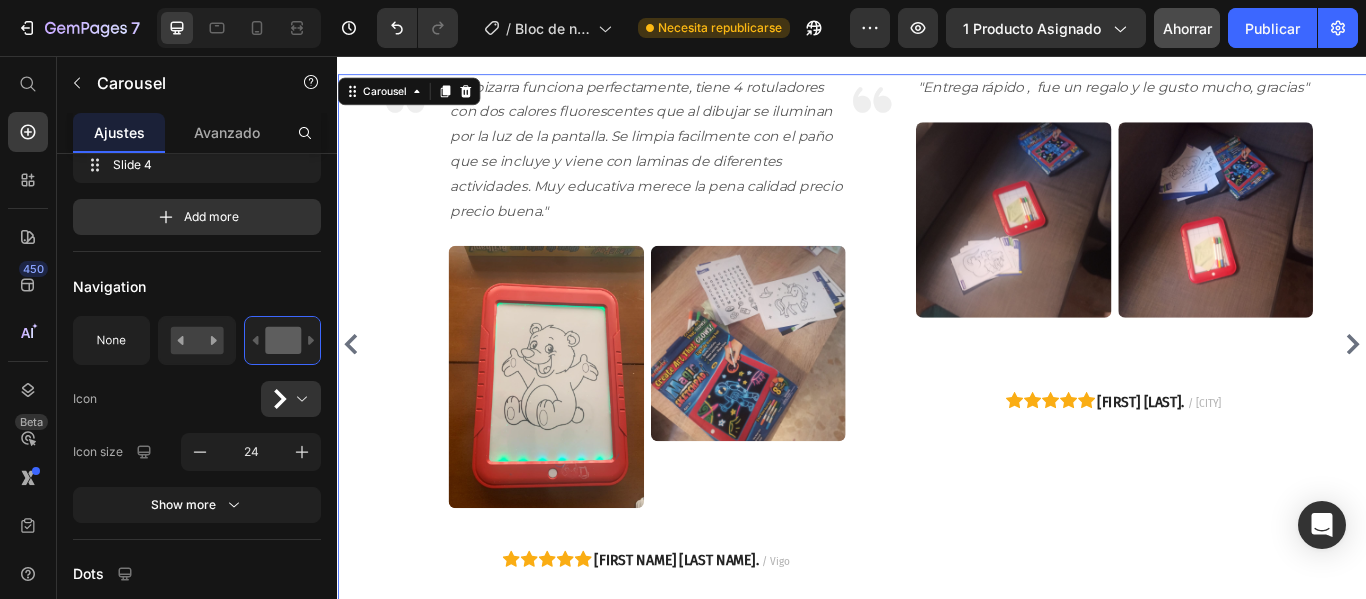 scroll, scrollTop: 0, scrollLeft: 0, axis: both 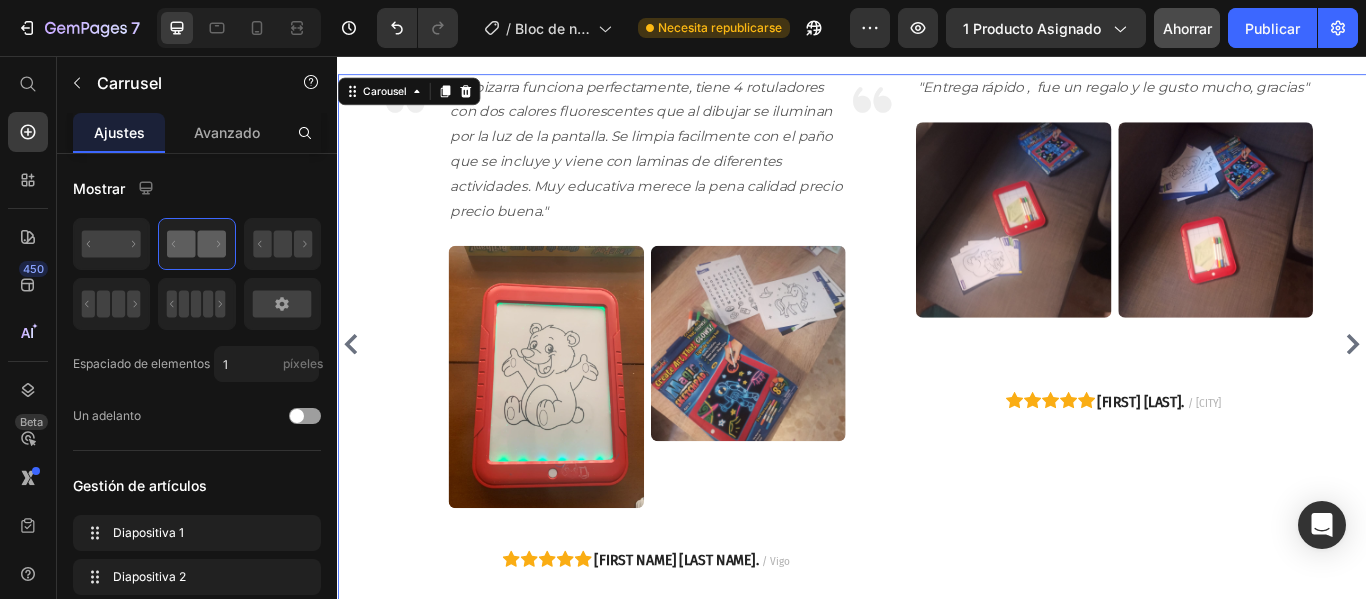 click 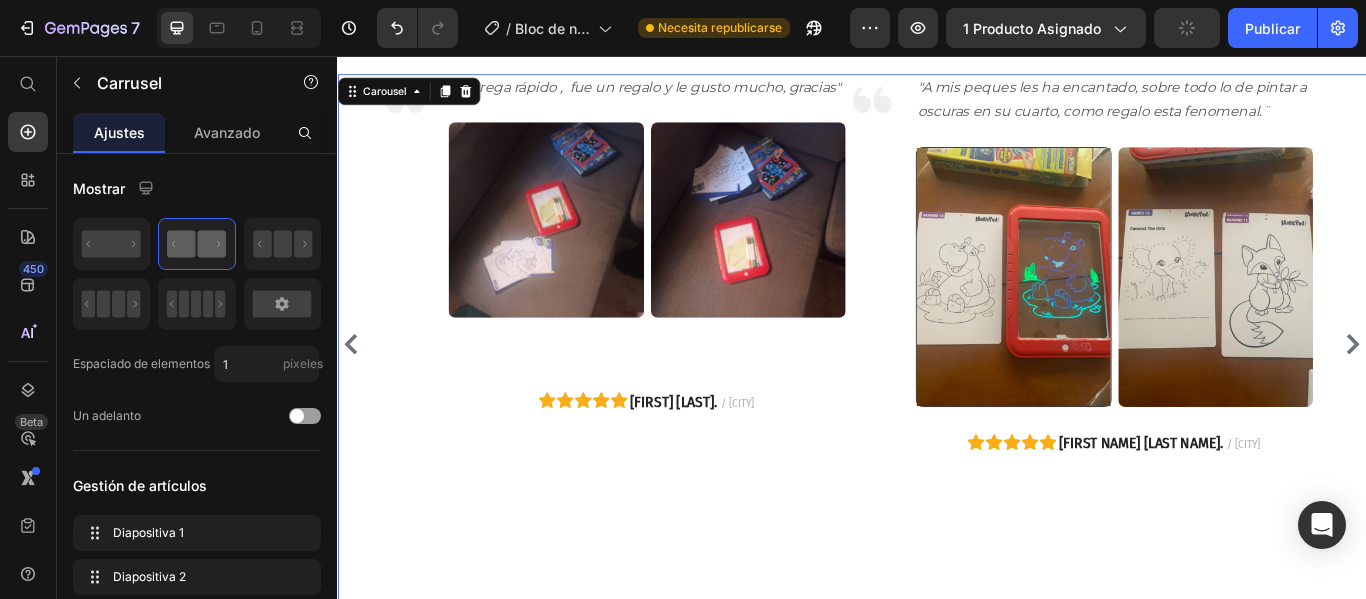 click 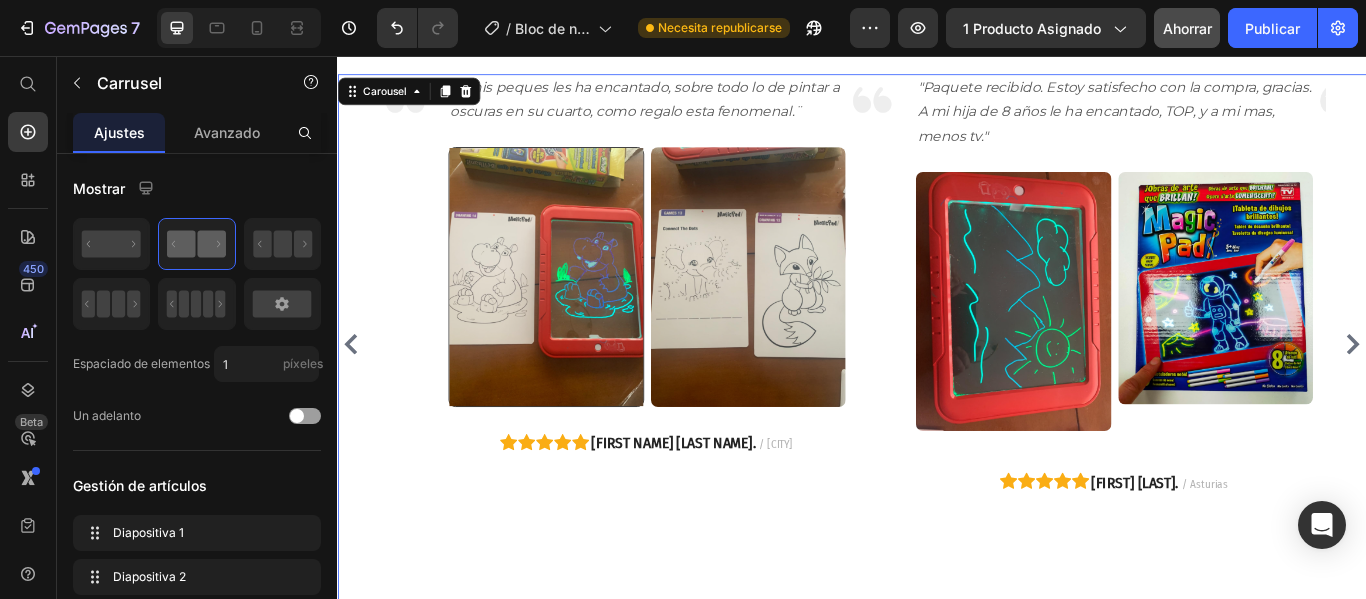 click 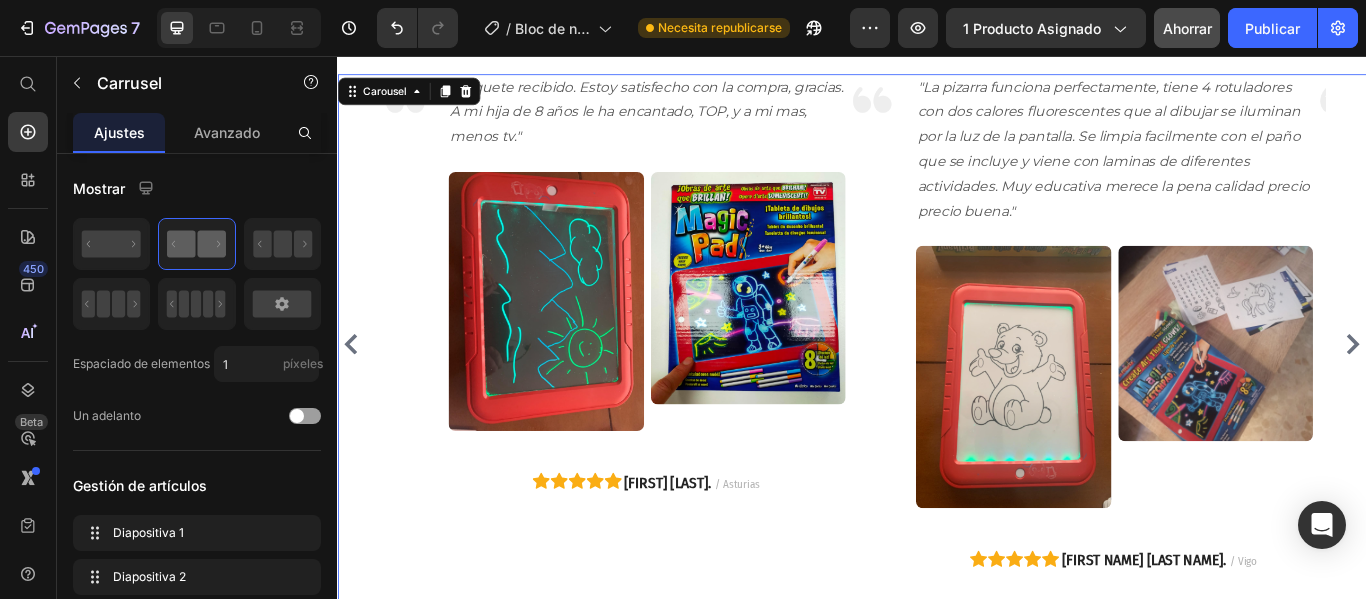 click 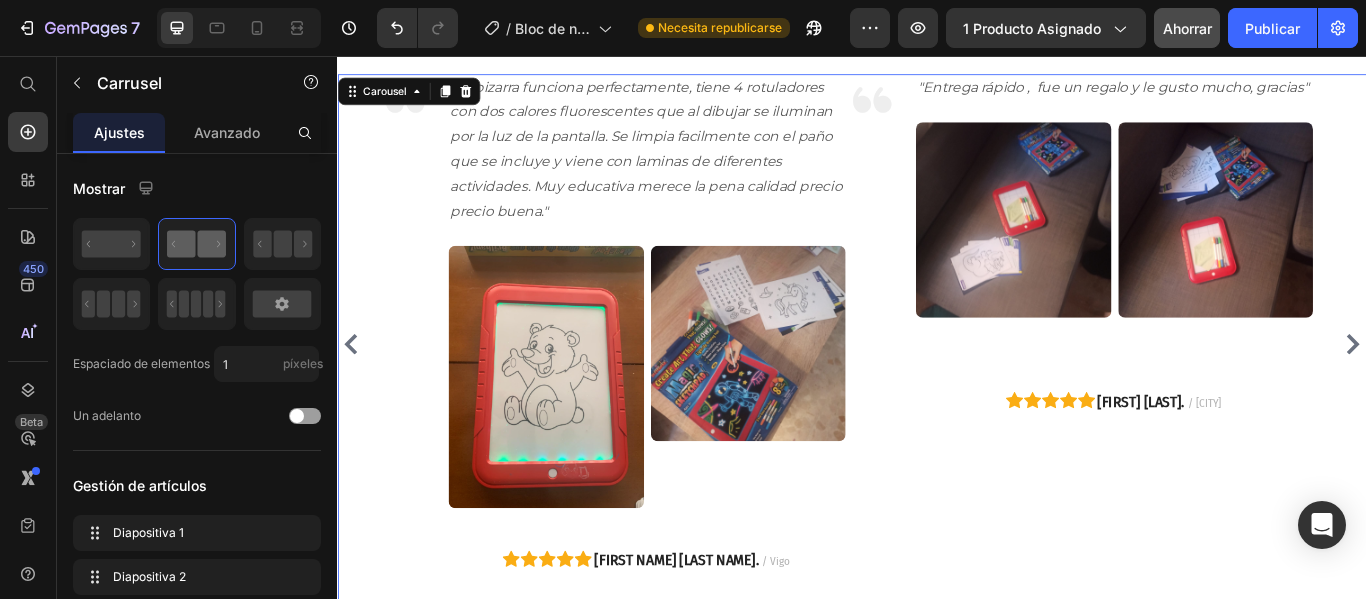 click 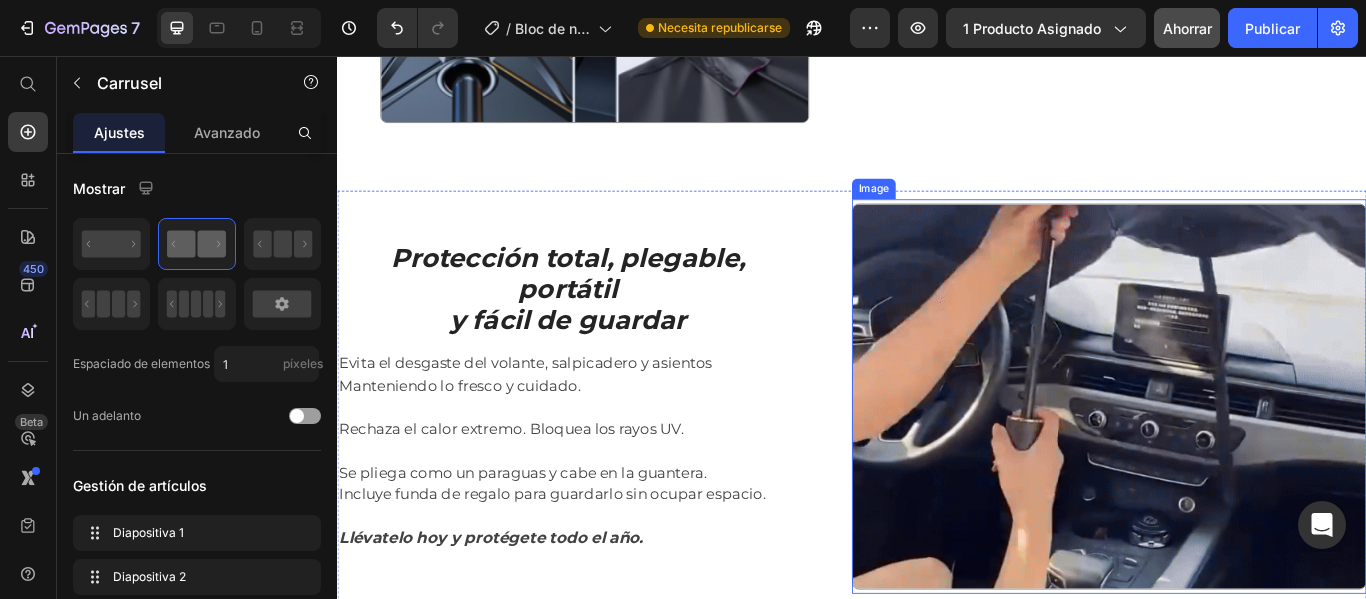 scroll, scrollTop: 2700, scrollLeft: 0, axis: vertical 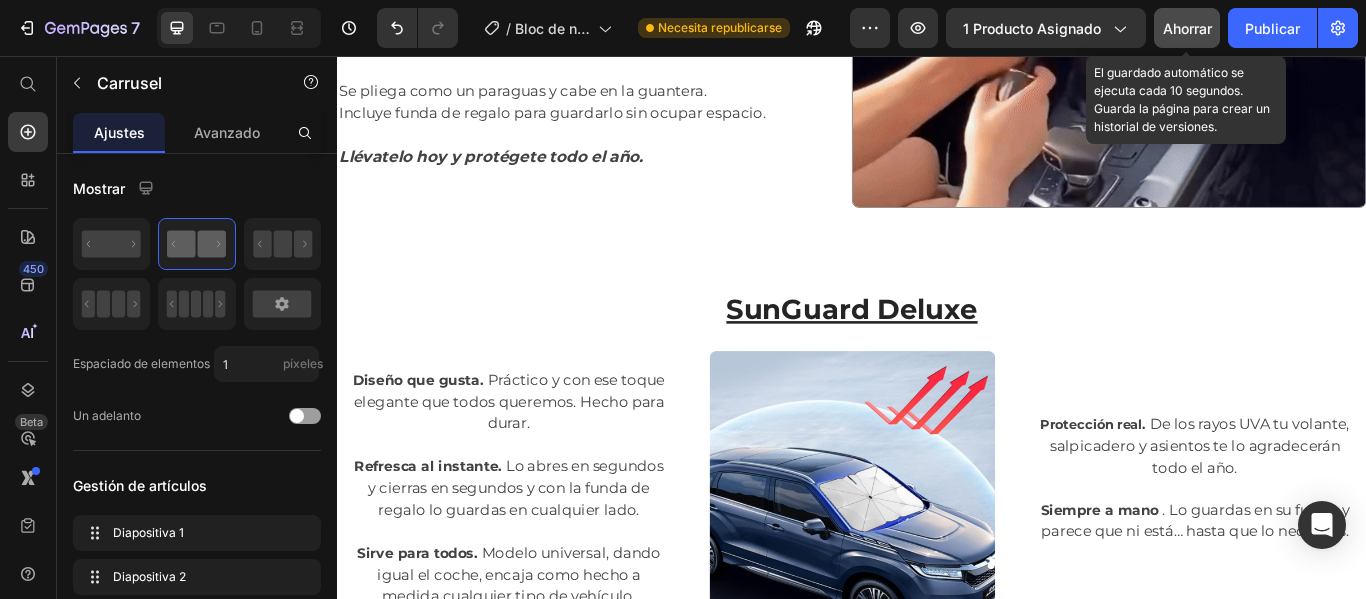 click on "Ahorrar" at bounding box center [1187, 28] 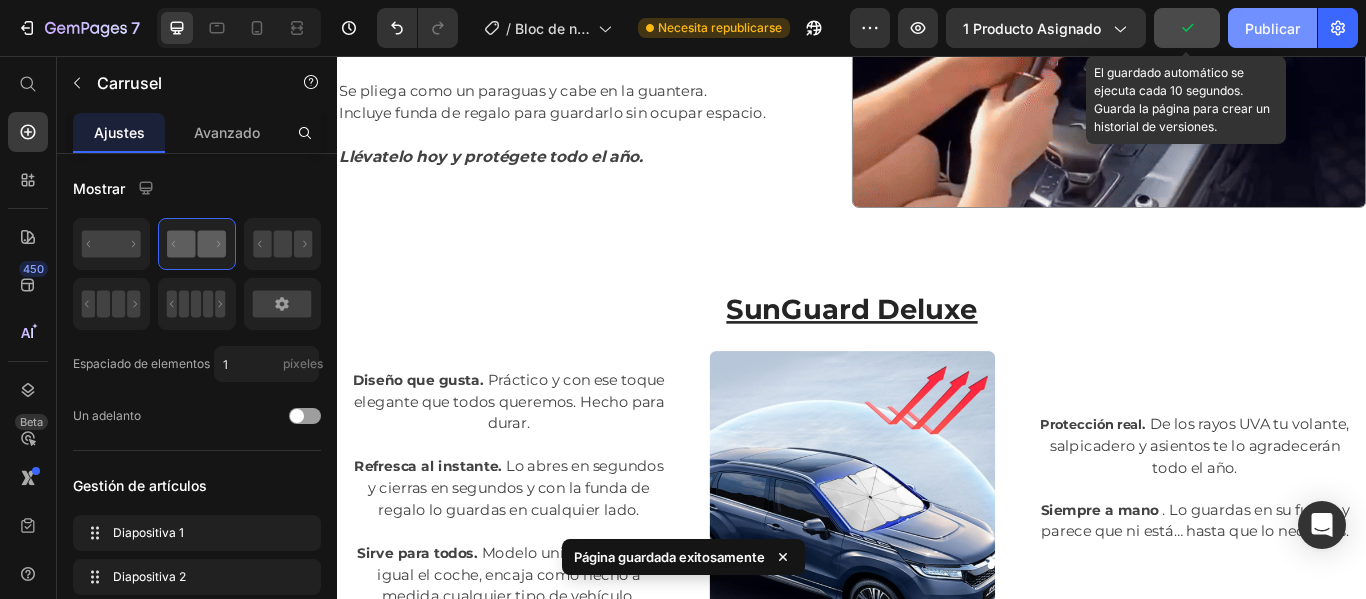 click on "Publicar" 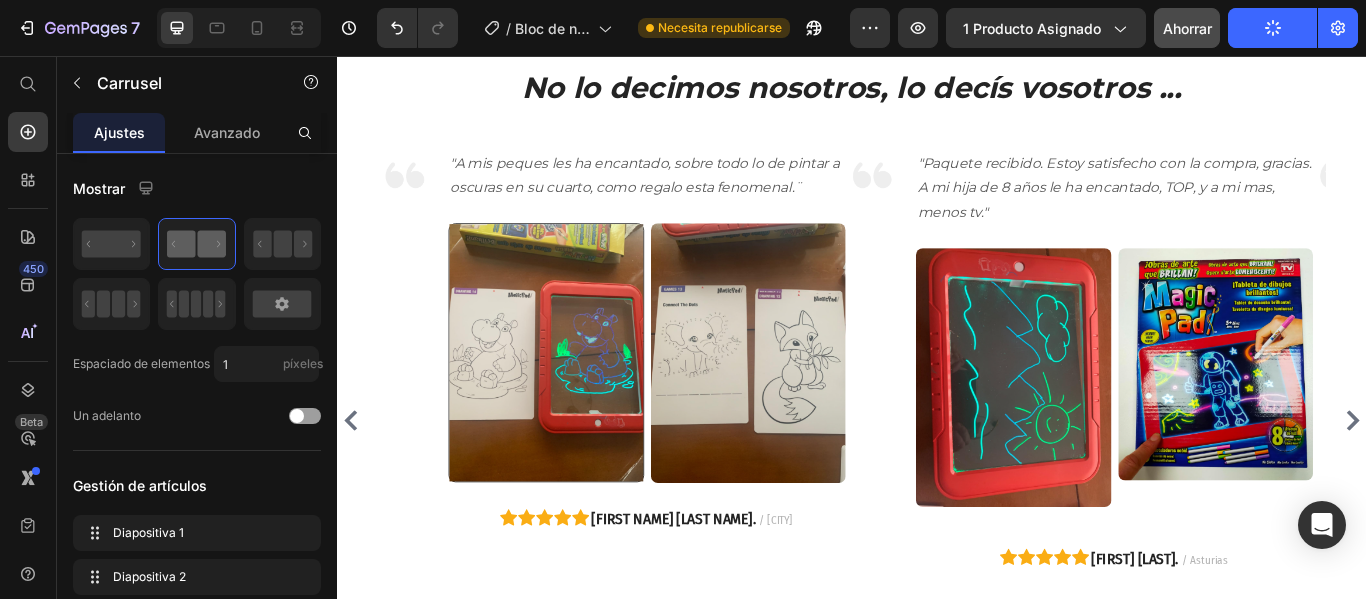 scroll, scrollTop: 3400, scrollLeft: 0, axis: vertical 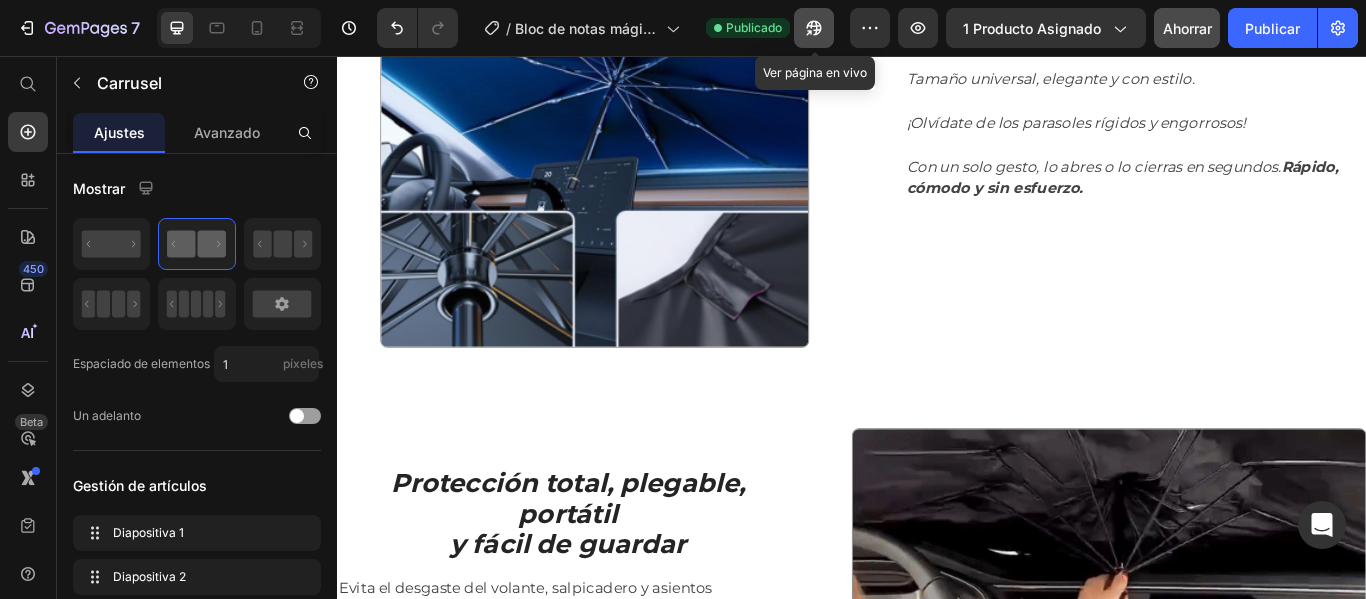 click 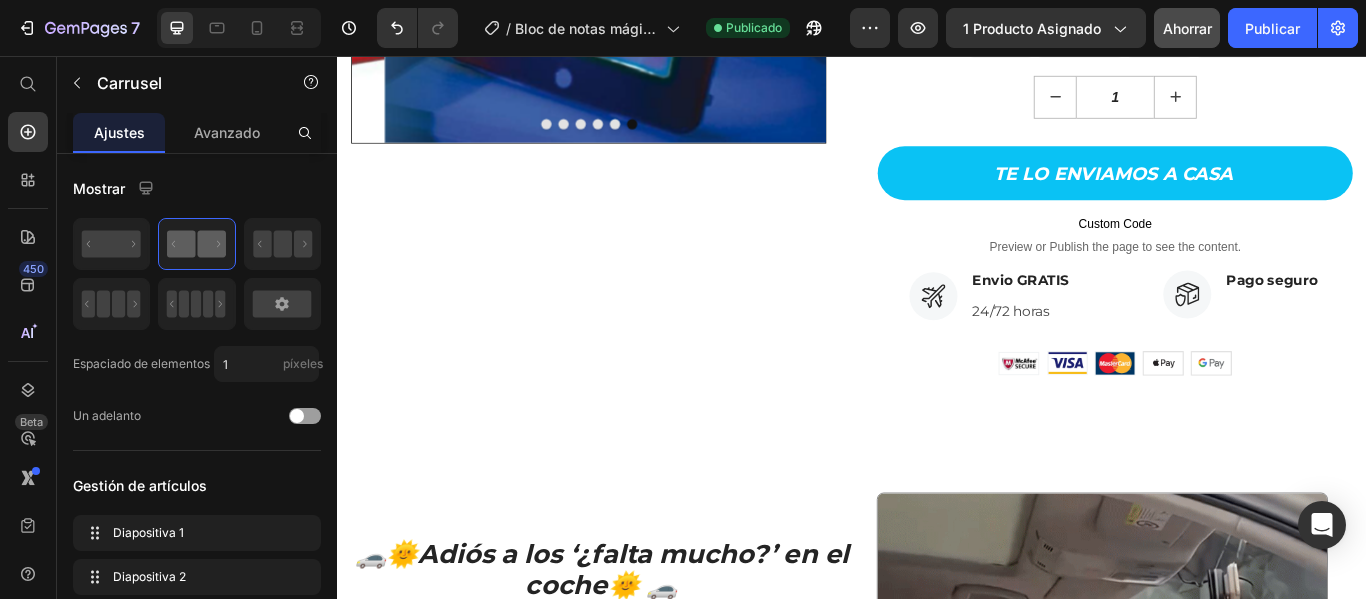 scroll, scrollTop: 1045, scrollLeft: 0, axis: vertical 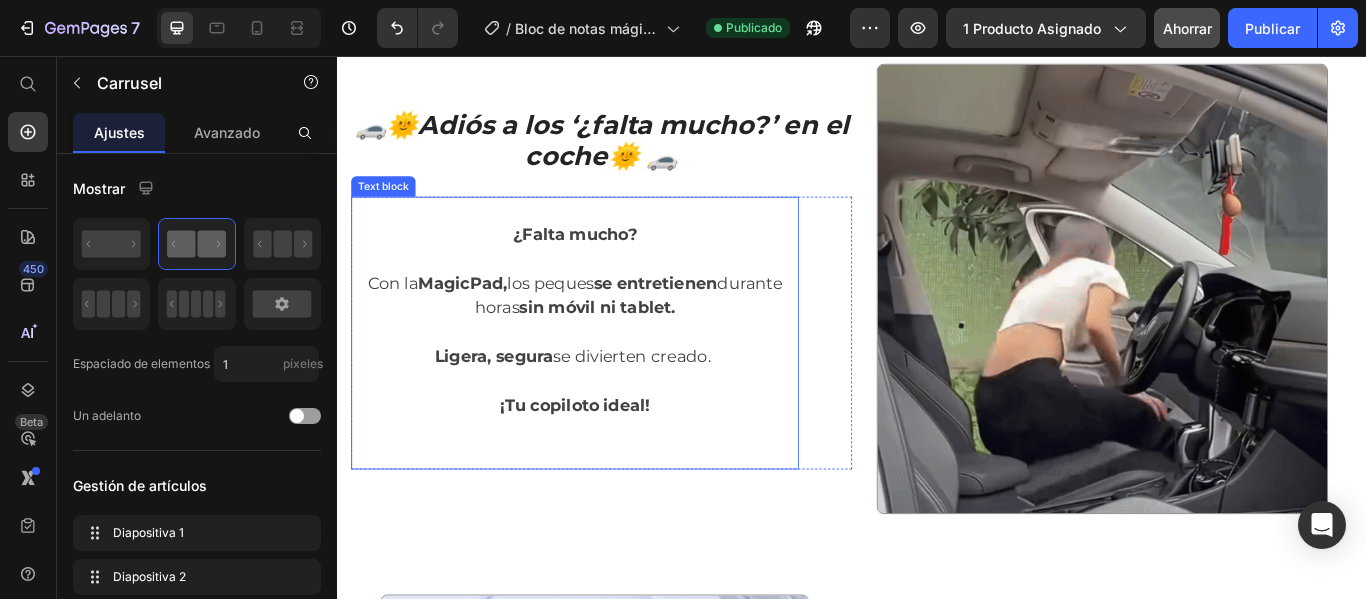 click on "¿Falta mucho?" at bounding box center (614, 264) 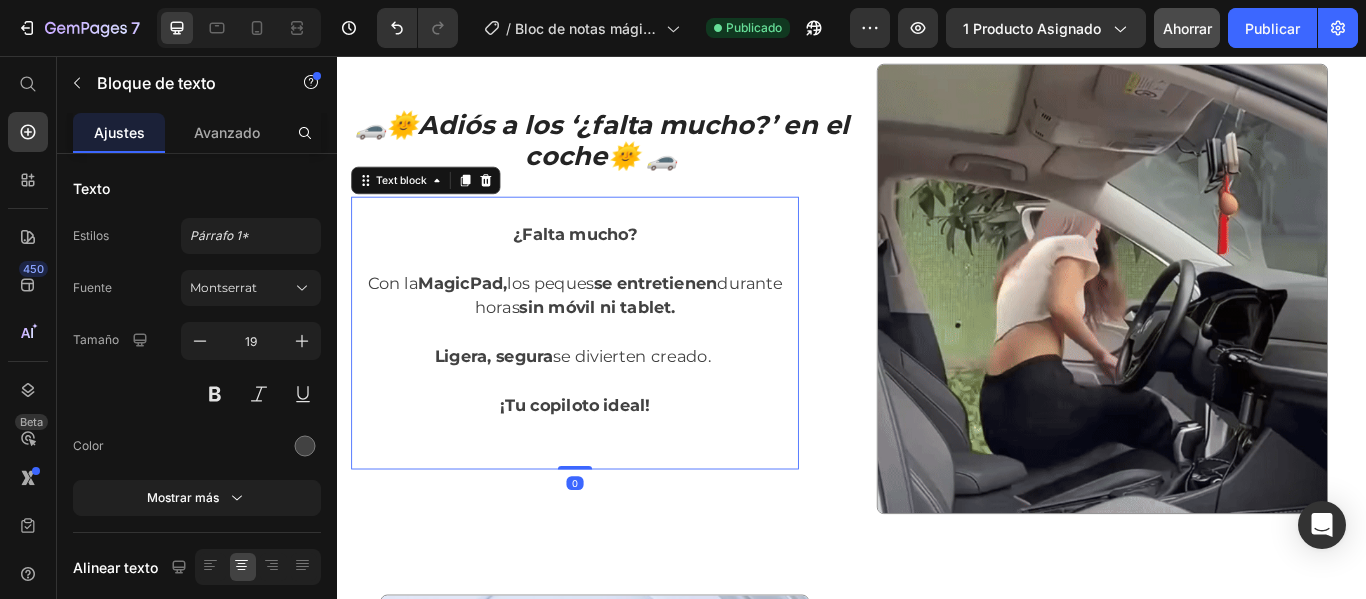 click on "Con la  MagicPad,  los peques  se entretienen  durante horas  sin móvil ni tablet." at bounding box center [614, 336] 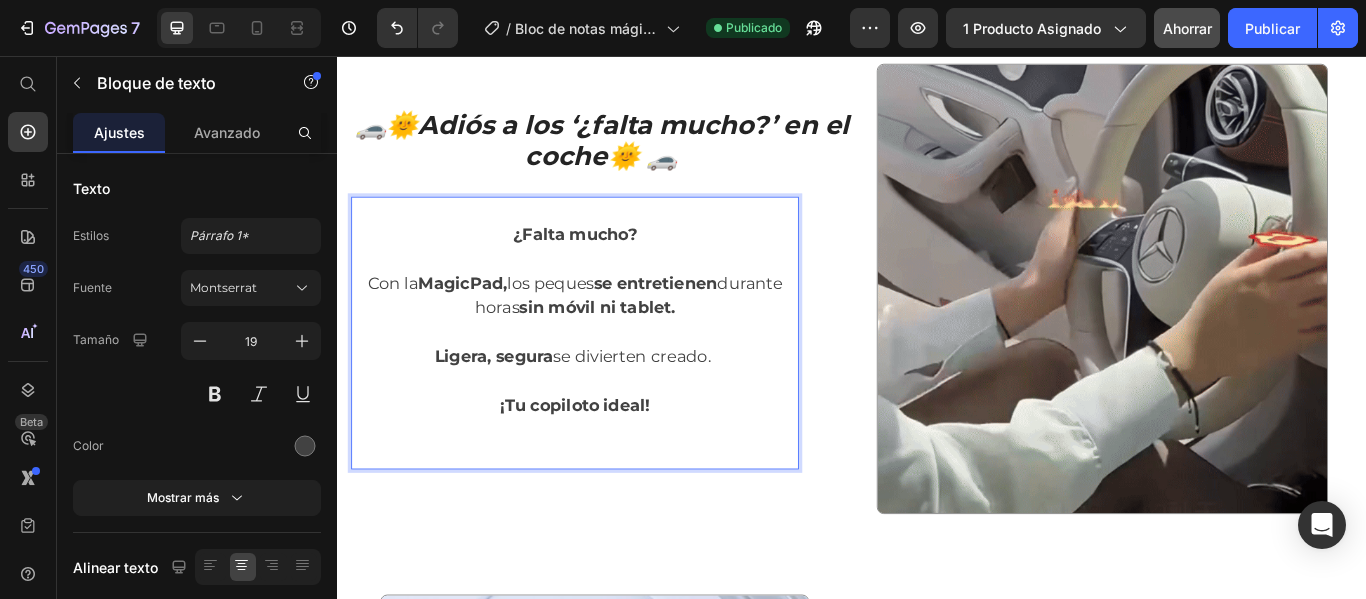 click on "Con la  MagicPad,  los peques  se entretienen  durante horas  sin móvil ni tablet." at bounding box center (614, 336) 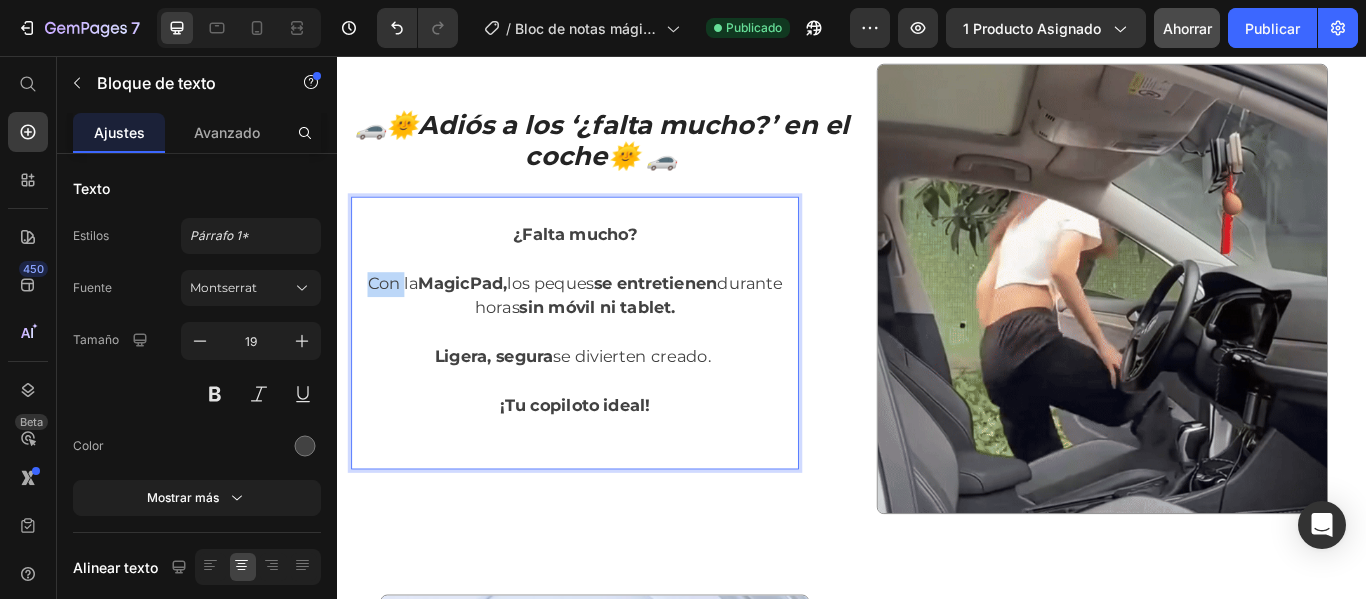 click on "Con la  MagicPad,  los peques  se entretienen  durante horas  sin móvil ni tablet." at bounding box center [614, 336] 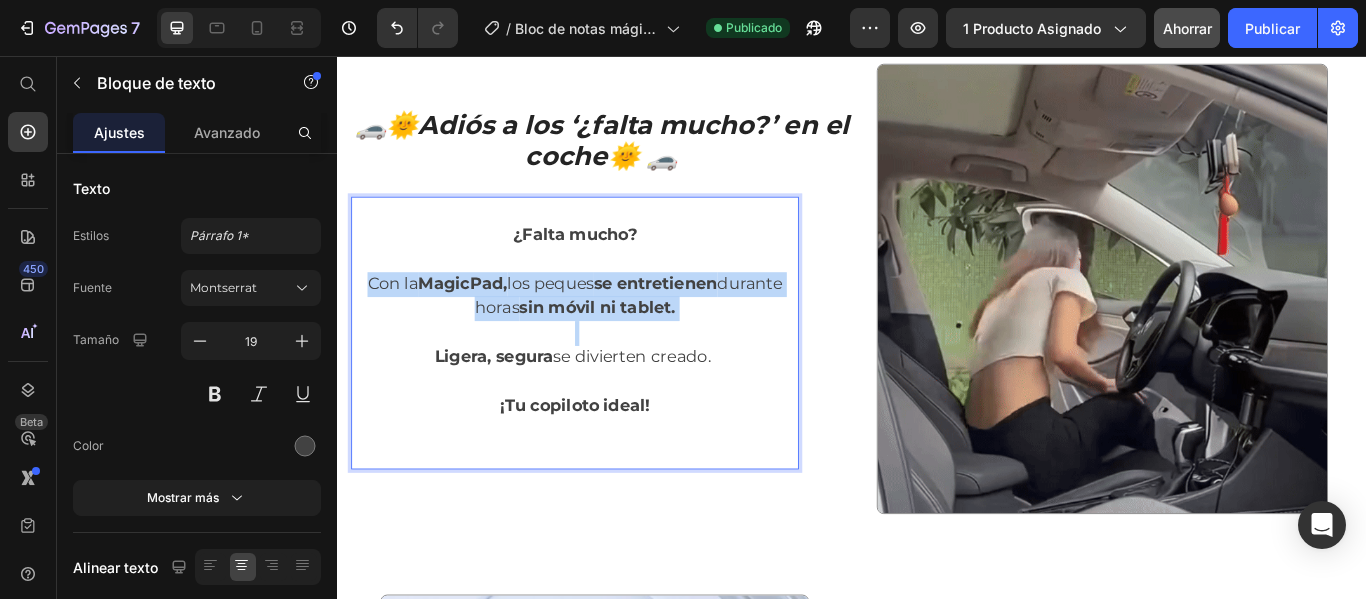 click on "Con la  MagicPad,  los peques  se entretienen  durante horas  sin móvil ni tablet." at bounding box center (614, 336) 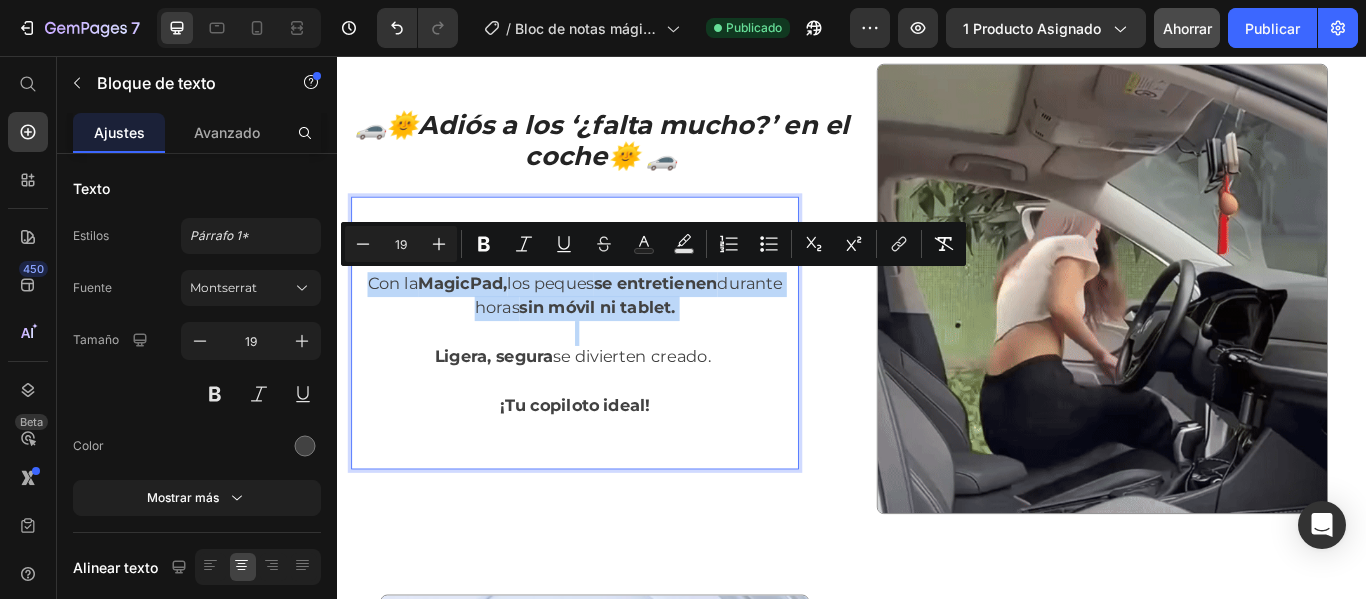 scroll, scrollTop: 1002, scrollLeft: 0, axis: vertical 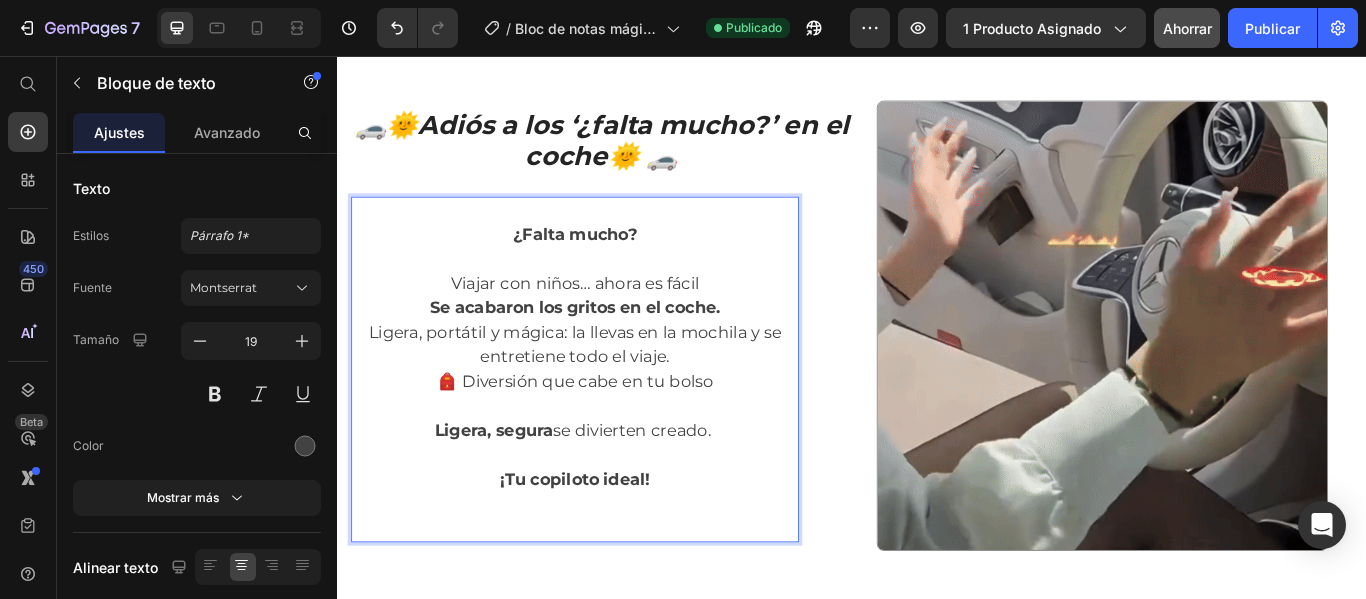 click on "Se acabaron los gritos en el coche." at bounding box center (614, 349) 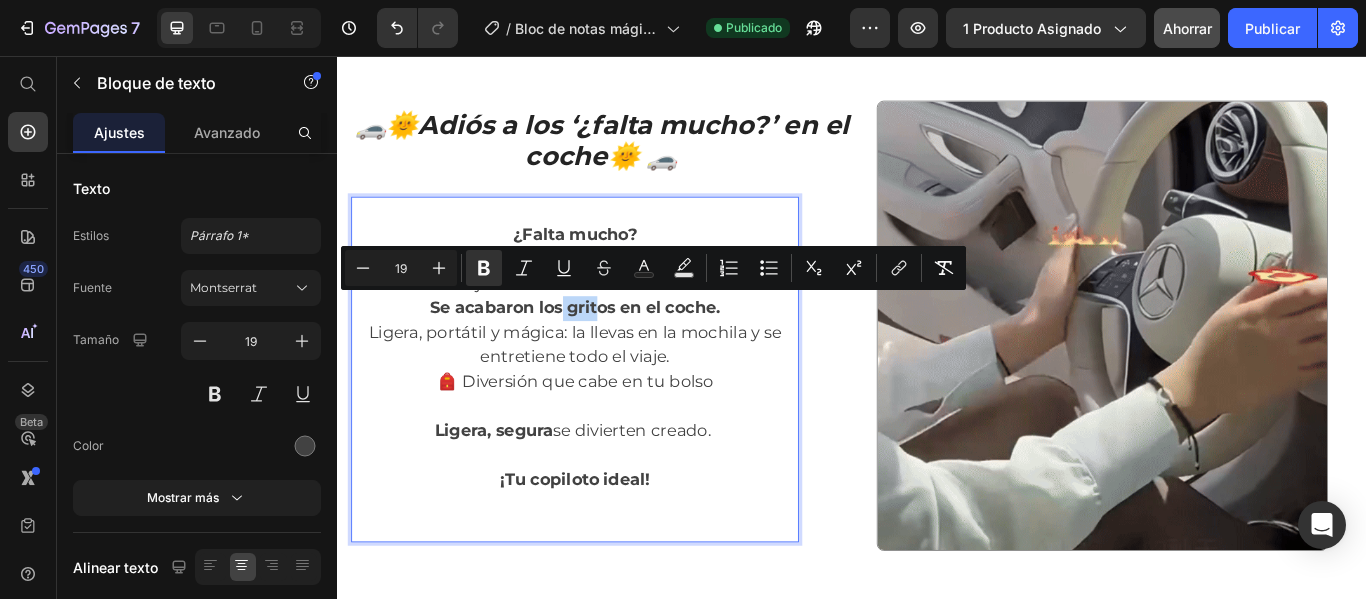 drag, startPoint x: 595, startPoint y: 349, endPoint x: 635, endPoint y: 351, distance: 40.04997 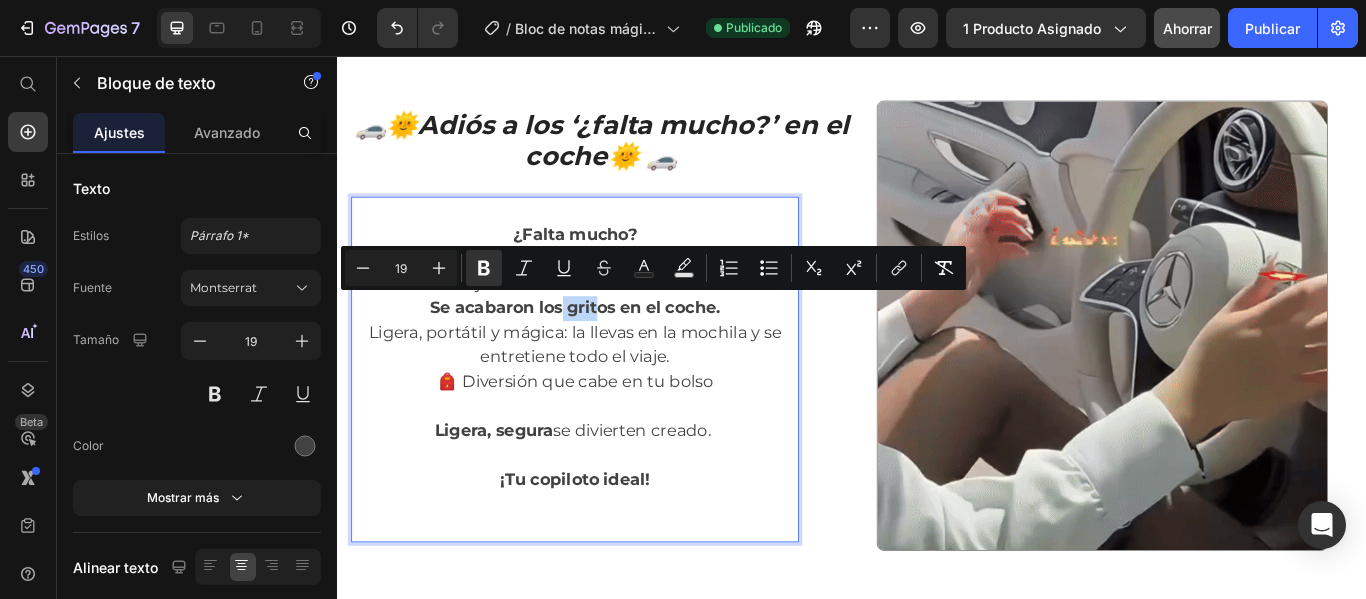 click on "Se acabaron los gritos en el coche." at bounding box center (614, 349) 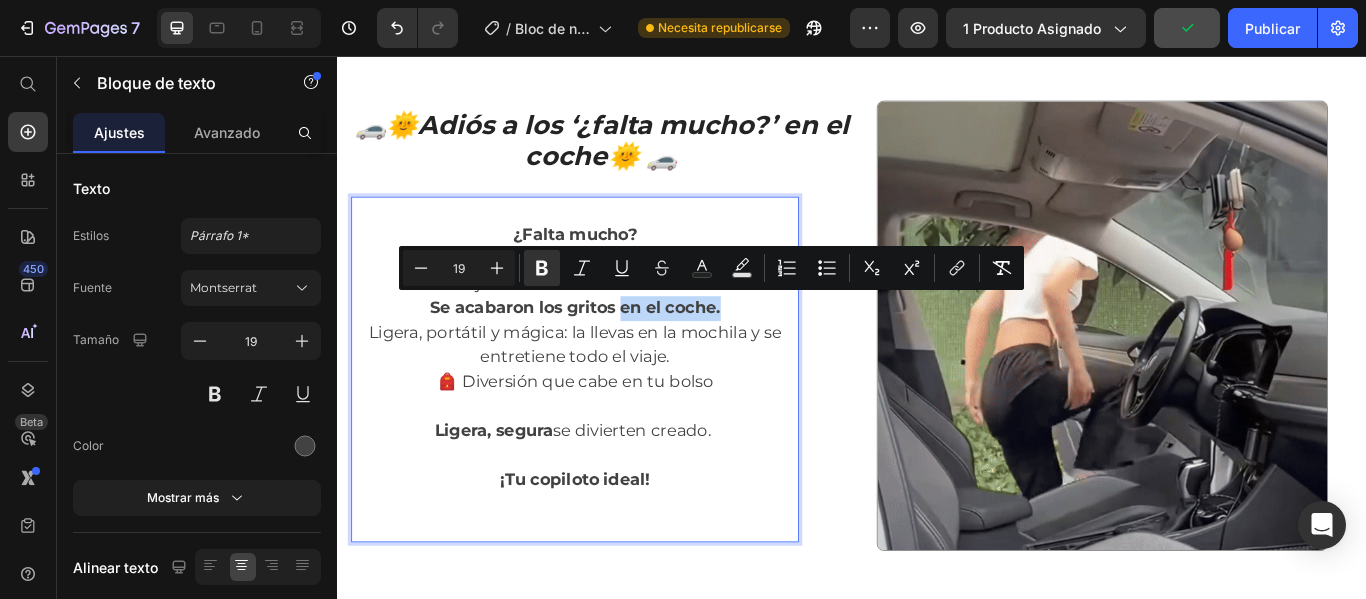 drag, startPoint x: 661, startPoint y: 345, endPoint x: 783, endPoint y: 351, distance: 122.14745 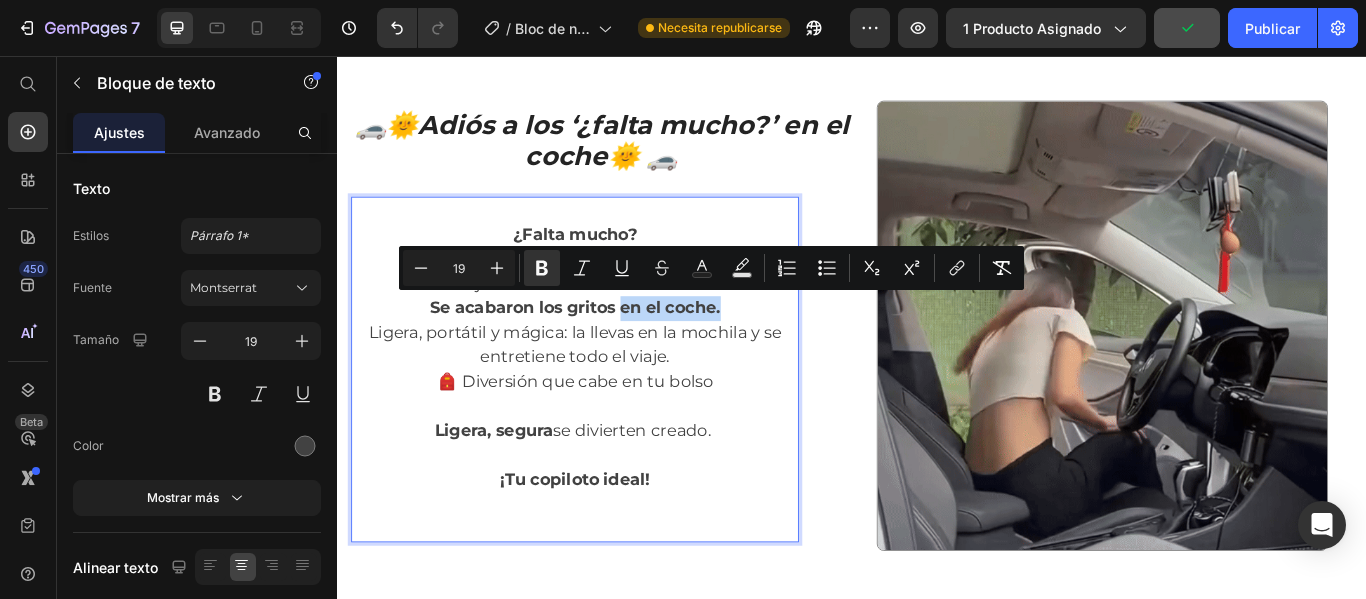 click on "Se acabaron los gritos en el coche. Ligera, portátil y mágica: la llevas en la mochila y se entretiene todo el viaje. 🎒 Diversión que cabe en tu bolso" at bounding box center (614, 393) 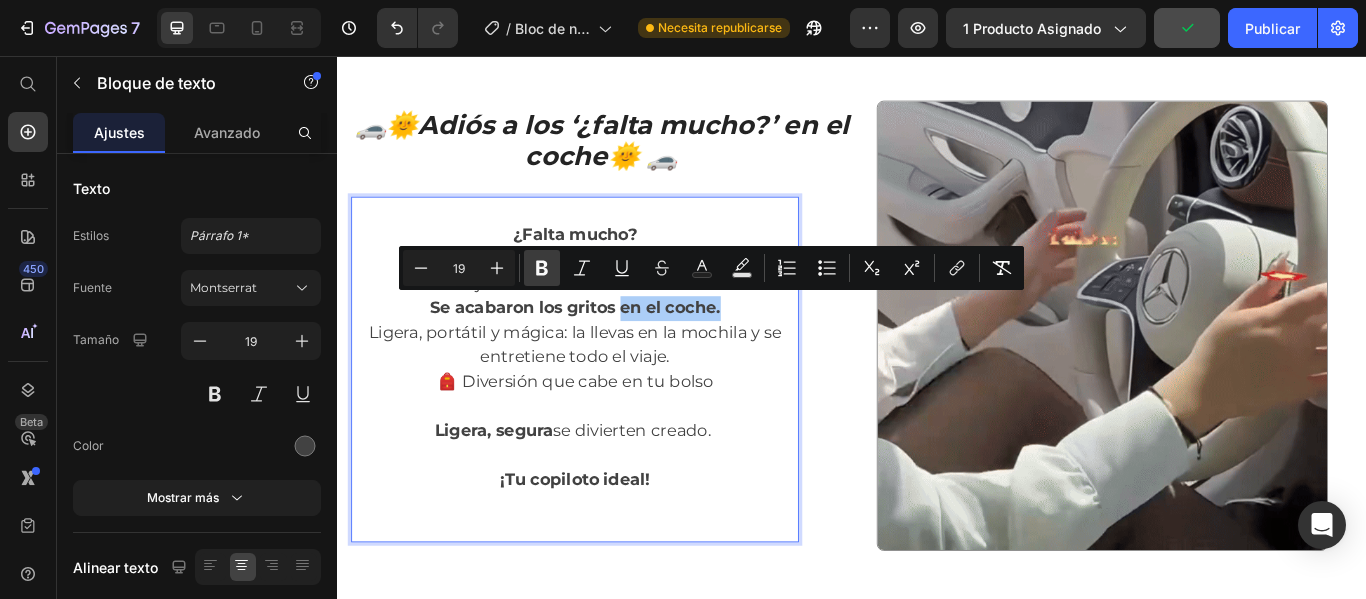 click 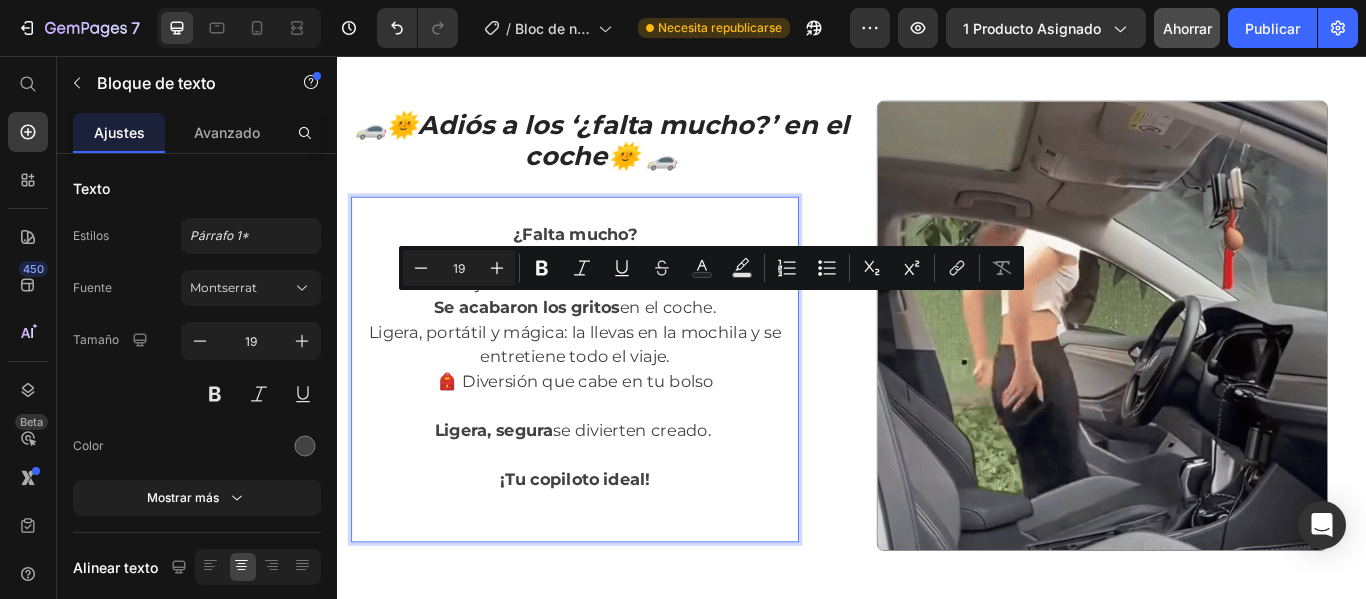 click on "Se acabaron los gritos  en el coche. Ligera, portátil y mágica: la llevas en la mochila y se entretiene todo el viaje. 🎒 Diversión que cabe en tu bolso" at bounding box center [614, 393] 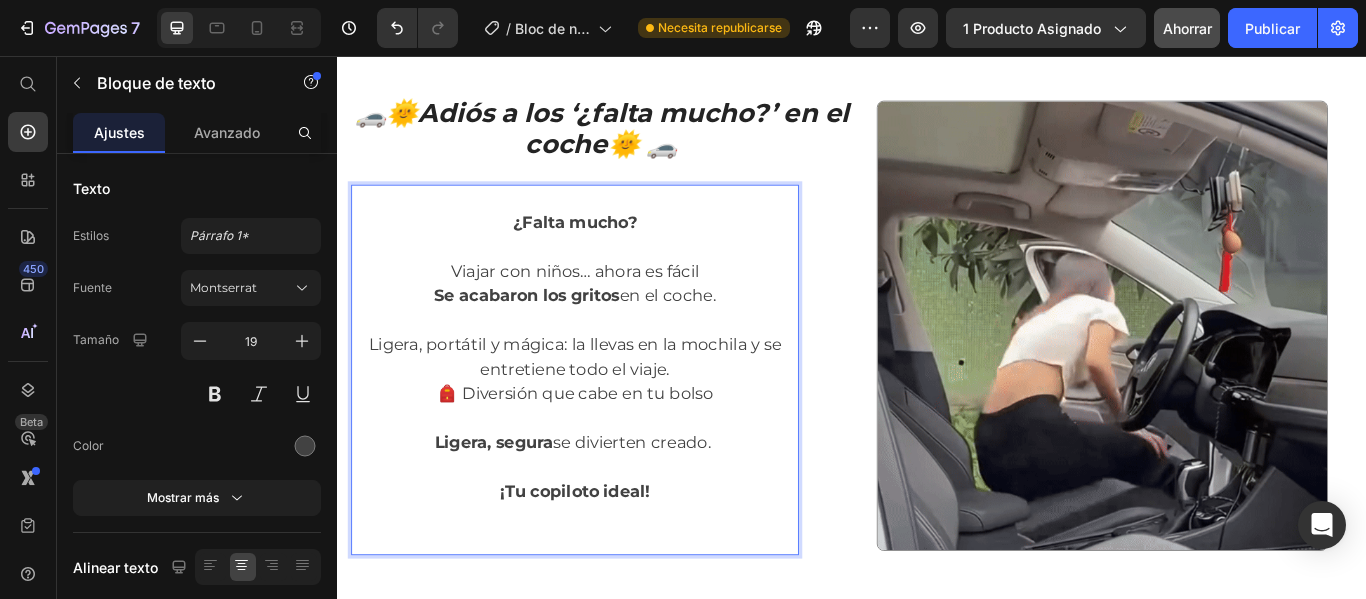 click at bounding box center [614, 279] 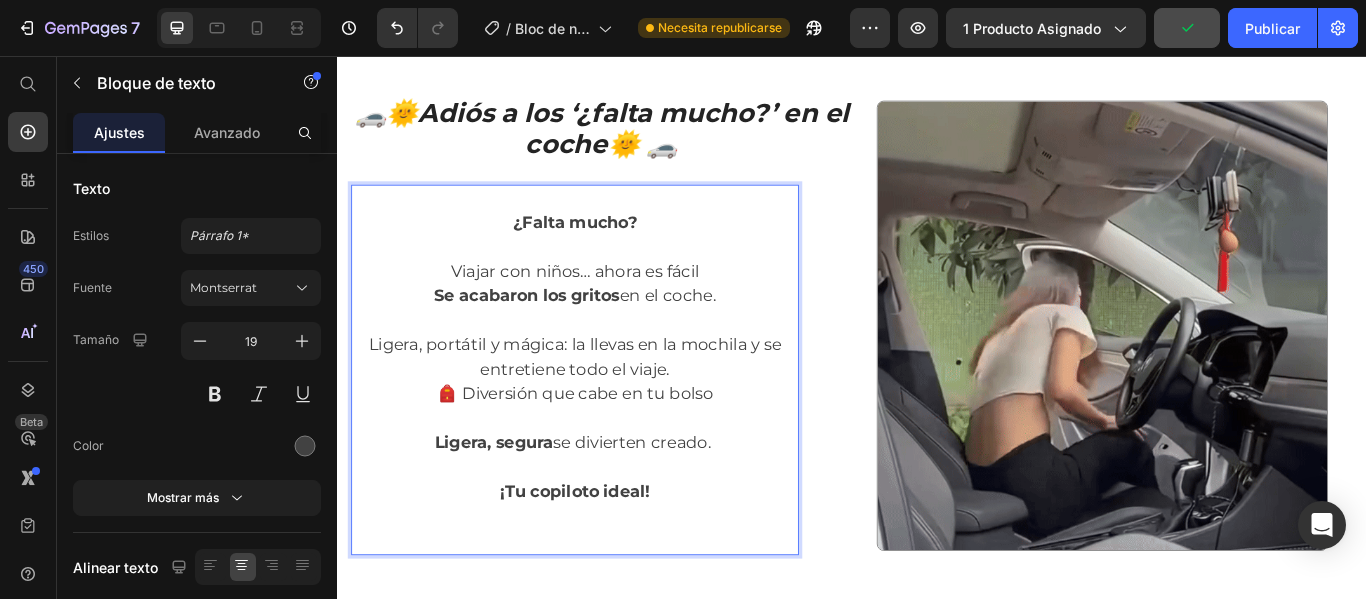 click on "Ligera, portátil y mágica: la llevas en la mochila y se entretiene todo el viaje. 🎒 Diversión que cabe en tu bolso" at bounding box center (614, 408) 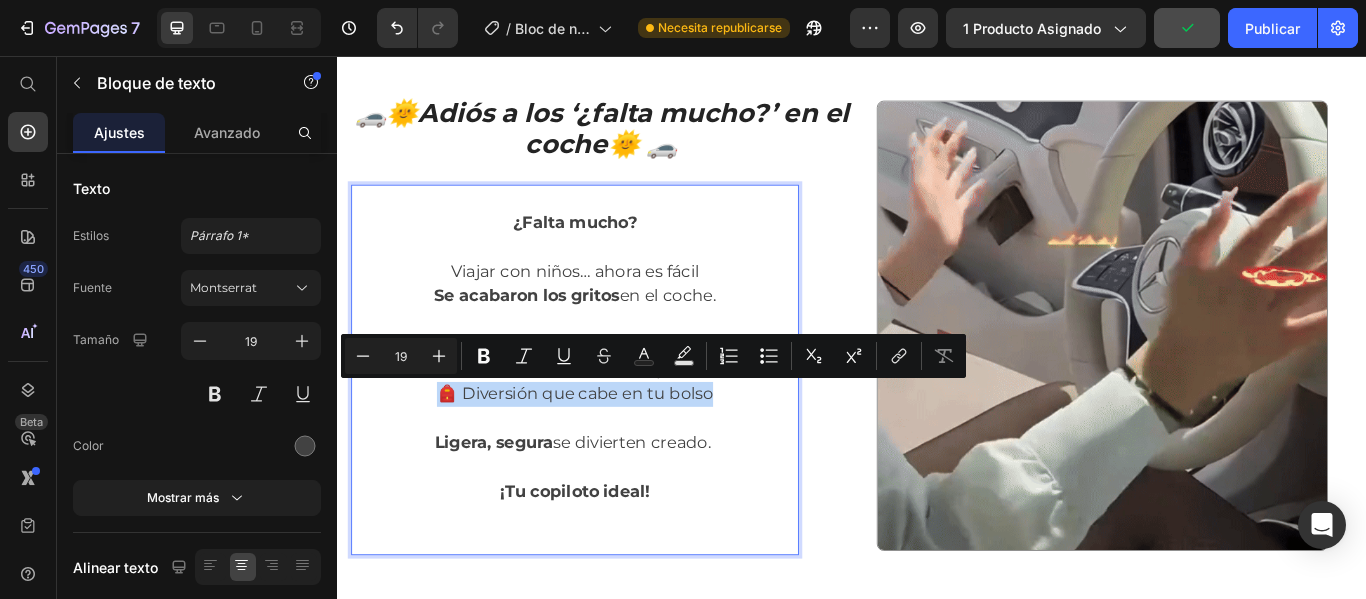 drag, startPoint x: 443, startPoint y: 450, endPoint x: 790, endPoint y: 455, distance: 347.036 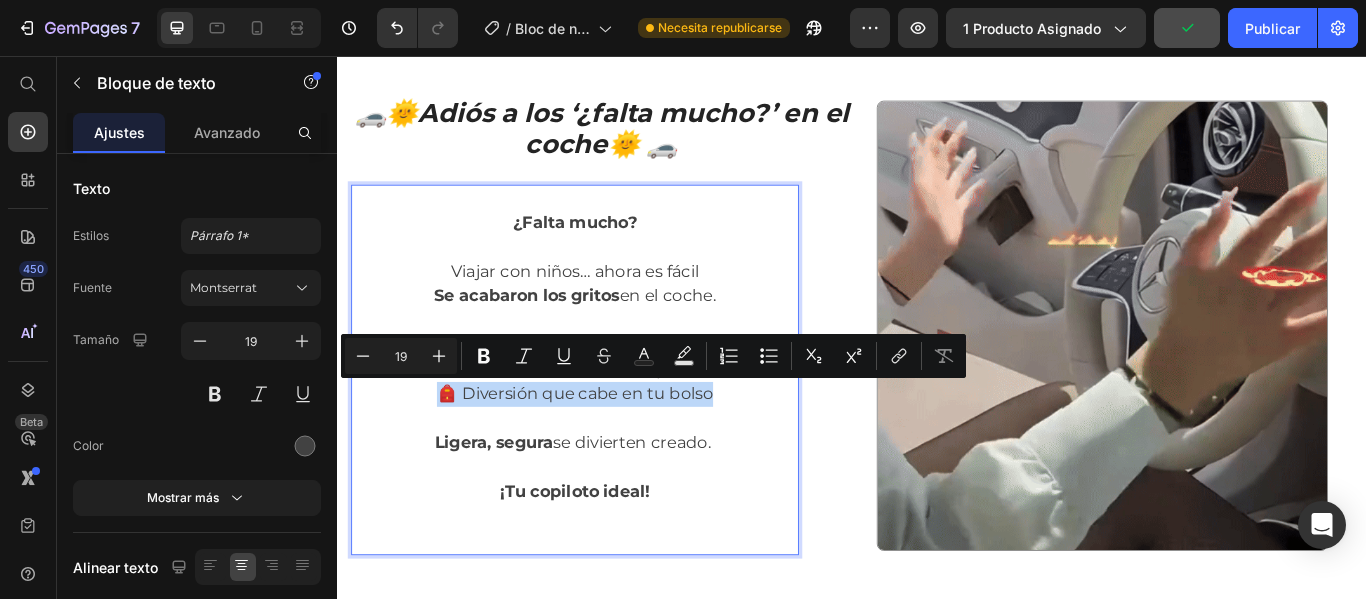 click on "Ligera, portátil y mágica: la llevas en la mochila y se entretienen todo el viaje. 🎒 Diversión que cabe en tu bolso" at bounding box center [614, 408] 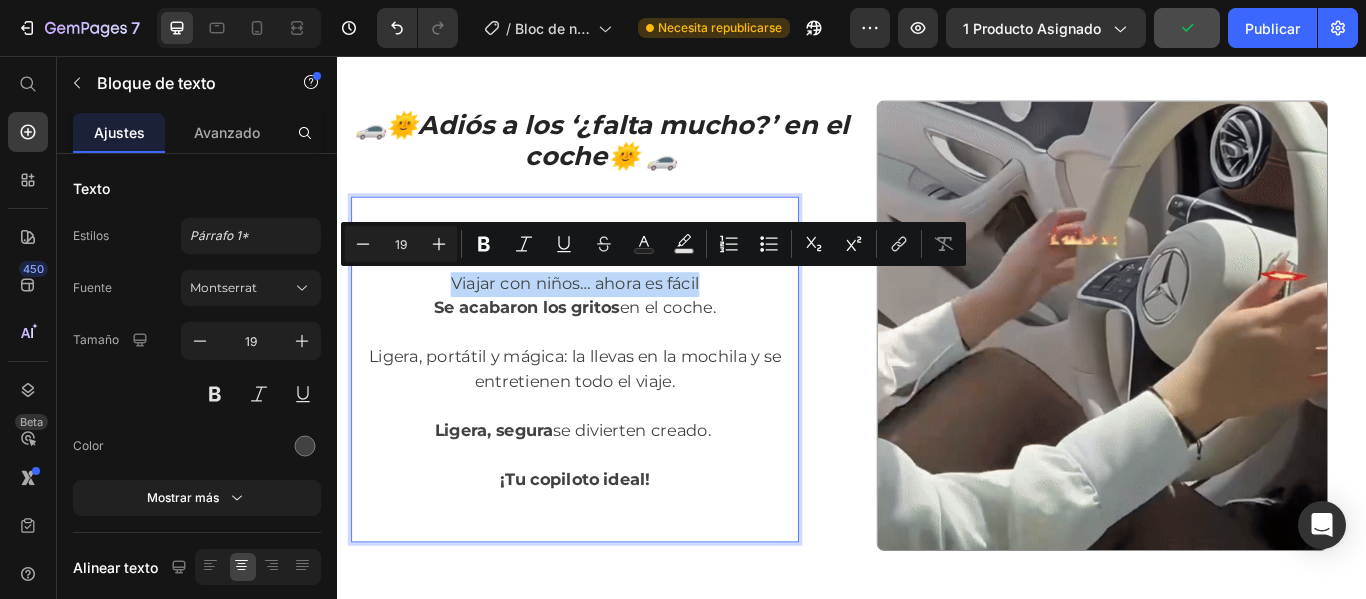 drag, startPoint x: 468, startPoint y: 314, endPoint x: 763, endPoint y: 326, distance: 295.24396 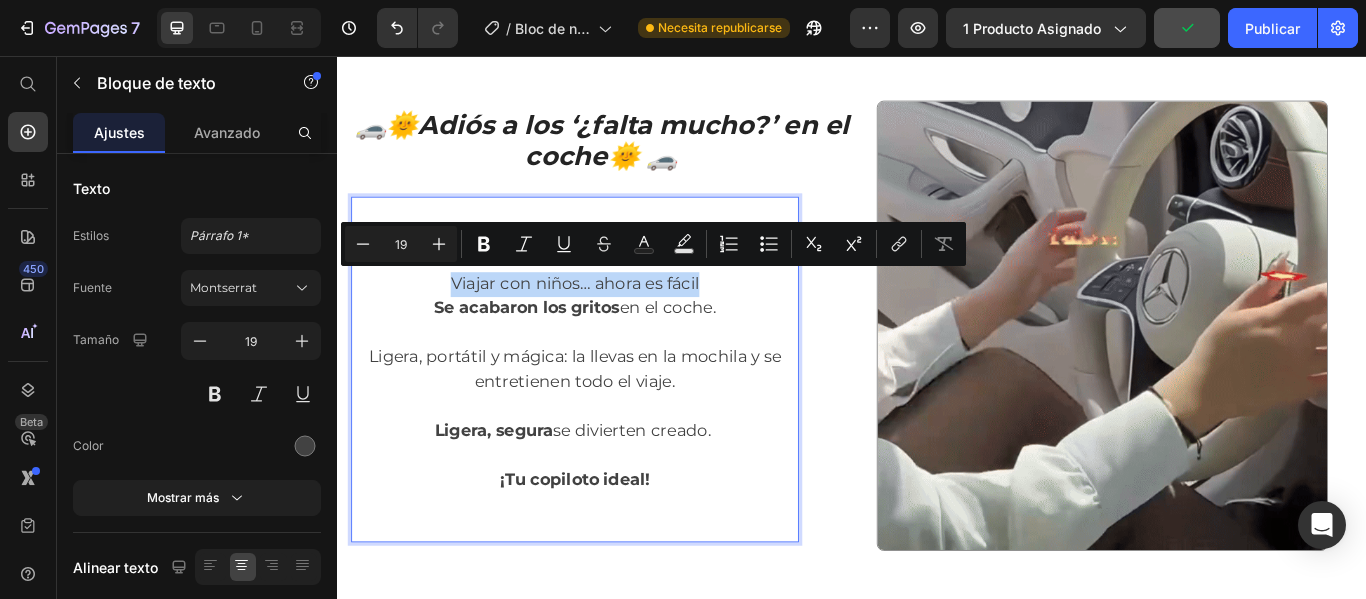 click on "Viajar con niños… ahora es fácil" at bounding box center (614, 322) 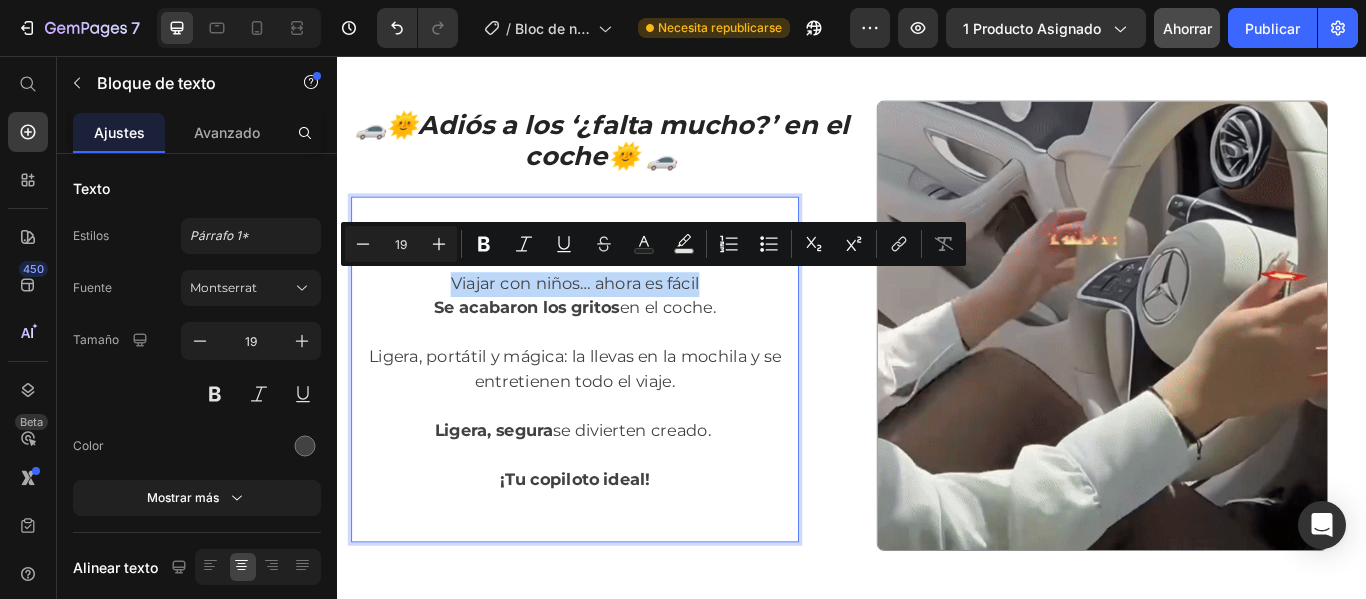 copy on "Viajar con niños… ahora es fácil" 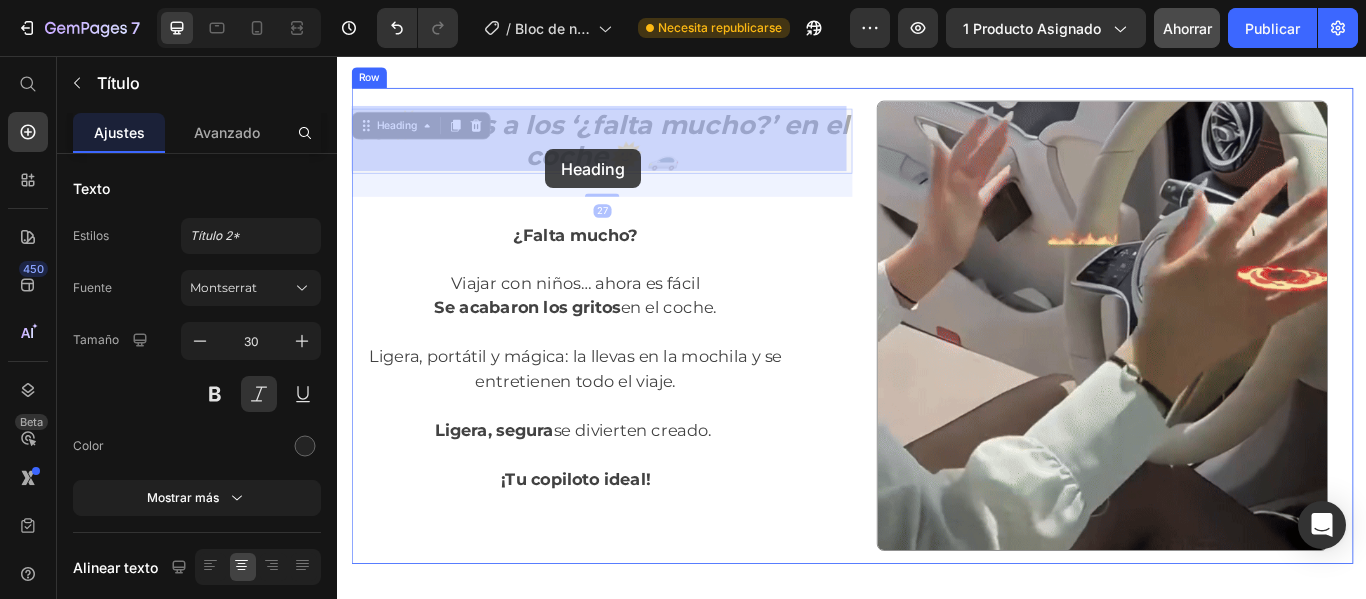 drag, startPoint x: 472, startPoint y: 130, endPoint x: 581, endPoint y: 162, distance: 113.600174 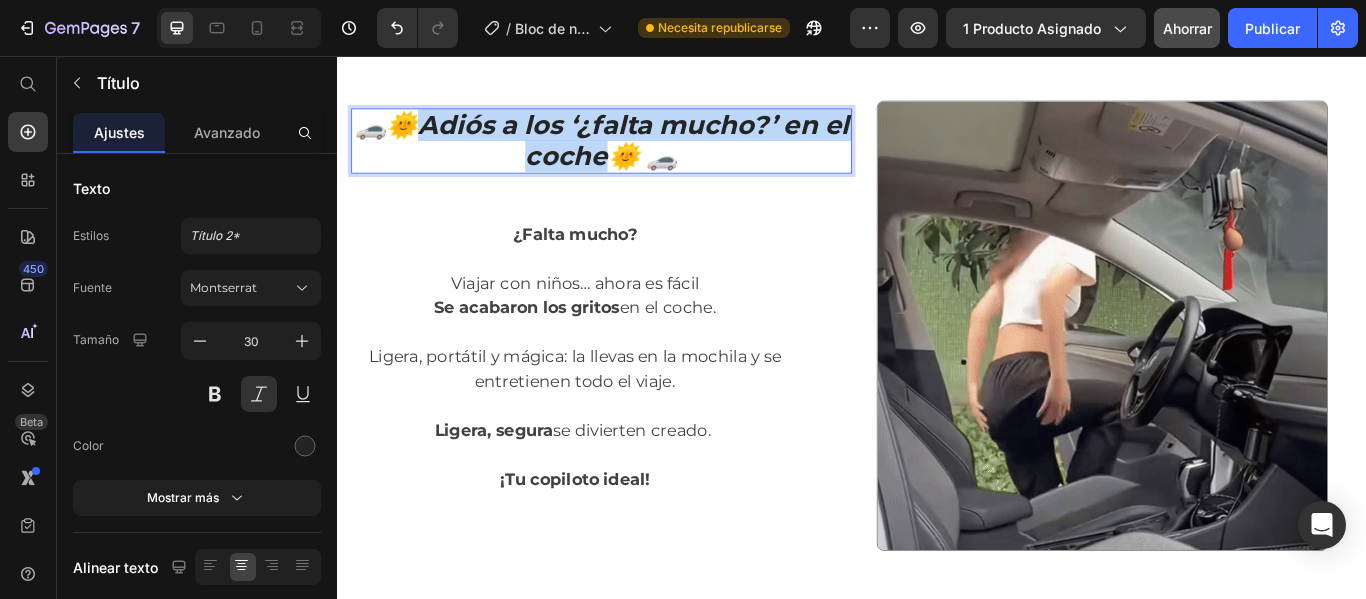 drag, startPoint x: 665, startPoint y: 169, endPoint x: 459, endPoint y: 141, distance: 207.89421 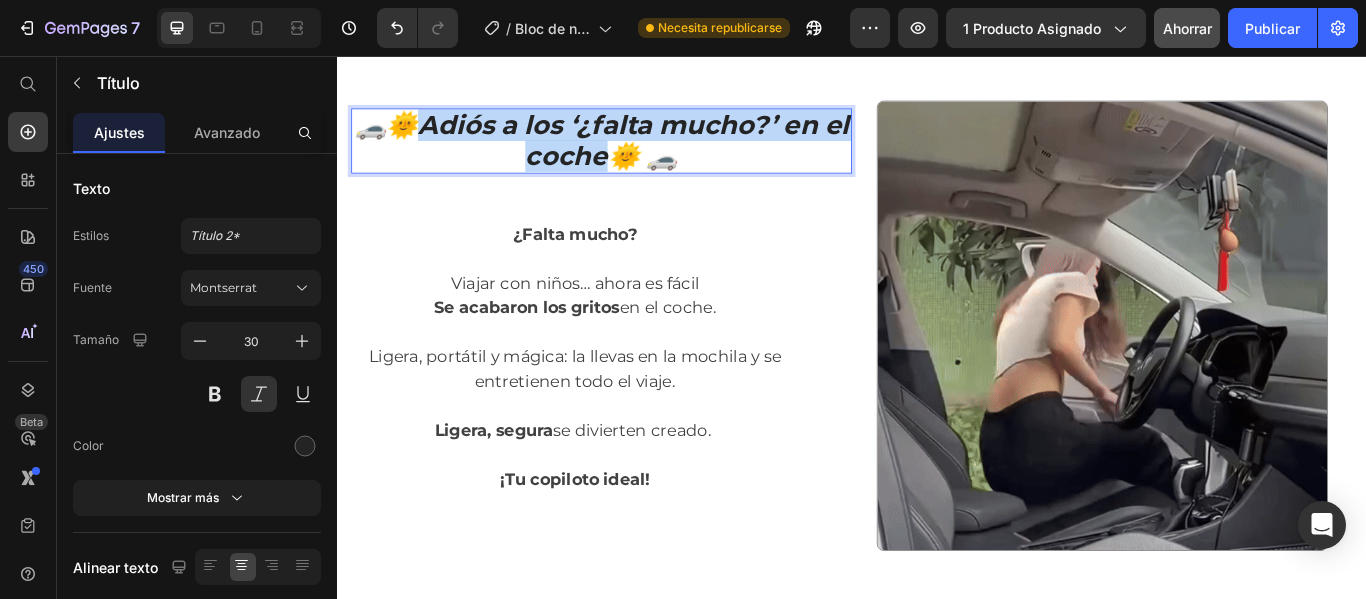 click on "Adiós a los ‘¿falta mucho?’ en el coche🌞 🚗" at bounding box center (682, 154) 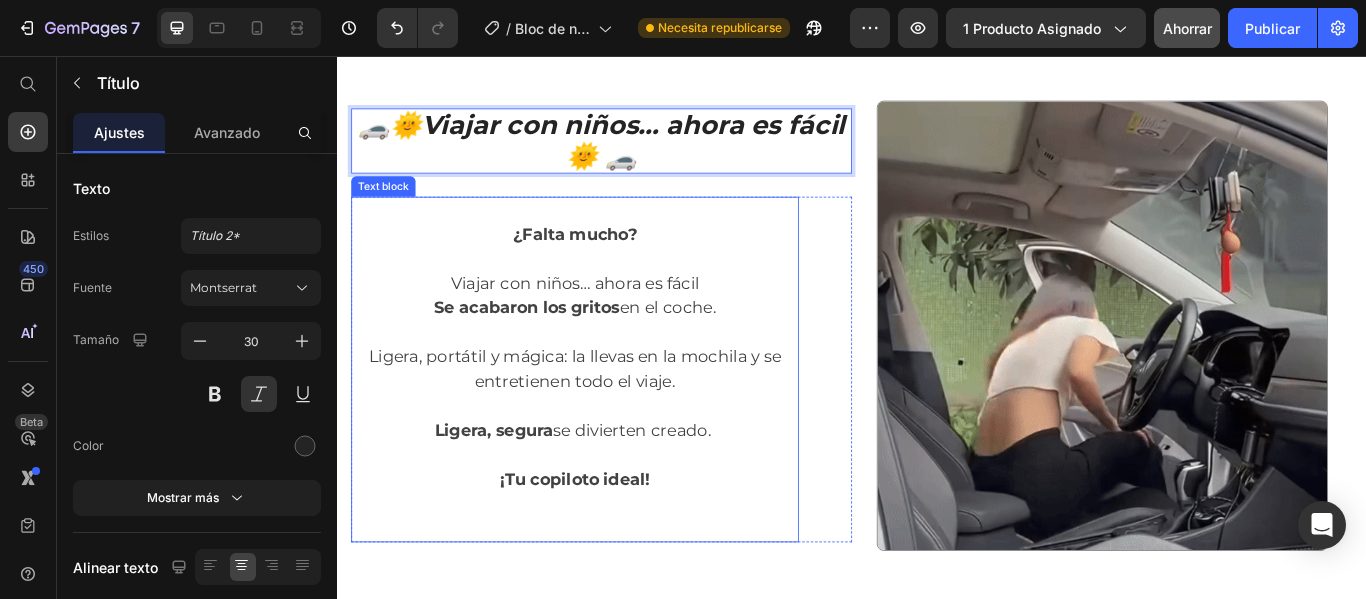 click on "Viajar con niños… ahora es fácil" at bounding box center (614, 322) 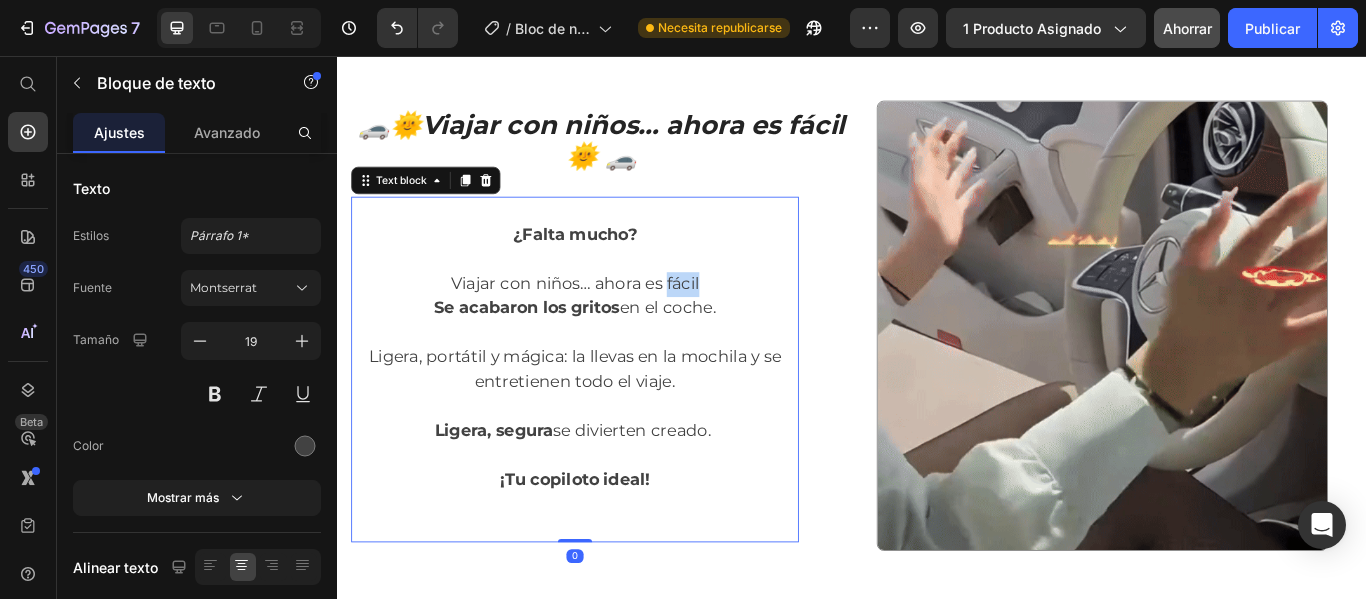 click on "Viajar con niños… ahora es fácil" at bounding box center [614, 322] 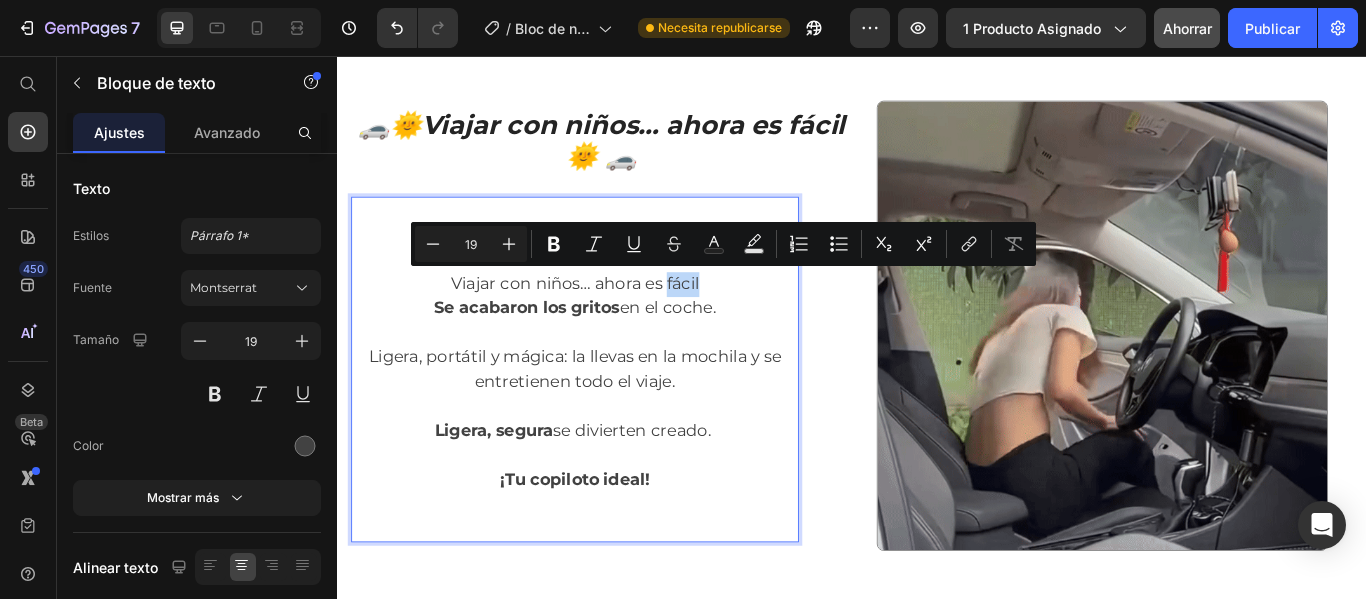 click on "Viajar con niños… ahora es fácil" at bounding box center [614, 322] 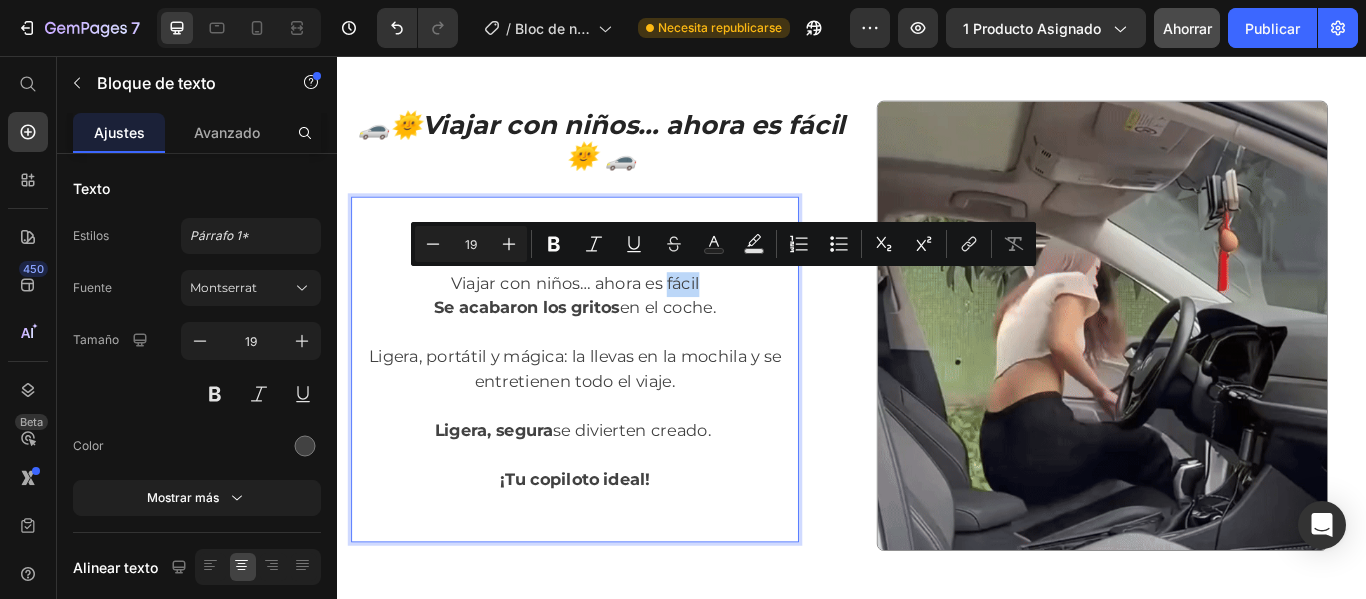 click on "Viajar con niños… ahora es fácil" at bounding box center (614, 322) 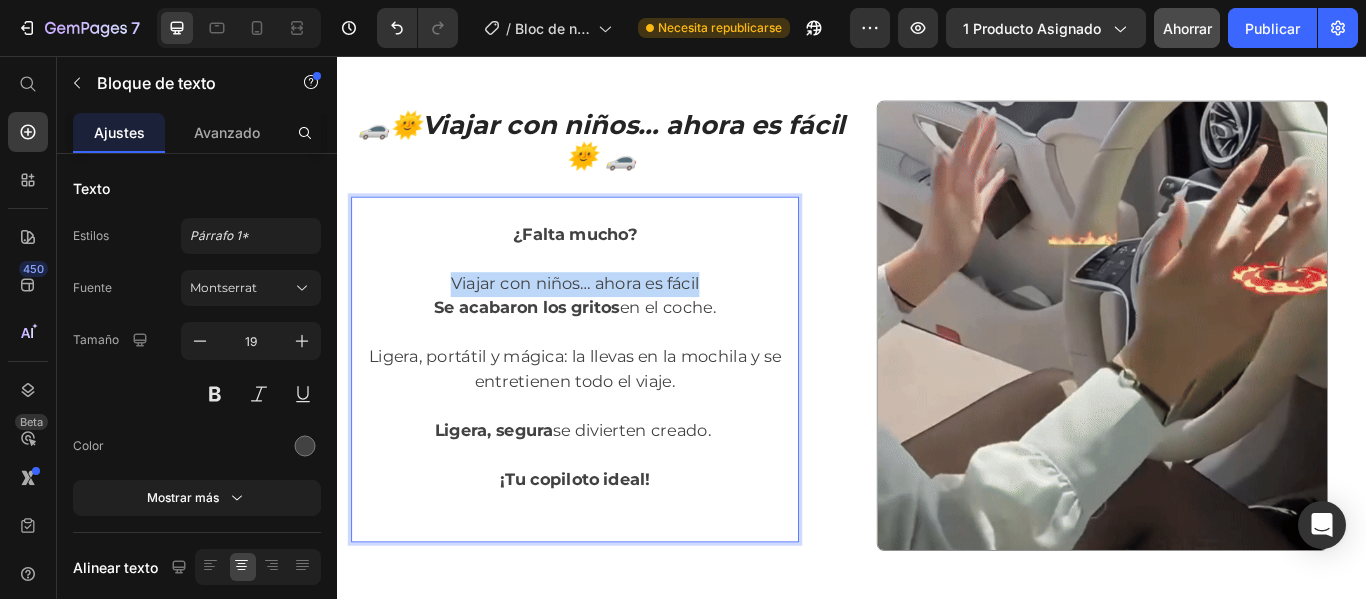 click on "Viajar con niños… ahora es fácil" at bounding box center (614, 322) 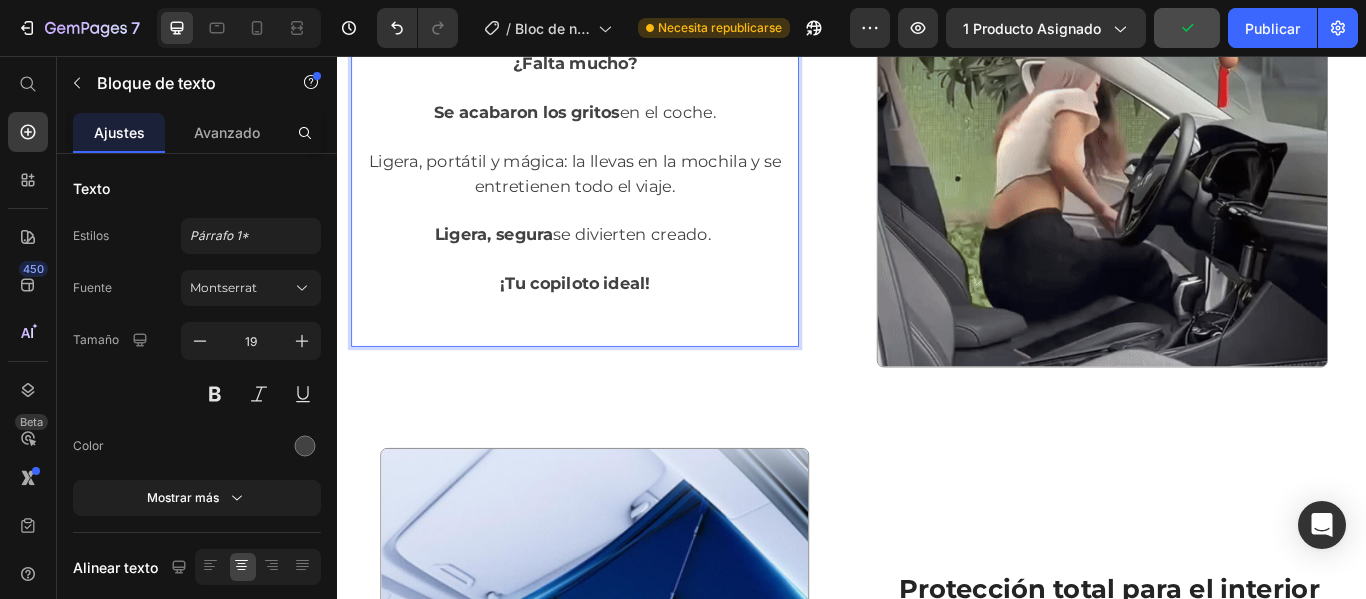 scroll, scrollTop: 1516, scrollLeft: 0, axis: vertical 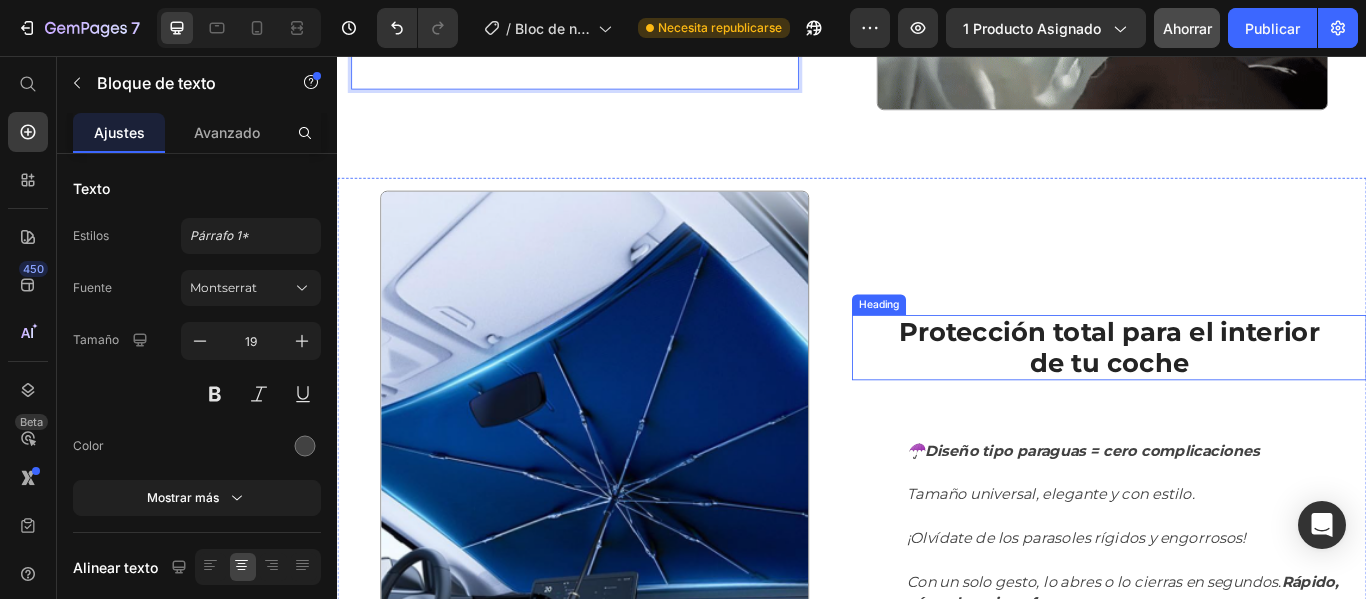 click on "Protección total para el interior  de tu coche" at bounding box center [1237, 396] 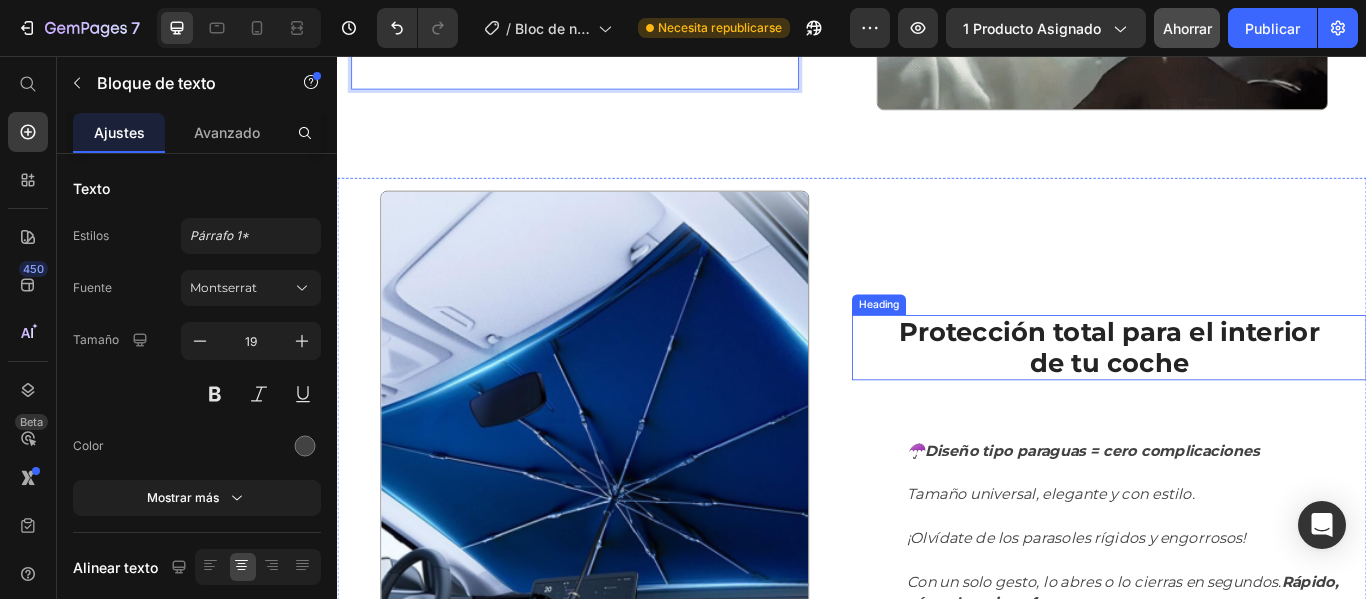 click on "Protección total para el interior  de tu coche" at bounding box center (1237, 396) 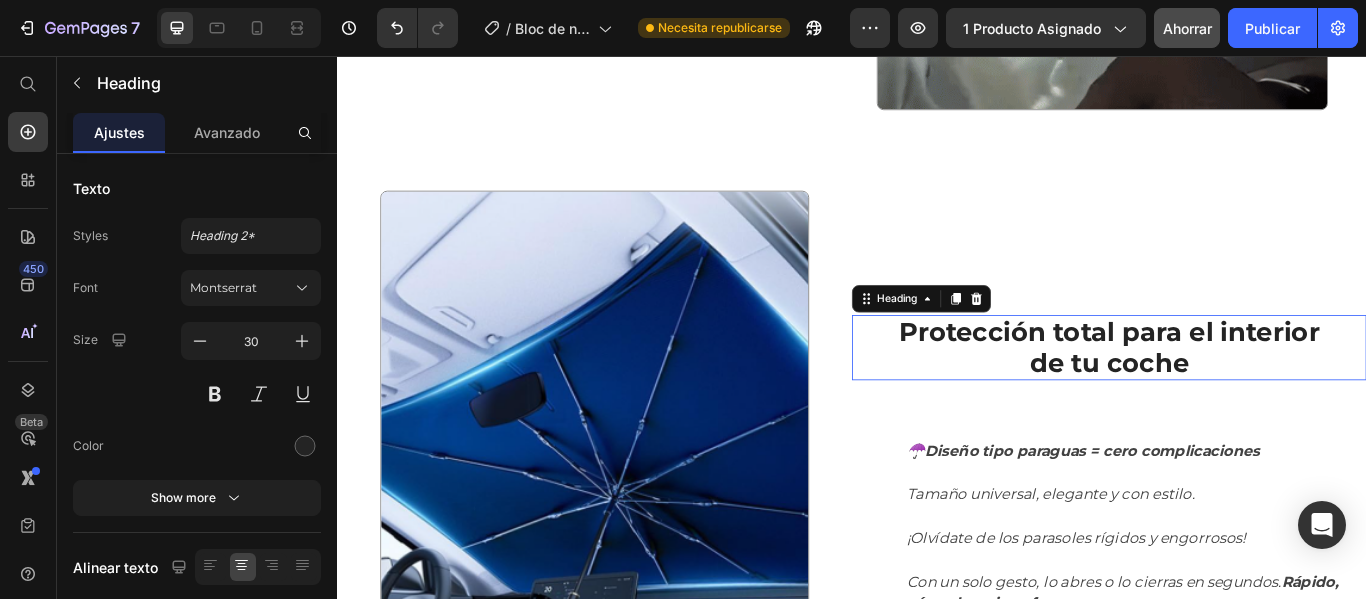 click on "Protección total para el interior  de tu coche" at bounding box center [1237, 396] 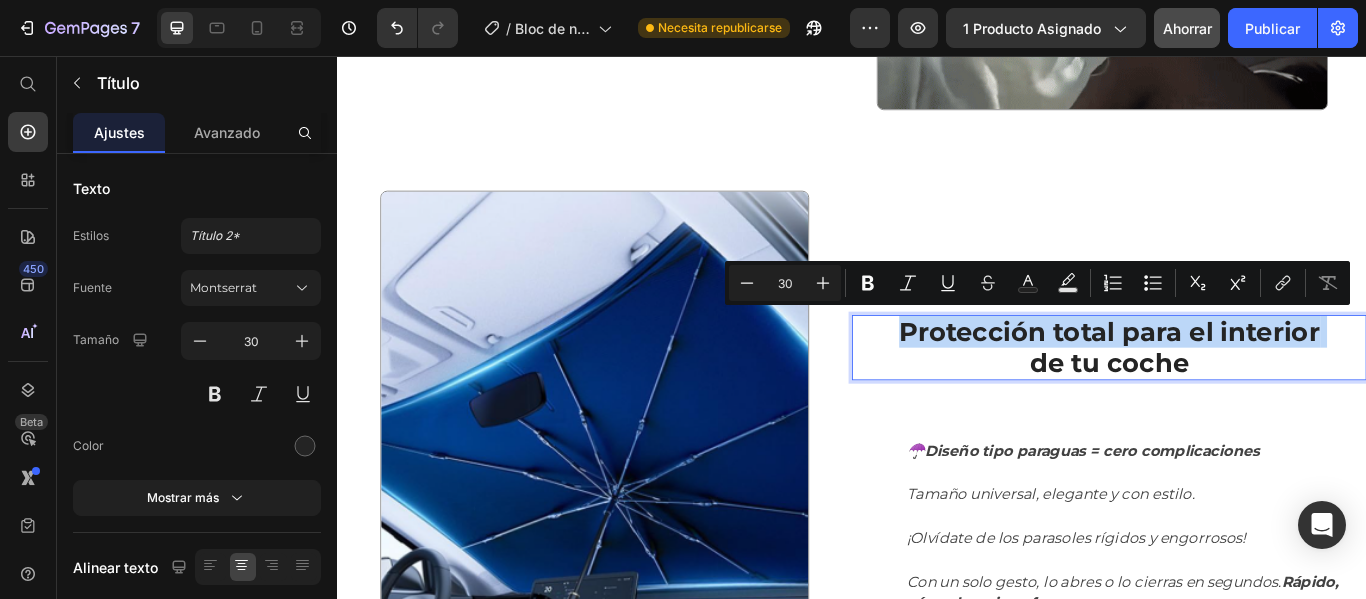 click on "Protección total para el interior  de tu coche" at bounding box center (1237, 396) 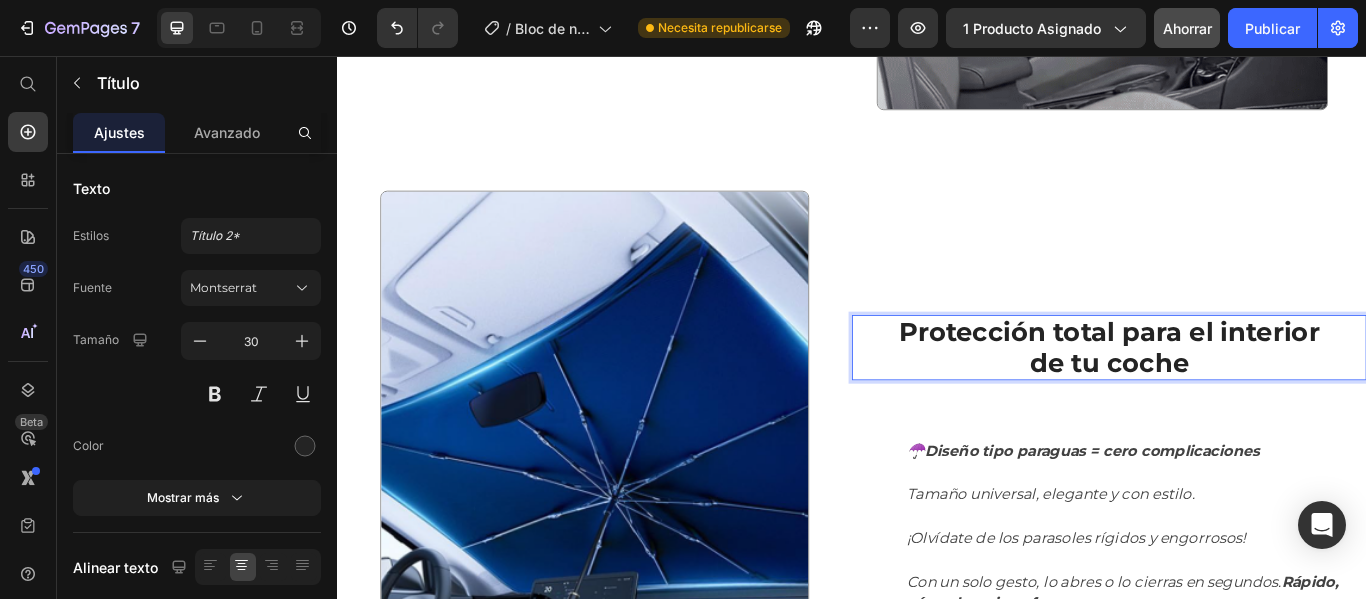 click on "Protección total para el interior  de tu coche" at bounding box center [1237, 396] 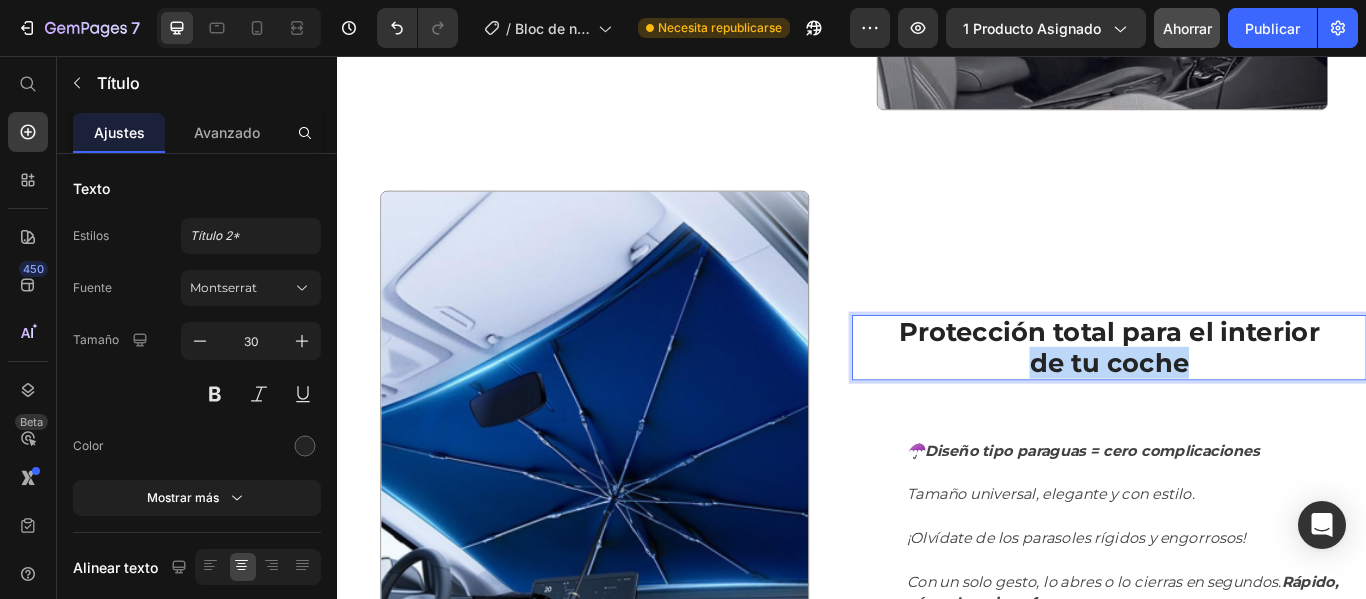 click on "Protección total para el interior  de tu coche" at bounding box center (1237, 396) 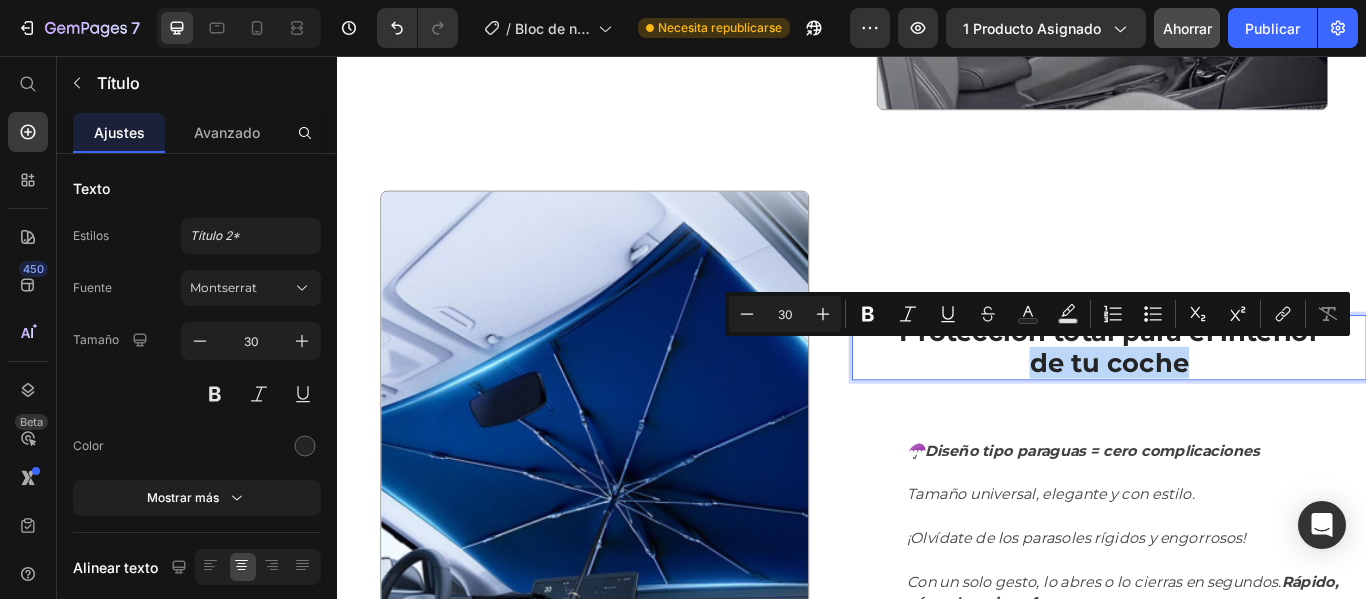 click on "Protección total para el interior  de tu coche" at bounding box center [1237, 396] 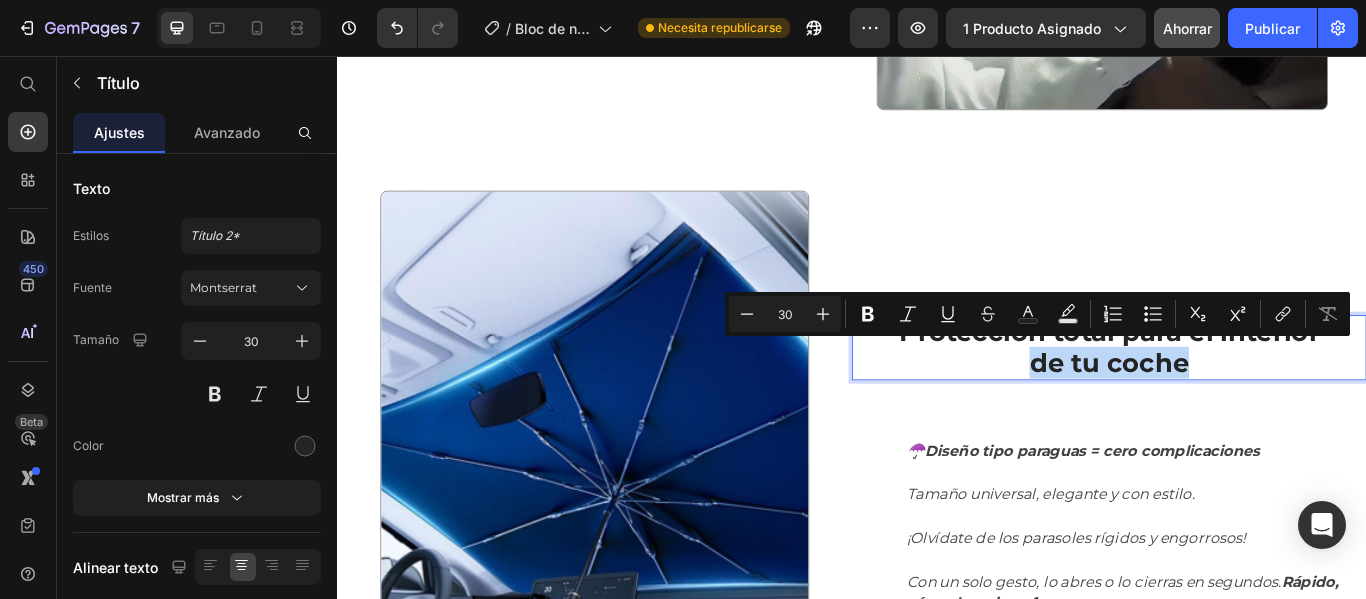 click on "Protección total para el interior  de tu coche" at bounding box center (1237, 396) 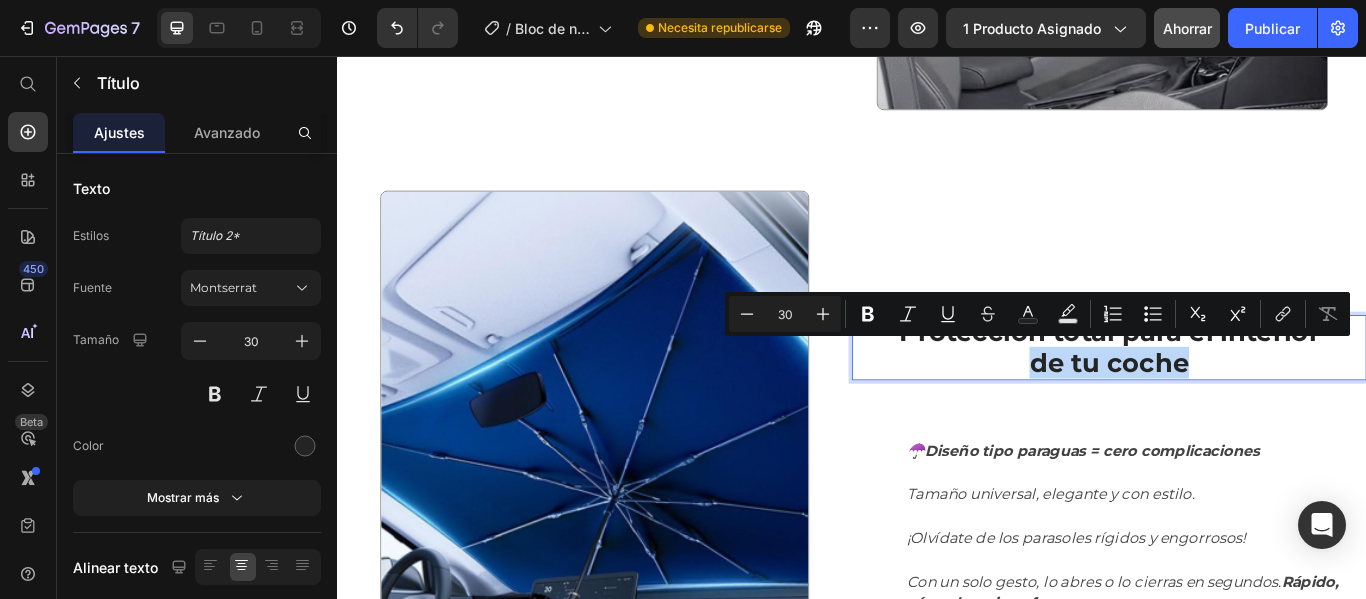 click on "Protección total para el interior  de tu coche" at bounding box center [1237, 396] 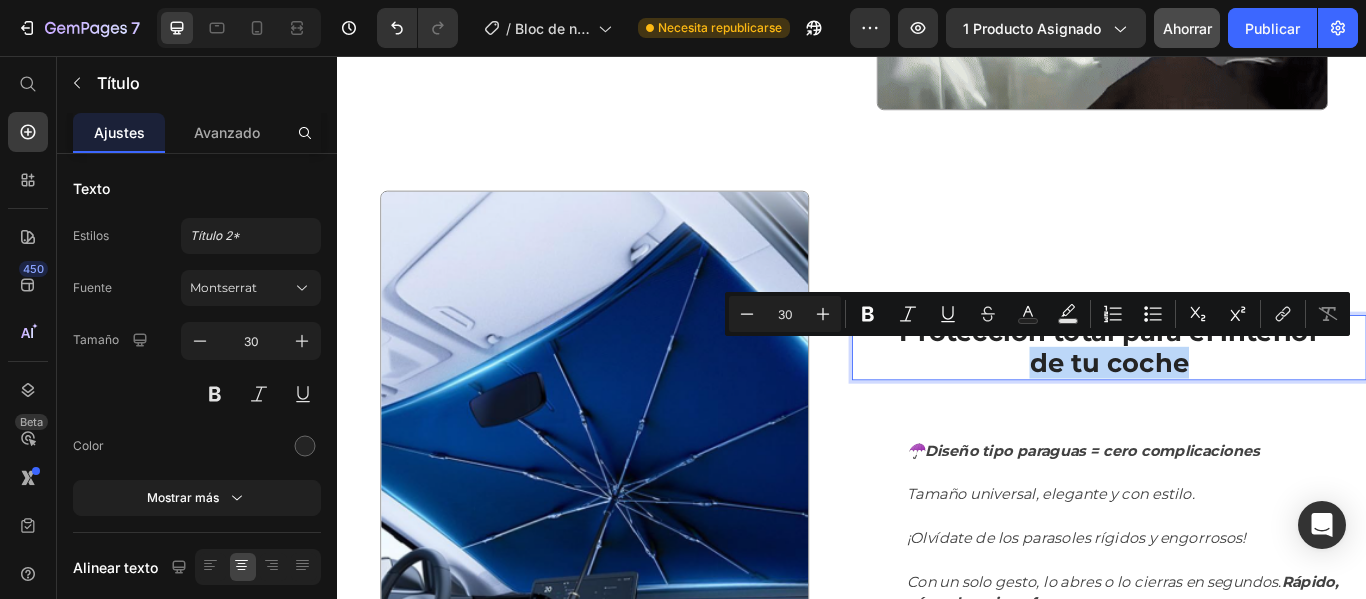 click on "Protección total para el interior  de tu coche" at bounding box center [1237, 396] 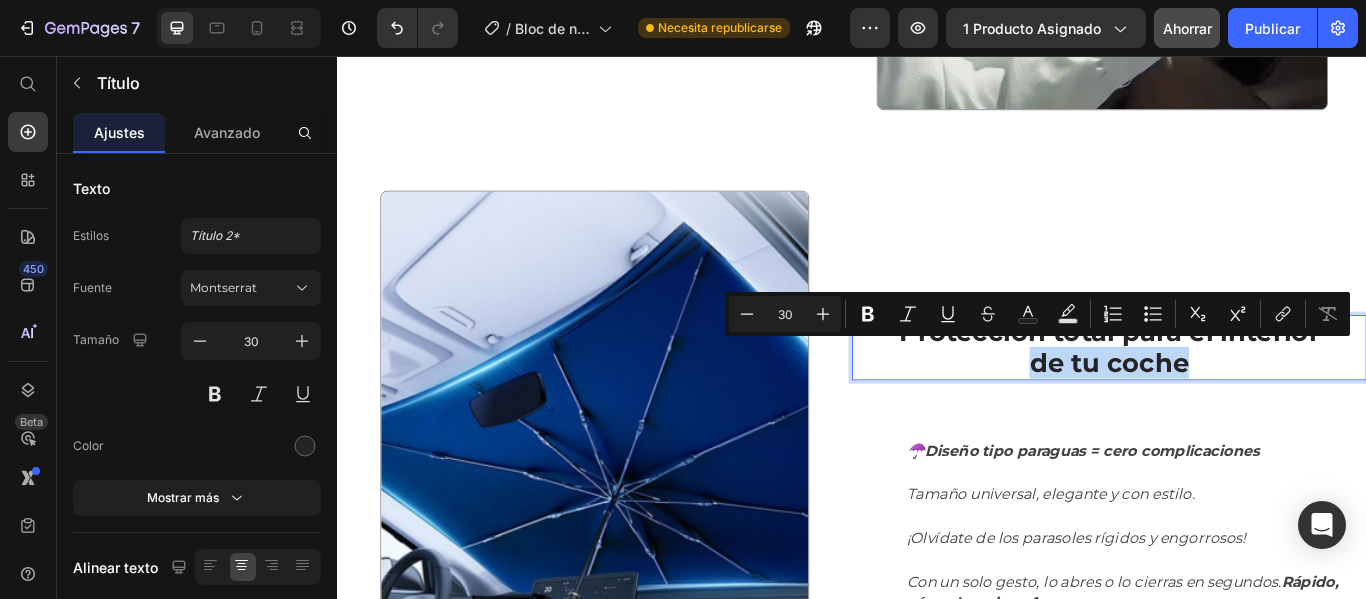 click on "Protección total para el interior  de tu coche" at bounding box center (1237, 396) 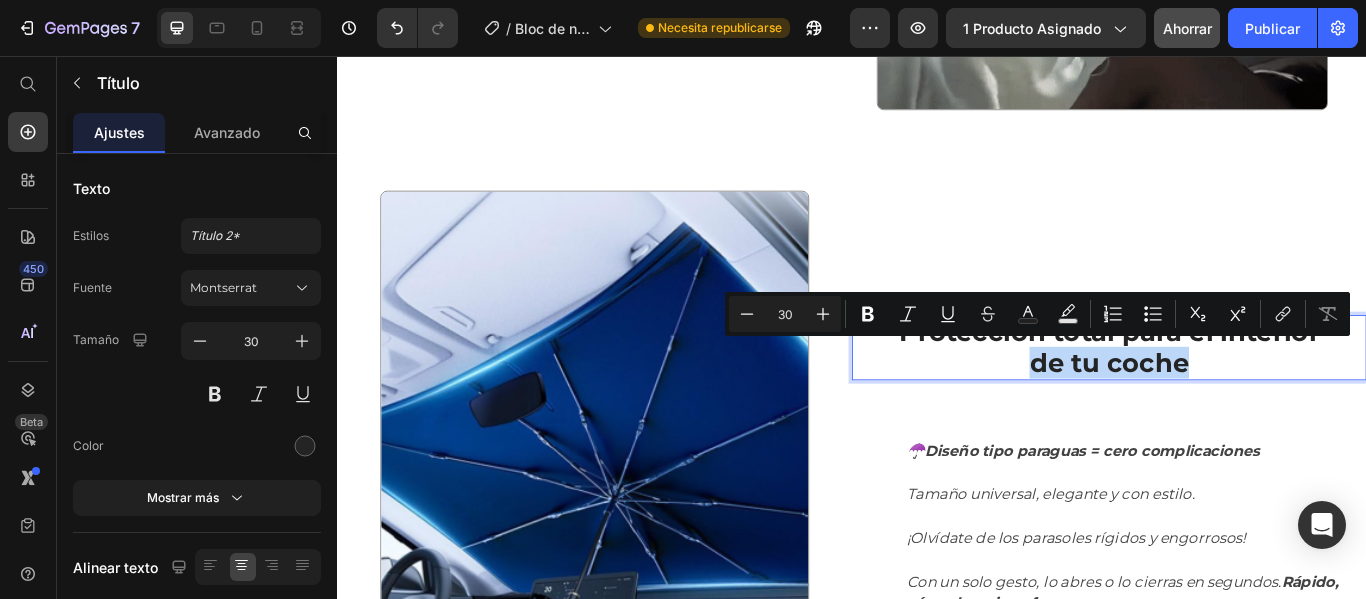 click on "Protección total para el interior  de tu coche" at bounding box center (1237, 396) 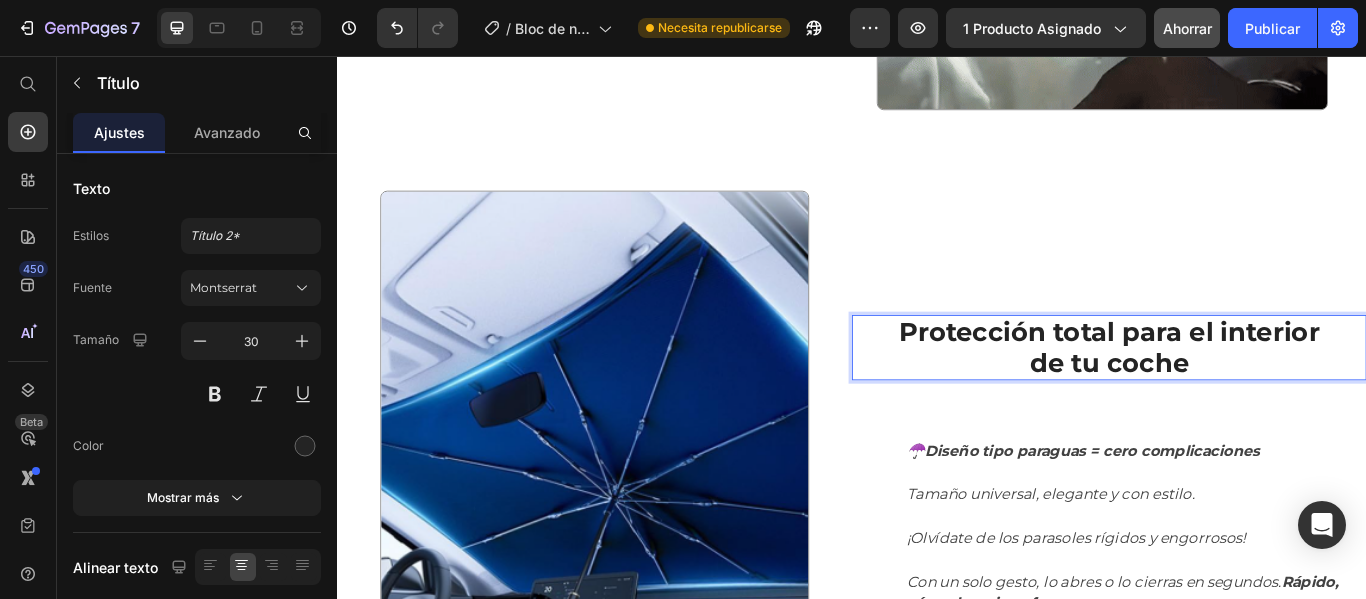 click on "Protección total para el interior  de tu coche" at bounding box center (1237, 396) 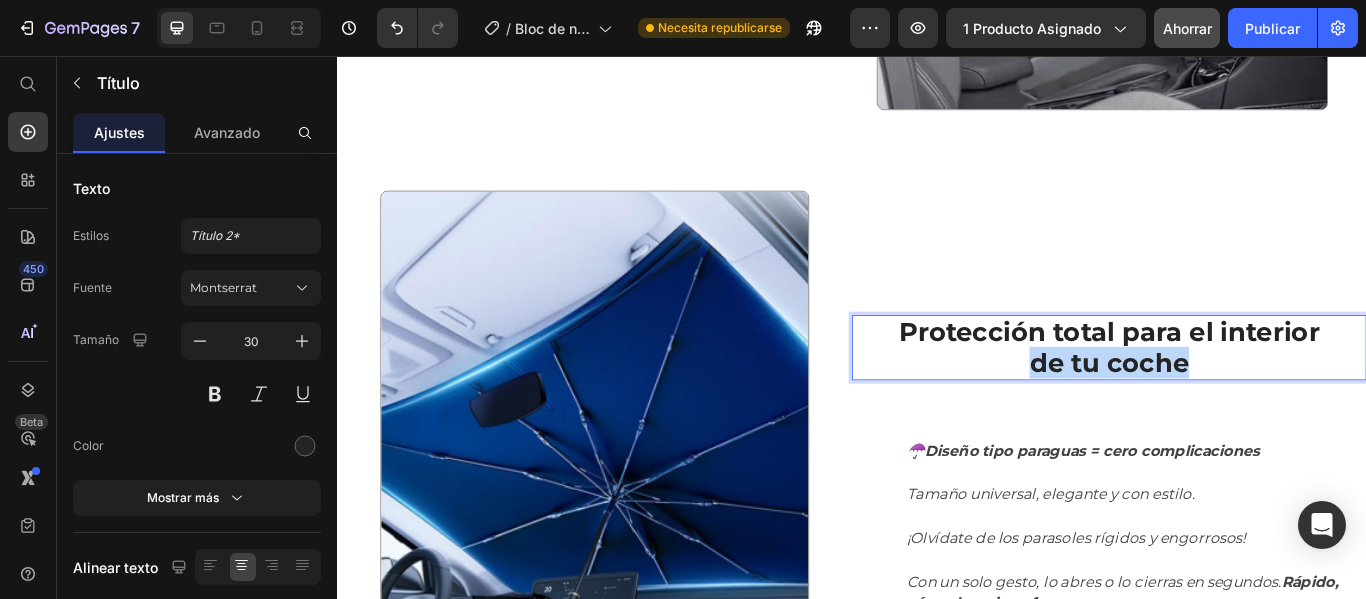click on "Protección total para el interior  de tu coche" at bounding box center [1237, 396] 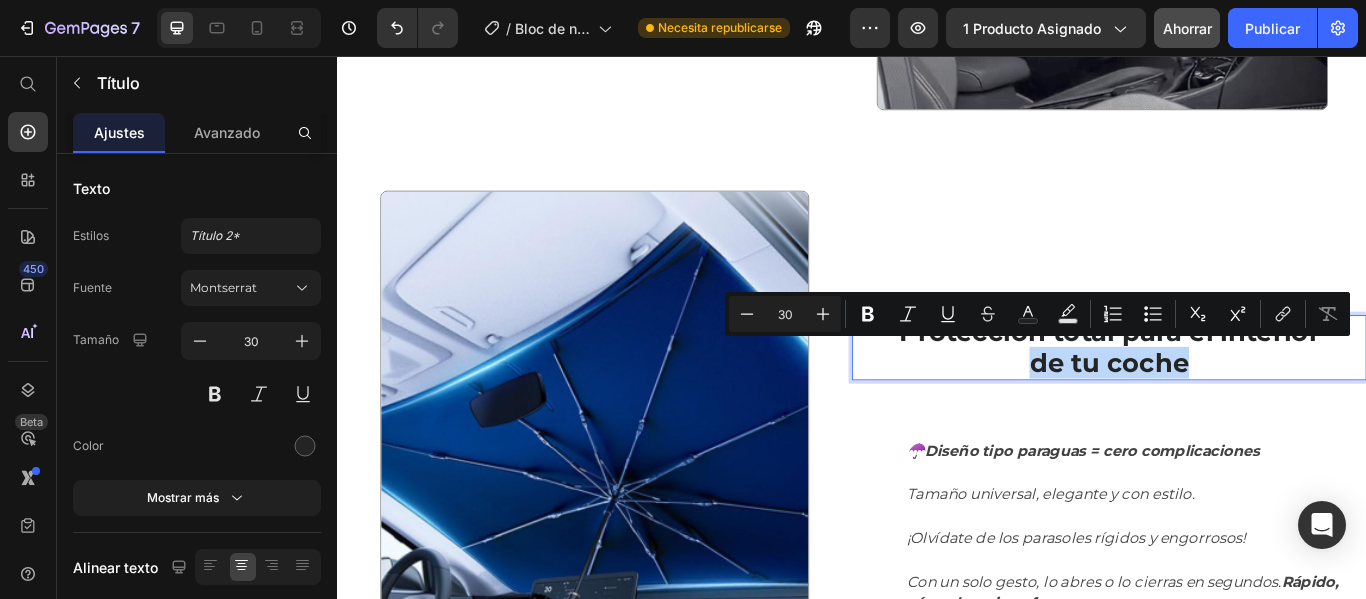 click on "Protección total para el interior  de tu coche" at bounding box center [1237, 396] 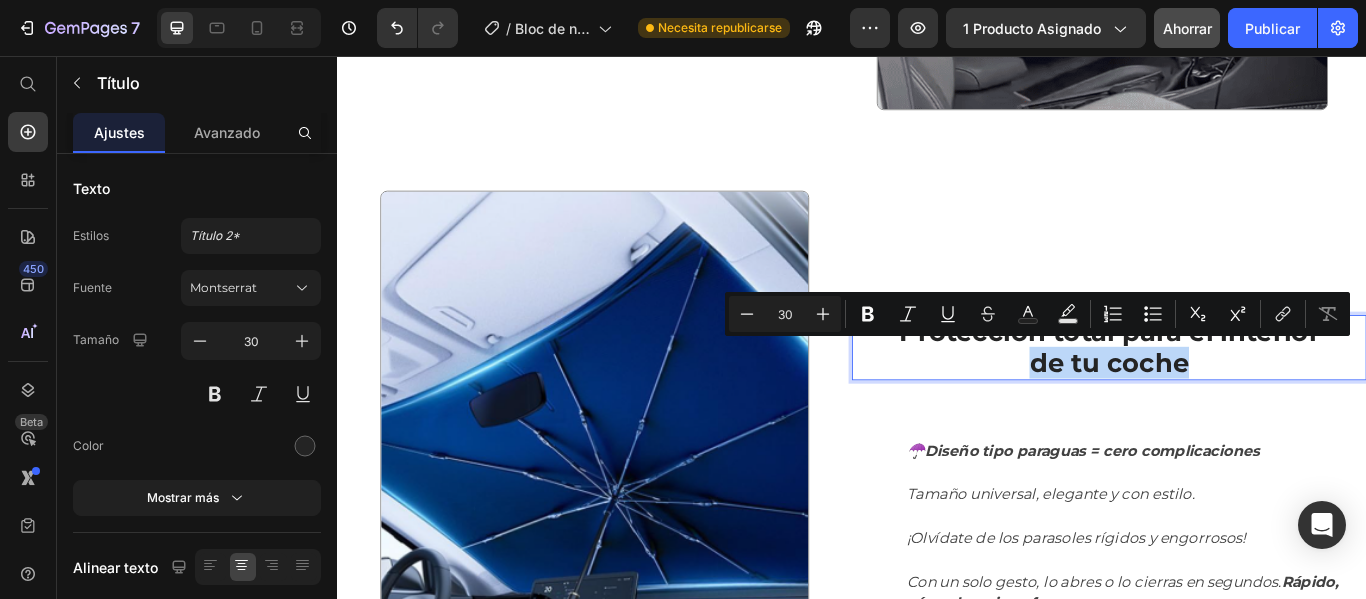 click on "Protección total para el interior  de tu coche" at bounding box center [1237, 396] 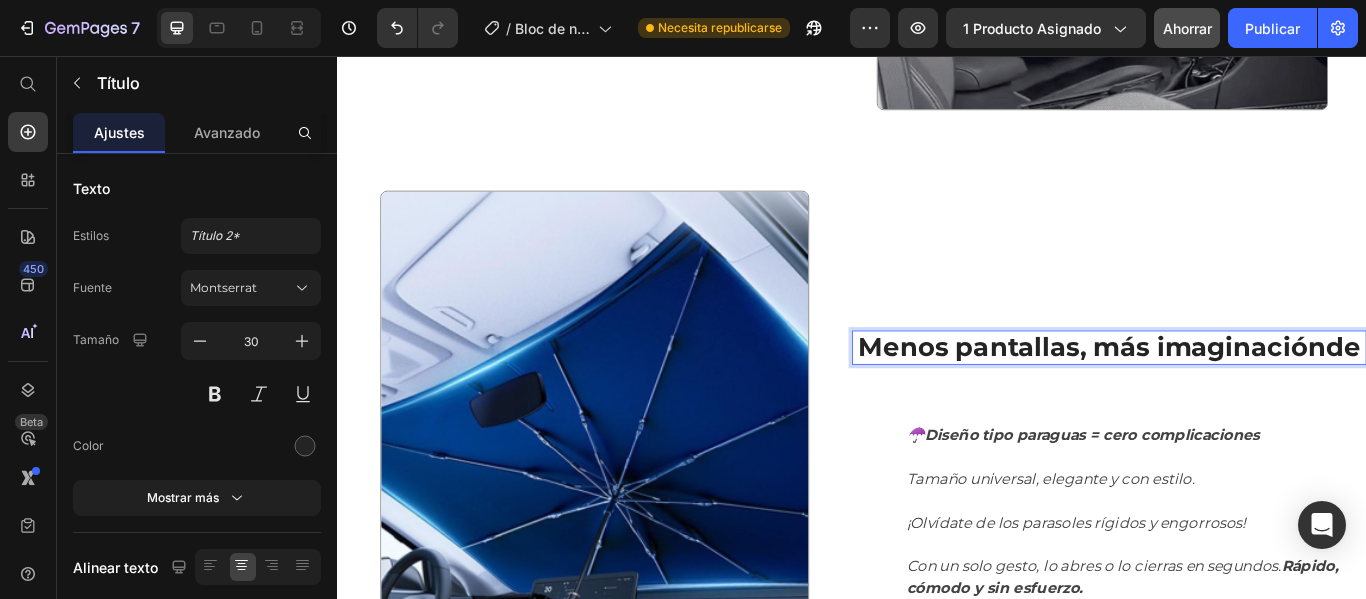scroll, scrollTop: 1534, scrollLeft: 0, axis: vertical 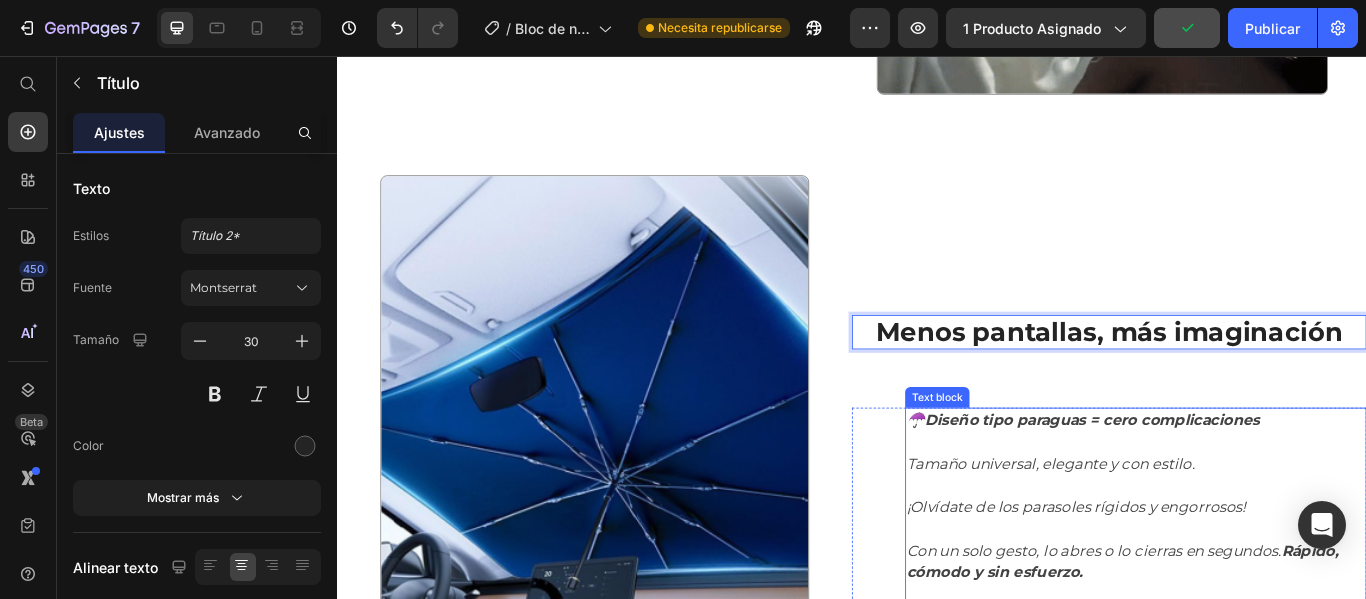 click at bounding box center (1268, 506) 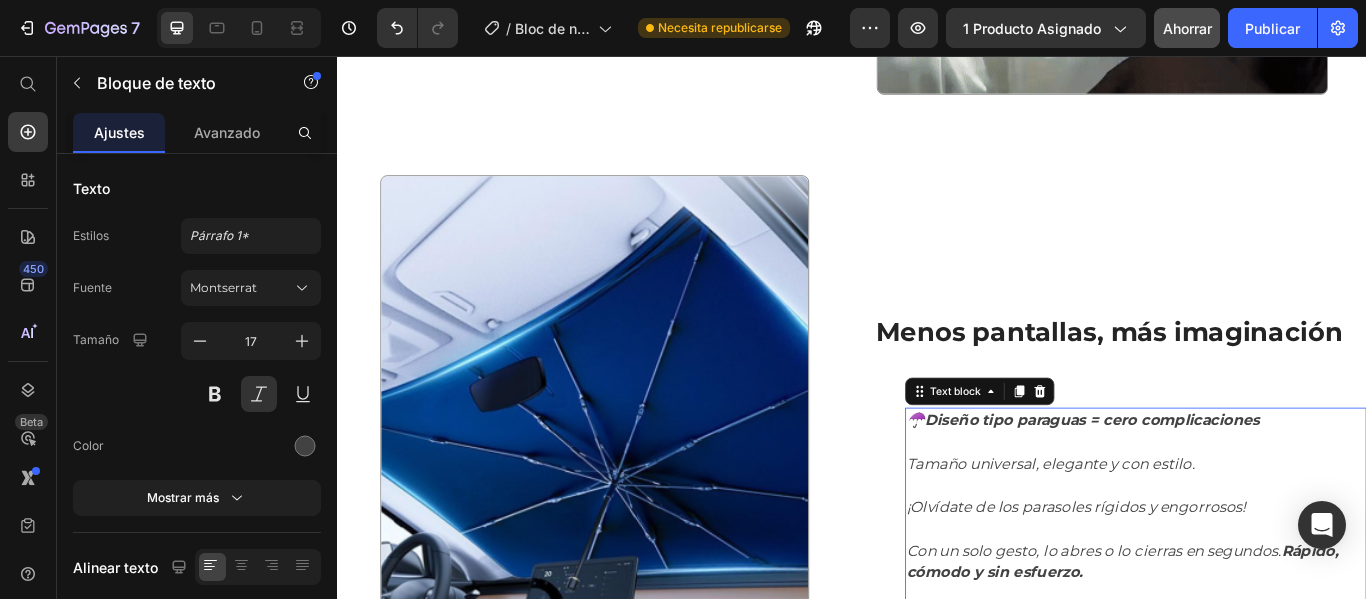 click on "☂️  Diseño tipo paraguas = cero complicaciones   Tamaño universal, elegante y con estilo.   ¡Olvídate de los parasoles rígidos y engorrosos! Con un solo gesto, lo abres o lo cierras en segundos.  Rápido, cómodo y sin esfuerzo." at bounding box center (1268, 583) 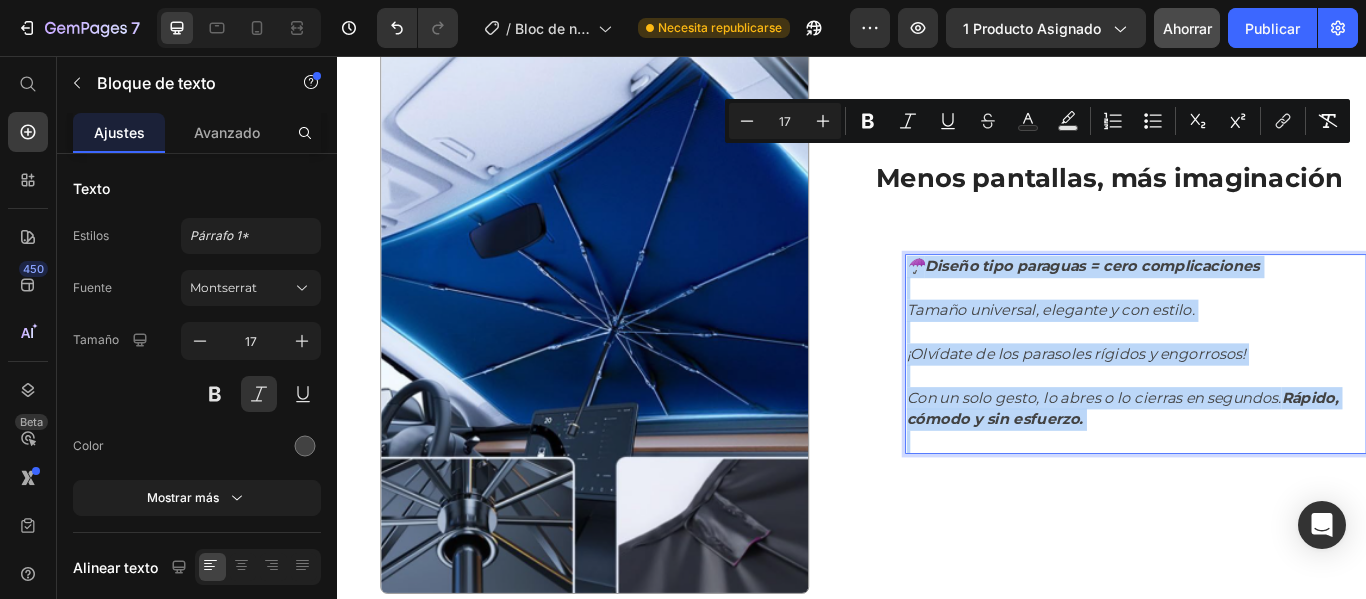 scroll, scrollTop: 1834, scrollLeft: 0, axis: vertical 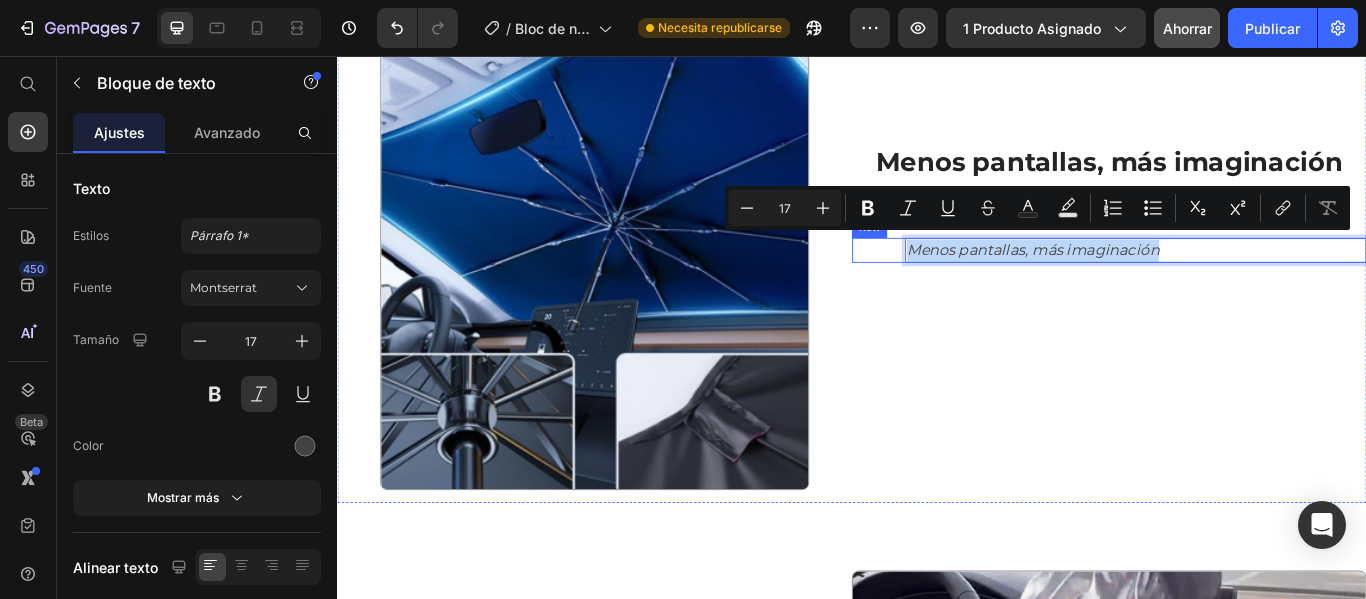 drag, startPoint x: 1295, startPoint y: 268, endPoint x: 969, endPoint y: 264, distance: 326.02454 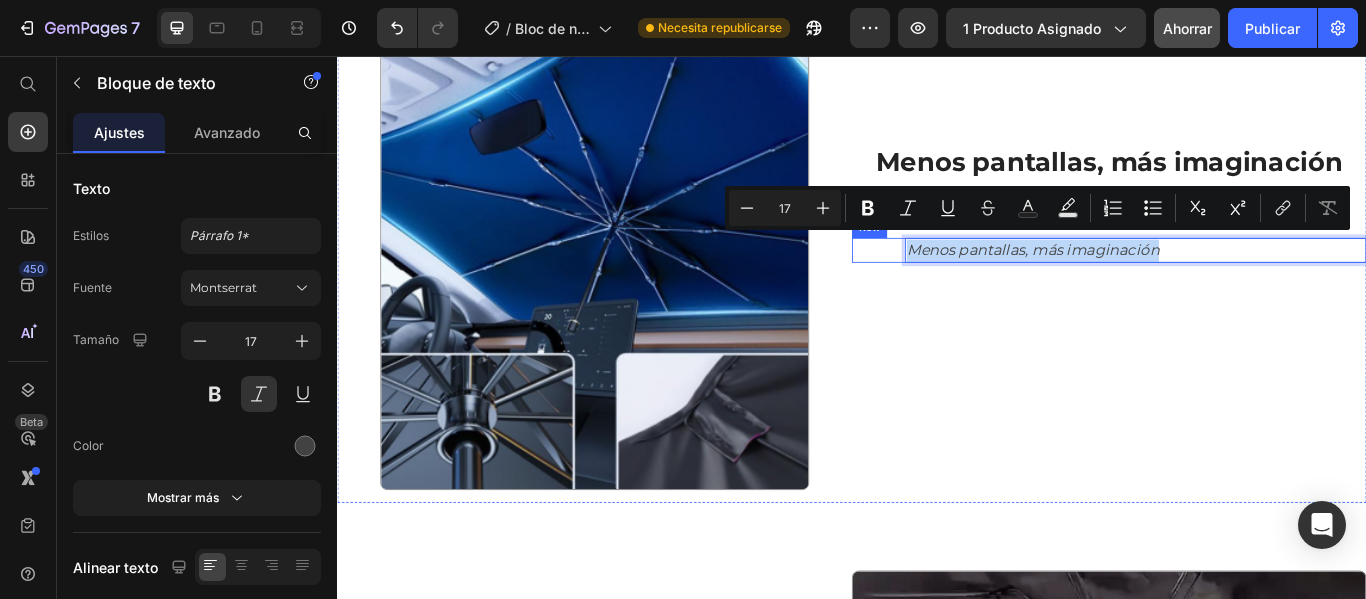 click on "Menos pantallas, más imaginación Text block   0 Row" at bounding box center (1237, 283) 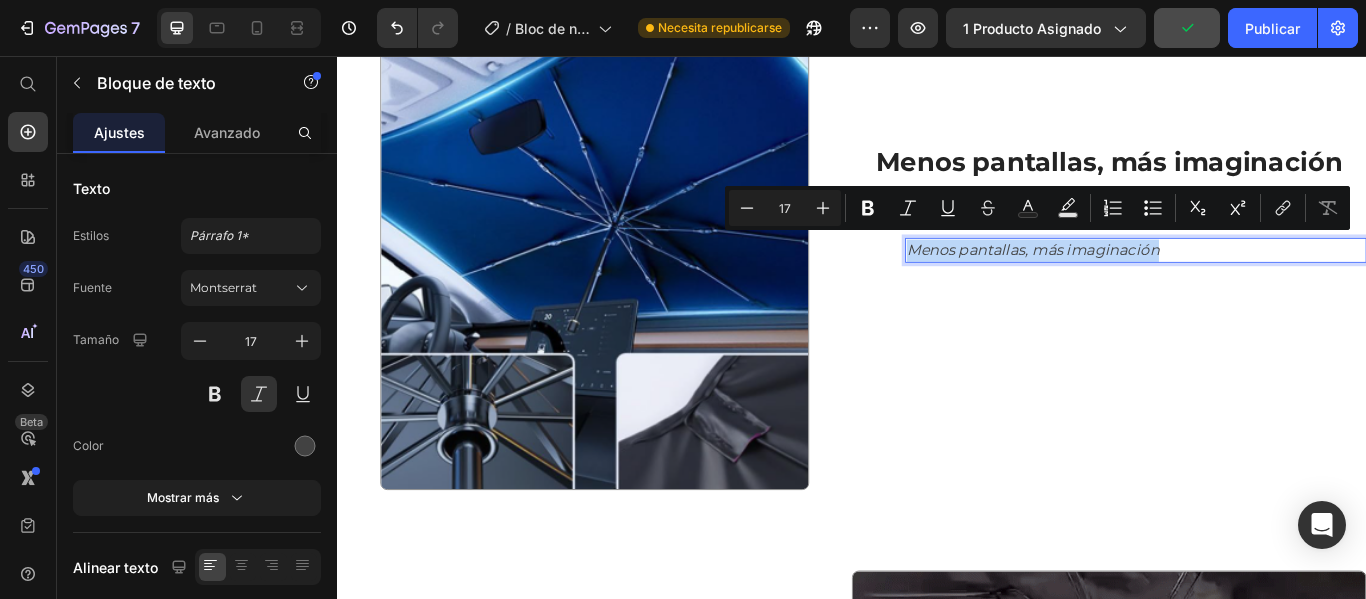 click on "Menos pantallas, más imaginación" at bounding box center [1268, 283] 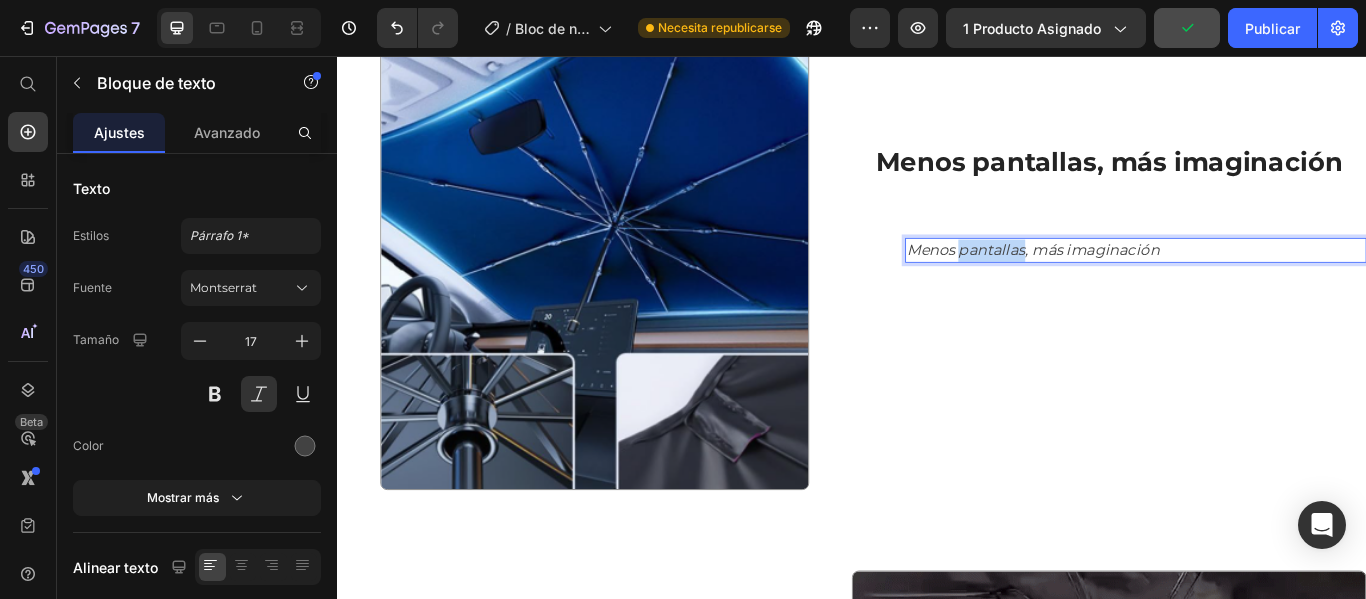 click on "Menos pantallas, más imaginación" at bounding box center (1268, 283) 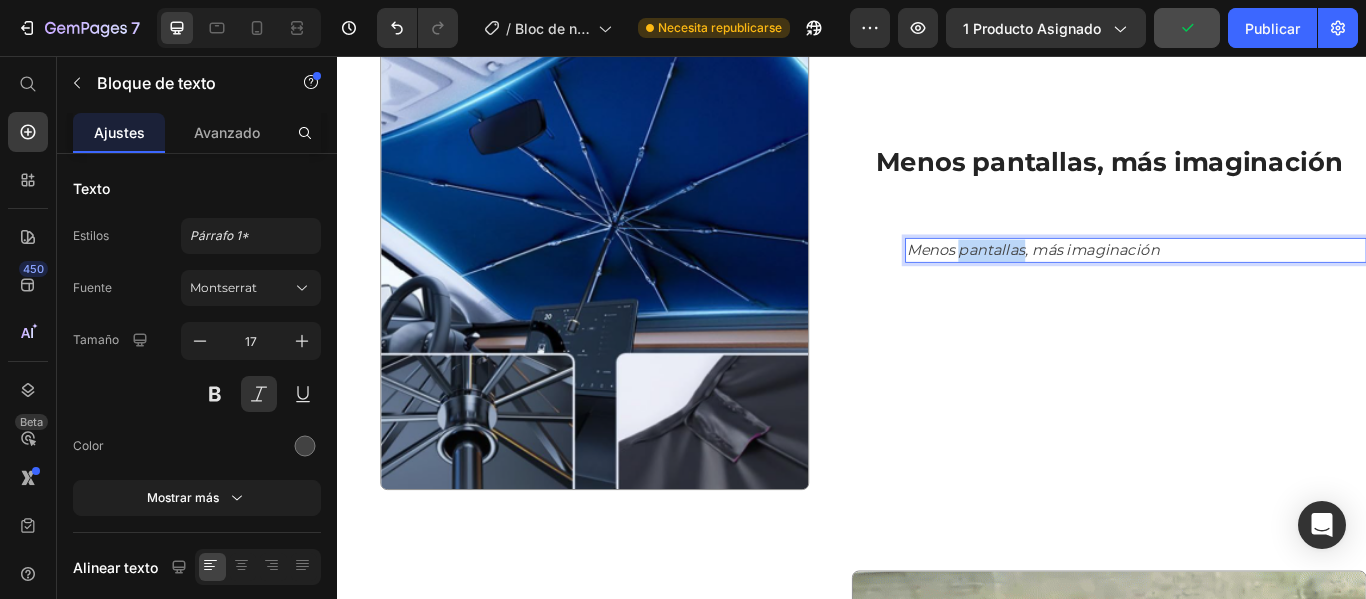 click on "Menos pantallas, más imaginación" at bounding box center [1268, 283] 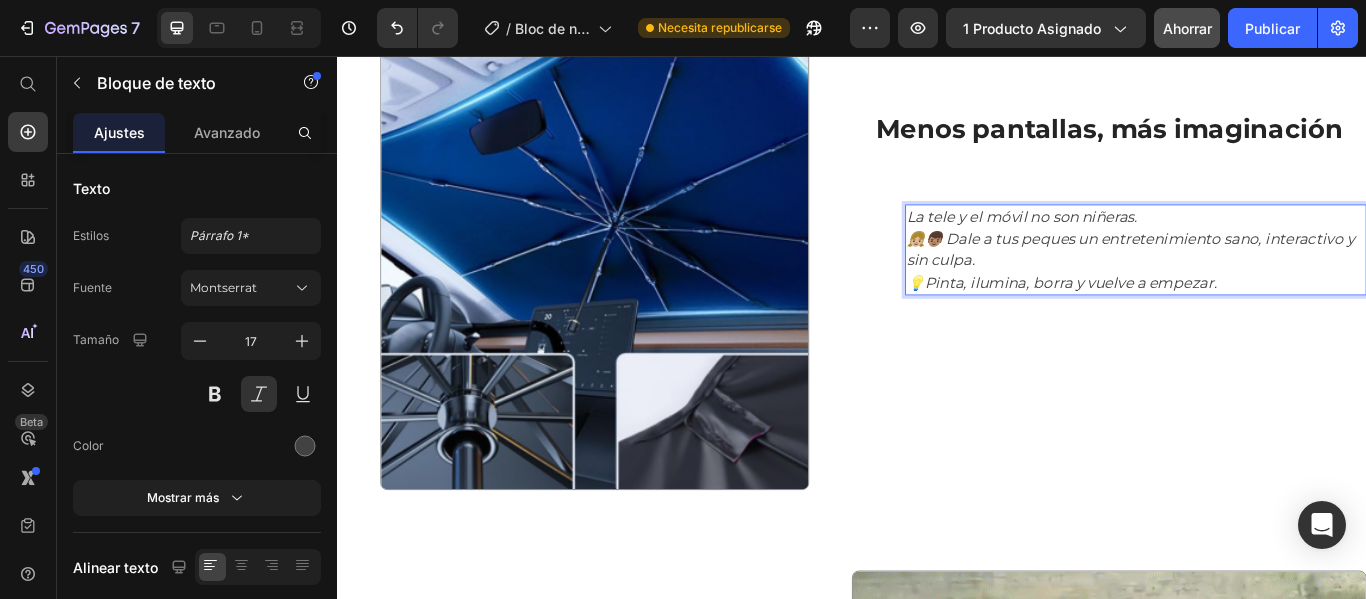 click on "La tele y el móvil no son niñeras. 👧🏼👦🏽 Dale a tus peques un entretenimiento sano, interactivo y sin culpa." at bounding box center [1268, 269] 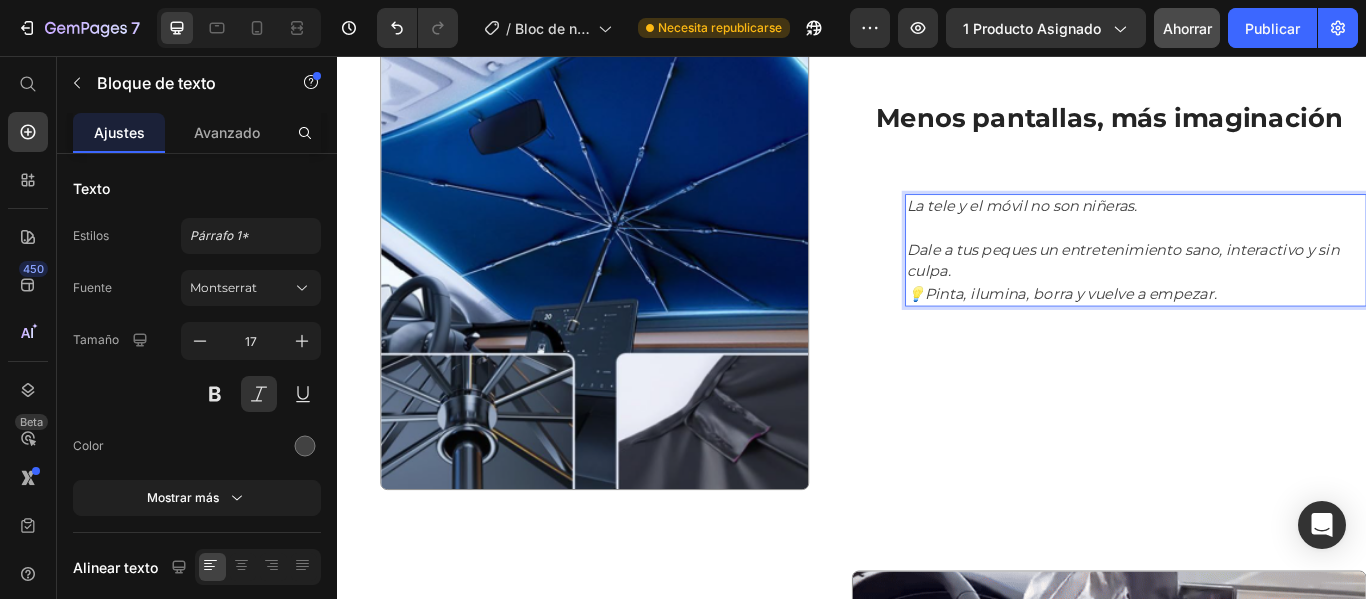click on "Dale a tus peques un entretenimiento sano, interactivo y sin culpa." at bounding box center (1268, 282) 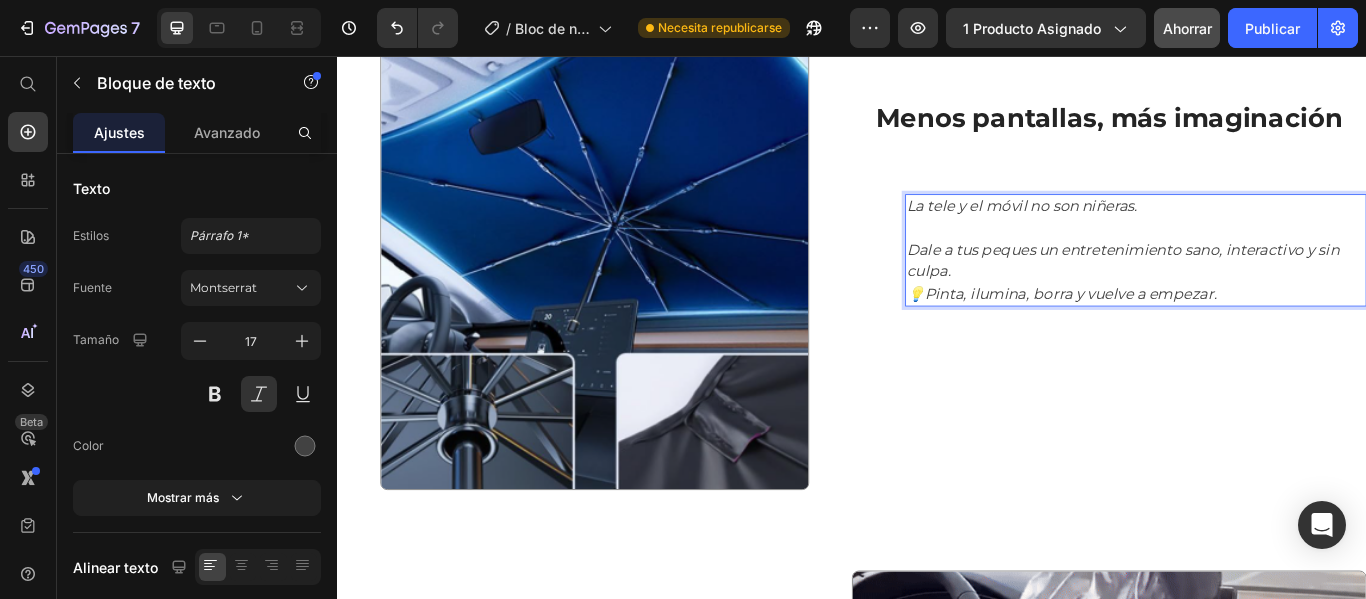 click on "Dale a tus peques un entretenimiento sano, interactivo y sin culpa." at bounding box center [1268, 282] 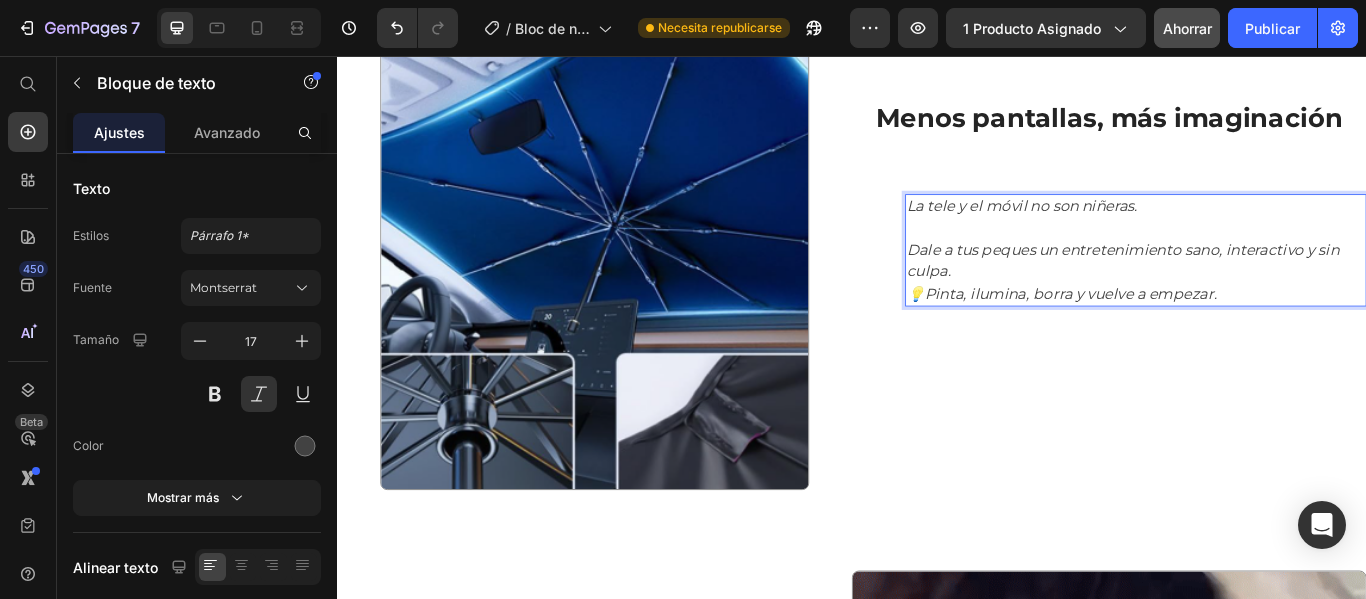 click on "Dale a tus peques un entretenimiento sano, interactivo y sin culpa." at bounding box center [1268, 282] 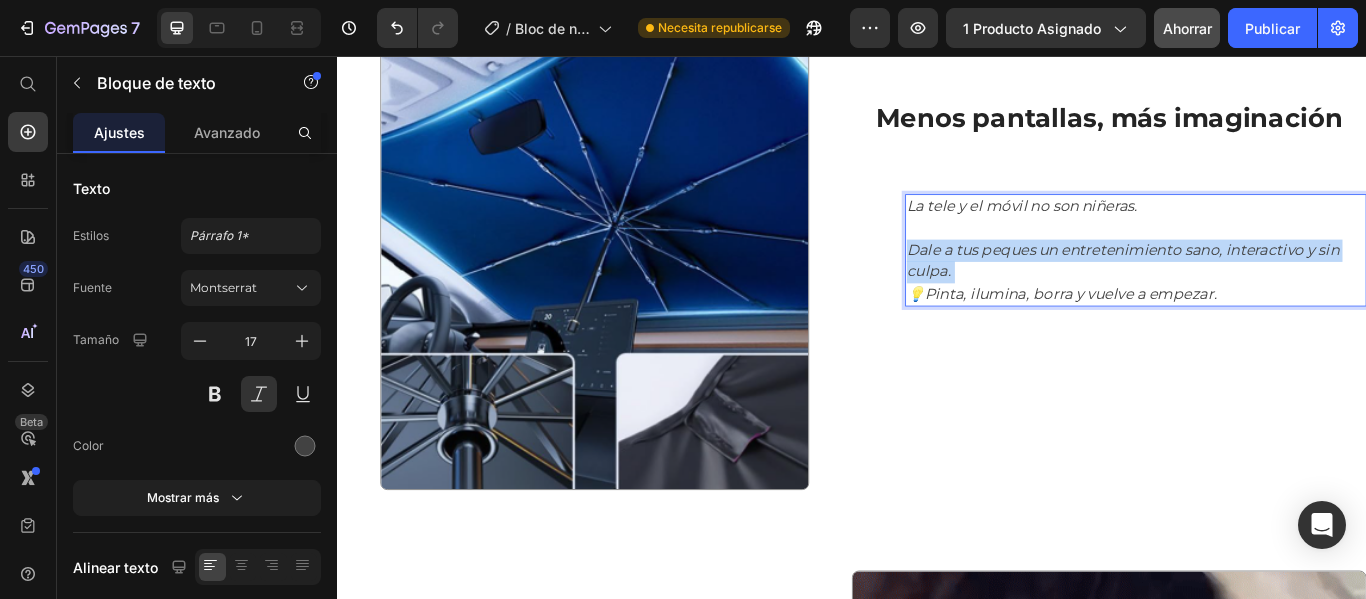 click on "Dale a tus peques un entretenimiento sano, interactivo y sin culpa." at bounding box center [1268, 282] 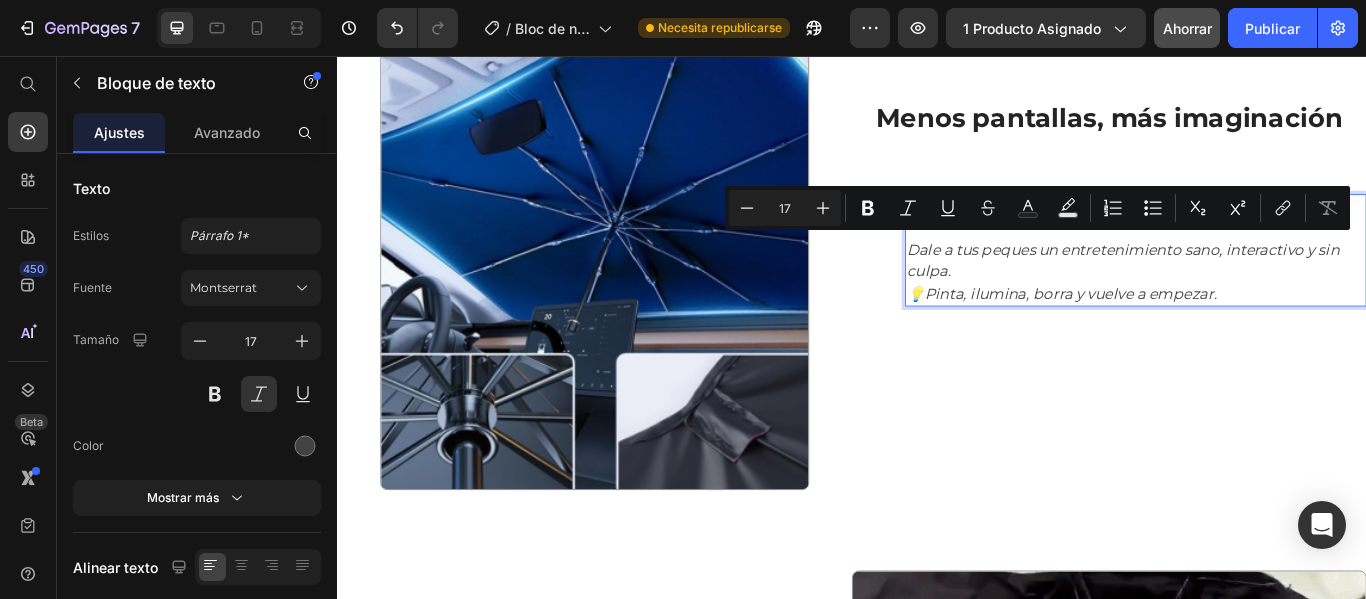 click on "💡  Pinta, ilumina, borra y vuelve a empezar." at bounding box center (1268, 334) 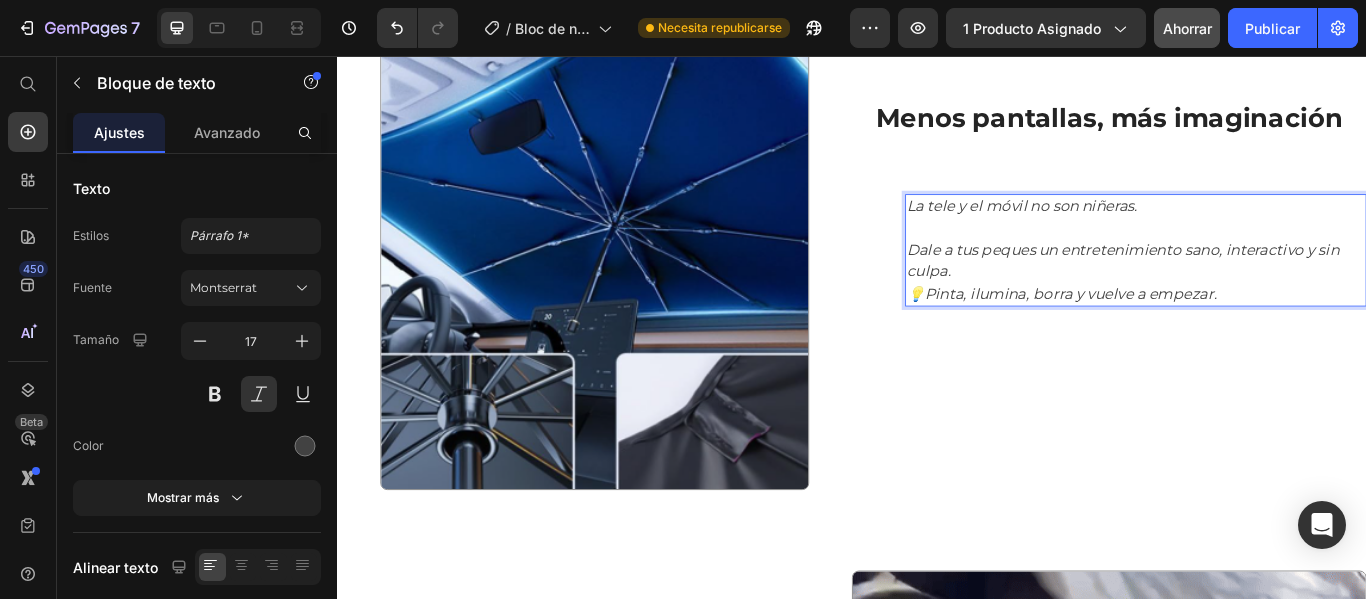 click on "💡  Pinta, ilumina, borra y vuelve a empezar." at bounding box center [1268, 334] 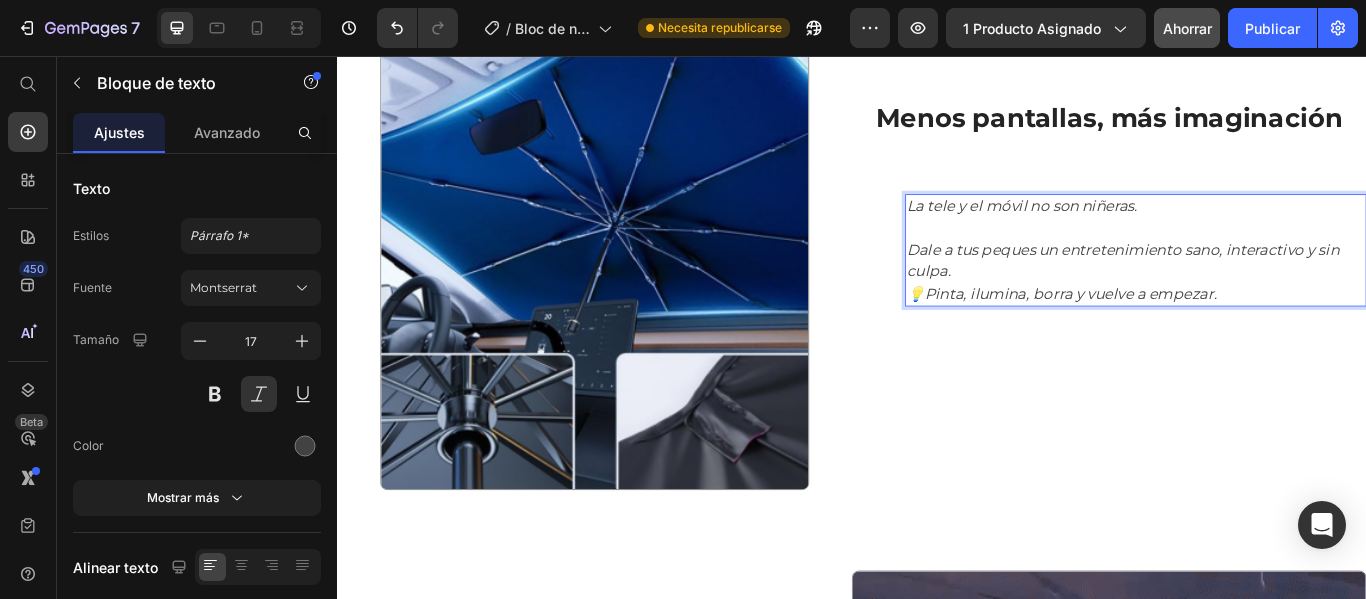 click on "💡  Pinta, ilumina, borra y vuelve a empezar." at bounding box center (1268, 334) 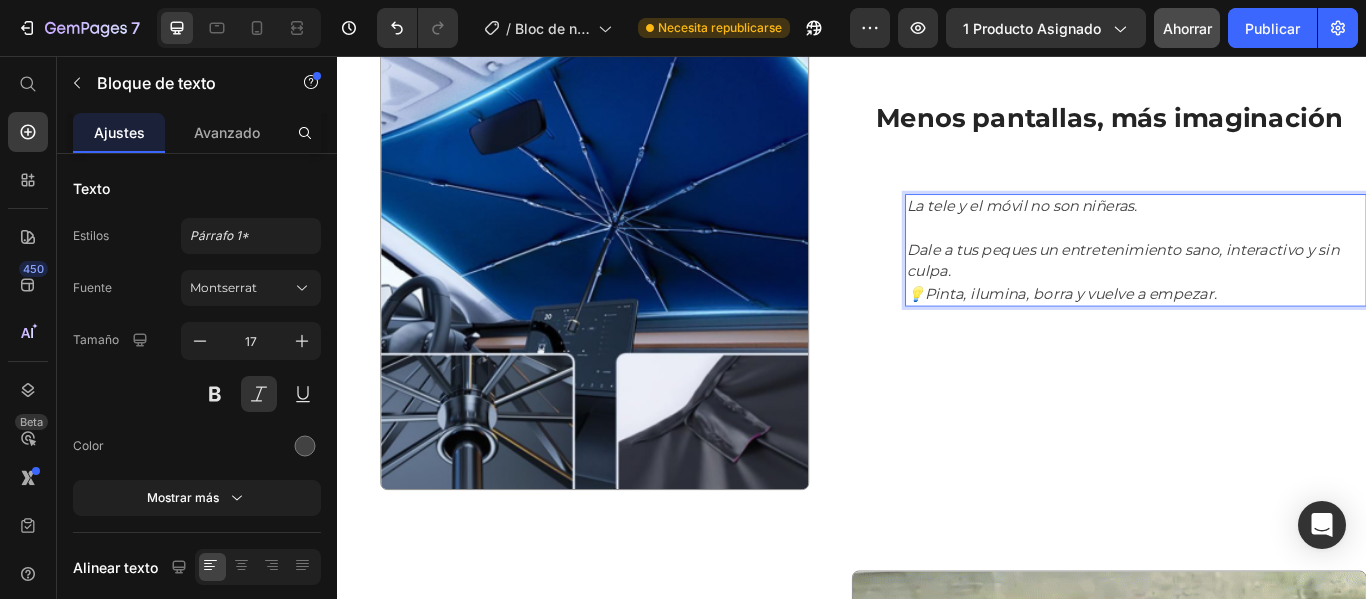 click on "Dale a tus peques un entretenimiento sano, interactivo y sin culpa." at bounding box center [1268, 282] 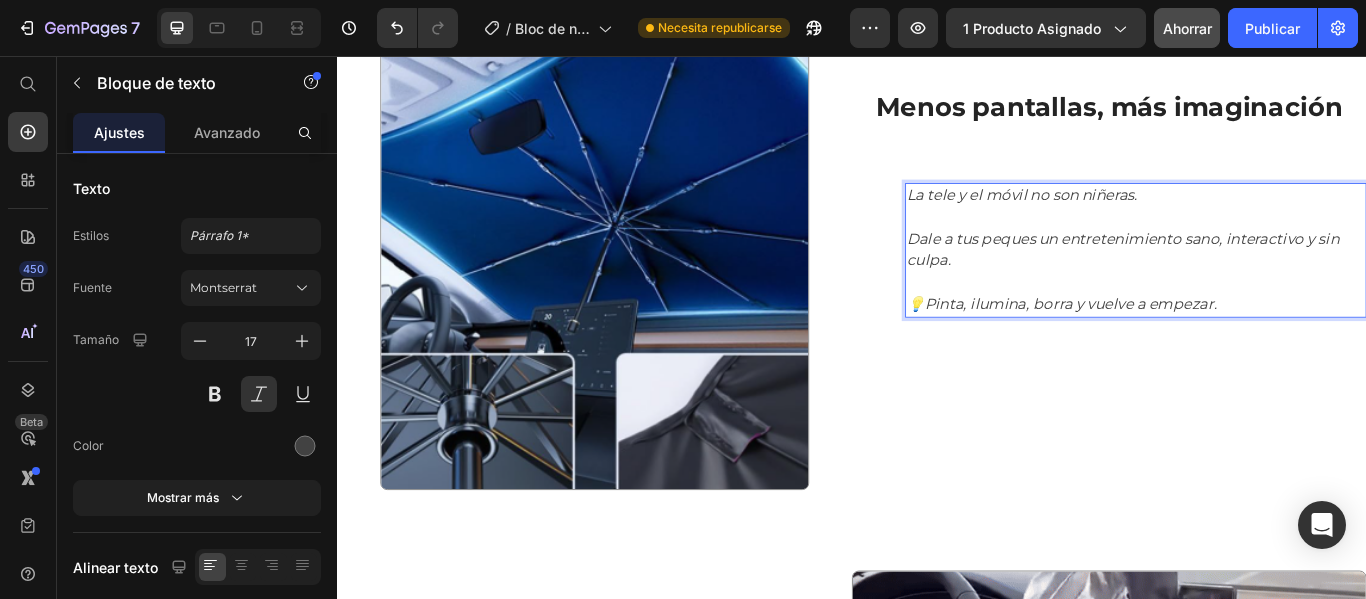 click on "💡  Pinta, ilumina, borra y vuelve a empezar." at bounding box center (1268, 346) 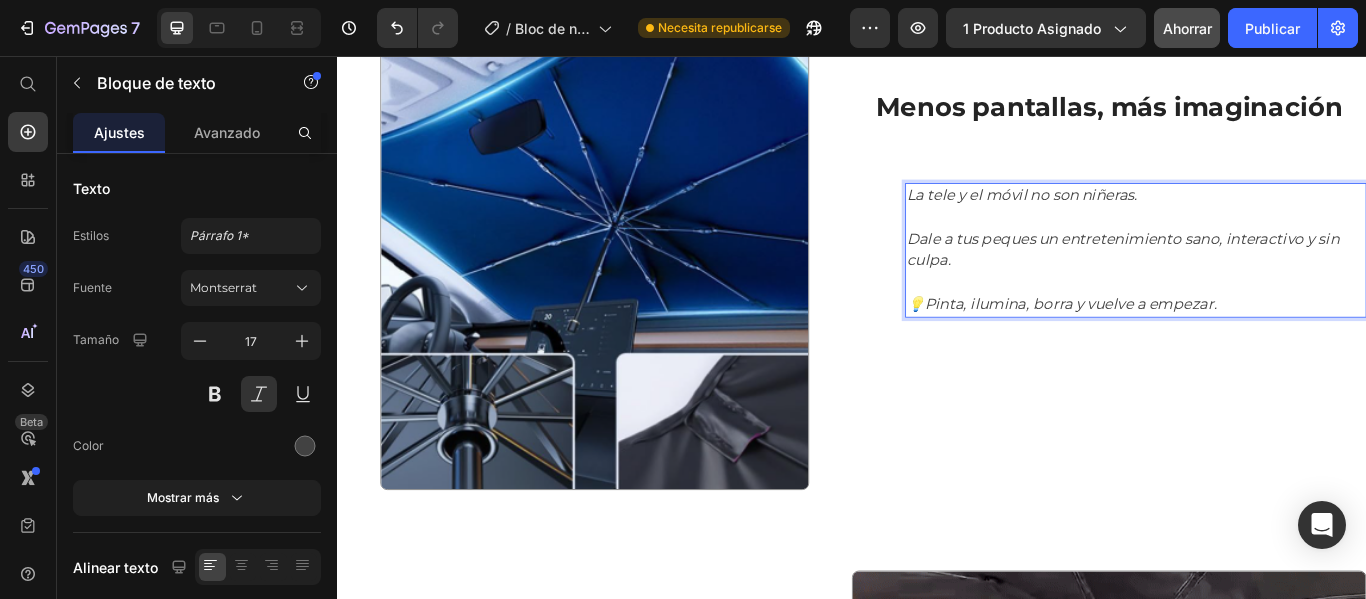 click on "Pinta, ilumina, borra y vuelve a empezar." at bounding box center [1192, 345] 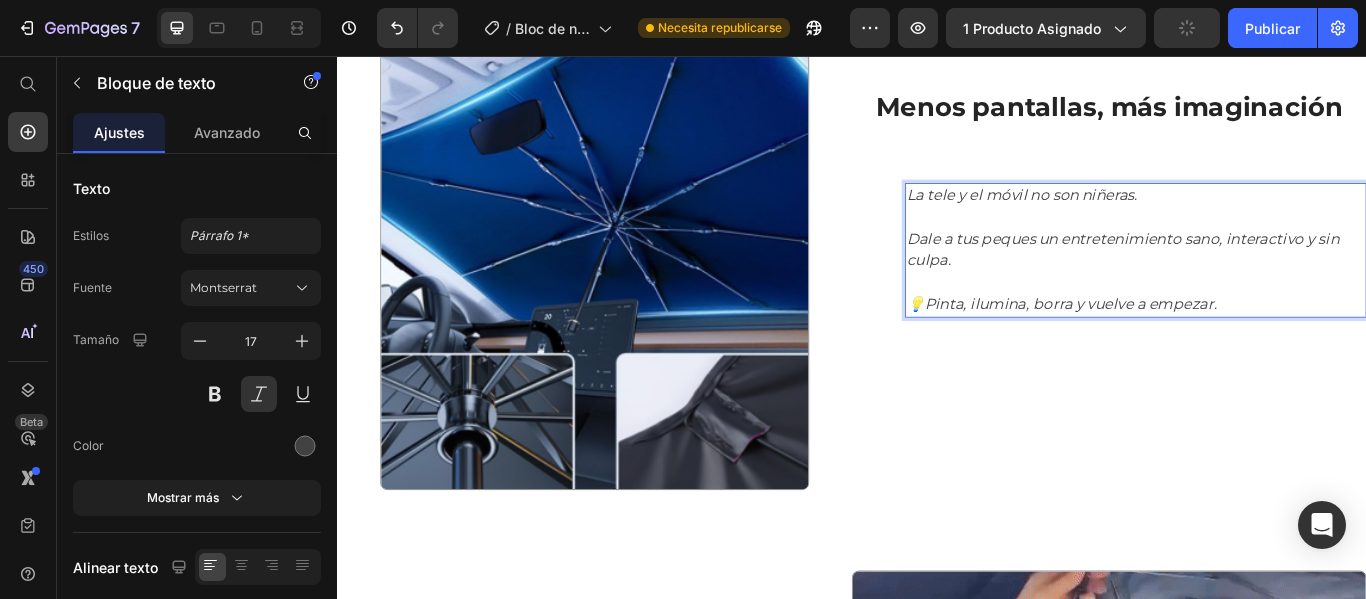 click on "Pinta, ilumina, borra y vuelve a empezar." at bounding box center (1192, 345) 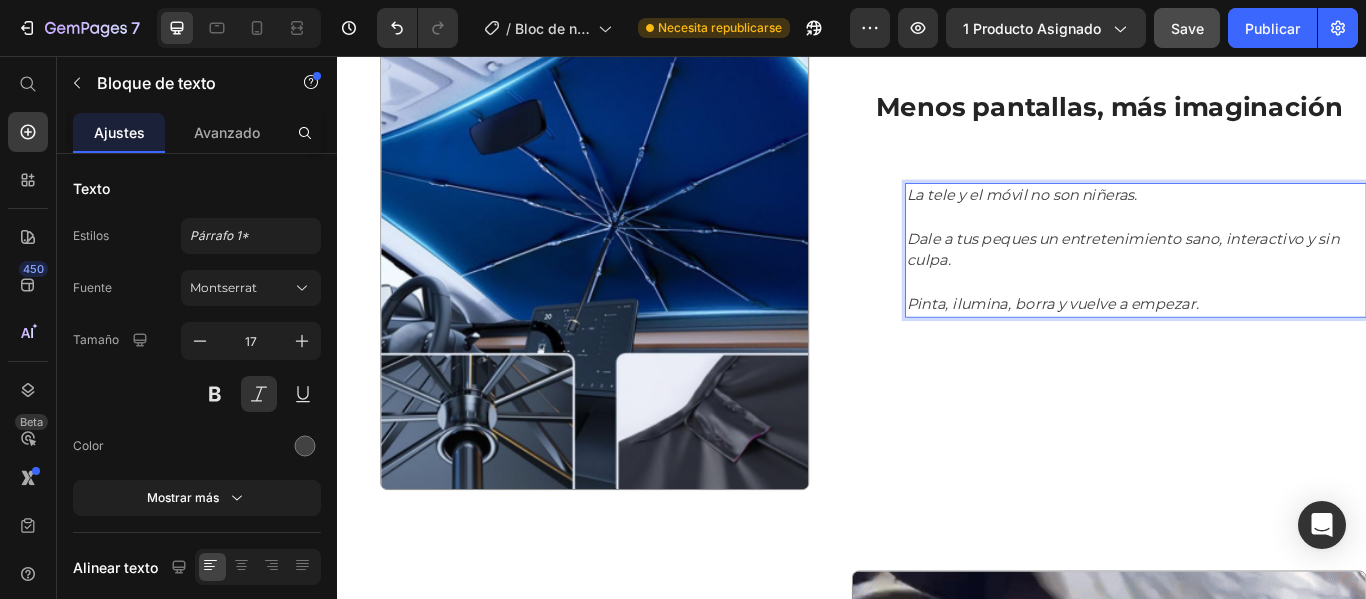click on "Pinta, ilumina, borra y vuelve a empezar." at bounding box center [1171, 345] 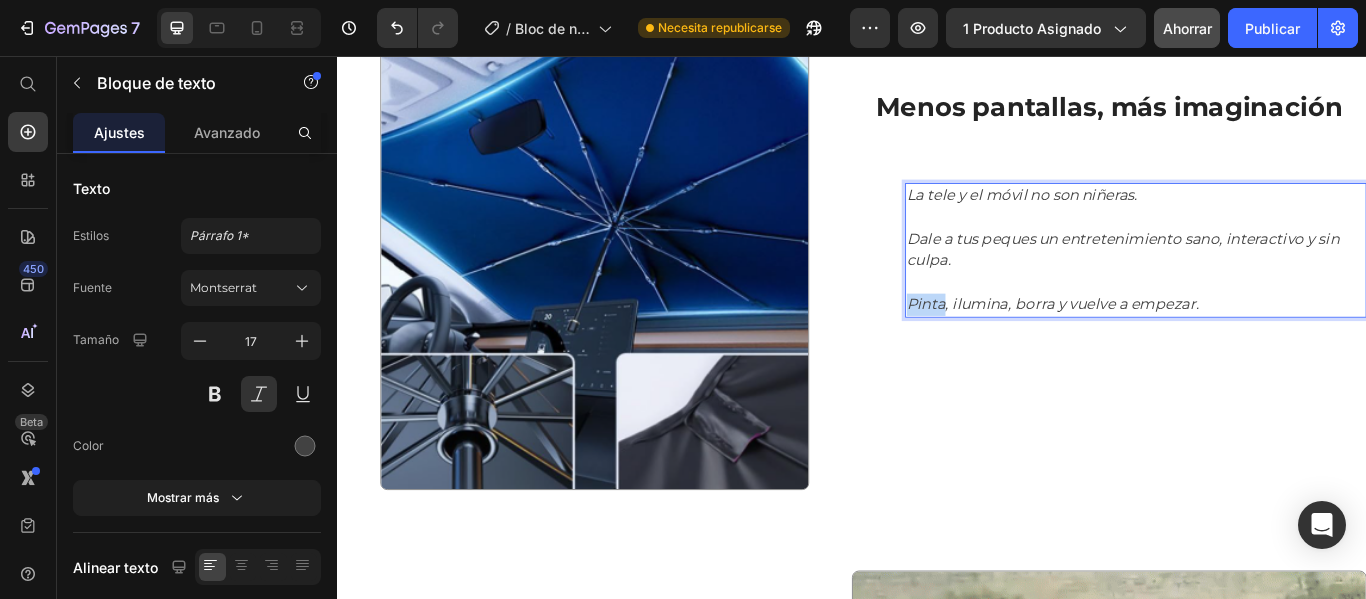 click on "Pinta, ilumina, borra y vuelve a empezar." at bounding box center (1171, 345) 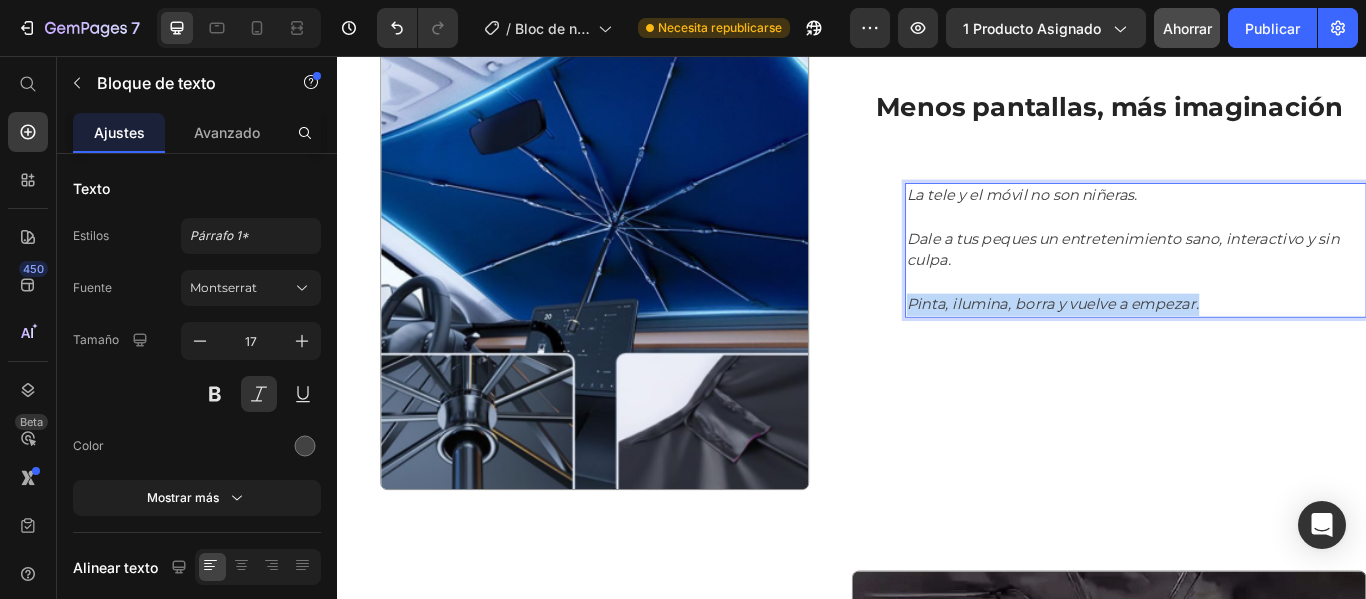 click on "Pinta, ilumina, borra y vuelve a empezar." at bounding box center [1171, 345] 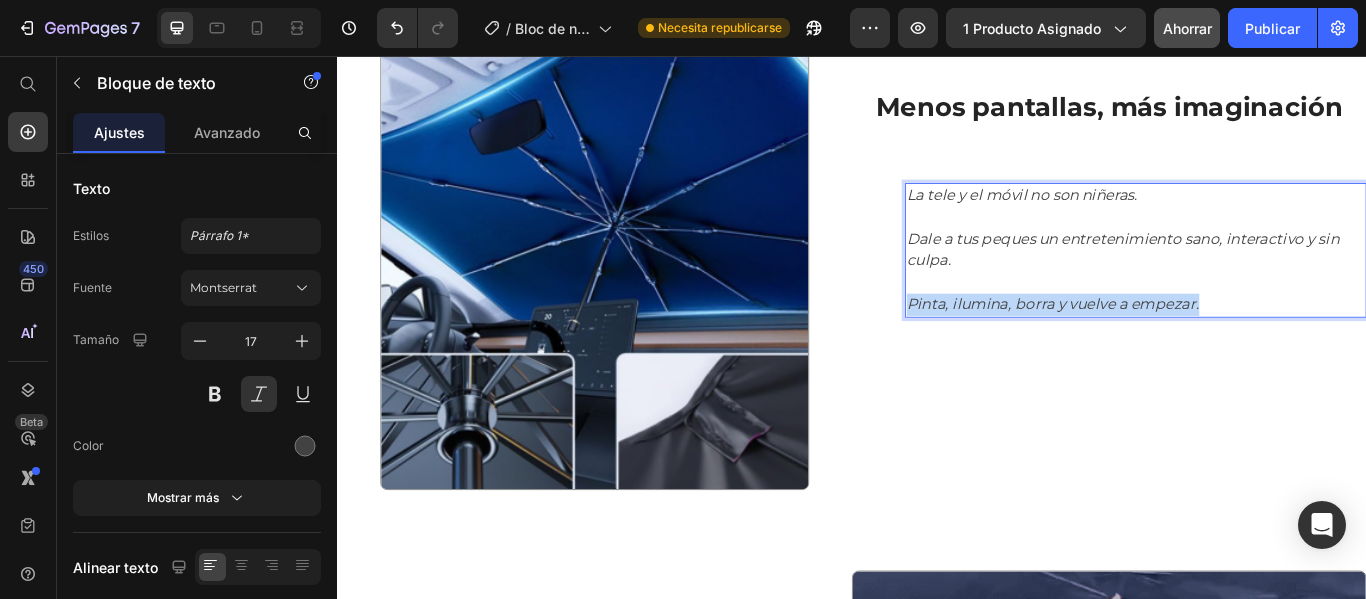 click on "Pinta, ilumina, borra y vuelve a empezar." at bounding box center [1171, 345] 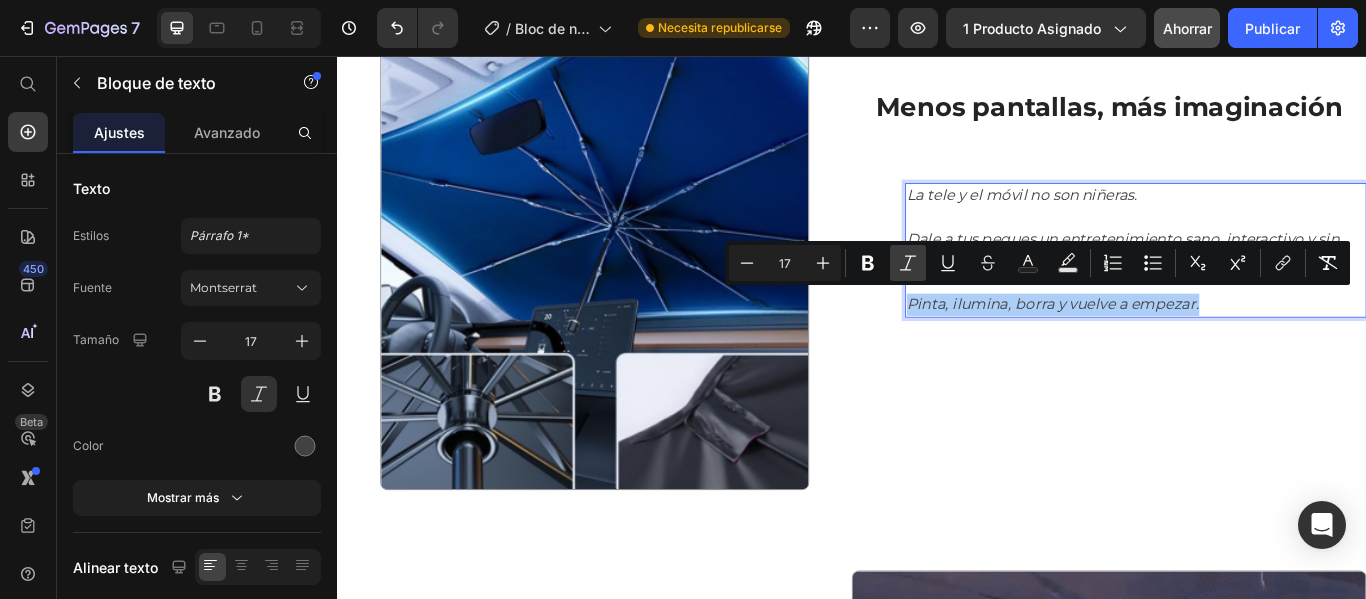 click 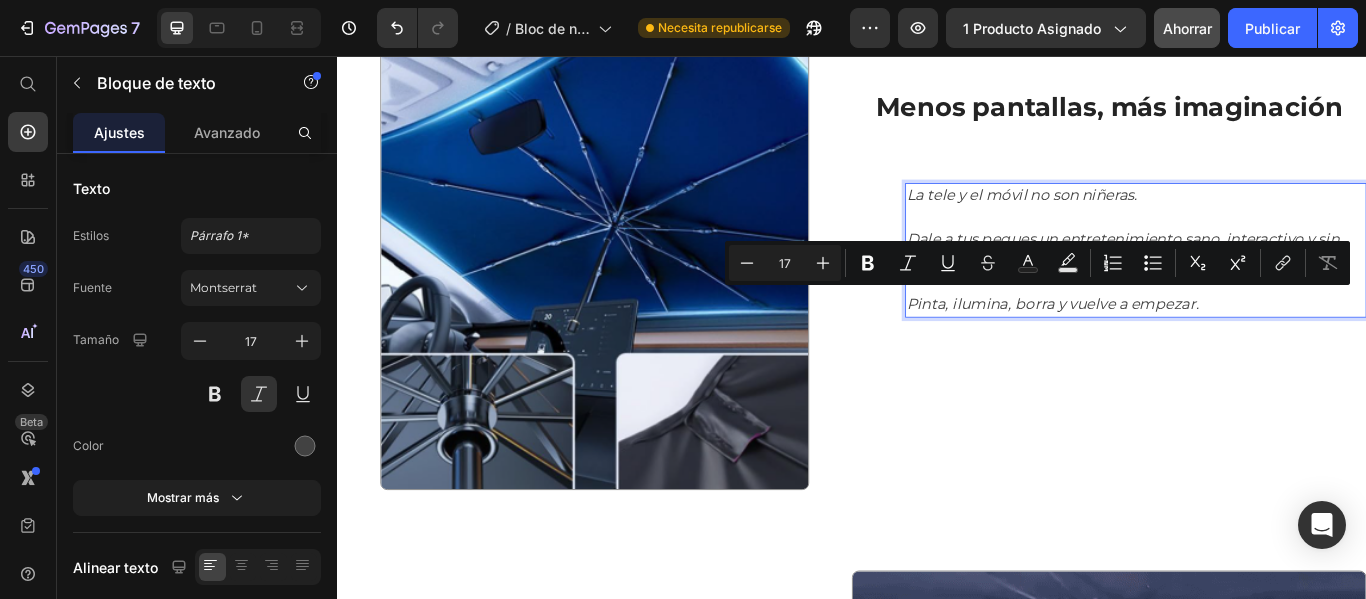 click on "Pinta, ilumina, borra y vuelve a empezar." at bounding box center [1268, 346] 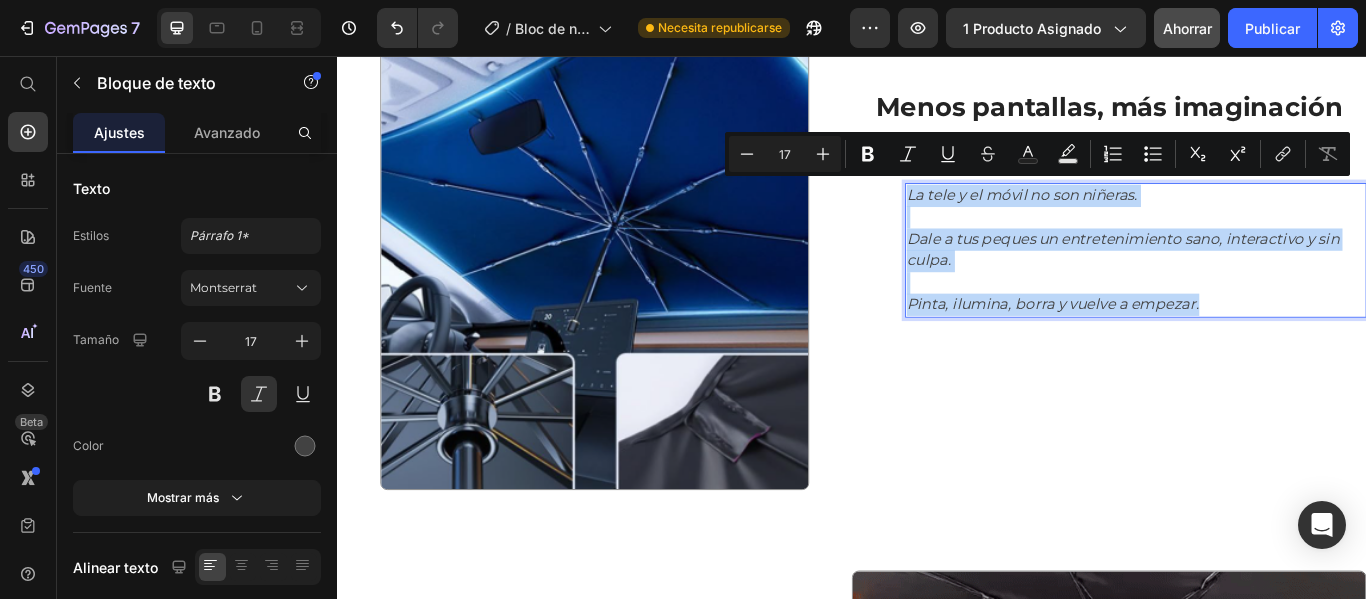 drag, startPoint x: 1363, startPoint y: 334, endPoint x: 994, endPoint y: 213, distance: 388.33234 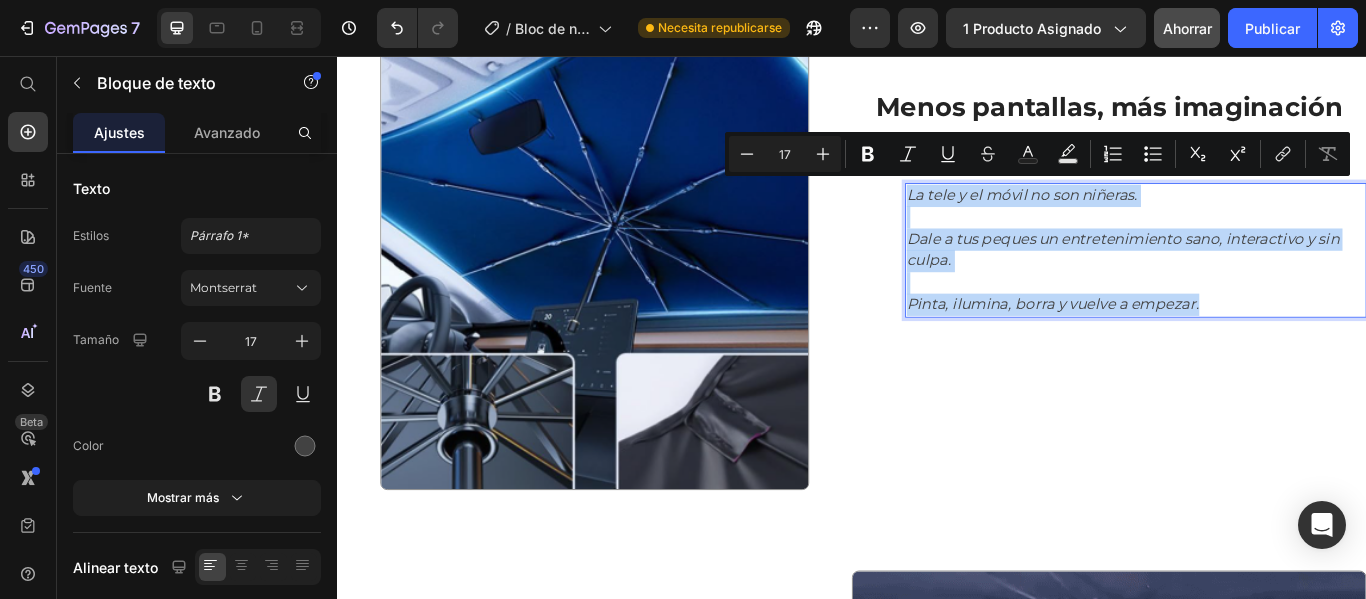 click on "La tele y el móvil no son niñeras. Dale a tus peques un entretenimiento sano, interactivo y sin culpa. Pinta, ilumina, borra y vuelve a empezar." at bounding box center [1268, 282] 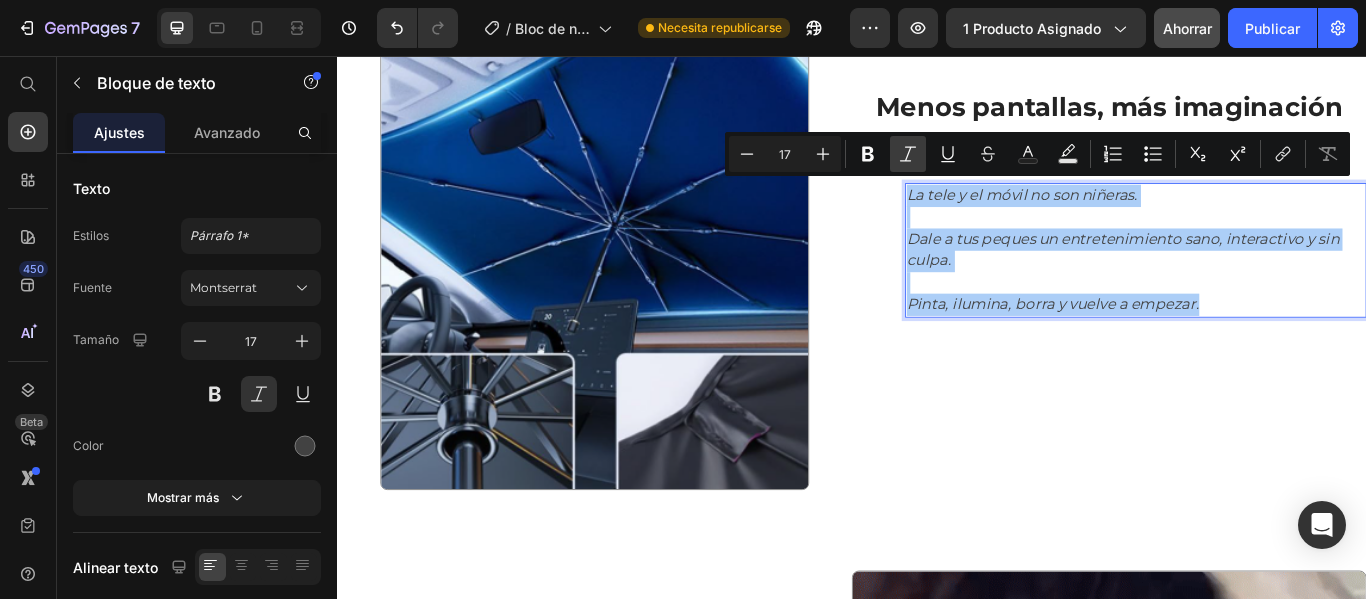 click 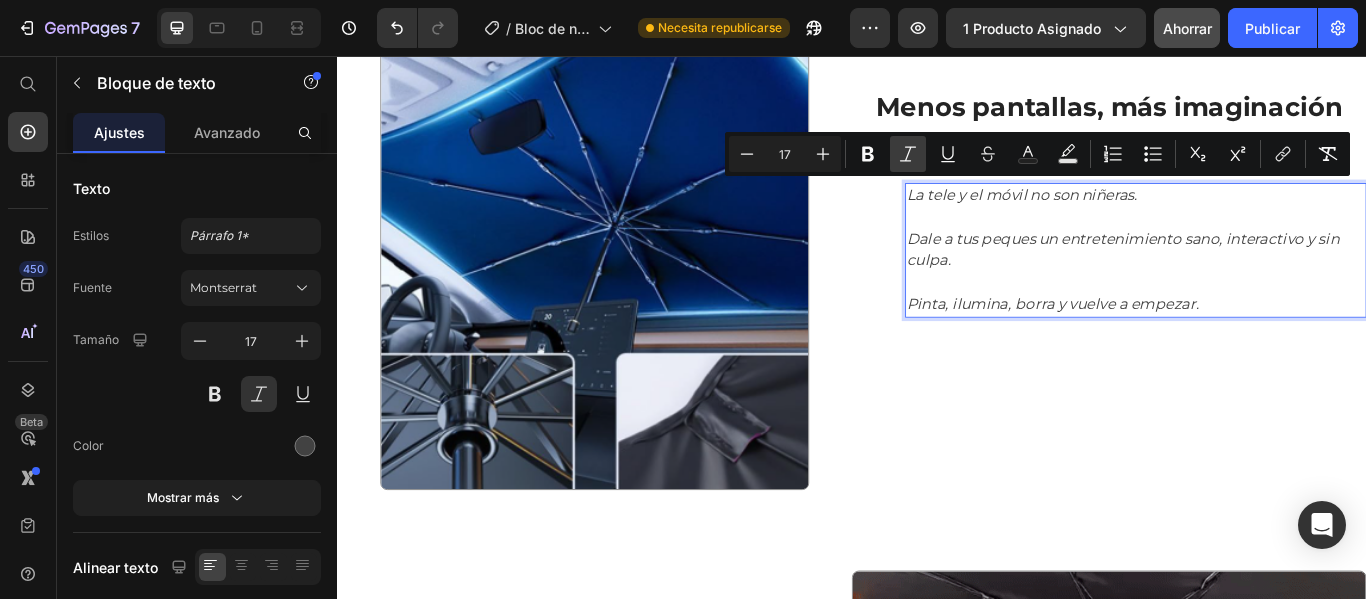 click 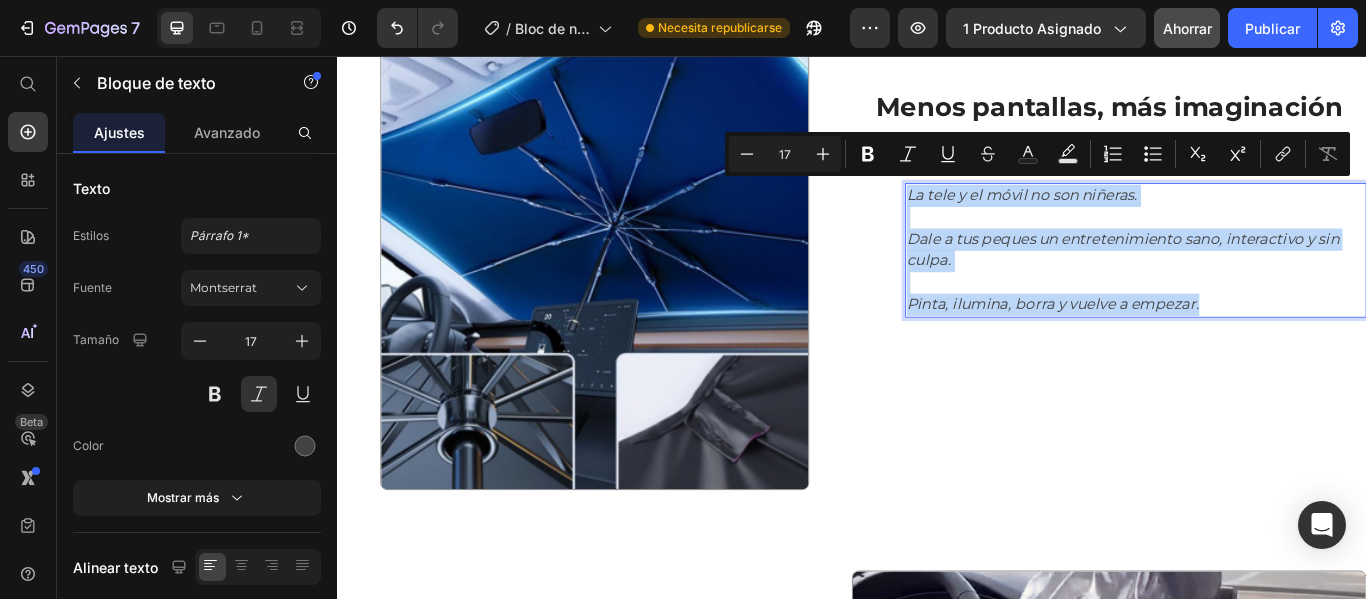 click at bounding box center (1268, 321) 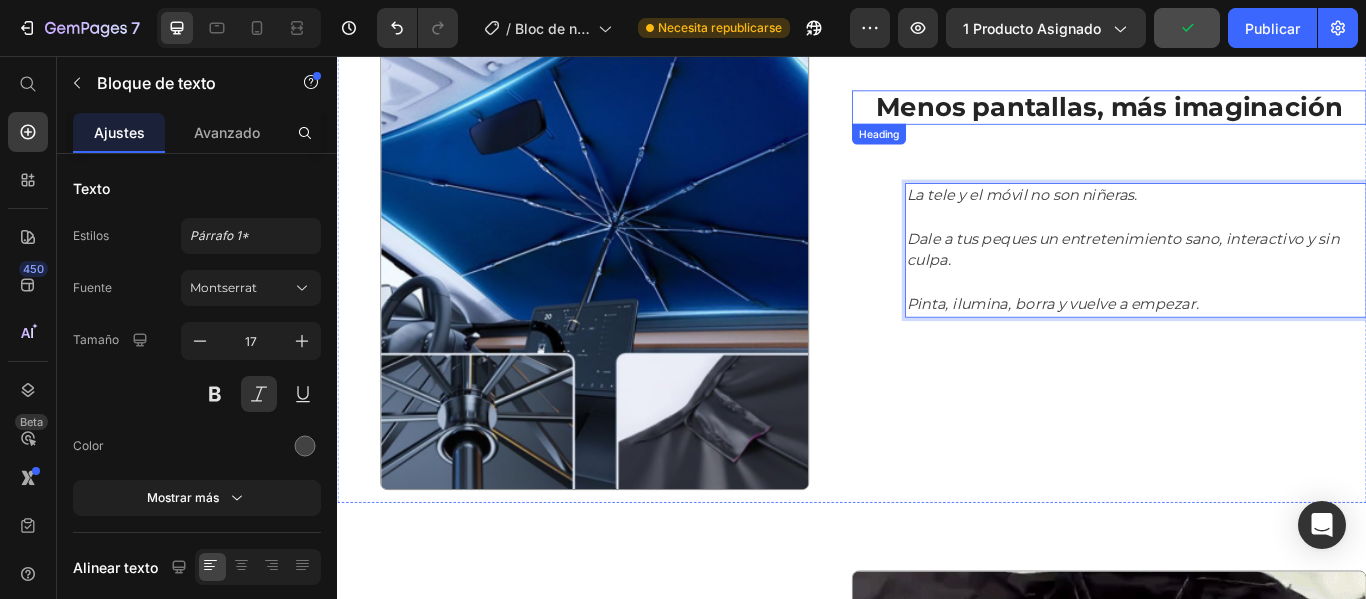 click on "Menos pantallas, más imaginación" at bounding box center [1237, 116] 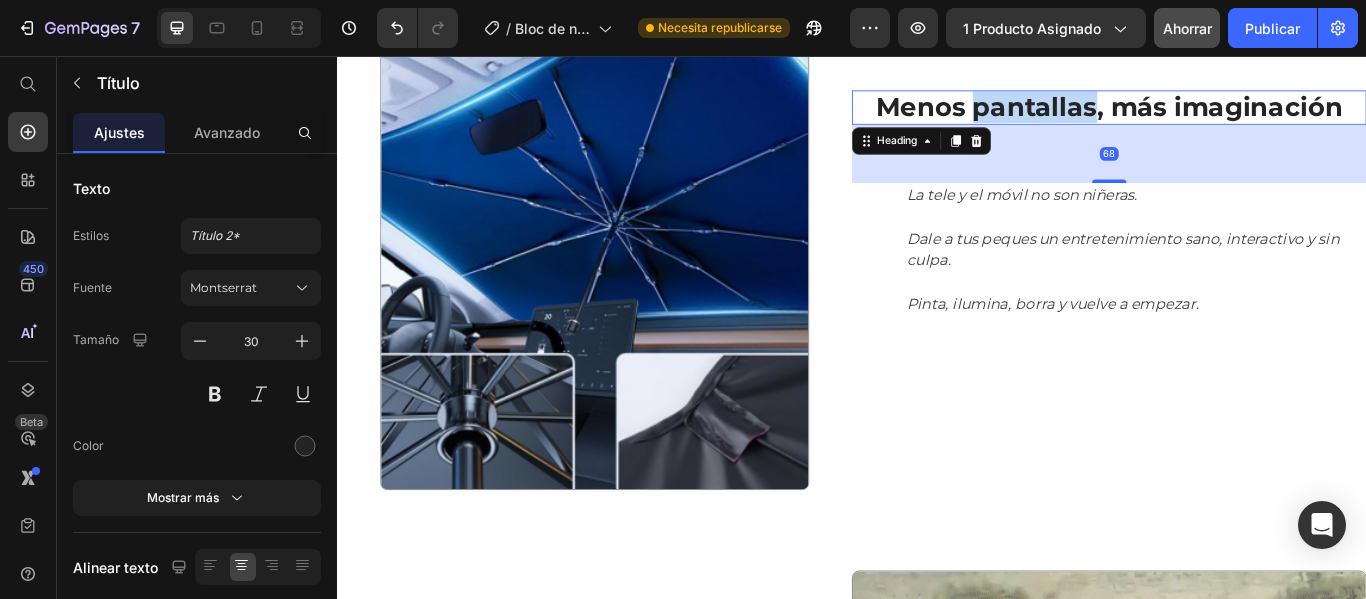 click on "Menos pantallas, más imaginación" at bounding box center [1237, 116] 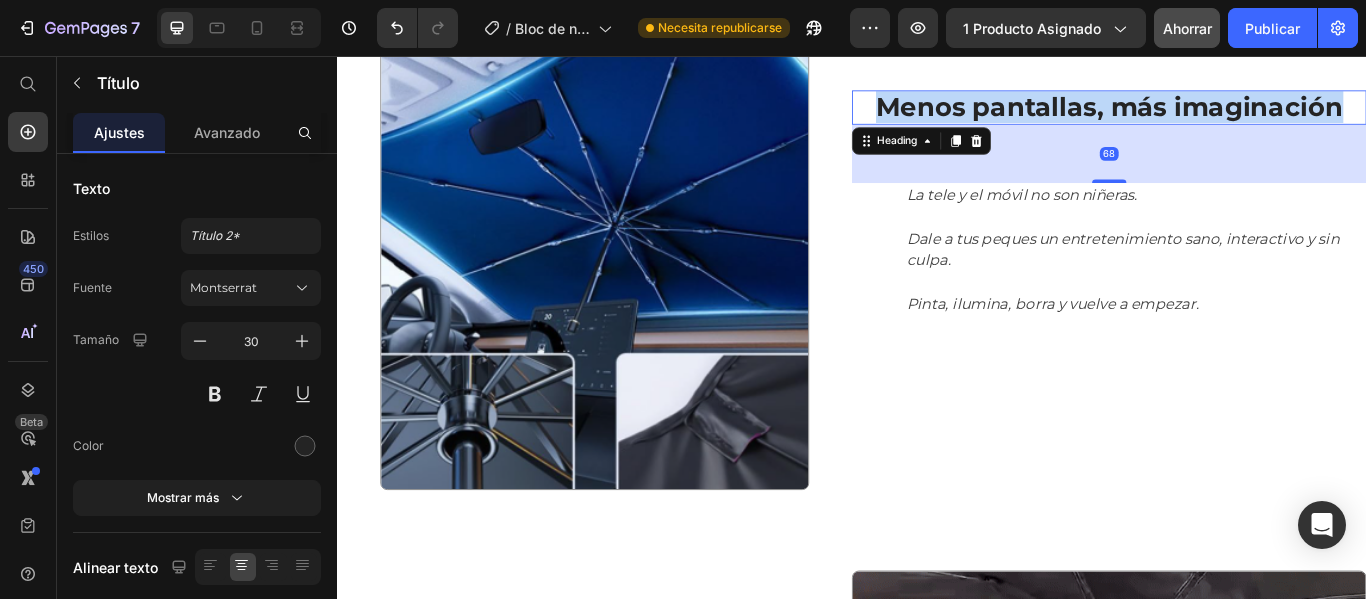 click on "Menos pantallas, más imaginación" at bounding box center [1237, 116] 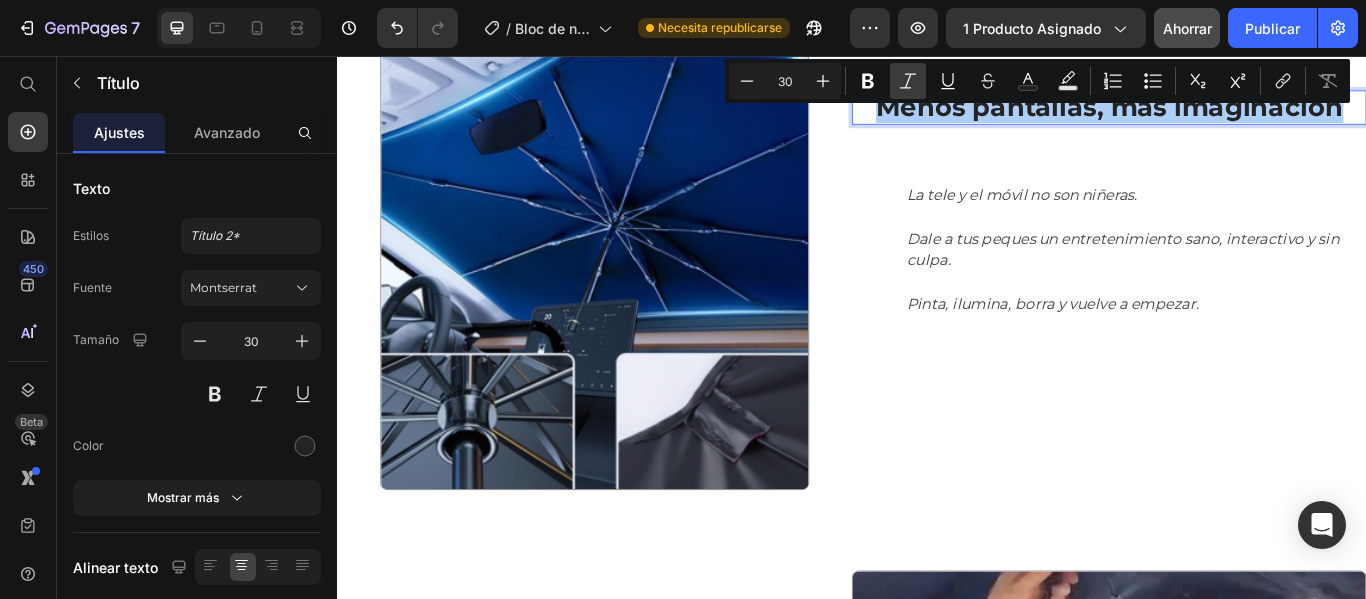 click 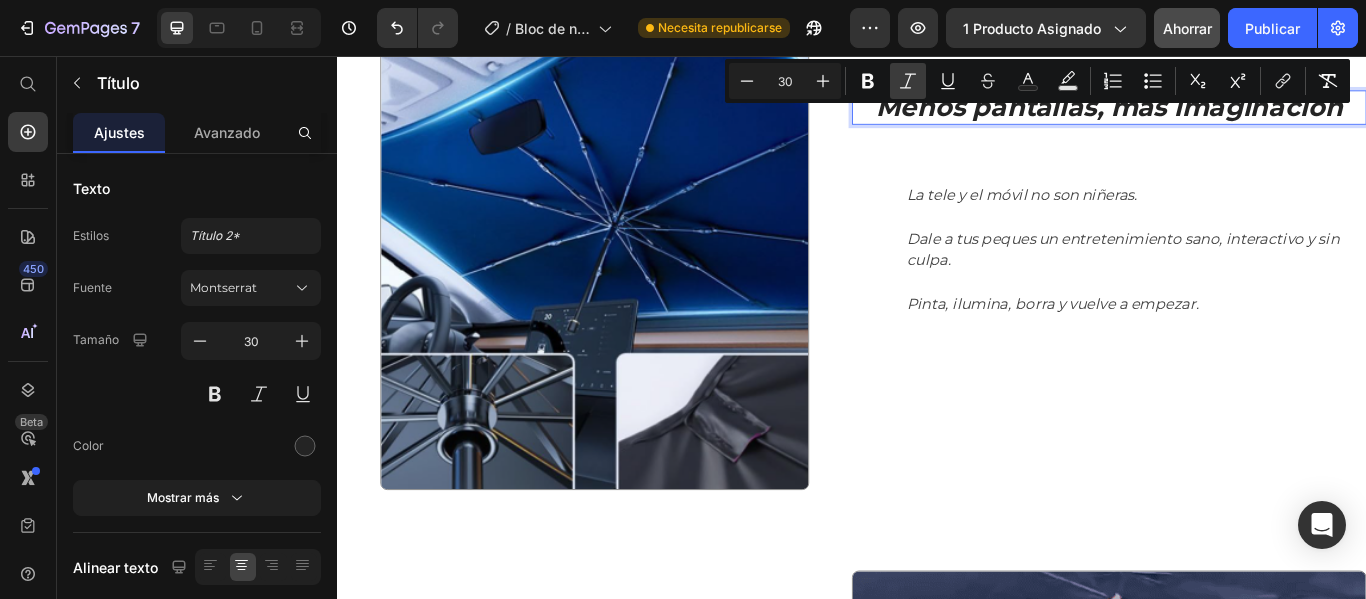 click 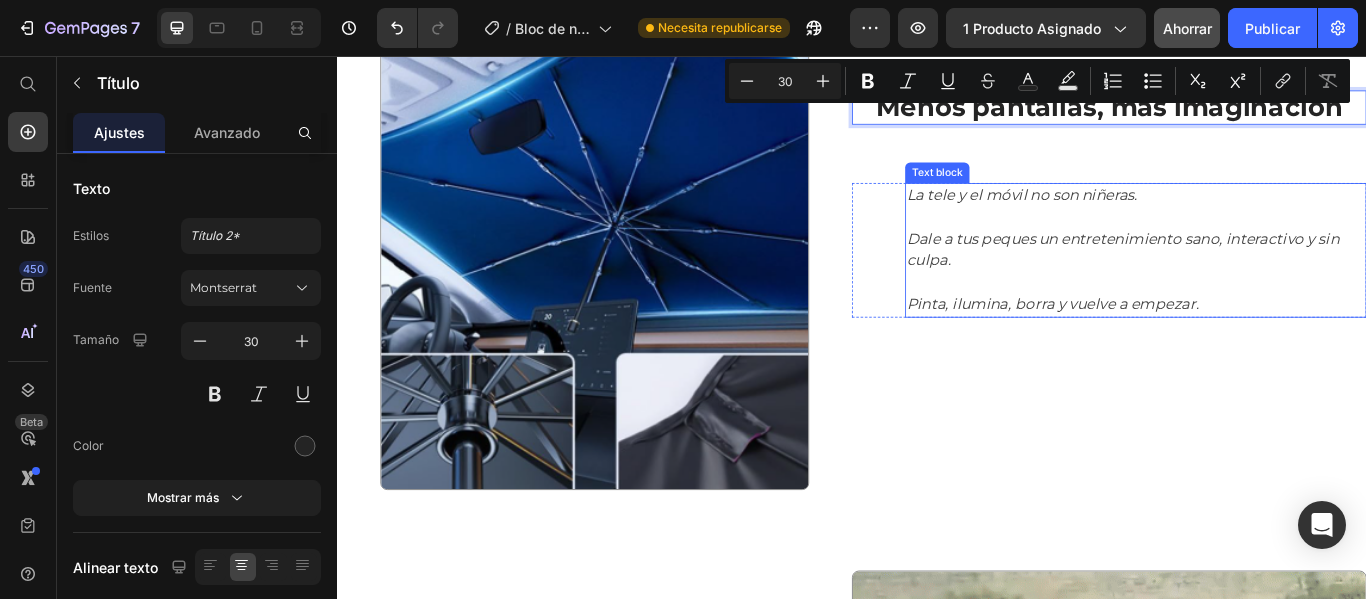 click on "Dale a tus peques un entretenimiento sano, interactivo y sin culpa." at bounding box center [1268, 269] 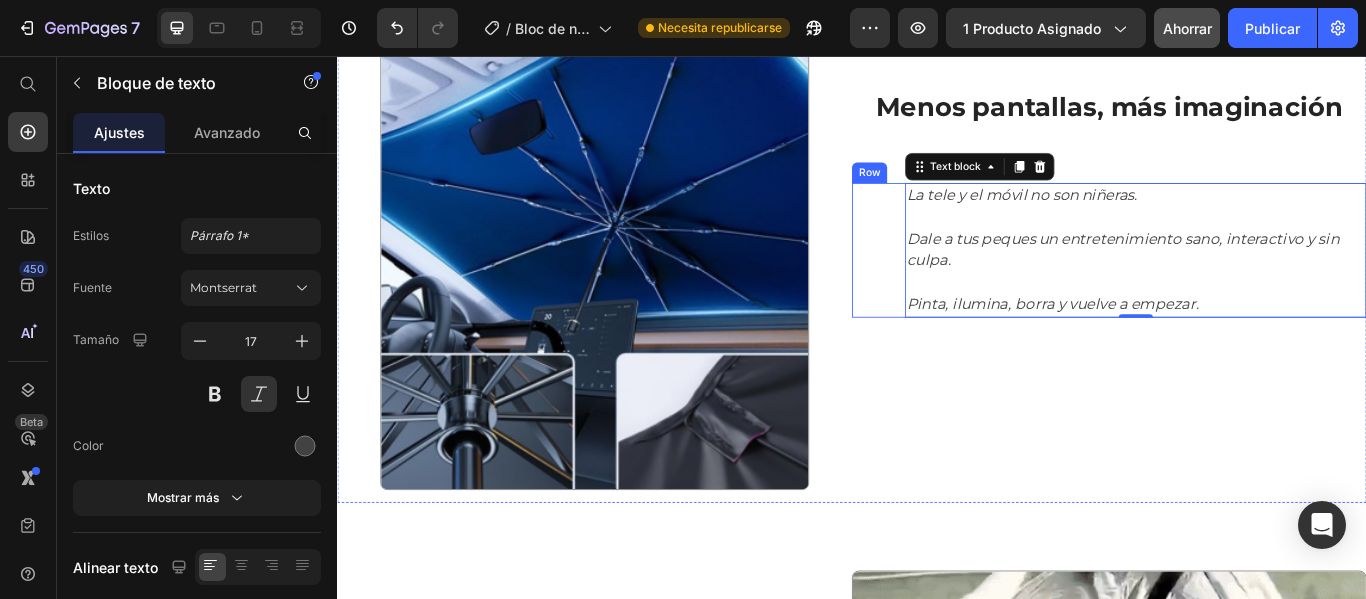 click on "La tele y el móvil no son niñeras. Dale a tus peques un entretenimiento sano, interactivo y sin culpa. Pinta, ilumina, borra y vuelve a empezar. Text block   0 Row" at bounding box center [1237, 282] 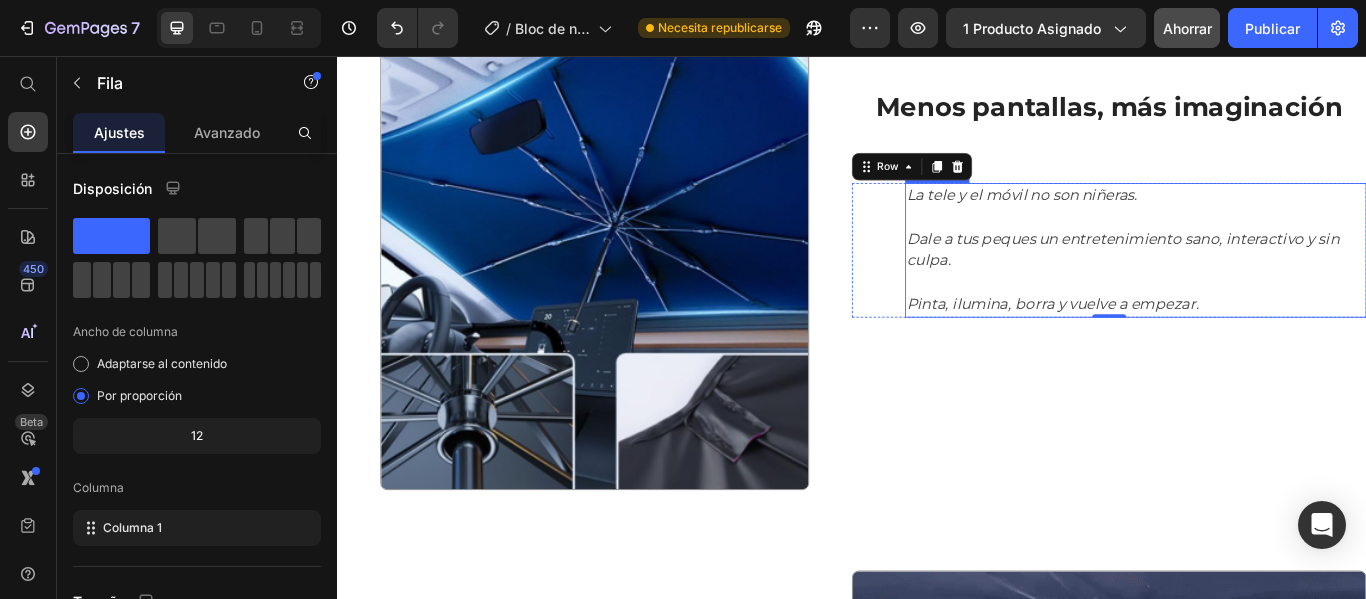 click on "Dale a tus peques un entretenimiento sano, interactivo y sin culpa." at bounding box center (1268, 269) 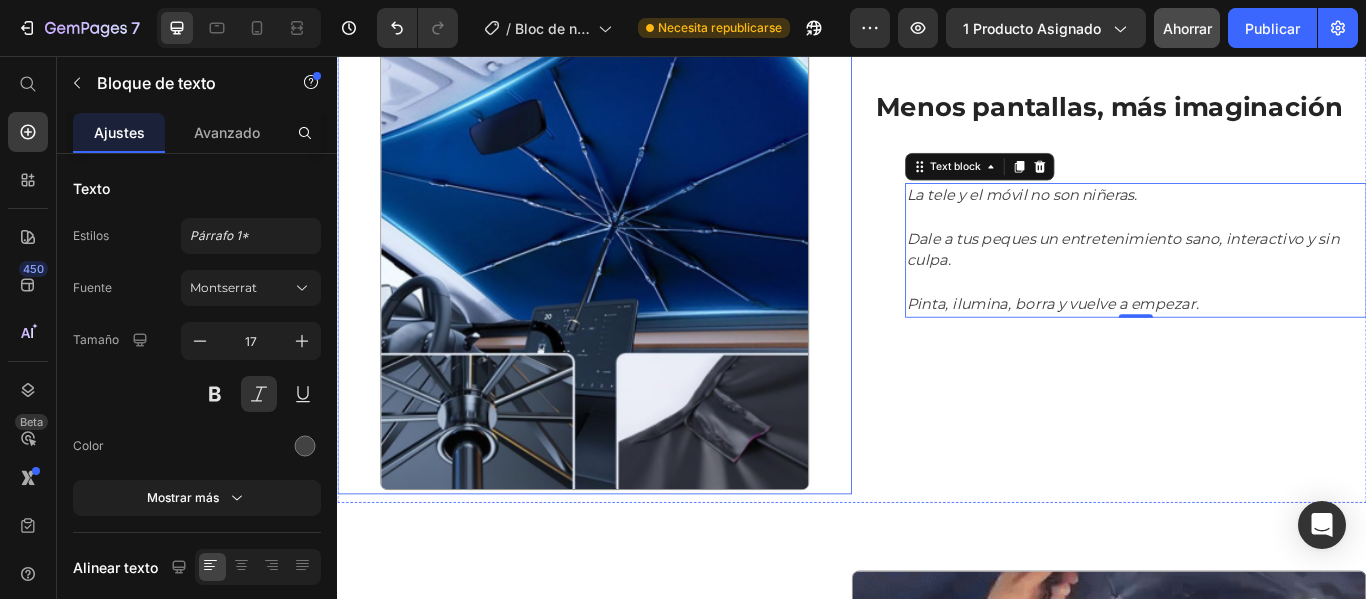 click at bounding box center (637, 228) 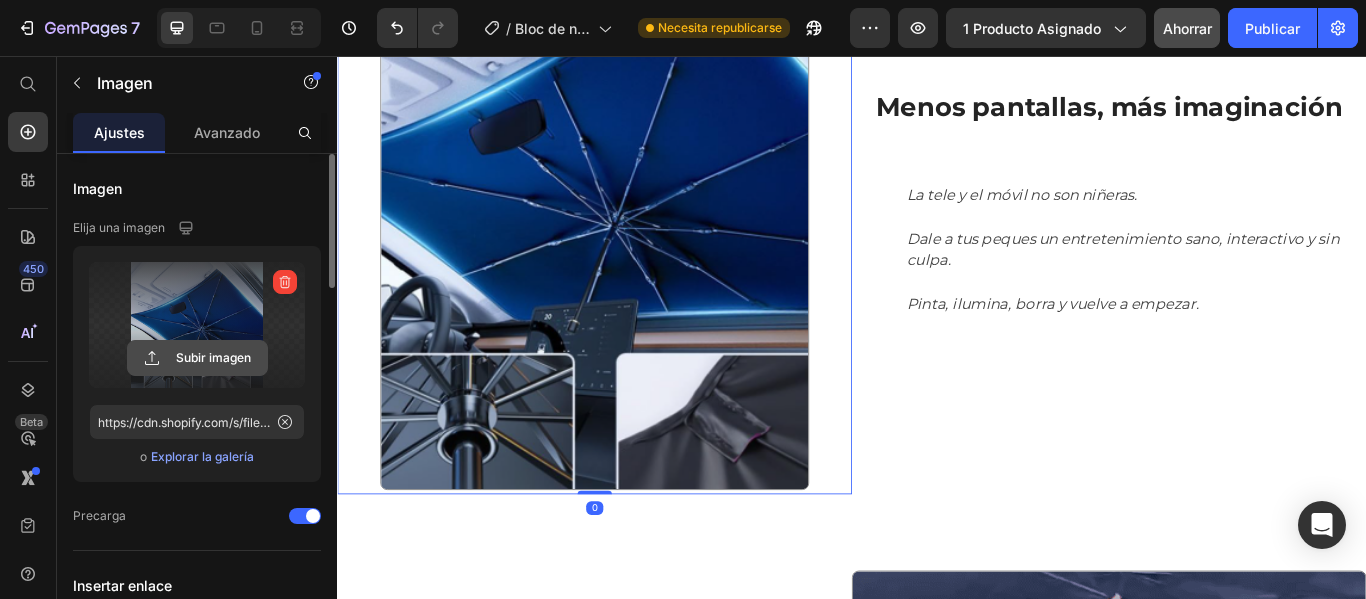 click 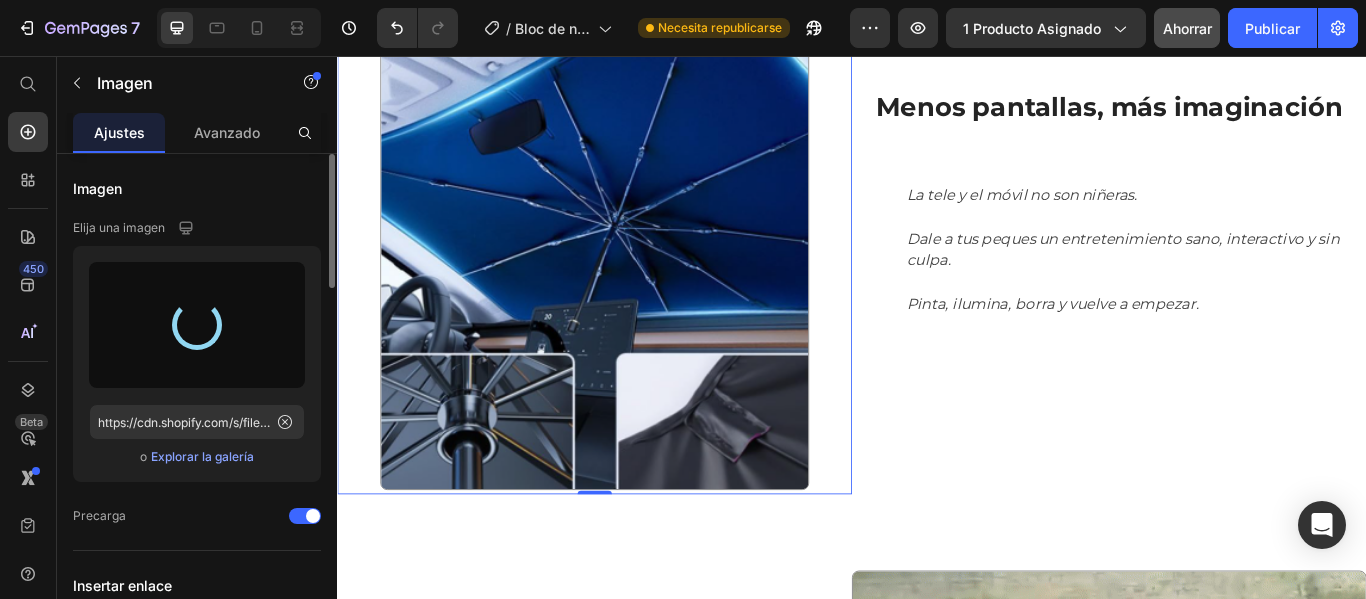 type on "https://cdn.shopify.com/s/files/1/0905/5384/4046/files/gempages_559748872570667813-9ae0cefe-8e2d-4d56-abf6-0acc2d30aa31.png" 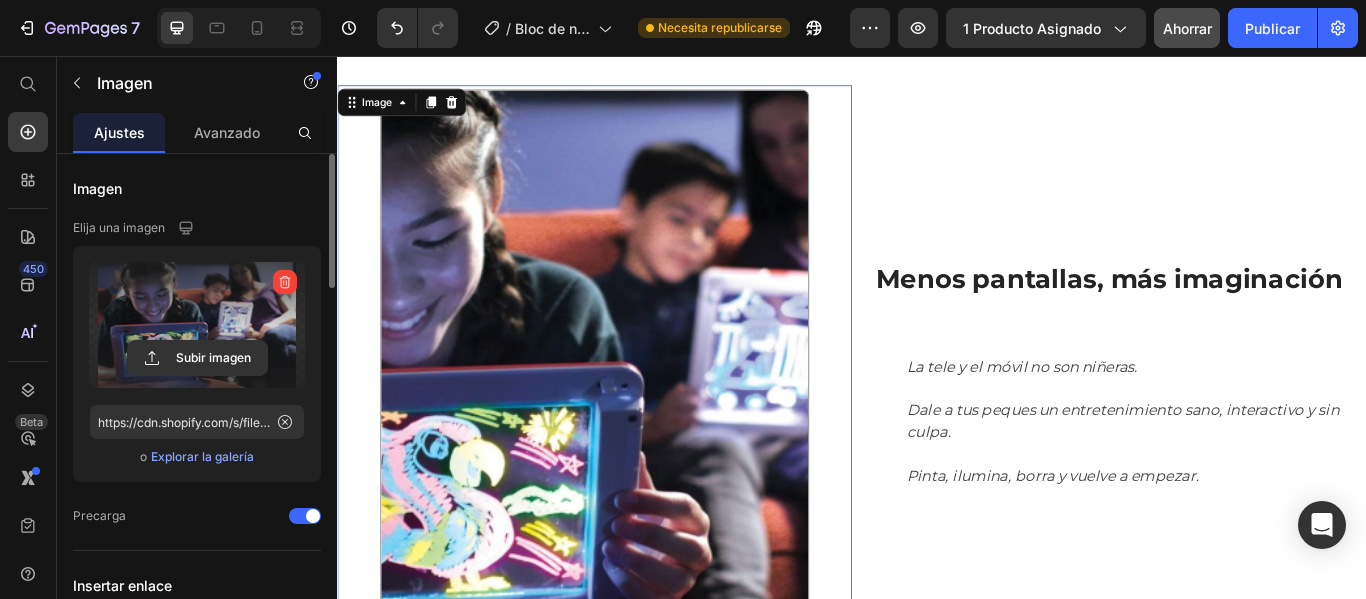 scroll, scrollTop: 1679, scrollLeft: 0, axis: vertical 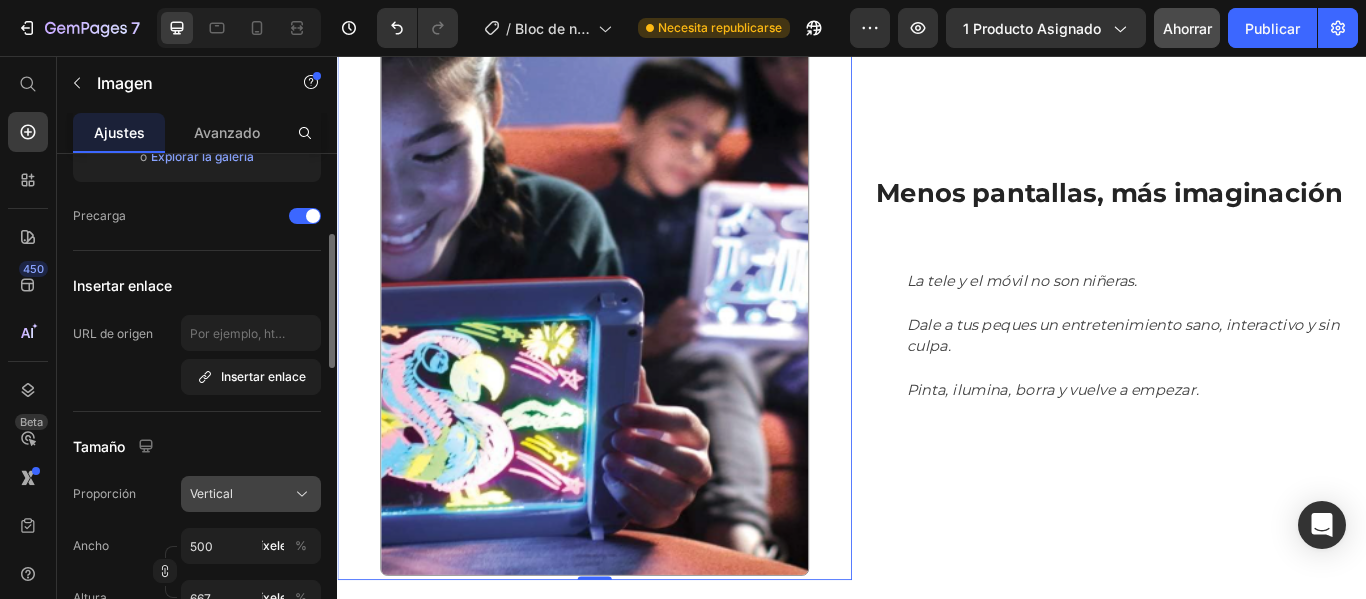 click 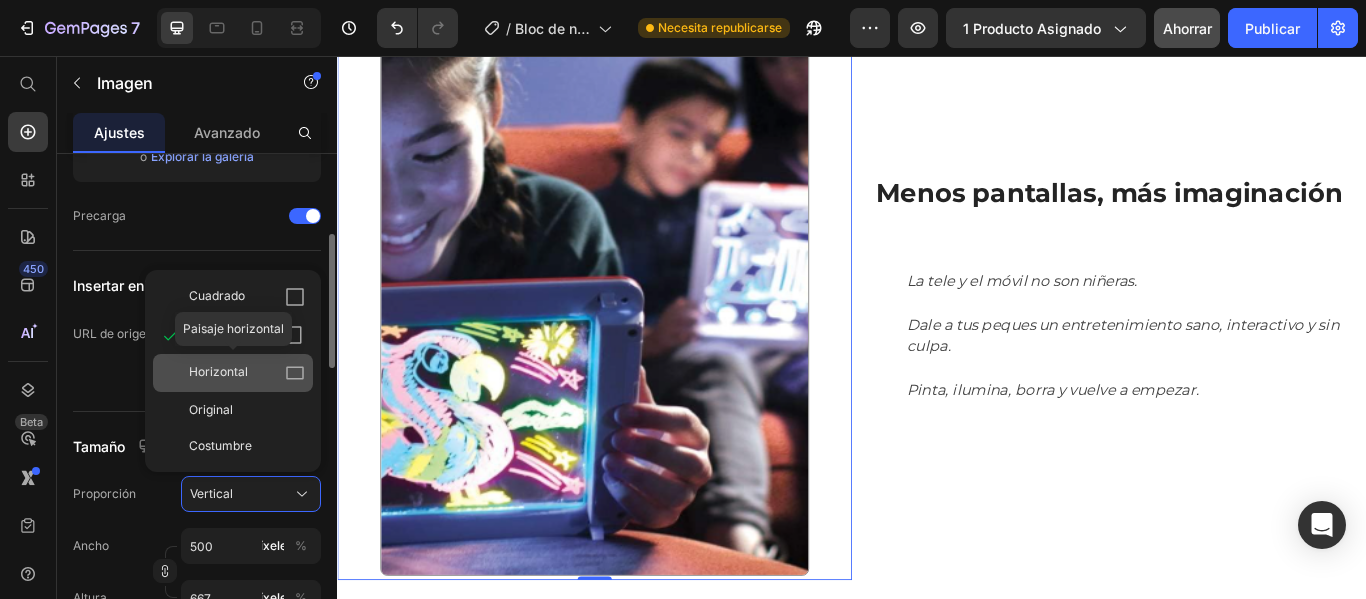 click on "Horizontal" at bounding box center [218, 371] 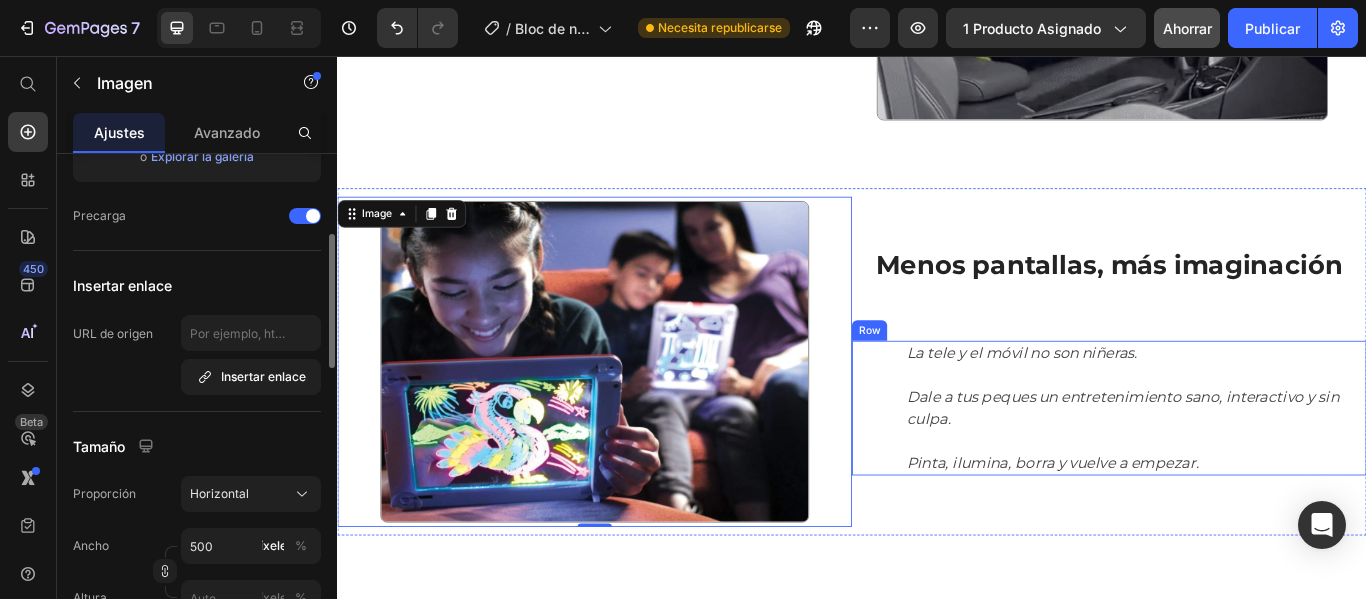 scroll, scrollTop: 1534, scrollLeft: 0, axis: vertical 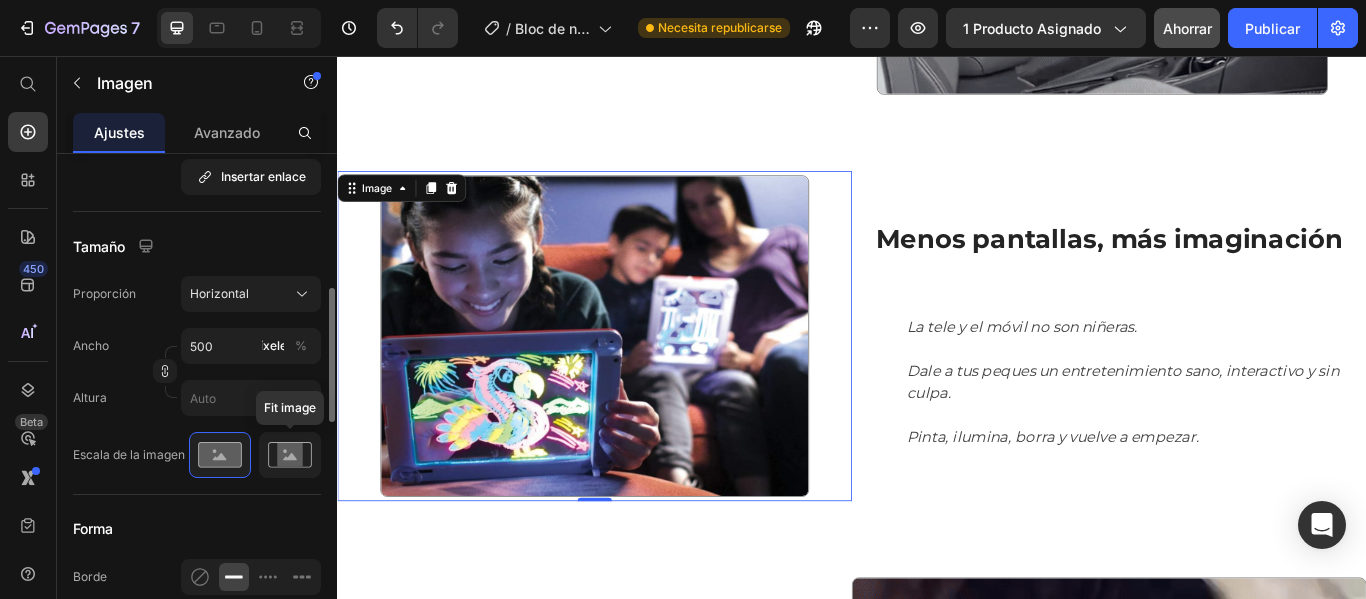click 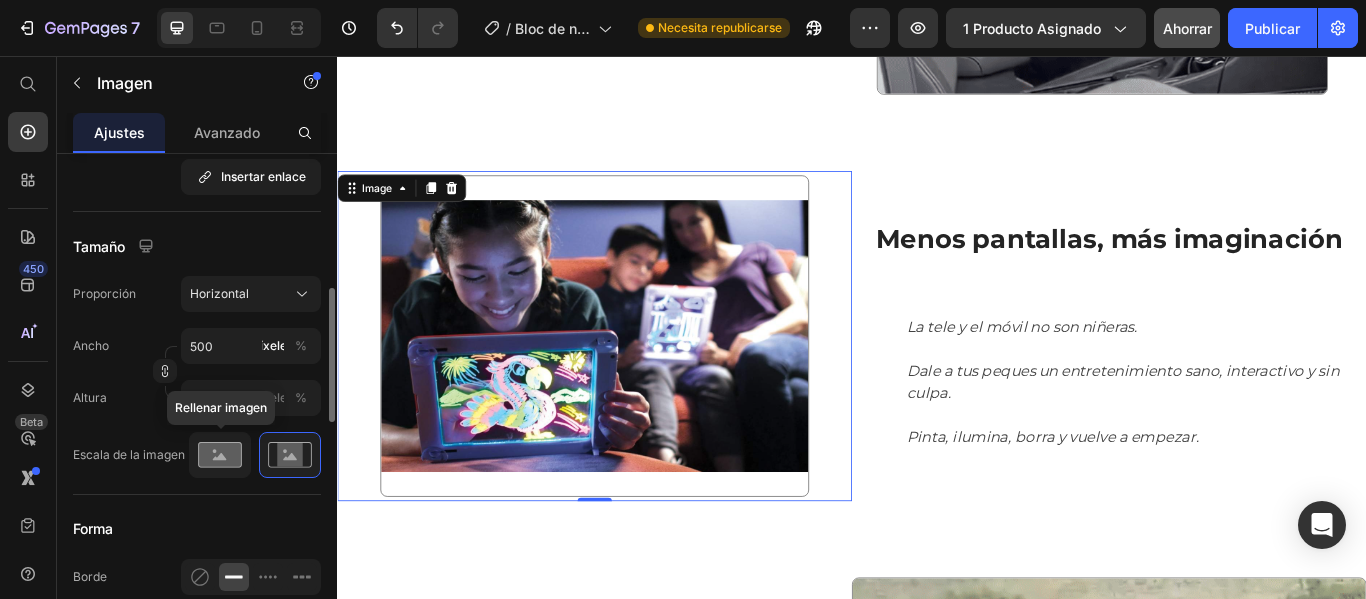 click 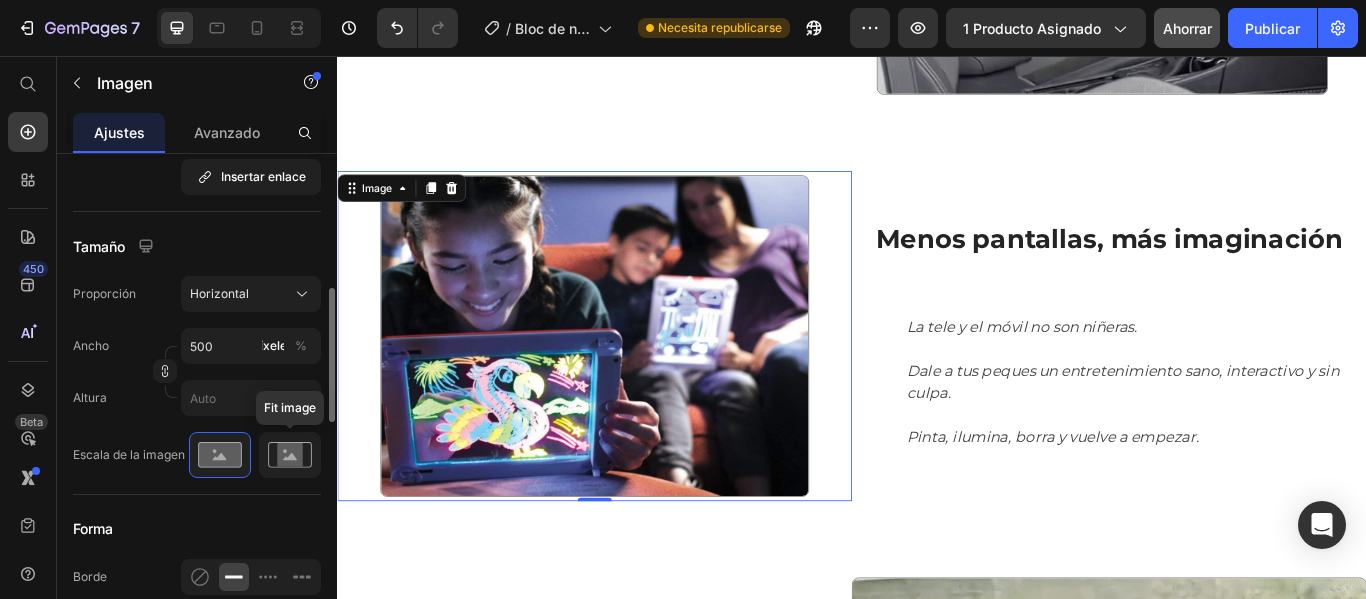 click 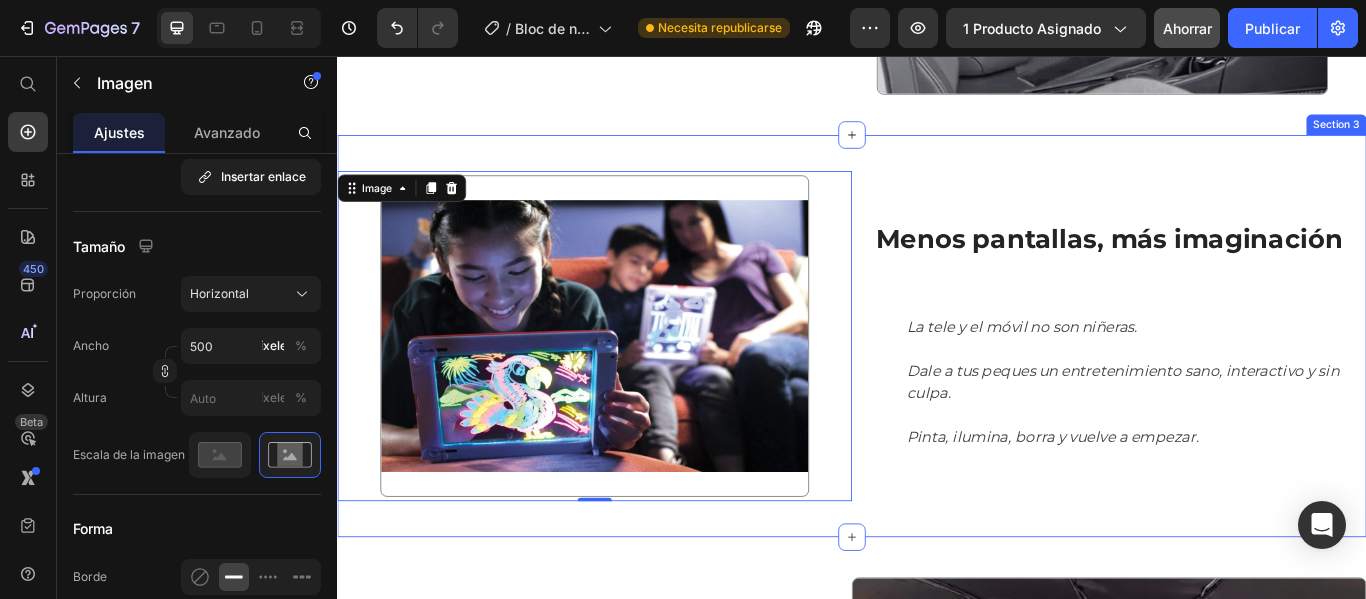 click on "Image   0 Menos pantallas, más imaginación Heading La tele y el móvil no son niñeras. Dale a tus peques un entretenimiento sano, interactivo y sin culpa. Pinta, ilumina, borra y vuelve a empezar. Text block Row Row Section 3" at bounding box center [937, 382] 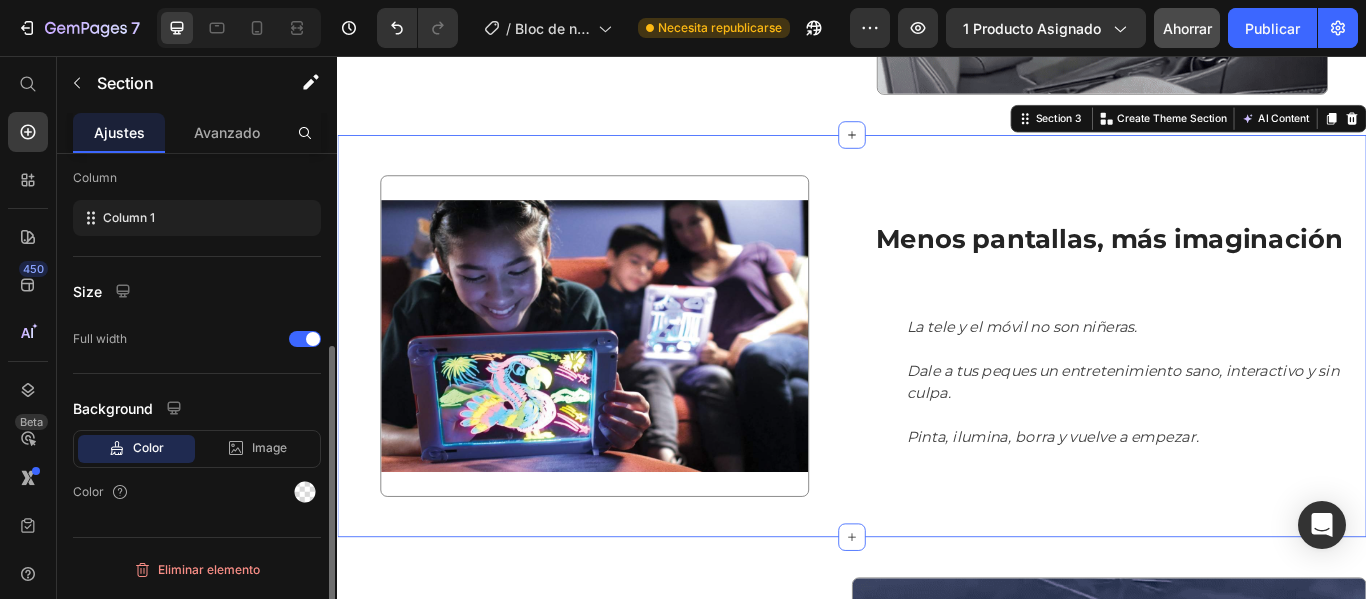 scroll, scrollTop: 0, scrollLeft: 0, axis: both 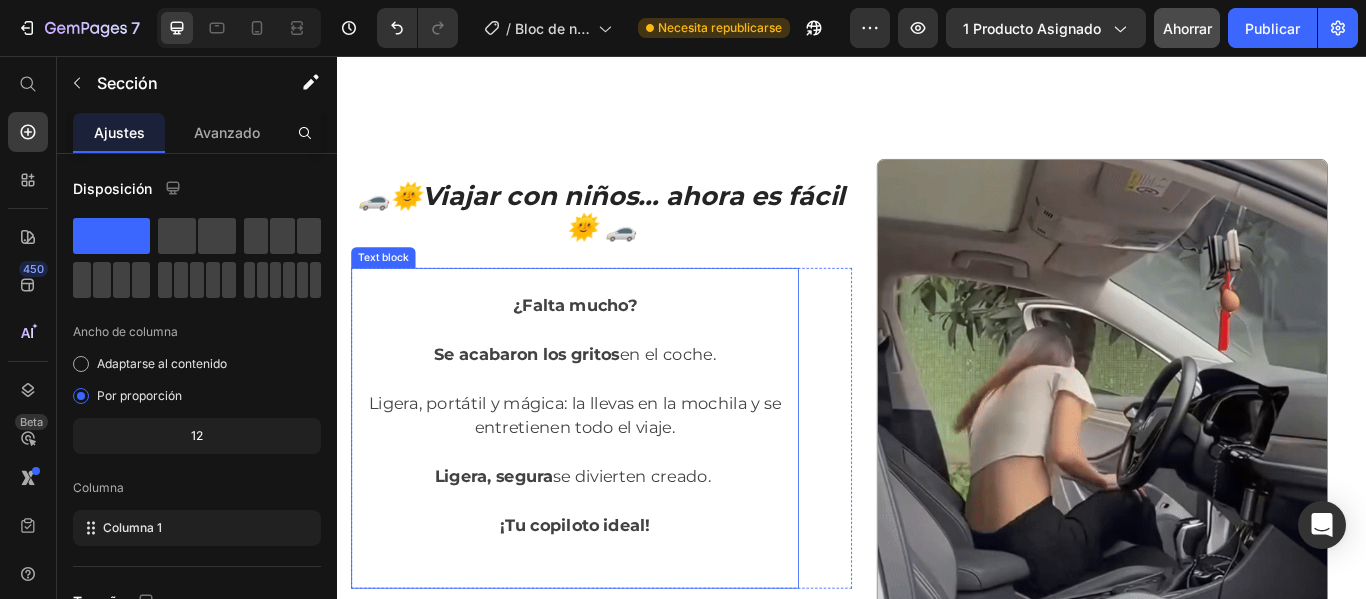 click on "¡Tu copiloto ideal!" at bounding box center [614, 604] 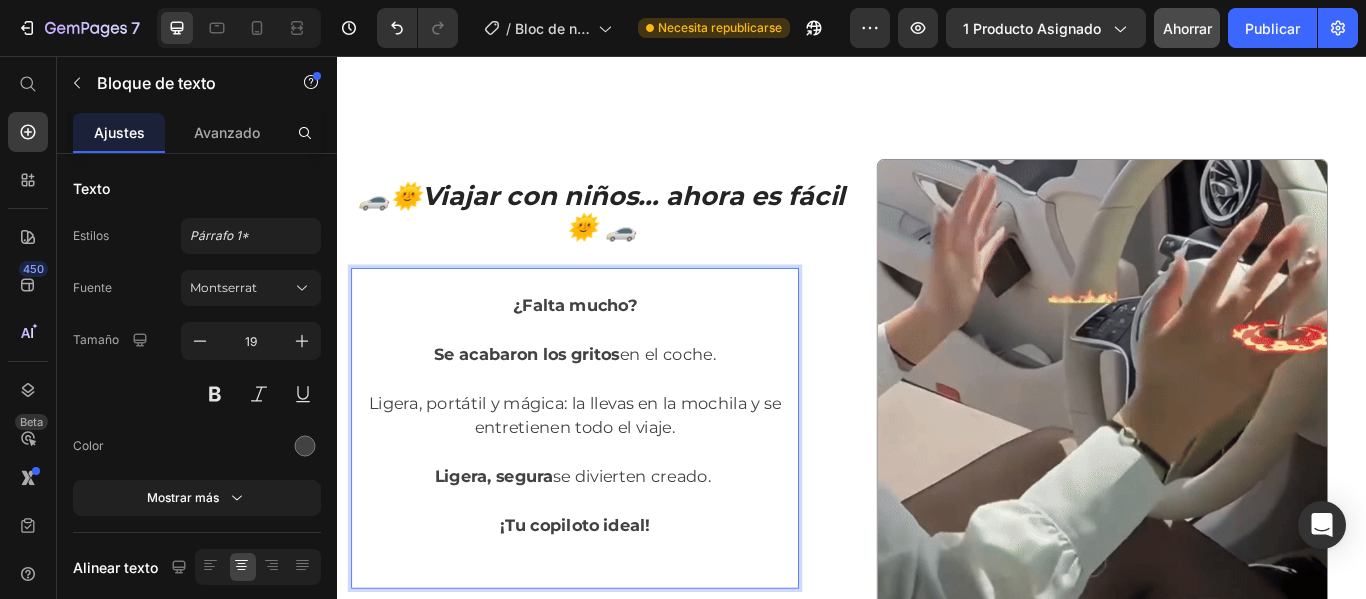 click at bounding box center [614, 575] 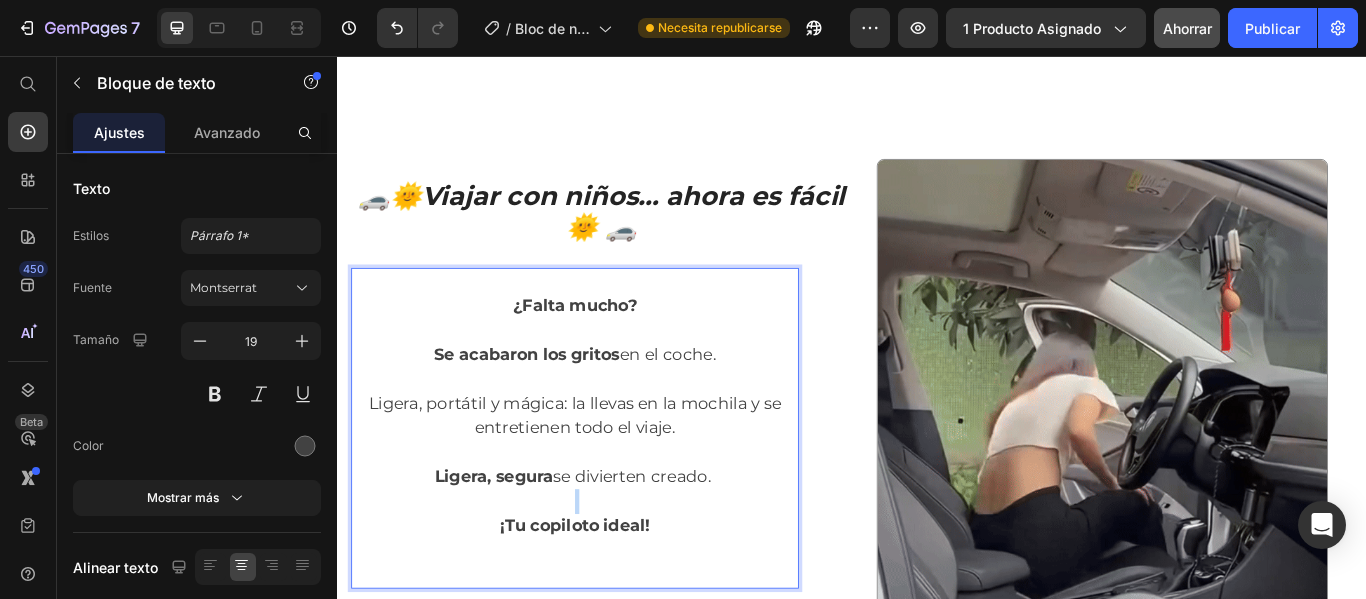 click at bounding box center [614, 575] 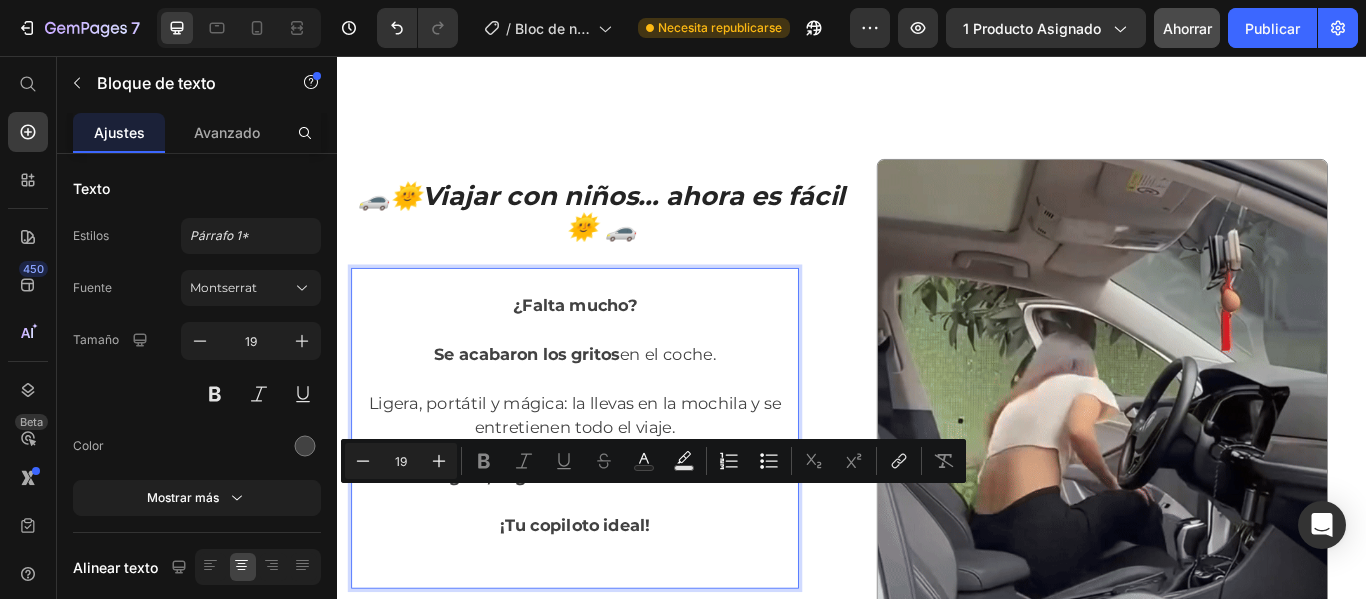 click at bounding box center [614, 319] 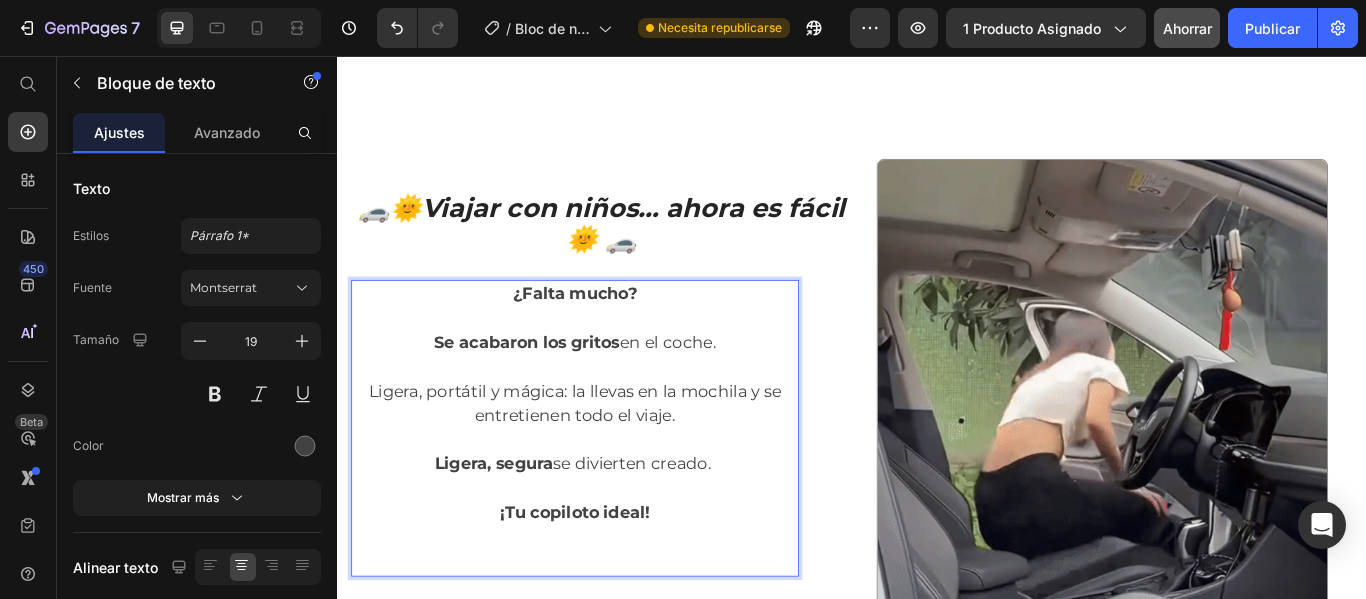 scroll, scrollTop: 949, scrollLeft: 0, axis: vertical 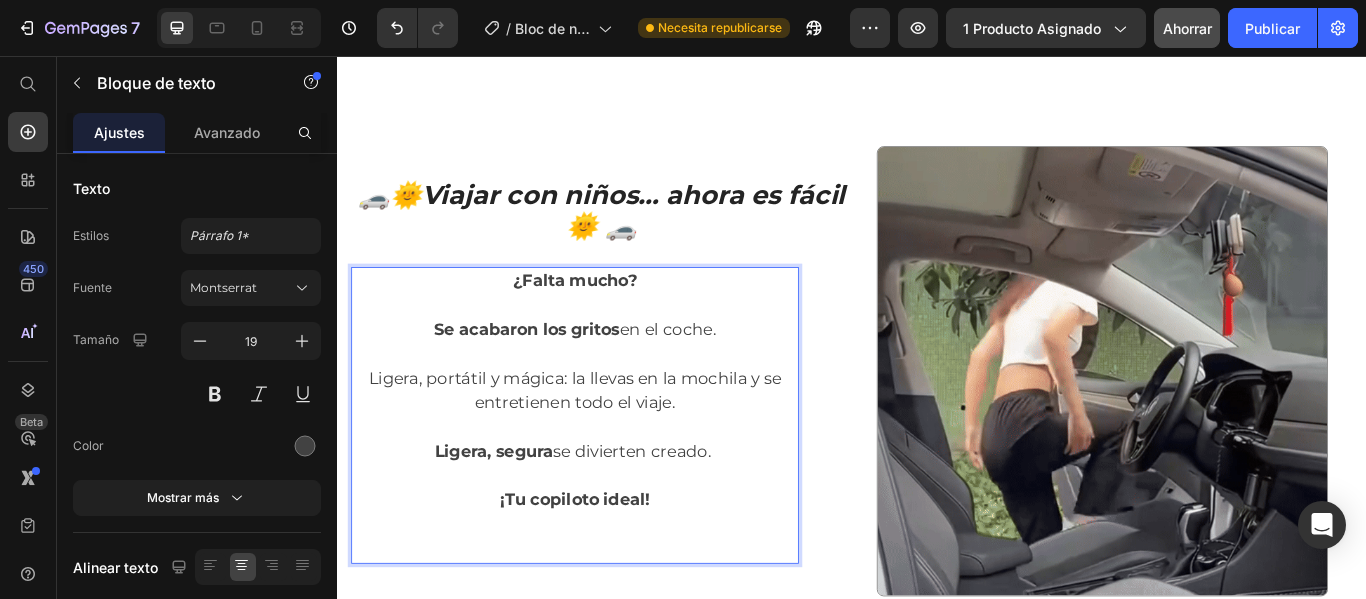 click at bounding box center [614, 631] 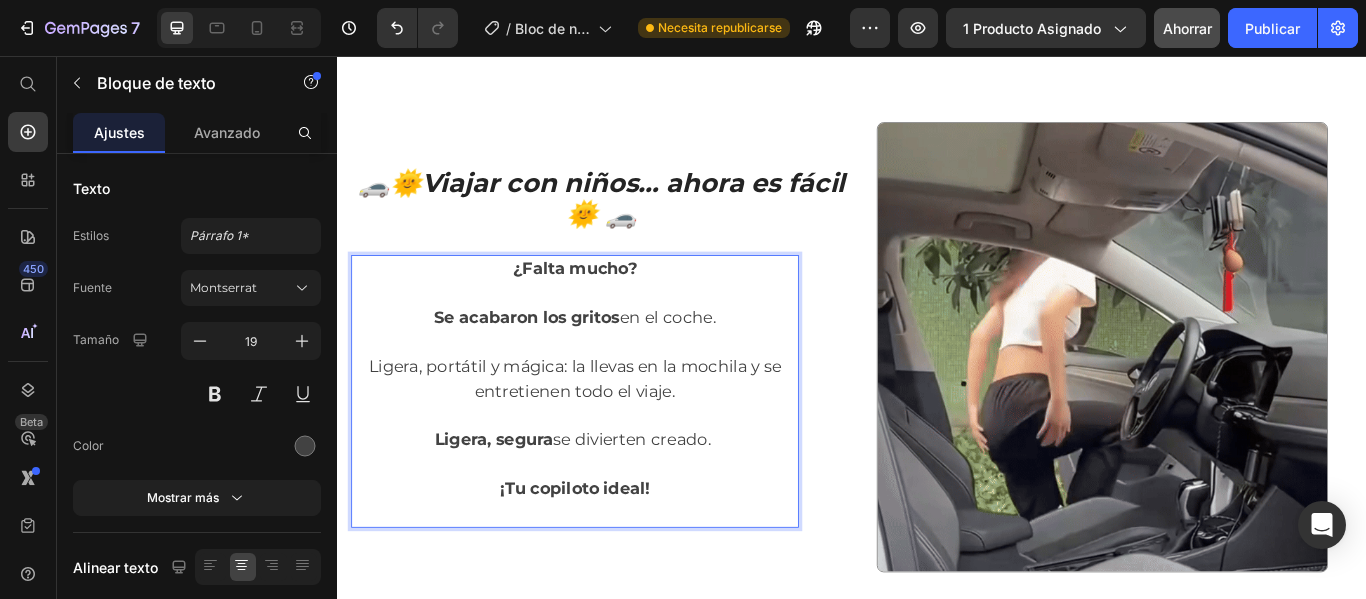 scroll, scrollTop: 39, scrollLeft: 0, axis: vertical 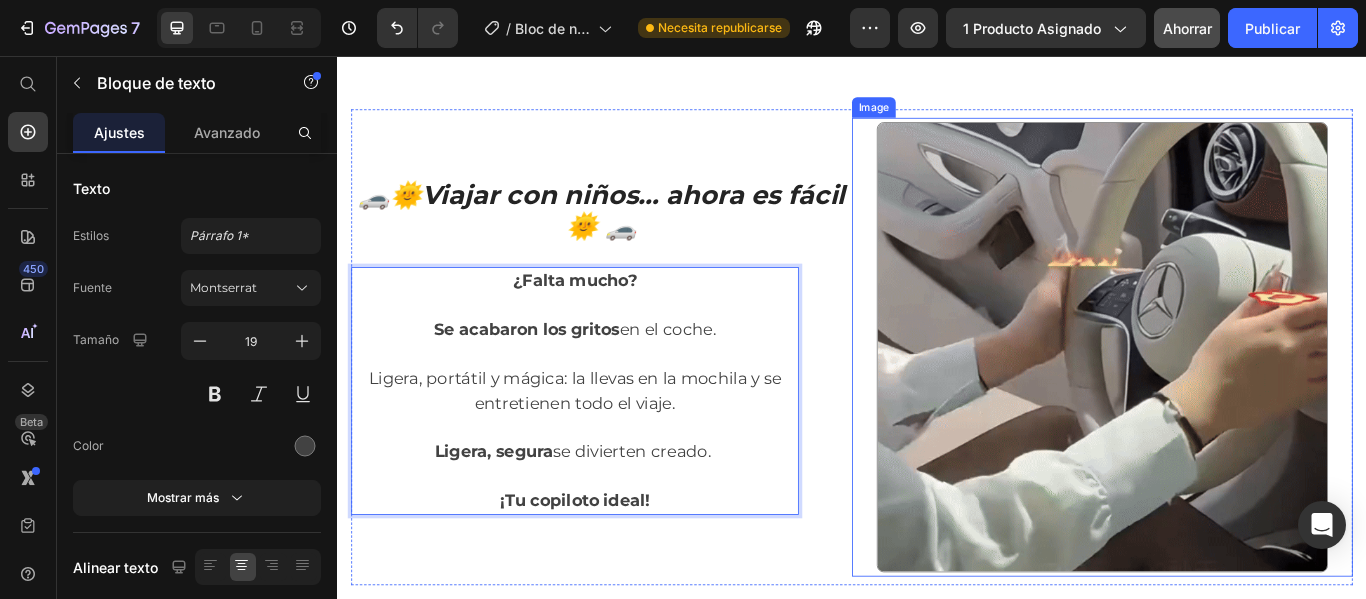 click at bounding box center (1229, 396) 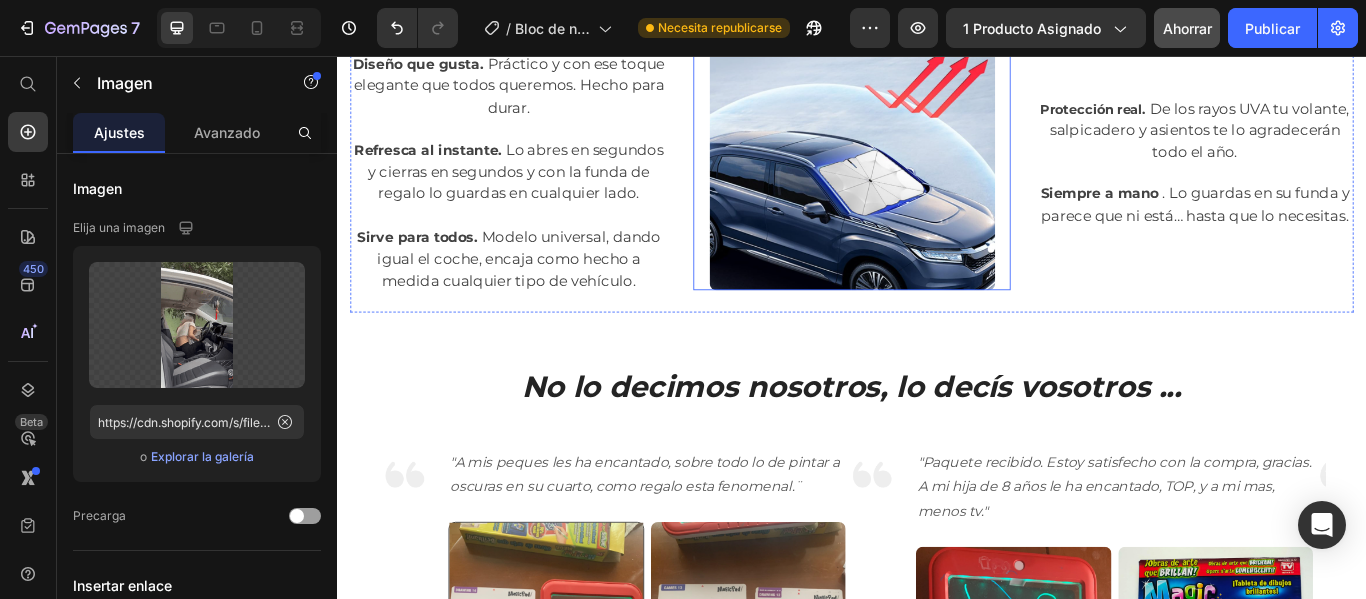 scroll, scrollTop: 2677, scrollLeft: 0, axis: vertical 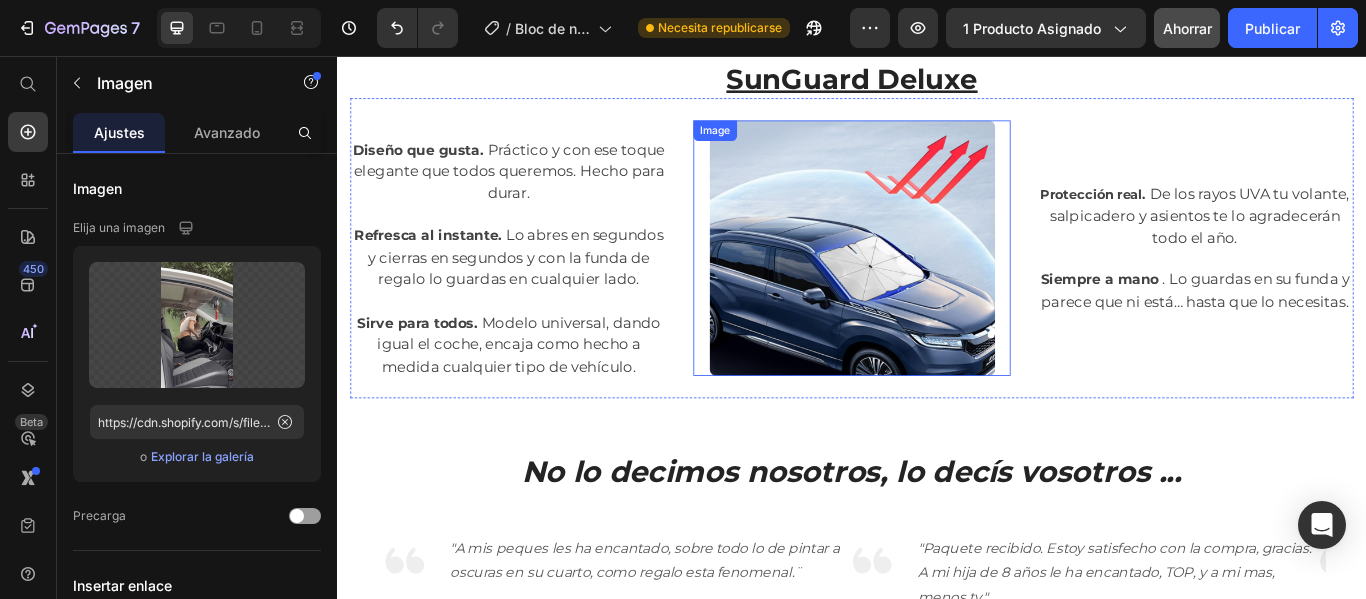 click at bounding box center [937, 280] 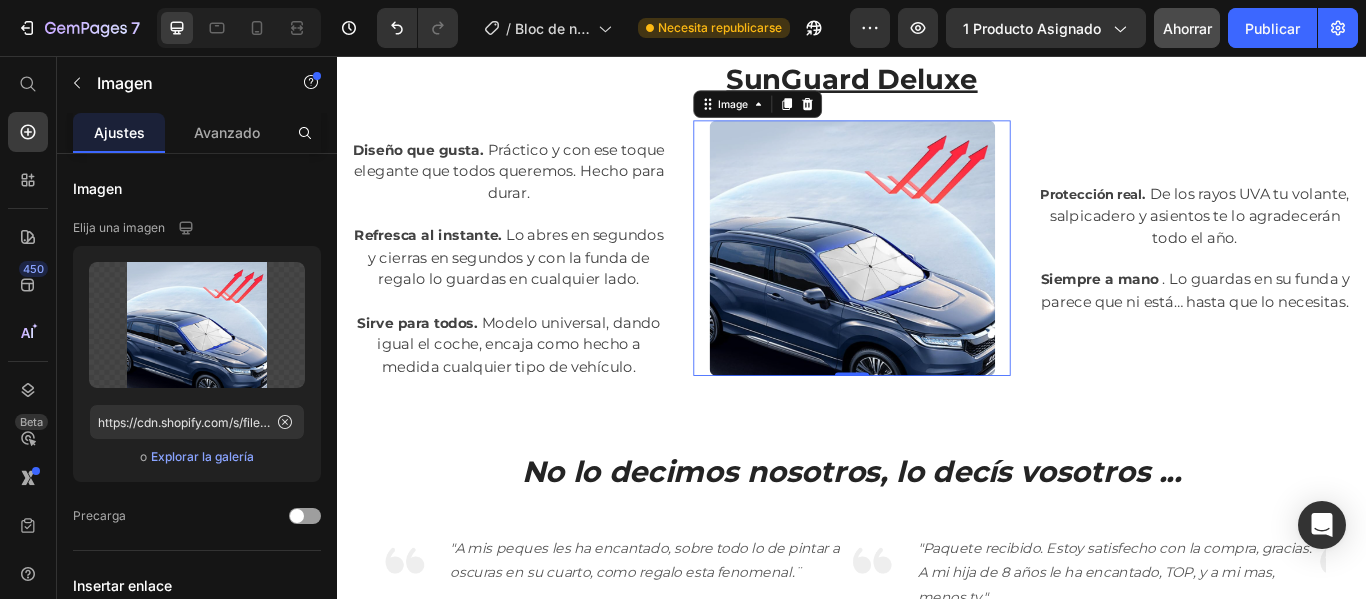click on "7 Historial de versiones / Bloc de notas mágico Necesita republicarse Avance 1 producto asignado Ahorrar Publicar" 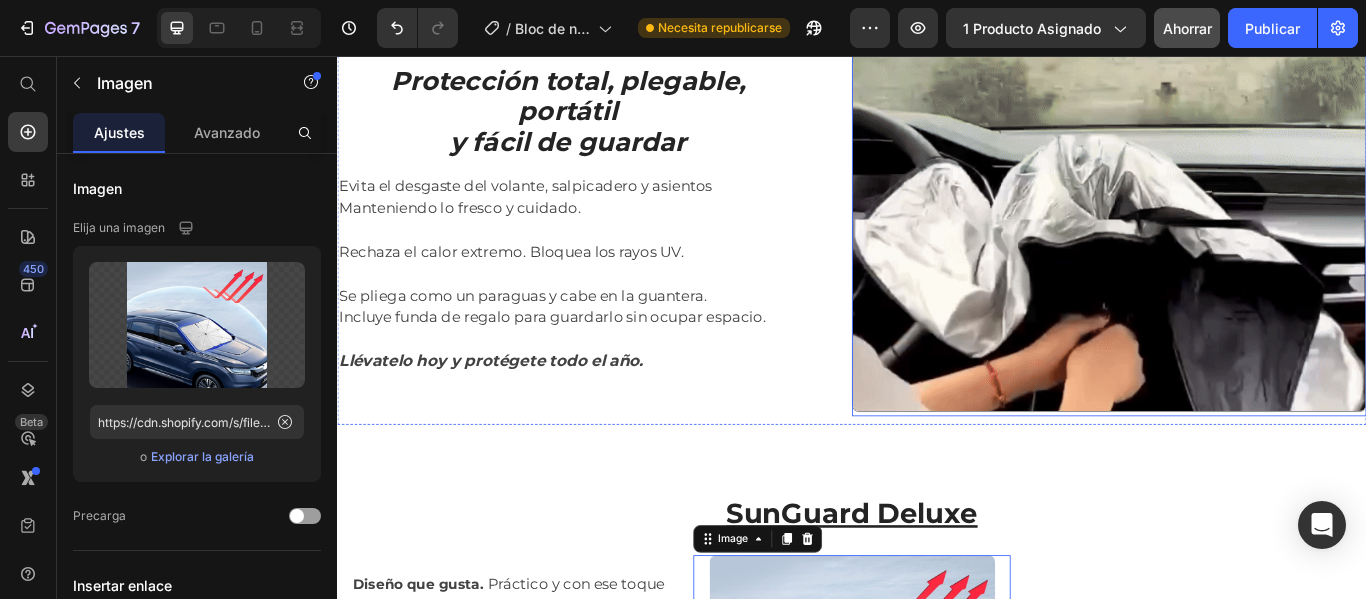scroll, scrollTop: 1977, scrollLeft: 0, axis: vertical 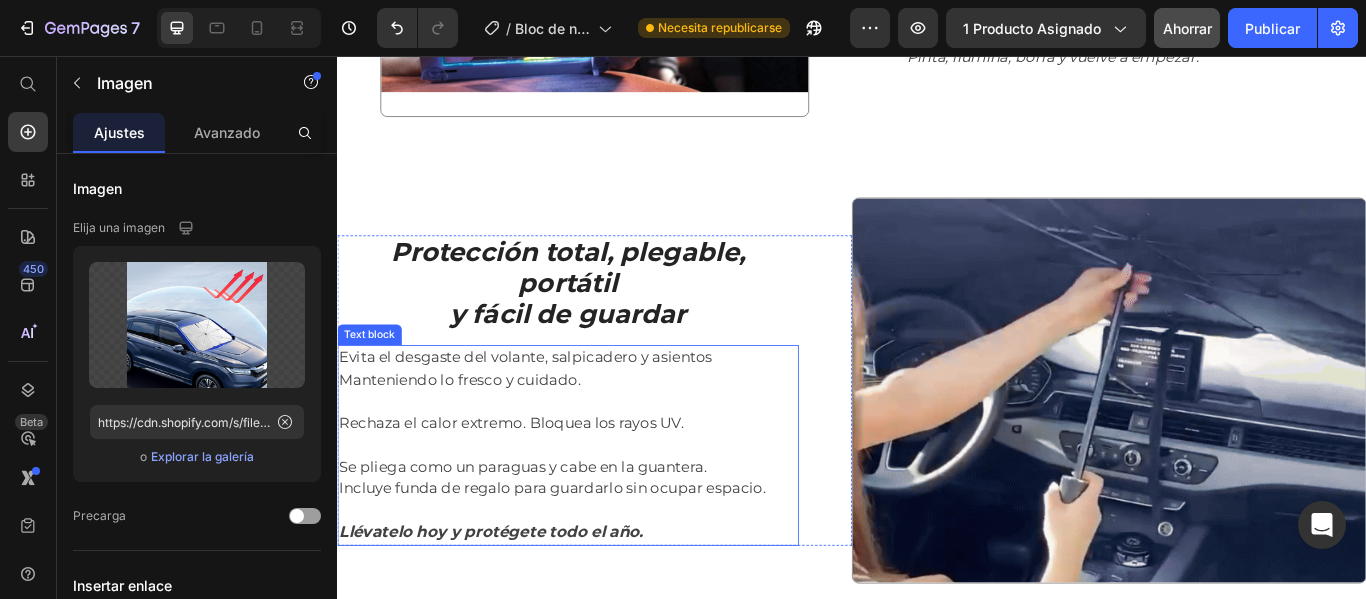 click on "Evita el desgaste del volante, salpicadero y asientos" at bounding box center [606, 408] 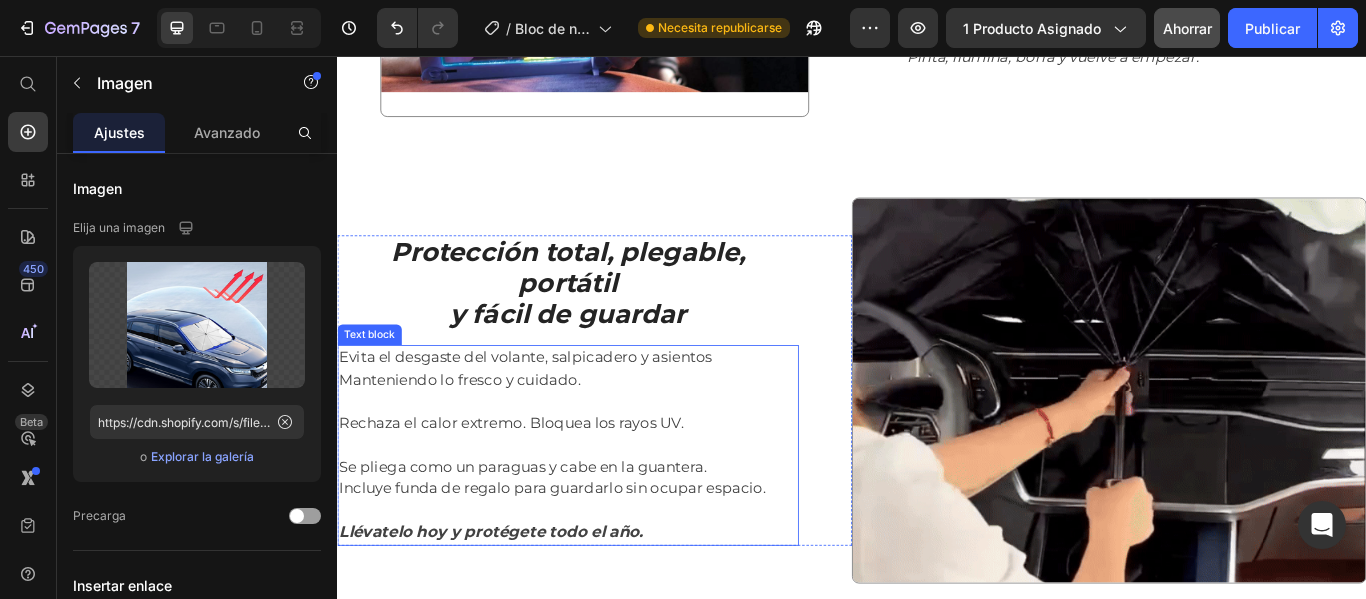 click on "Evita el desgaste del volante, salpicadero y asientos" at bounding box center [606, 408] 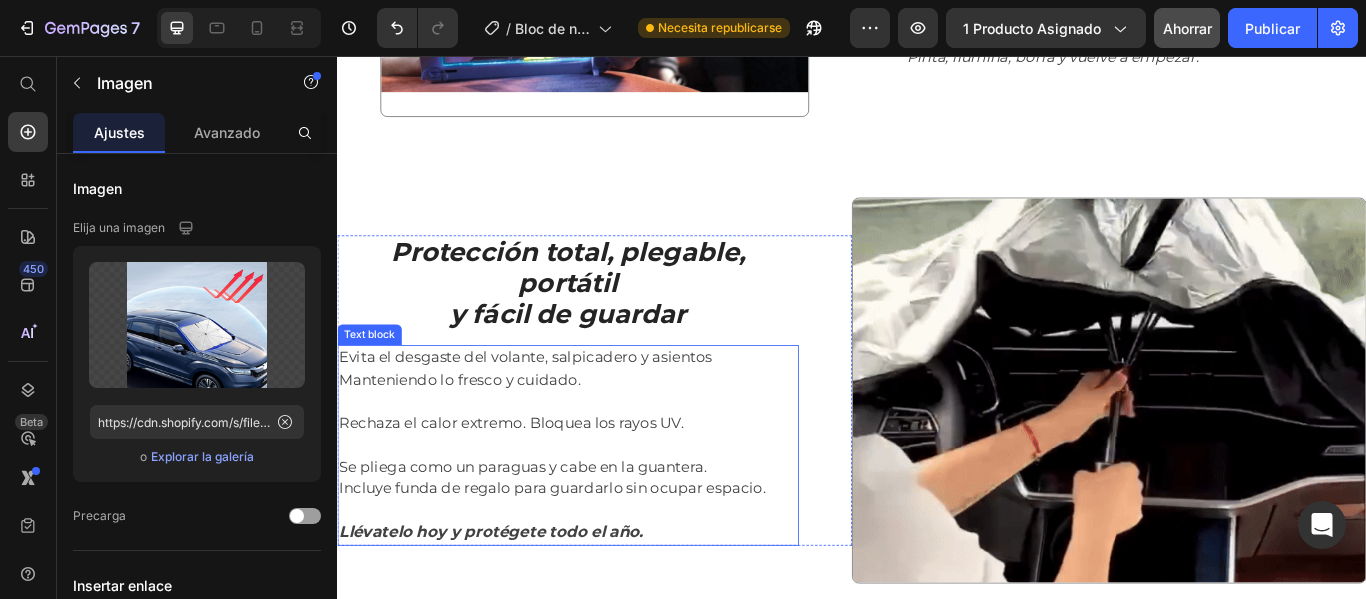 click on "Evita el desgaste del volante, salpicadero y asientos" at bounding box center (606, 408) 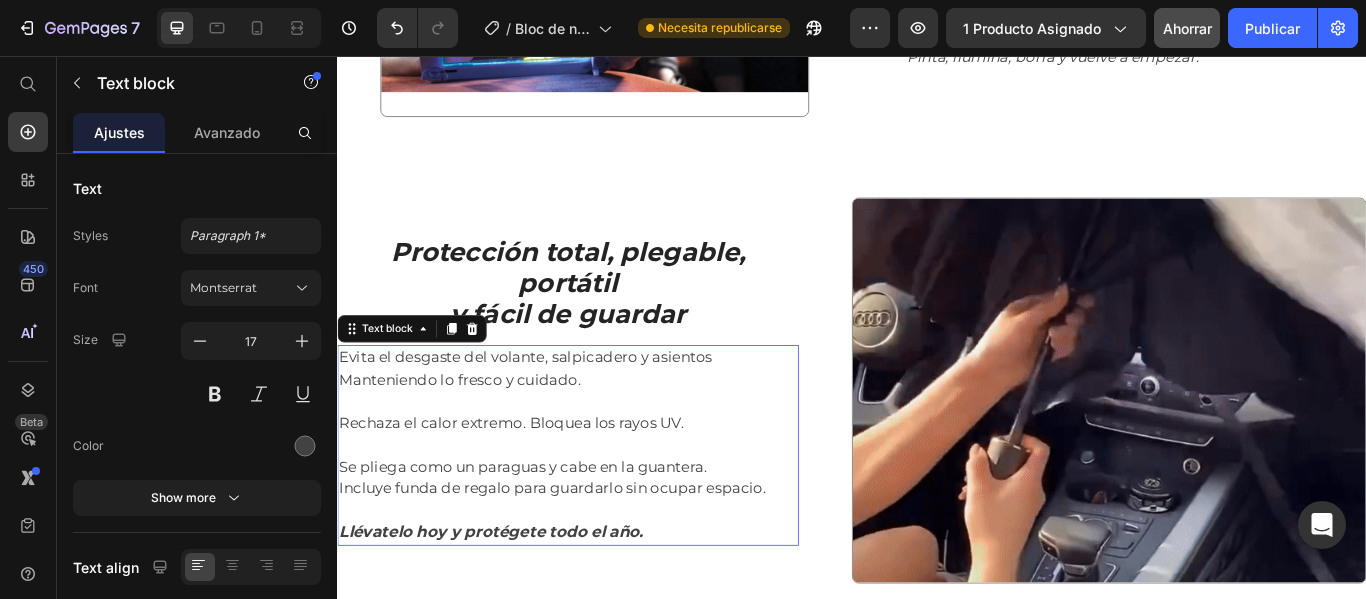 click on "Evita el desgaste del volante, salpicadero y asientos" at bounding box center [606, 408] 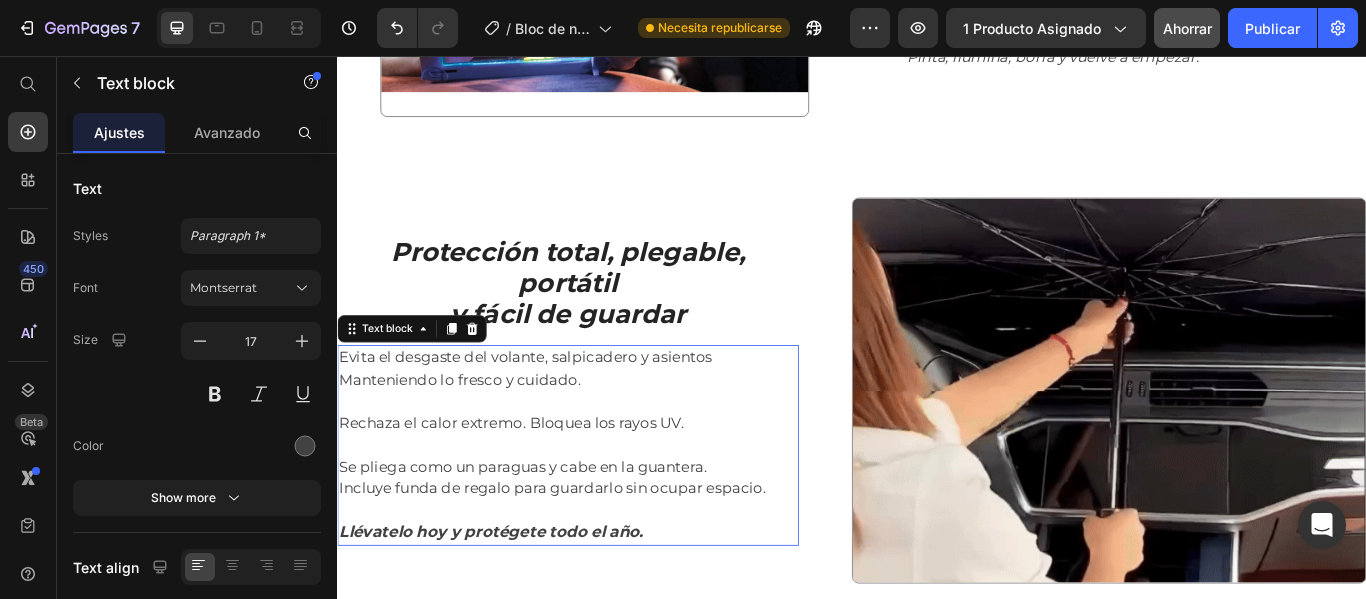 click on "Evita el desgaste del volante, salpicadero y asientos" at bounding box center (606, 408) 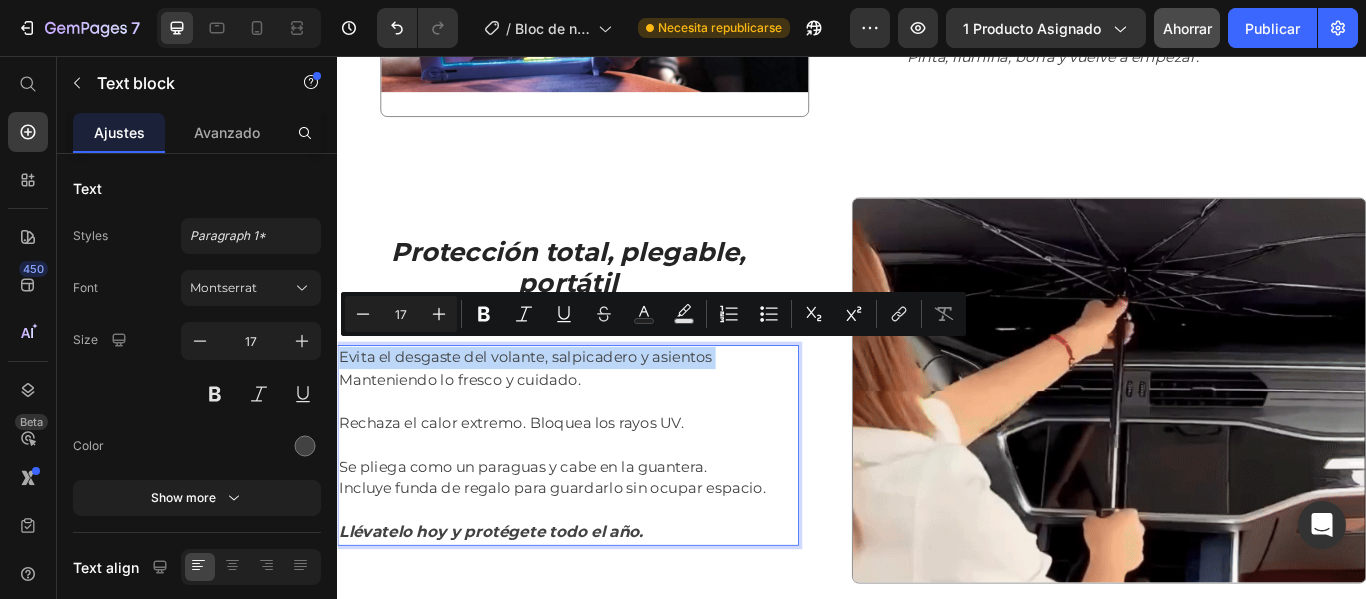 click on "Rechaza el calor extremo. Bloquea los rayos UV." at bounding box center [606, 485] 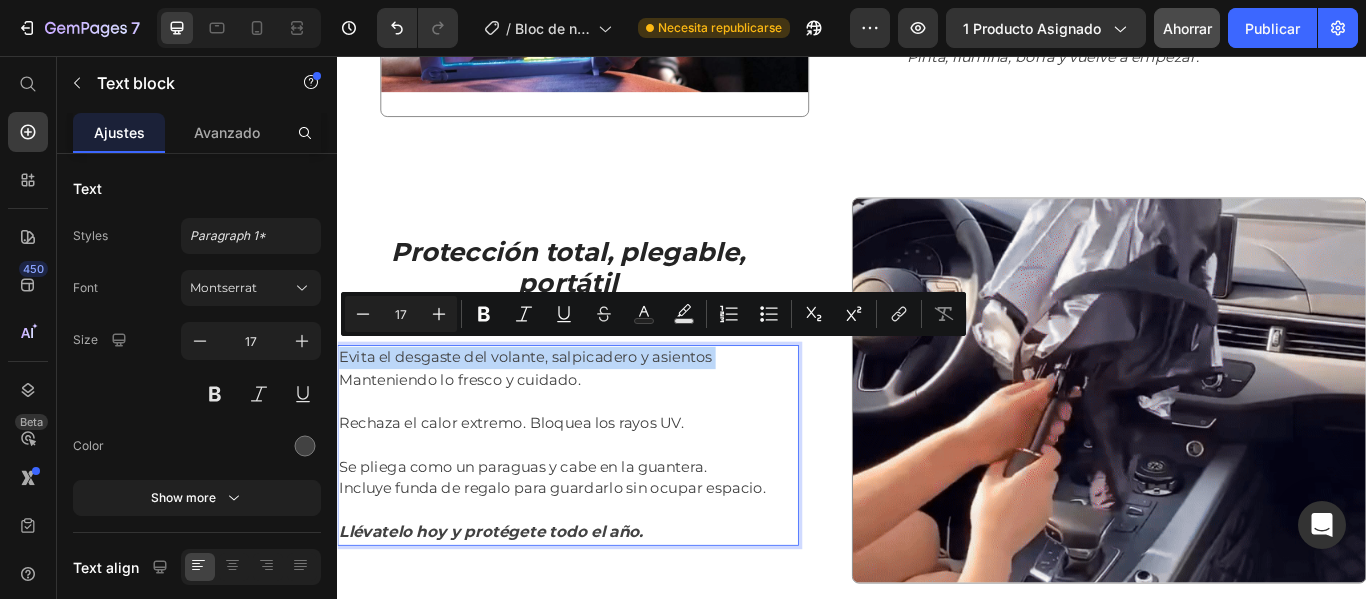 click on "Rechaza el calor extremo. Bloquea los rayos UV." at bounding box center [606, 485] 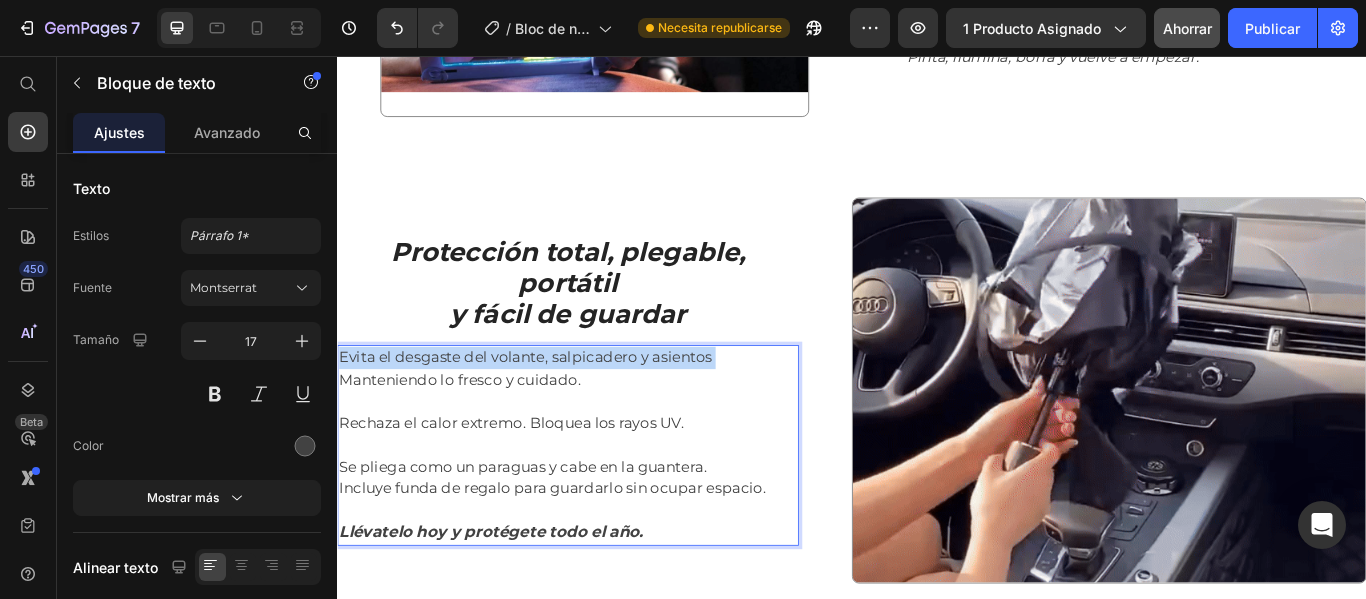 click on "Rechaza el calor extremo. Bloquea los rayos UV." at bounding box center (606, 485) 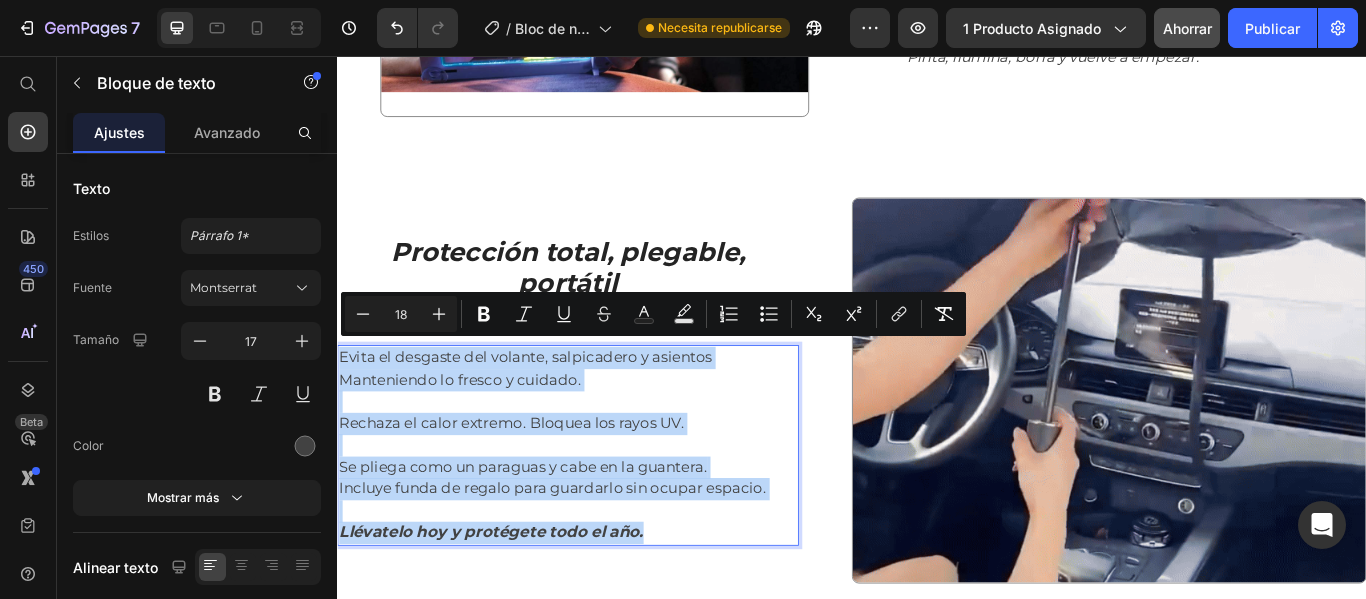 drag, startPoint x: 717, startPoint y: 602, endPoint x: 670, endPoint y: 411, distance: 196.69774 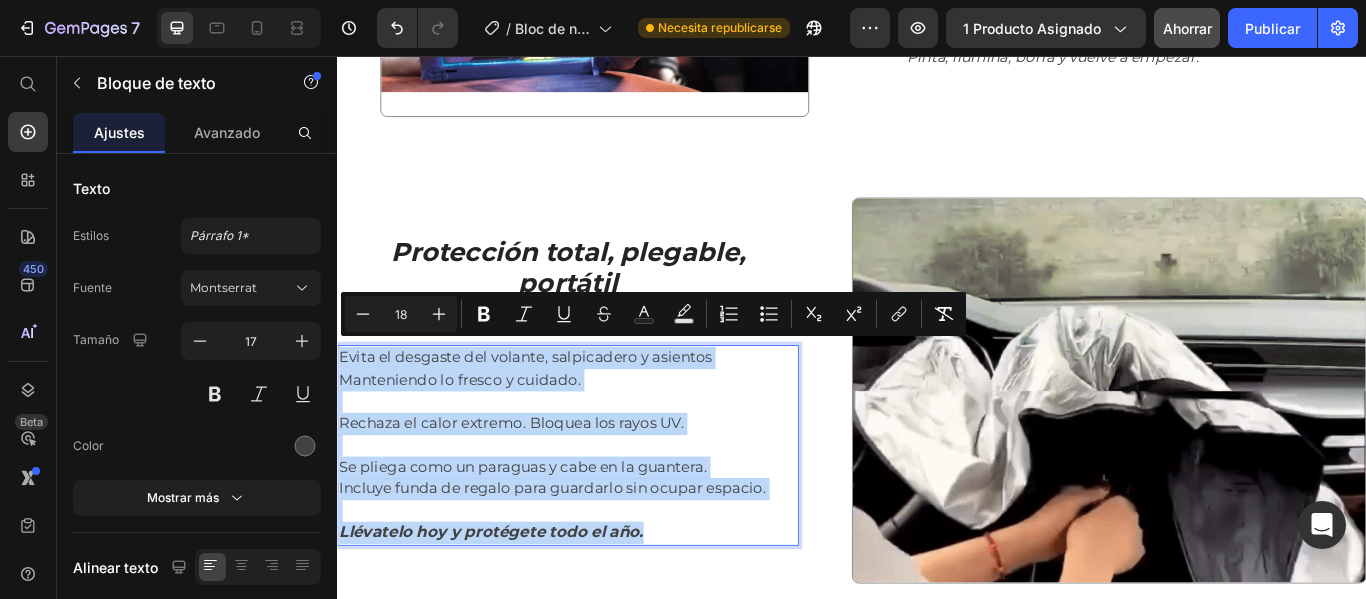 click on "Header 🚗🌞  Viajar con niños… ahora es fácil🌞 🚗 Heading ¿Falta mucho?   Se acabaron los gritos  en el coche. Ligera, portátil y mágica: la llevas en la mochila y se entretienen todo el viaje.   Ligera, segura  se divierten creado.     ¡Tu copiloto ideal! Text block Row Image Row Section 2 Image Menos pantallas, más imaginación Heading La tele y el móvil no son niñeras. Dale a tus peques un entretenimiento sano, interactivo y sin culpa.   Pinta, ilumina, borra y vuelve a empezar. Text block Row Row Section 3 Protección total, plegable, portátil  y fácil de guardar Heading Evita el desgaste del volante, salpicadero y asientos Manteniendo lo fresco y cuidado. Rechaza el calor extremo. Bloquea los rayos UV. Se pliega como un paraguas y cabe en la guantera. Incluye funda de regalo para guardarlo sin ocupar espacio. Llévatelo hoy y protégete todo el año. Text block   0 Row Image Row Section 4 SunGuard Deluxe Heading Row Text block Row Diseño que gusta.   Text block   Text block" at bounding box center [937, 375] 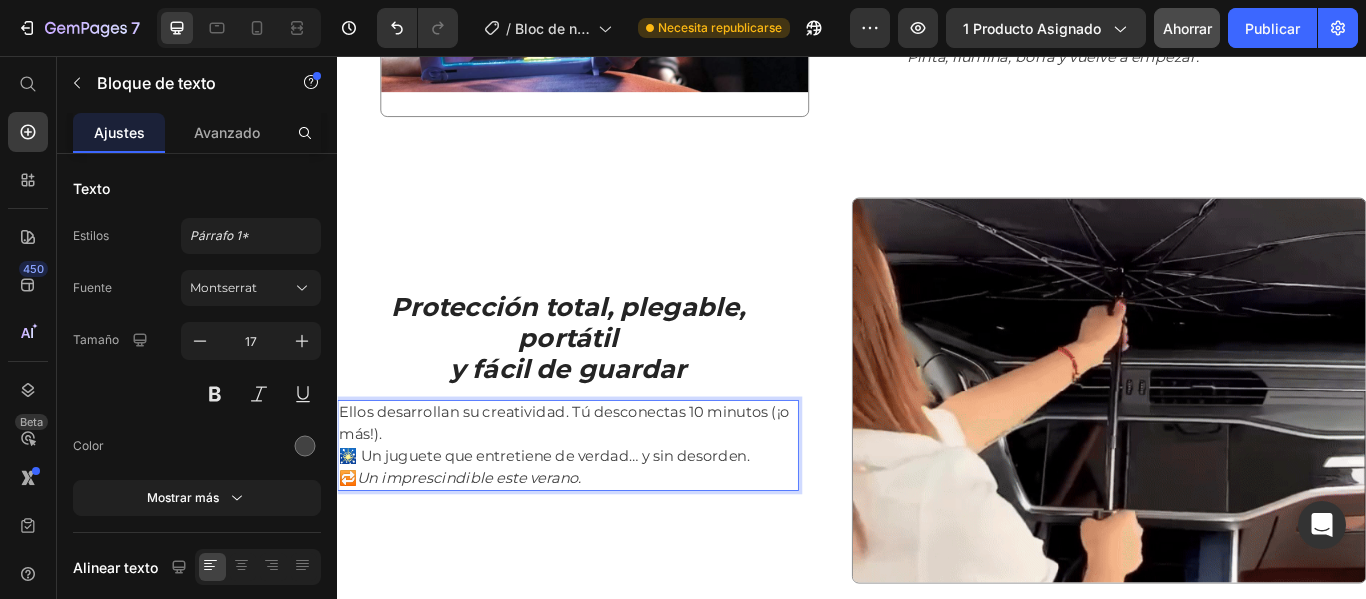 scroll, scrollTop: 2041, scrollLeft: 0, axis: vertical 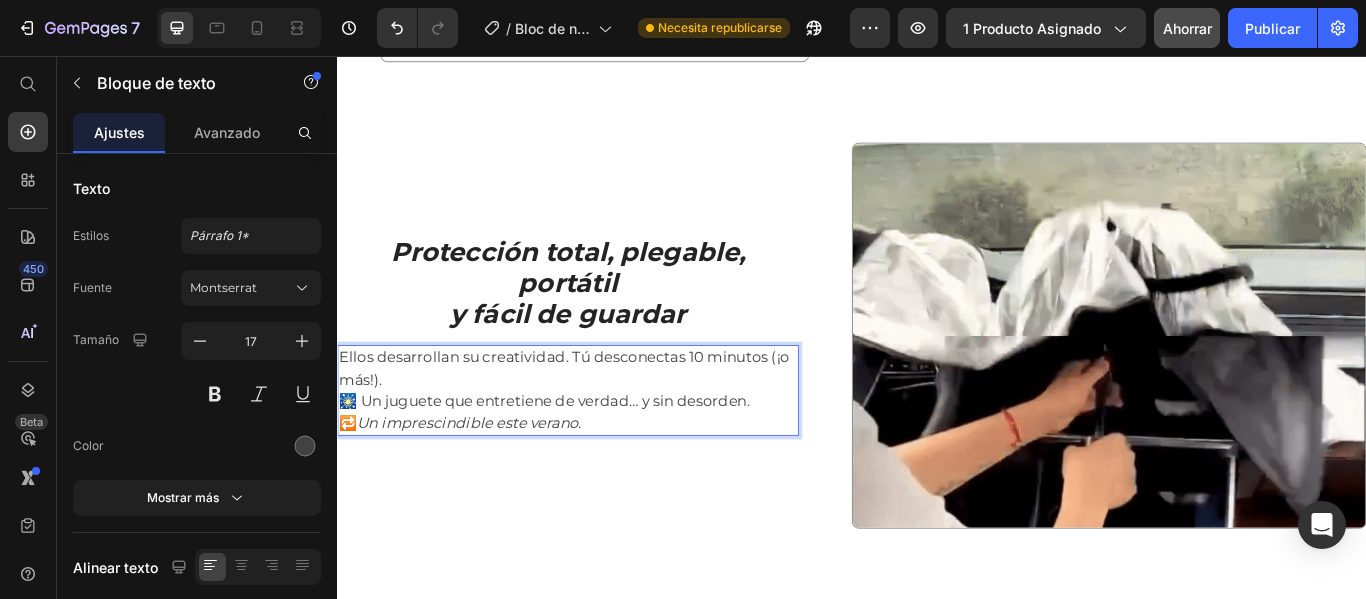 click on "Ellos desarrollan su creatividad. Tú desconectas 10 minutos (¡o más!). 🎇 Un juguete que entretiene de verdad… y sin desorden." at bounding box center (606, 433) 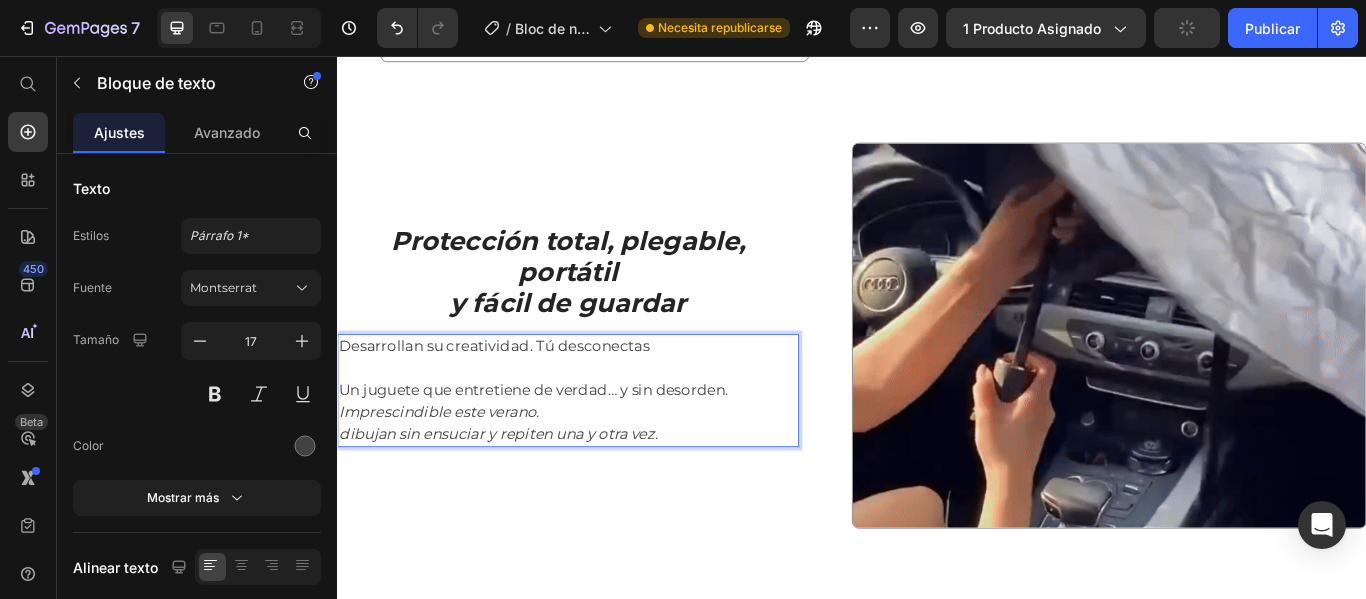 click on "Un juguete que entretiene de verdad… y sin desorden." at bounding box center (606, 446) 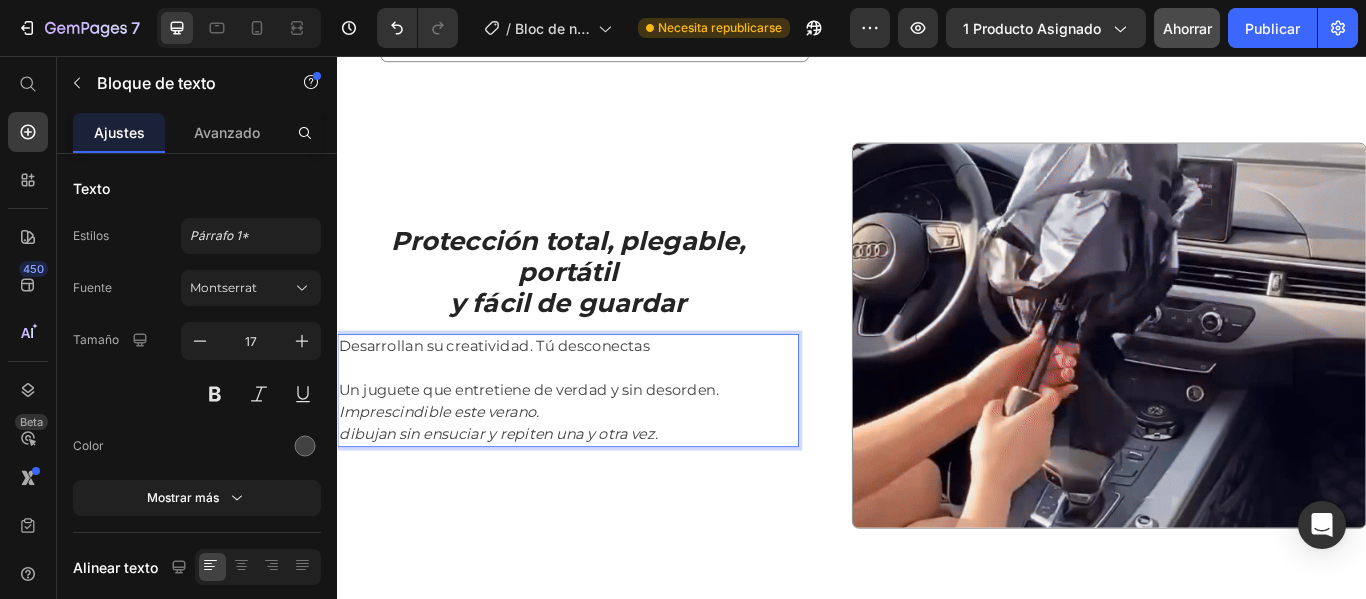 drag, startPoint x: 527, startPoint y: 469, endPoint x: 733, endPoint y: 482, distance: 206.40979 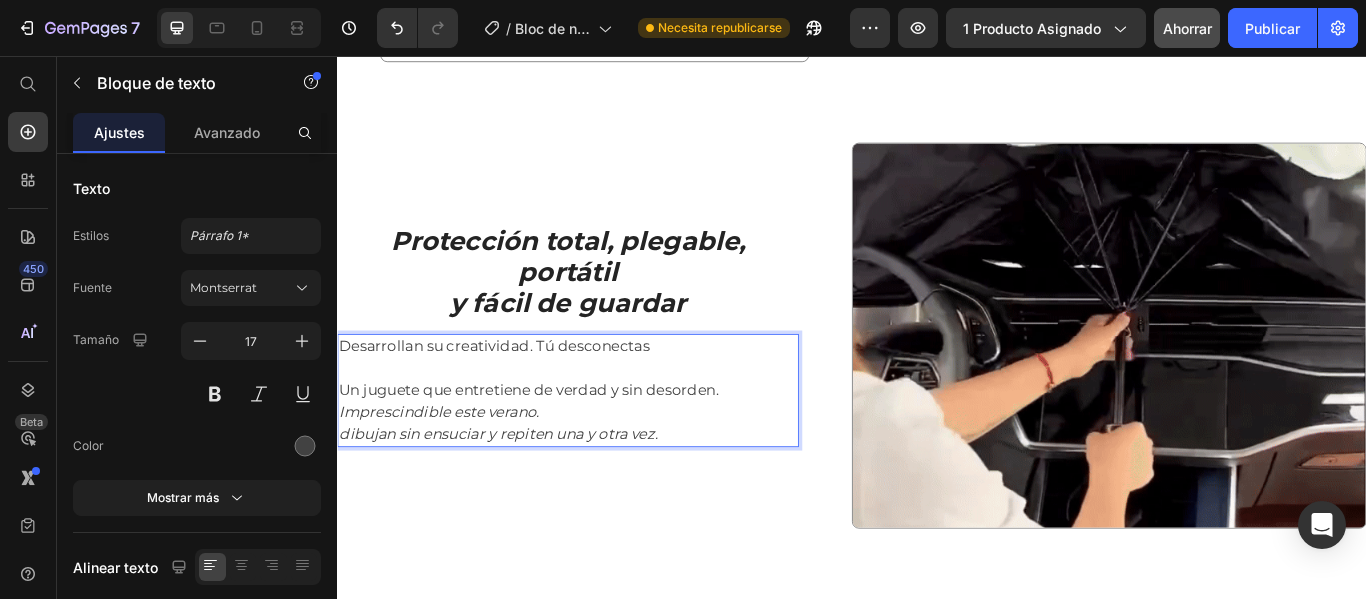 click on "Desarrollan su creatividad. Tú desconectas   Un juguete que entretiene de verdad y sin desorden.  Imprescindible este verano. dibujan sin ensuciar y repiten una y otra vez." at bounding box center (606, 446) 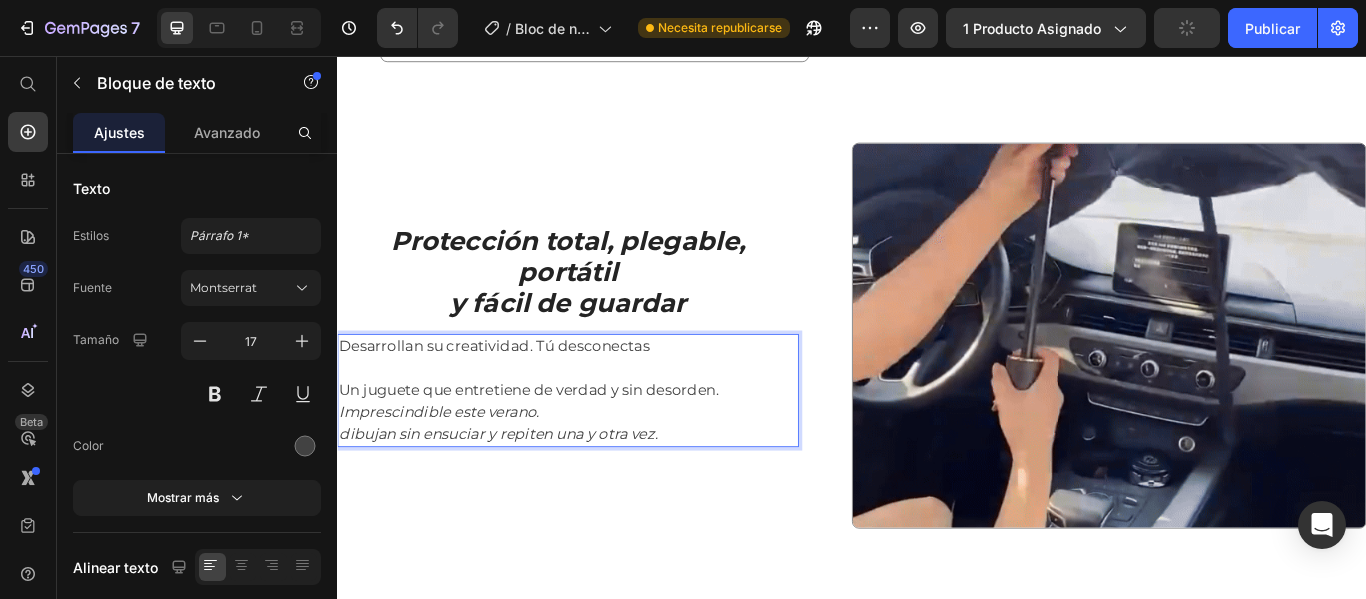 click on "Imprescindible este verano." at bounding box center [606, 472] 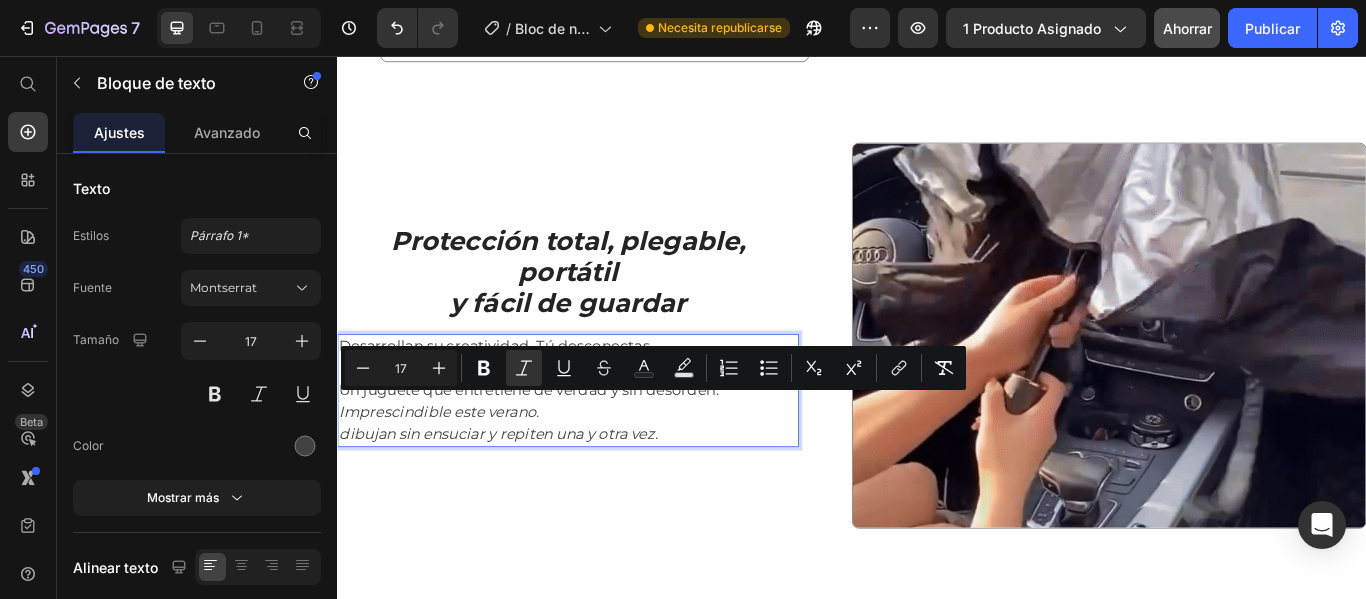 copy on "Imprescindible este verano." 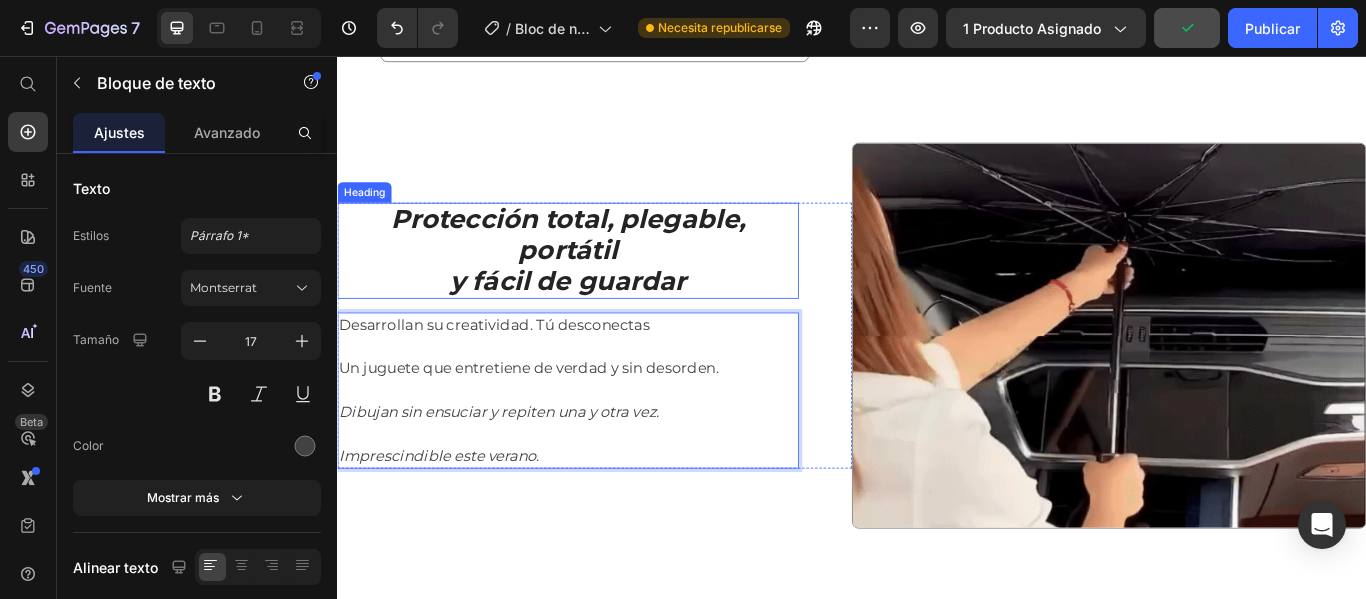 click on "y fácil de guardar" at bounding box center (606, 318) 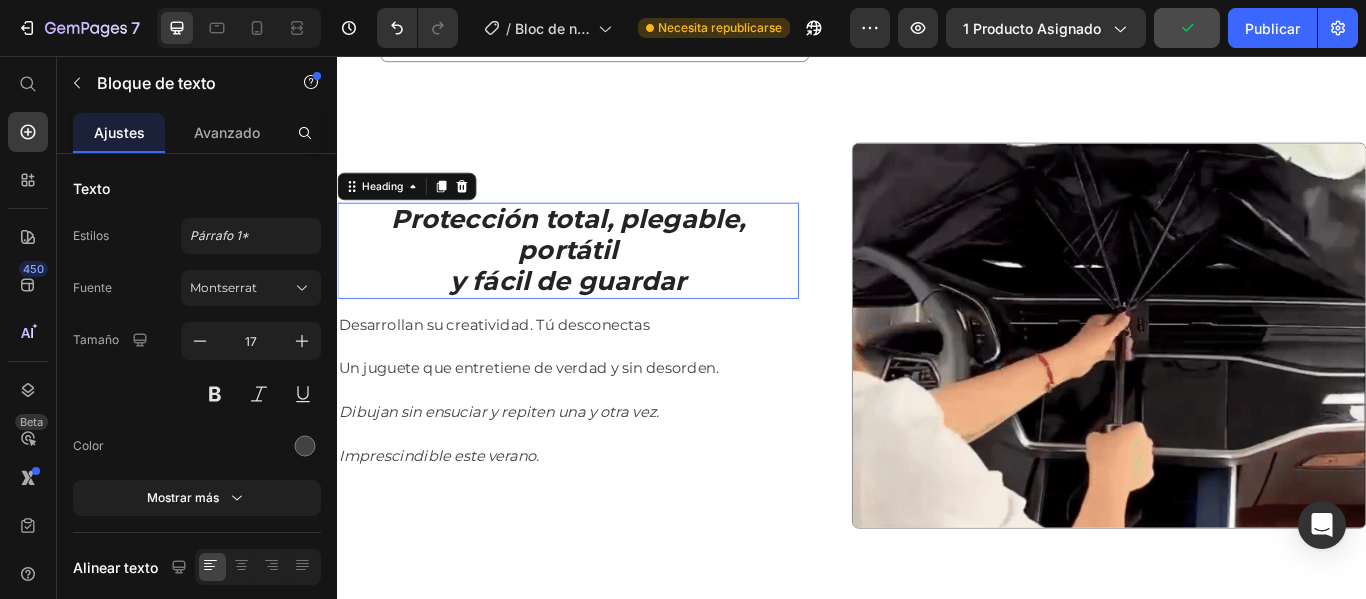 click on "y fácil de guardar" at bounding box center (606, 318) 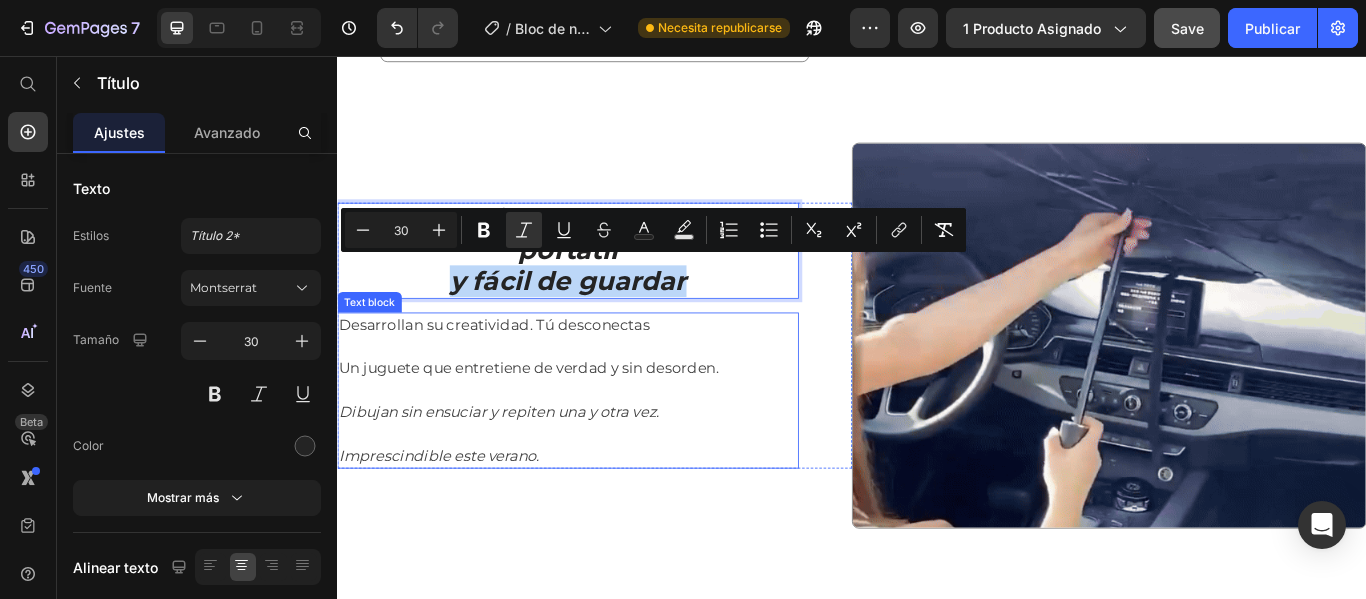 click on "Imprescindible este verano." at bounding box center (606, 523) 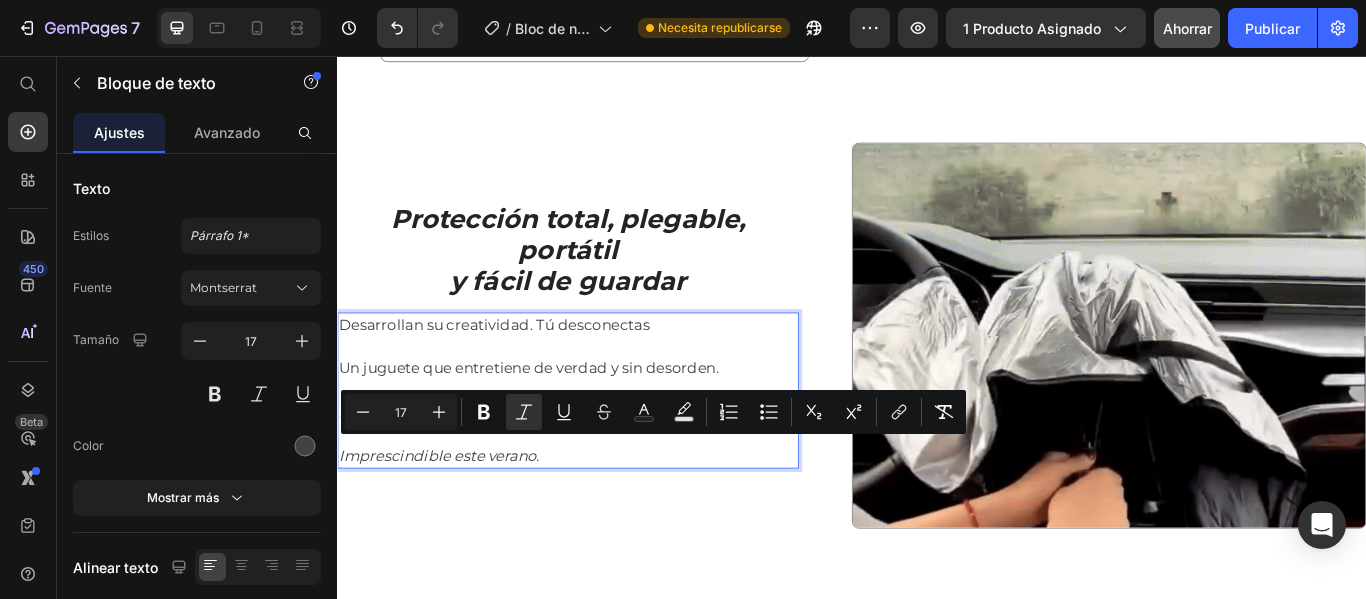 click on "Imprescindible este verano." at bounding box center (606, 523) 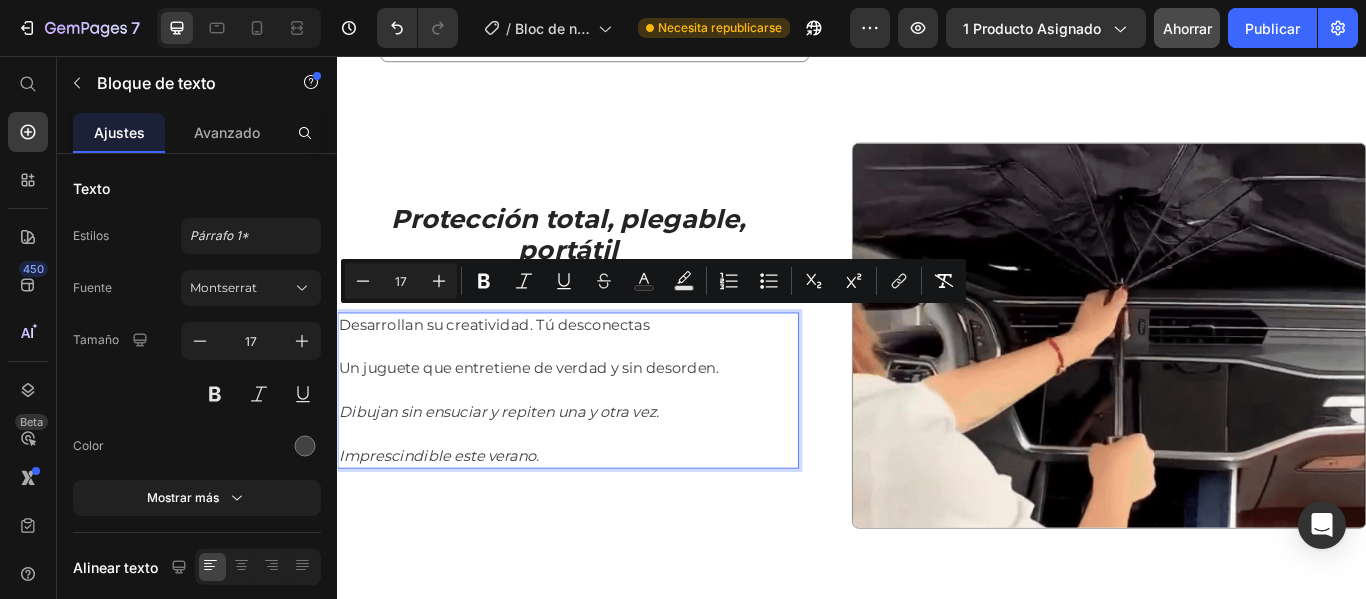 drag, startPoint x: 590, startPoint y: 508, endPoint x: 332, endPoint y: 354, distance: 300.4663 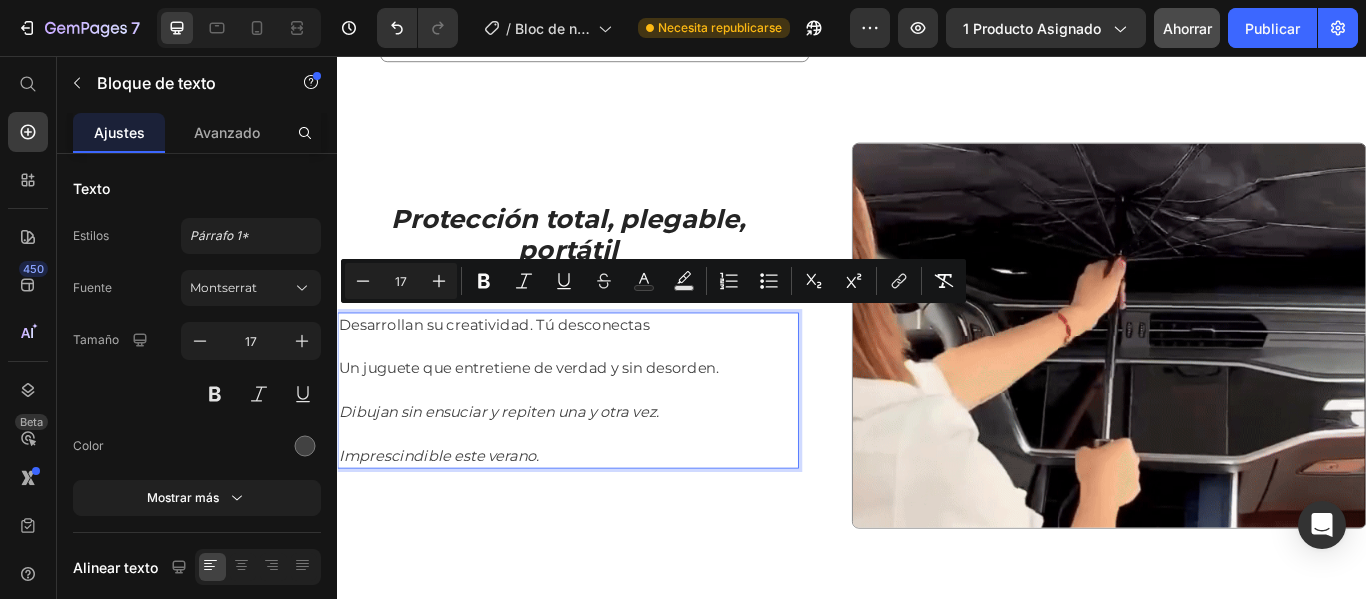 click on "Header 🚗🌞  Viajar con niños… ahora es fácil🌞 🚗 Heading ¿Falta mucho?   Se acabaron los gritos  en el coche. Ligera, portátil y mágica: la llevas en la mochila y se entretienen todo el viaje.   Ligera, segura  se divierten creado.     ¡Tu copiloto ideal! Text block Row Image Row Section 2 Image Menos pantallas, más imaginación Heading La tele y el móvil no son niñeras. Dale a tus peques un entretenimiento sano, interactivo y sin culpa.   Pinta, ilumina, borra y vuelve a empezar. Text block Row Row Section 3 ⁠⁠⁠⁠⁠⁠⁠ Protección total, plegable, portátil  y fácil de guardar Heading Desarrollan su creatividad. Tú desconectas   Un juguete que entretiene de verdad y sin desorden. Dibujan sin ensuciar y repiten una y otra vez.  Imprescindible este verano. Text block   0 Row Image Row Section 4 SunGuard Deluxe Heading Row Text block Row Diseño que gusta.    Práctico y con ese toque elegante que todos queremos. Hecho para durar. Text block Refresca al instante." at bounding box center [937, 311] 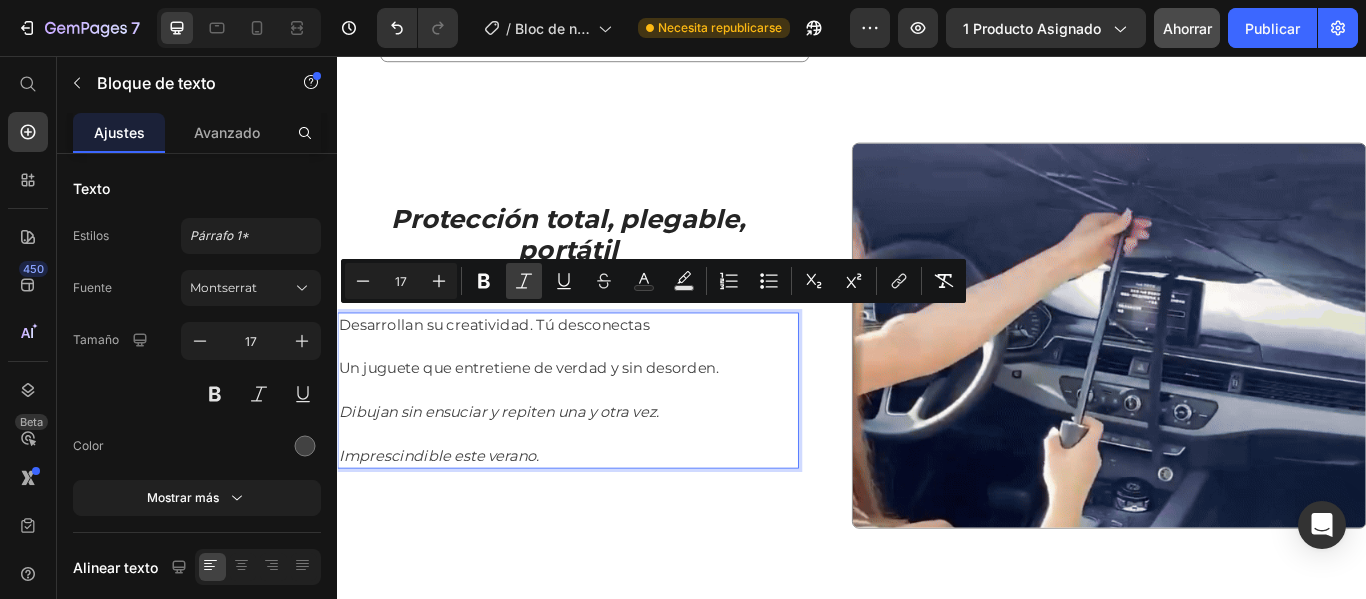 click 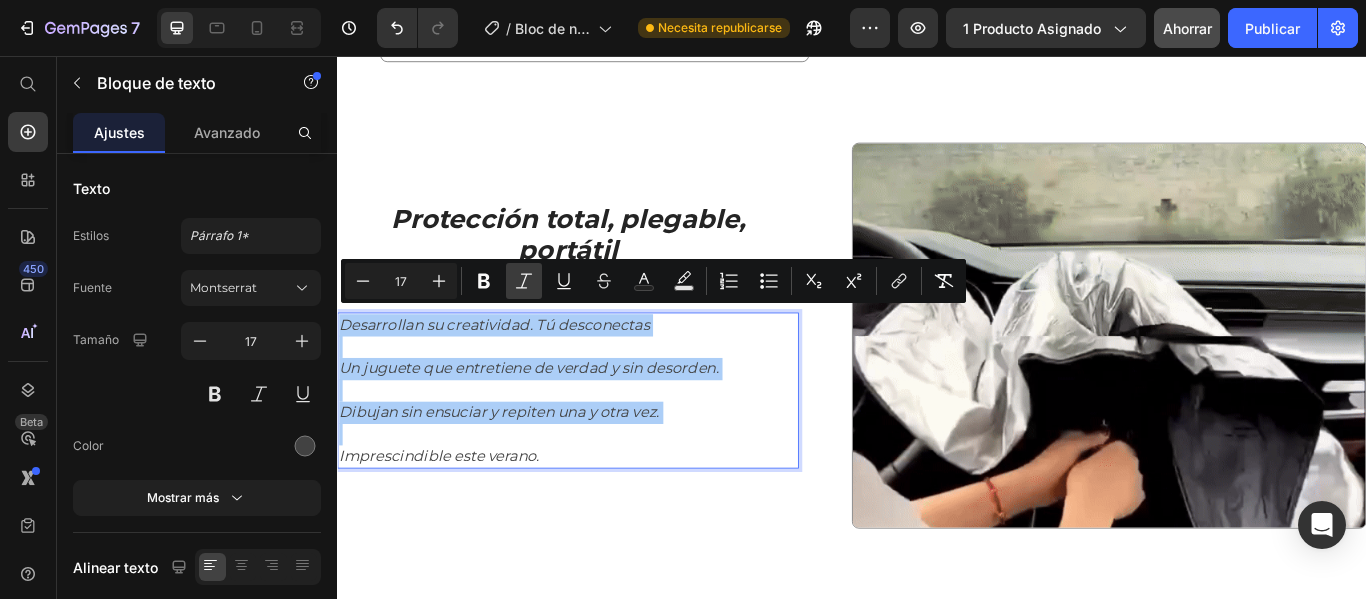 click 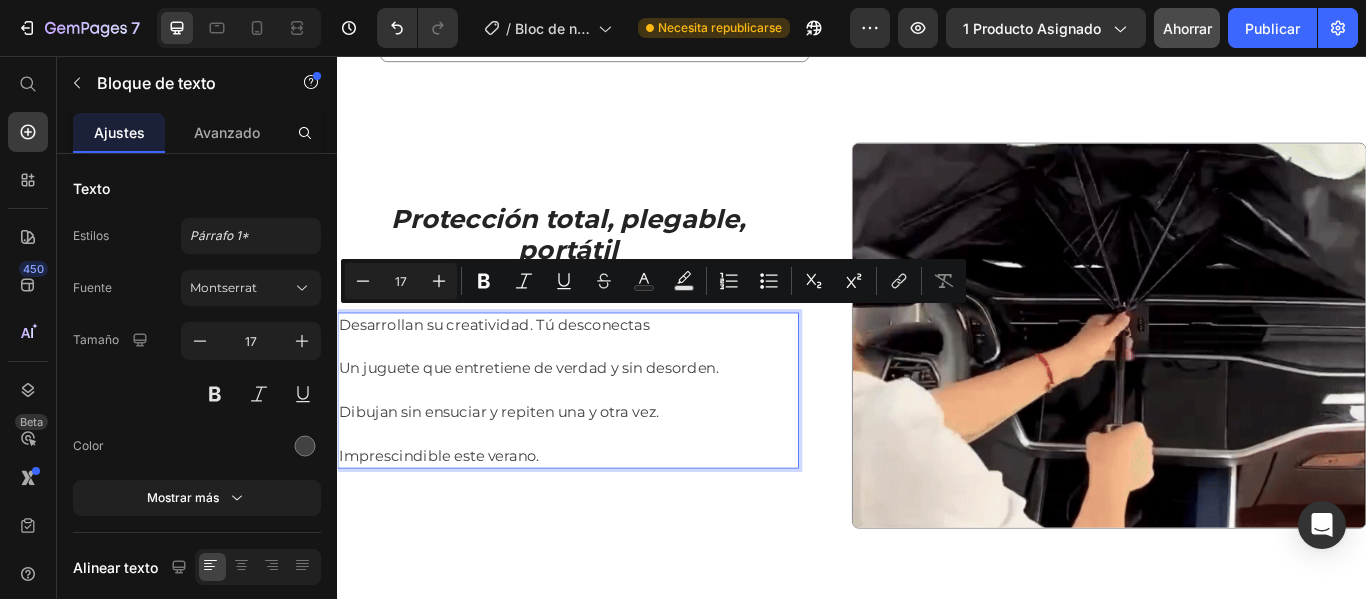 click at bounding box center (606, 497) 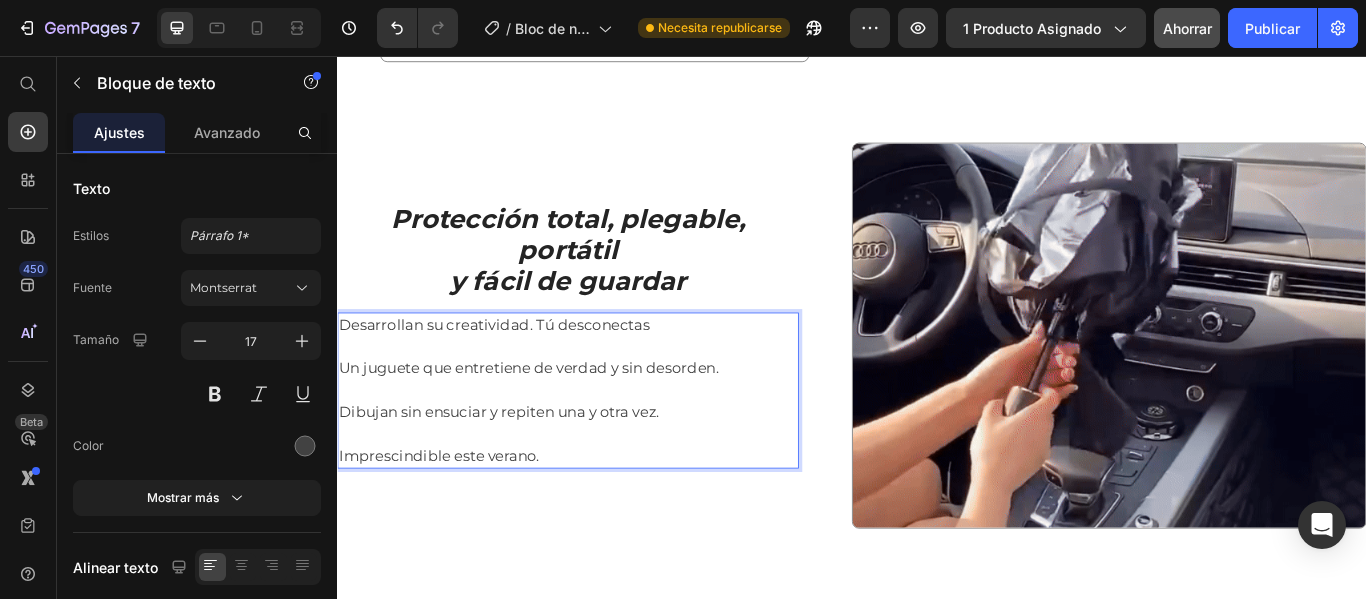 click on "Desarrollan su creatividad. Tú desconectas" at bounding box center [606, 370] 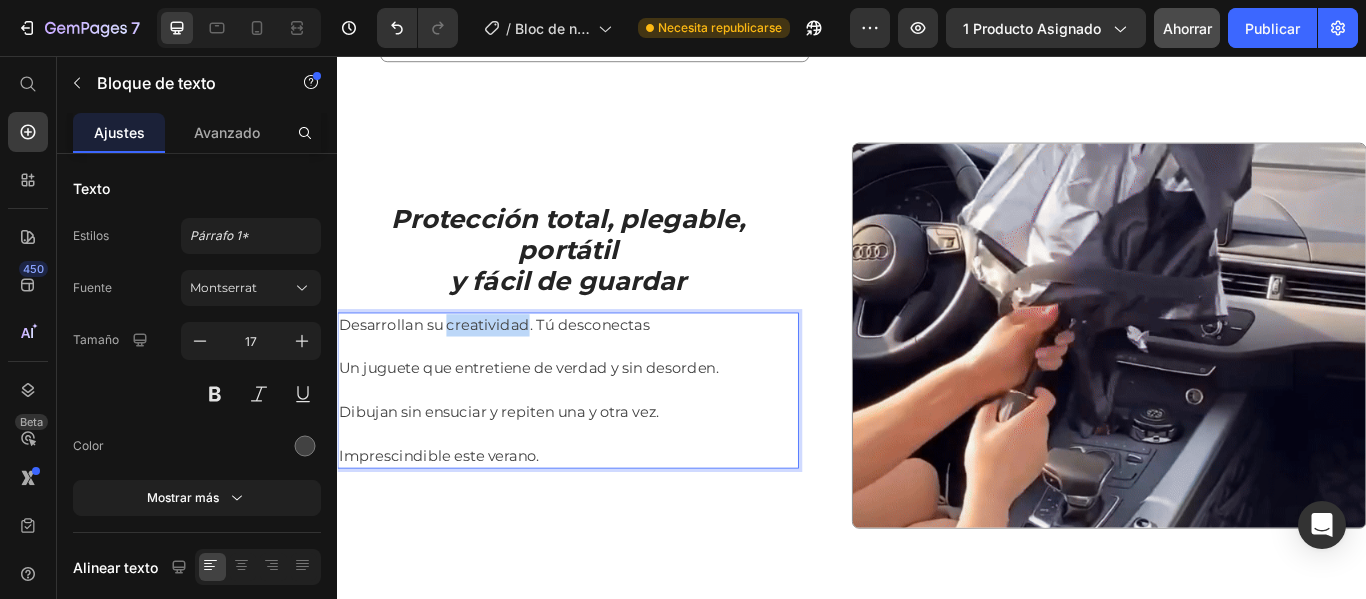 click on "Desarrollan su creatividad. Tú desconectas" at bounding box center (606, 370) 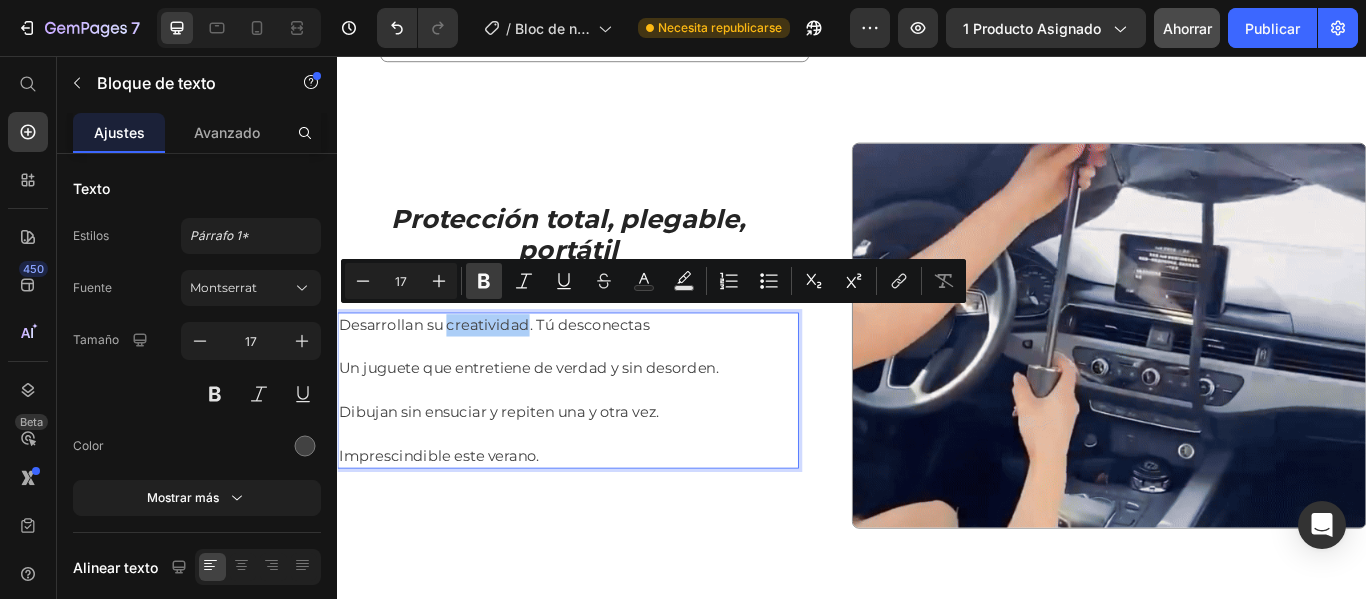 click 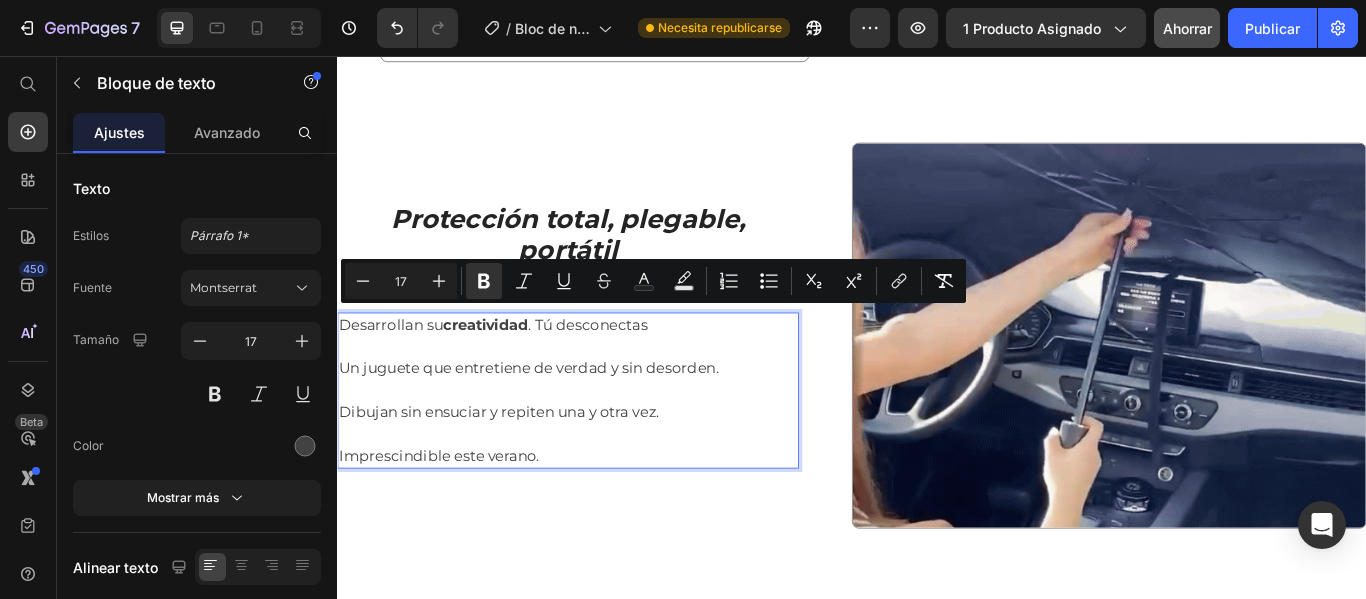 click on "Desarrollan su  creatividad . Tú desconectas" at bounding box center [606, 370] 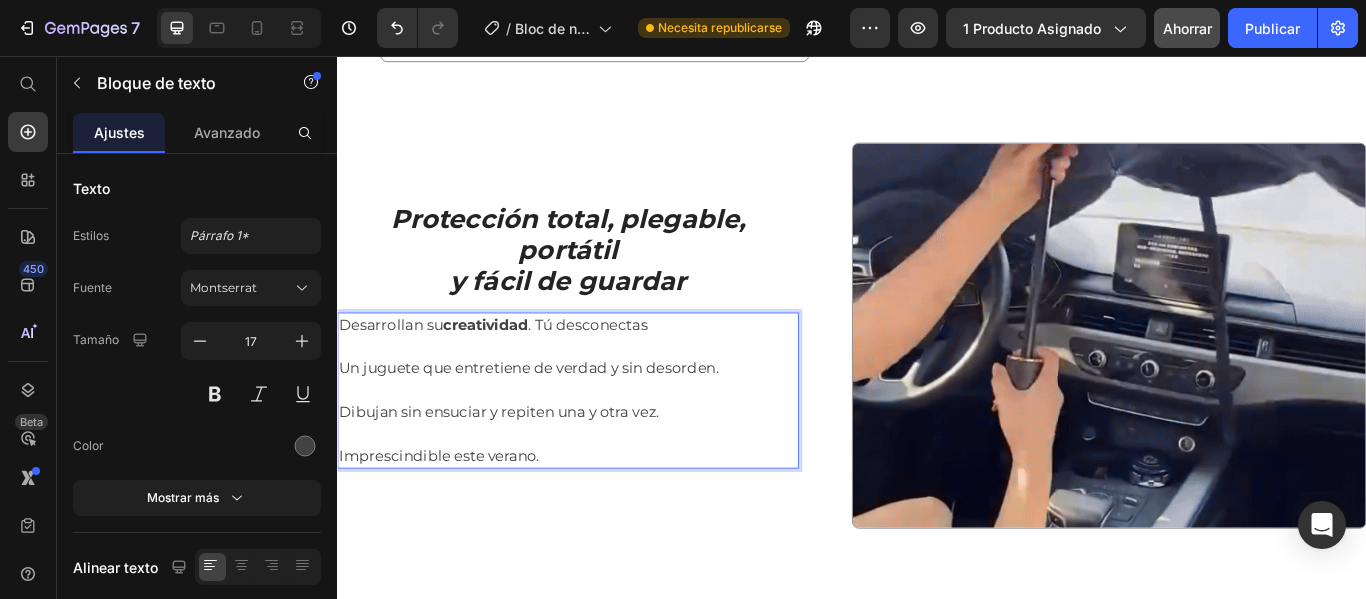 click on "Desarrollan su  creatividad . Tú desconectas" at bounding box center [606, 370] 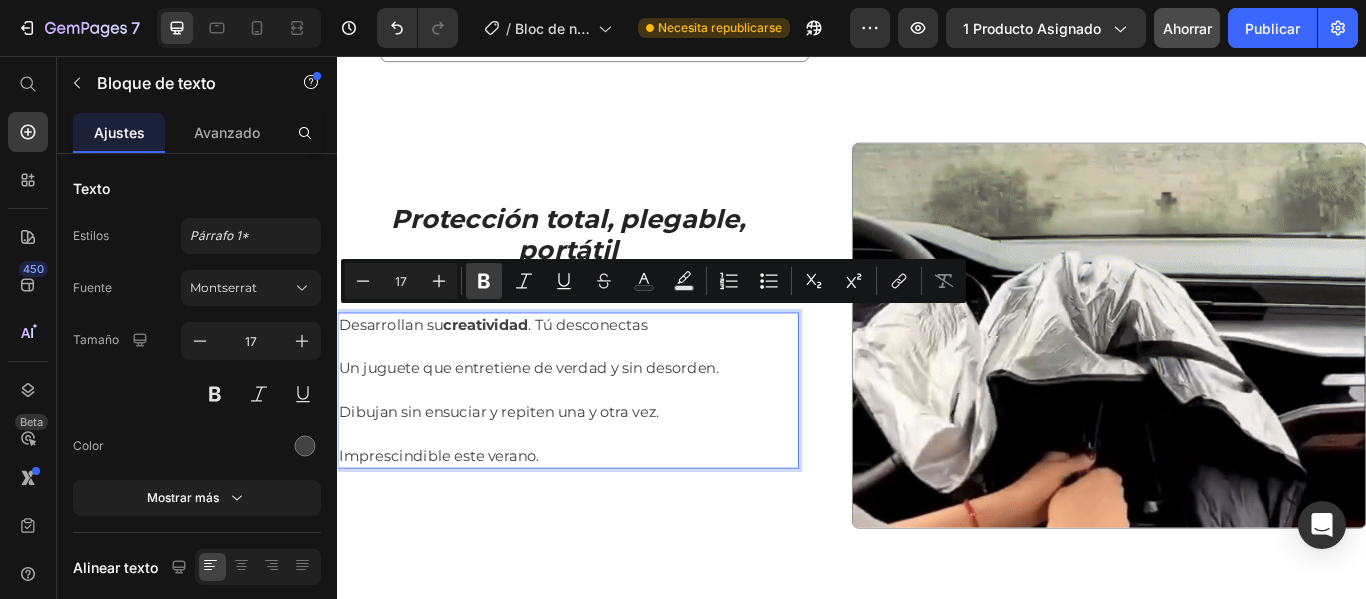 drag, startPoint x: 483, startPoint y: 281, endPoint x: 144, endPoint y: 326, distance: 341.9737 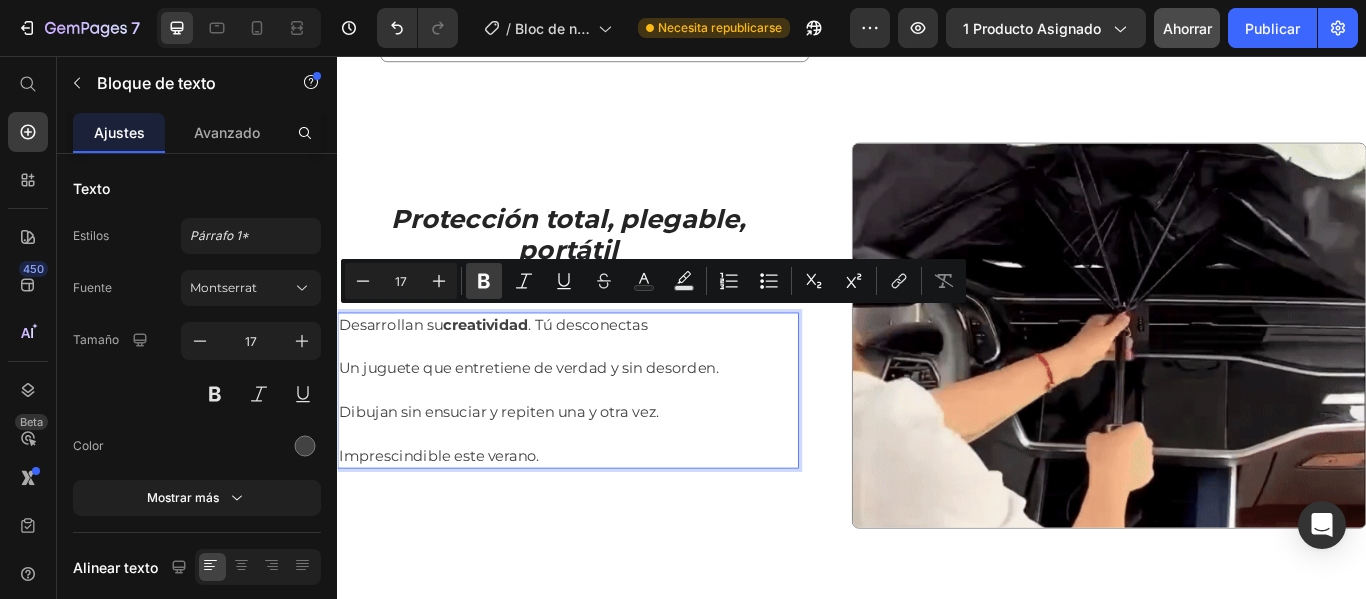 click 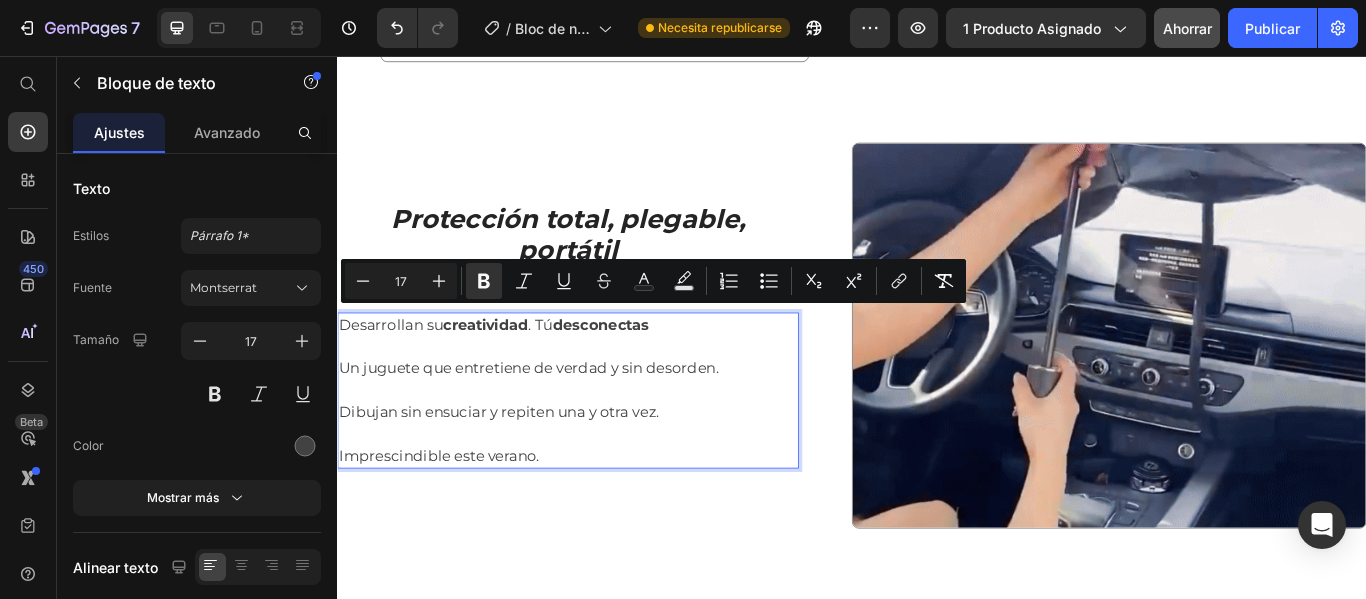 click on "creatividad" at bounding box center [509, 369] 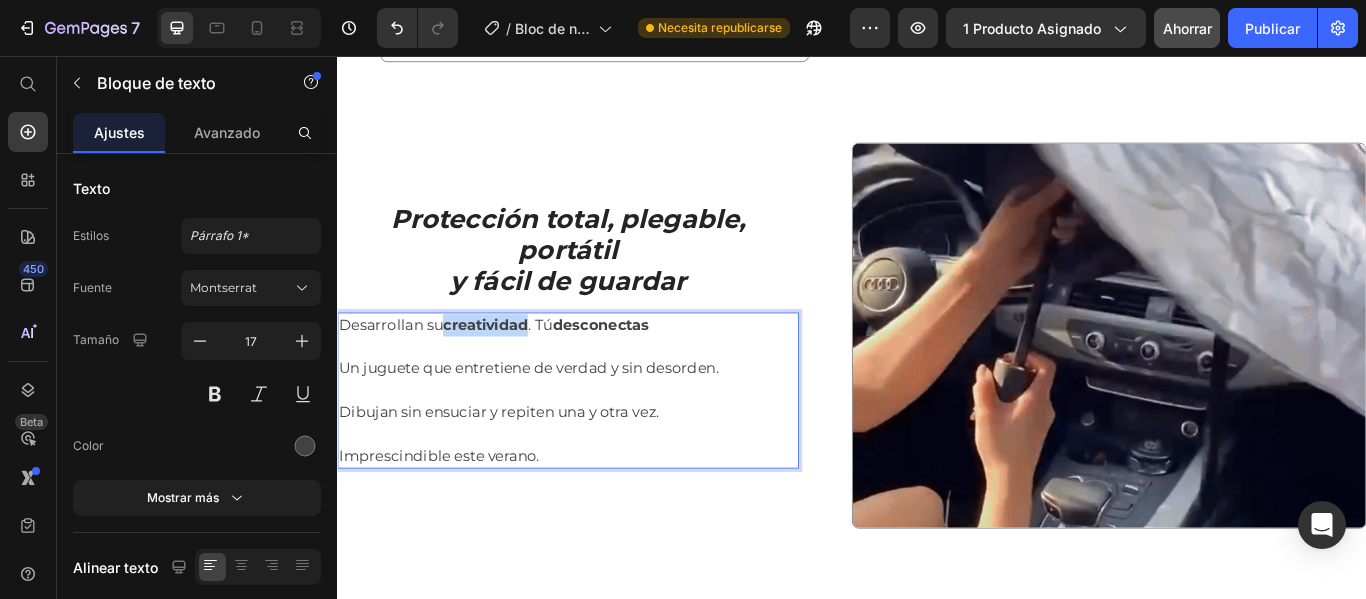 click on "creatividad" at bounding box center [509, 369] 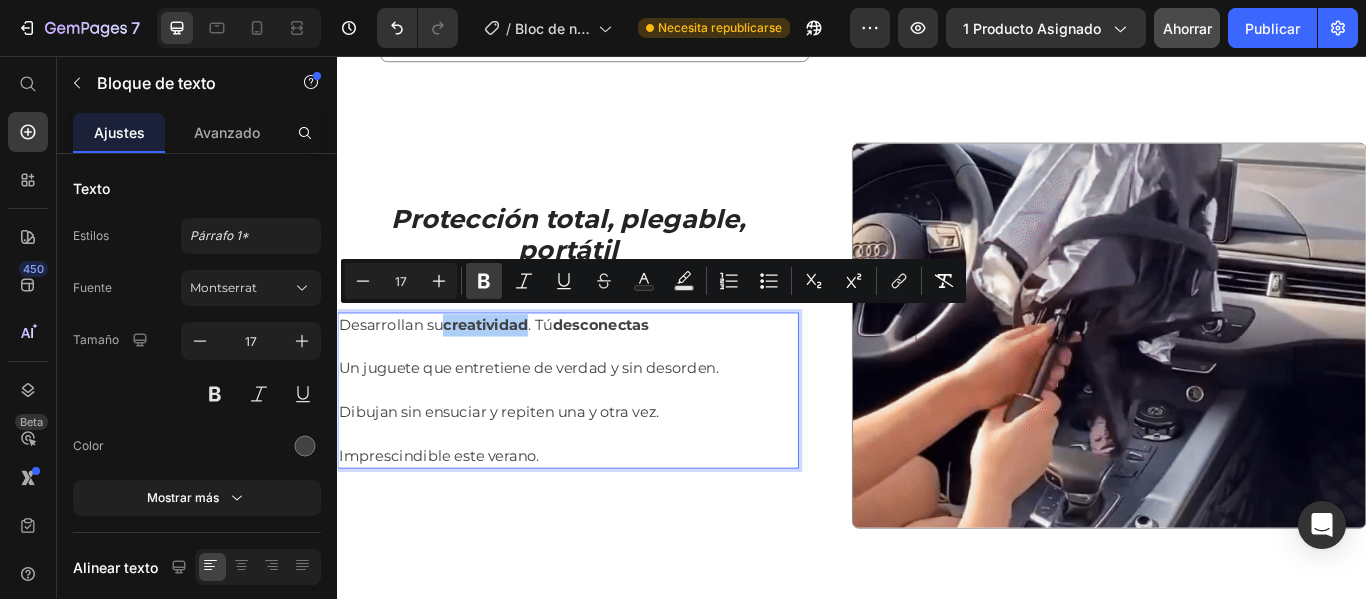 click 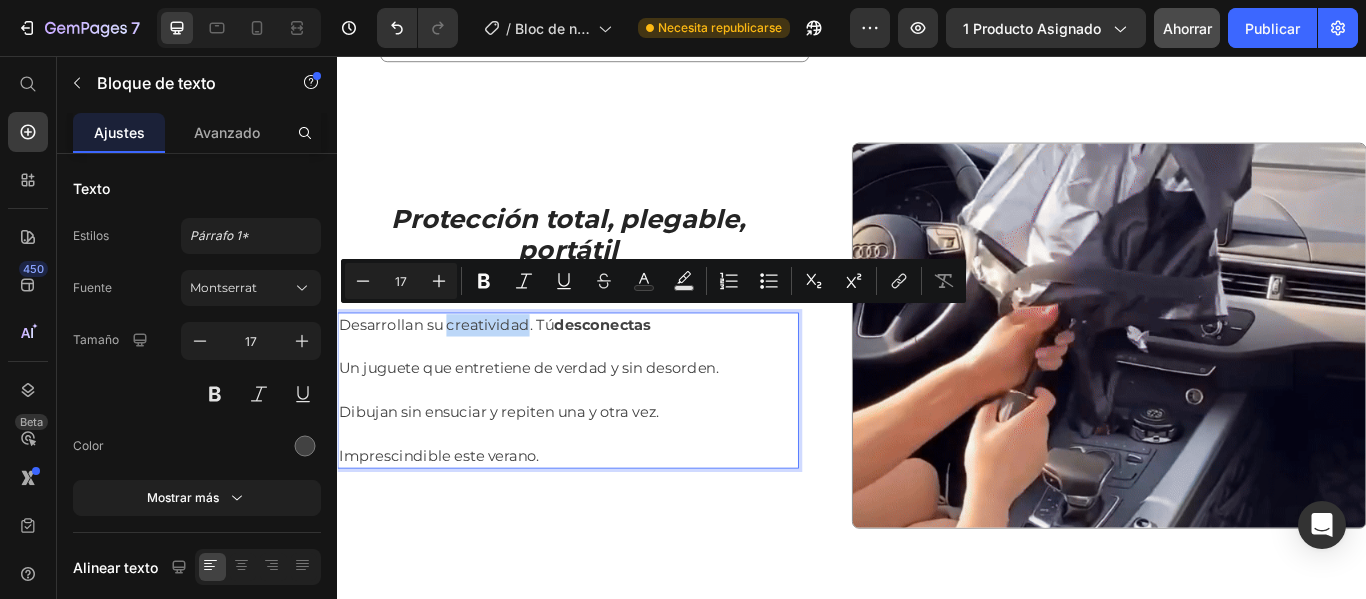 click on "Un juguete que entretiene de verdad y sin desorden." at bounding box center (606, 421) 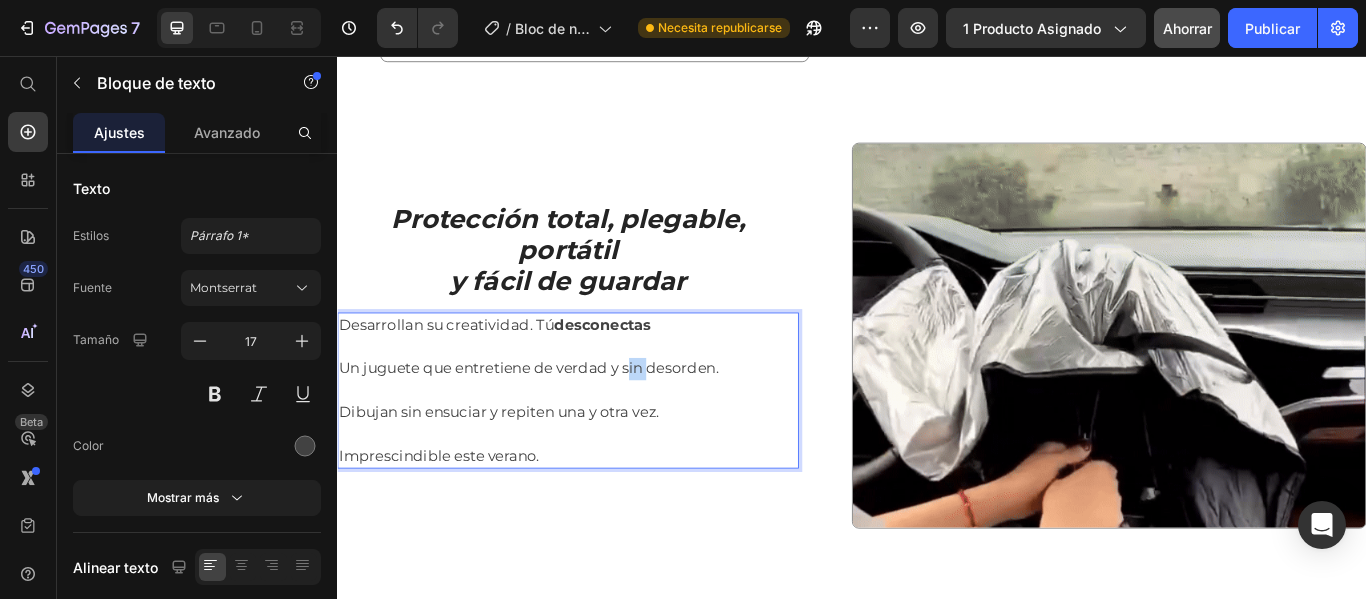 click on "Un juguete que entretiene de verdad y sin desorden." at bounding box center (606, 421) 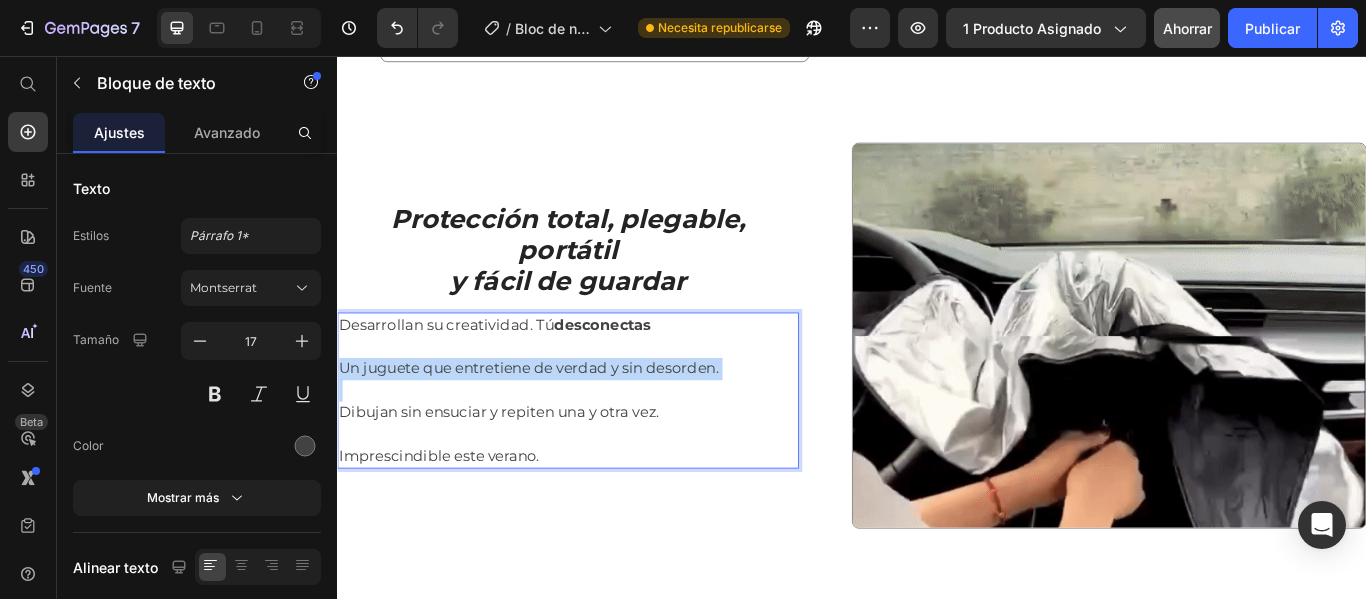 click on "Un juguete que entretiene de verdad y sin desorden." at bounding box center [606, 421] 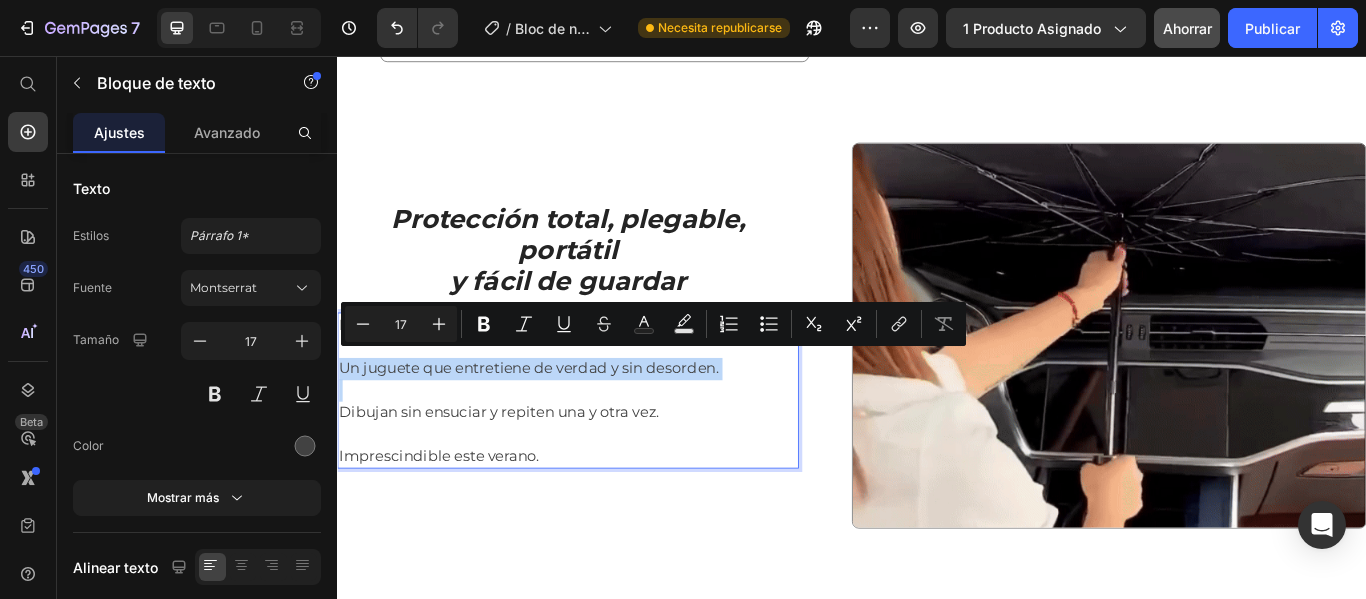 click on "Un juguete que entretiene de verdad y sin desorden." at bounding box center (606, 421) 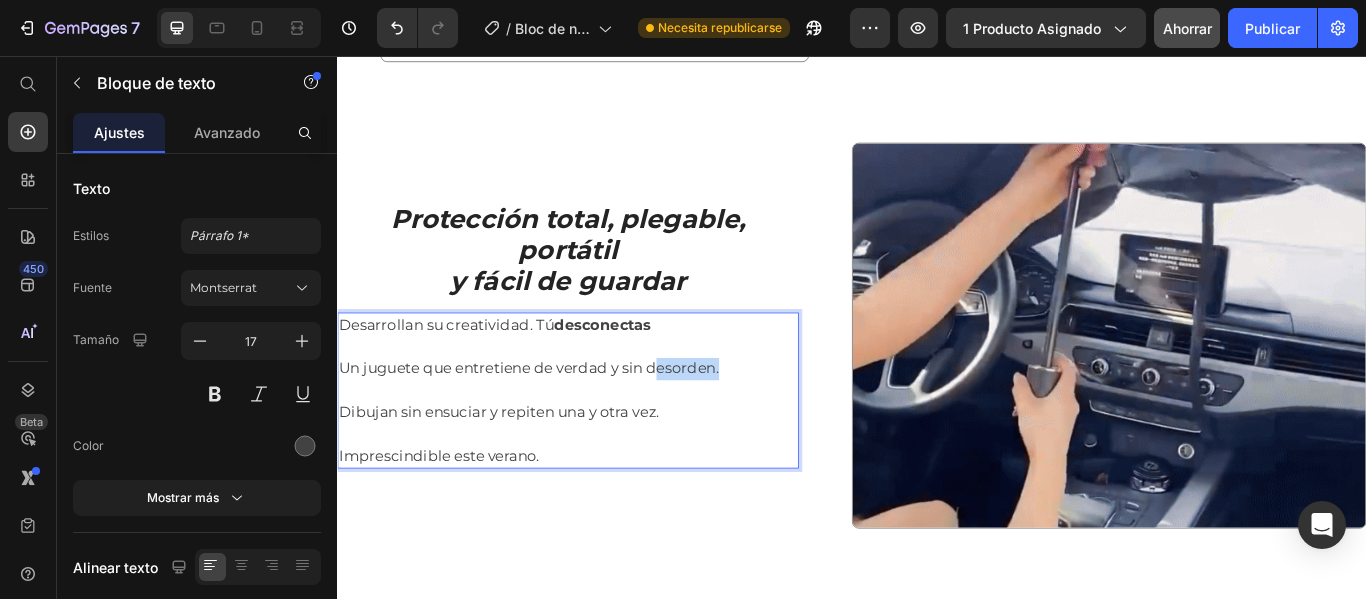 click on "Un juguete que entretiene de verdad y sin desorden." at bounding box center [606, 421] 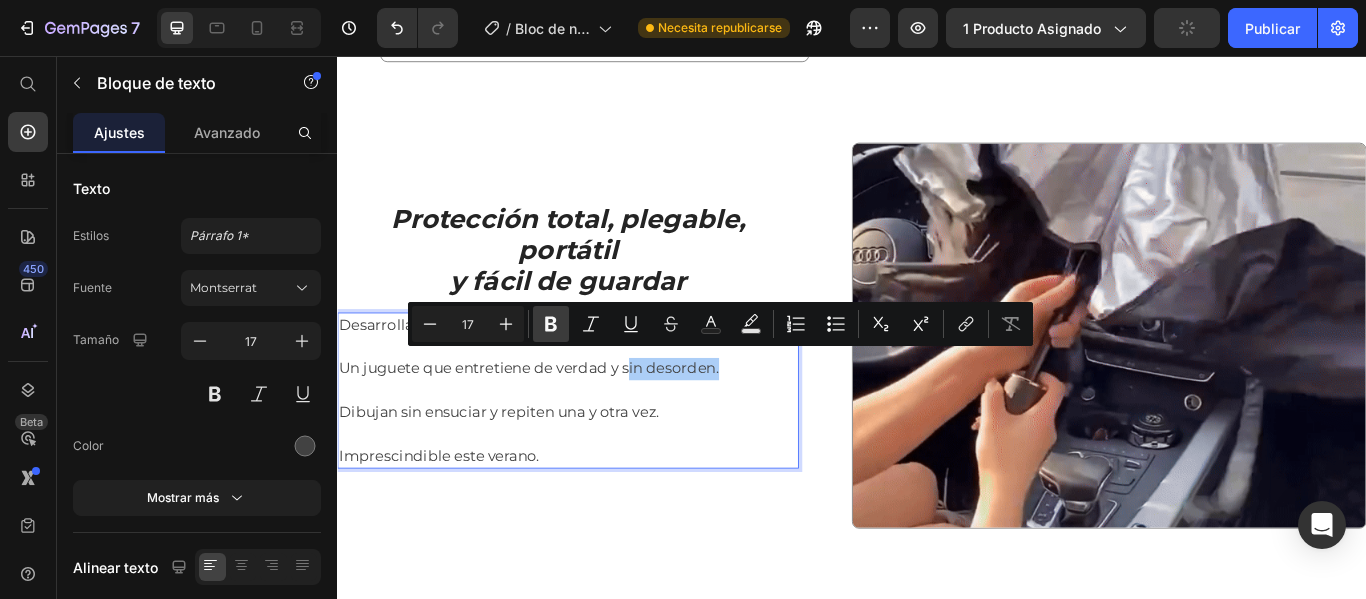 click 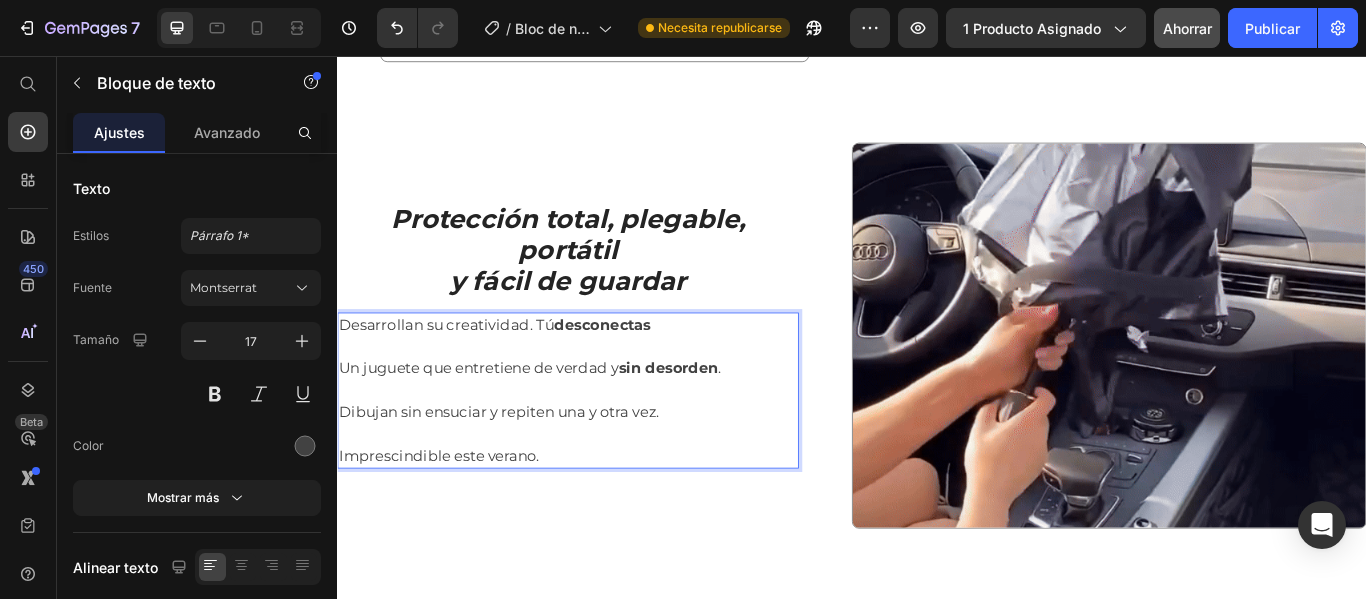 click on "Imprescindible este verano." at bounding box center [606, 523] 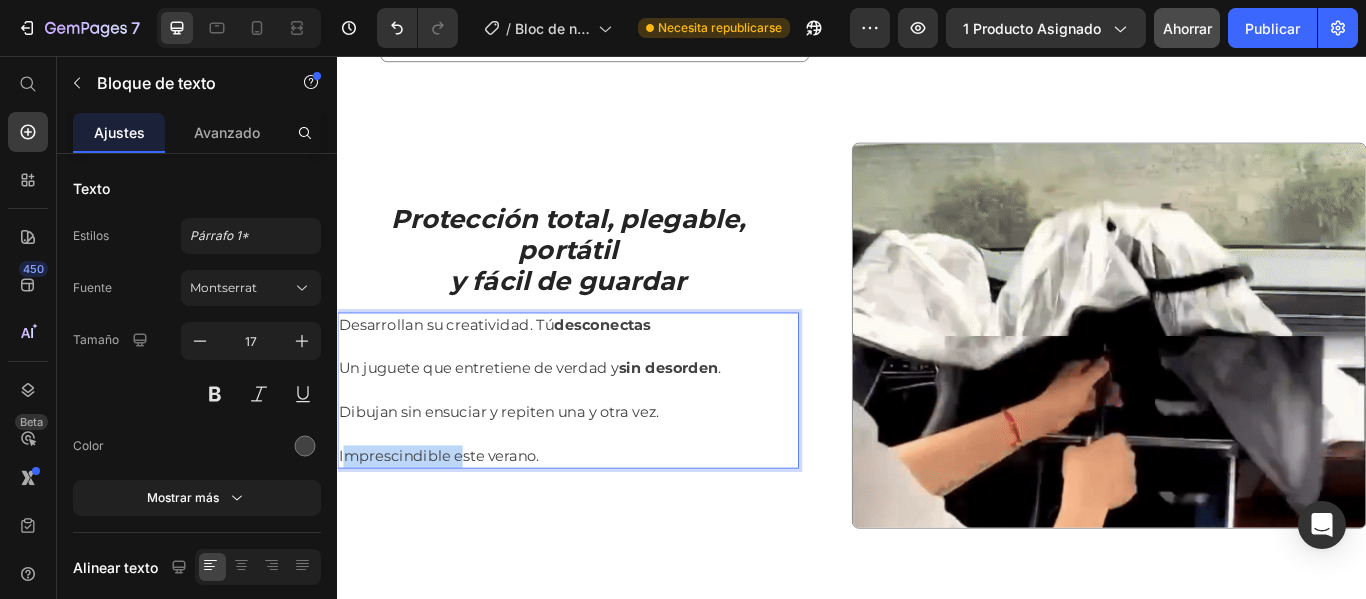 click on "Imprescindible este verano." at bounding box center (606, 523) 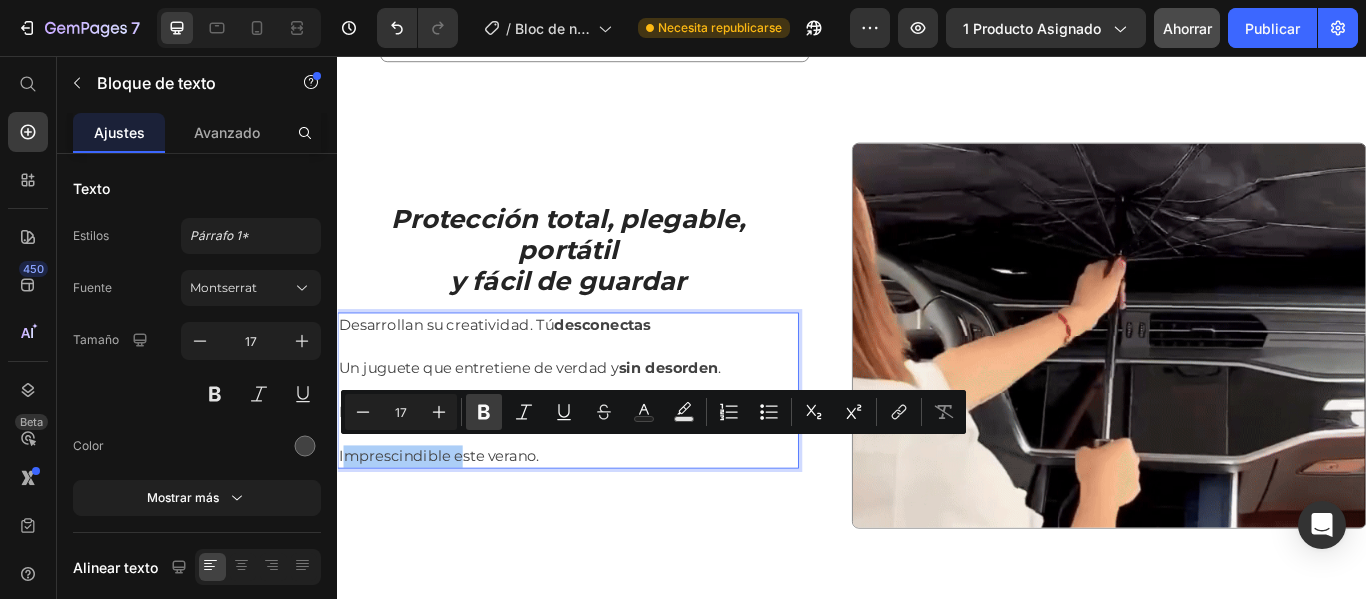 click 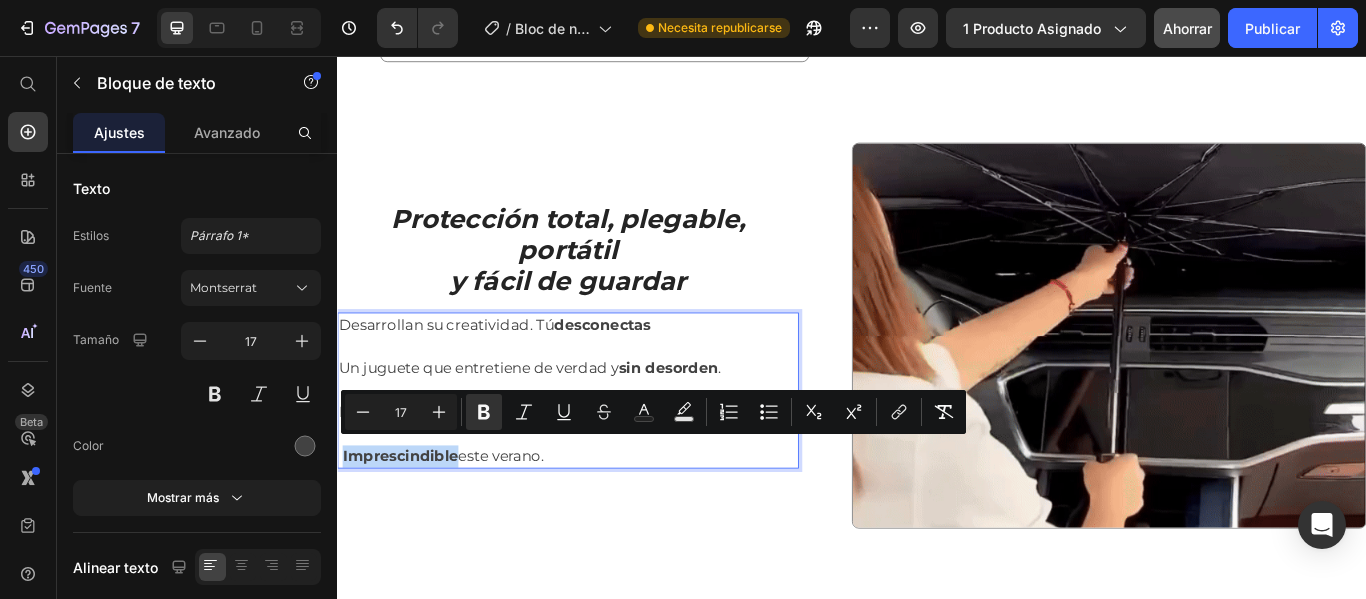 click on "Un juguete que entretiene de verdad y  sin desorden ." at bounding box center [606, 421] 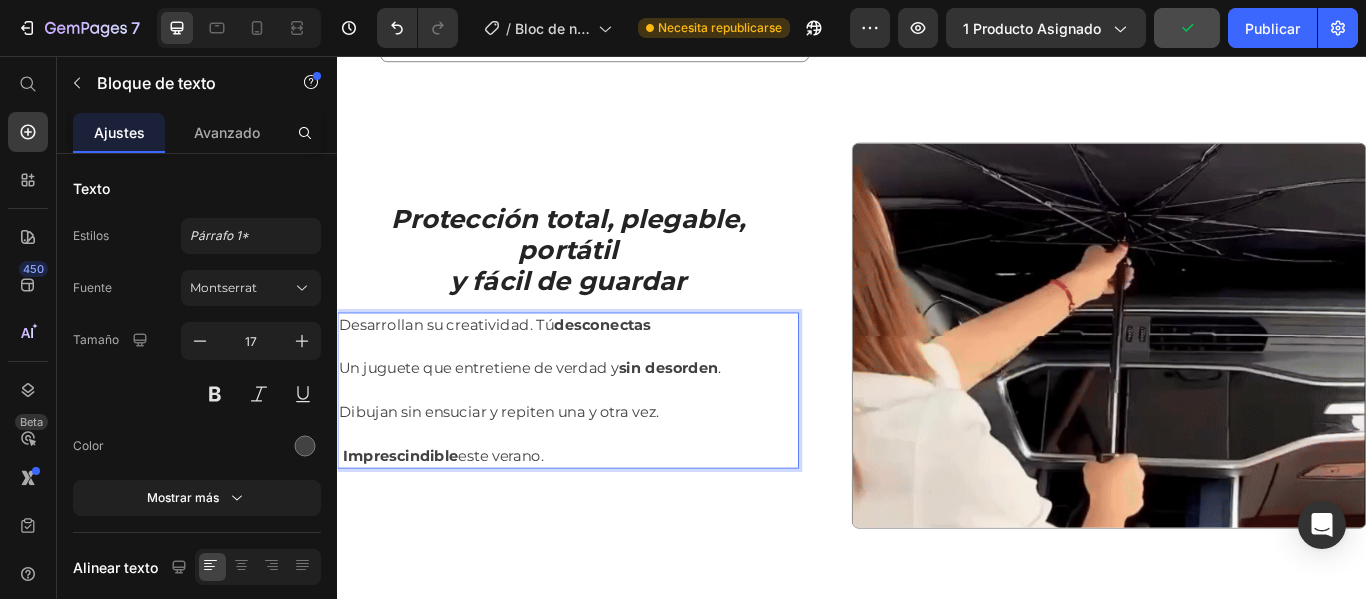 click on "Dibujan sin ensuciar y repiten una y otra vez." at bounding box center (606, 472) 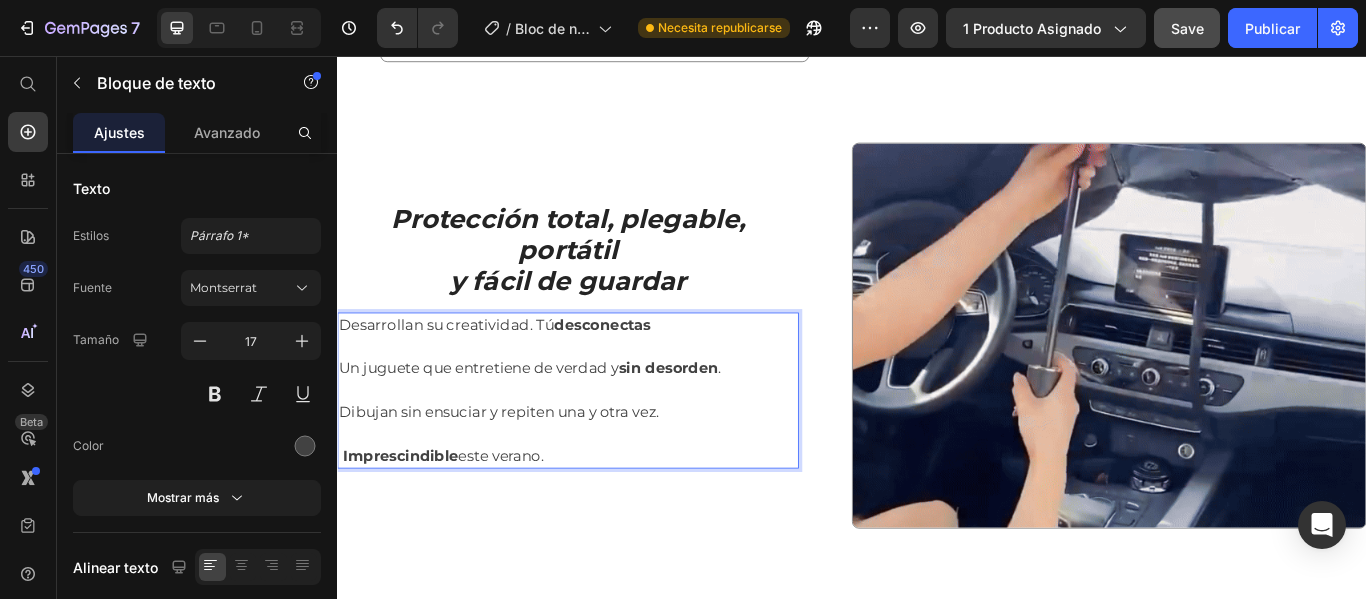 click on "Dibujan sin ensuciar y repiten una y otra vez." at bounding box center (606, 472) 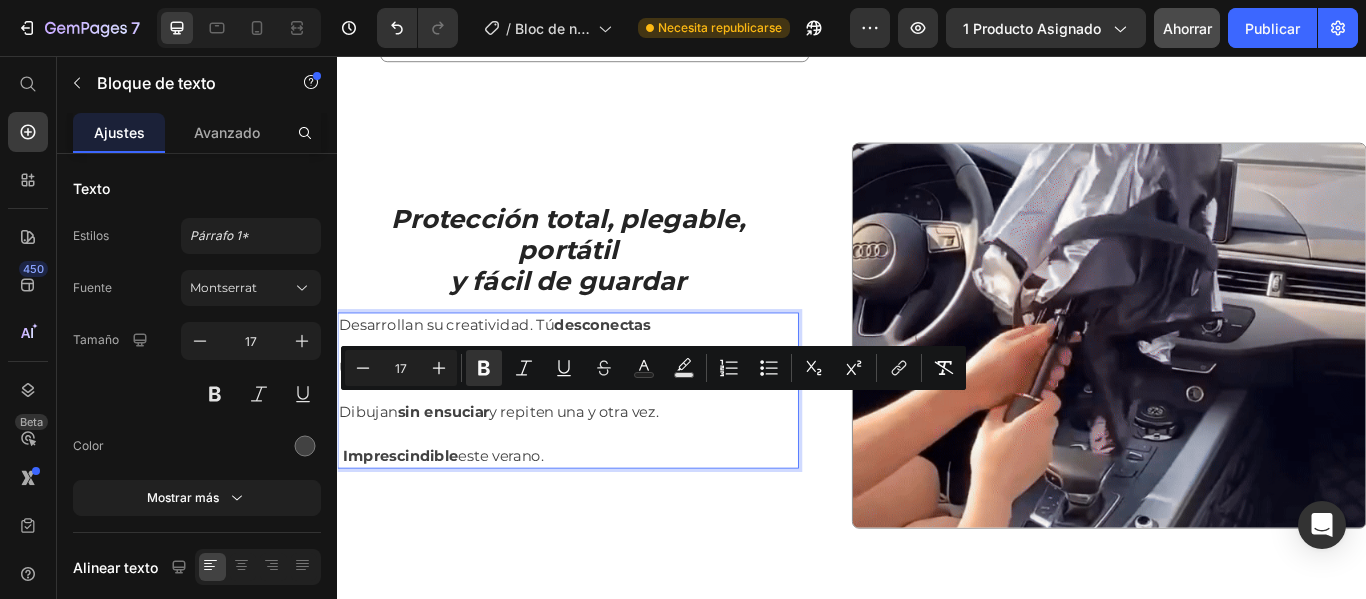 click at bounding box center (606, 497) 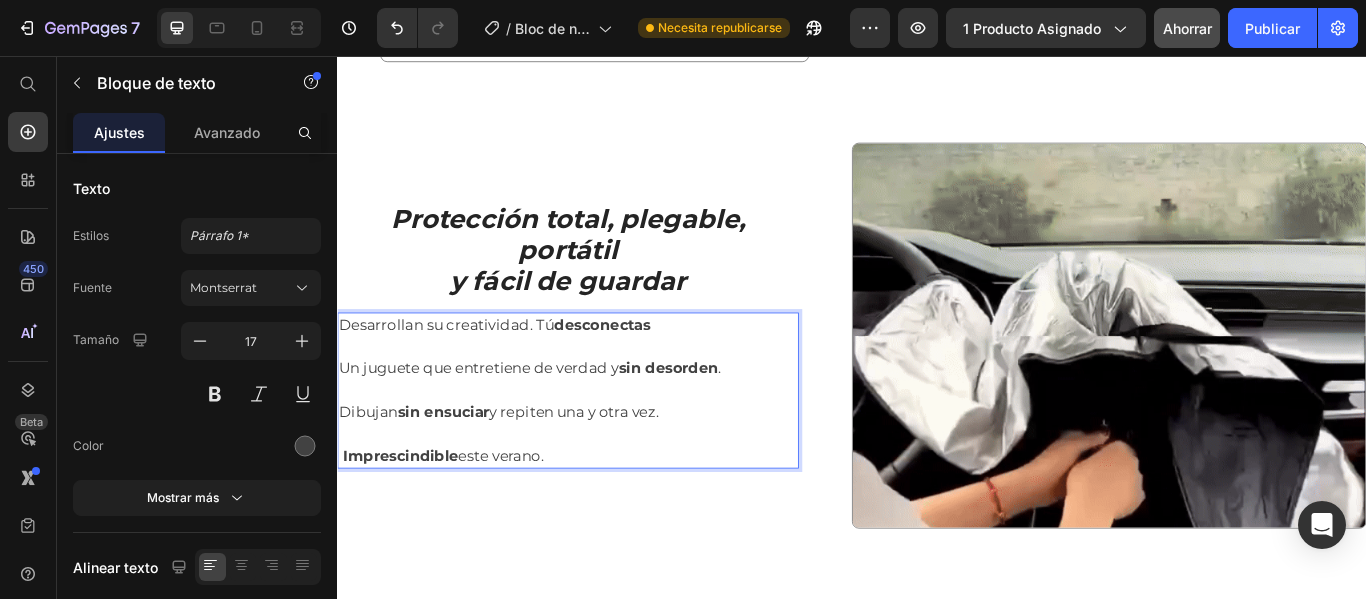click on "Dibujan  sin ensuciar  y repiten una y otra vez." at bounding box center (606, 472) 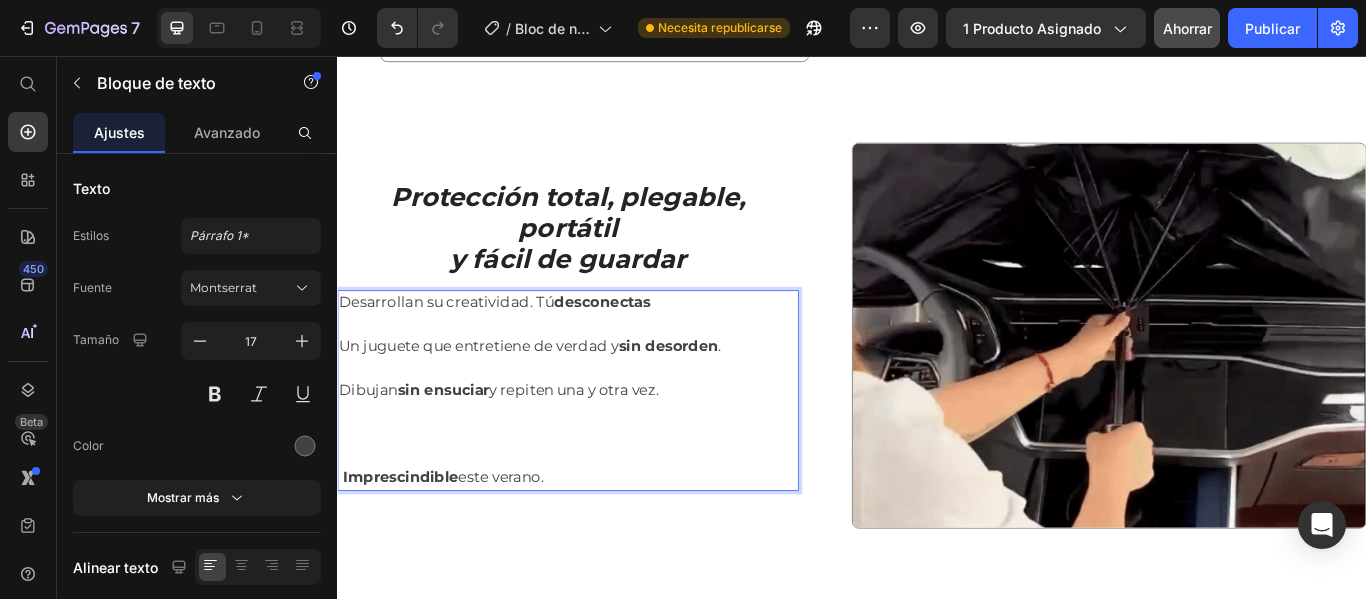scroll, scrollTop: 2016, scrollLeft: 0, axis: vertical 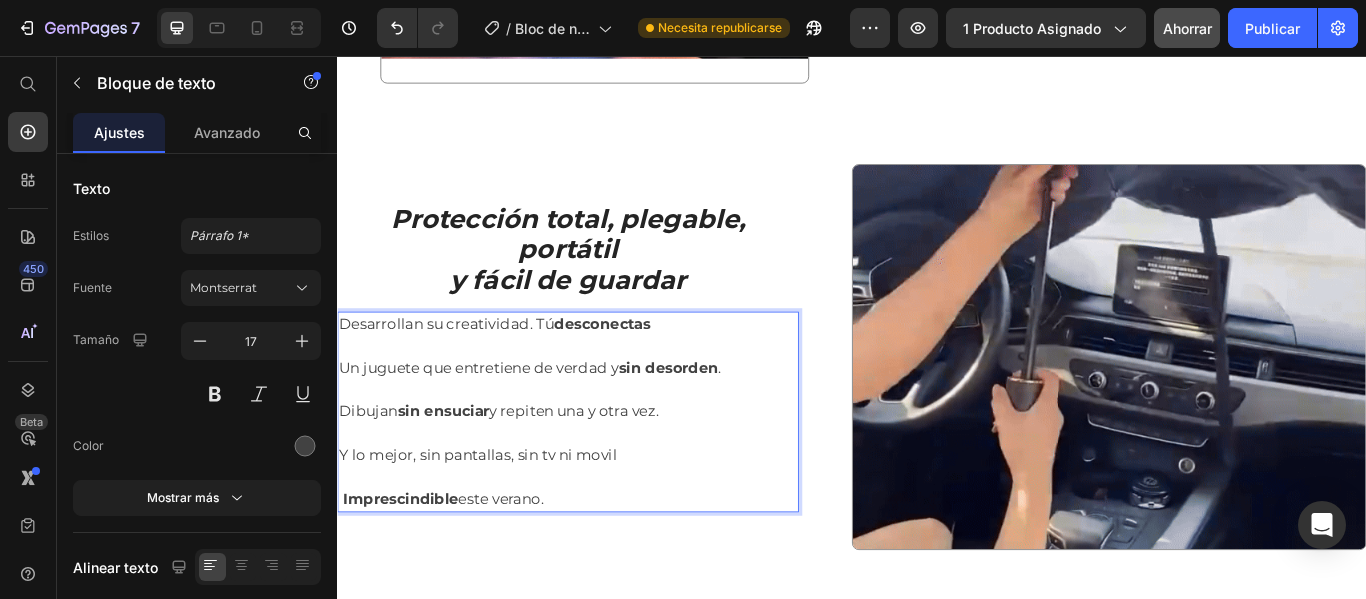 click on "Y lo mejor, sin pantallas, sin tv ni movil" at bounding box center (606, 522) 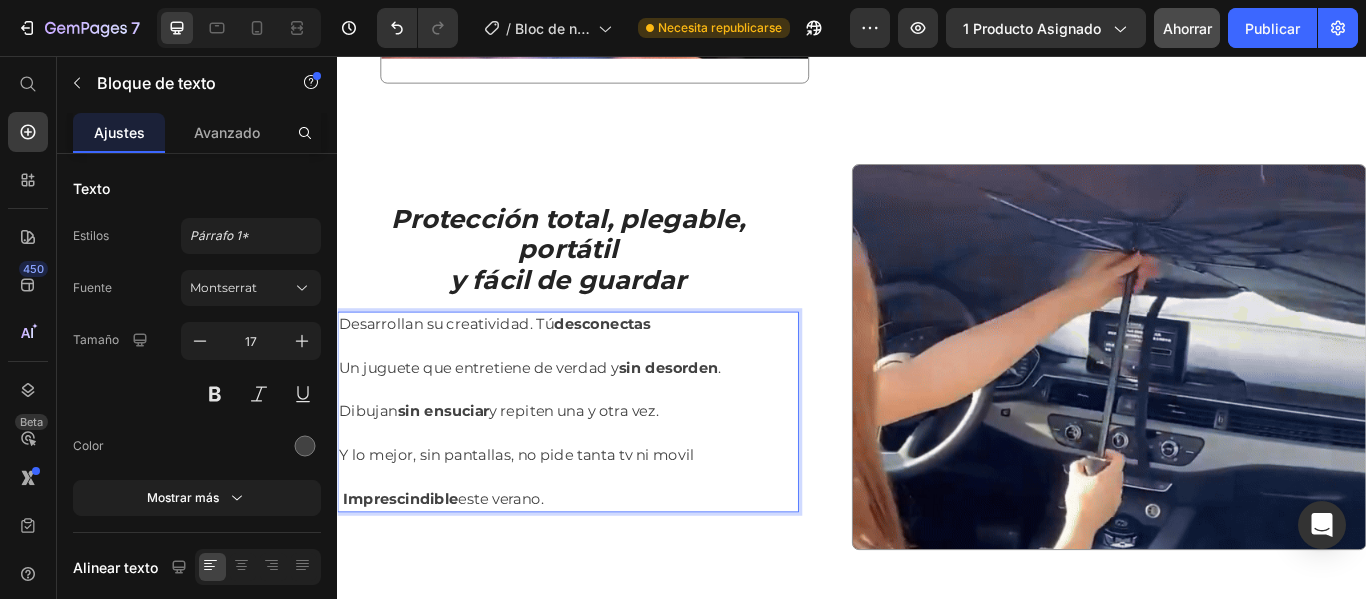 click on "Y lo mejor, sin pantallas, no pide tanta tv ni movil" at bounding box center (606, 522) 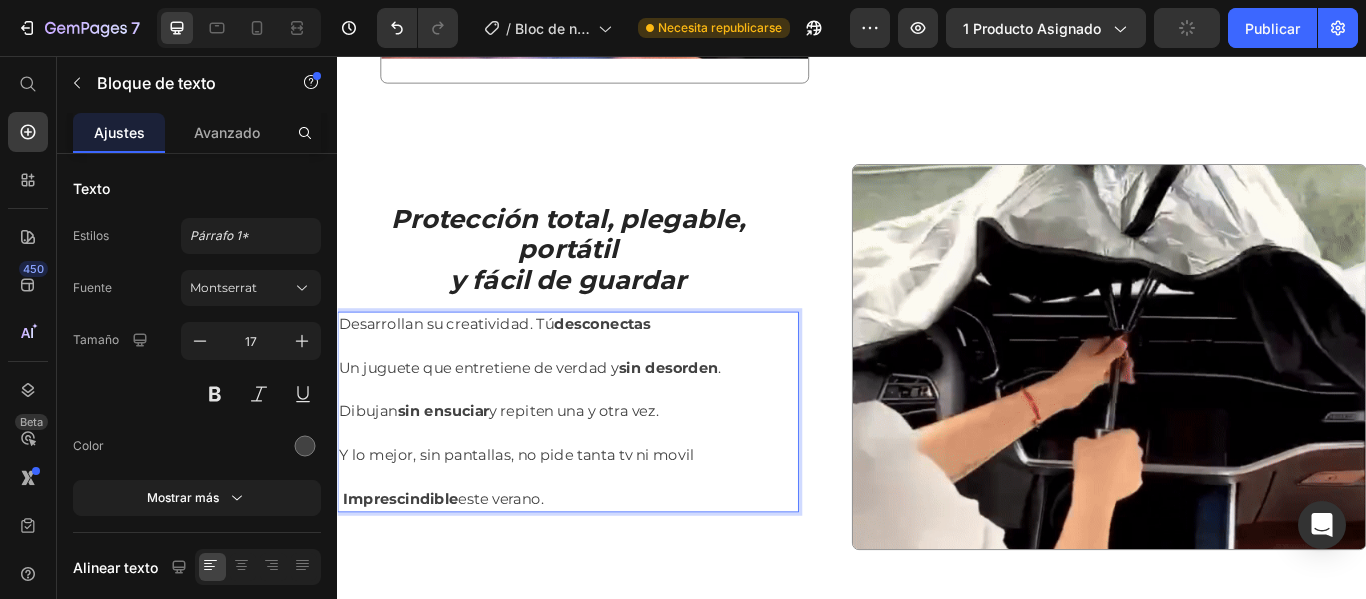 click on "Y lo mejor, sin pantallas, no pide tanta tv ni movil" at bounding box center [606, 522] 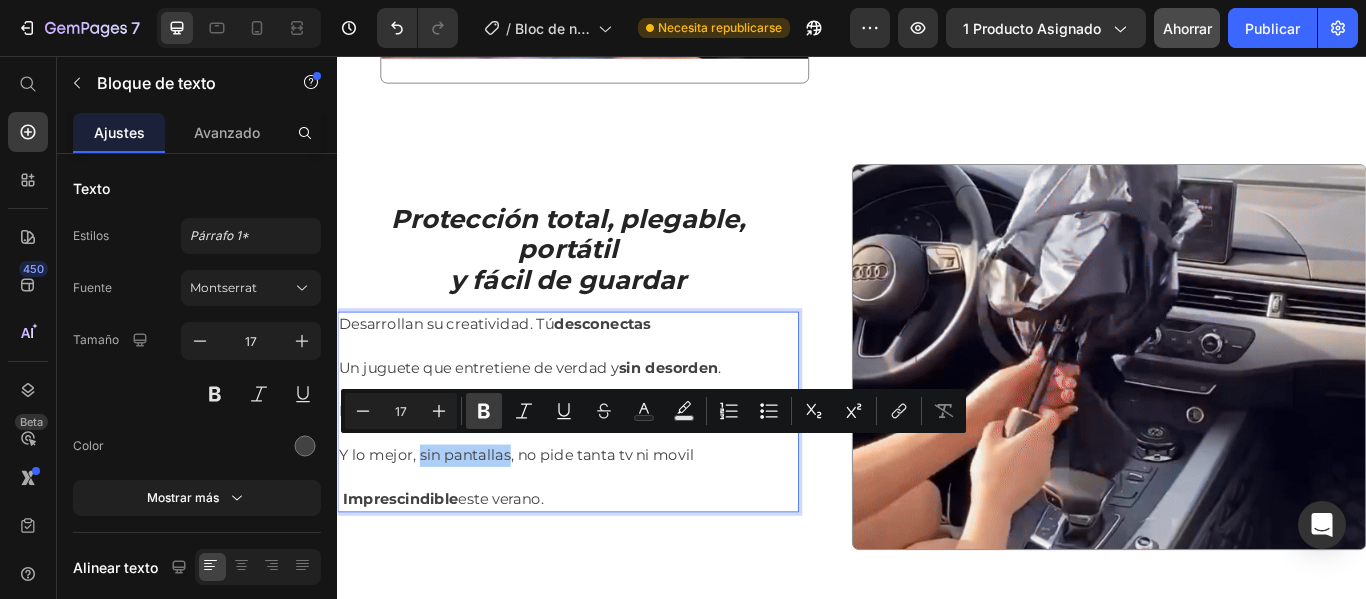 click on "Atrevido" at bounding box center [484, 411] 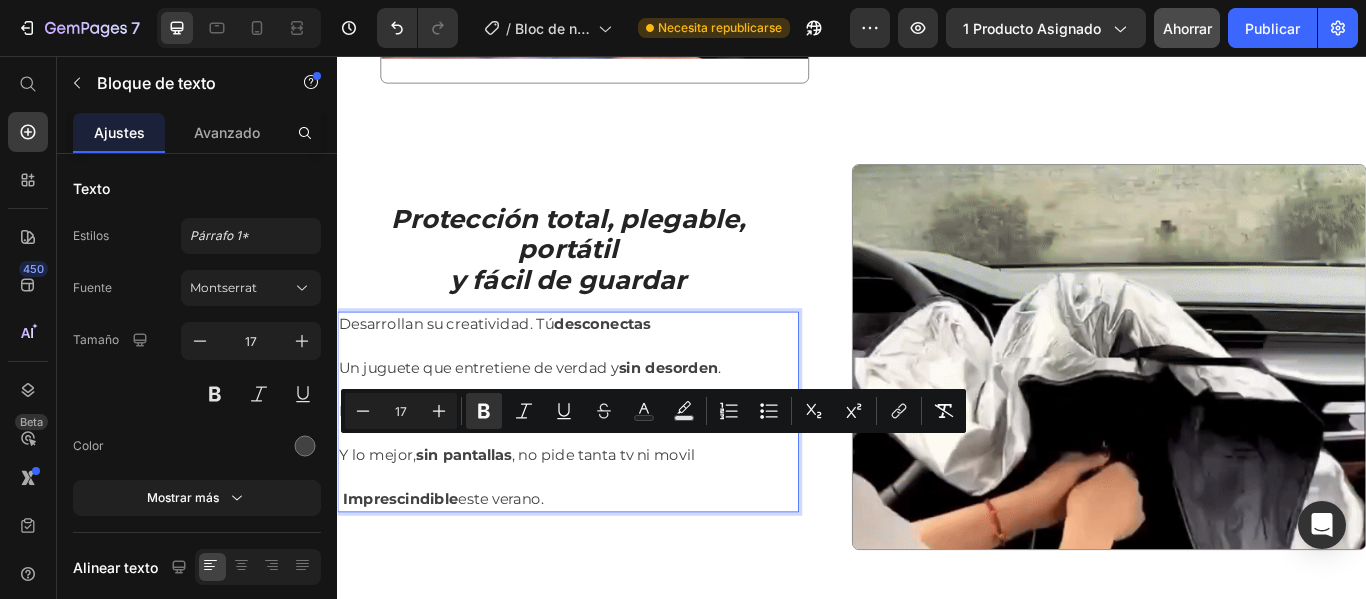 click on "Y lo mejor,  sin pantallas , no pide tanta tv ni movil" at bounding box center (606, 522) 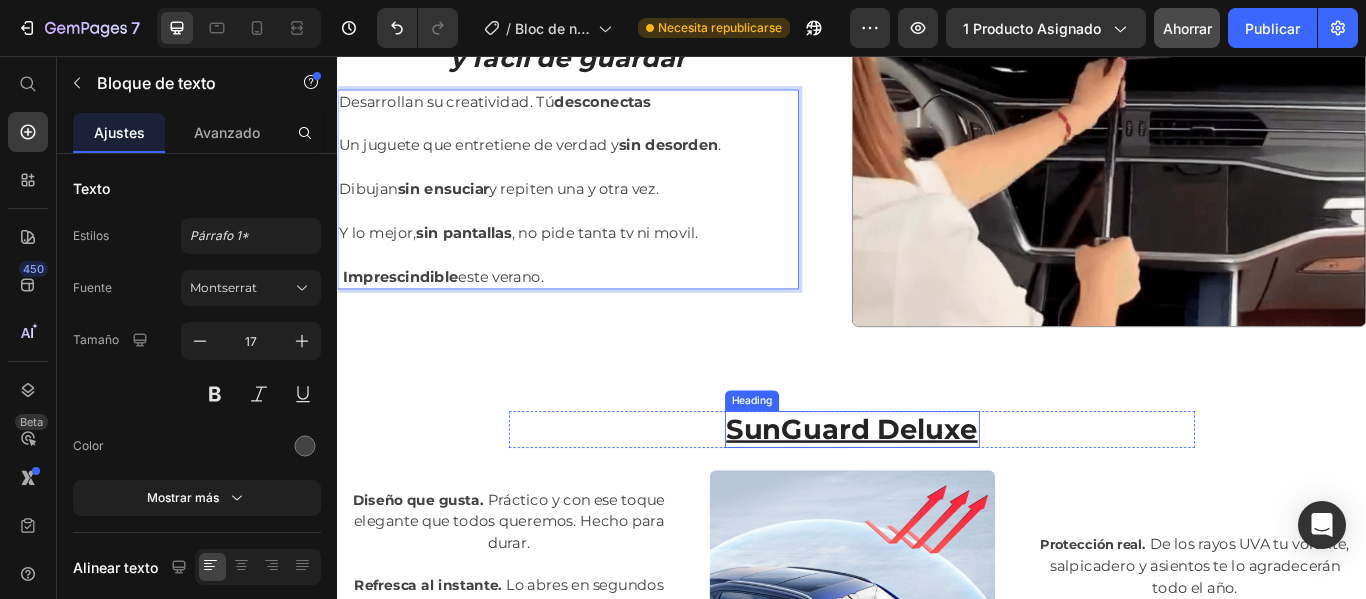 scroll, scrollTop: 2316, scrollLeft: 0, axis: vertical 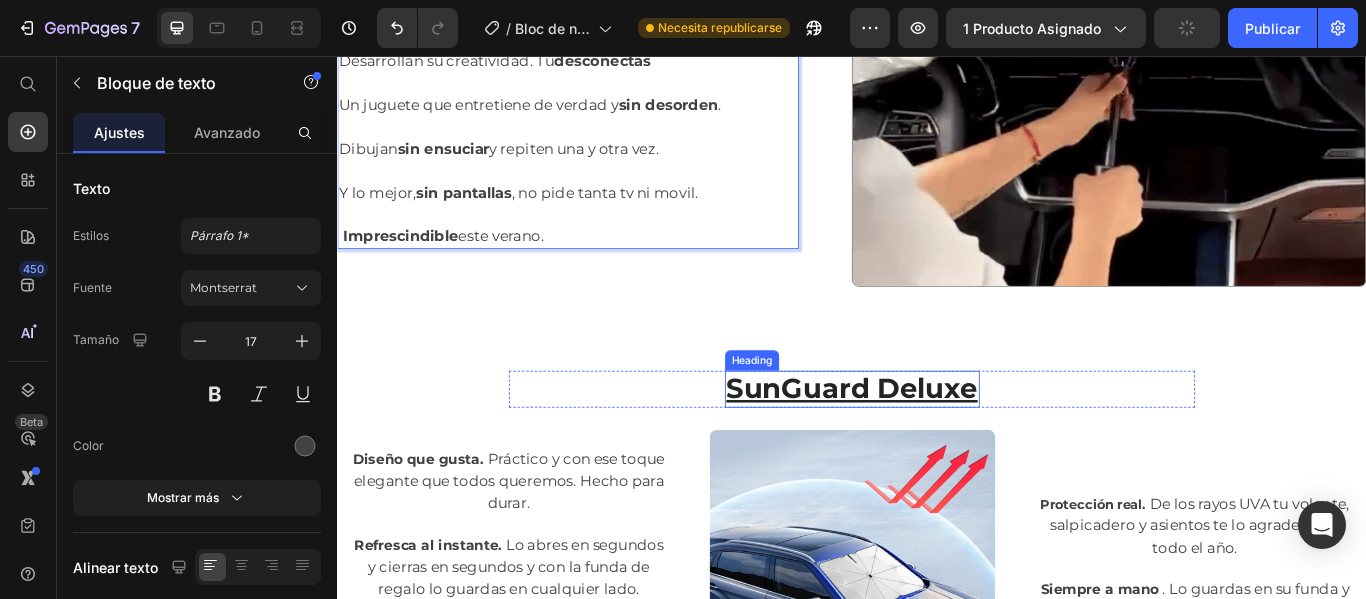 click on "SunGuard Deluxe" at bounding box center (937, 444) 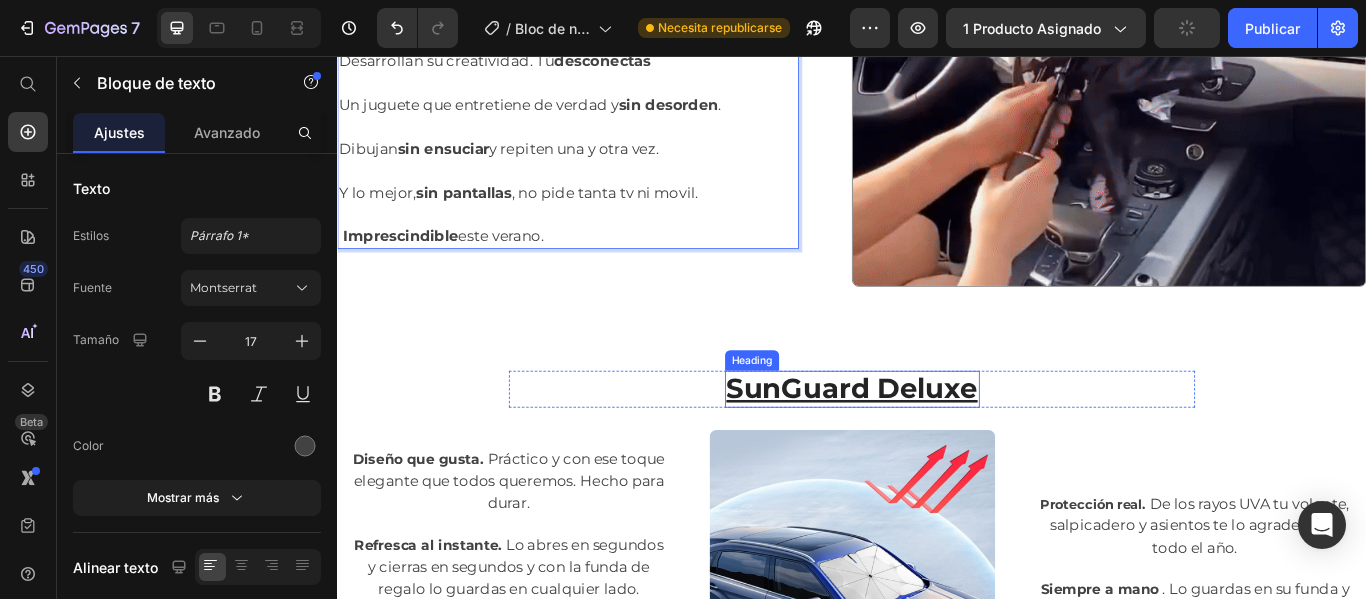 click on "SunGuard Deluxe" at bounding box center (937, 444) 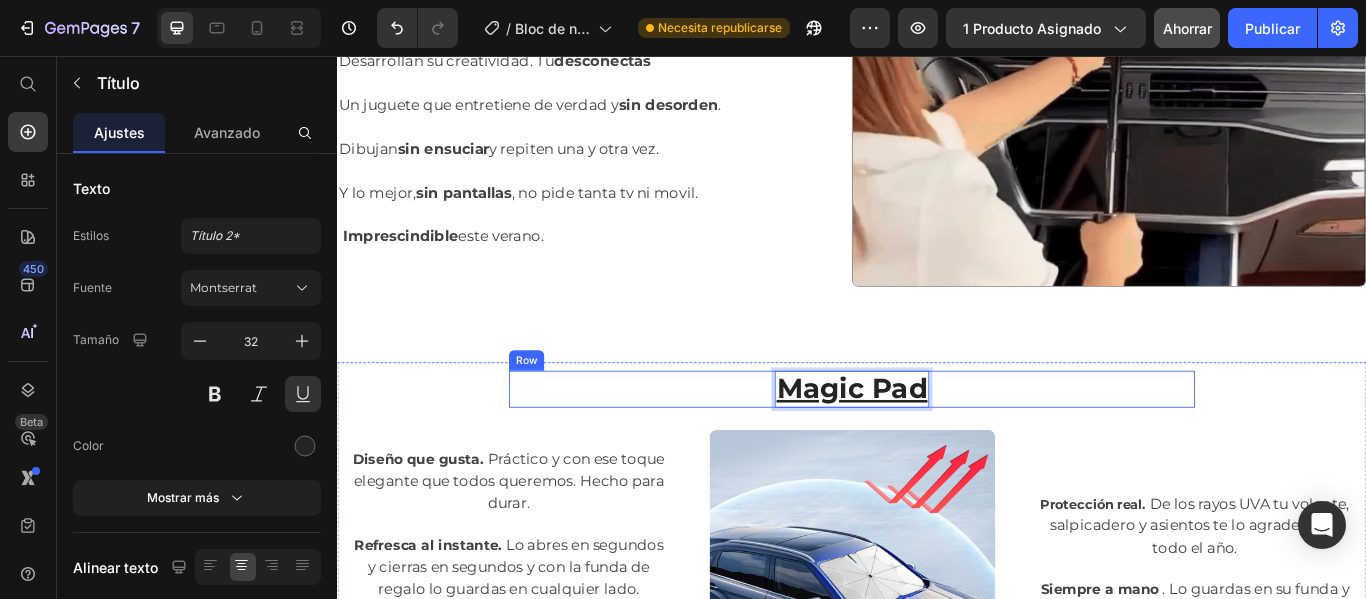 click on "Magic Pad Heading   0 Row" at bounding box center (937, 444) 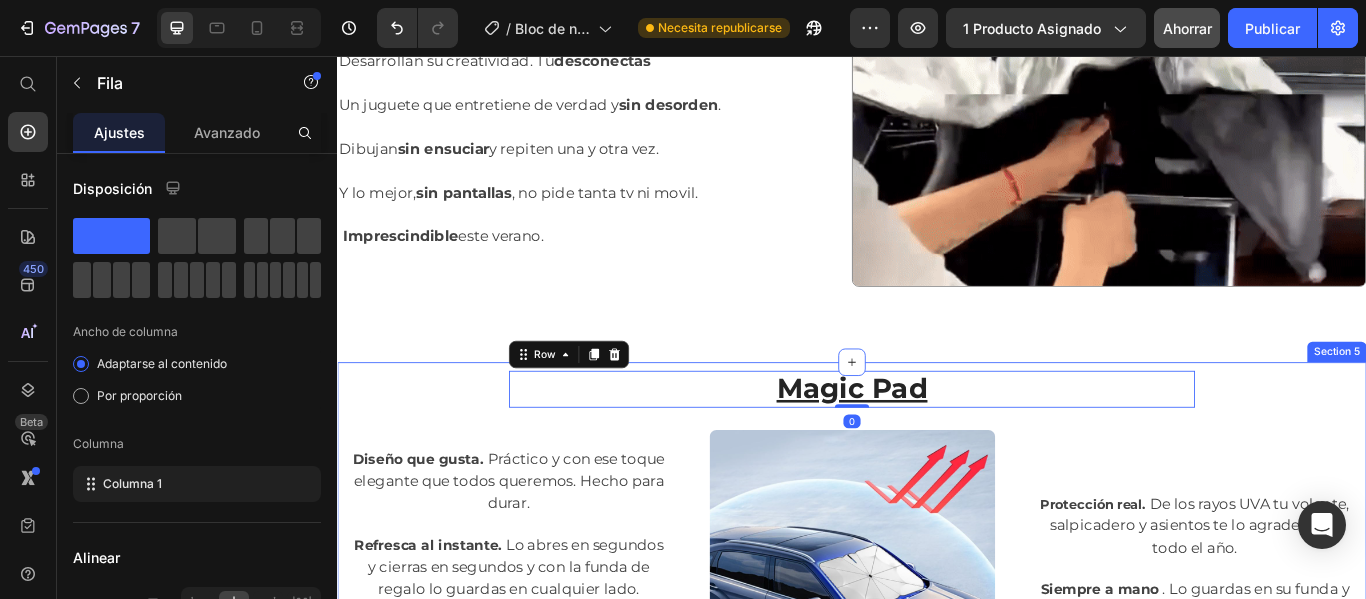 click on "Magic Pad Heading Row   0 Text block Row Diseño que gusta.    Práctico y con ese toque elegante que todos queremos. Hecho para durar. Text block Refresca al instante.    Lo abres en segundos y cierras en segundos y con la funda de regalo lo guardas en cualquier lado. Text block Sirve para todos.    Modelo universal, dando igual el coche, encaja como hecho a medida cualquier tipo de vehículo. Text block Text block Row Image Protección real.   De los rayos UVA tu volante, salpicadero y asientos te lo agradecerán todo el año. Text block Siempre a mano   . Lo guardas en su funda y parece que ni está… hasta que lo necesitas. Text block Row Row" at bounding box center (937, 629) 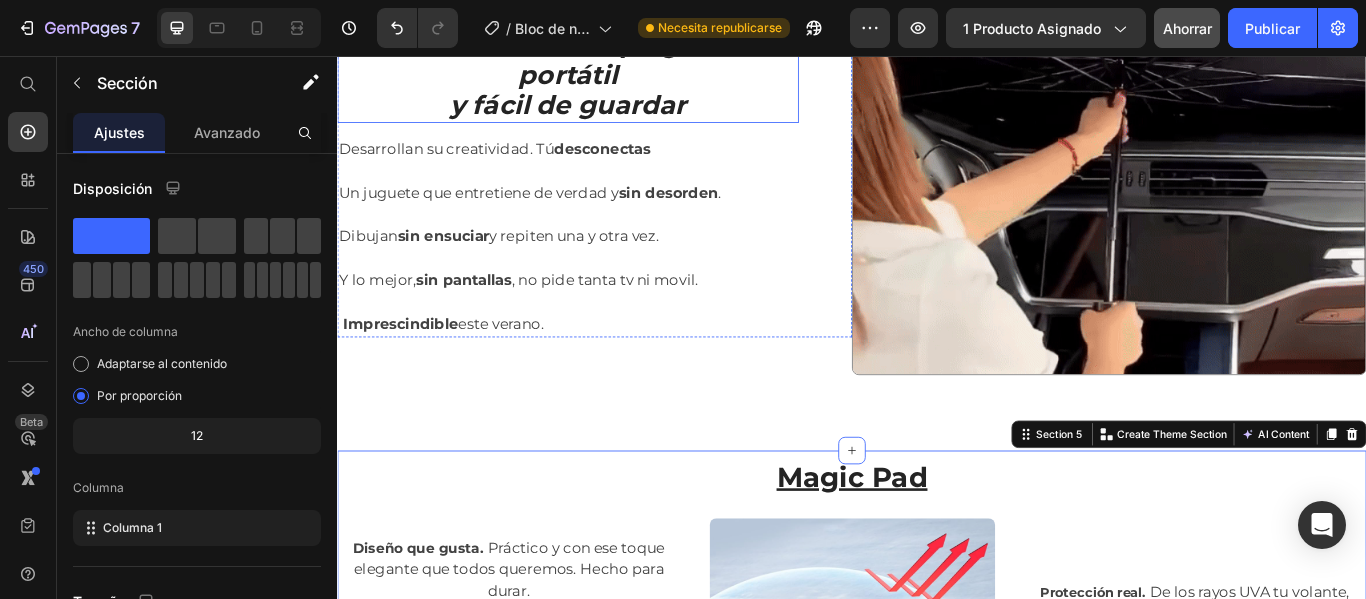 scroll, scrollTop: 2016, scrollLeft: 0, axis: vertical 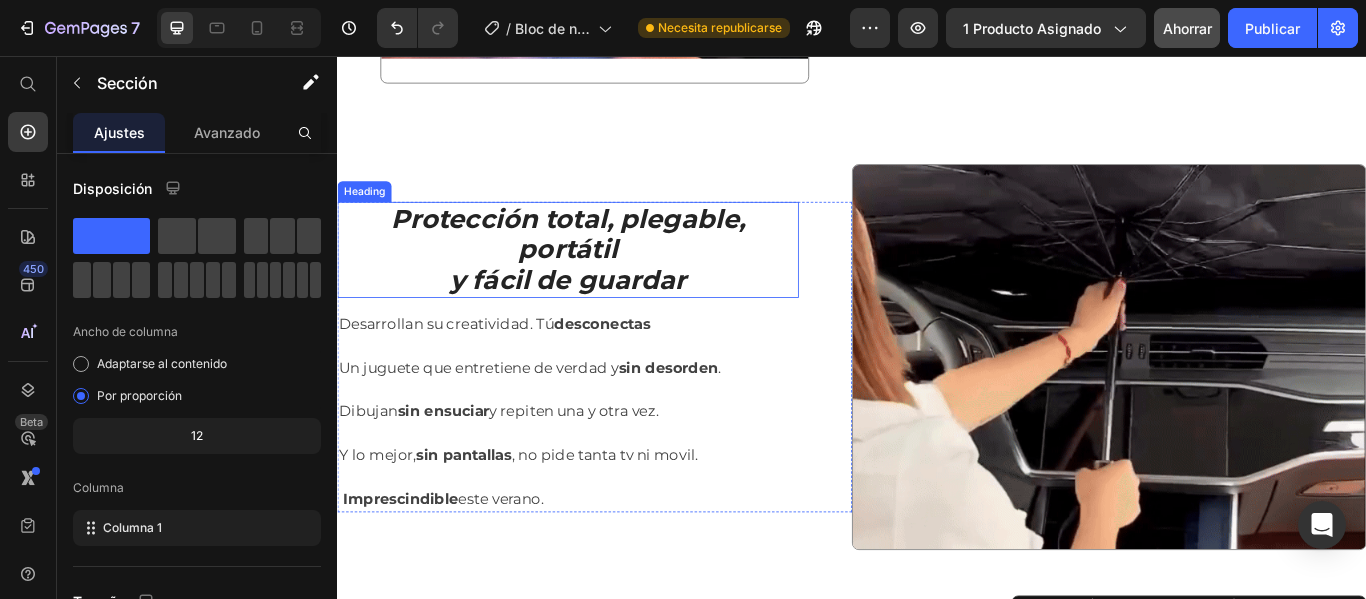 click on "⁠⁠⁠⁠⁠⁠⁠ Protección total, plegable, portátil  y fácil de guardar" at bounding box center (606, 282) 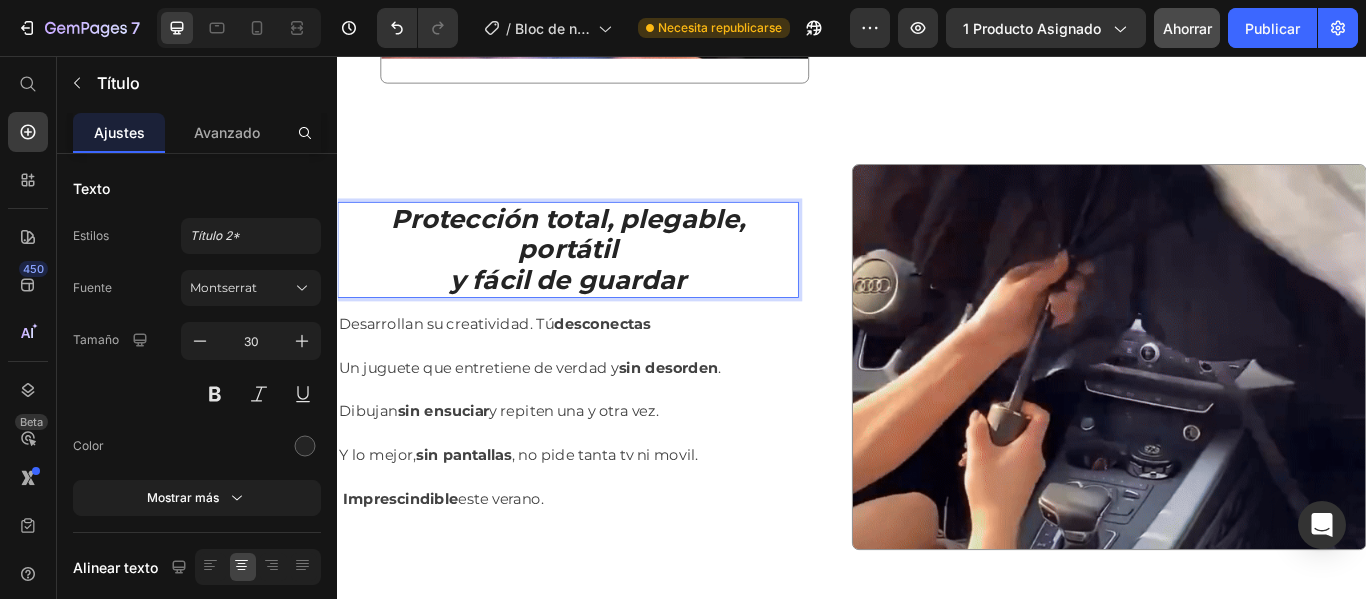 drag, startPoint x: 759, startPoint y: 309, endPoint x: 747, endPoint y: 307, distance: 12.165525 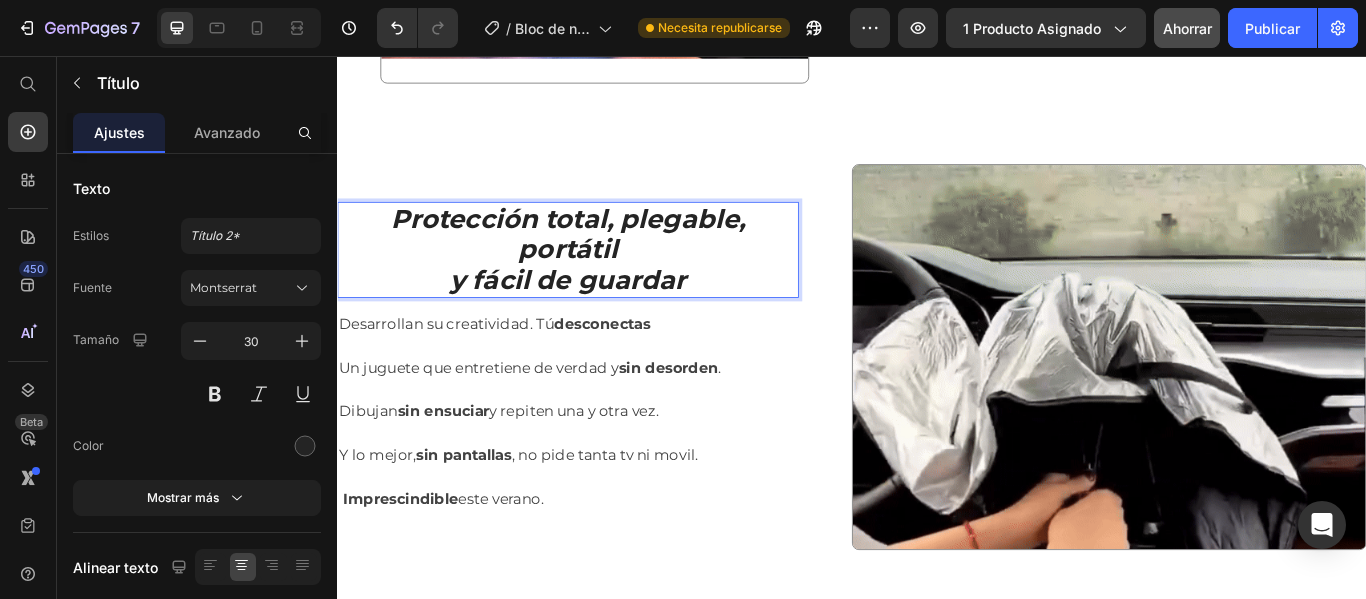 click on "Protección total, plegable, portátil  y fácil de guardar" at bounding box center (606, 282) 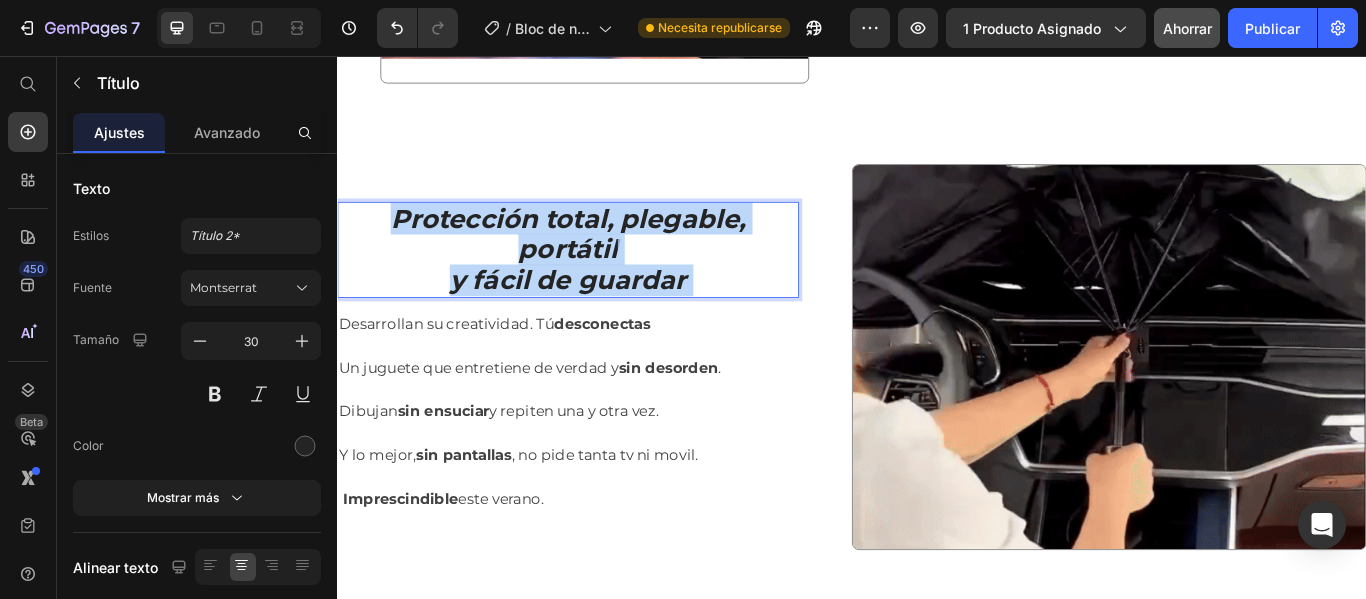 drag, startPoint x: 747, startPoint y: 307, endPoint x: 627, endPoint y: 305, distance: 120.01666 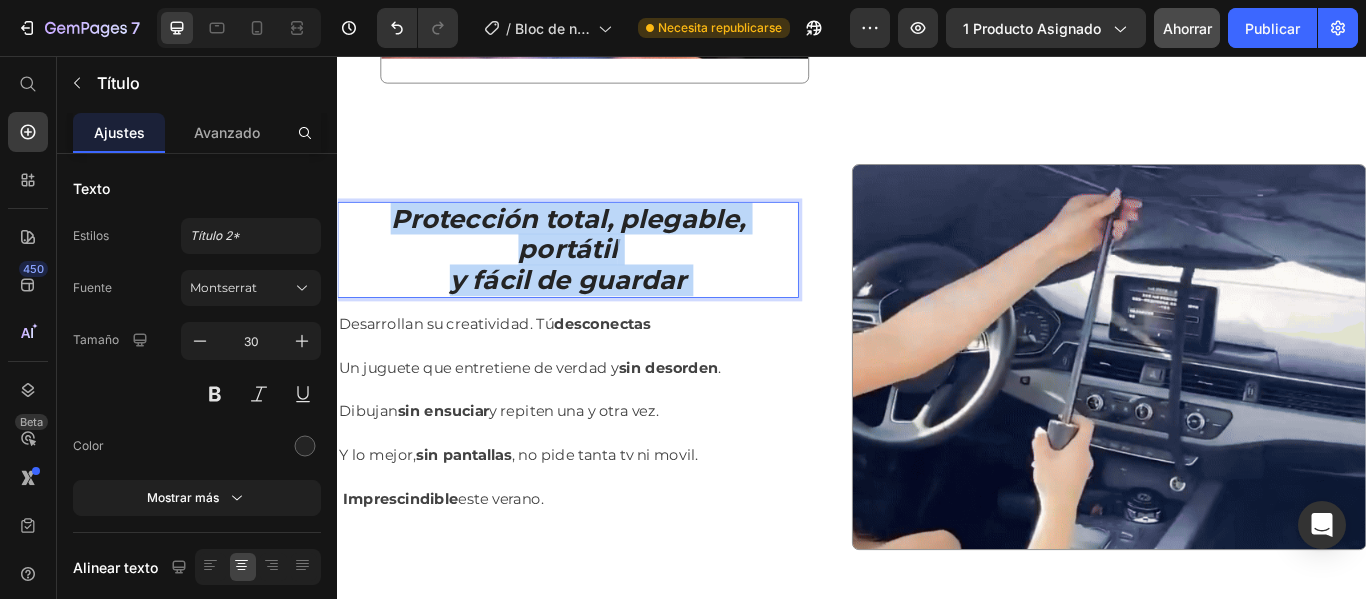 click on "Protección total, plegable, portátil  y fácil de guardar" at bounding box center [606, 282] 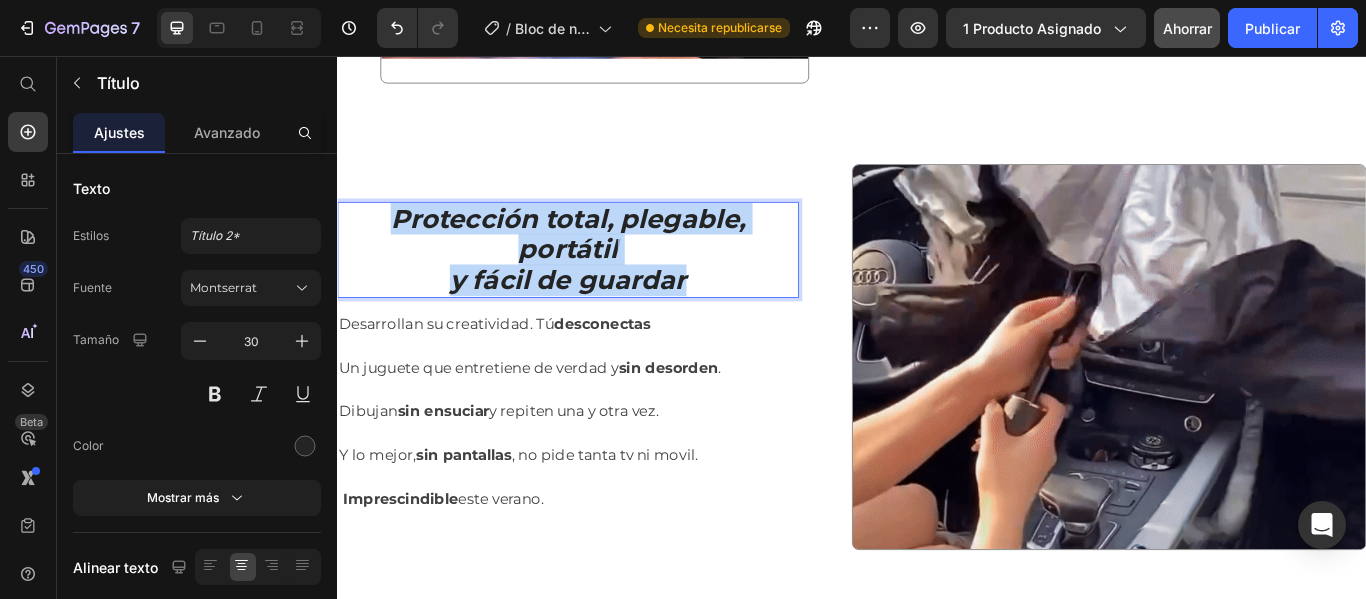 drag, startPoint x: 743, startPoint y: 295, endPoint x: 399, endPoint y: 243, distance: 347.90802 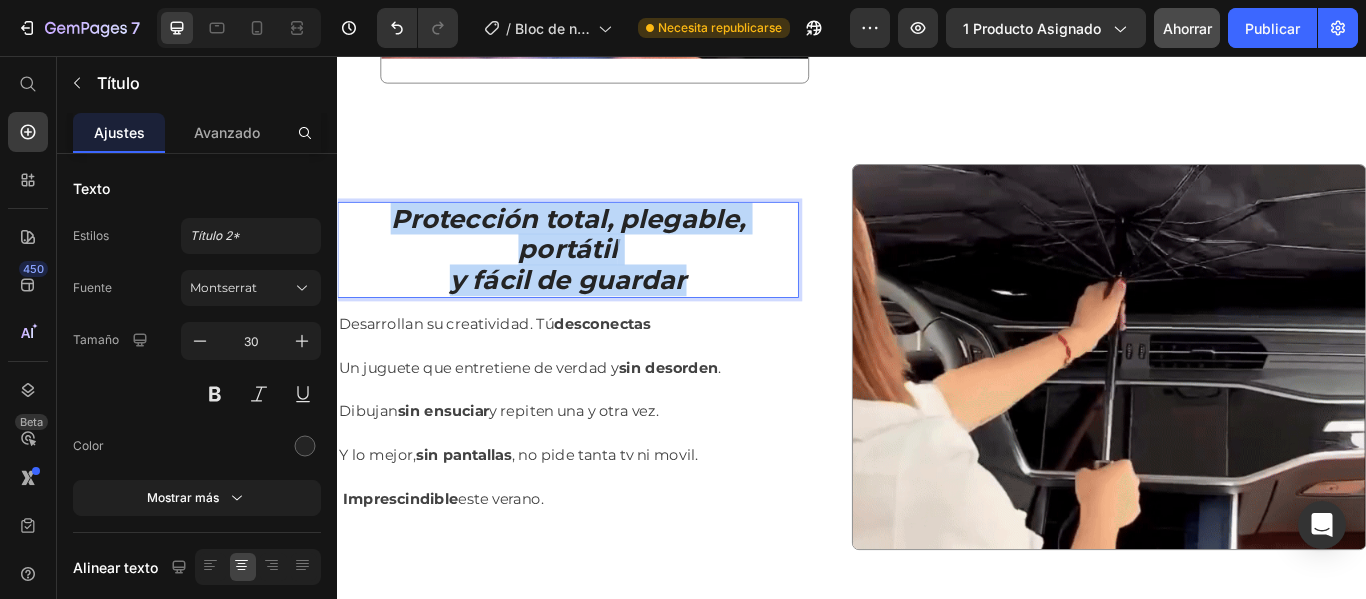 click on "Protección total, plegable, portátil  y fácil de guardar" at bounding box center [606, 282] 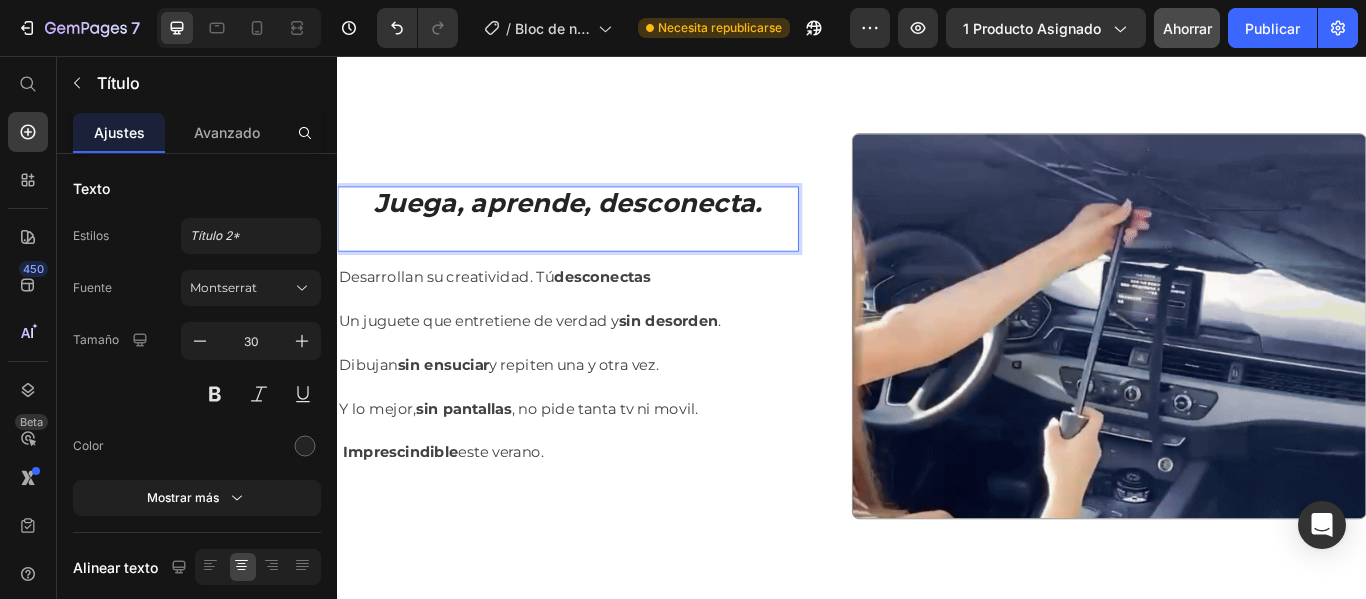 scroll, scrollTop: 2034, scrollLeft: 0, axis: vertical 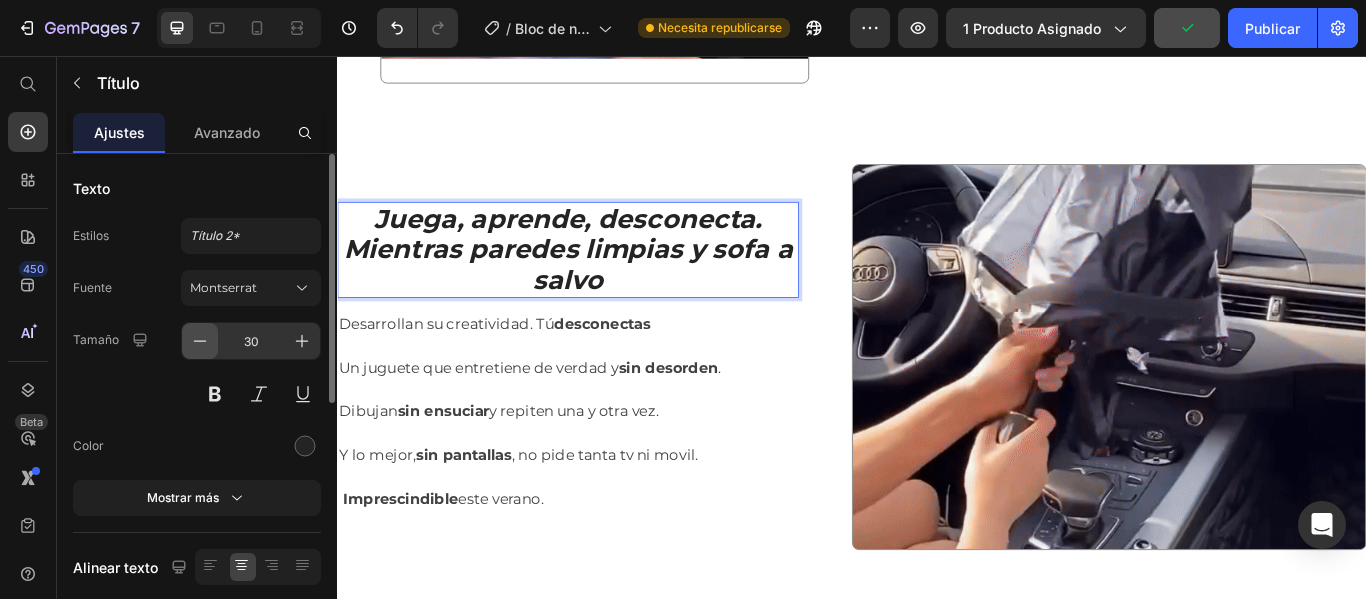 click at bounding box center [200, 341] 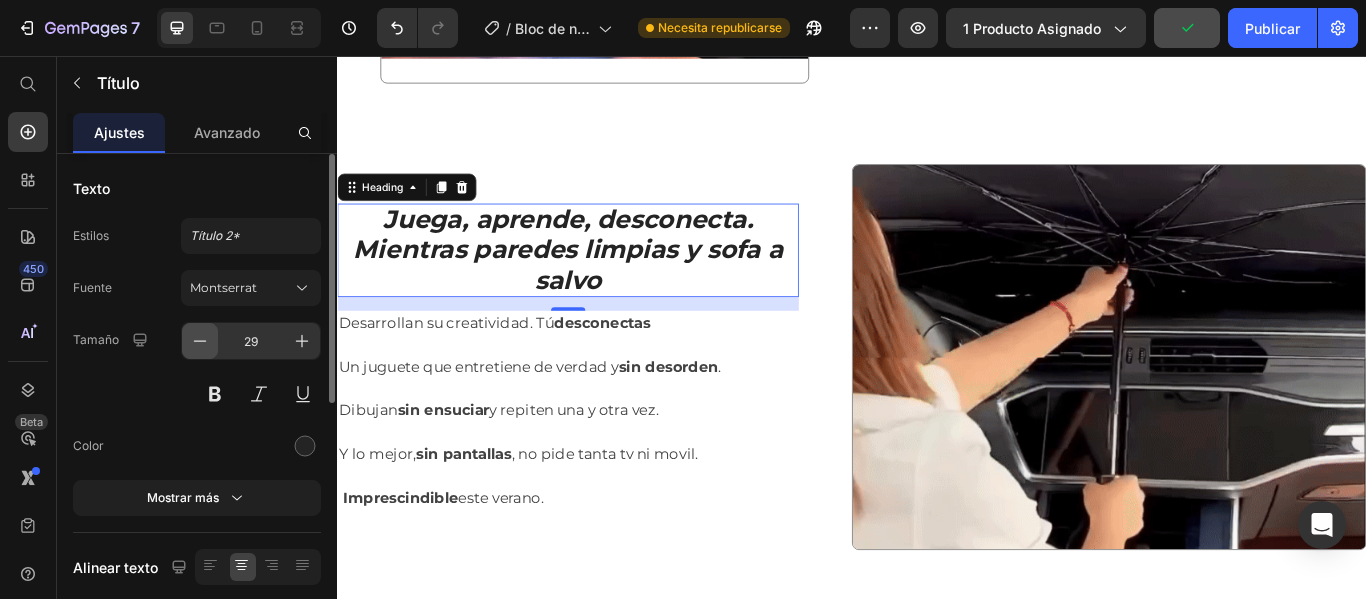 click at bounding box center [200, 341] 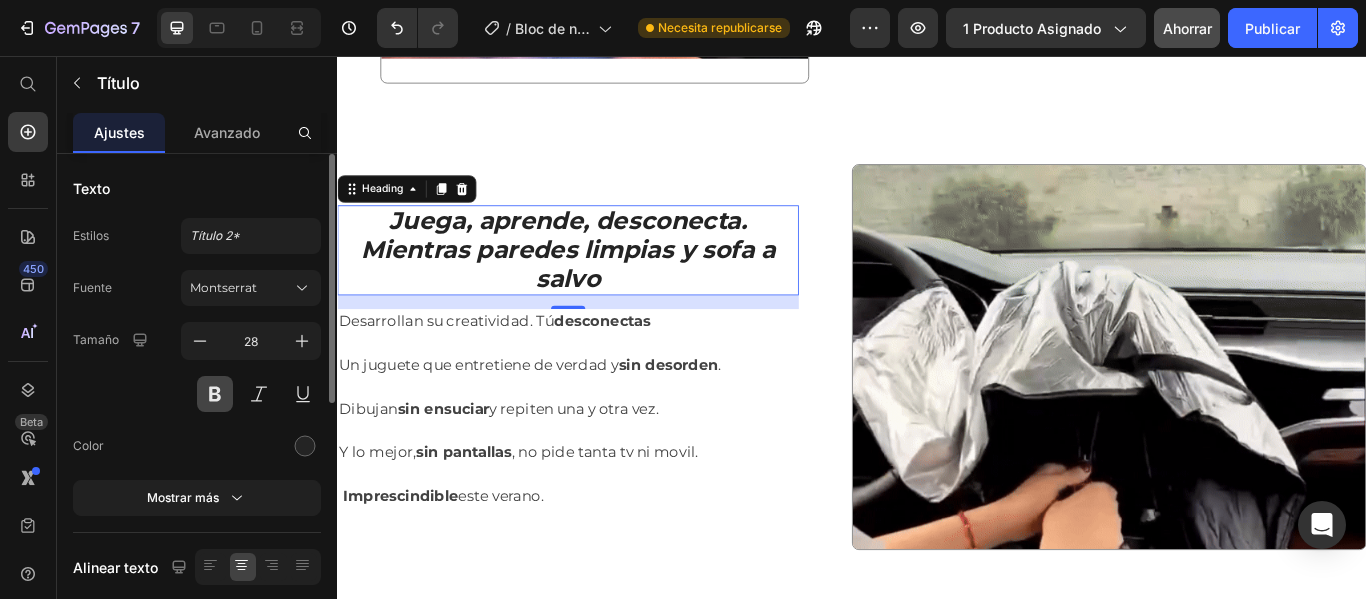 click at bounding box center (215, 394) 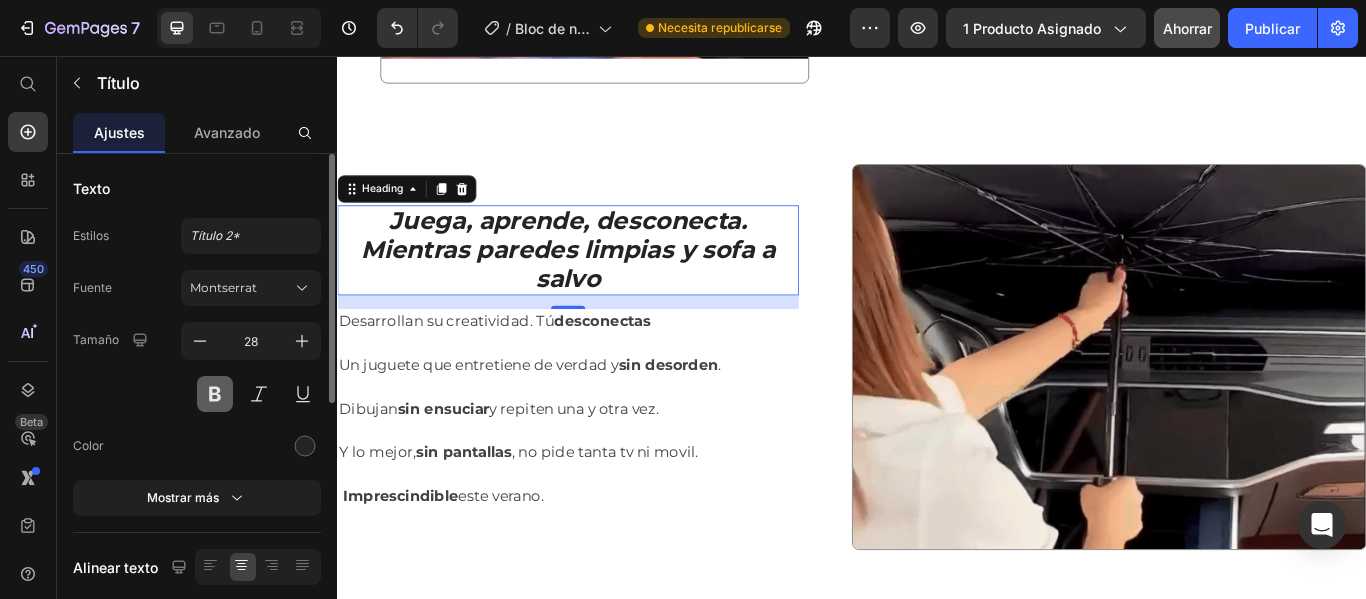 drag, startPoint x: 219, startPoint y: 393, endPoint x: 136, endPoint y: 372, distance: 85.61542 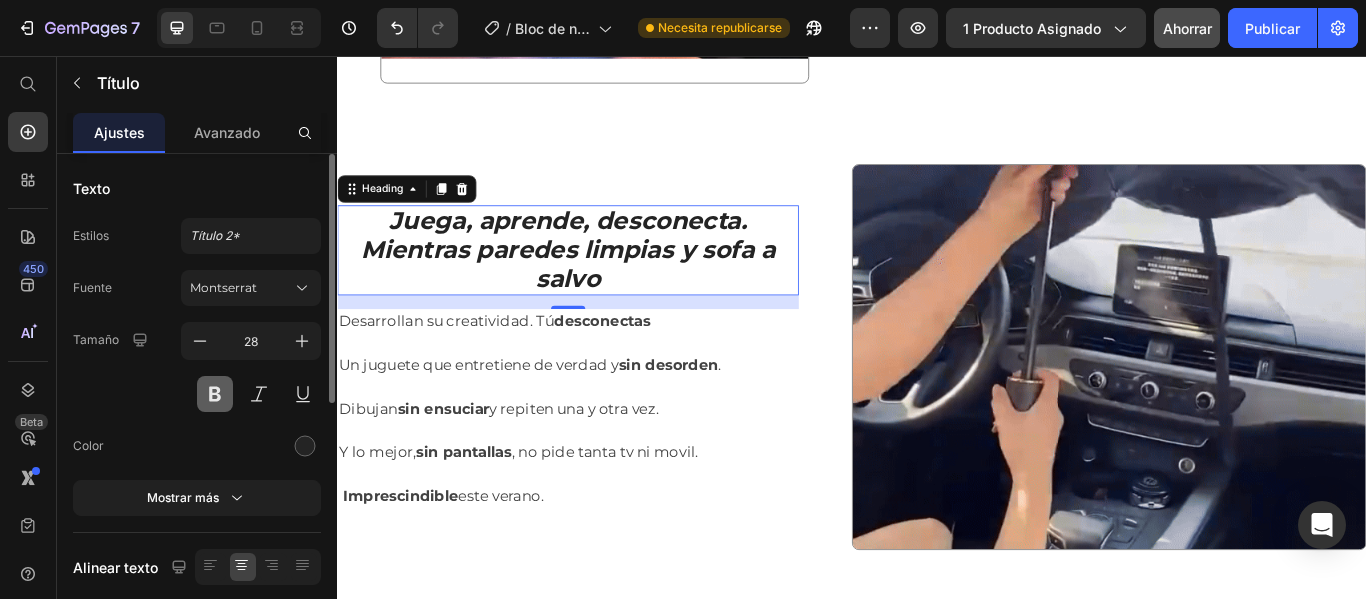 click at bounding box center (215, 394) 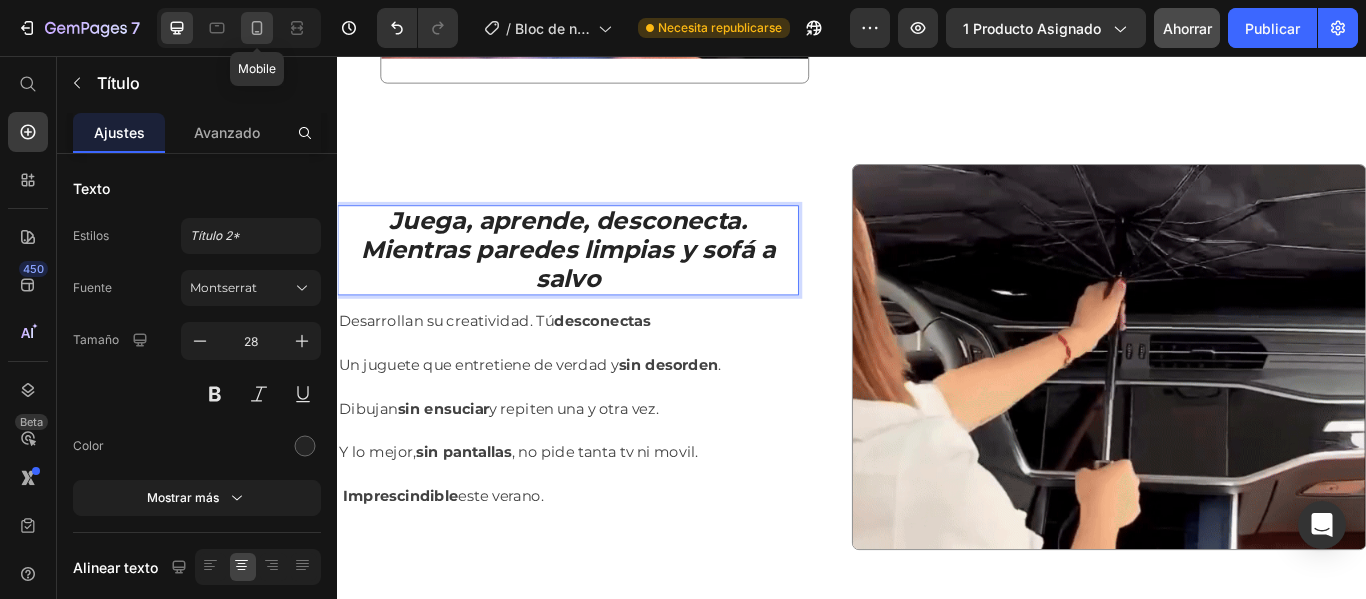 click 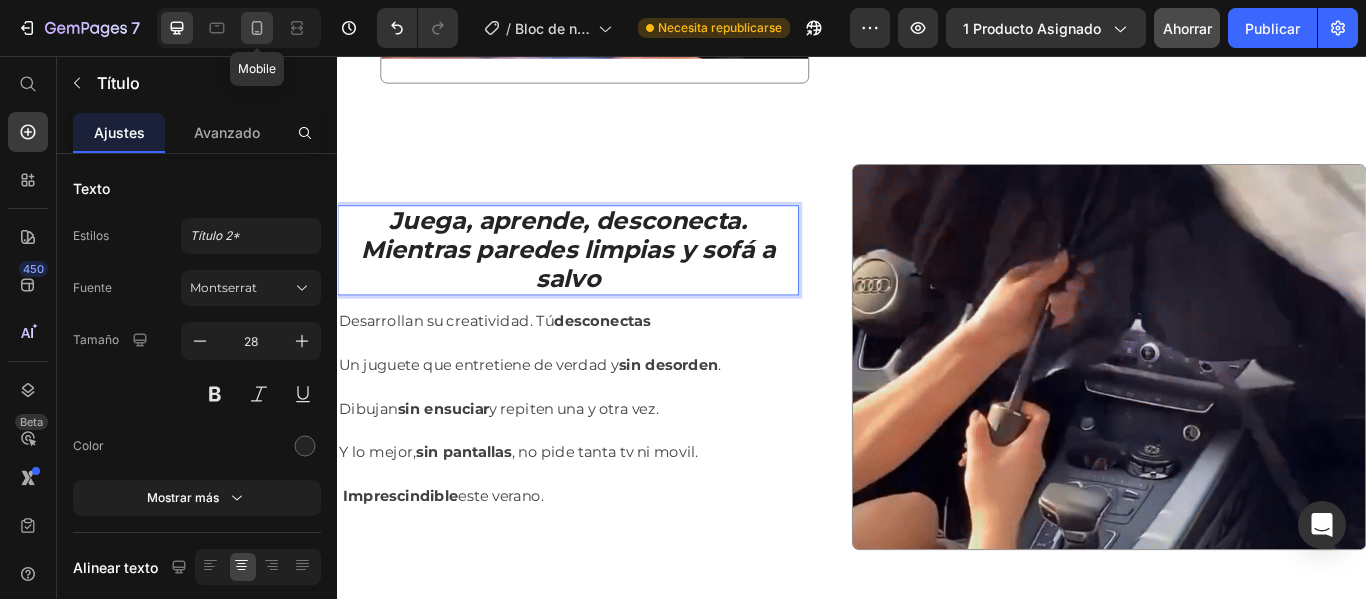 type on "33" 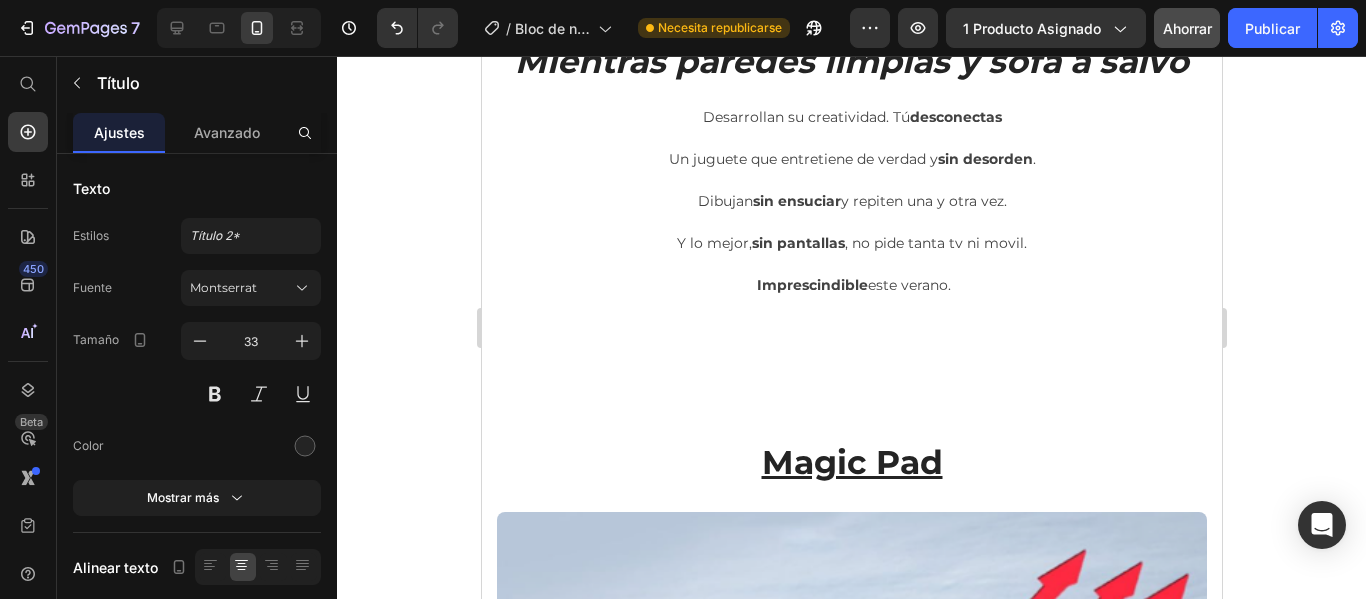 scroll, scrollTop: 4802, scrollLeft: 0, axis: vertical 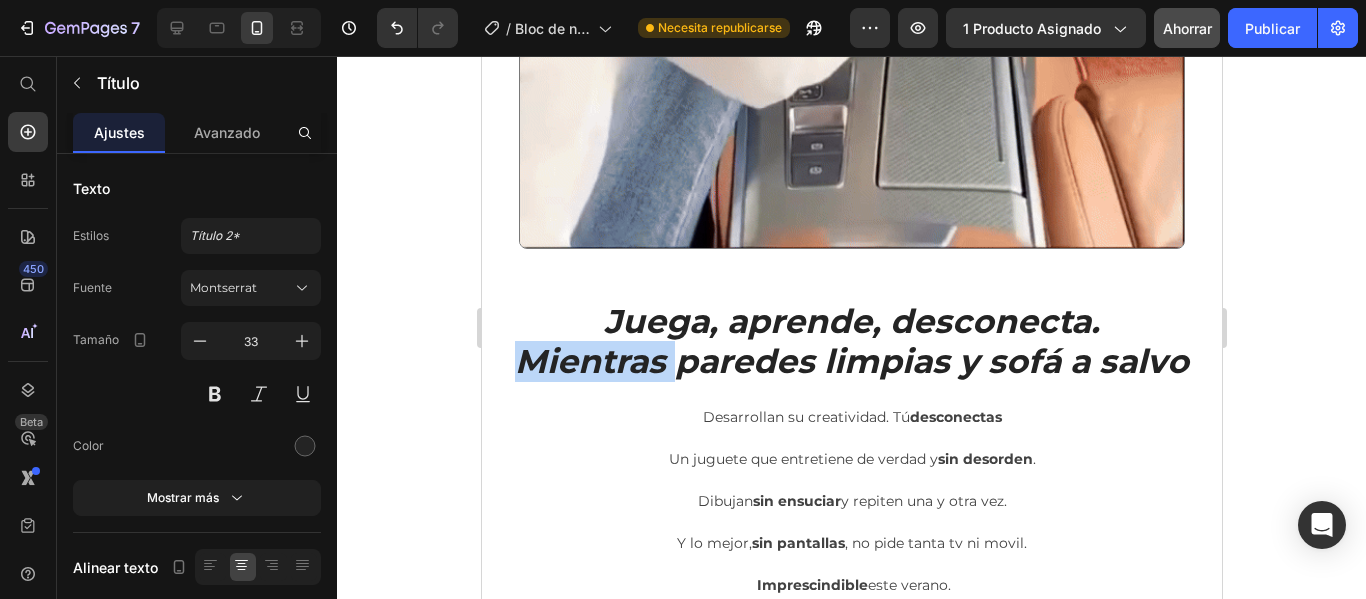 click on "Mientras paredes limpias y sofá a salvo" at bounding box center [851, 361] 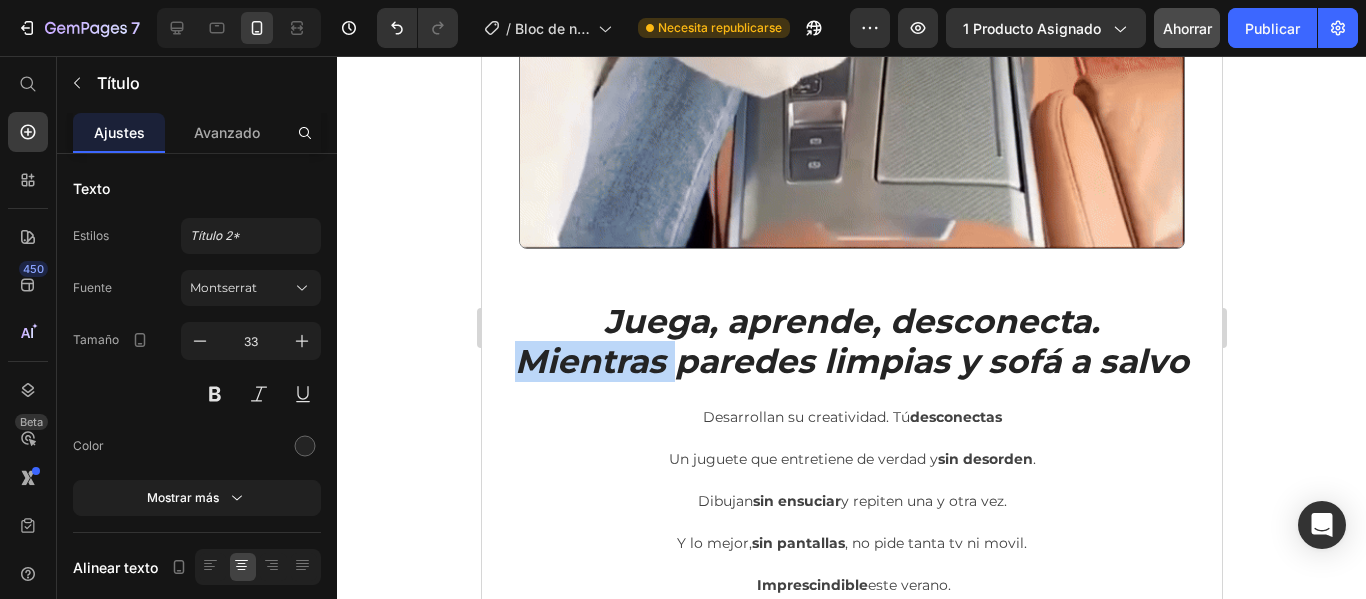 click on "Mientras paredes limpias y sofá a salvo" at bounding box center (851, 361) 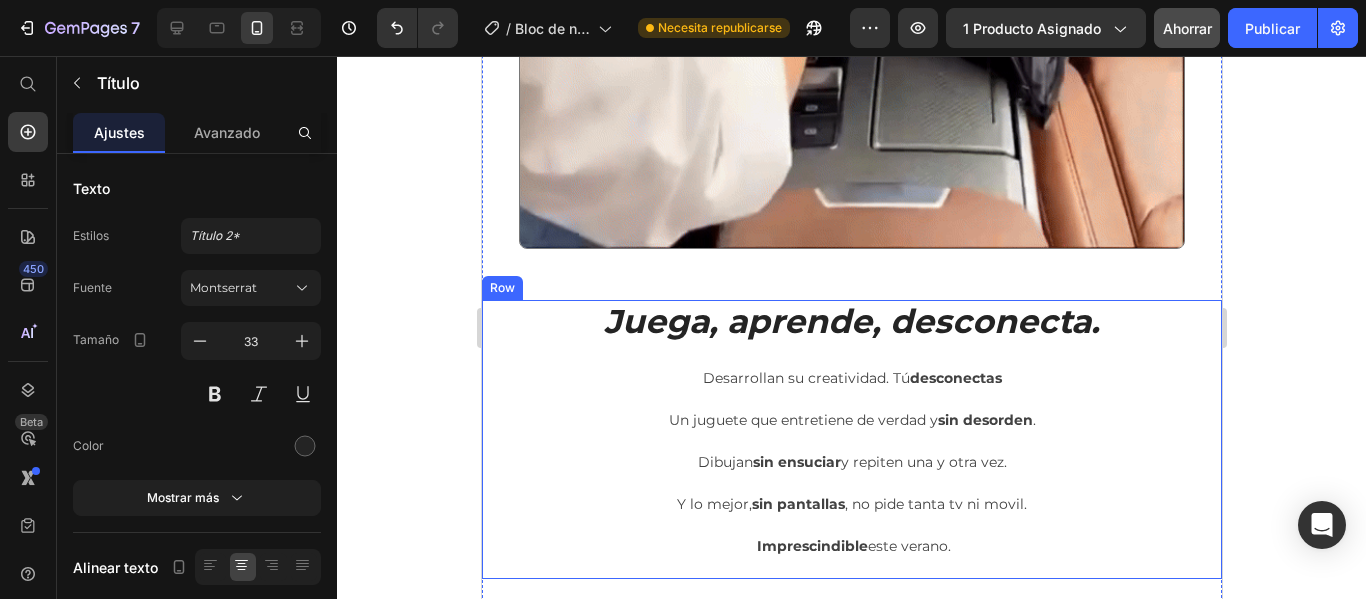 click on "Desarrollan su creatividad. Tú  desconectas" at bounding box center (851, 378) 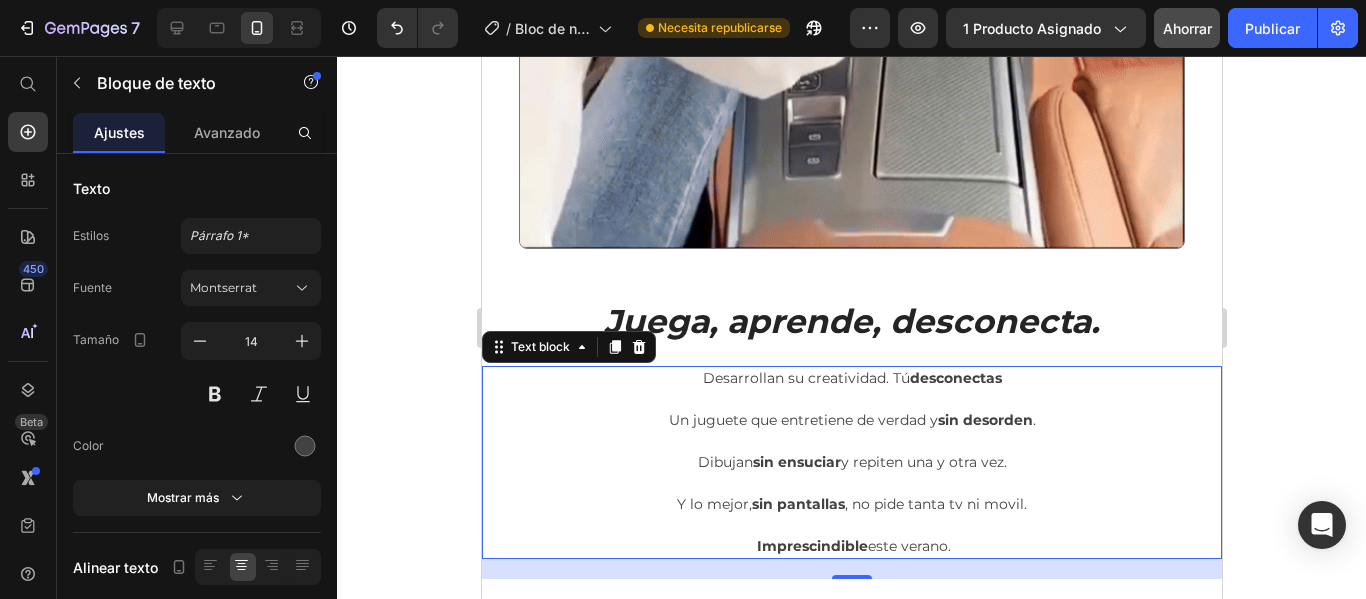 click at bounding box center (851, 399) 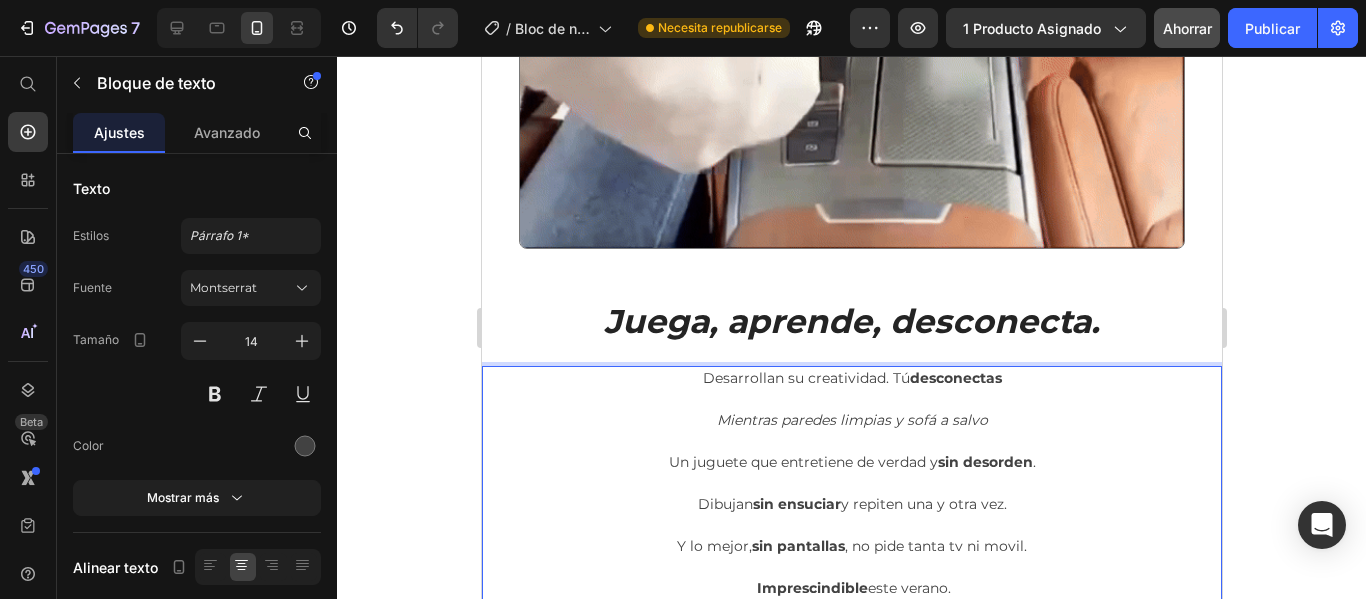 click on "Mientras paredes limpias y sofá a salvo" at bounding box center (851, 420) 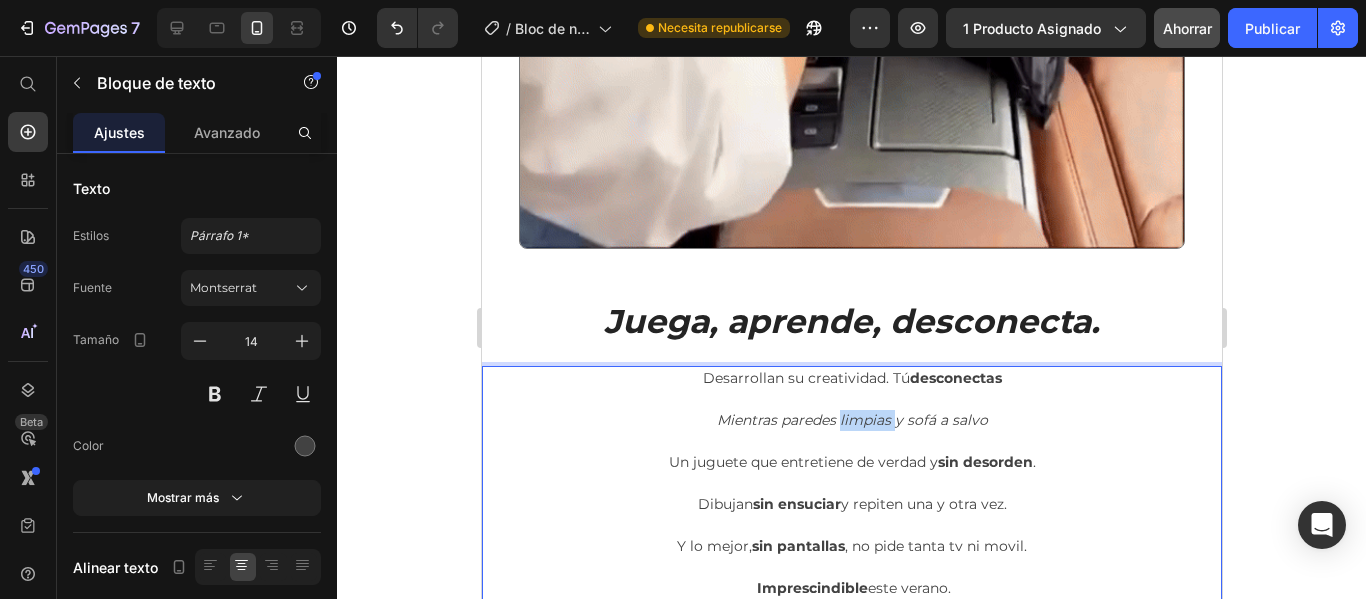 click on "Mientras paredes limpias y sofá a salvo" at bounding box center [851, 420] 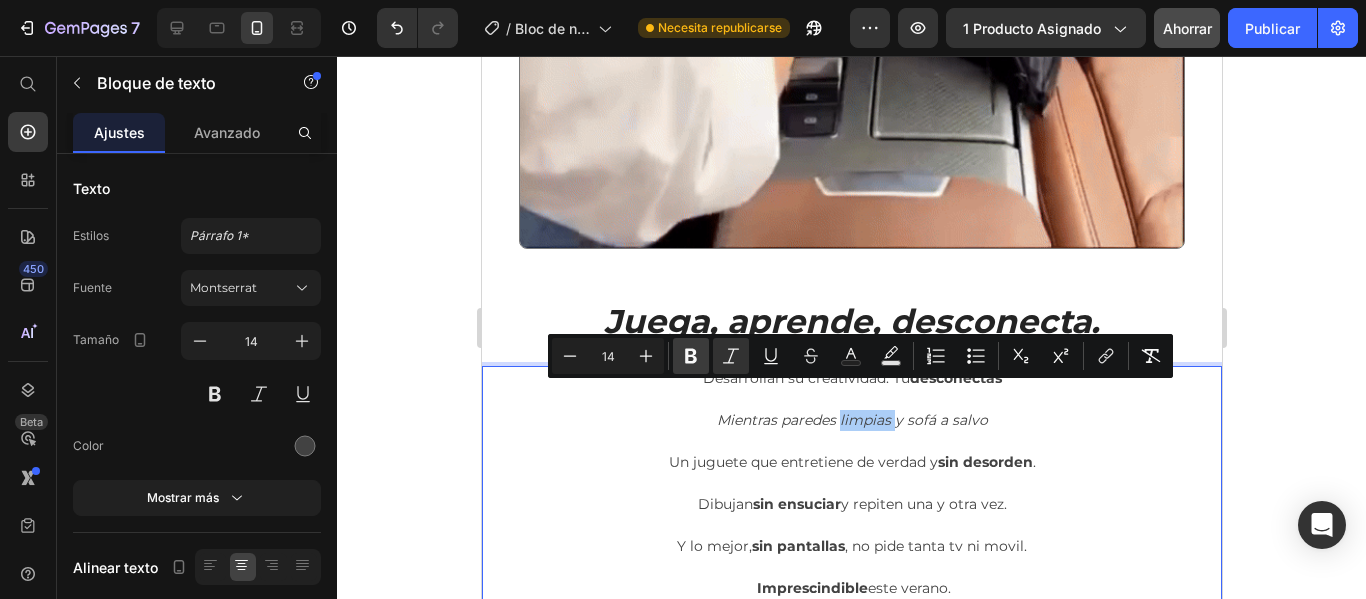 click 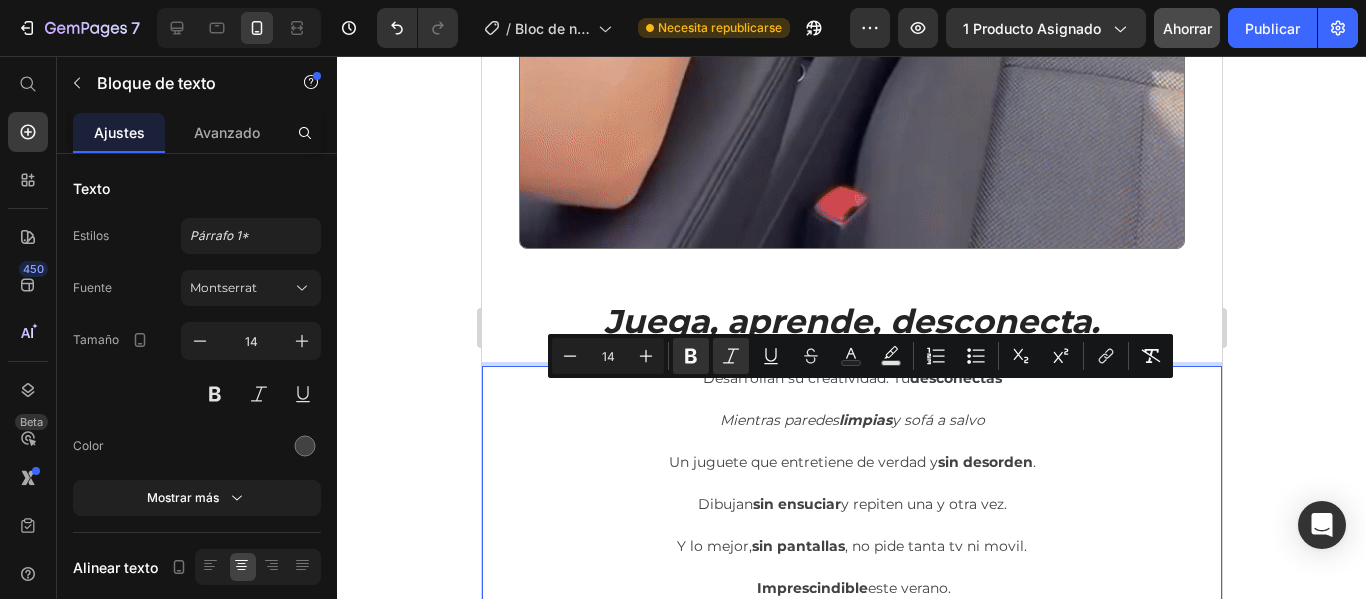click on "Un juguete que entretiene de verdad y  sin desorden ." at bounding box center (851, 462) 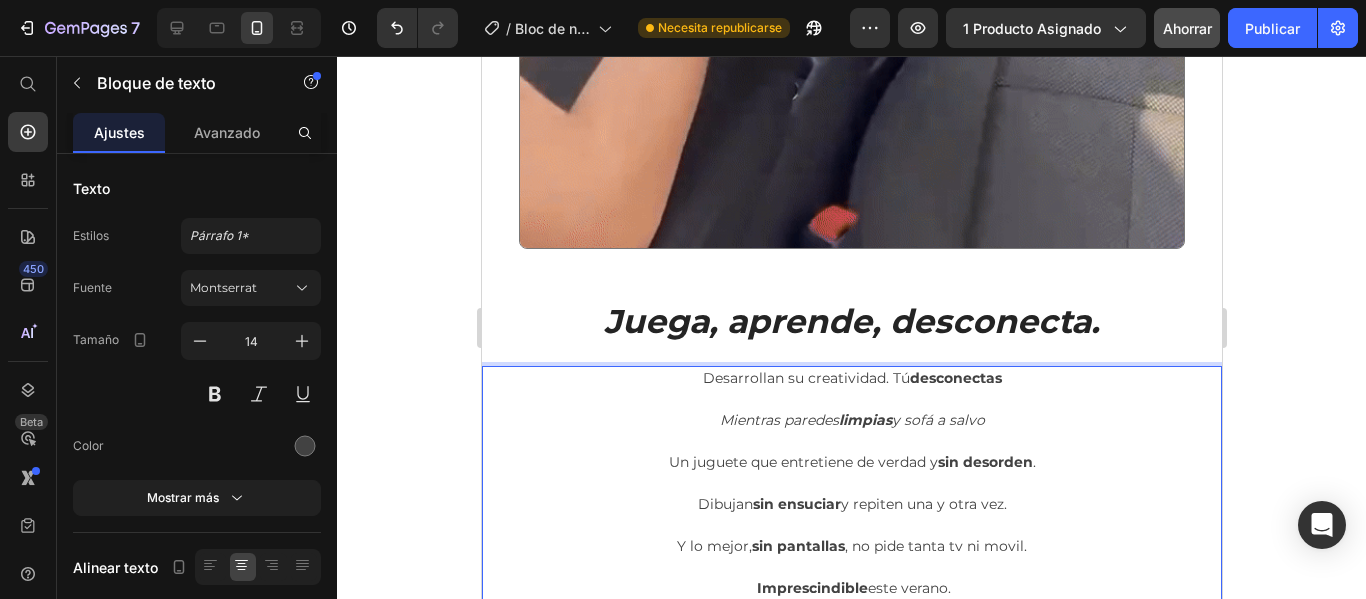 click on "Mientras paredes  limpias  y sofá a salvo" at bounding box center [851, 420] 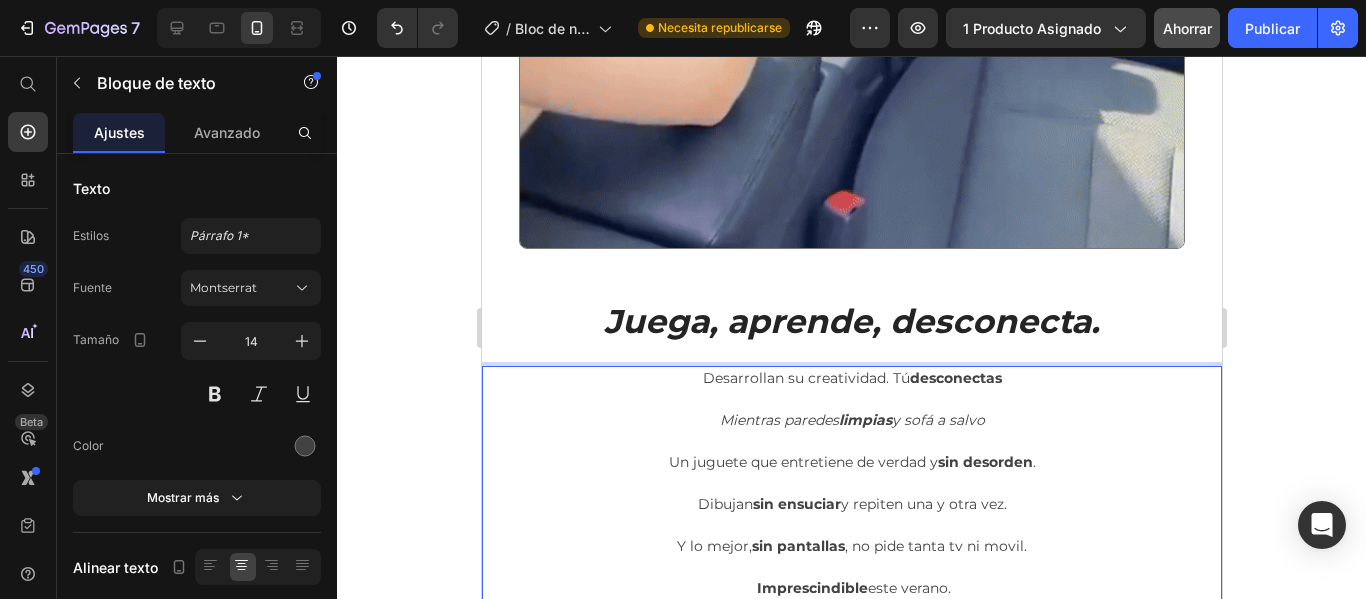 click on "Mientras paredes  limpias  y sofá a salvo" at bounding box center [851, 420] 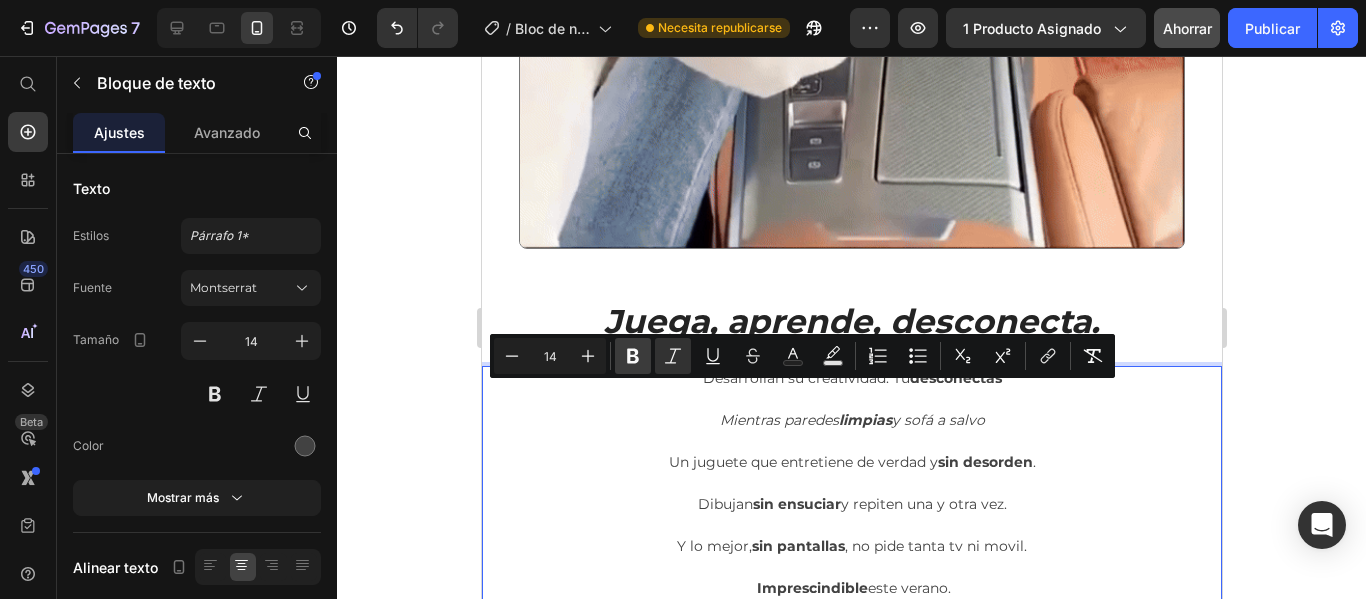 drag, startPoint x: 637, startPoint y: 353, endPoint x: 511, endPoint y: 375, distance: 127.90621 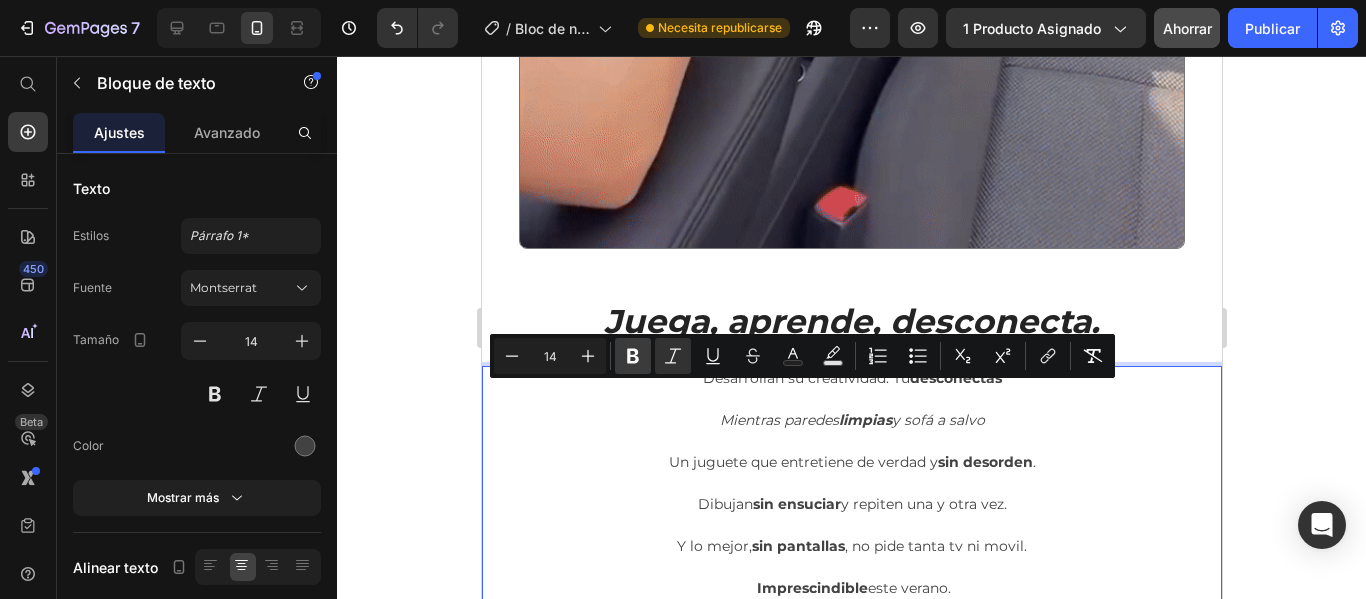 click 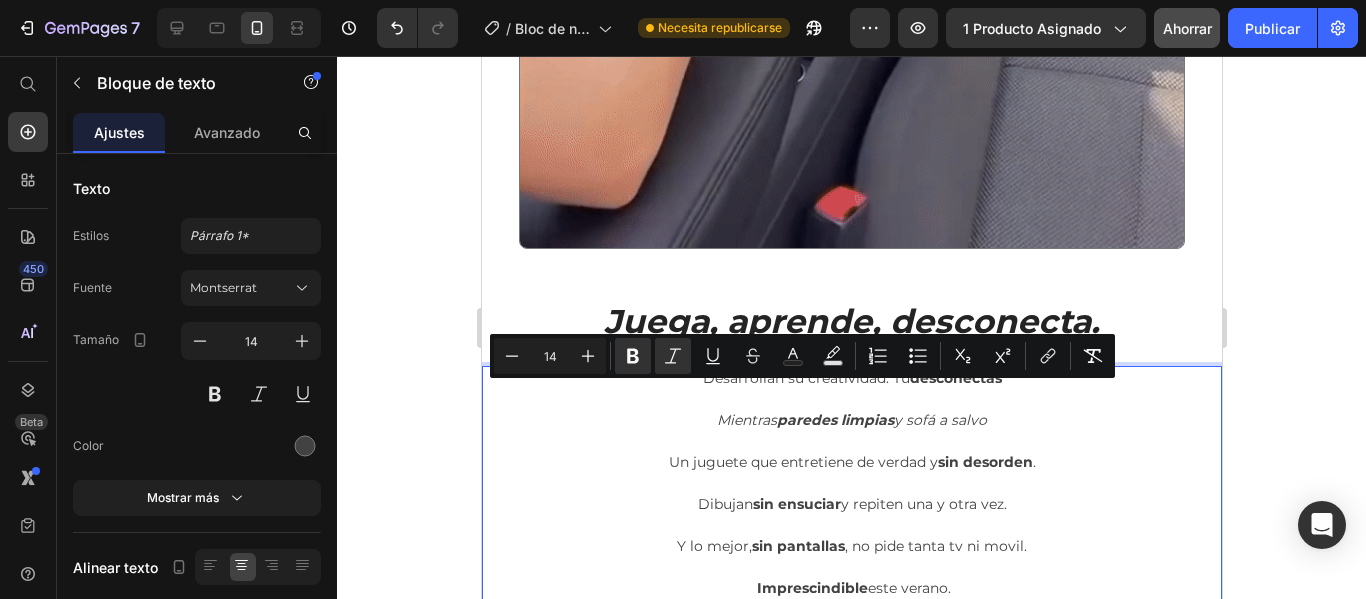 click at bounding box center (851, 441) 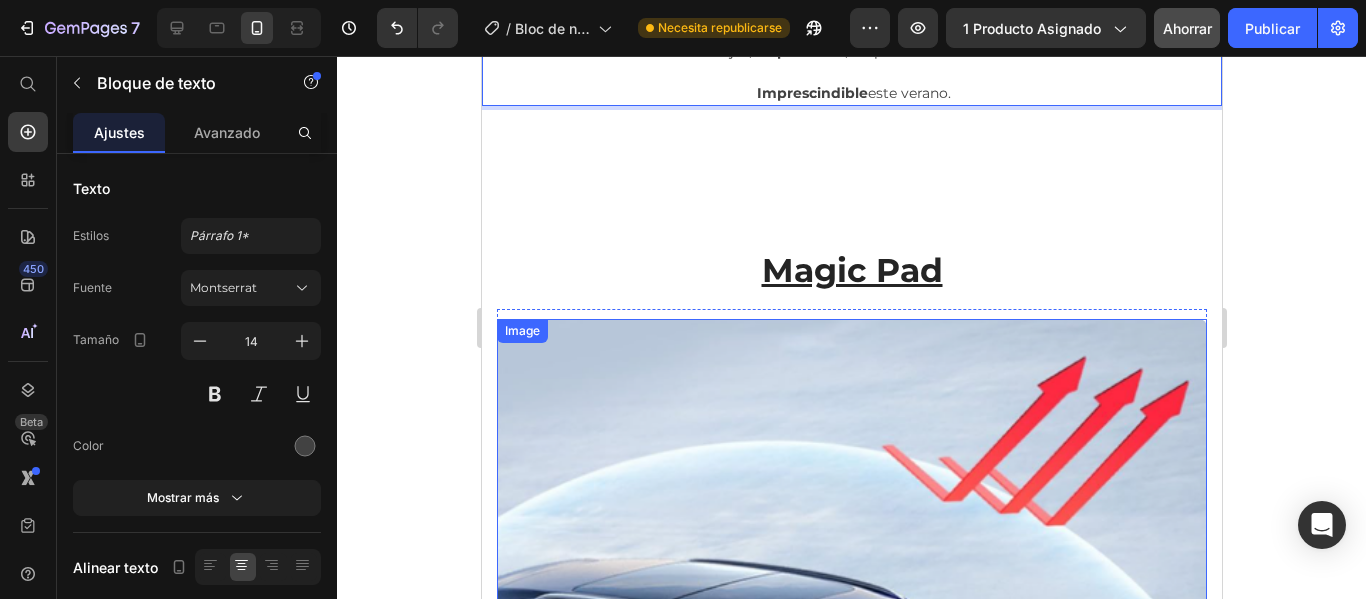 scroll, scrollTop: 5502, scrollLeft: 0, axis: vertical 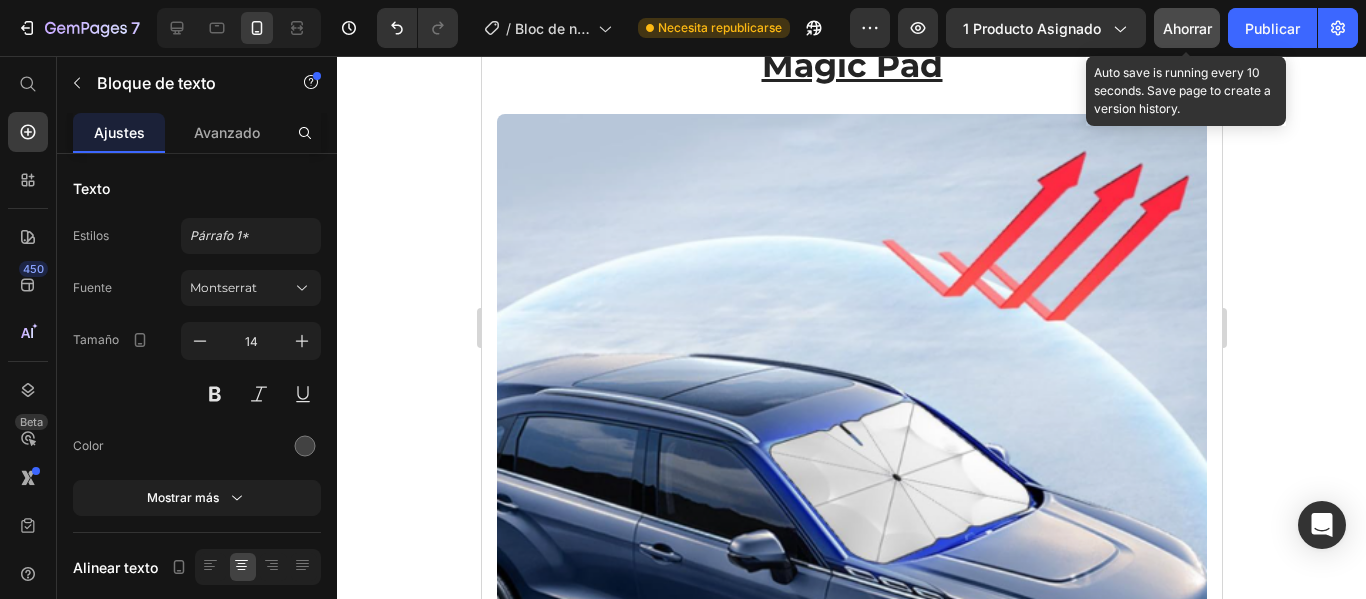 click on "Ahorrar" 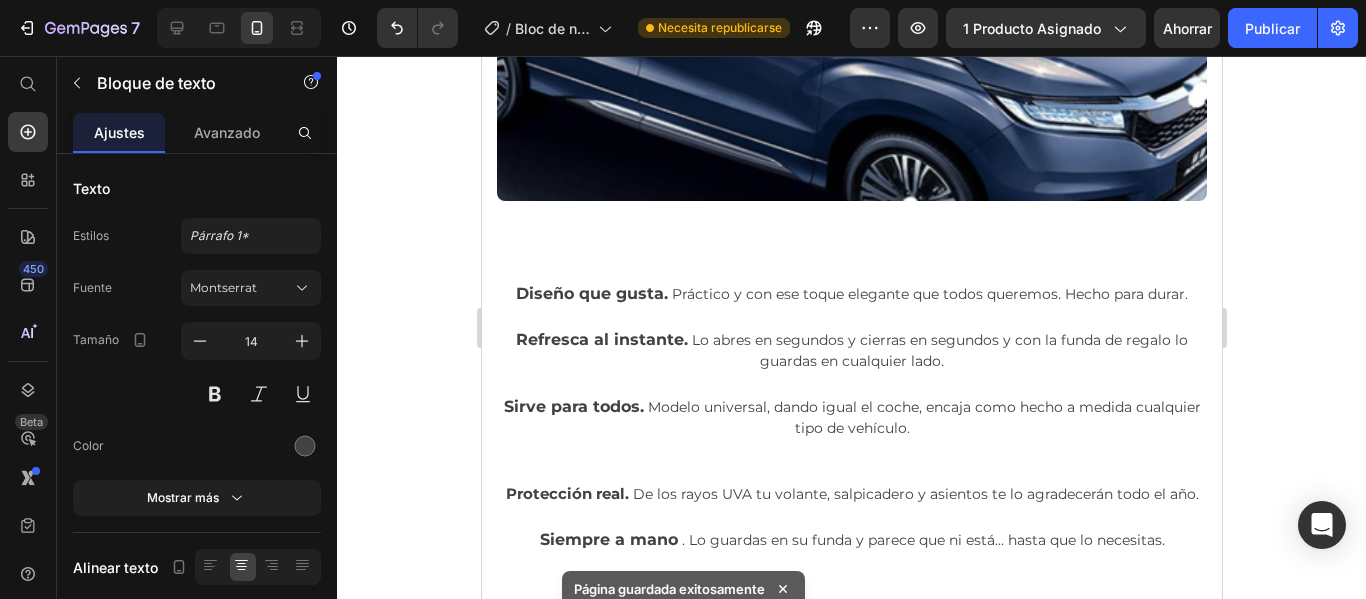 scroll, scrollTop: 5702, scrollLeft: 0, axis: vertical 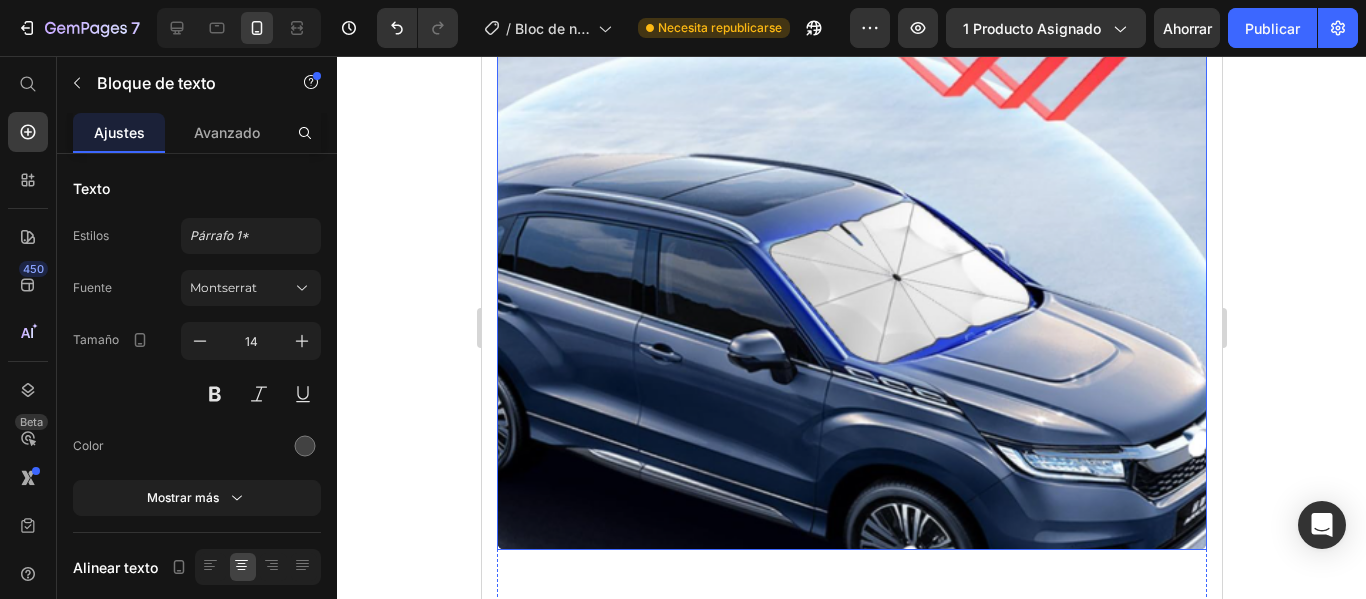 drag, startPoint x: 757, startPoint y: 220, endPoint x: 773, endPoint y: 228, distance: 17.888544 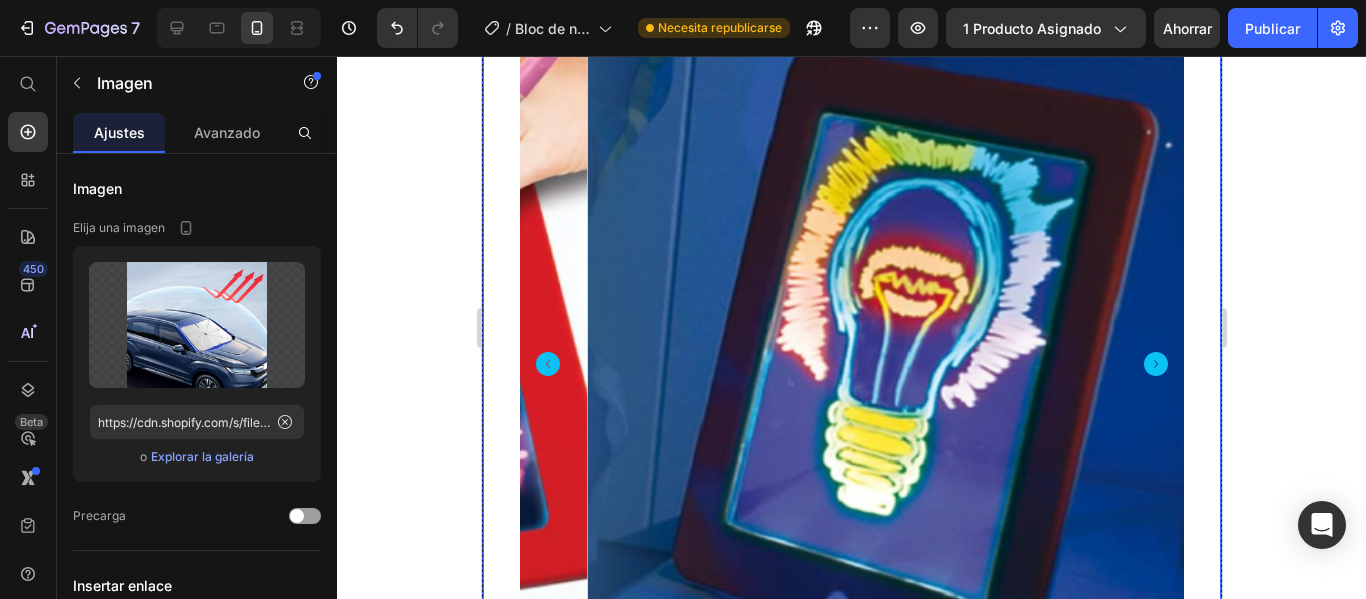 scroll, scrollTop: 0, scrollLeft: 0, axis: both 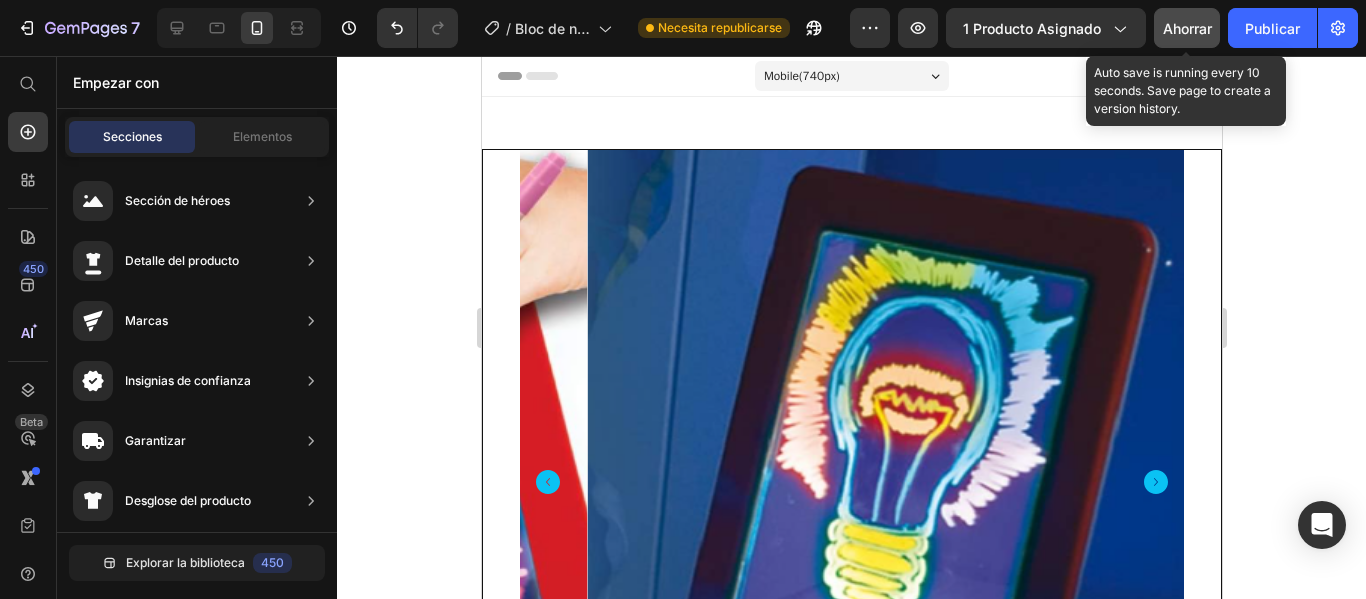 click on "Ahorrar" at bounding box center (1187, 28) 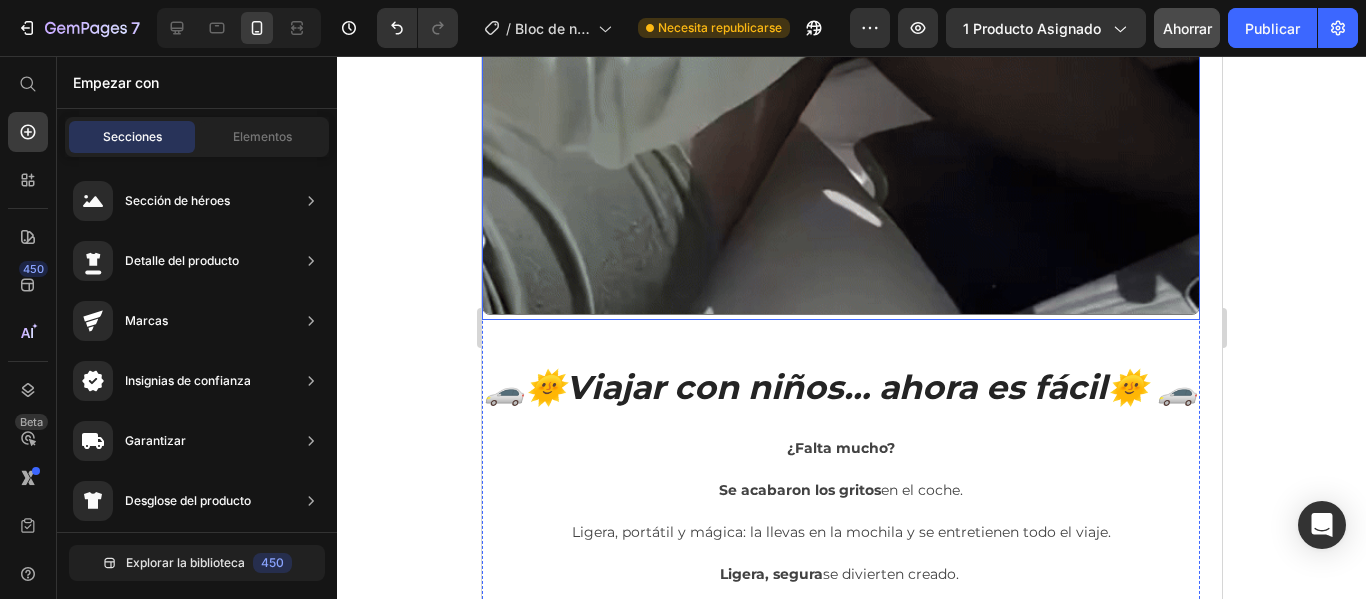 scroll, scrollTop: 3100, scrollLeft: 0, axis: vertical 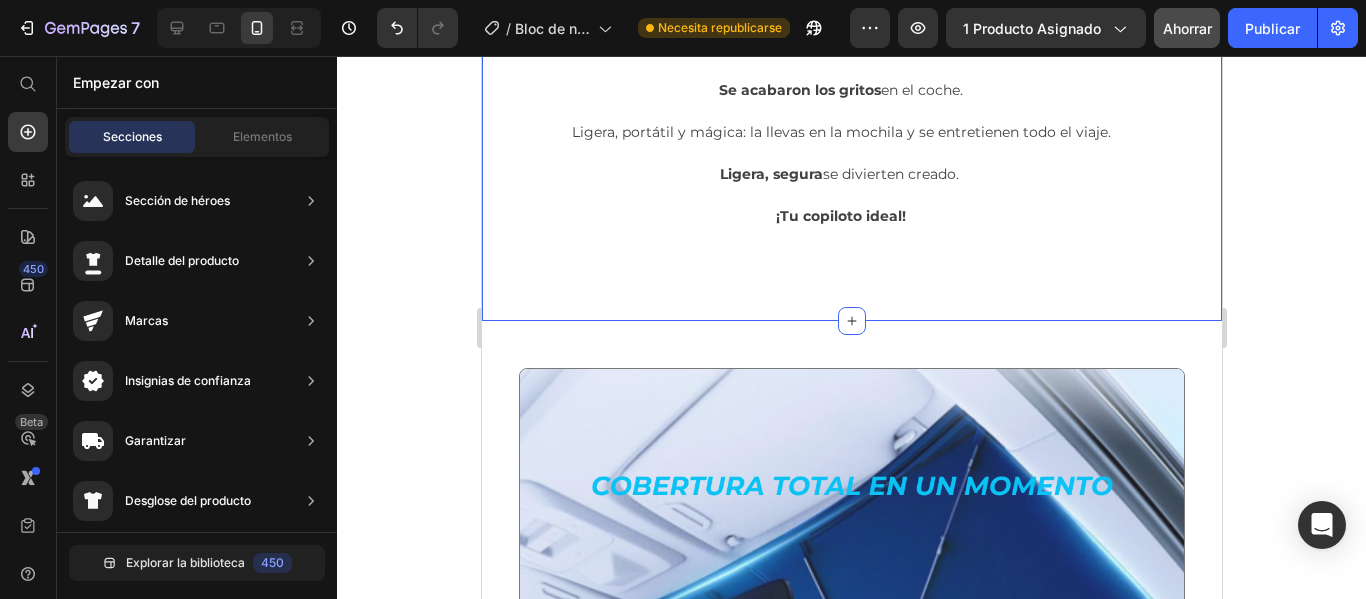 click on "¡Tu copiloto ideal!" at bounding box center (840, 216) 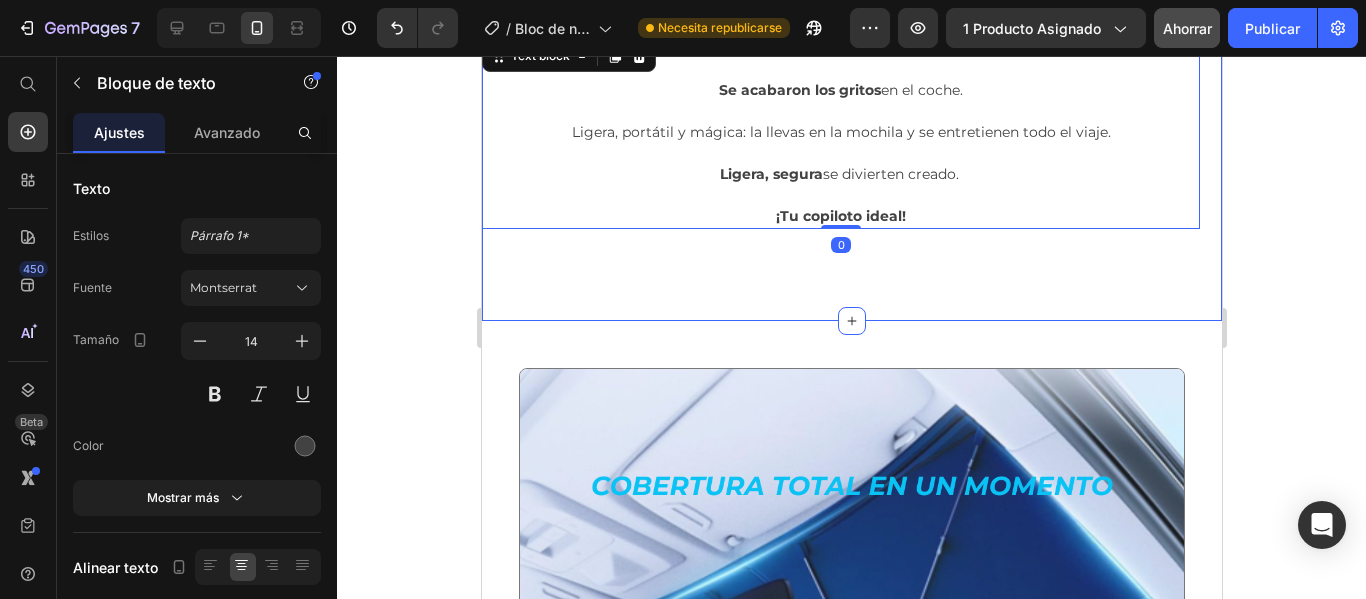 click on "🚗🌞  Viajar con niños… ahora es fácil🌞 🚗 Heading ¿Falta mucho?   Se acabaron los gritos  en el coche. Ligera, portátil y mágica: la llevas en la mochila y se entretienen todo el viaje.   Ligera, segura  se divierten creado.     ¡Tu copiloto ideal! Text block   0 Row Image Row Section 2" at bounding box center (851, -543) 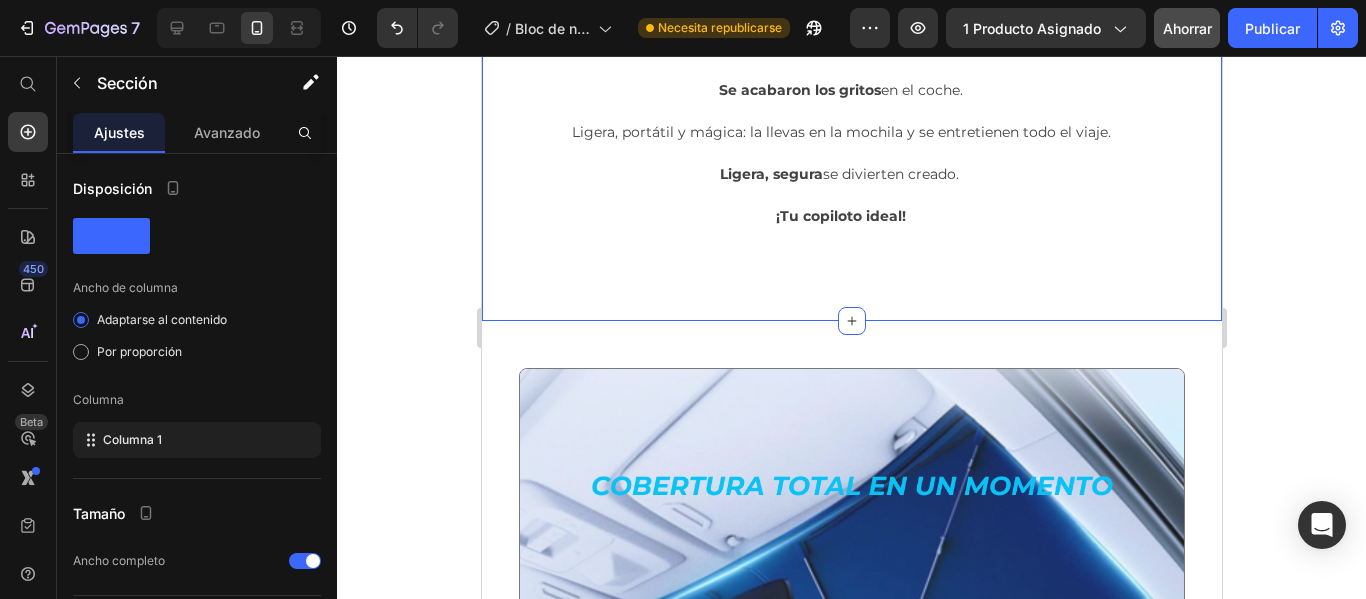click on "🚗🌞  Viajar con niños… ahora es fácil🌞 🚗 Heading ¿Falta mucho?   Se acabaron los gritos  en el coche. Ligera, portátil y mágica: la llevas en la mochila y se entretienen todo el viaje.   Ligera, segura  se divierten creado.     ¡Tu copiloto ideal! Text block Row Image Row" at bounding box center [840, -568] 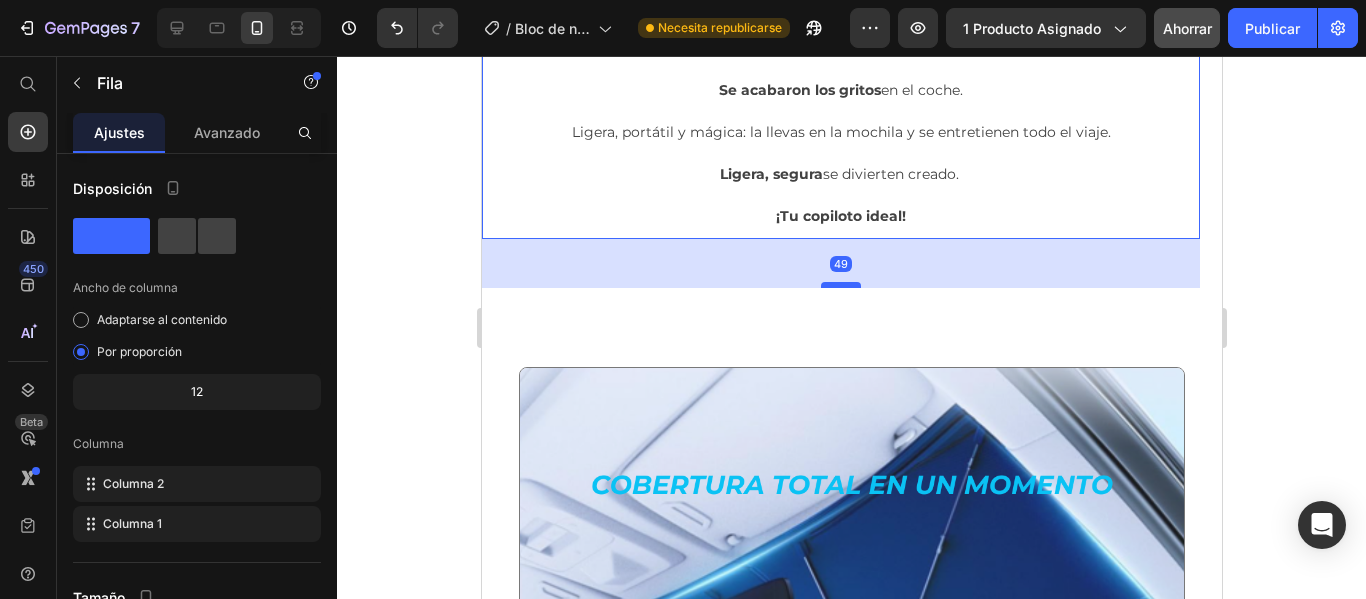 click at bounding box center (840, 285) 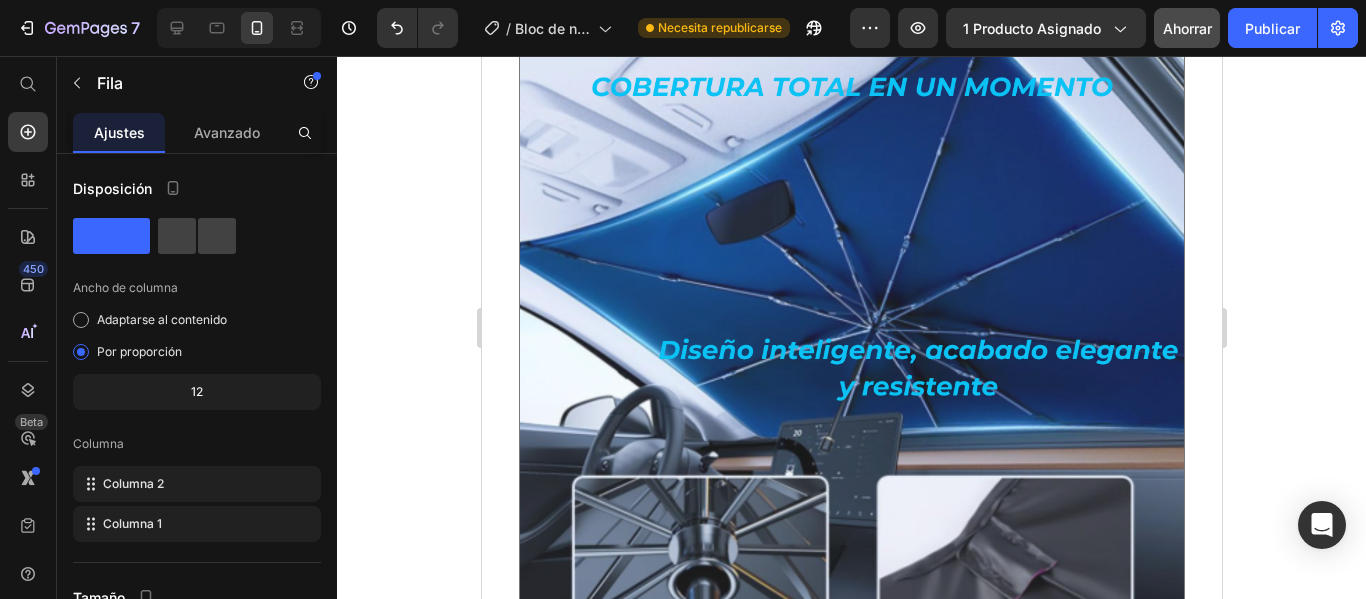 scroll, scrollTop: 3500, scrollLeft: 0, axis: vertical 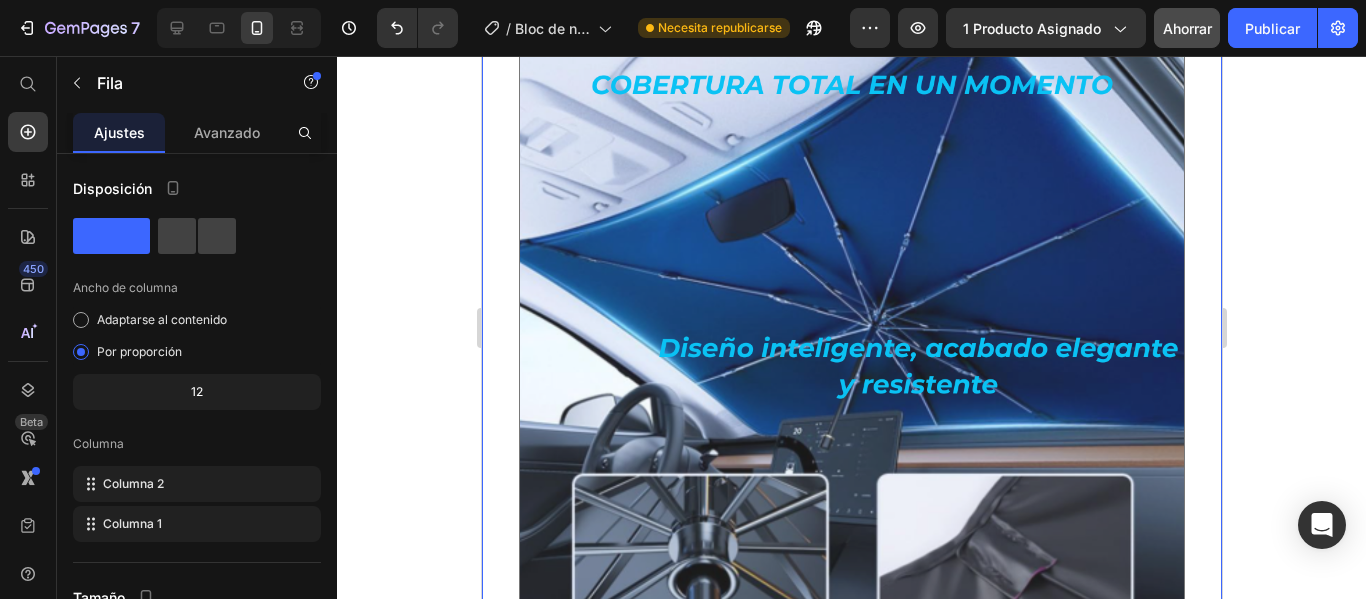 click at bounding box center (851, 300) 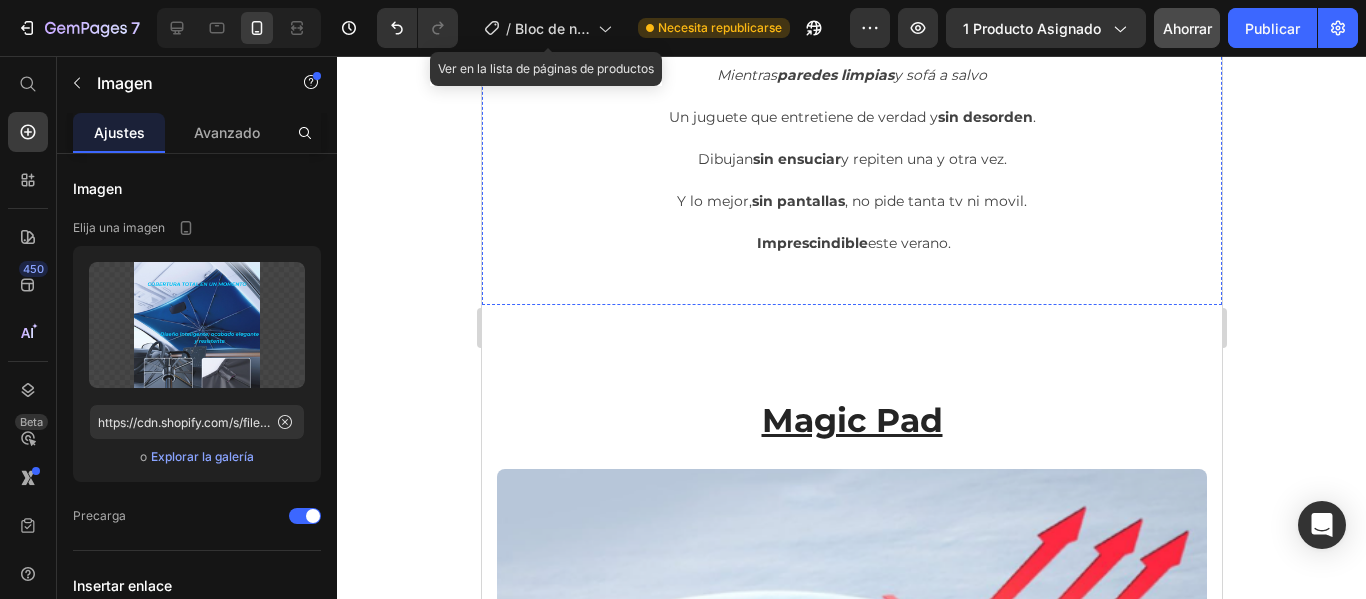 scroll, scrollTop: 6100, scrollLeft: 0, axis: vertical 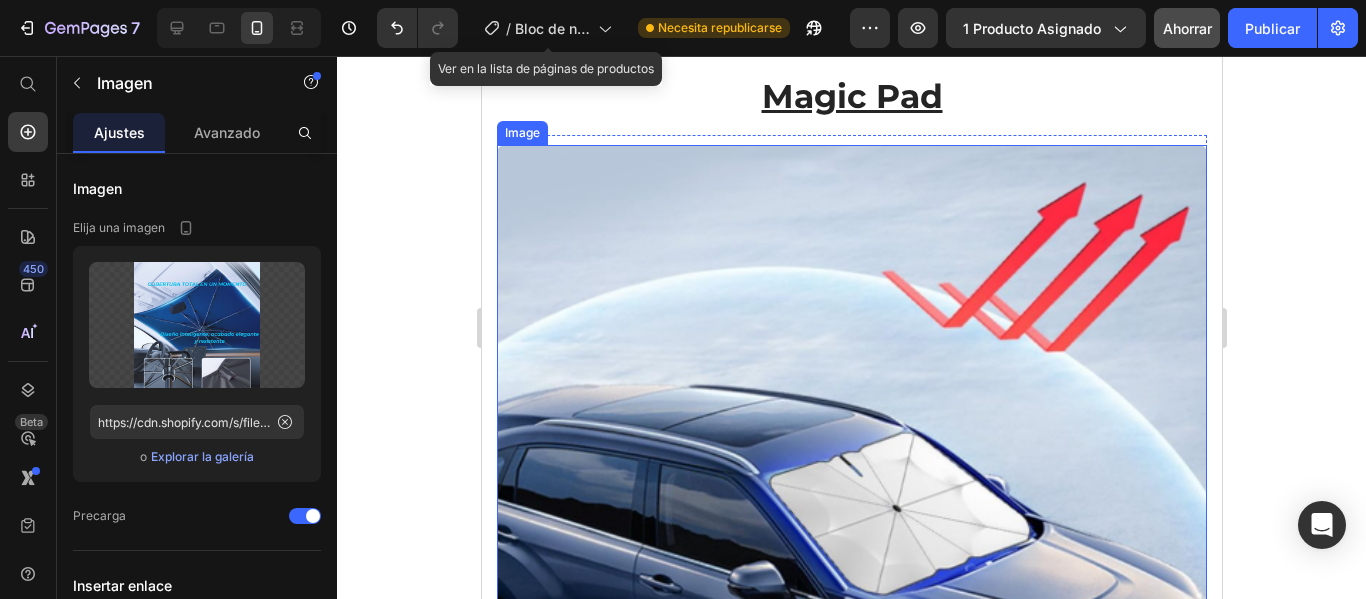 click at bounding box center (851, 463) 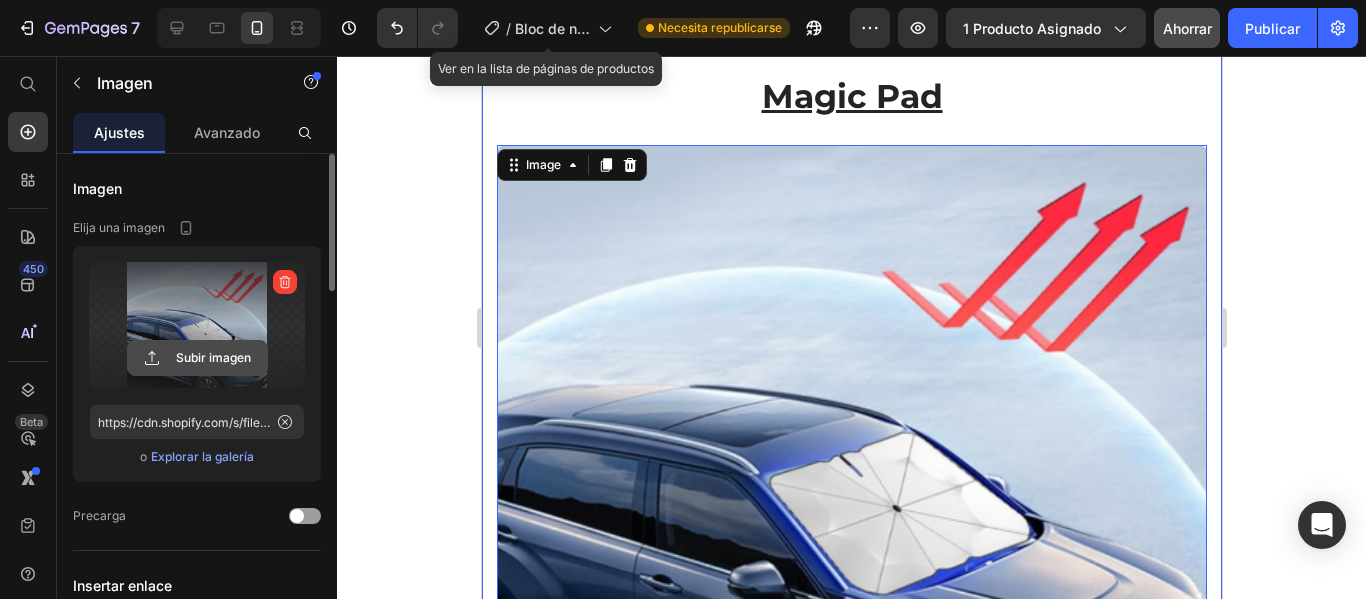 click 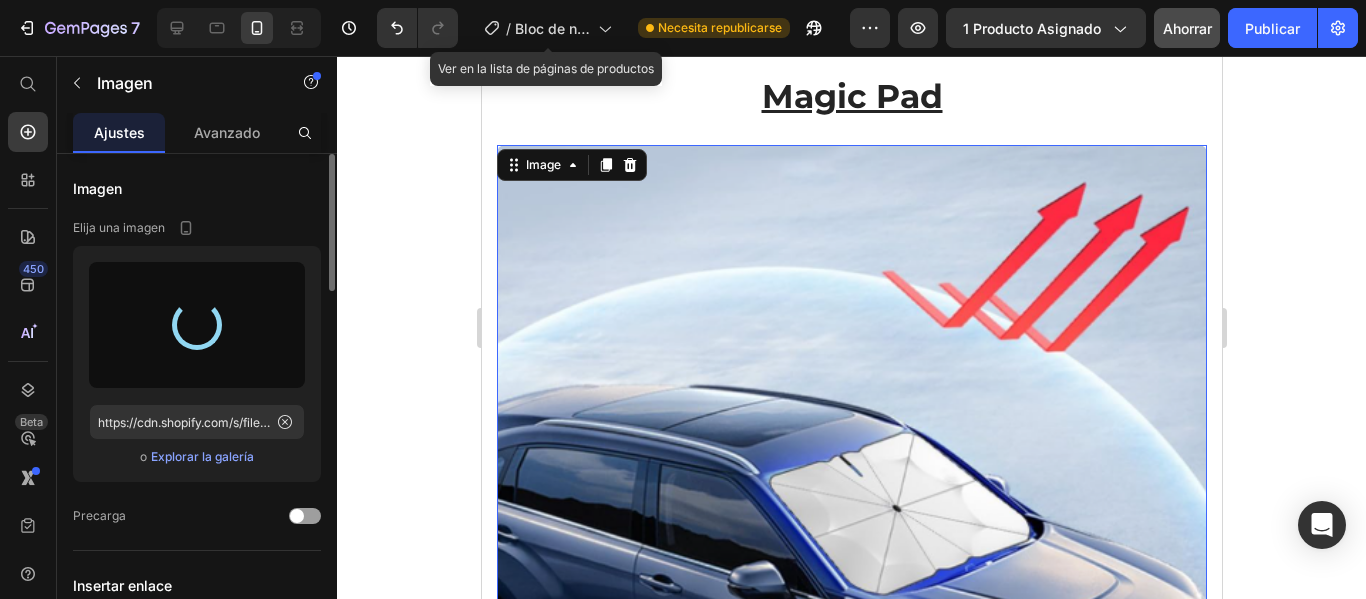 scroll, scrollTop: 6011, scrollLeft: 0, axis: vertical 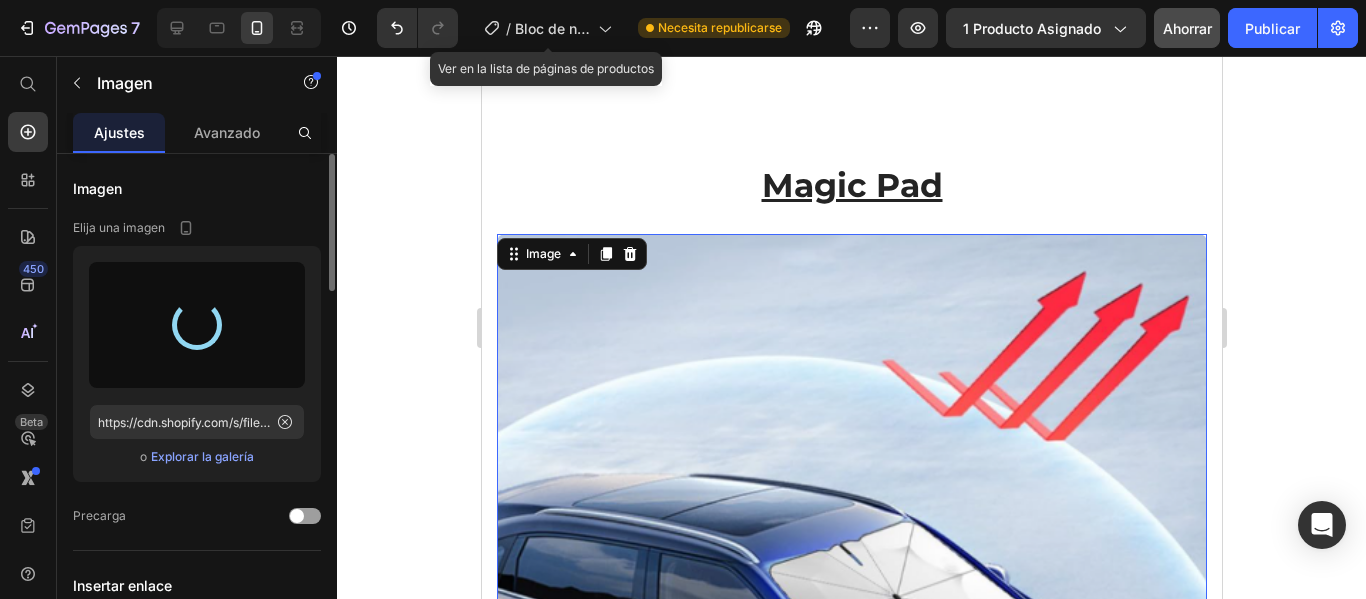 type on "https://cdn.shopify.com/s/files/1/0905/5384/4046/files/gempages_559748872570667813-9ae0cefe-8e2d-4d56-abf6-0acc2d30aa31.png" 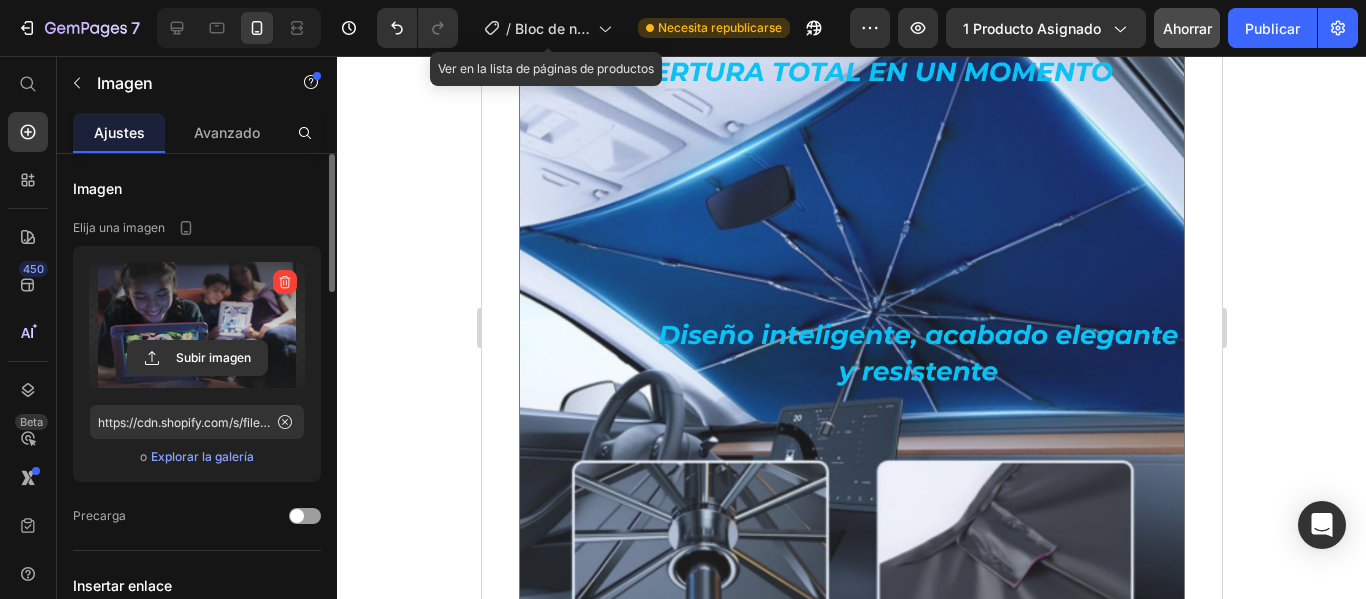 scroll, scrollTop: 3500, scrollLeft: 0, axis: vertical 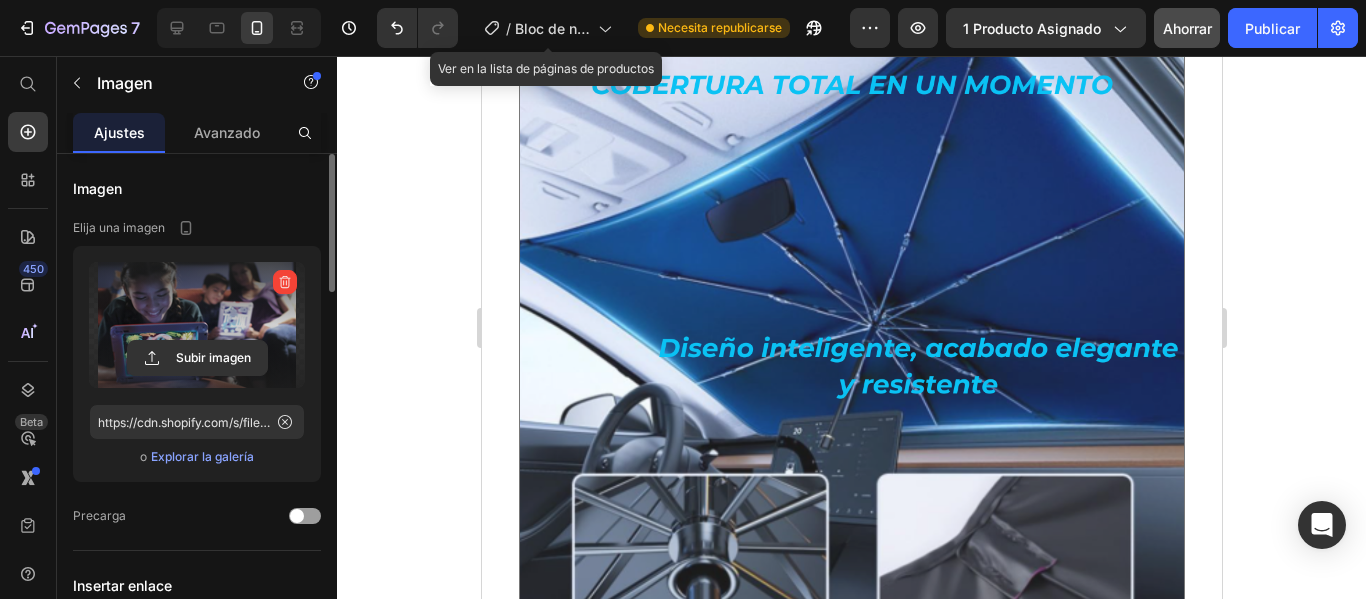 click at bounding box center (851, 300) 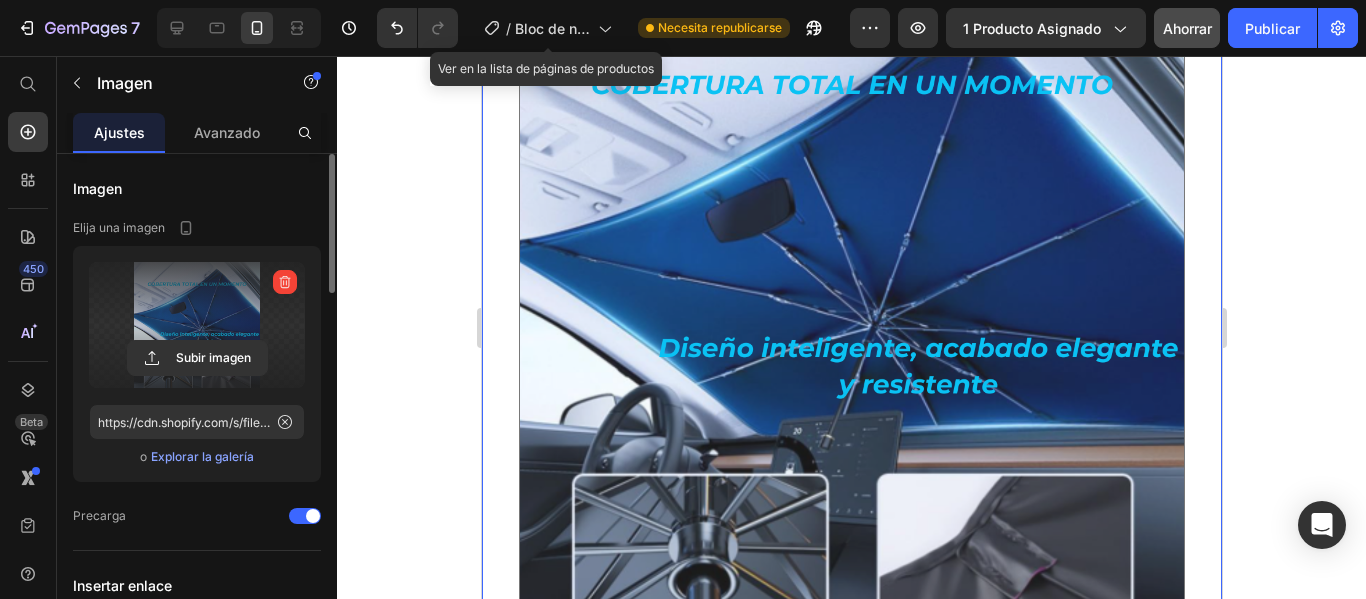 click at bounding box center [197, 325] 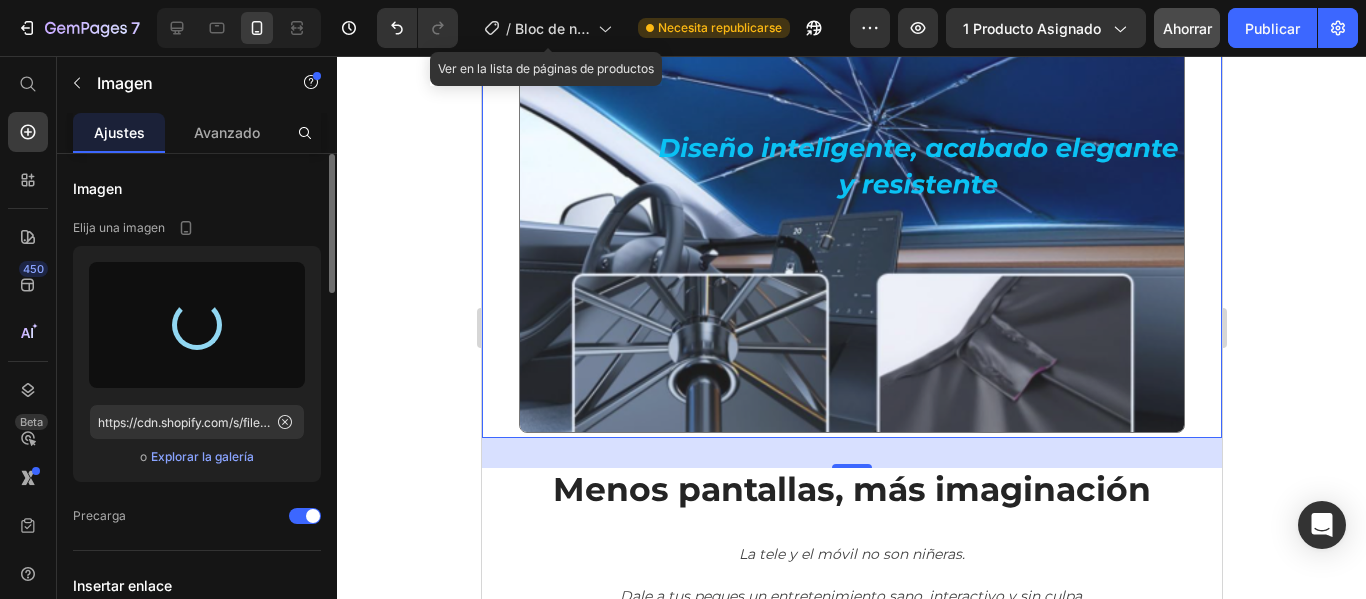 scroll, scrollTop: 4000, scrollLeft: 0, axis: vertical 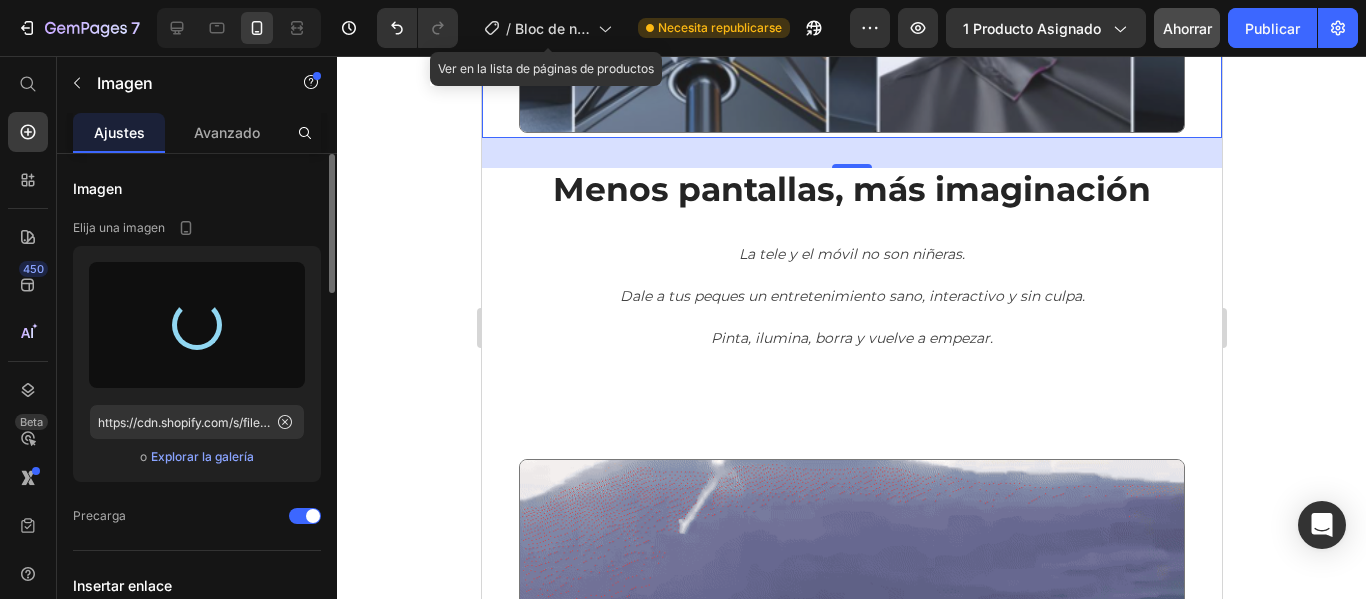 type on "https://cdn.shopify.com/s/files/1/0905/5384/4046/files/gempages_559748872570667813-30cd5b95-bad4-49f2-8e3d-f08287aa95ed.png" 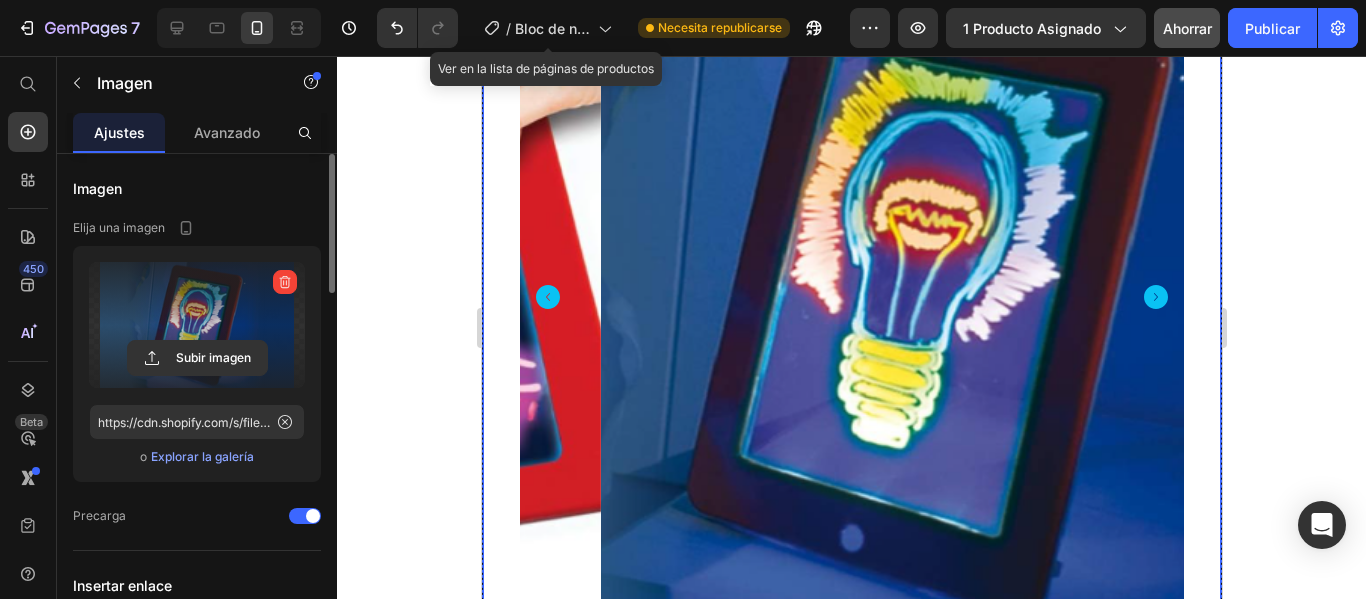 scroll, scrollTop: 200, scrollLeft: 0, axis: vertical 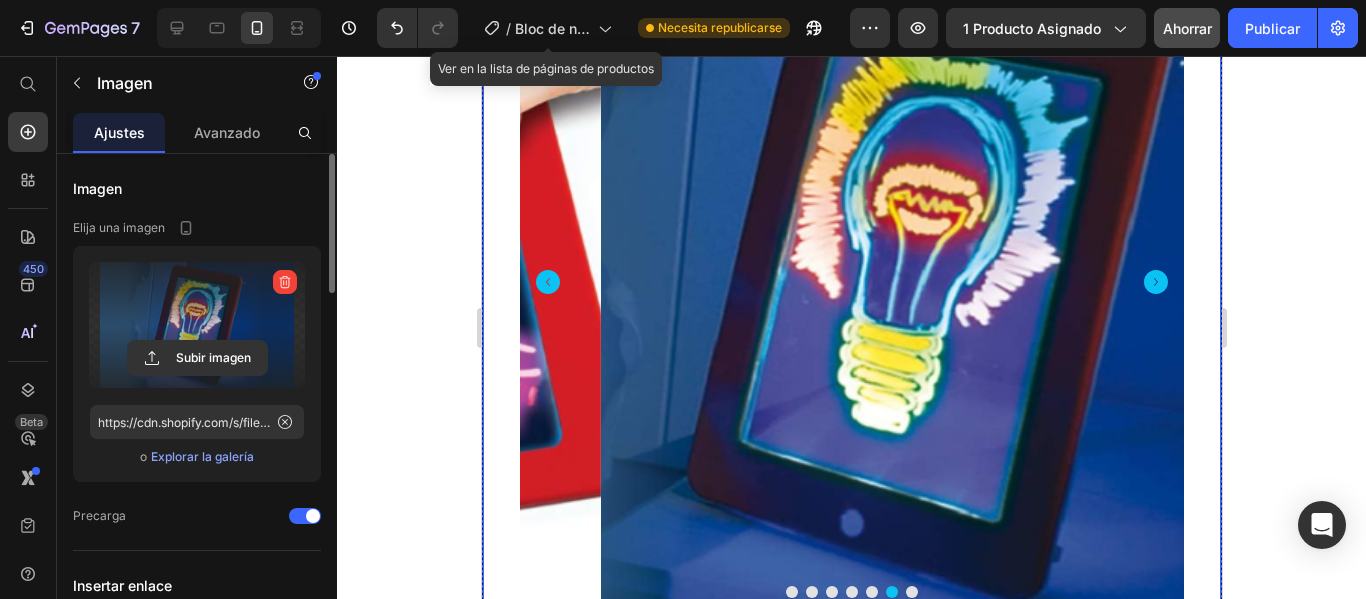 click at bounding box center (932, 282) 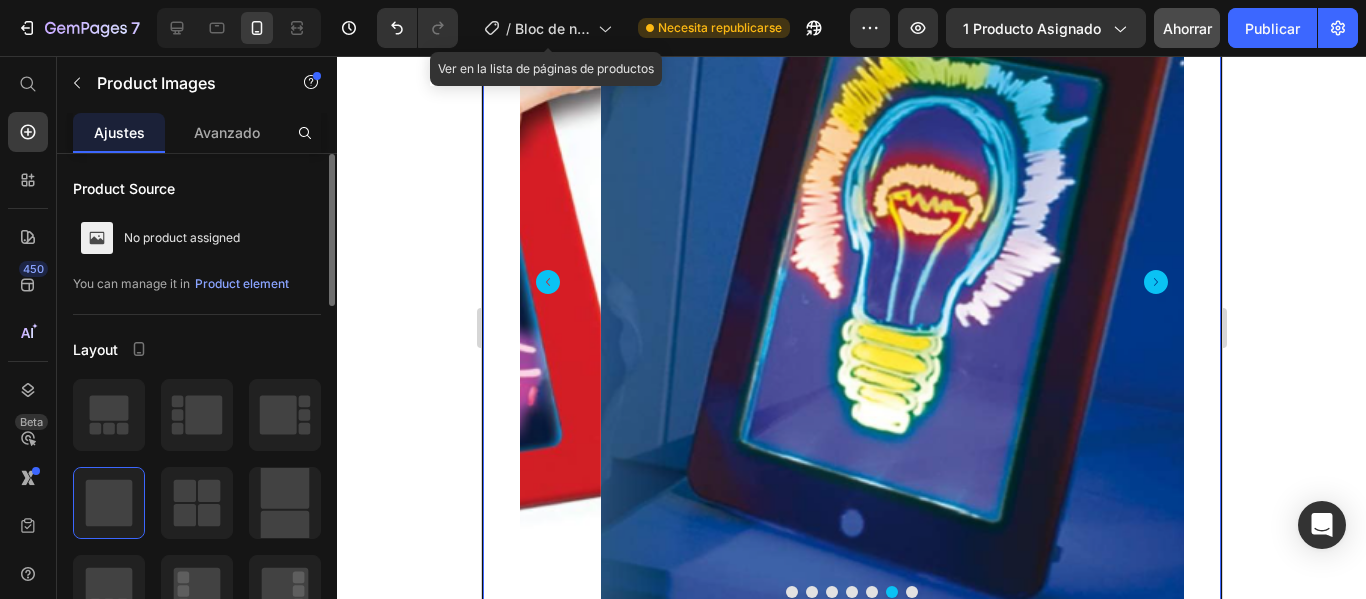 click 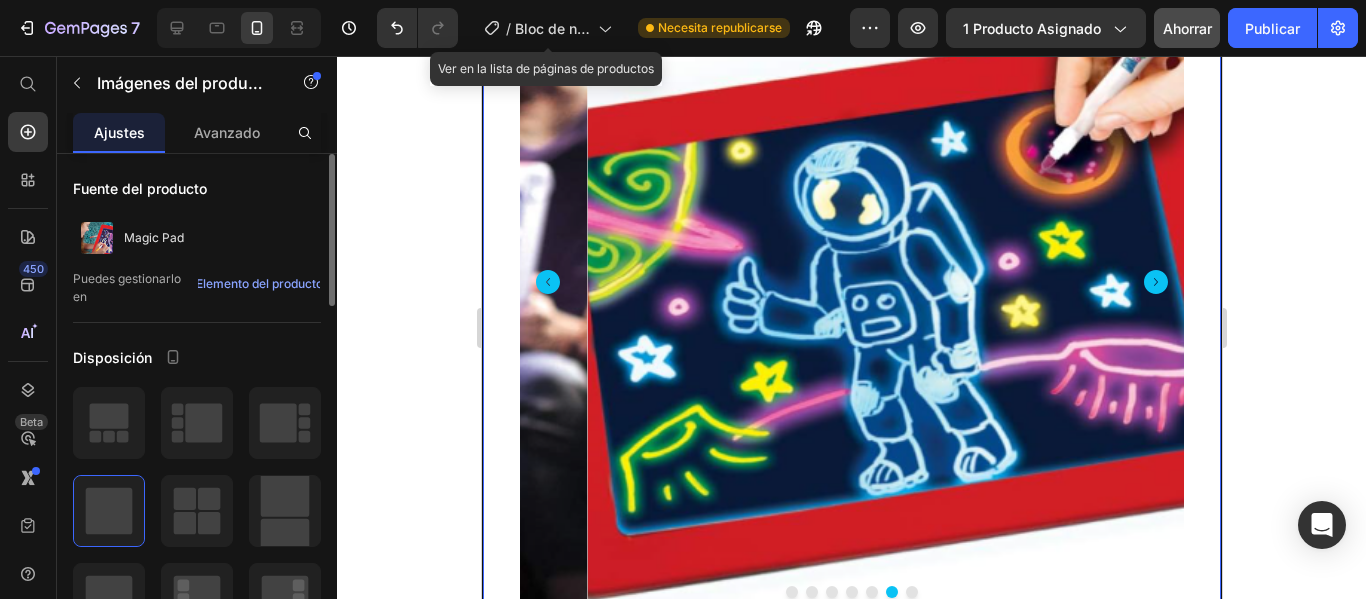 click 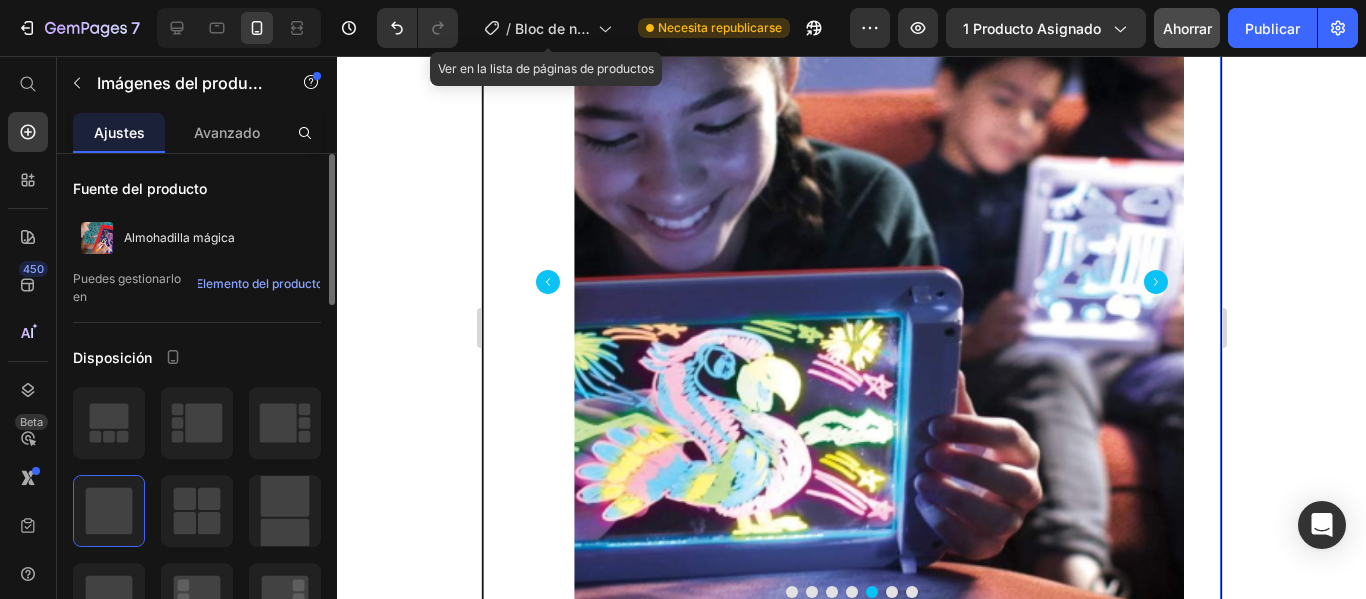 click 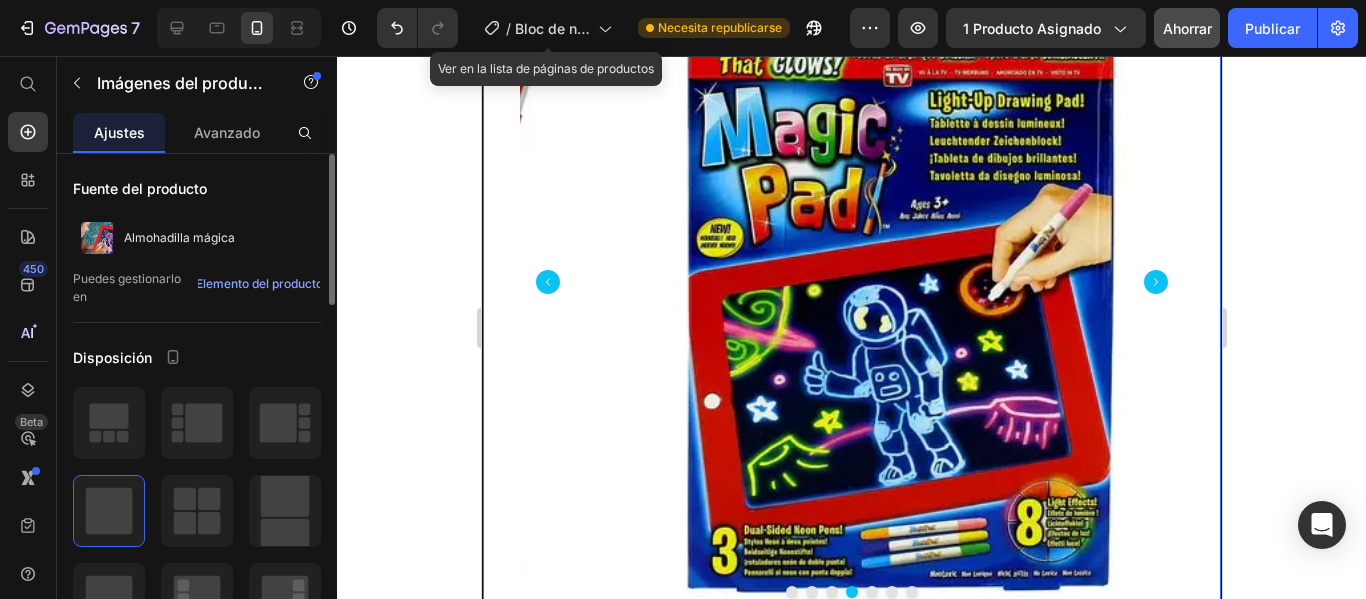click 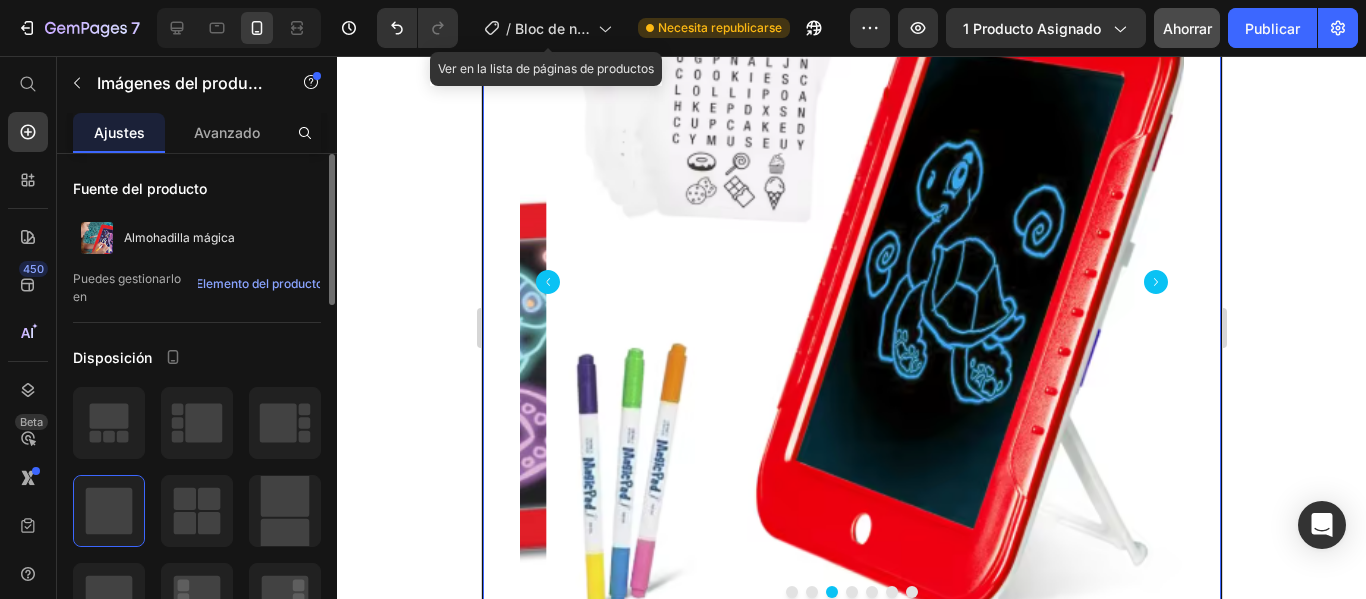 click 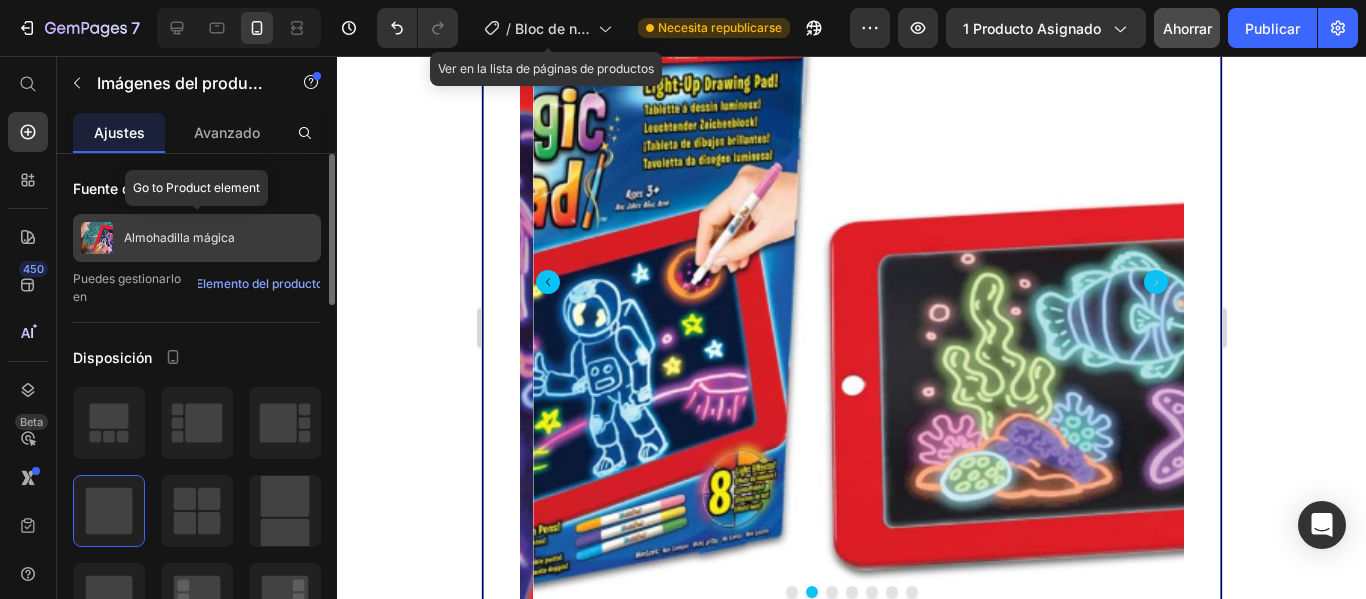scroll, scrollTop: 300, scrollLeft: 0, axis: vertical 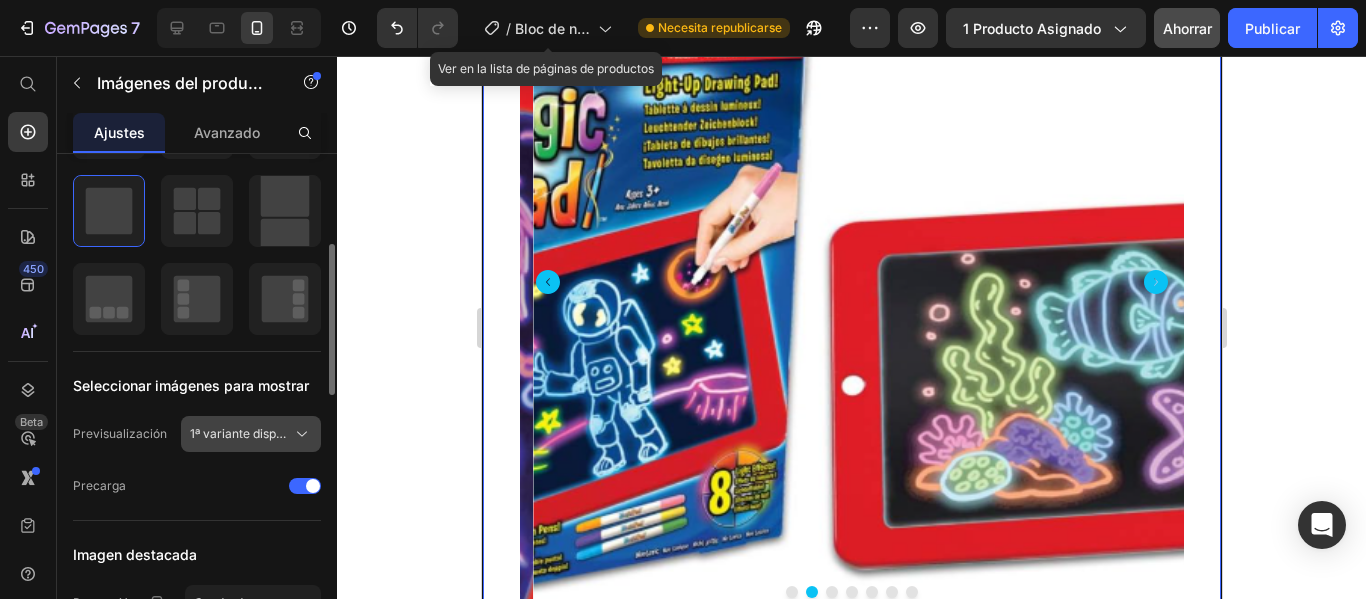 click 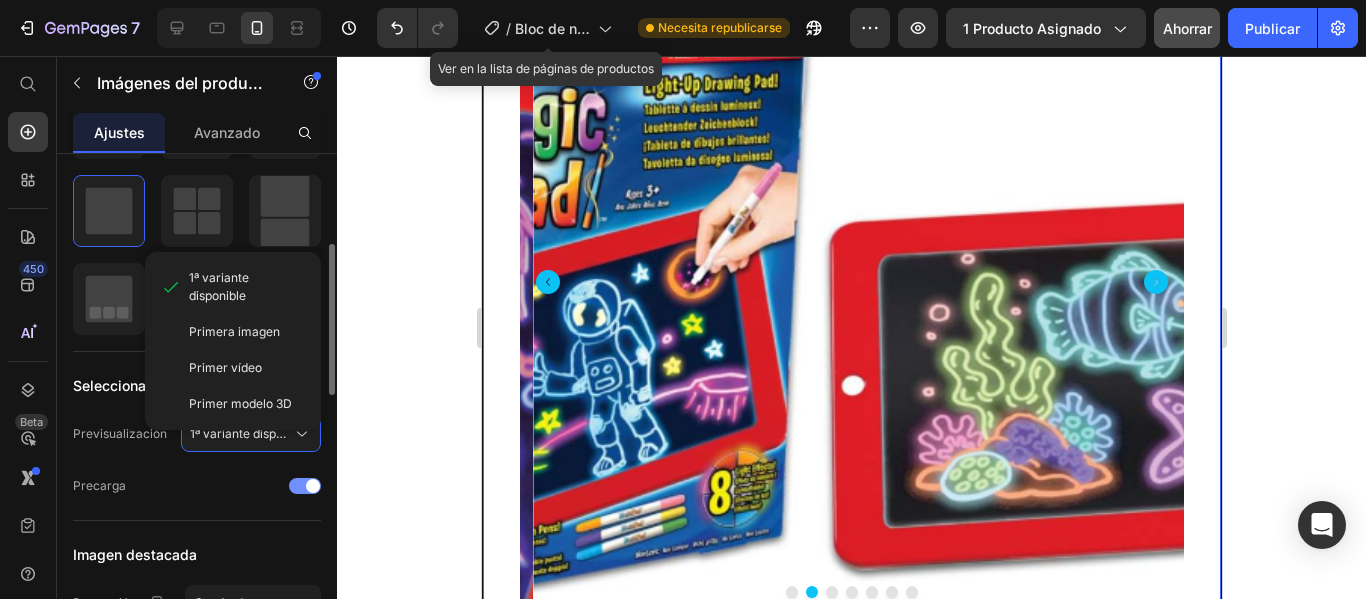 click on "Precarga" 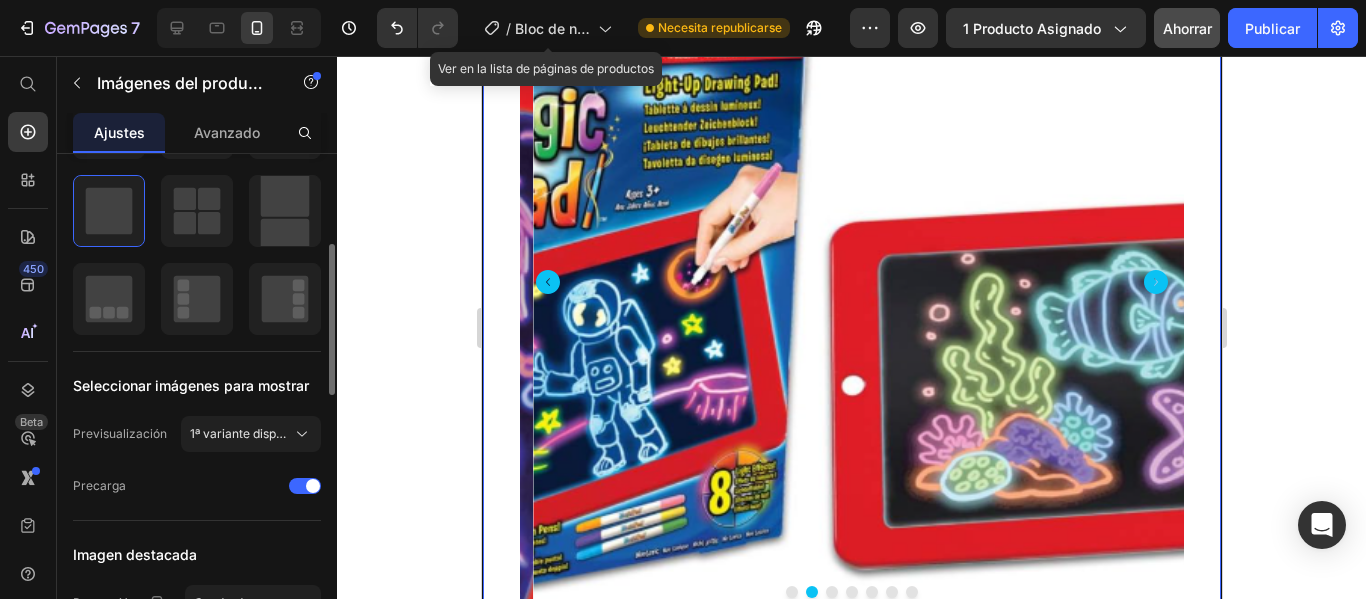 scroll, scrollTop: 600, scrollLeft: 0, axis: vertical 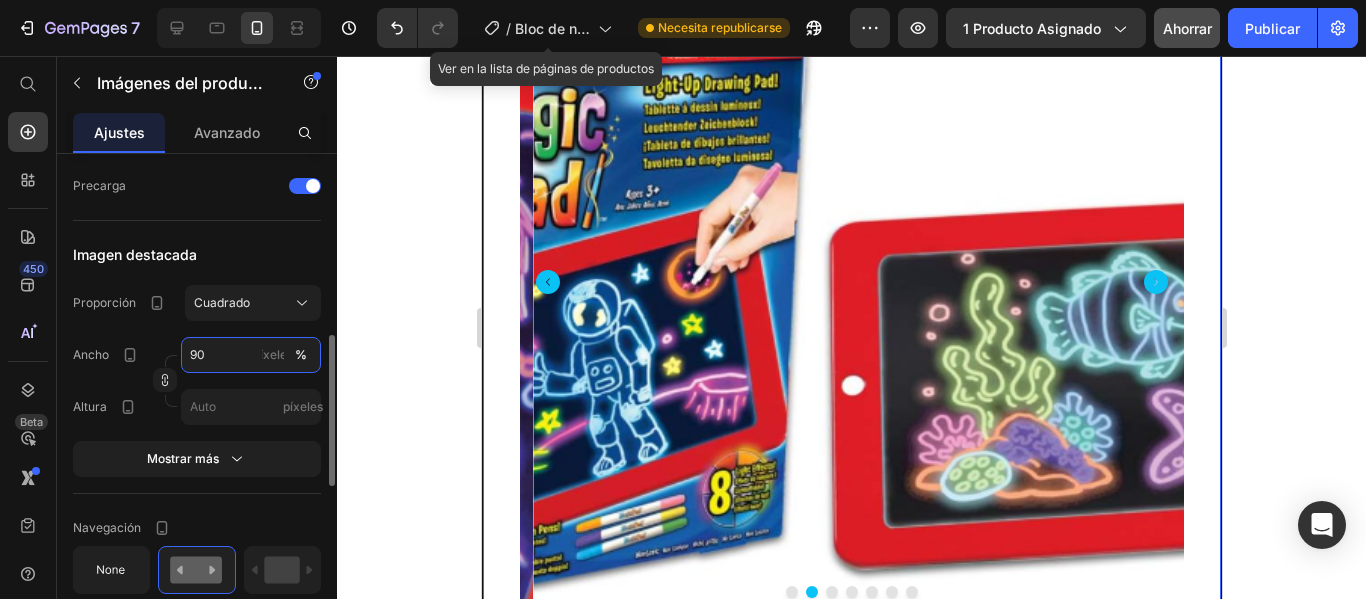 click on "90" at bounding box center (251, 355) 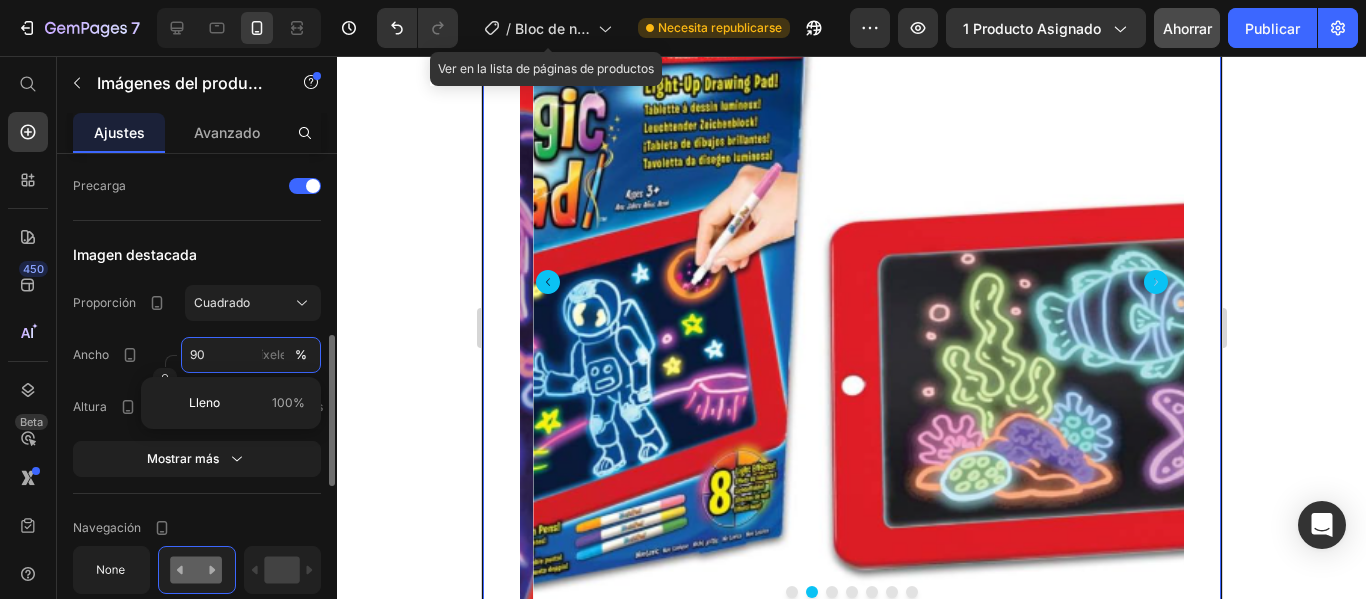 click on "90" at bounding box center [251, 355] 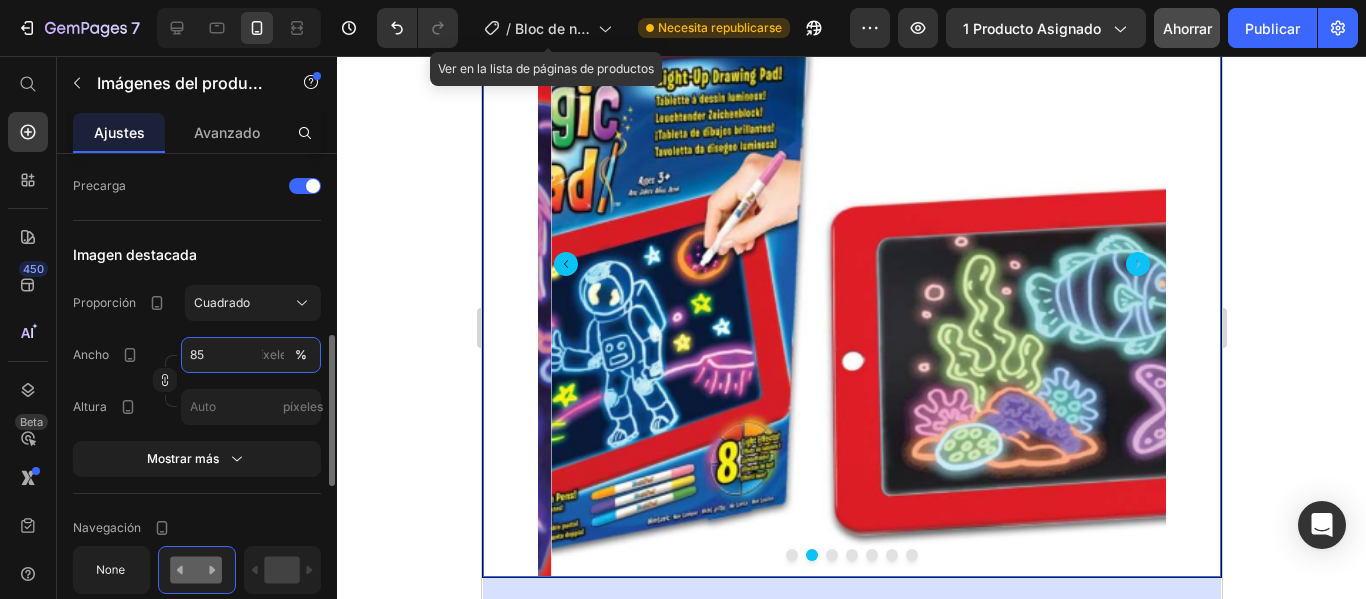 scroll, scrollTop: 755, scrollLeft: 0, axis: vertical 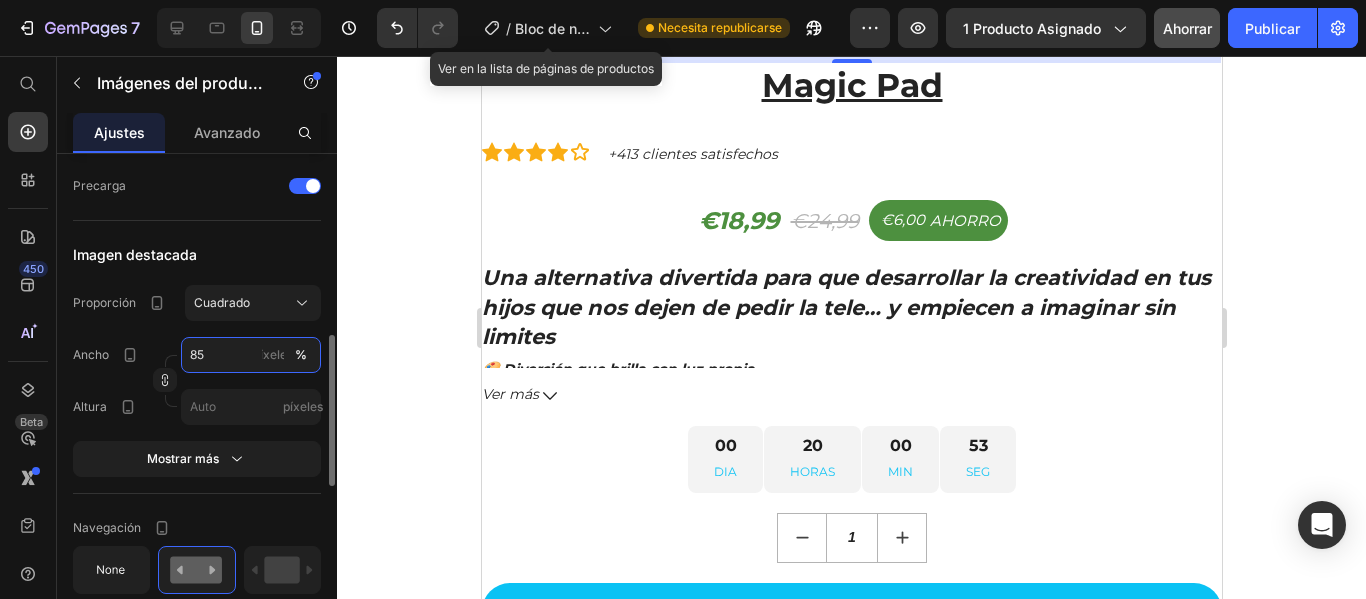type on "85" 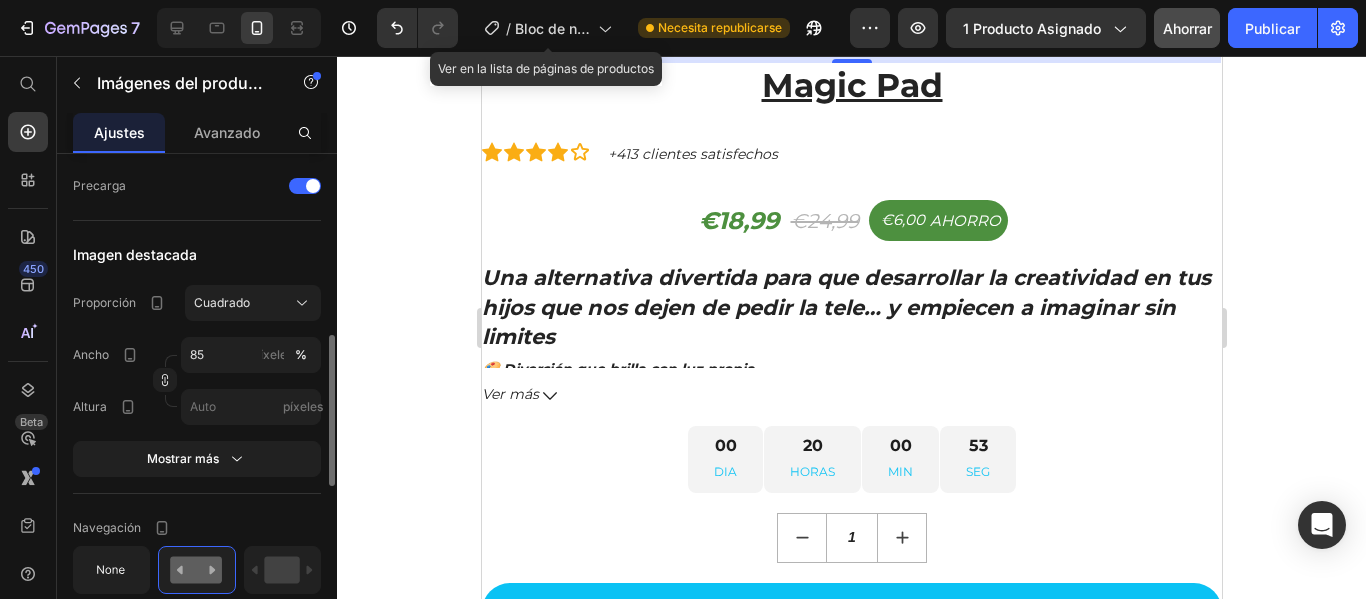 click on "Ancho 85 píxeles % Altura píxeles" 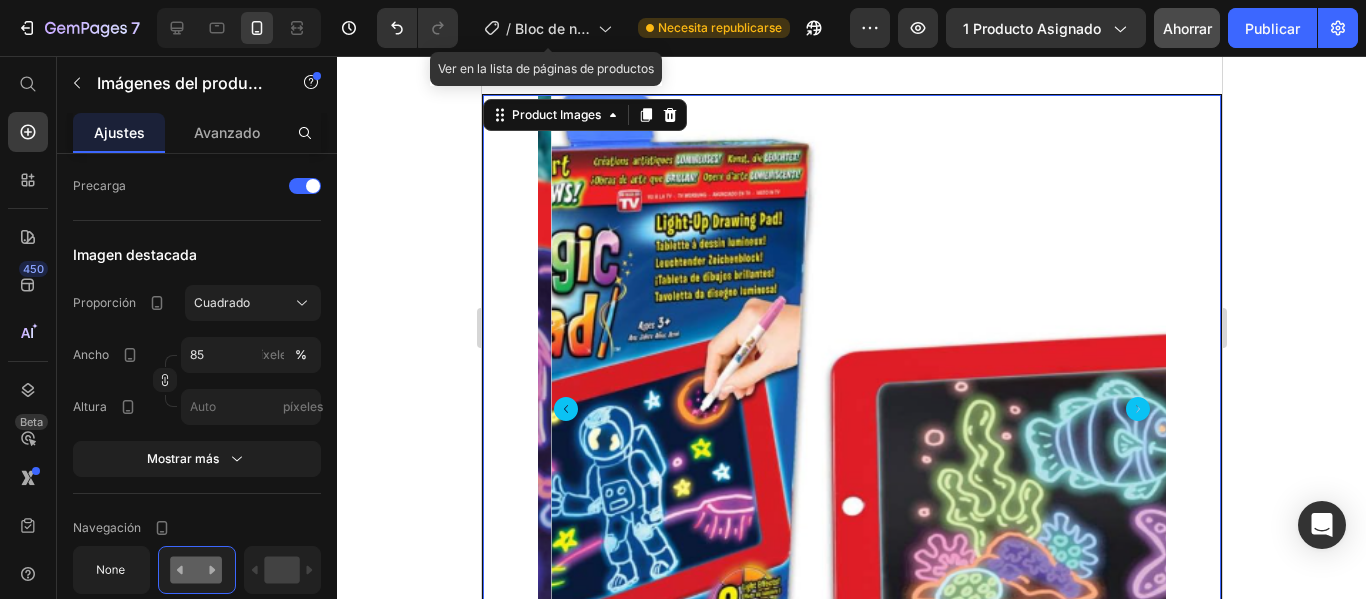 scroll, scrollTop: 0, scrollLeft: 0, axis: both 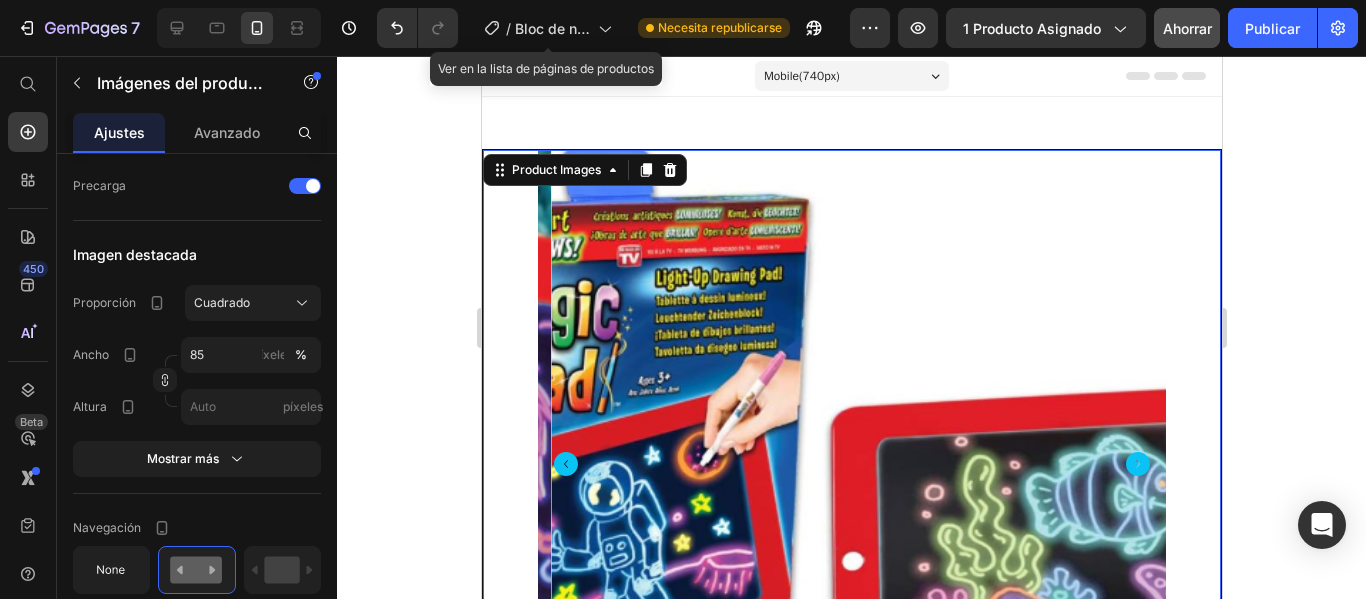 click at bounding box center [863, 463] 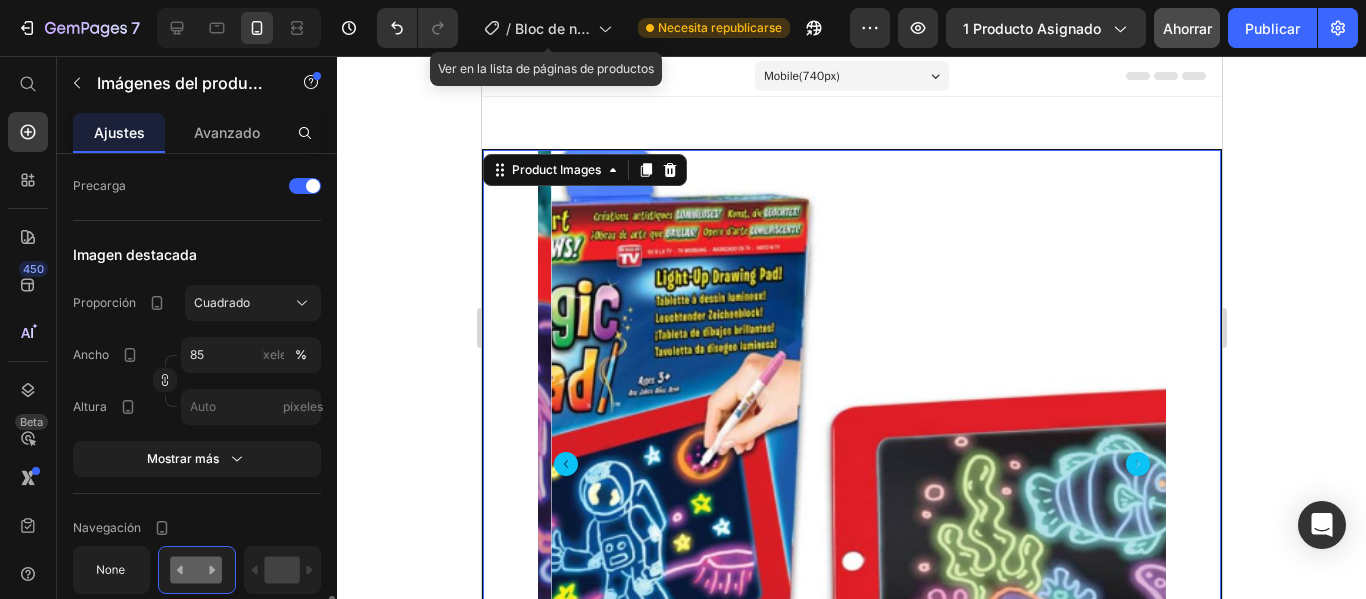 scroll, scrollTop: 800, scrollLeft: 0, axis: vertical 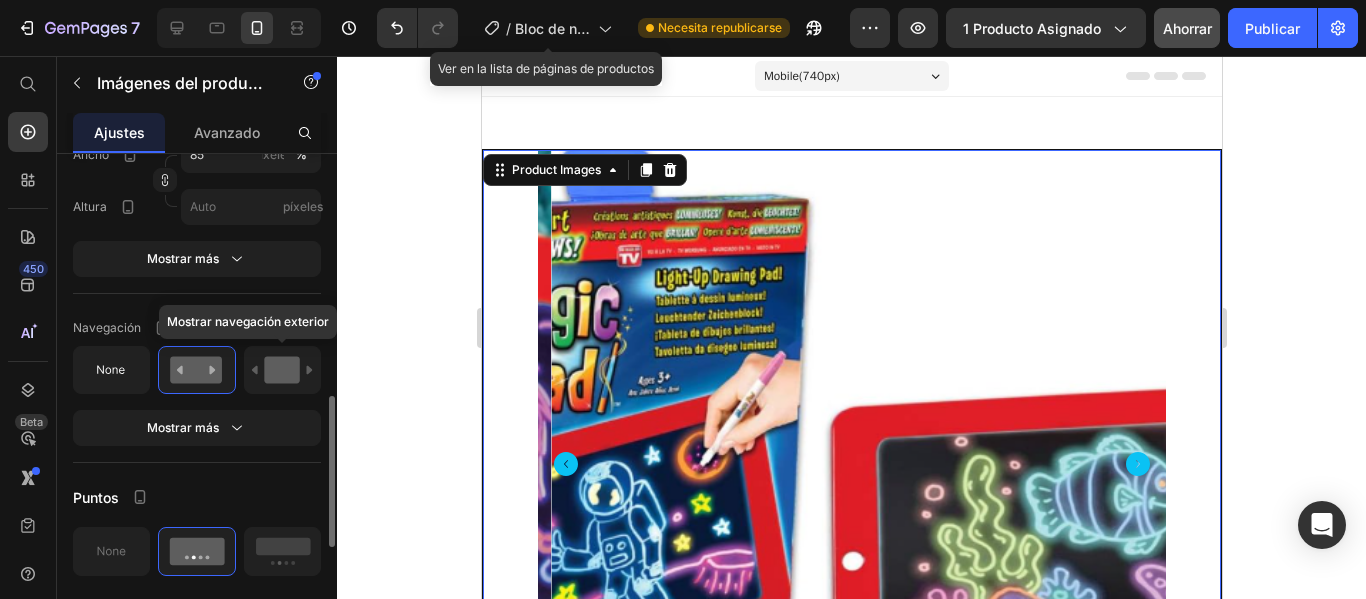 click 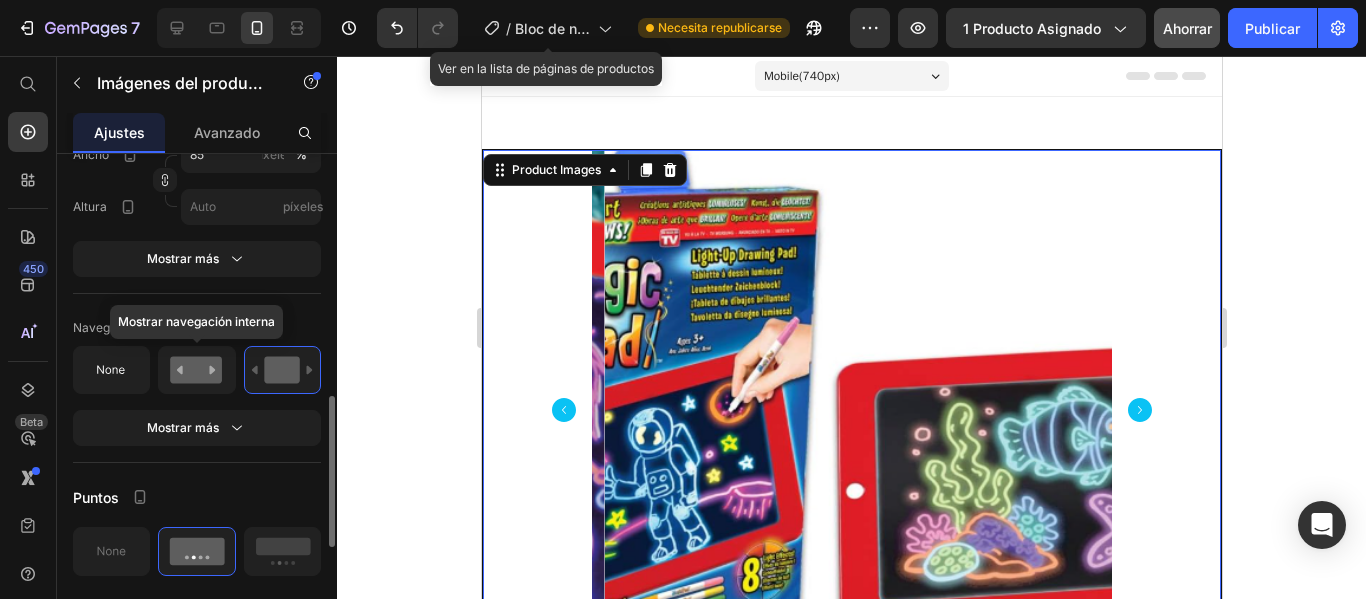 click 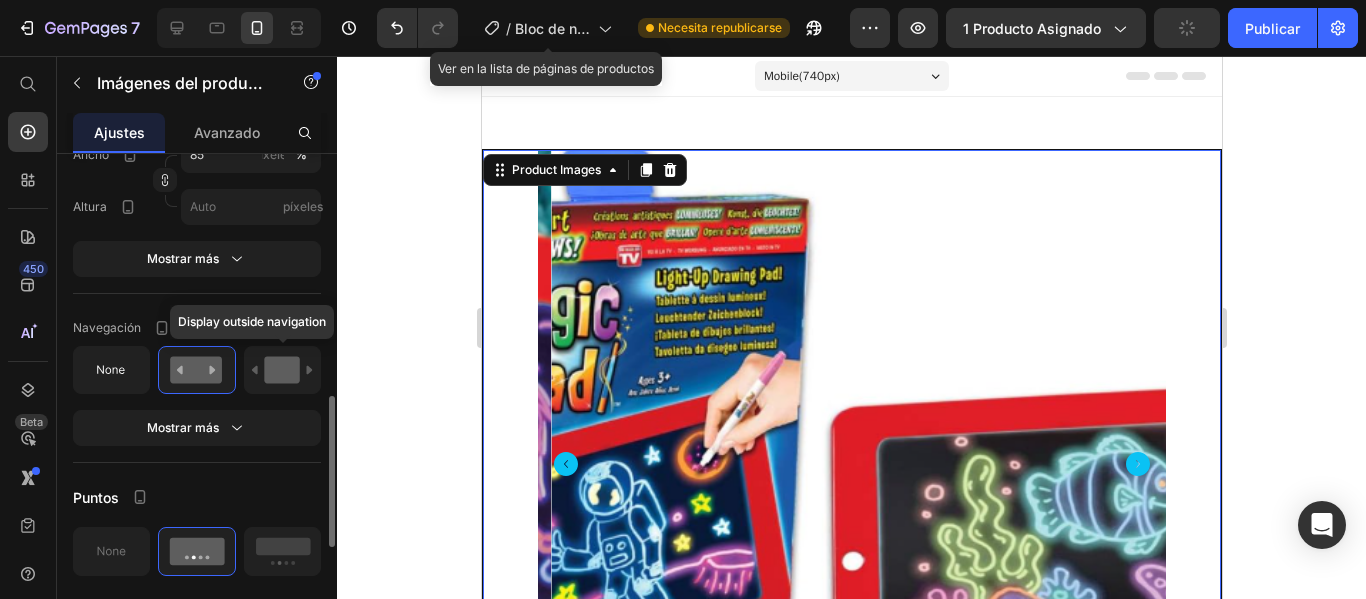 click 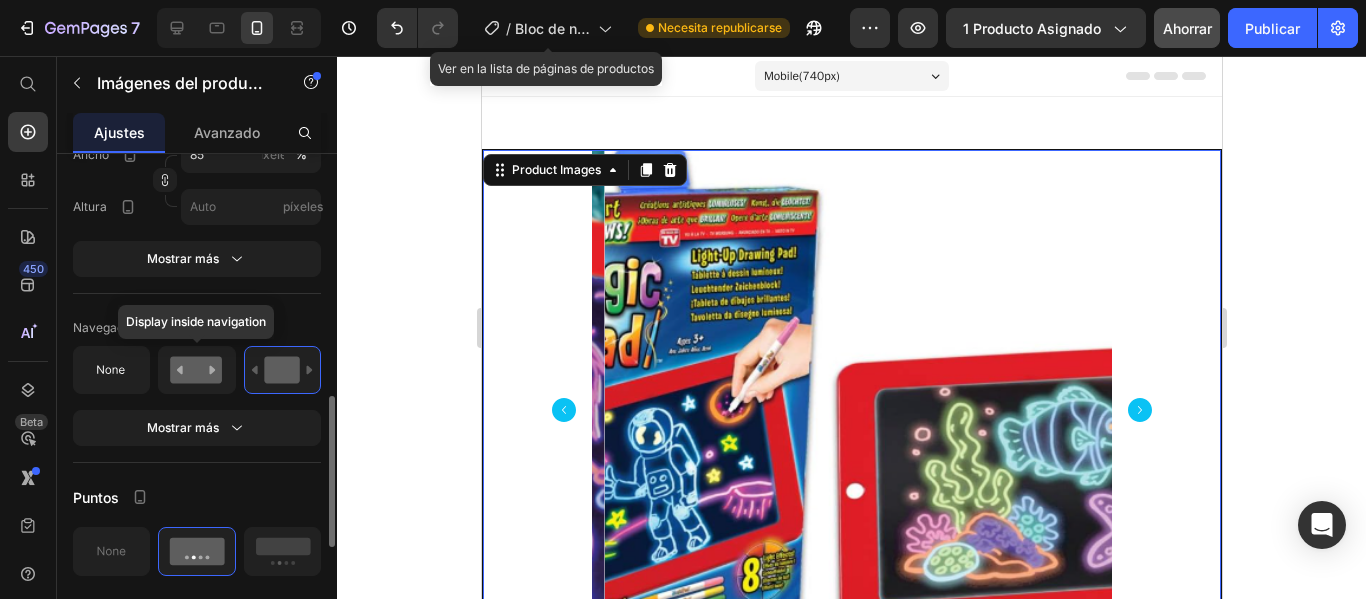 click 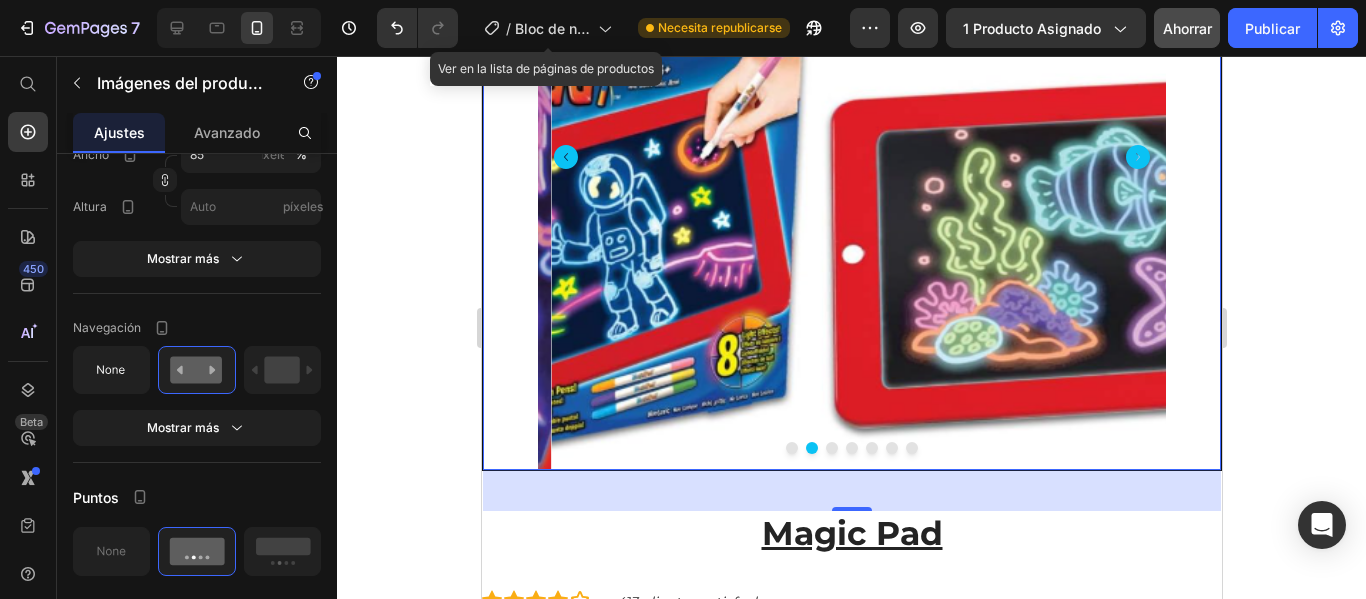 scroll, scrollTop: 200, scrollLeft: 0, axis: vertical 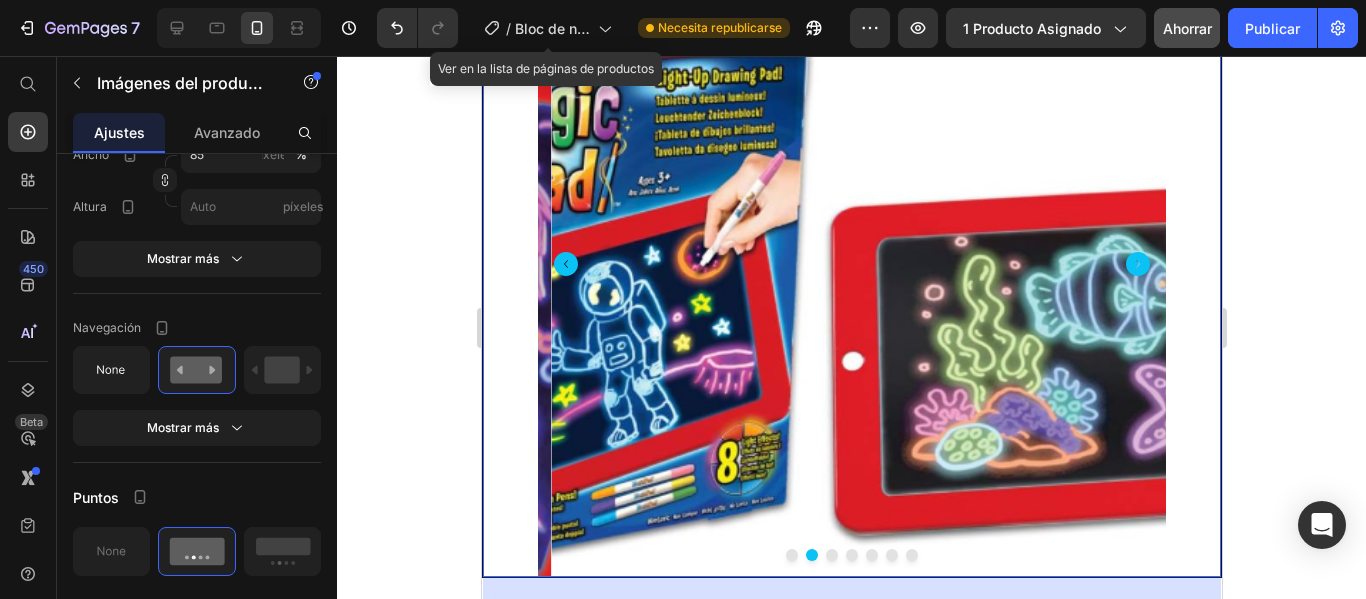 click 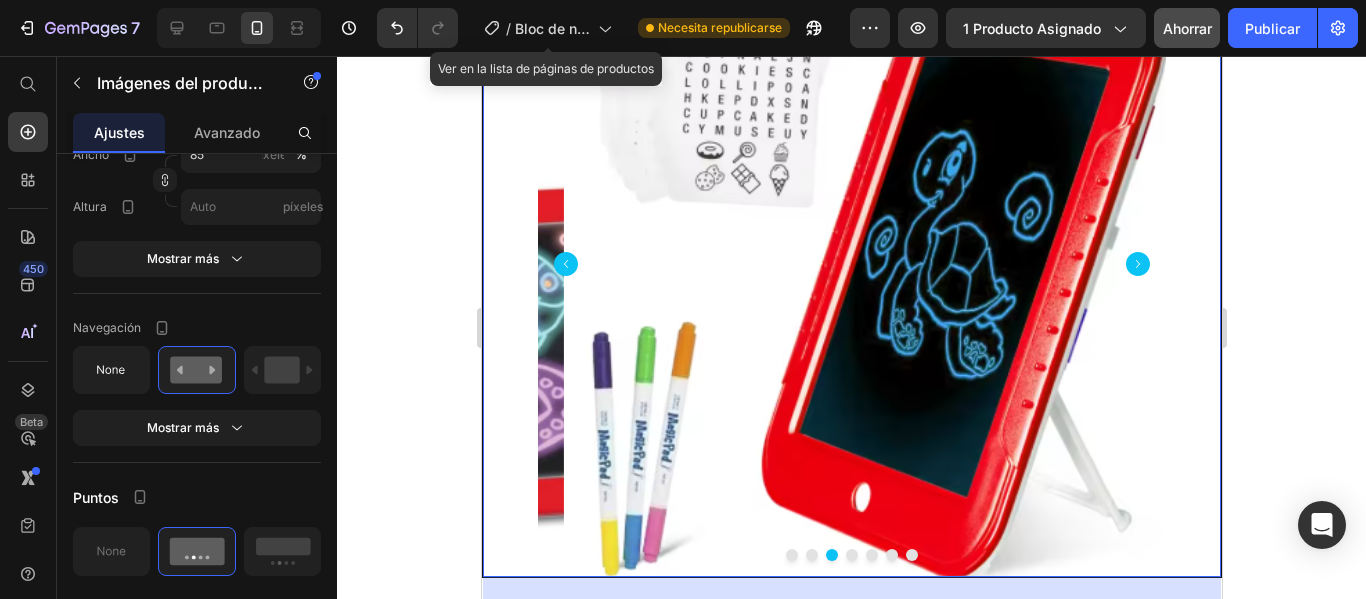 click 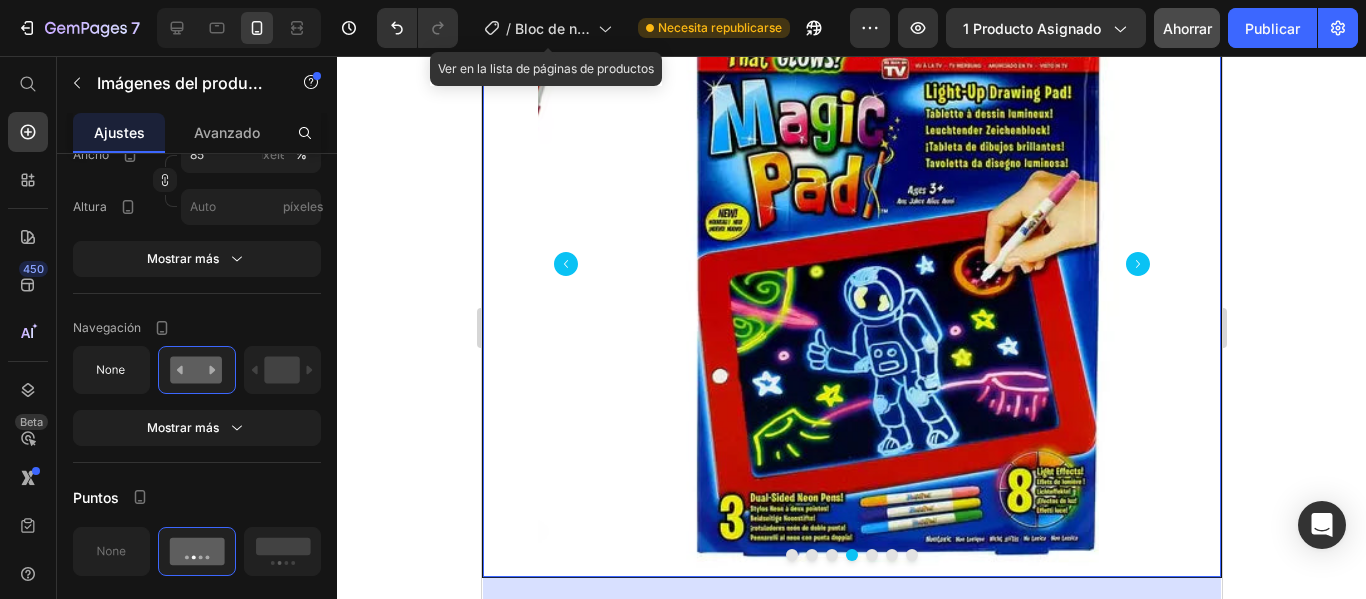 click 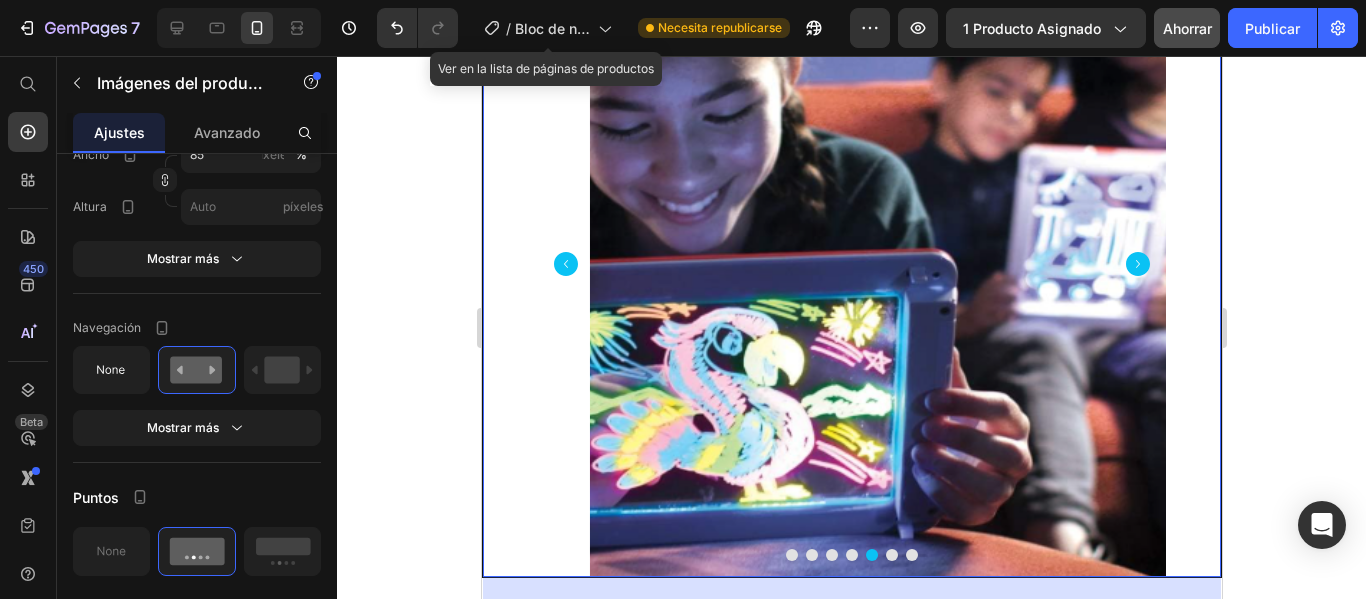 click 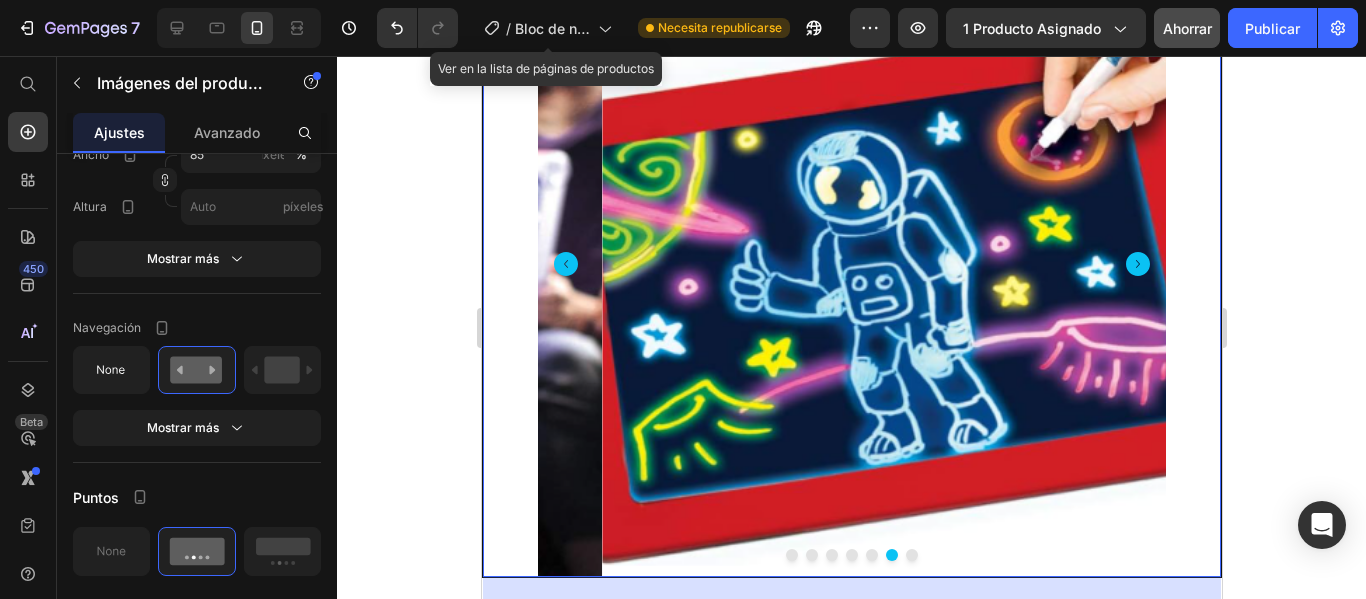 click 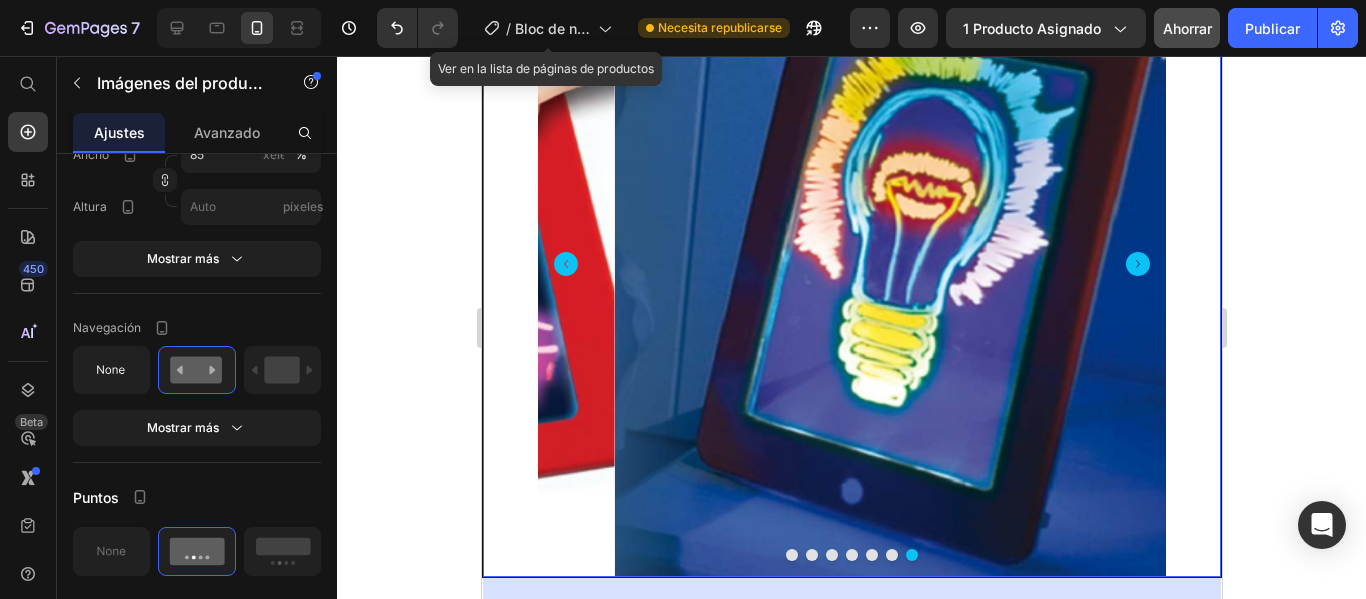 click 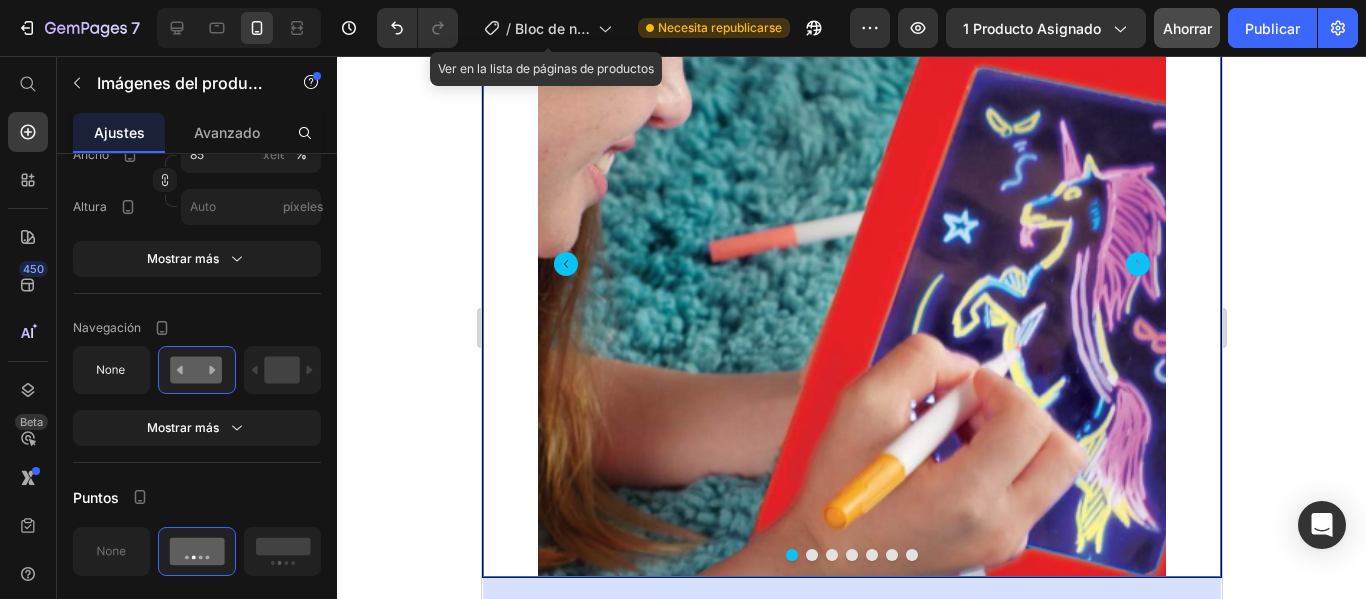 click 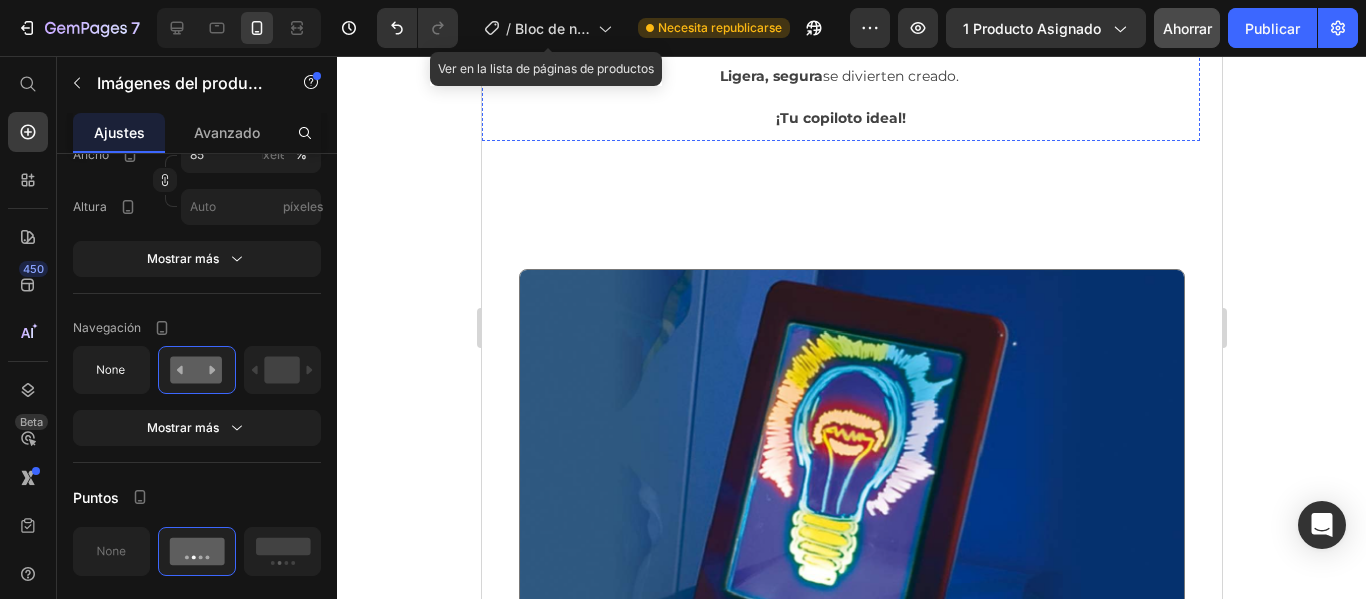 scroll, scrollTop: 3400, scrollLeft: 0, axis: vertical 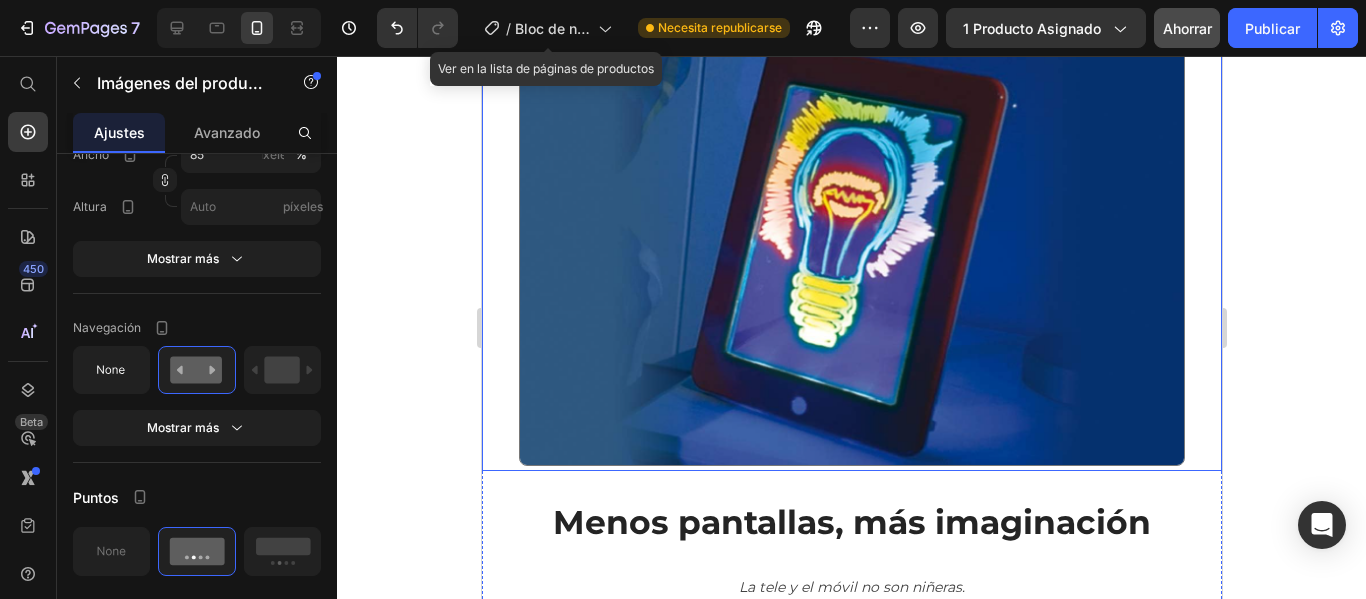 click at bounding box center [851, 248] 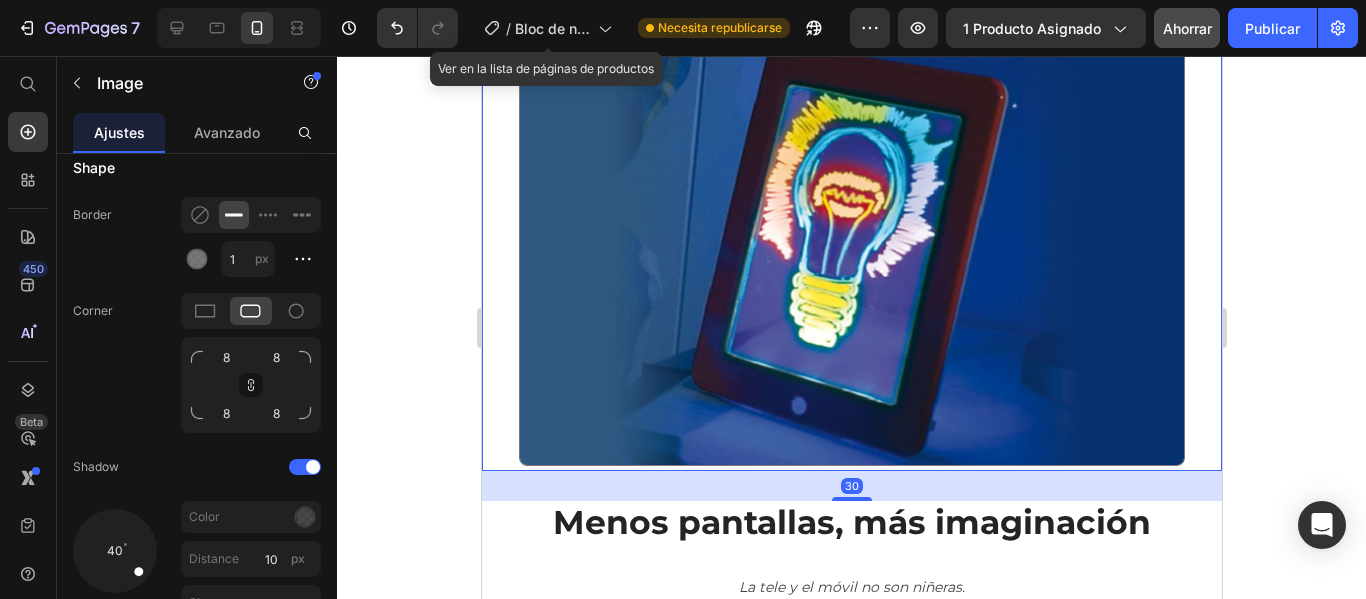 scroll, scrollTop: 0, scrollLeft: 0, axis: both 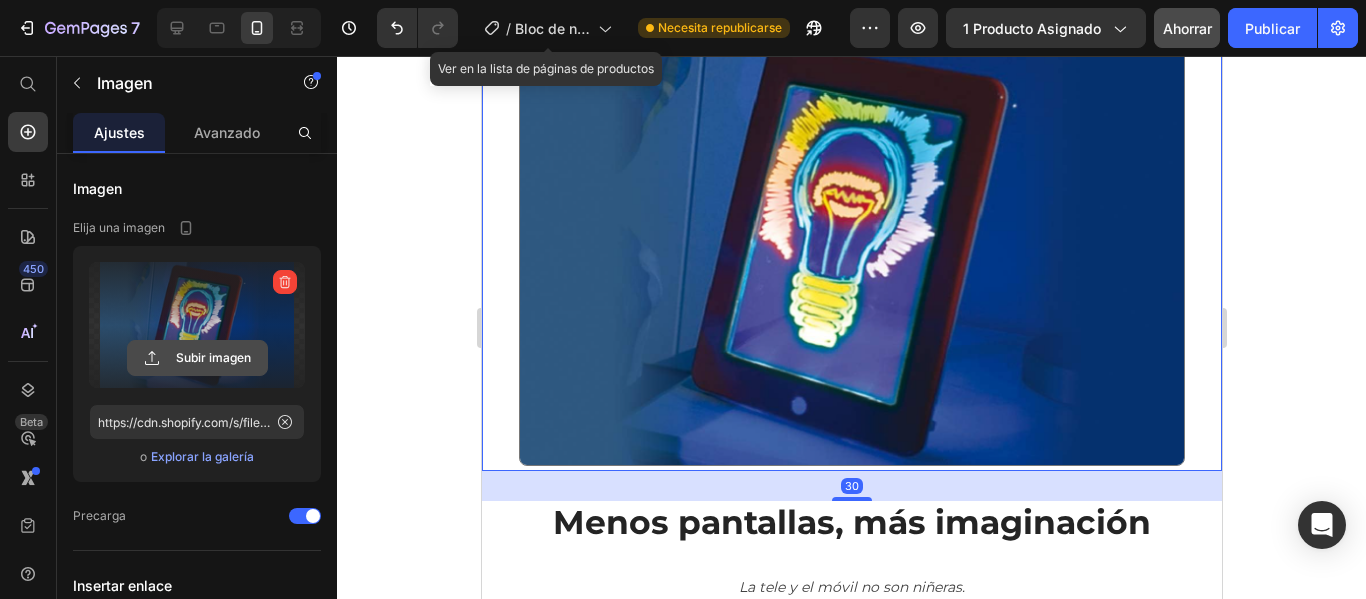 click 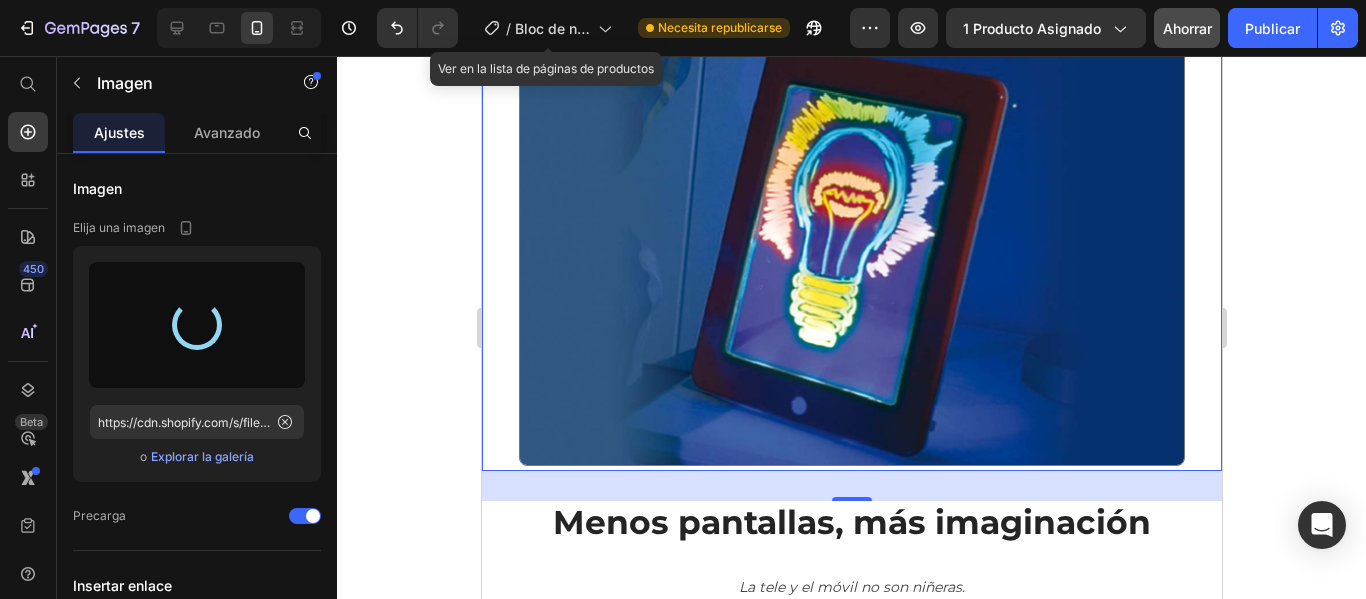 type on "https://cdn.shopify.com/s/files/1/0905/5384/4046/files/gempages_559748872570667813-9ae0cefe-8e2d-4d56-abf6-0acc2d30aa31.png" 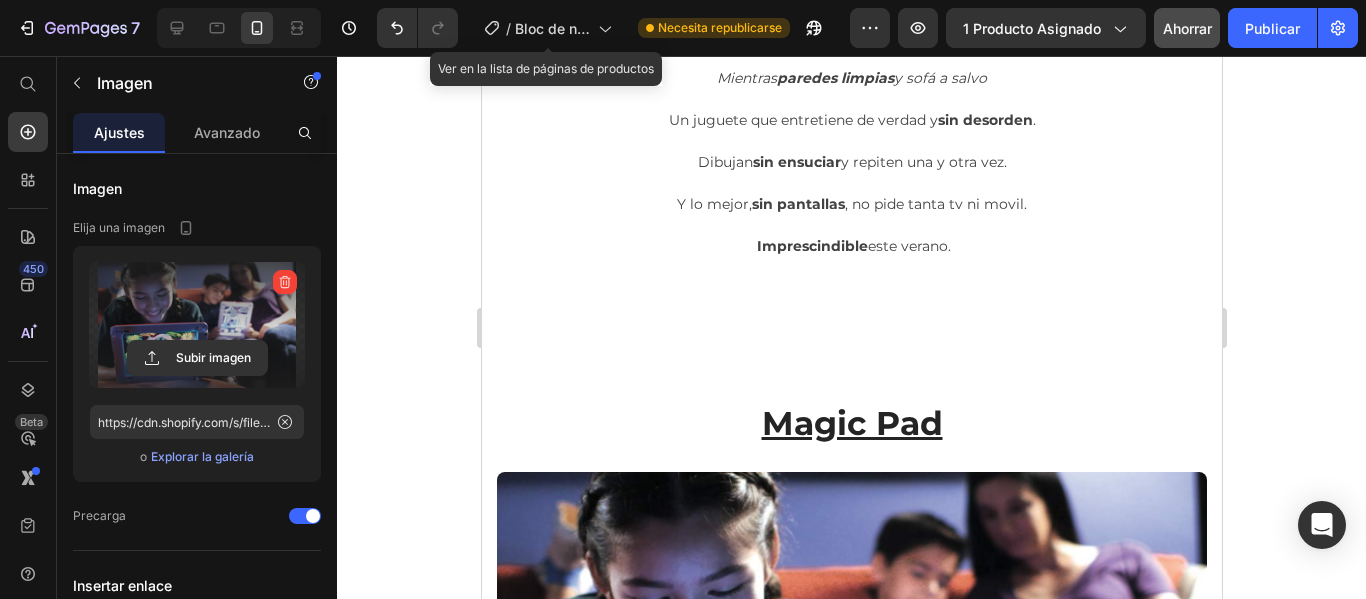 scroll, scrollTop: 5730, scrollLeft: 0, axis: vertical 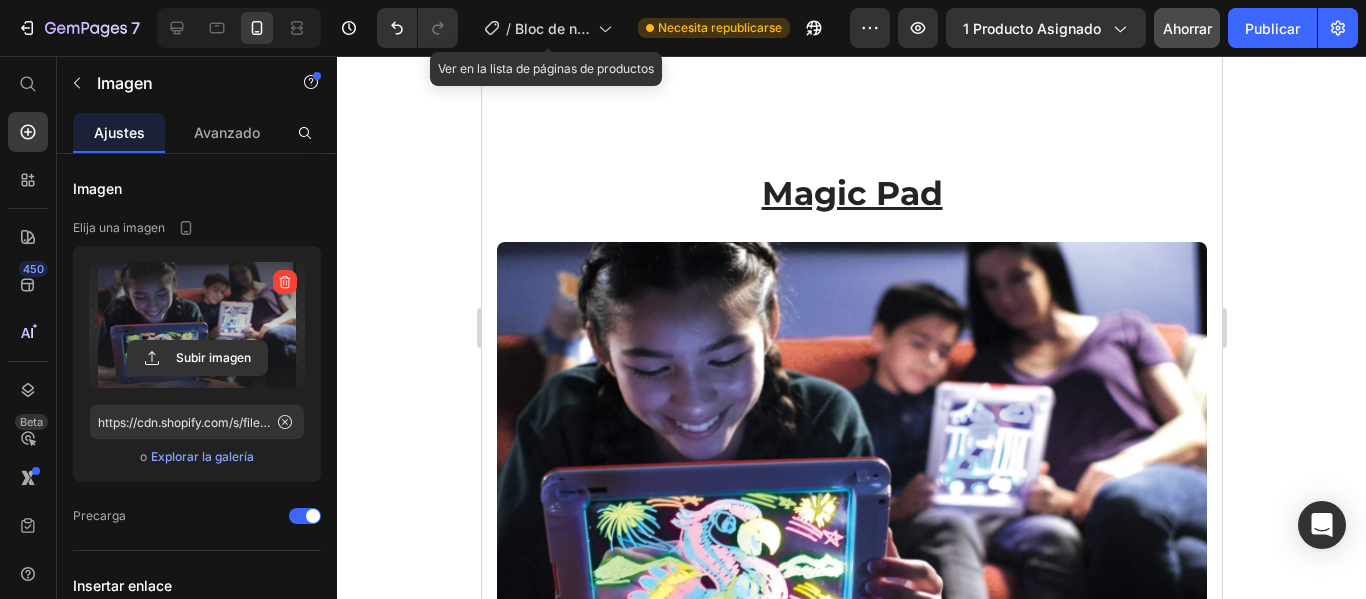 click at bounding box center (851, 467) 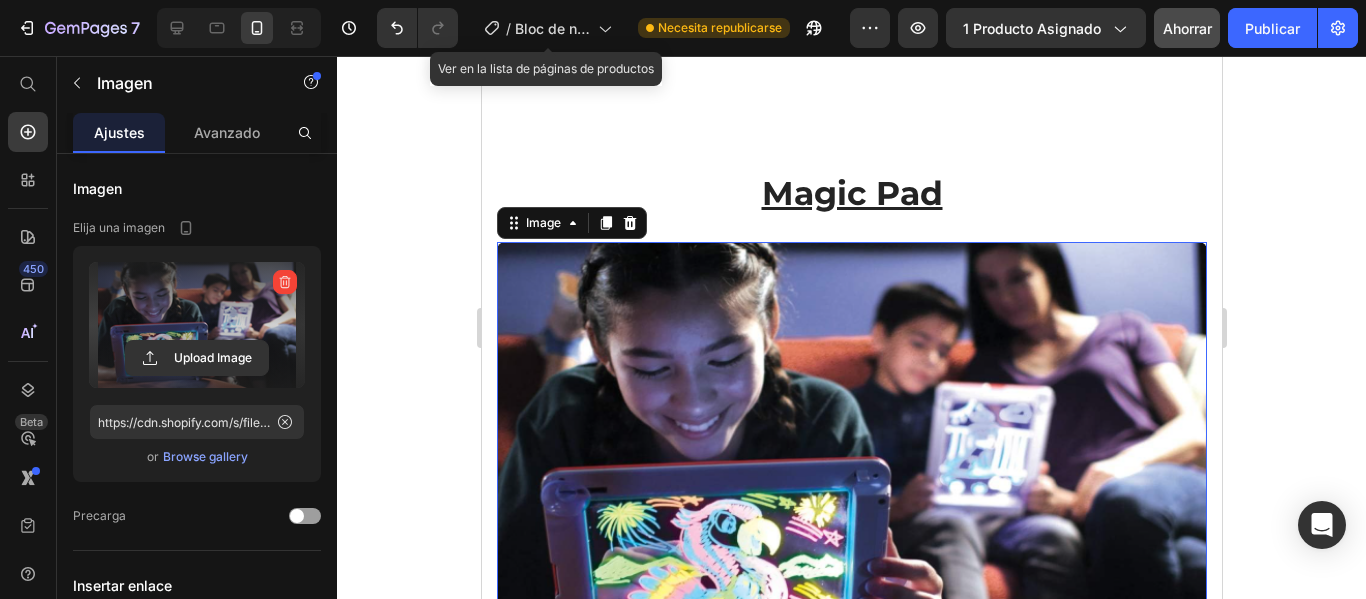 click at bounding box center (197, 325) 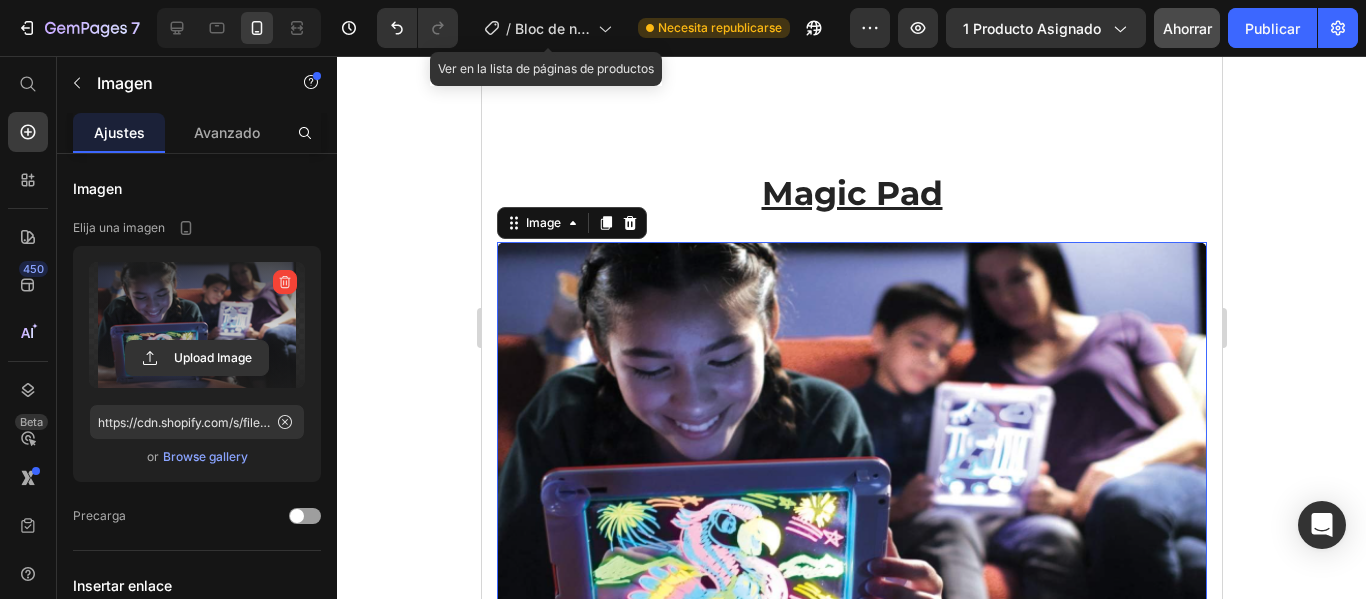 scroll, scrollTop: 6100, scrollLeft: 0, axis: vertical 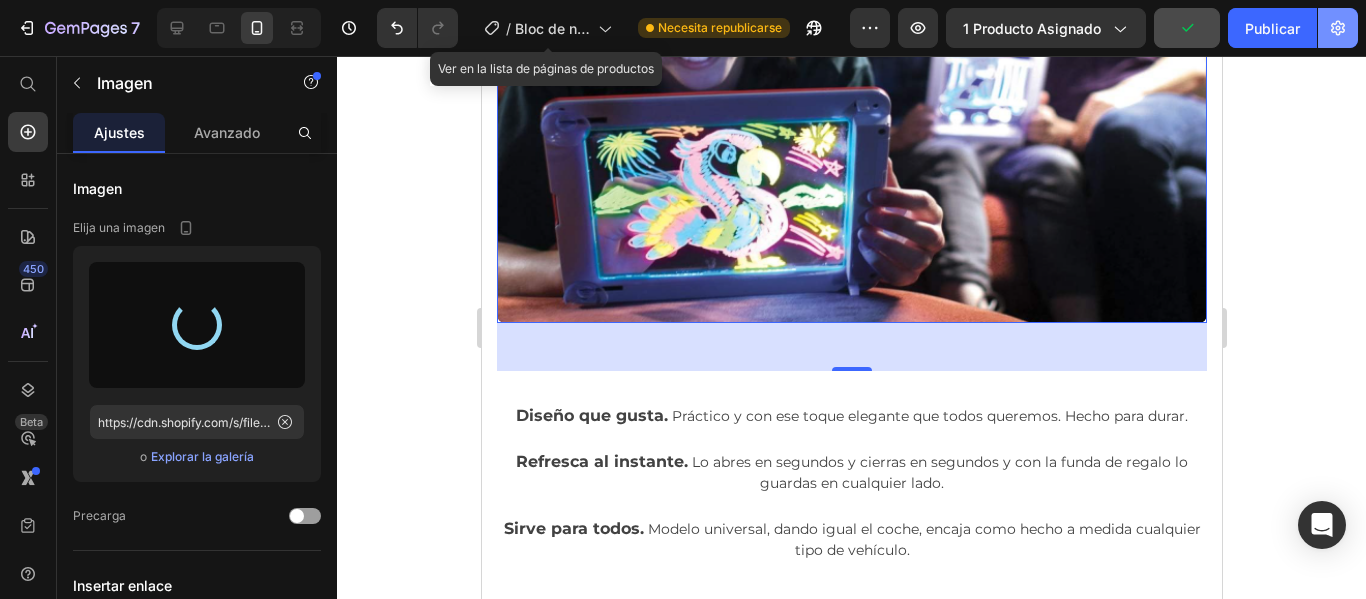 type on "https://cdn.shopify.com/s/files/1/0905/5384/4046/files/gempages_559748872570667813-30cd5b95-bad4-49f2-8e3d-f08287aa95ed.png" 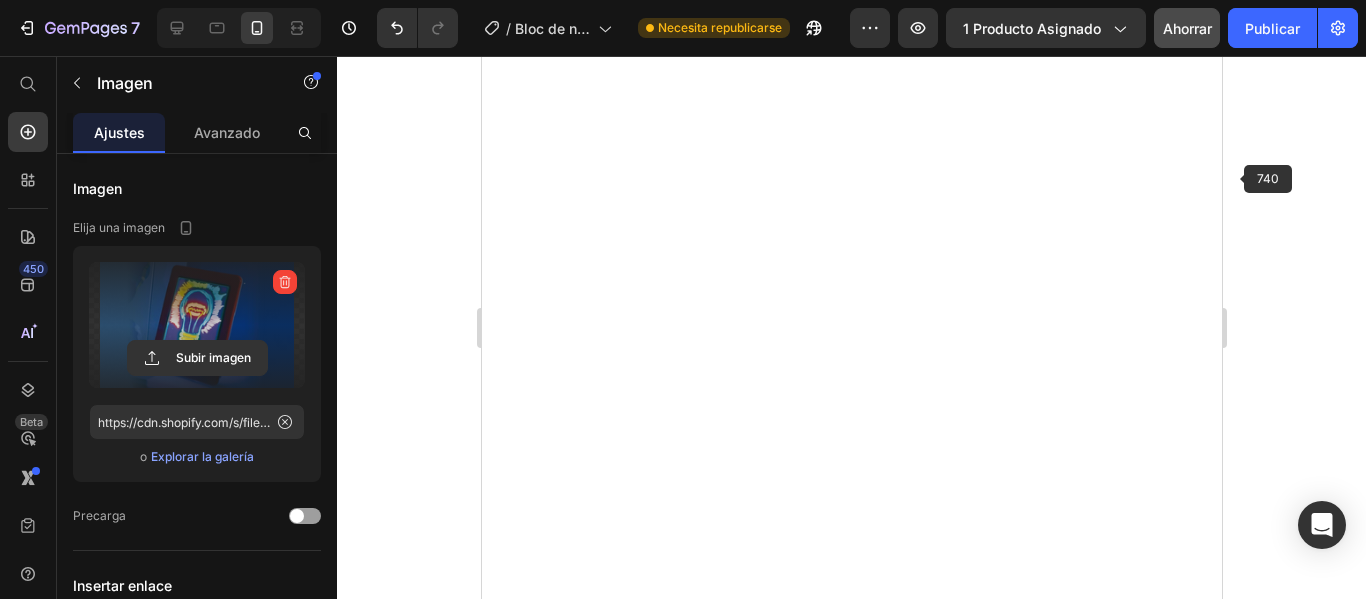 scroll, scrollTop: 1511, scrollLeft: 0, axis: vertical 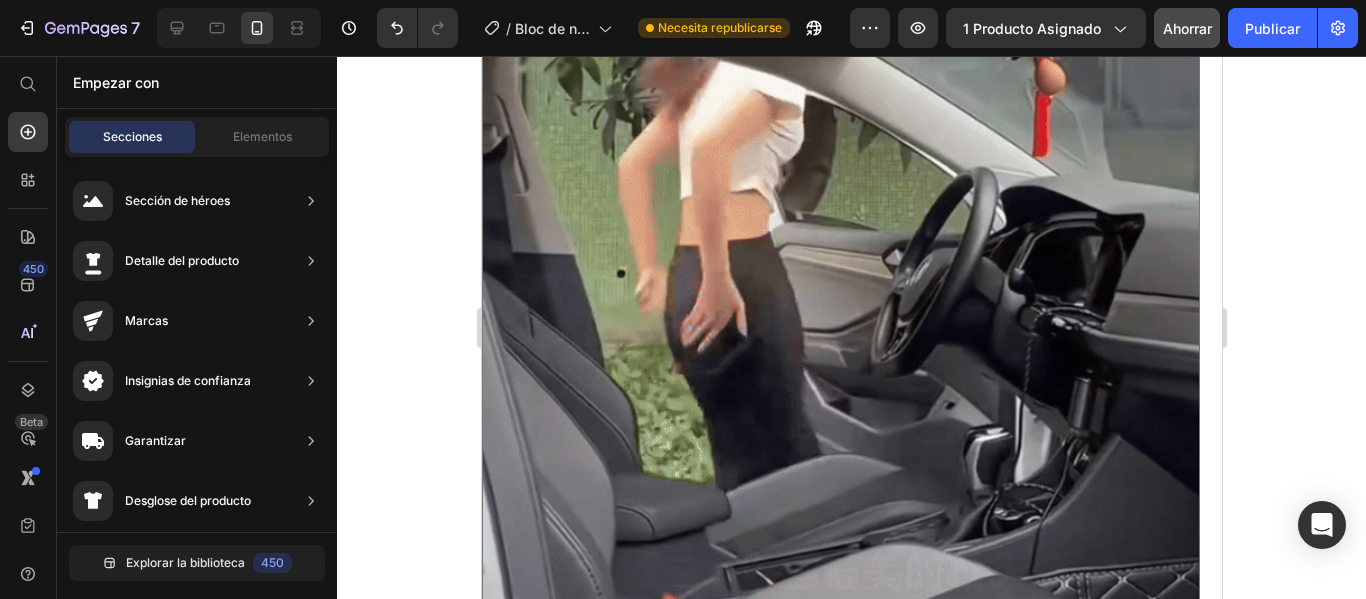 drag, startPoint x: 1215, startPoint y: 135, endPoint x: 1166, endPoint y: 58, distance: 91.26884 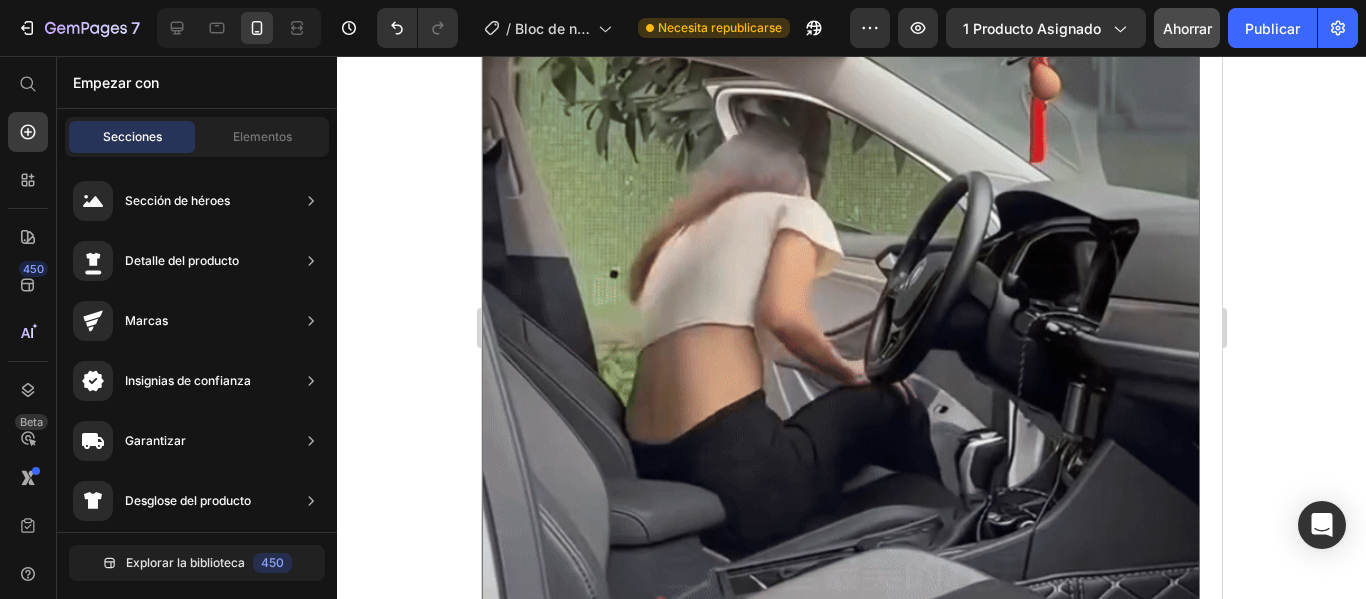 click at bounding box center [840, 215] 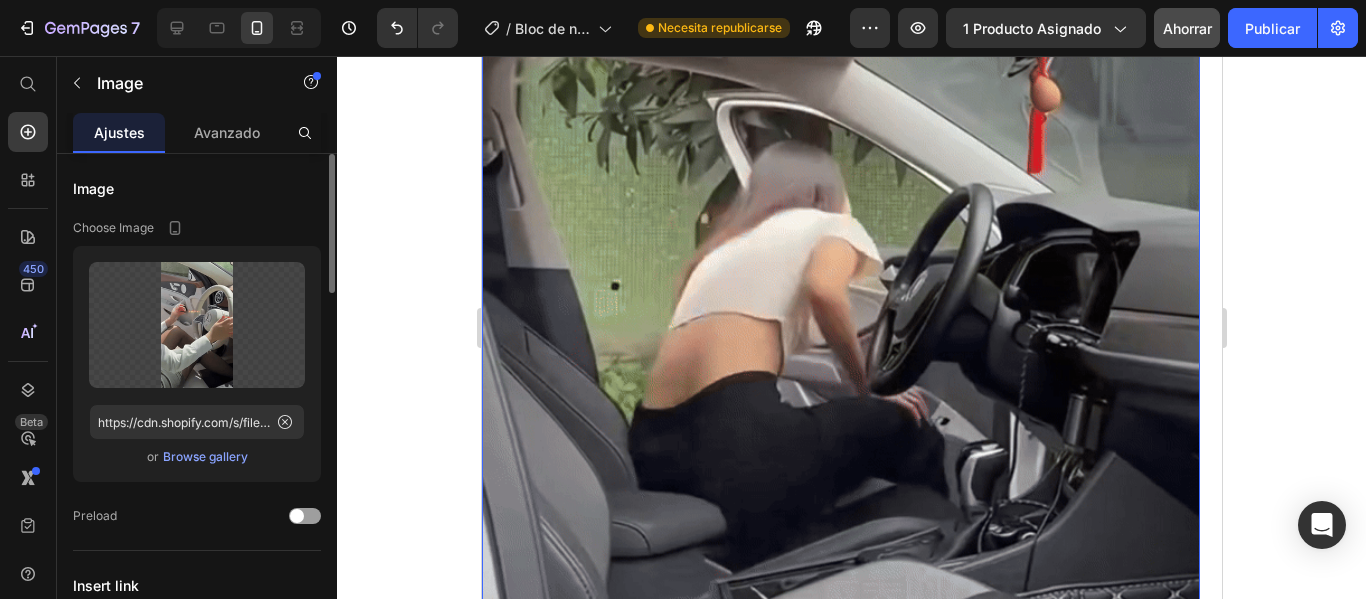 scroll, scrollTop: 1989, scrollLeft: 0, axis: vertical 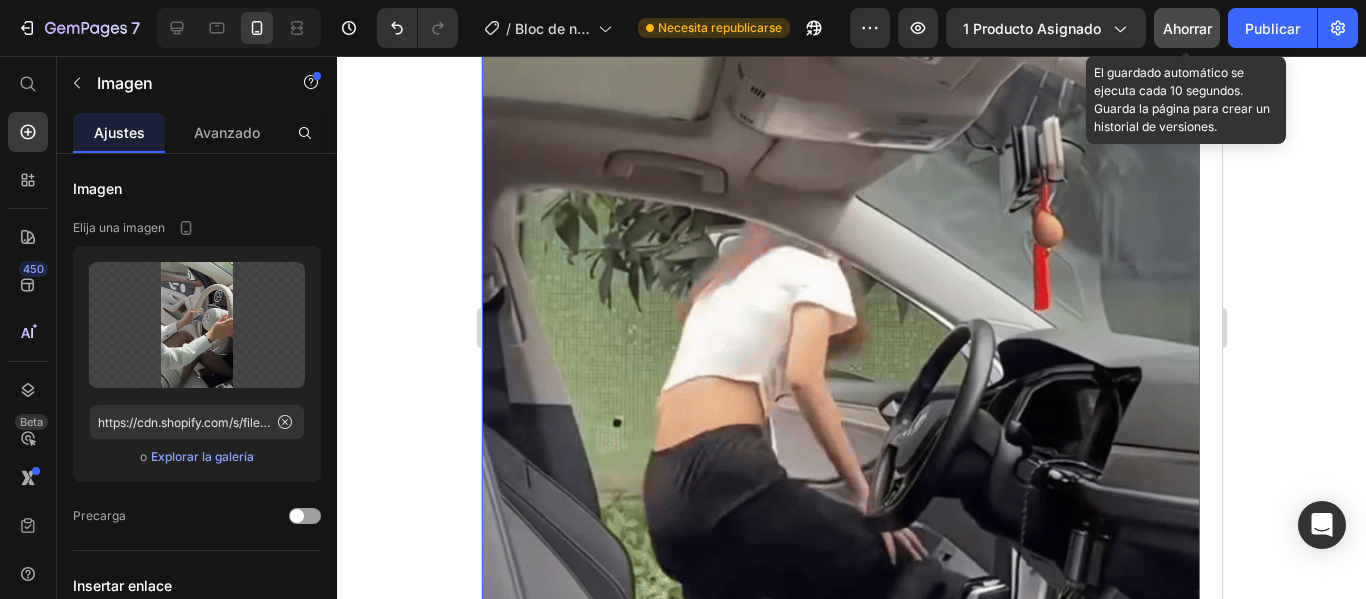 click on "Ahorrar" at bounding box center [1187, 28] 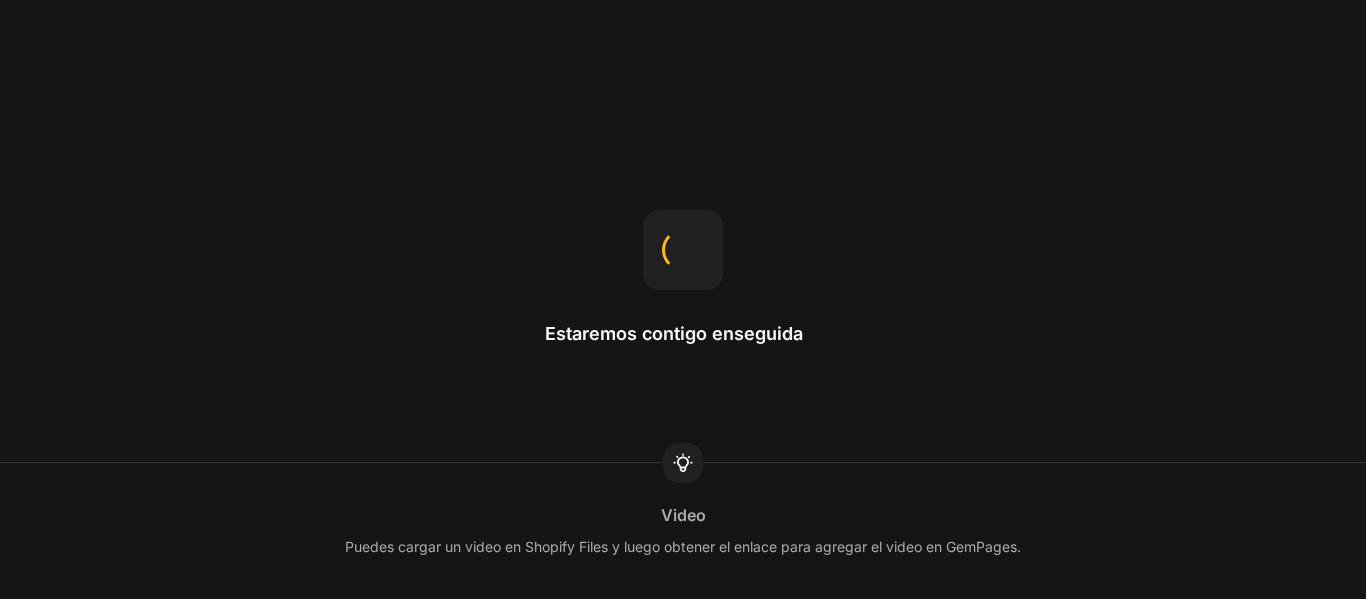scroll, scrollTop: 0, scrollLeft: 0, axis: both 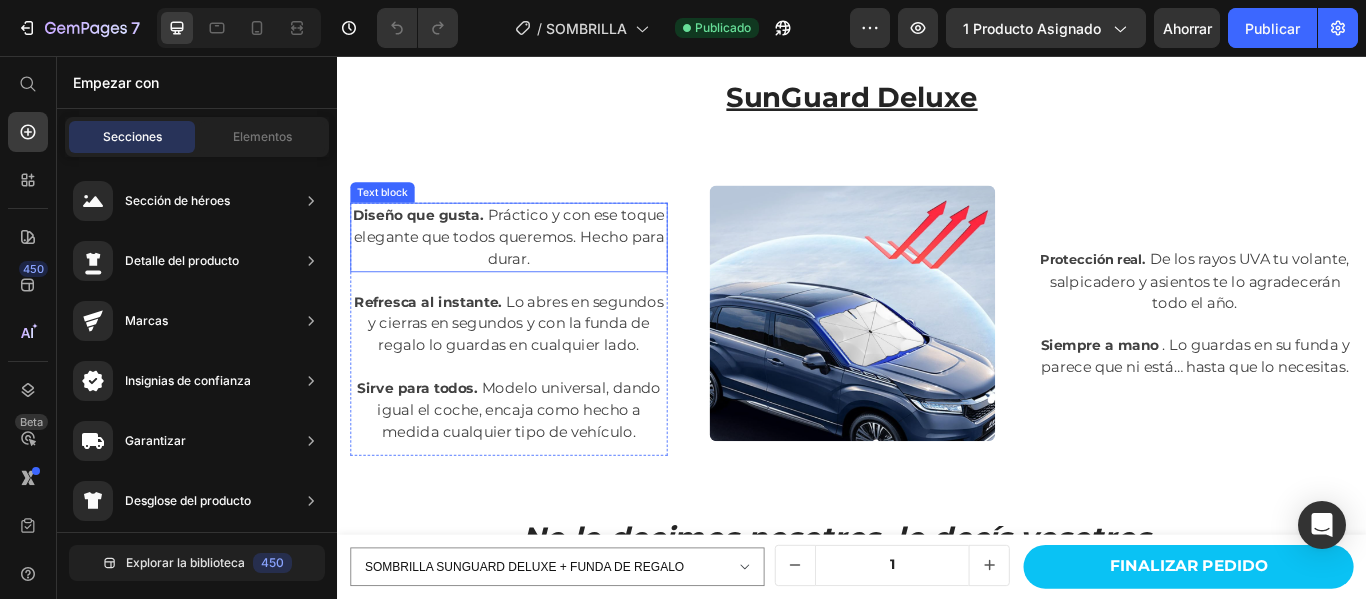 click on "Diseño que gusta.    Práctico y con ese toque elegante que todos queremos. Hecho para durar." at bounding box center (537, 267) 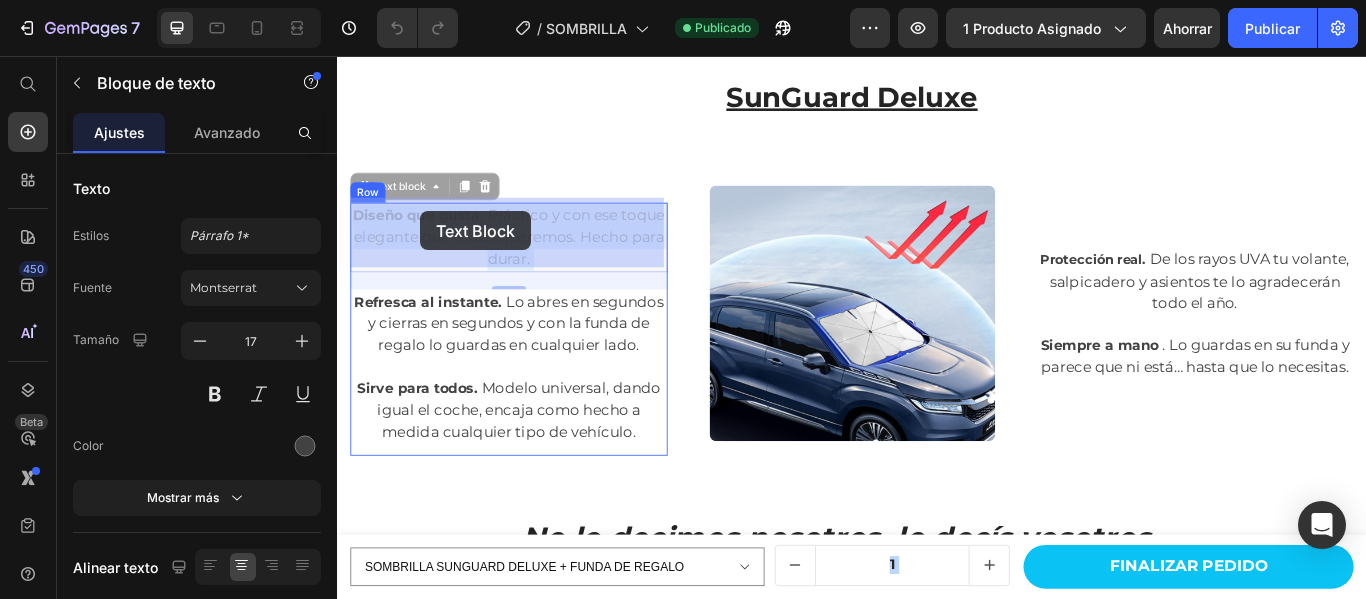 drag, startPoint x: 529, startPoint y: 233, endPoint x: 434, endPoint y: 237, distance: 95.084175 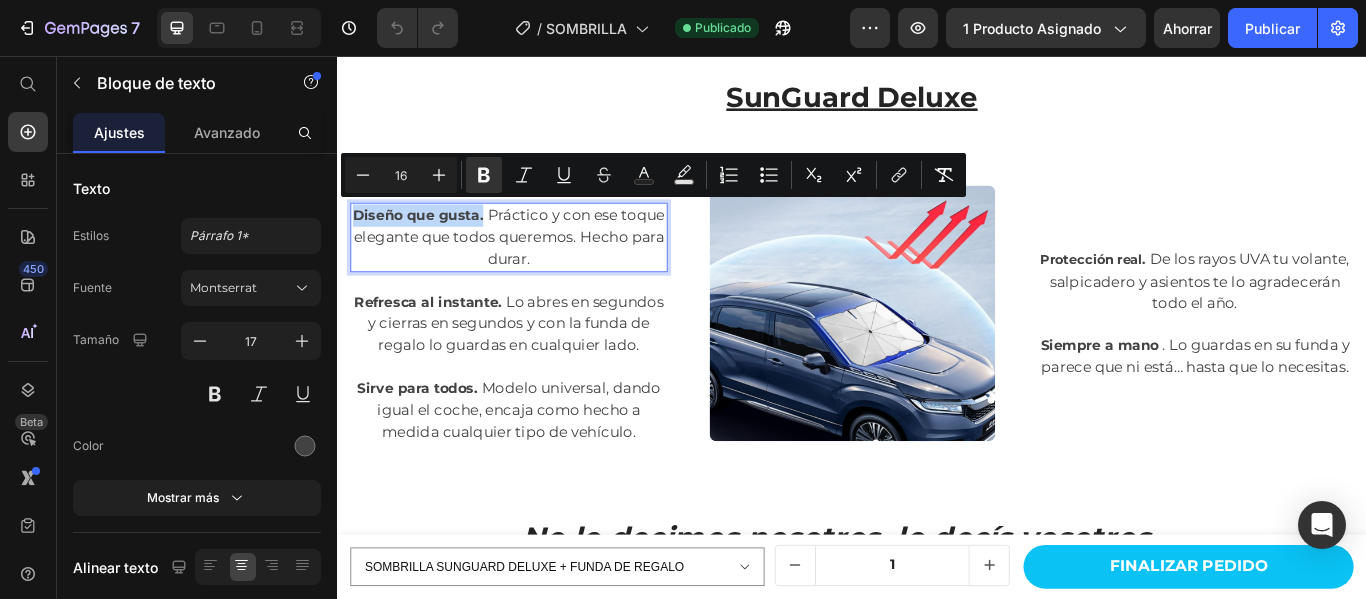 drag, startPoint x: 377, startPoint y: 233, endPoint x: 530, endPoint y: 246, distance: 153.5513 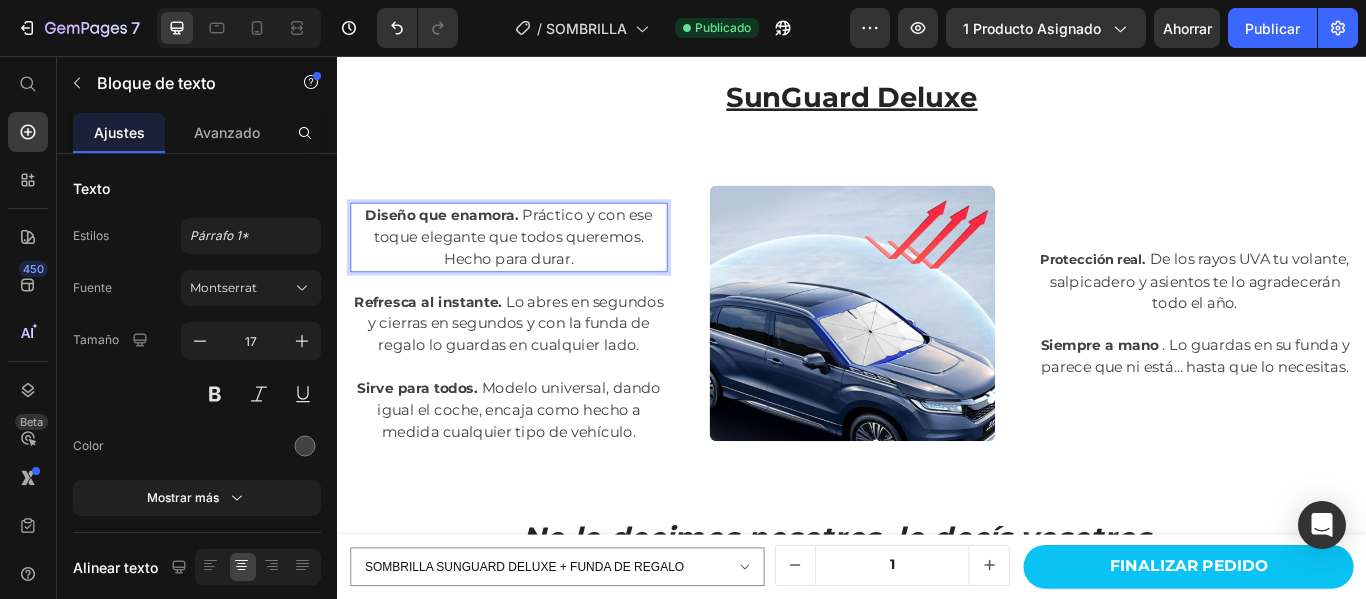 click on "Diseño que enamora." at bounding box center [459, 241] 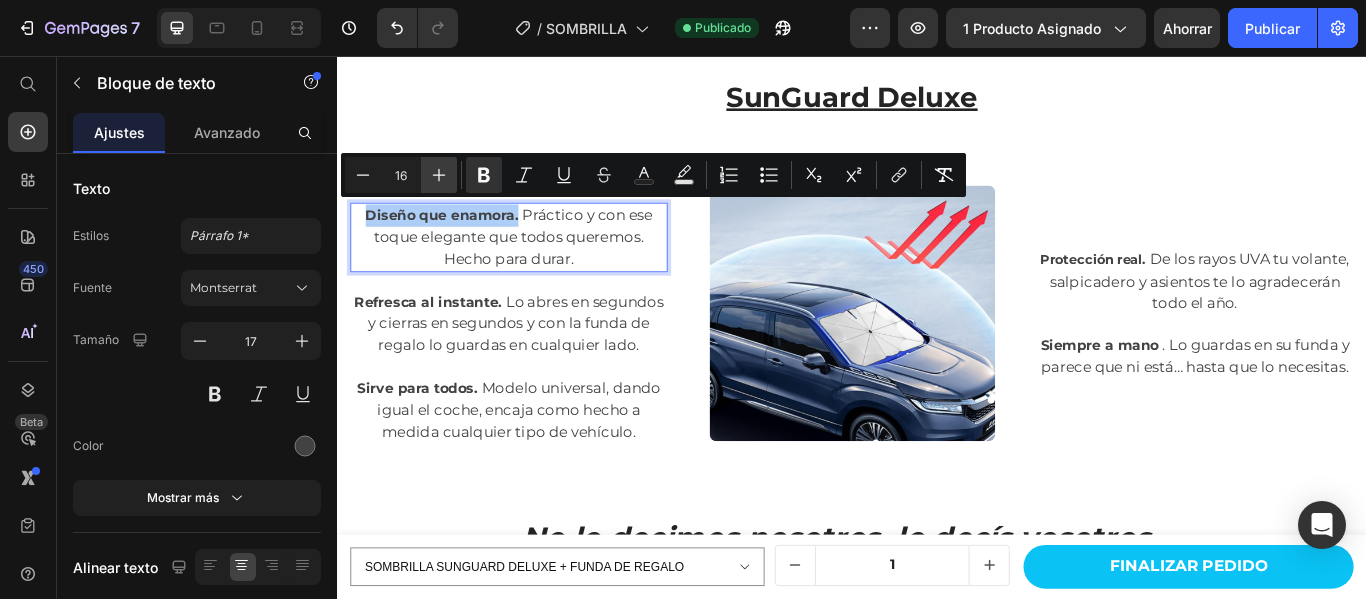 click 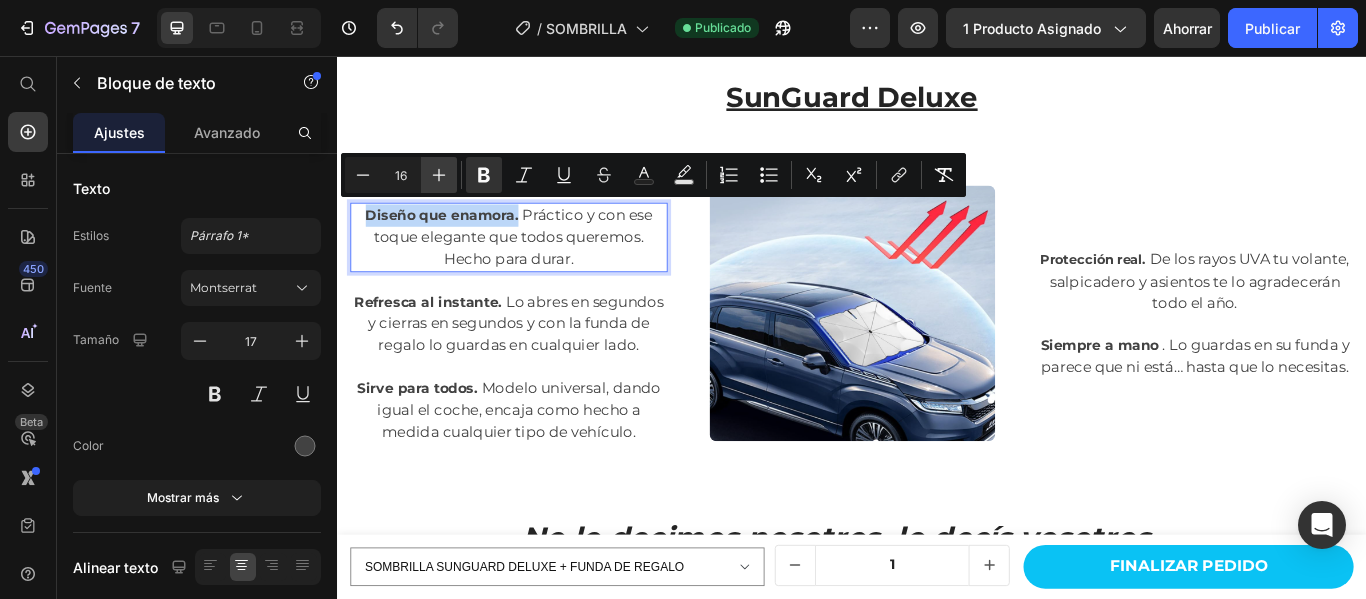 type on "17" 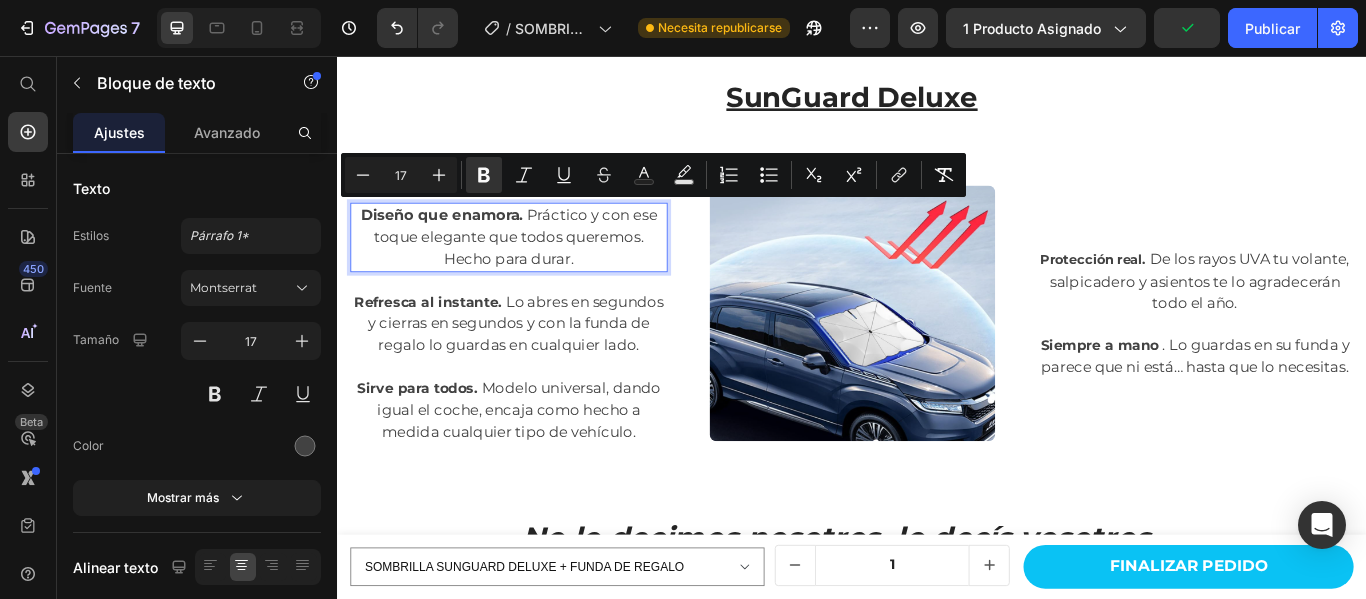 click on "Diseño que enamora.    Práctico y con ese toque elegante que todos queremos. Hecho para durar." at bounding box center [537, 267] 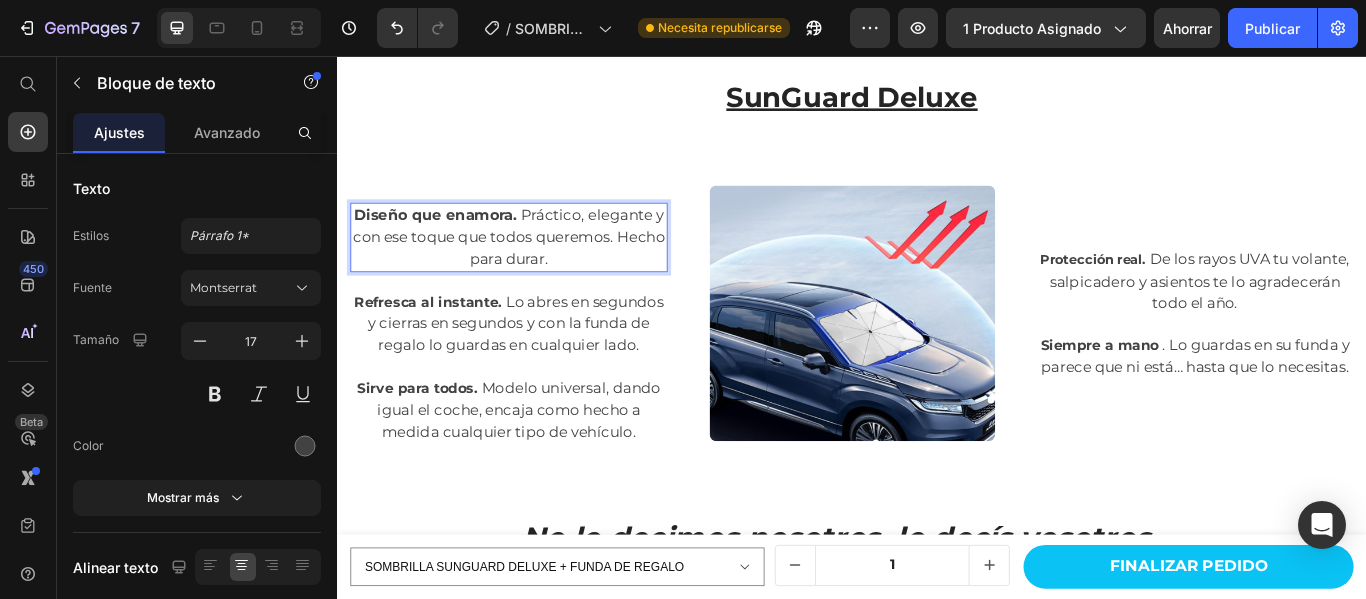 click on "Diseño que enamora.    Práctico, elegante y con ese toque que todos queremos. Hecho para durar." at bounding box center [537, 267] 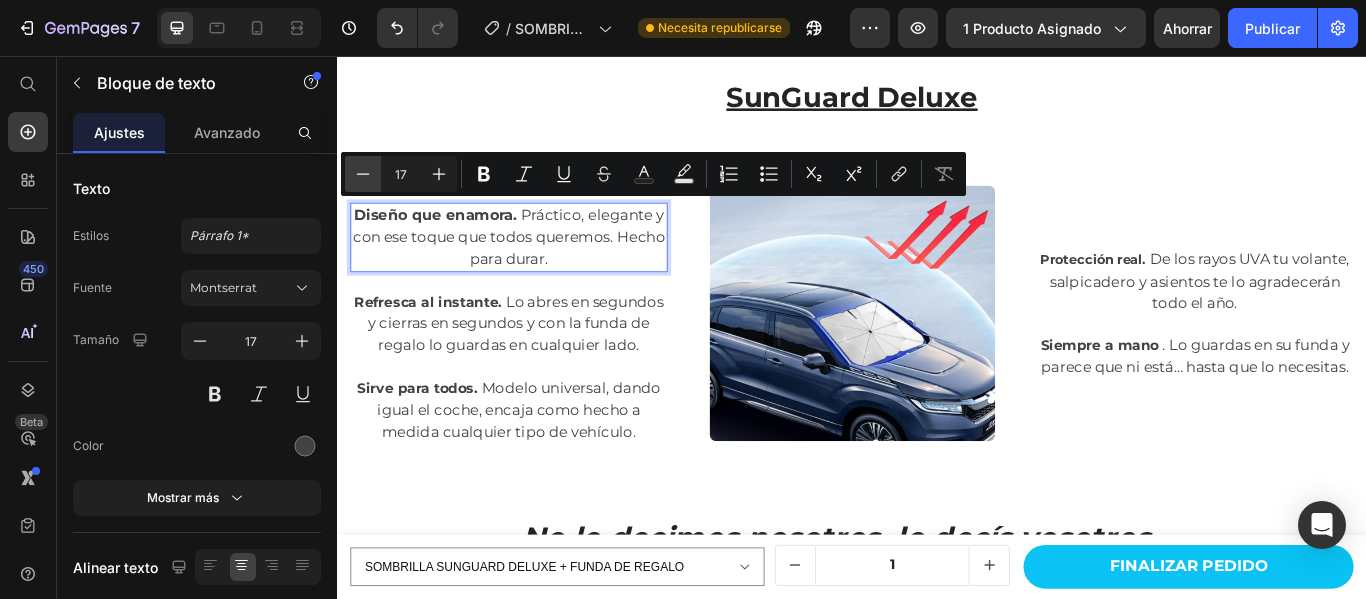click 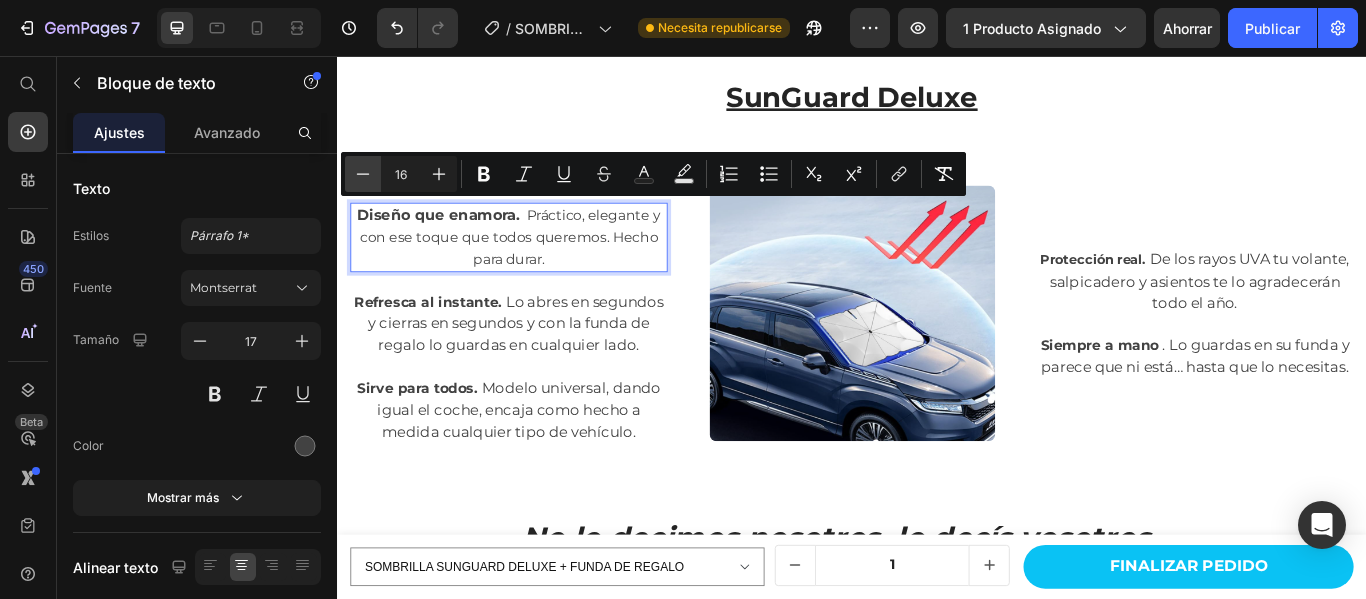 click 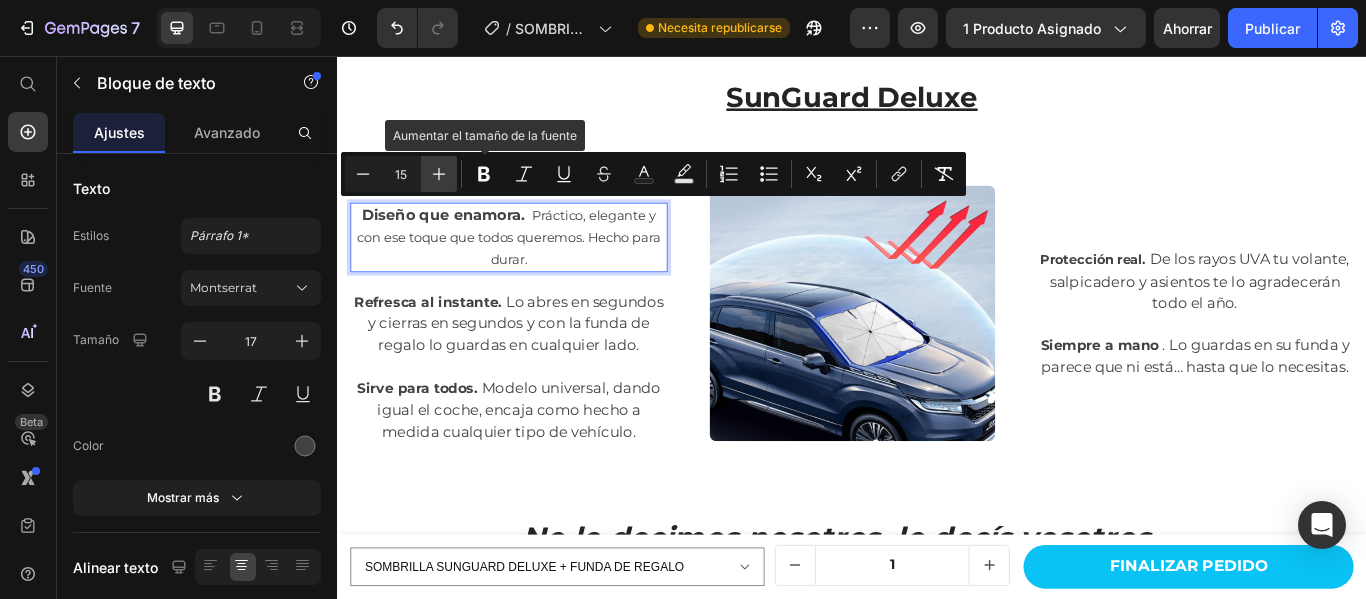 click 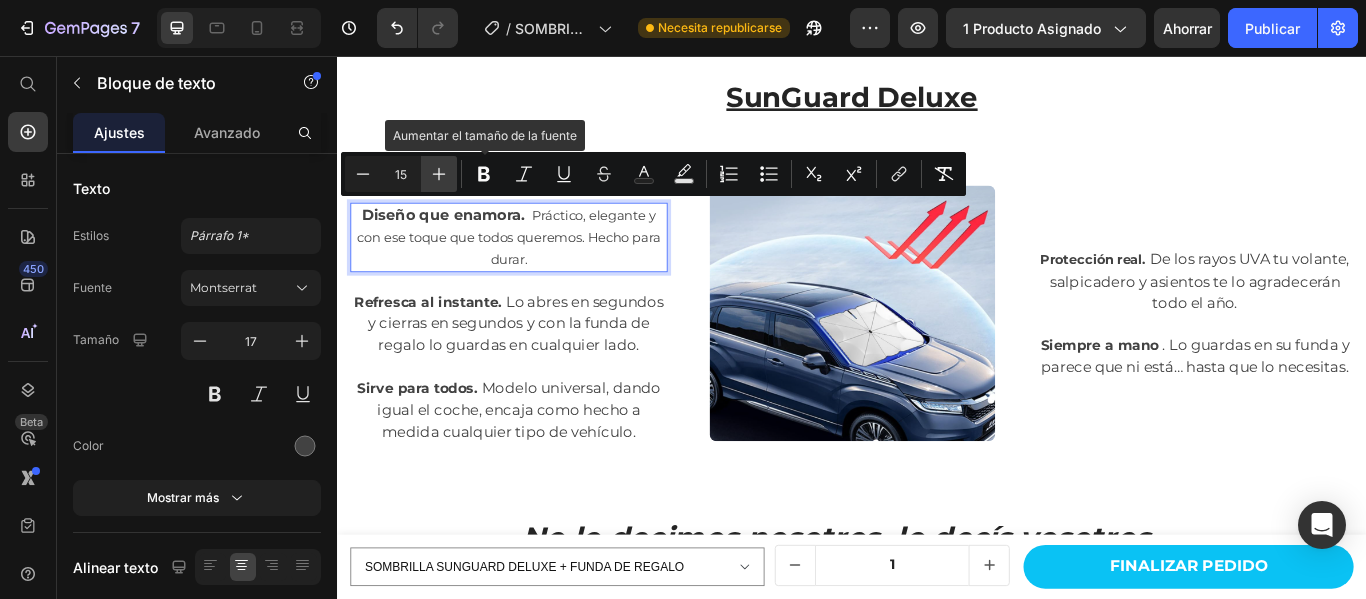 type on "16" 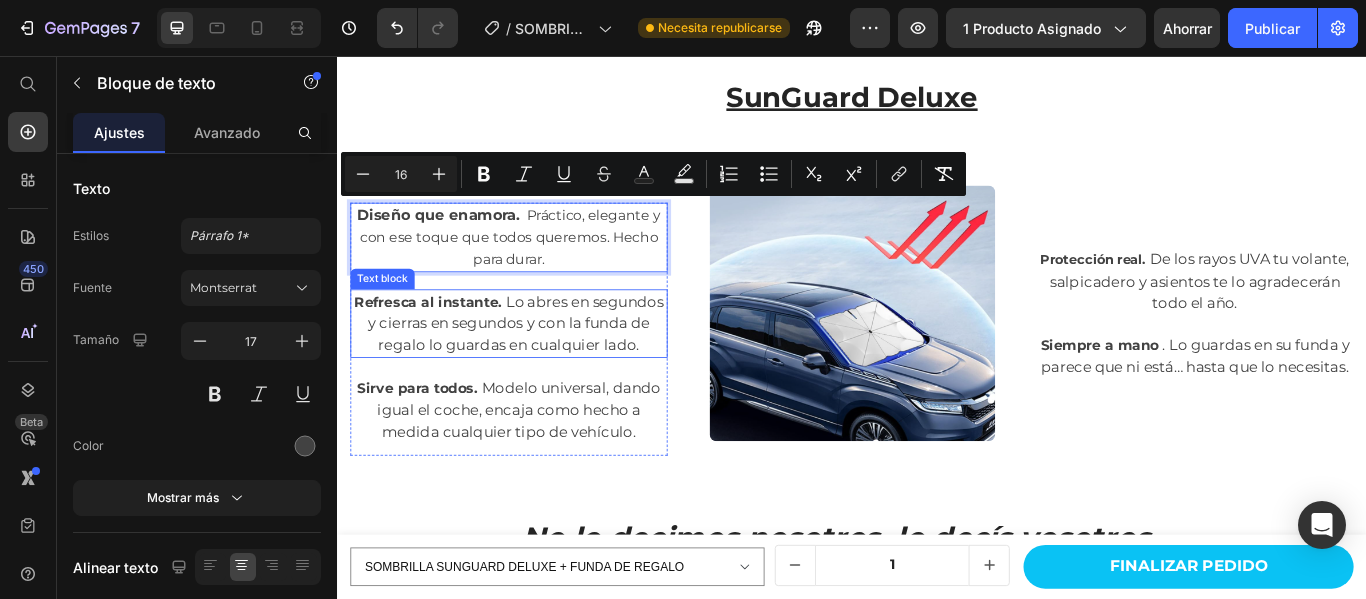 click on "Refresca al instante.    Lo abres en segundos y cierras en segundos y con la funda de regalo lo guardas en cualquier lado." at bounding box center [537, 368] 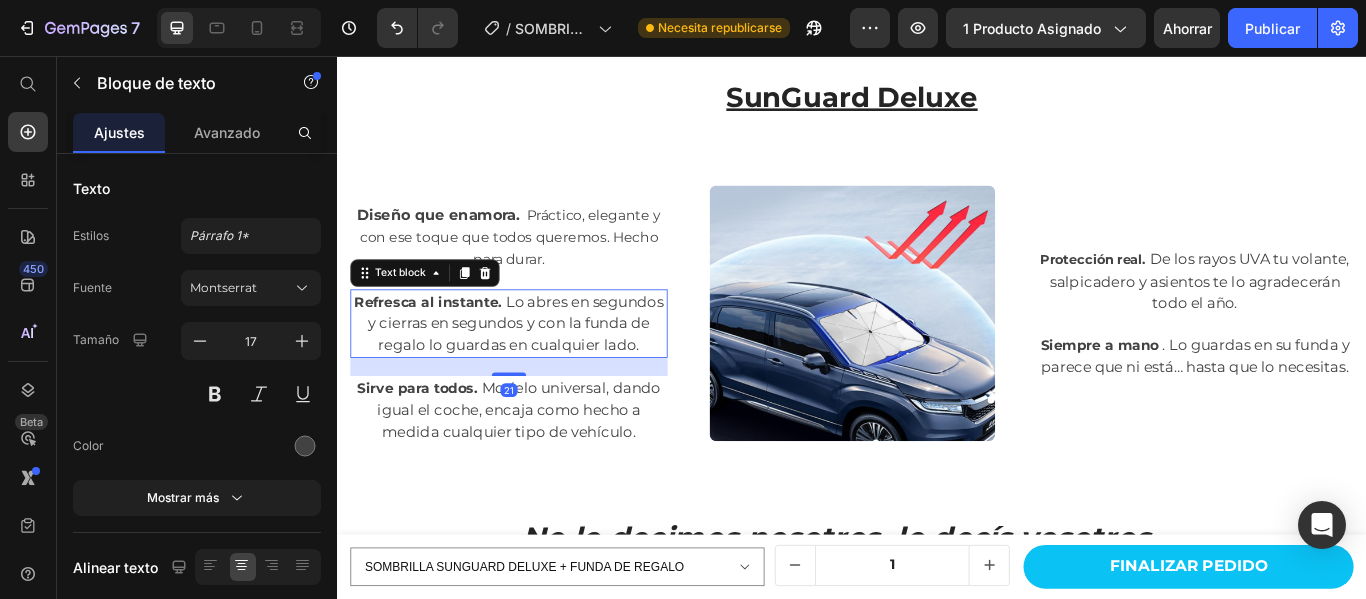 click on "Refresca al instante." at bounding box center [443, 342] 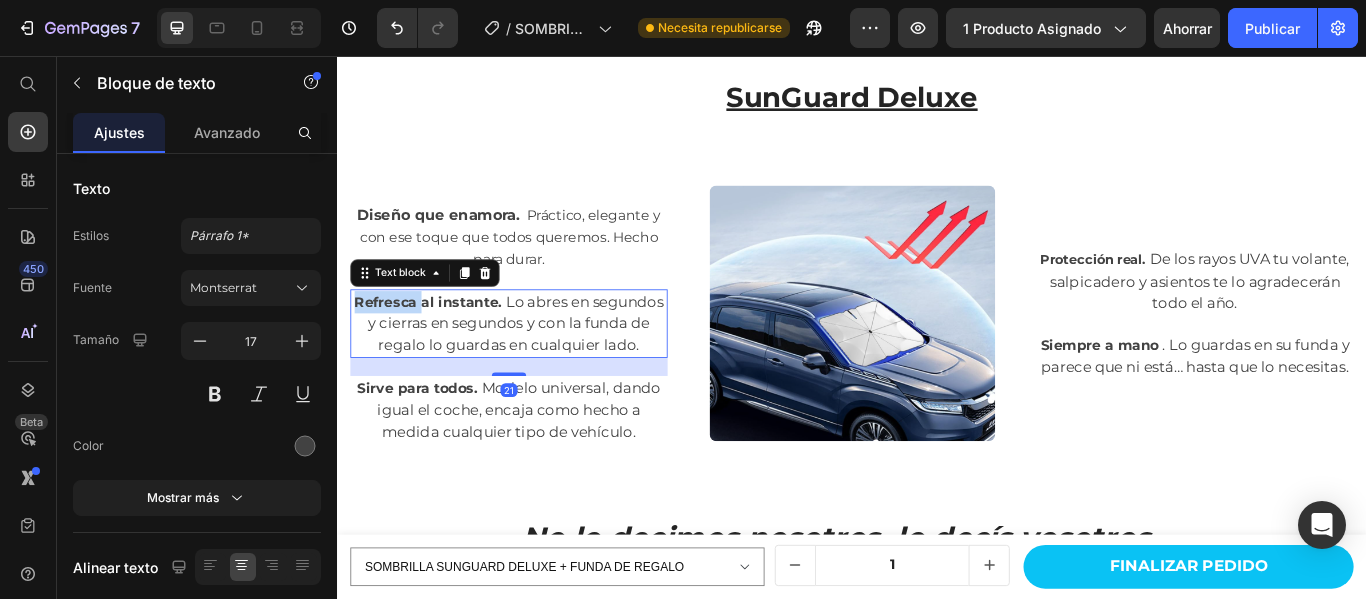 click on "Refresca al instante." at bounding box center [443, 342] 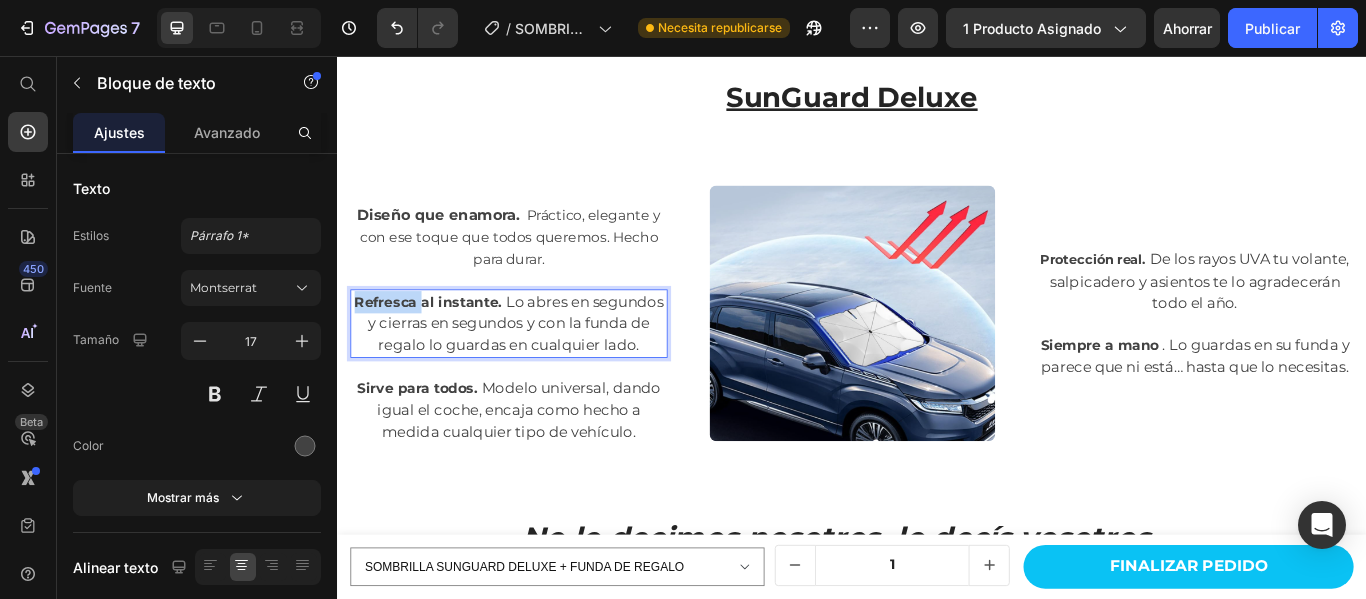 click on "Refresca al instante." at bounding box center [443, 342] 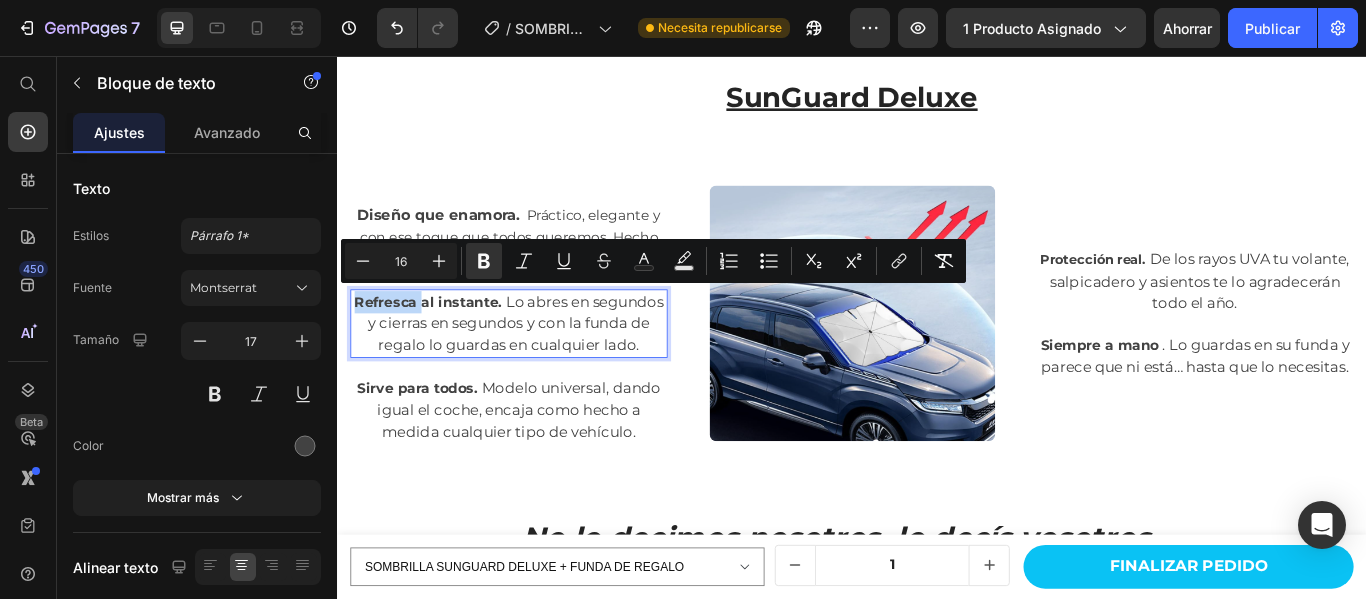 click on "Refresca al instante." at bounding box center [443, 342] 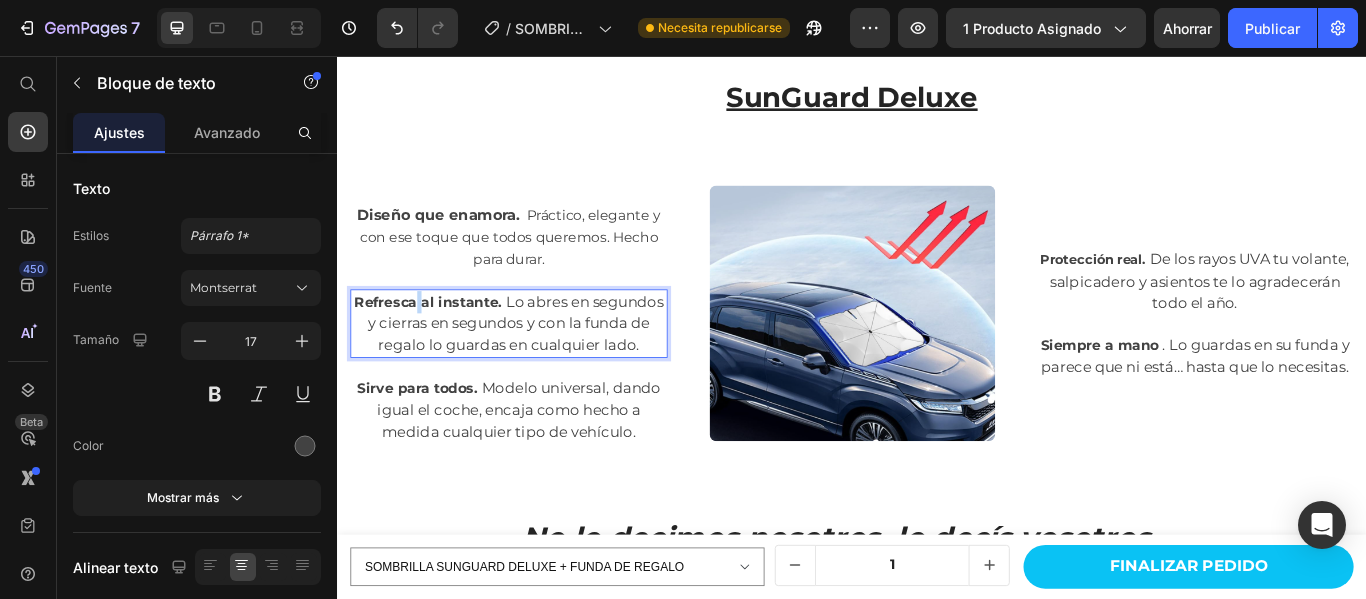 click on "Refresca al instante." at bounding box center [443, 342] 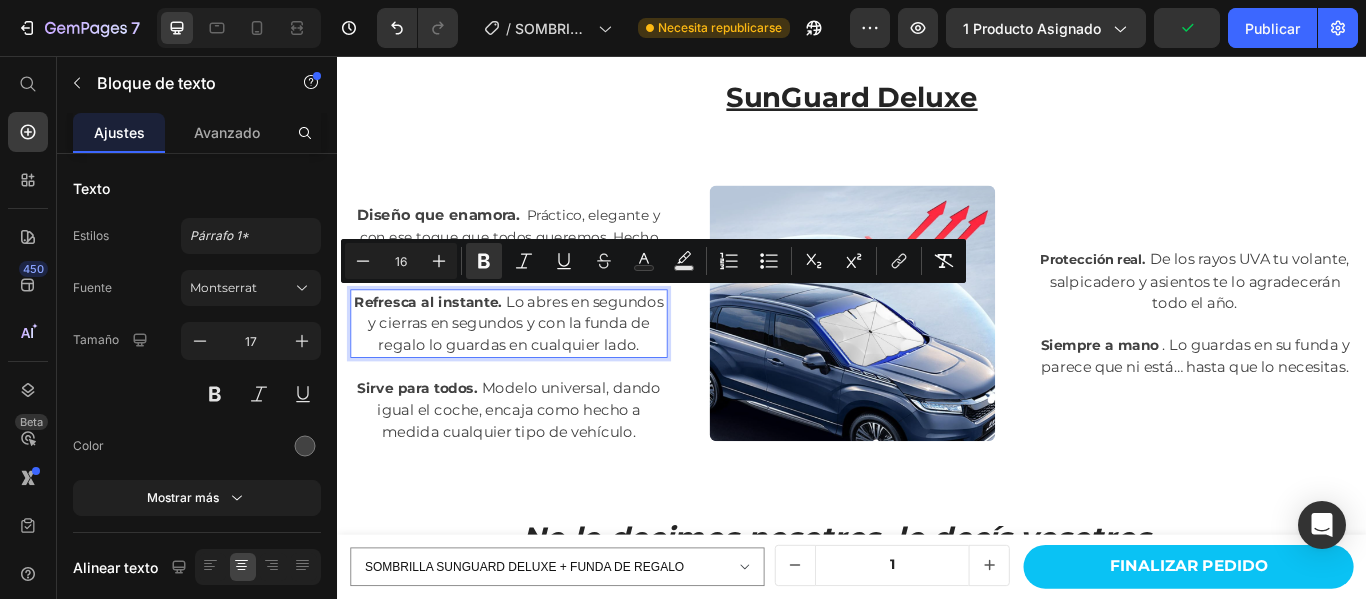 click on "Refresca al instante." at bounding box center [443, 342] 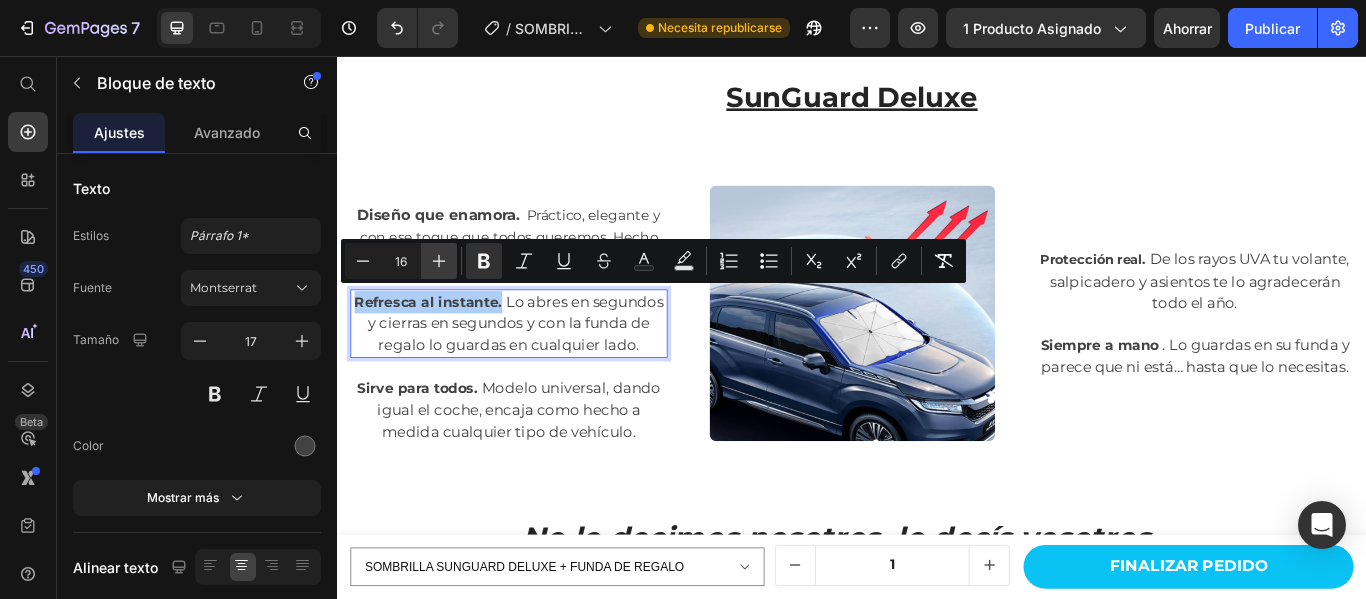 click 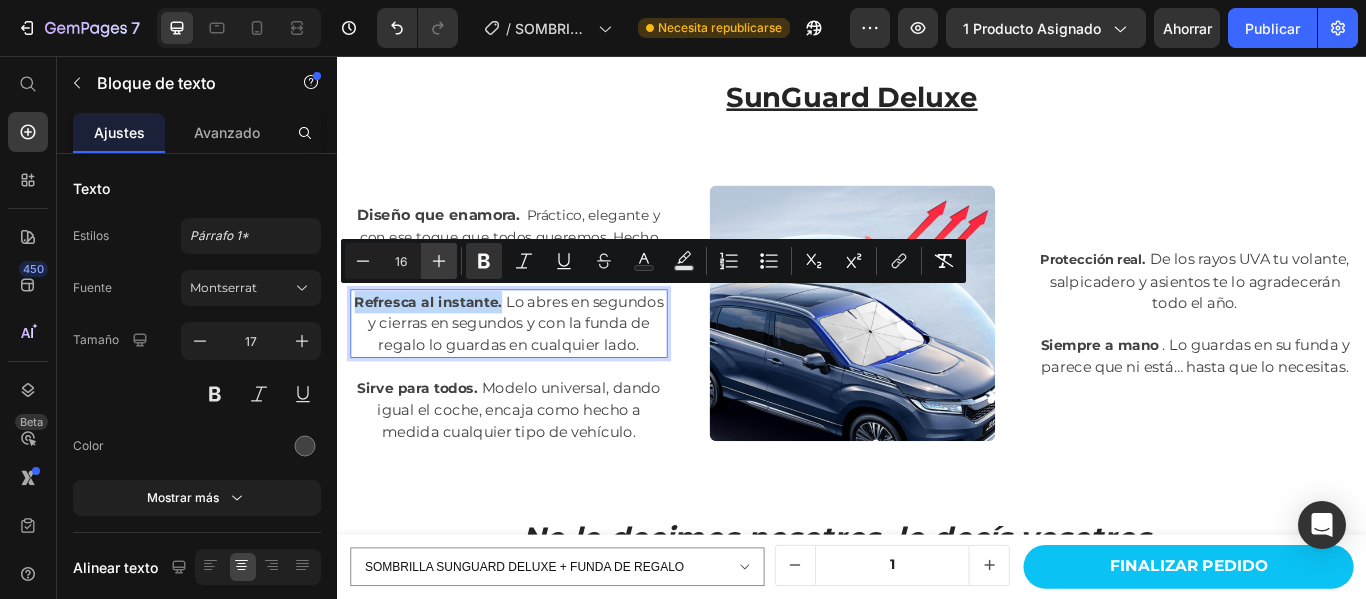 type on "17" 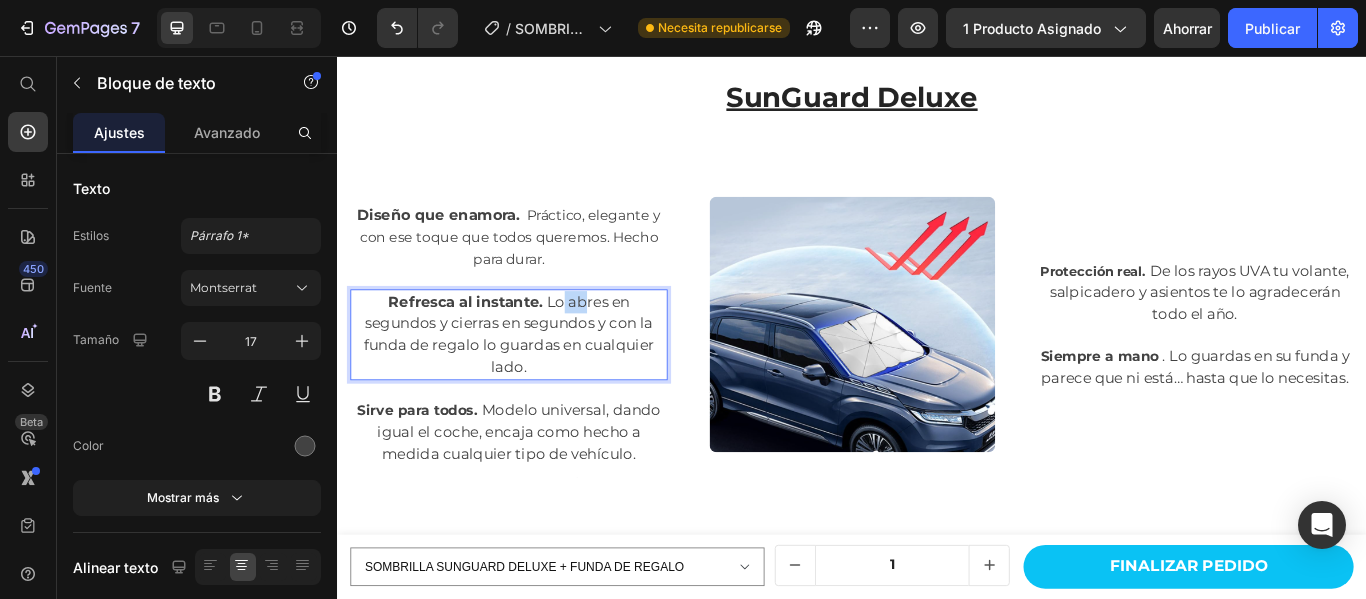 drag, startPoint x: 592, startPoint y: 335, endPoint x: 620, endPoint y: 338, distance: 28.160255 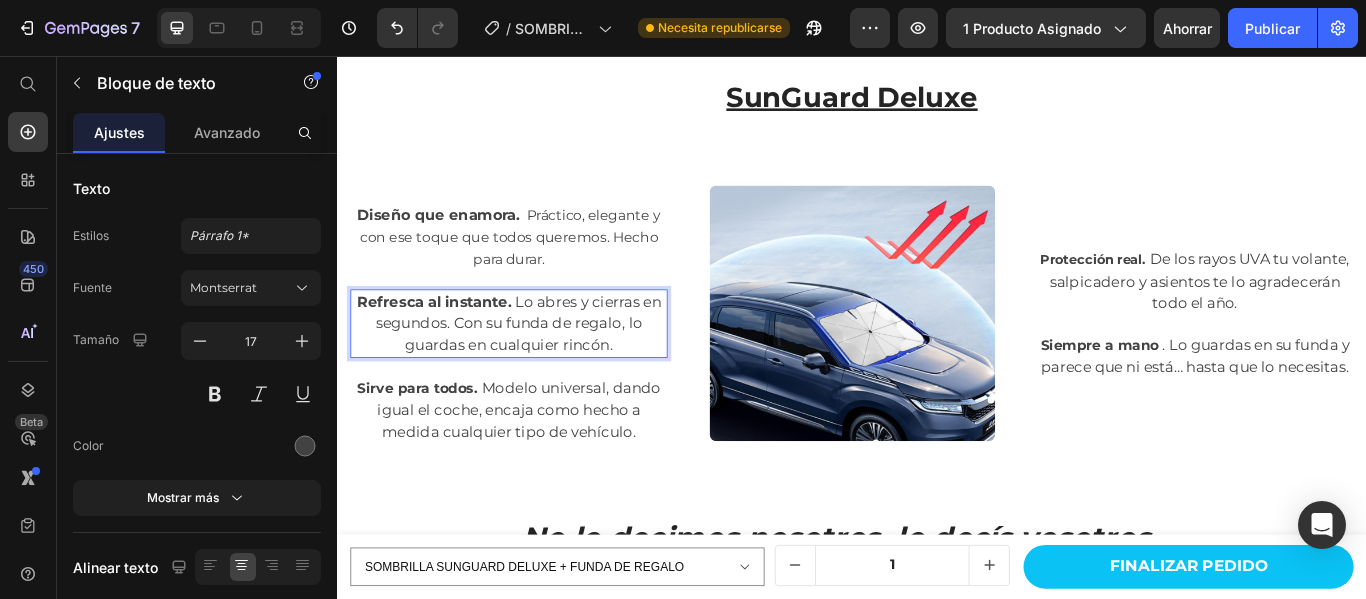 click on "Refresca al instante.    Lo abres y cierras en segundos. Con su funda de regalo, lo guardas en cualquier rincón." at bounding box center [537, 368] 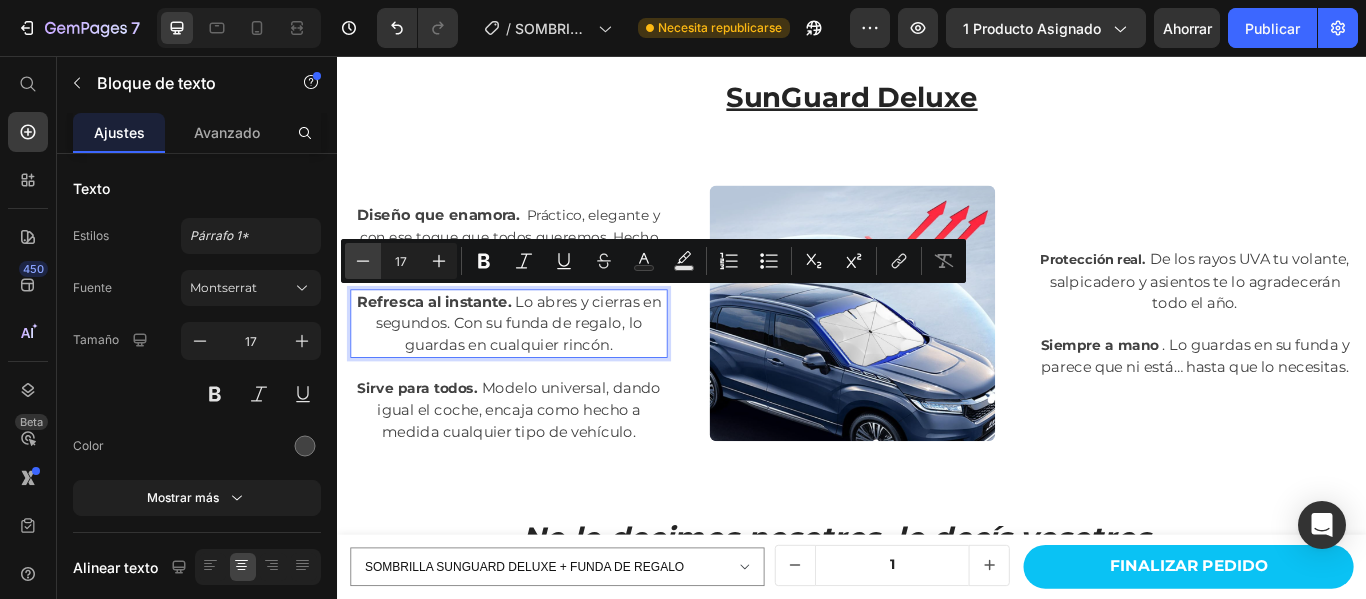 click on "Minus" at bounding box center (363, 261) 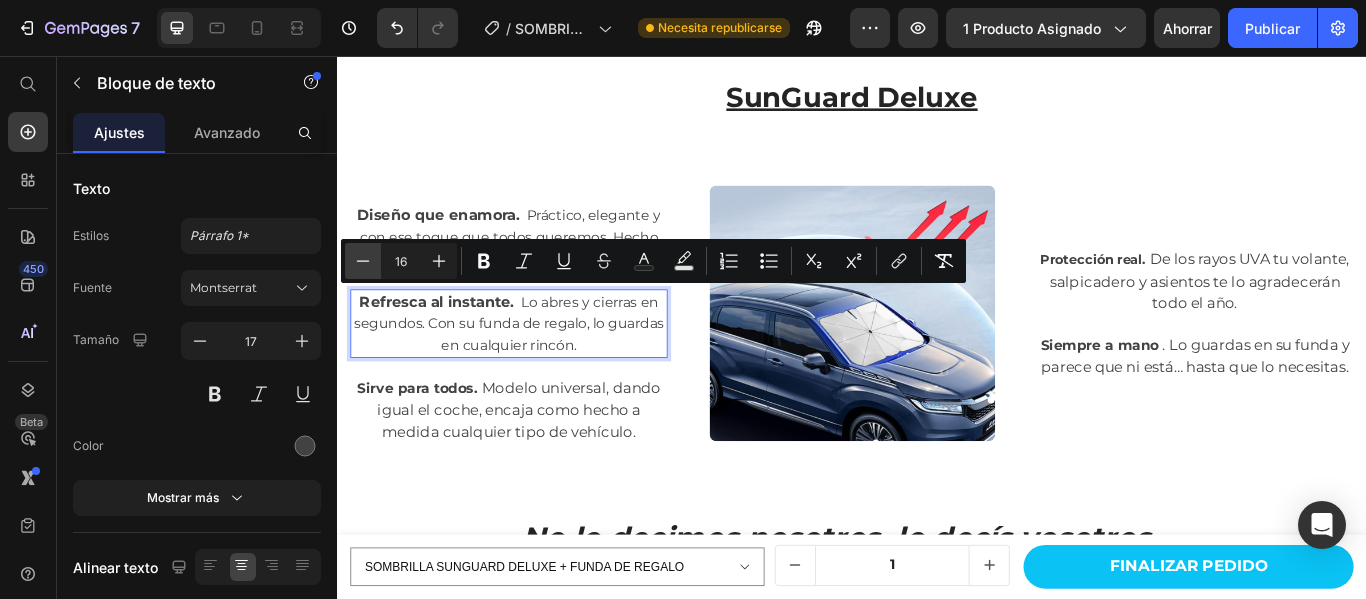 click 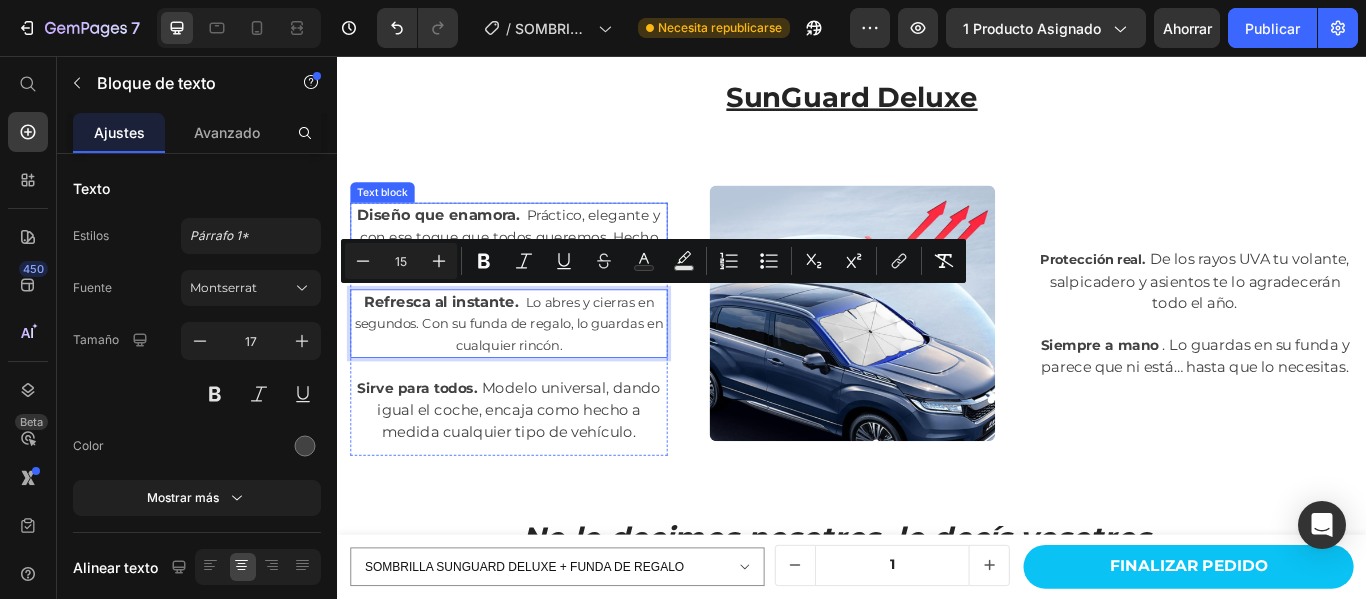 click on "Diseño que enamora.     Práctico, elegante y con ese toque que todos queremos. Hecho para durar." at bounding box center [537, 267] 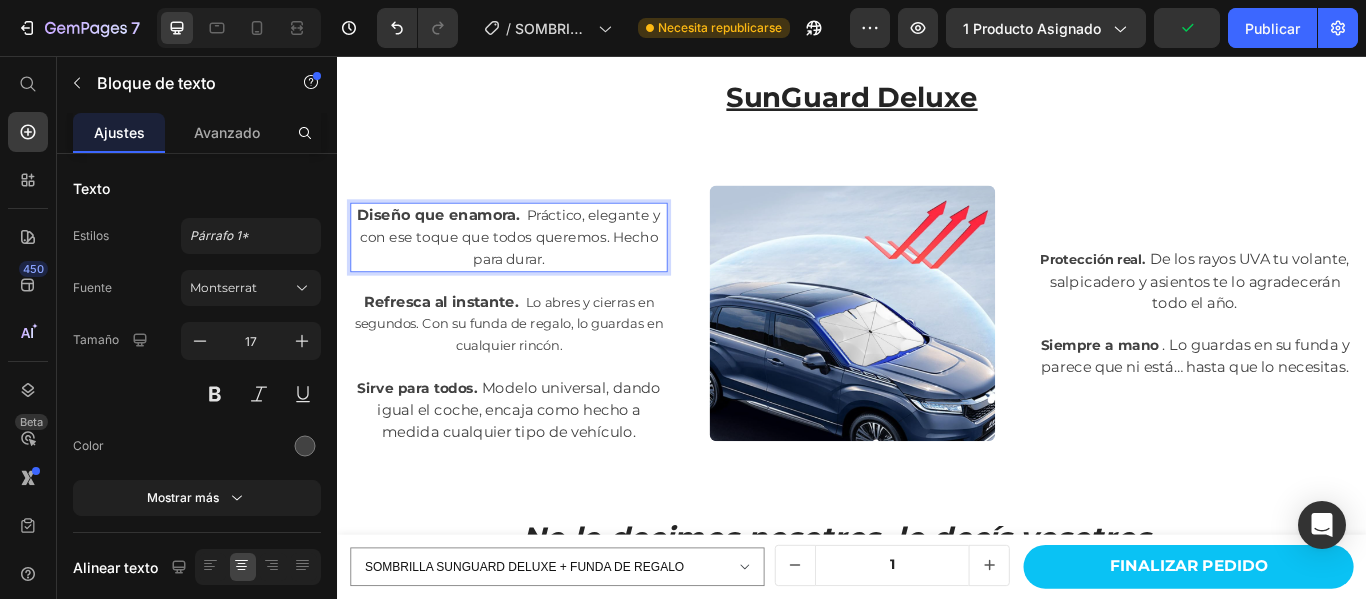 click on "Práctico, elegante y con ese toque que todos queremos. Hecho para durar." at bounding box center [538, 267] 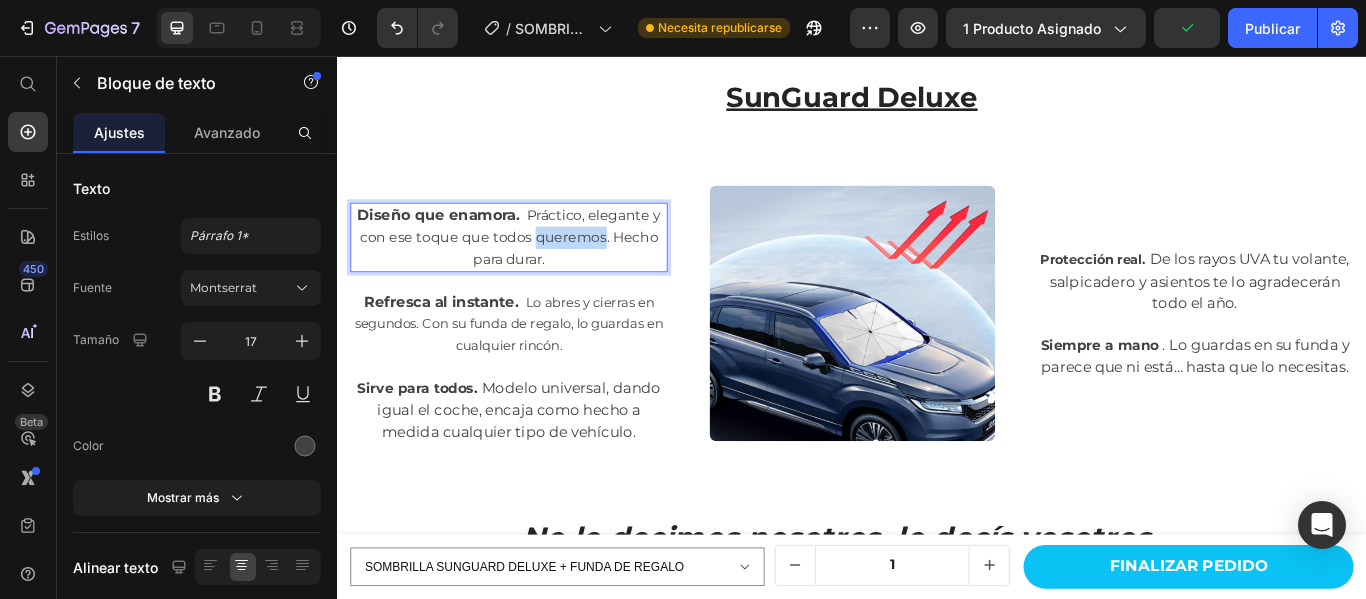 click on "Práctico, elegante y con ese toque que todos queremos. Hecho para durar." at bounding box center (538, 267) 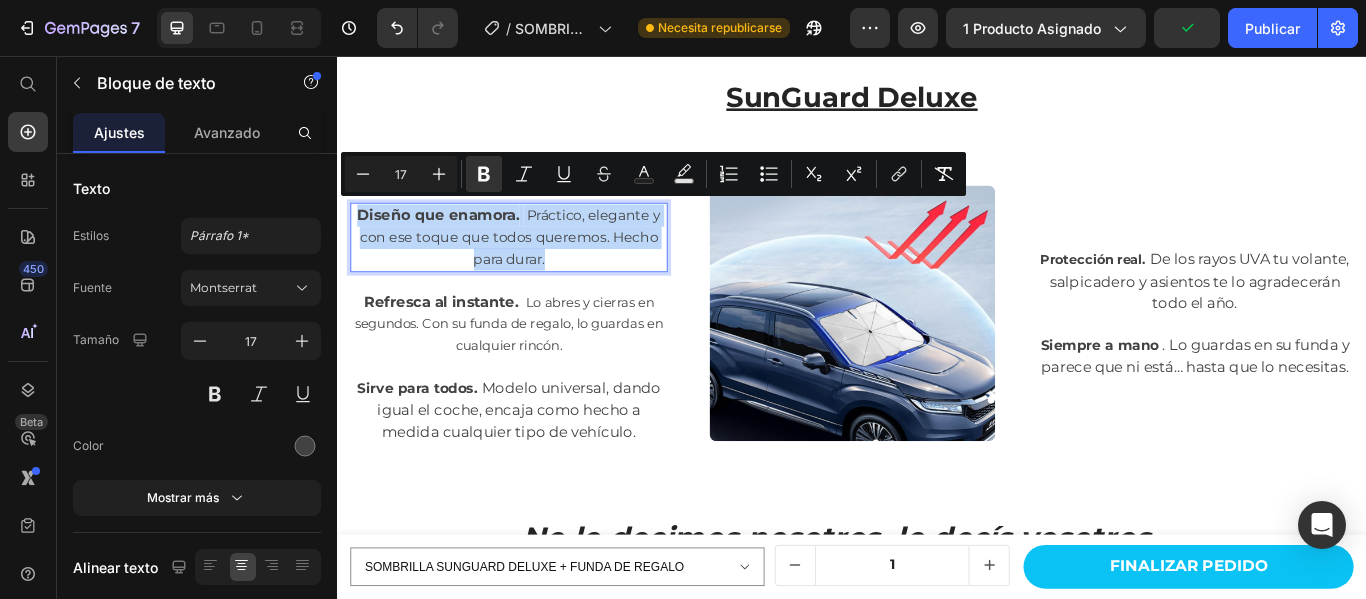 click on "Práctico, elegante y con ese toque que todos queremos. Hecho para durar." at bounding box center [538, 267] 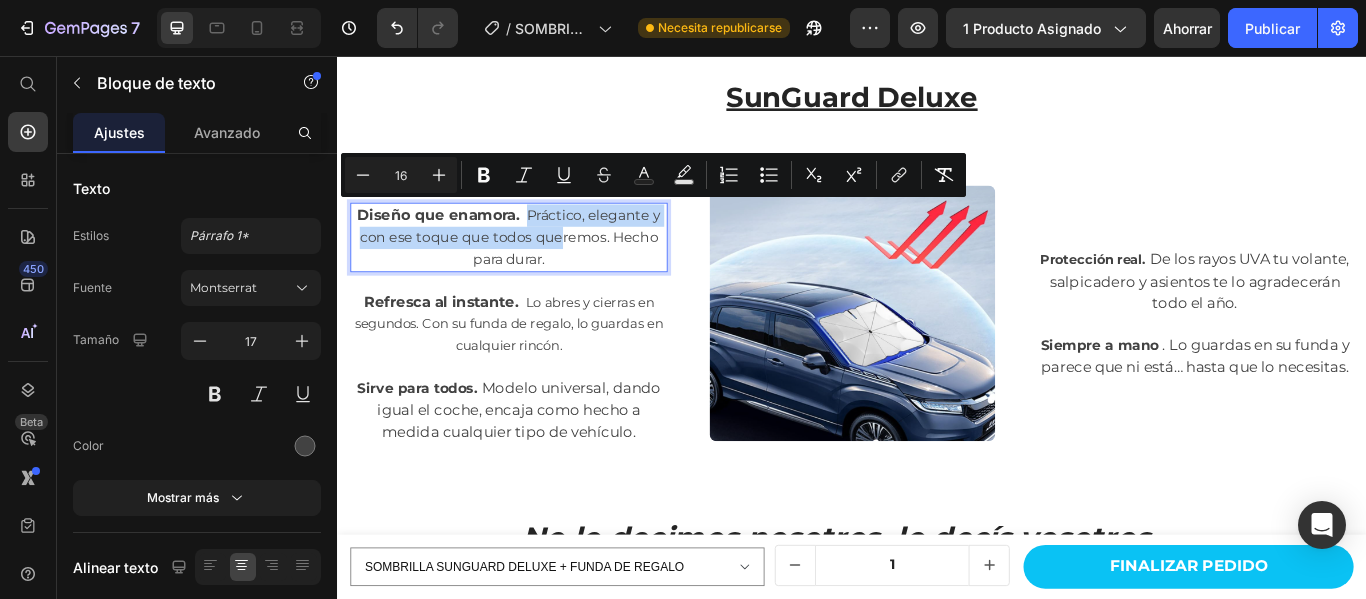drag, startPoint x: 560, startPoint y: 232, endPoint x: 592, endPoint y: 256, distance: 40 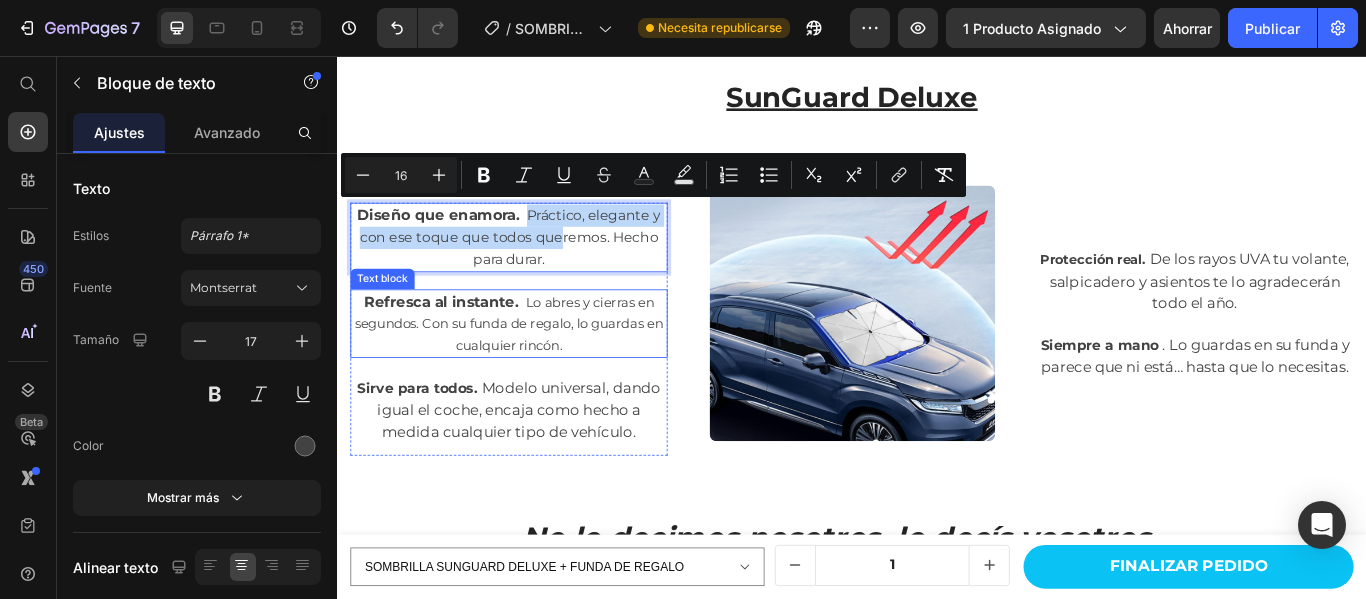 click on "Lo abres y cierras en segundos. Con su funda de regalo, lo guardas en cualquier rincón." at bounding box center [537, 368] 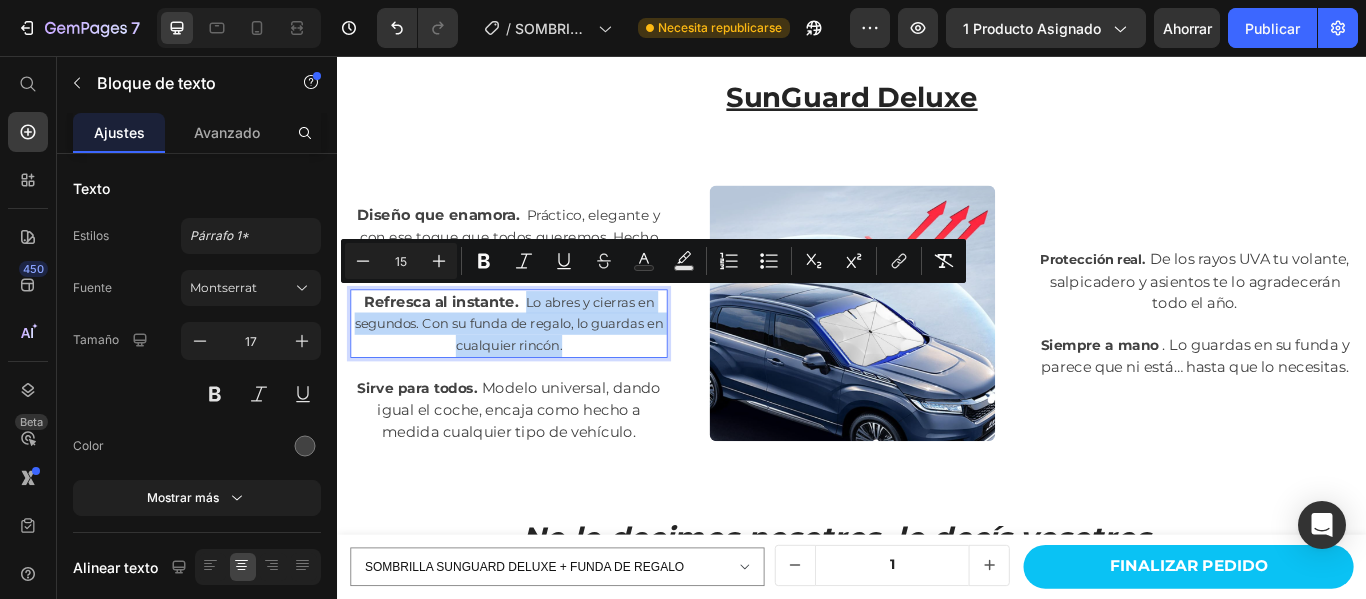 drag, startPoint x: 555, startPoint y: 334, endPoint x: 609, endPoint y: 386, distance: 74.96666 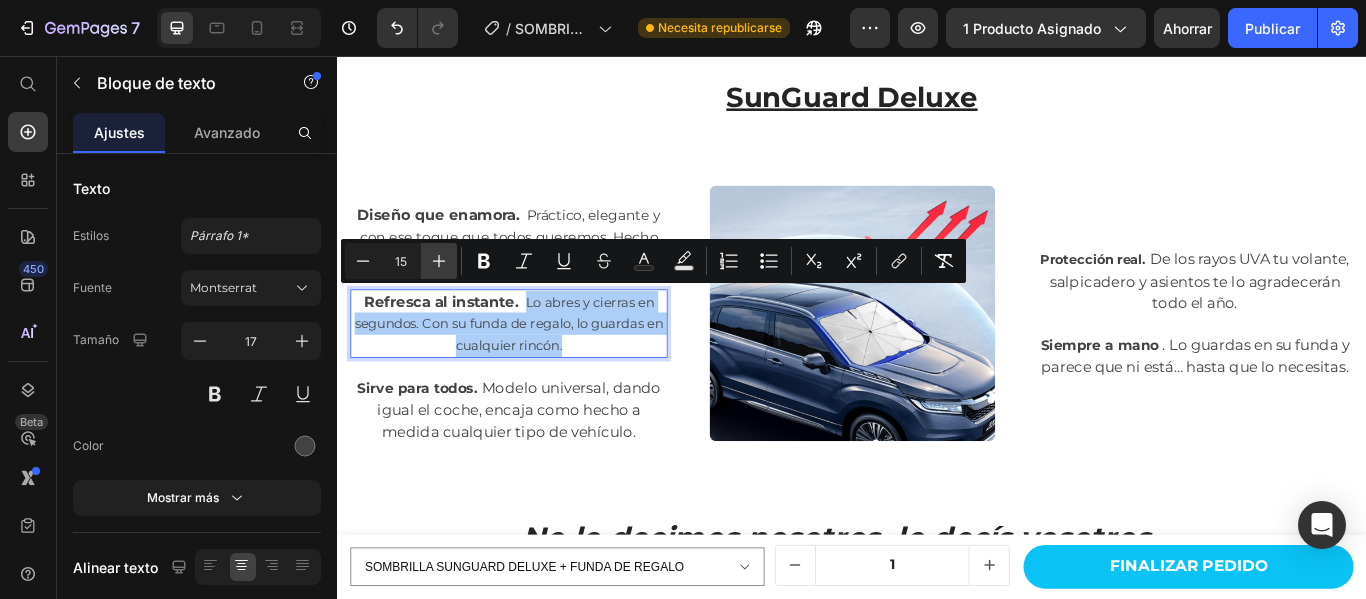 click 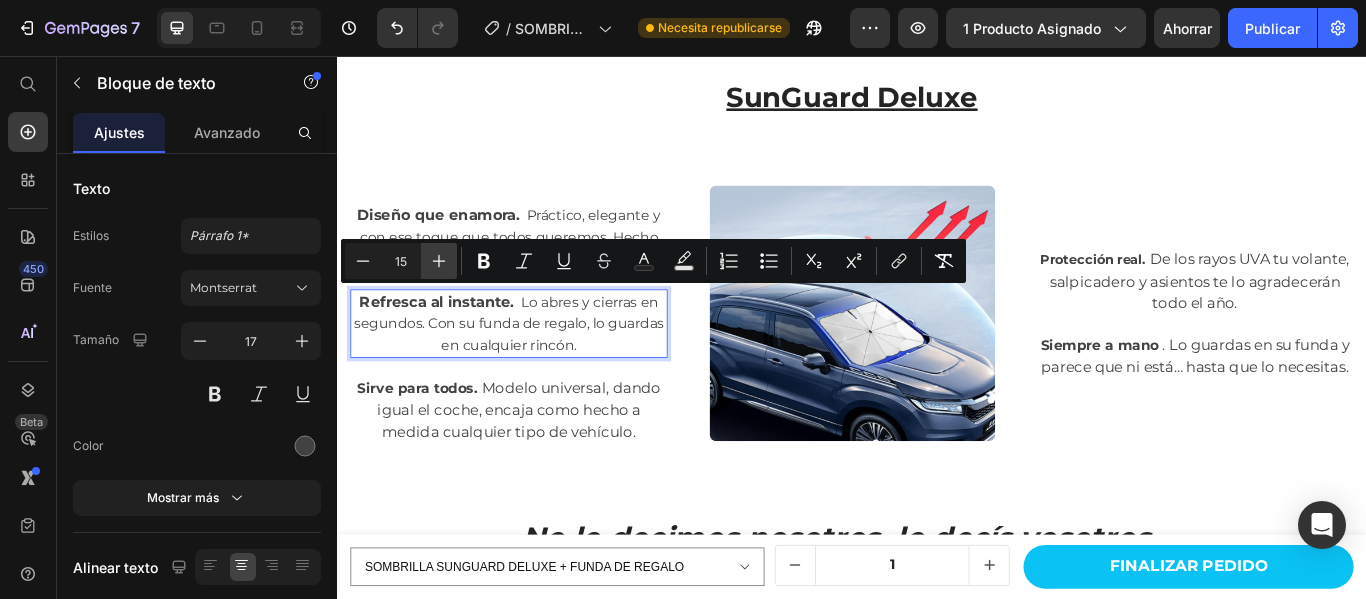 type on "16" 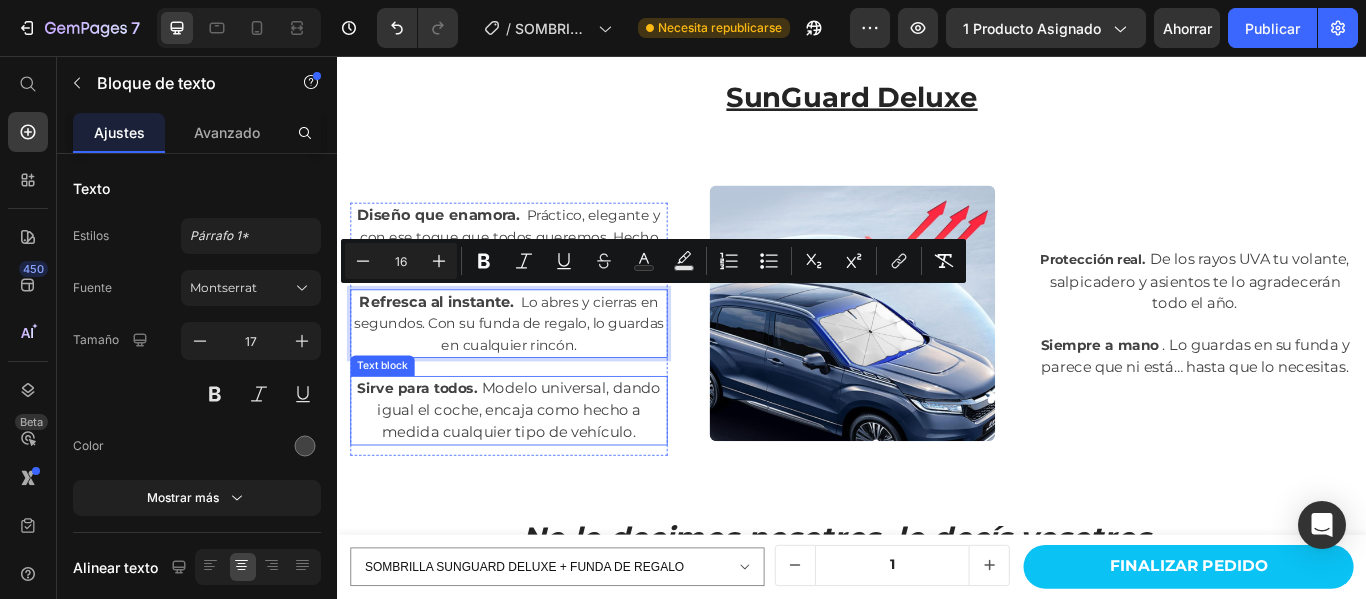 click on "Sirve para todos.    Modelo universal, dando igual el coche, encaja como hecho a medida cualquier tipo de vehículo." at bounding box center (537, 469) 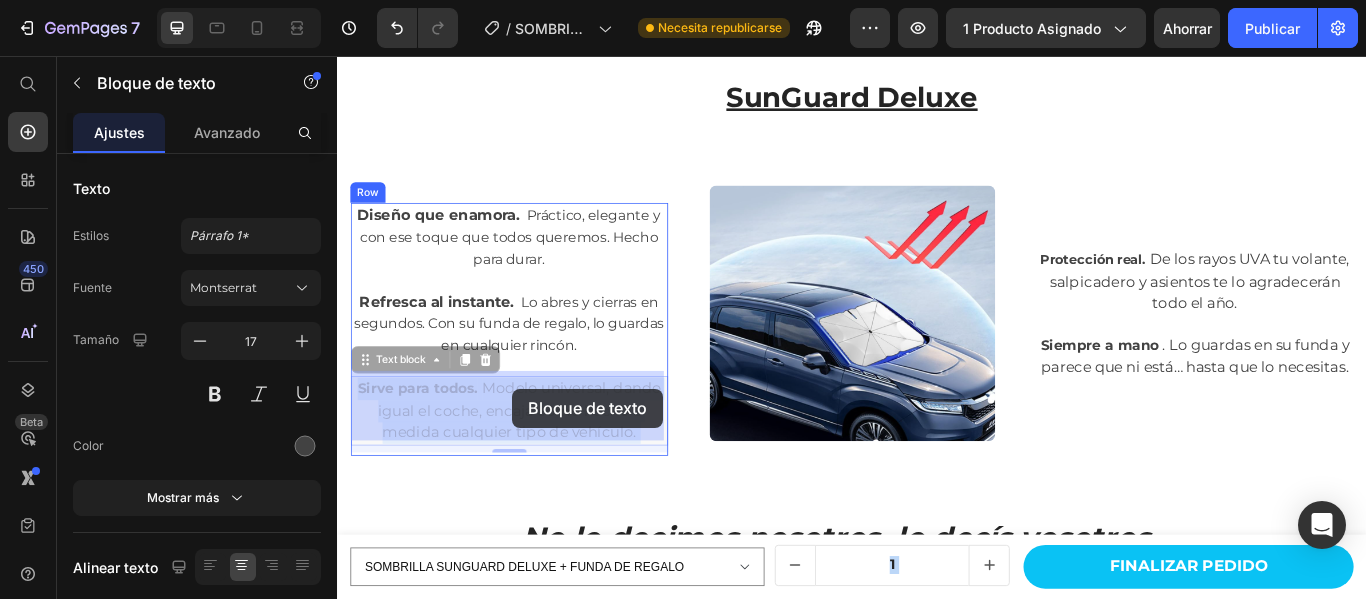 drag, startPoint x: 497, startPoint y: 437, endPoint x: 541, endPoint y: 444, distance: 44.553337 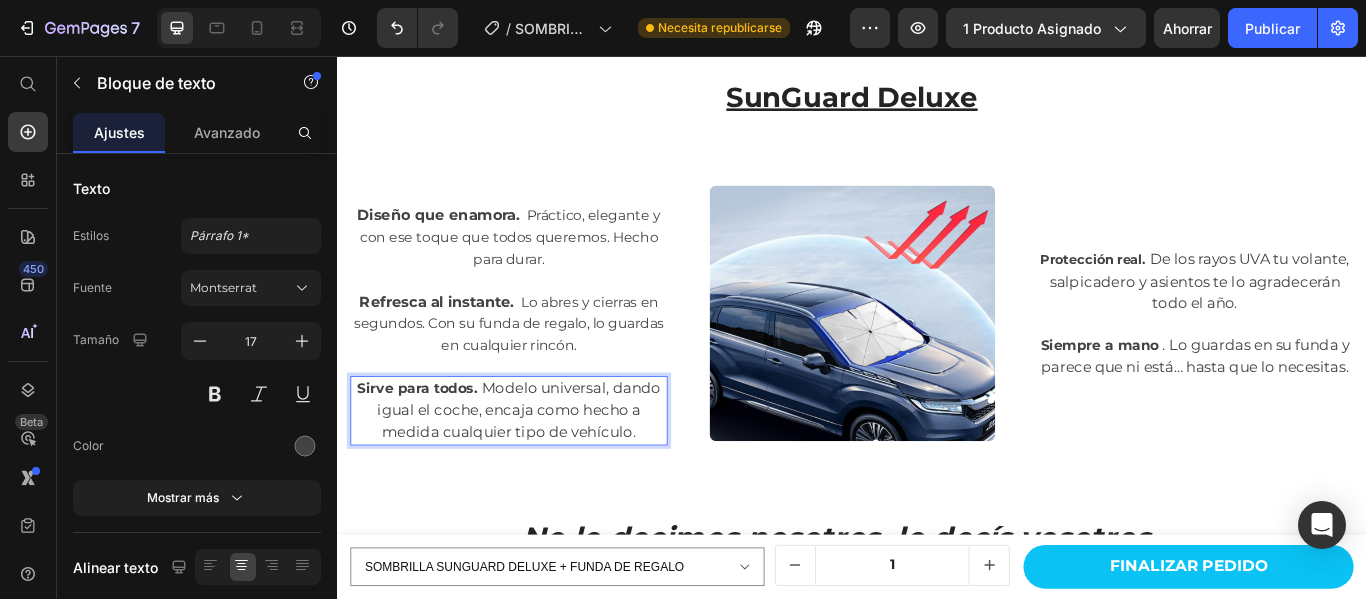 click on "Sirve para todos." at bounding box center (430, 443) 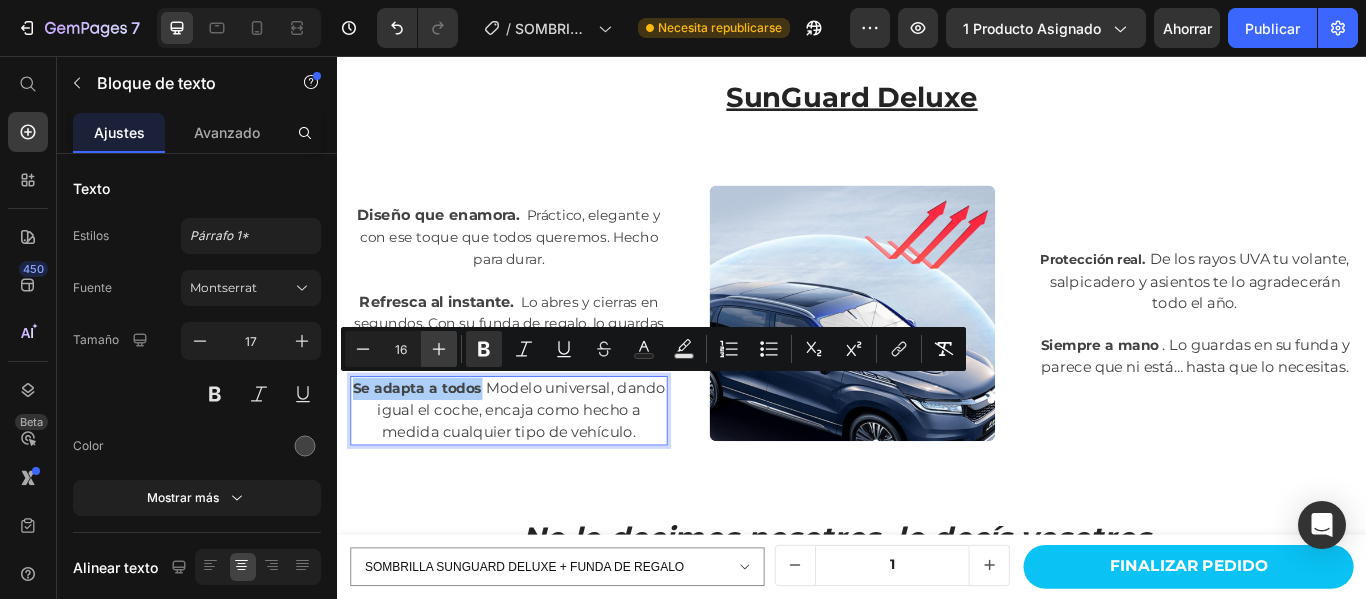 click 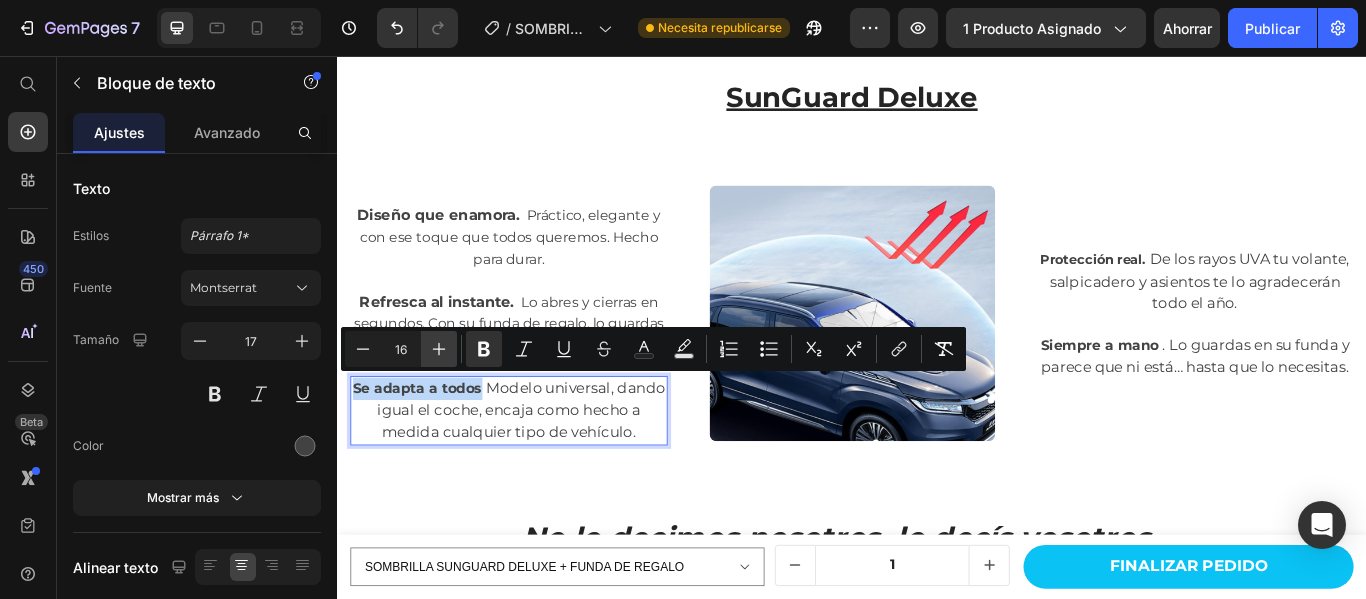 type on "17" 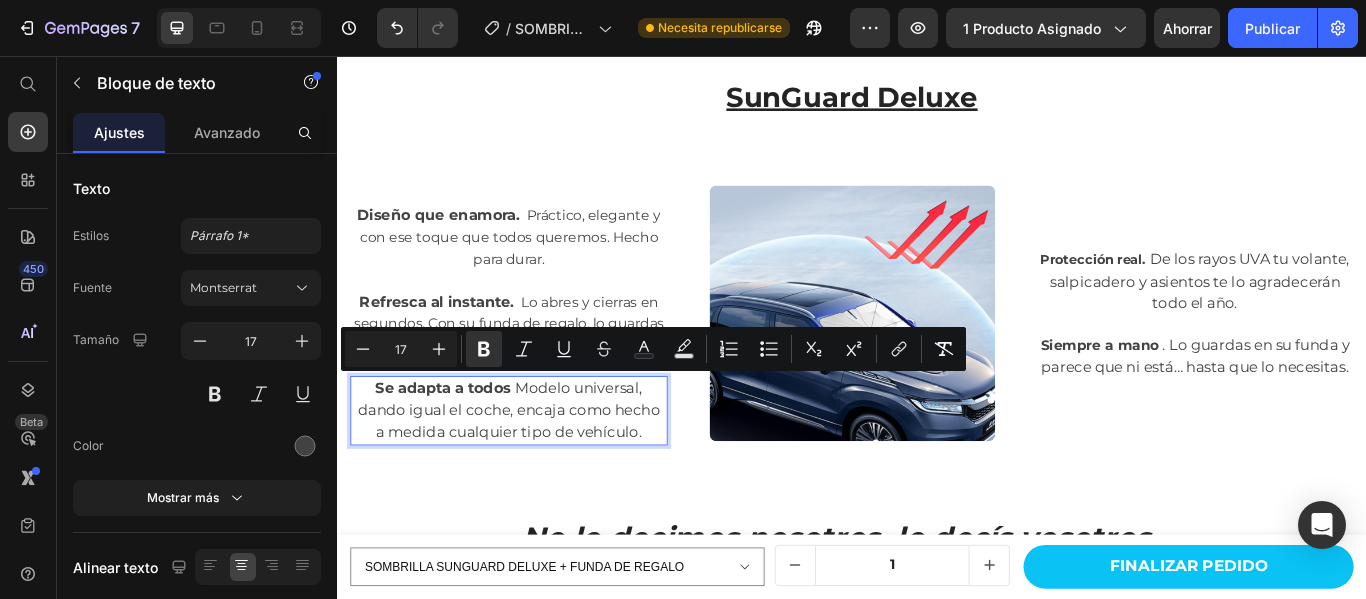 click on "Se adapta a todos    Modelo universal, dando igual el coche, encaja como hecho a medida cualquier tipo de vehículo." at bounding box center (537, 469) 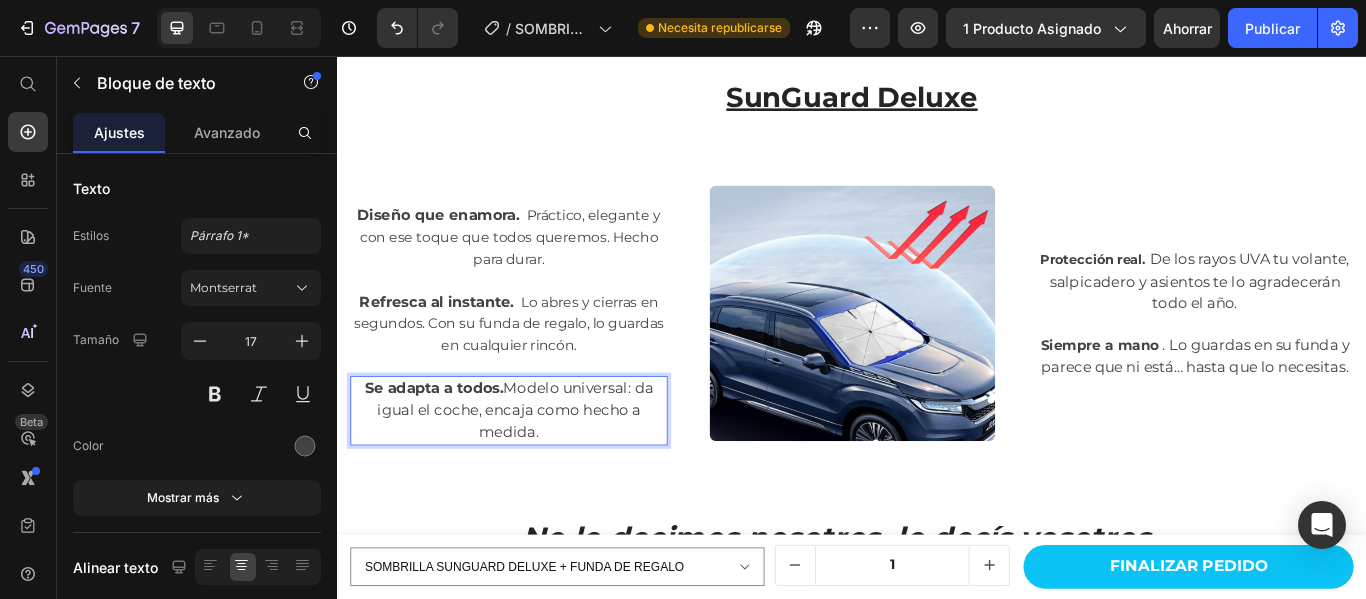 click on "Se adapta a todos.  Modelo universal: da igual el coche, encaja como hecho a medida." at bounding box center (537, 469) 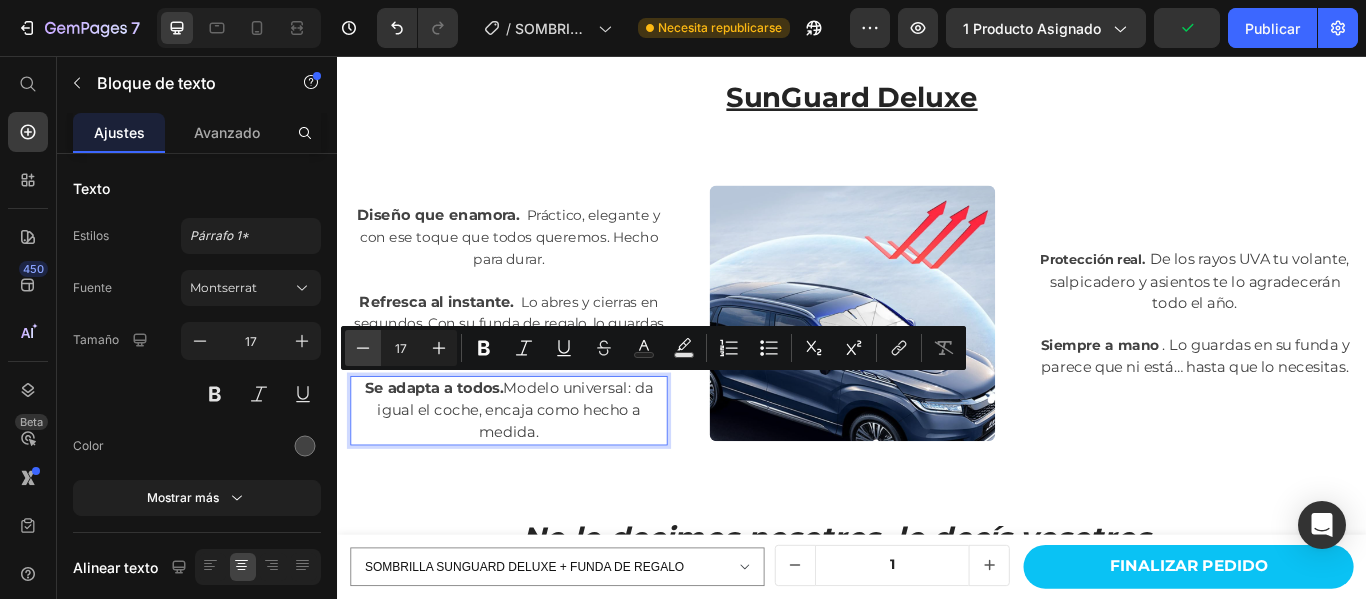 click 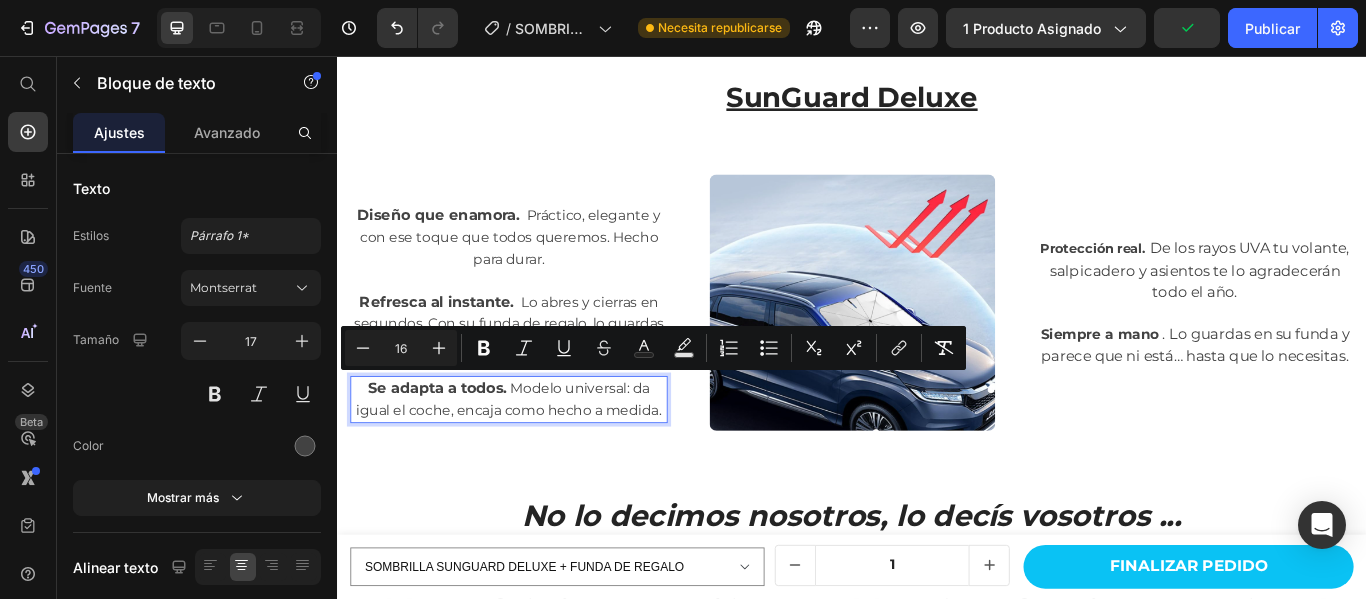 click on "Se adapta a todos.   Modelo universal: da igual el coche, encaja como hecho a medida." at bounding box center (537, 456) 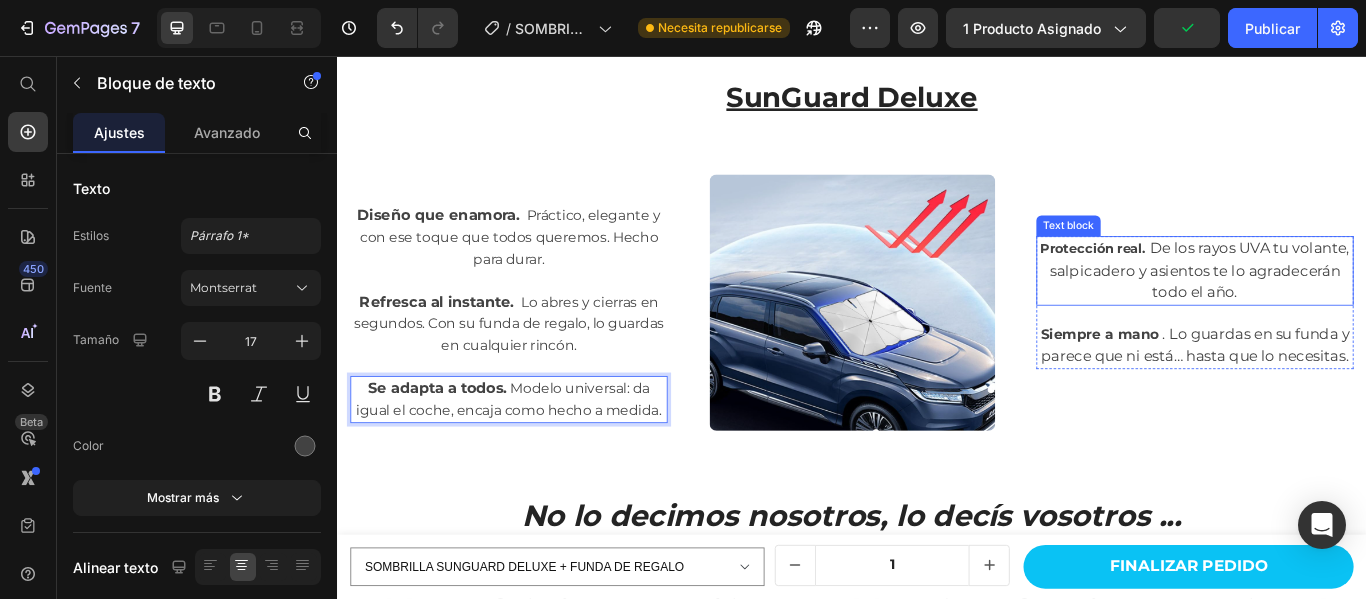 drag, startPoint x: 1166, startPoint y: 264, endPoint x: 1183, endPoint y: 264, distance: 17 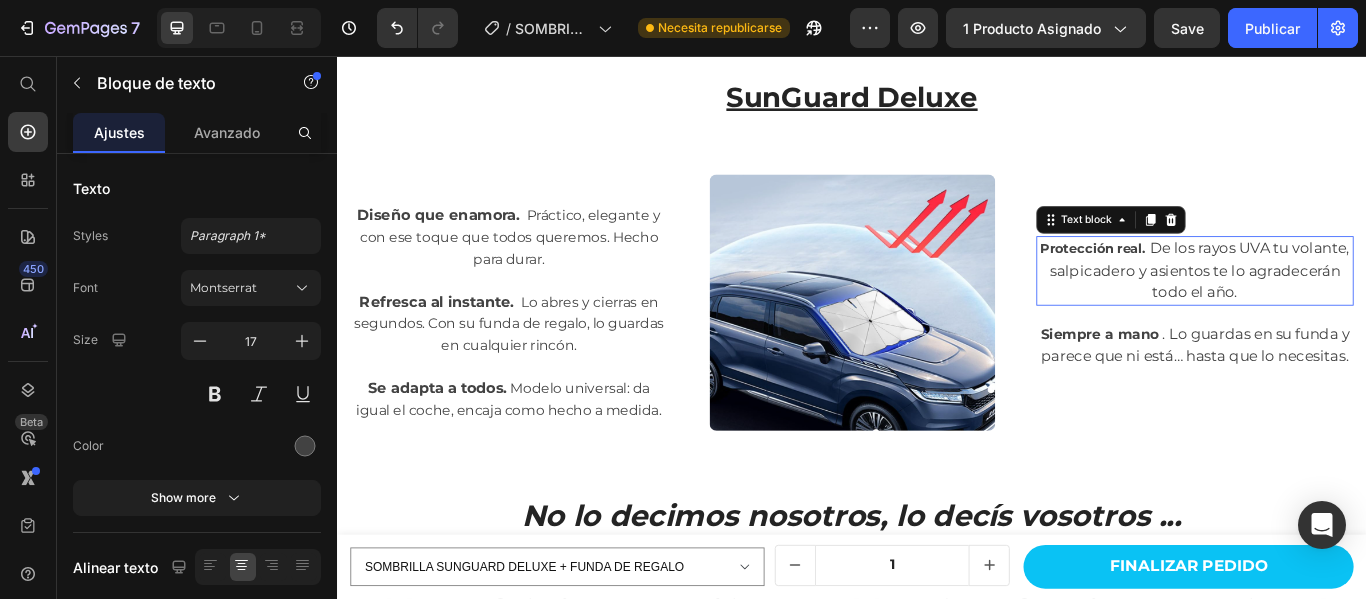 click on "Protección real." at bounding box center (1218, 280) 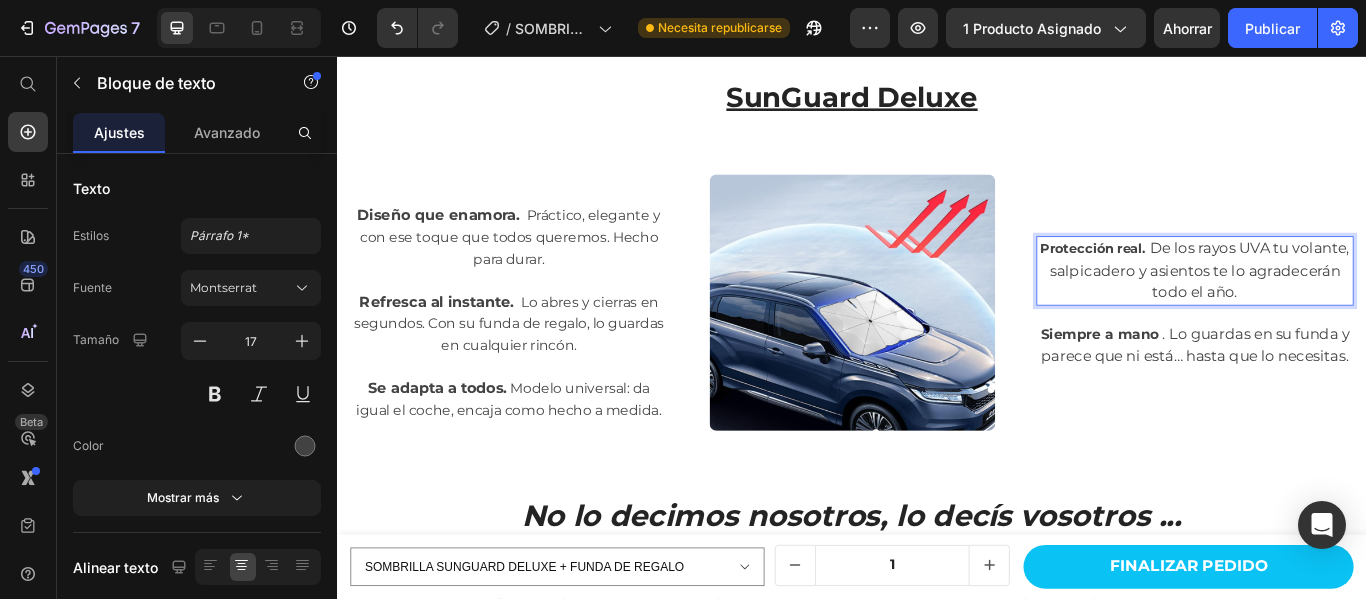 click on "Protección real.   De los rayos UVA tu volante, salpicadero y asientos te lo agradecerán todo el año." at bounding box center (1337, 306) 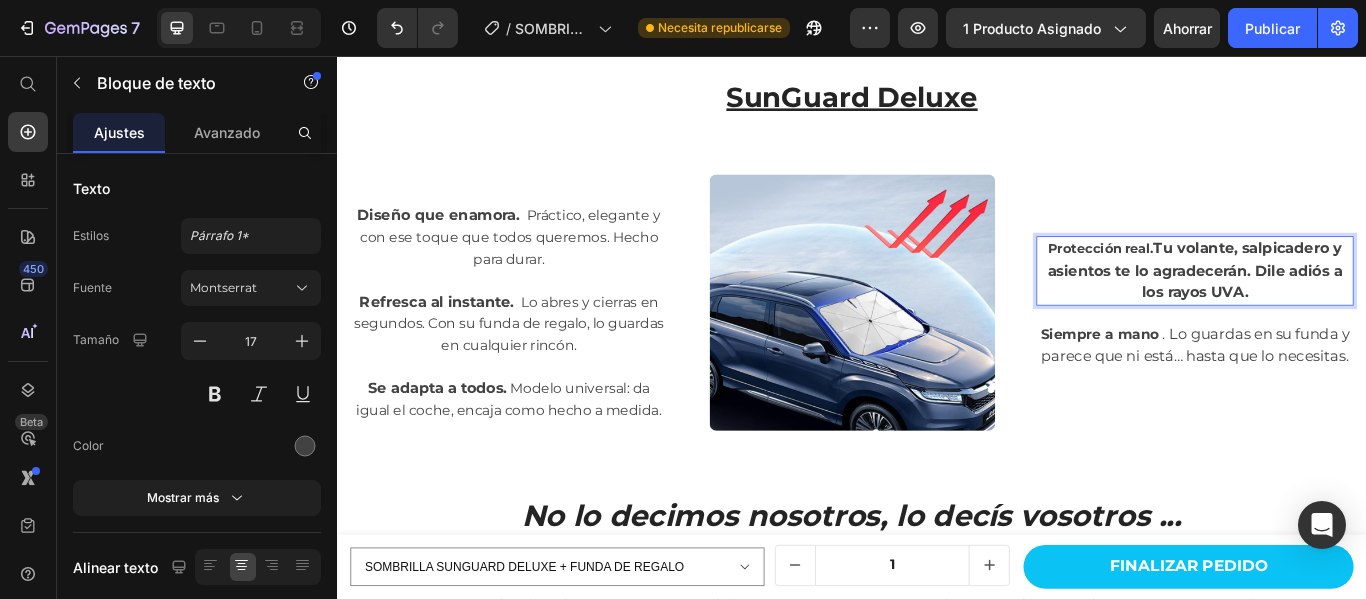 click on "Tu volante, salpicadero y asientos te lo agradecerán. Dile adiós a los rayos UVA." at bounding box center (1337, 305) 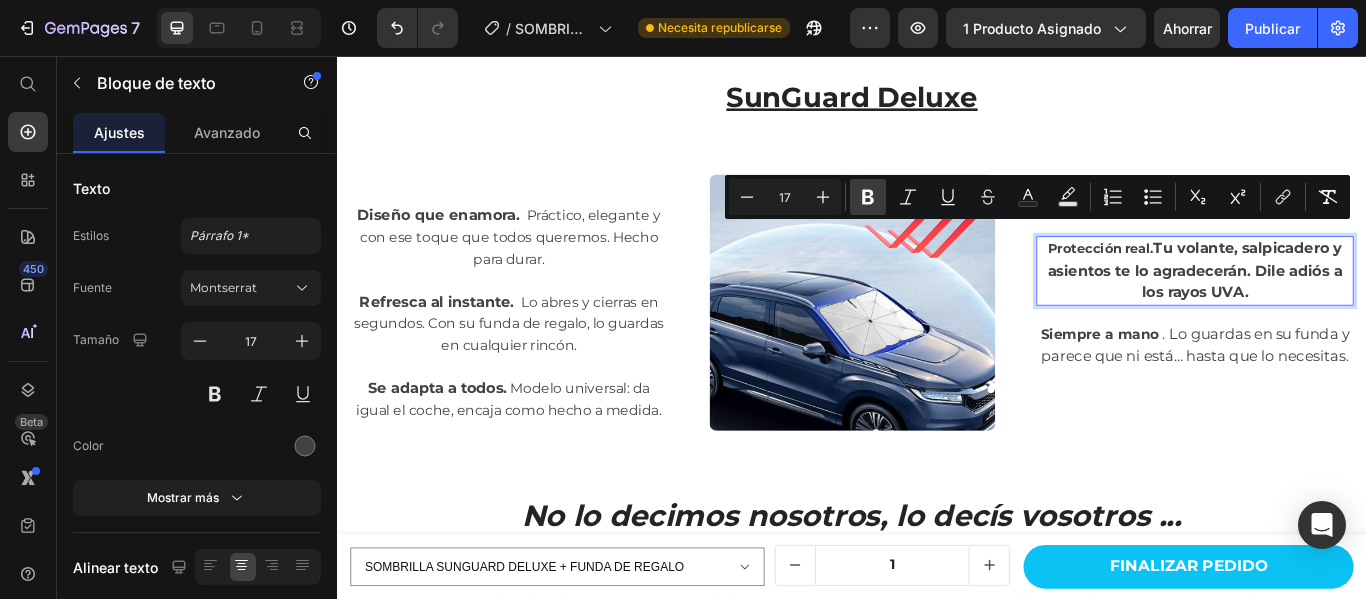 click 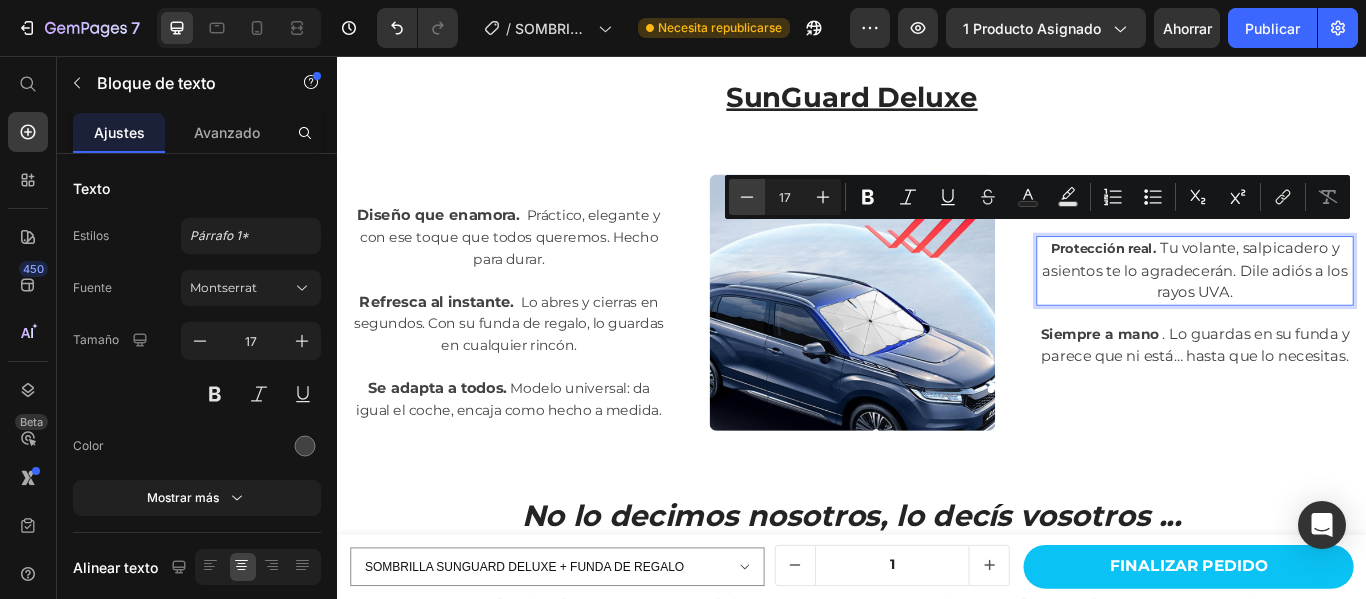 click 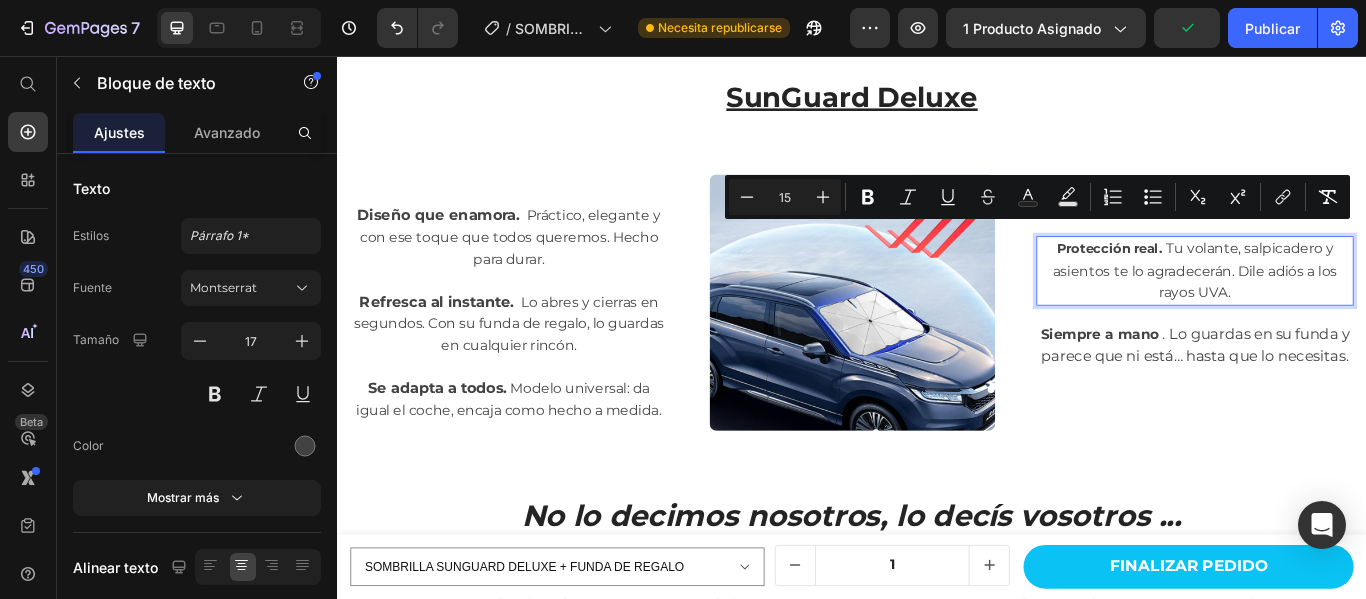 click on "Protección real." at bounding box center (1237, 280) 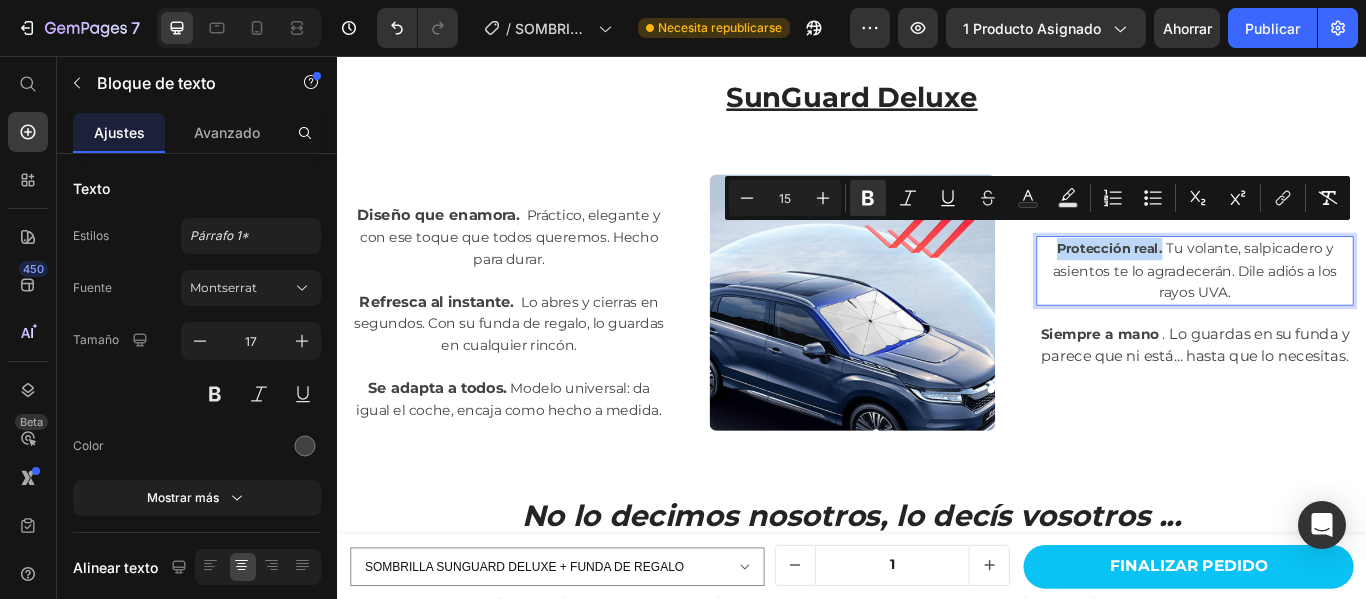 drag, startPoint x: 1286, startPoint y: 261, endPoint x: 1162, endPoint y: 268, distance: 124.197426 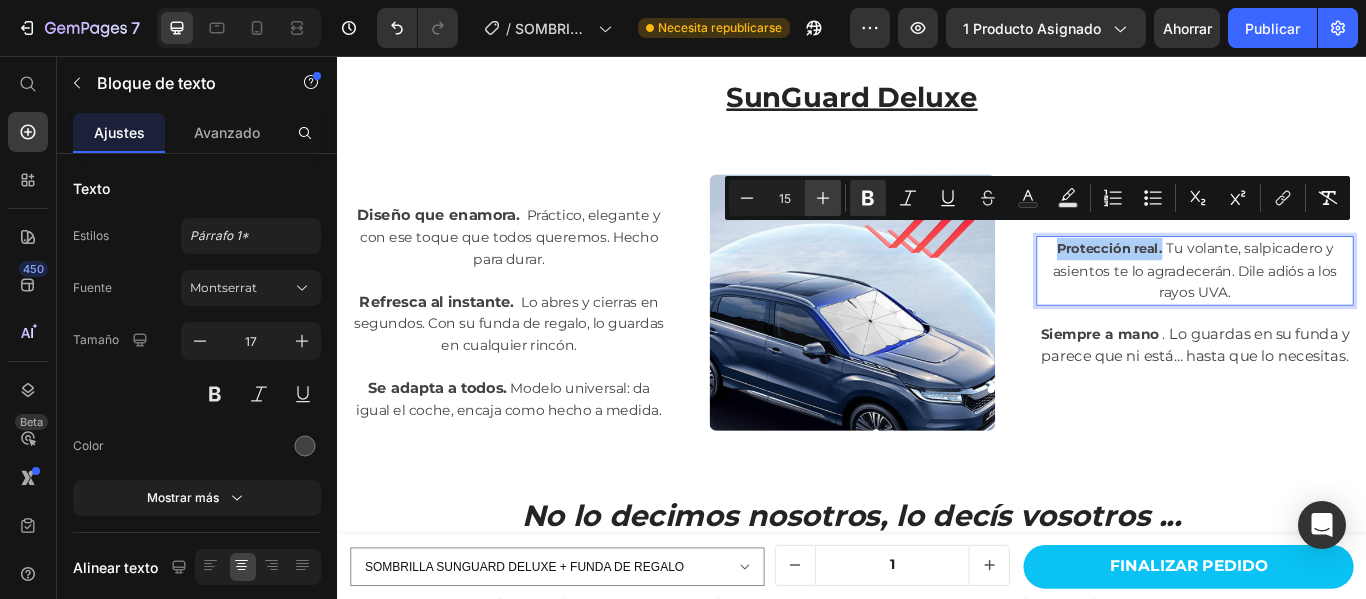 click 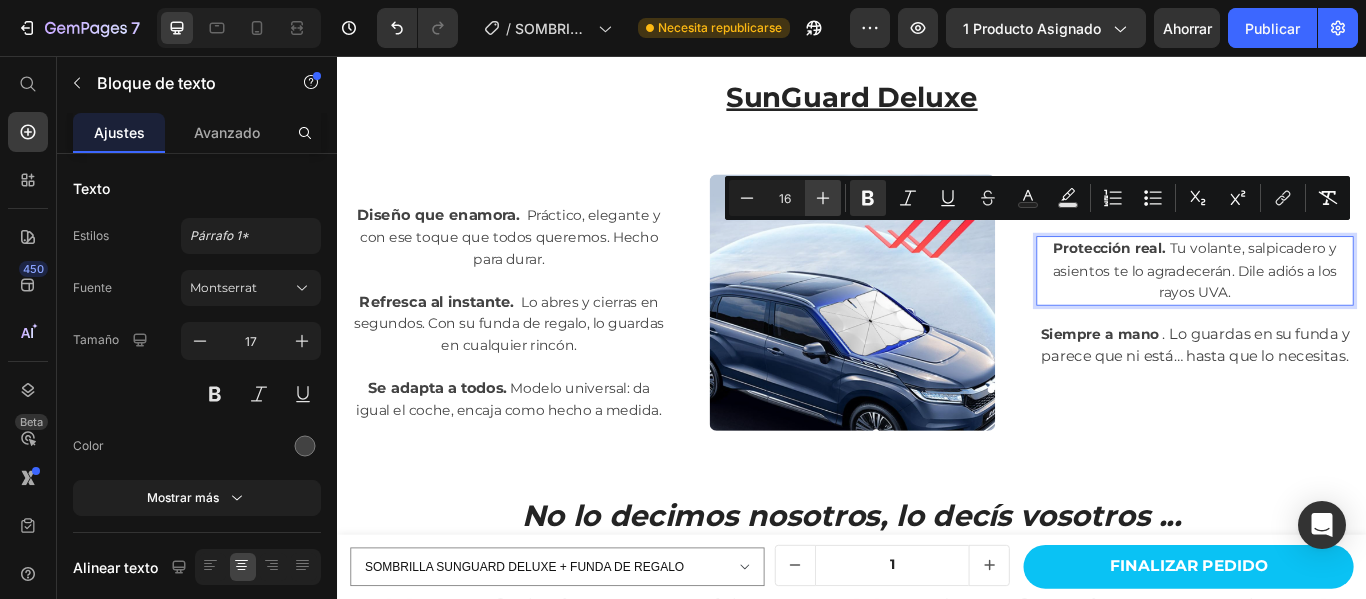 click 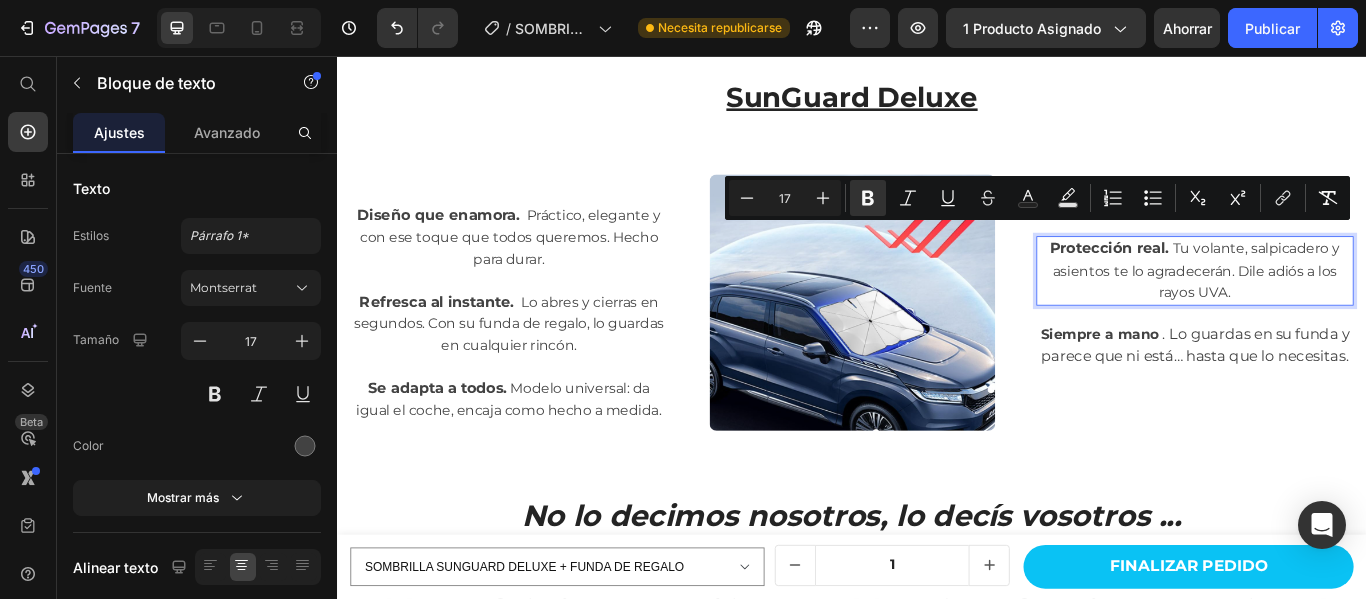 click on "Protección real." at bounding box center [1237, 280] 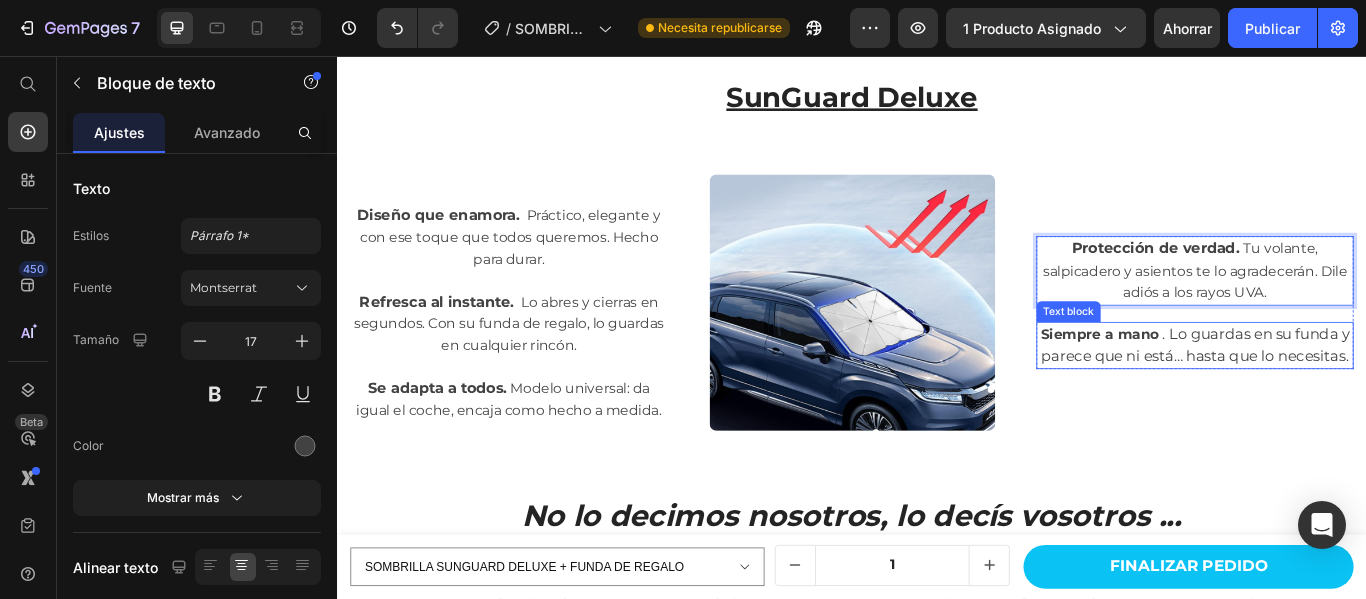 click on "Siempre a mano   . Lo guardas en su funda y parece que ni está… hasta que lo necesitas." at bounding box center [1337, 393] 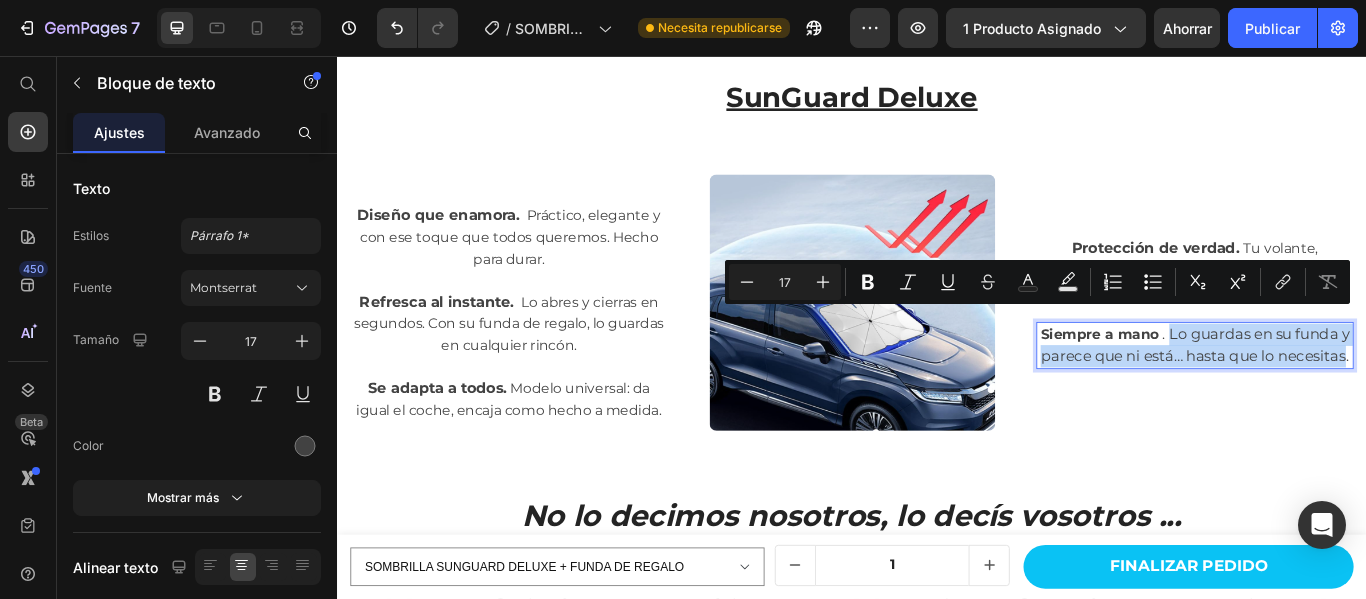 scroll, scrollTop: 3113, scrollLeft: 0, axis: vertical 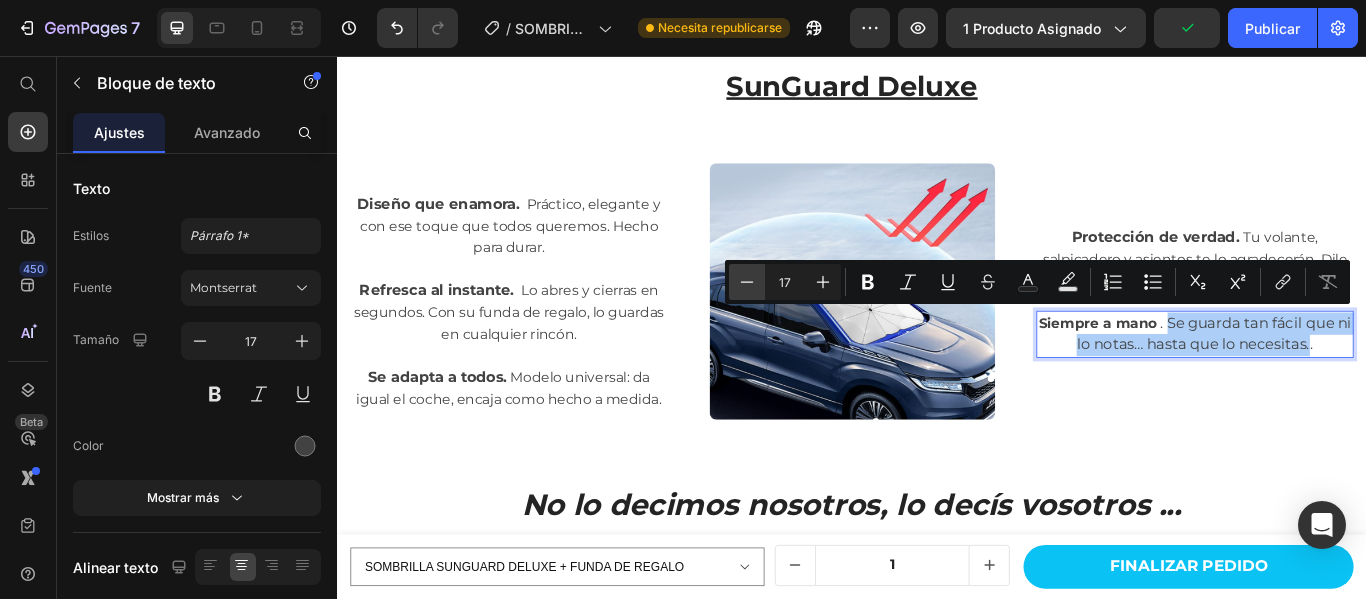 click 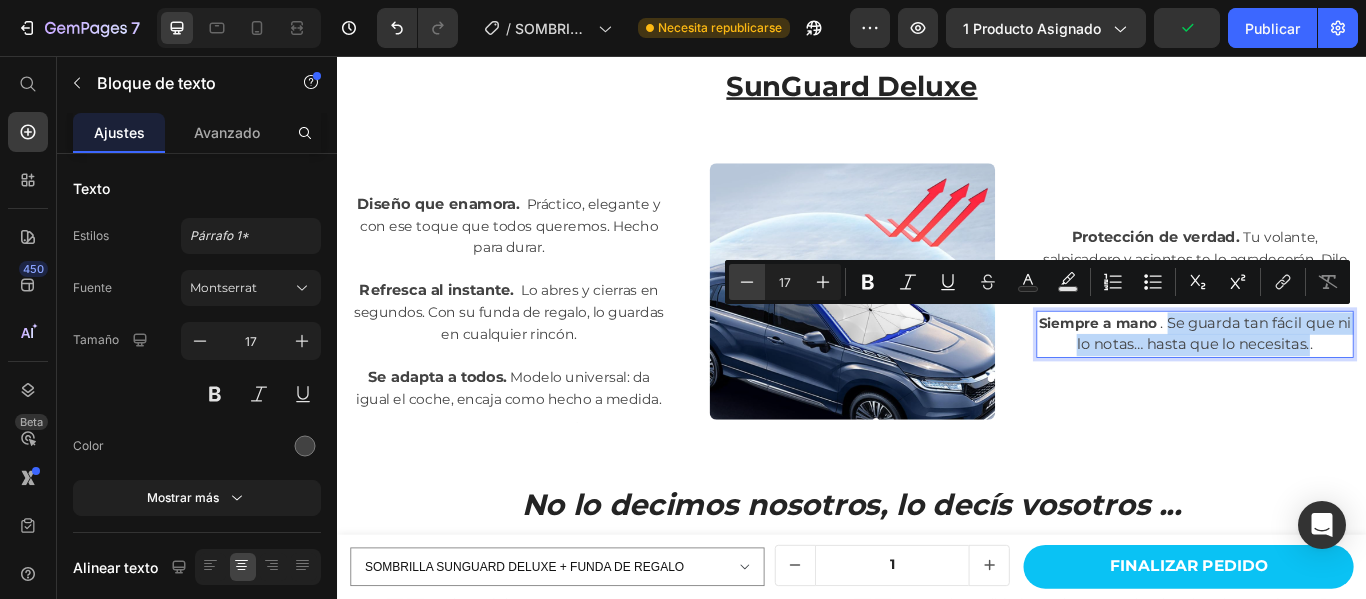 type on "16" 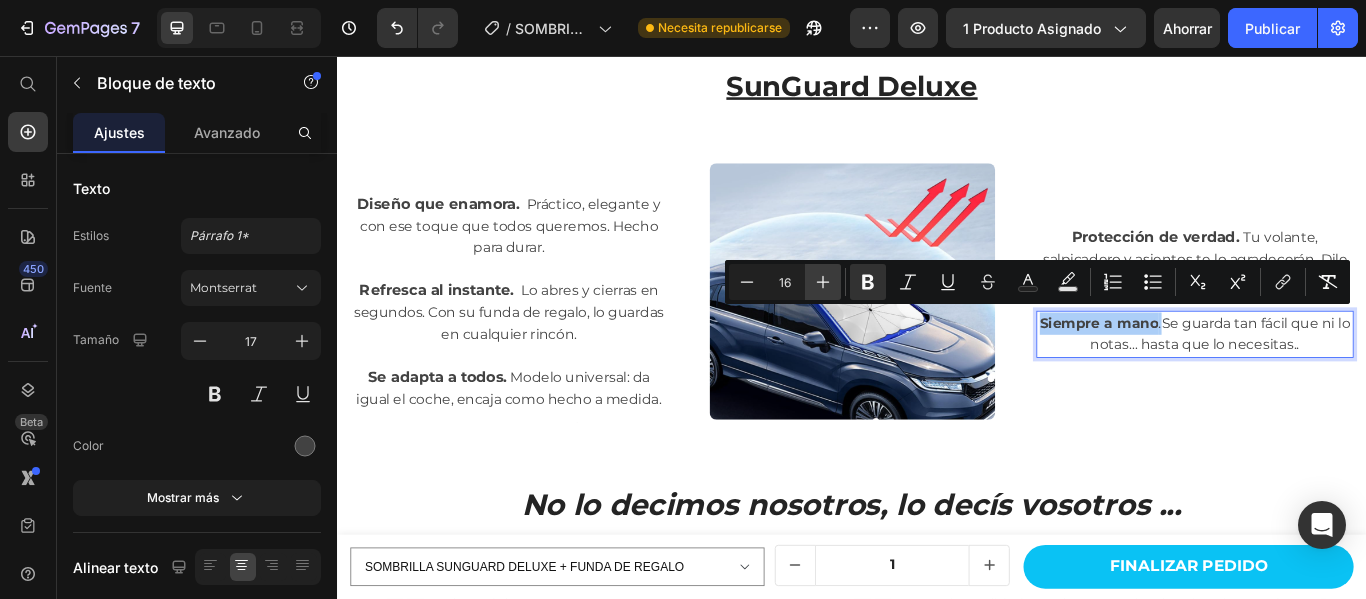 click 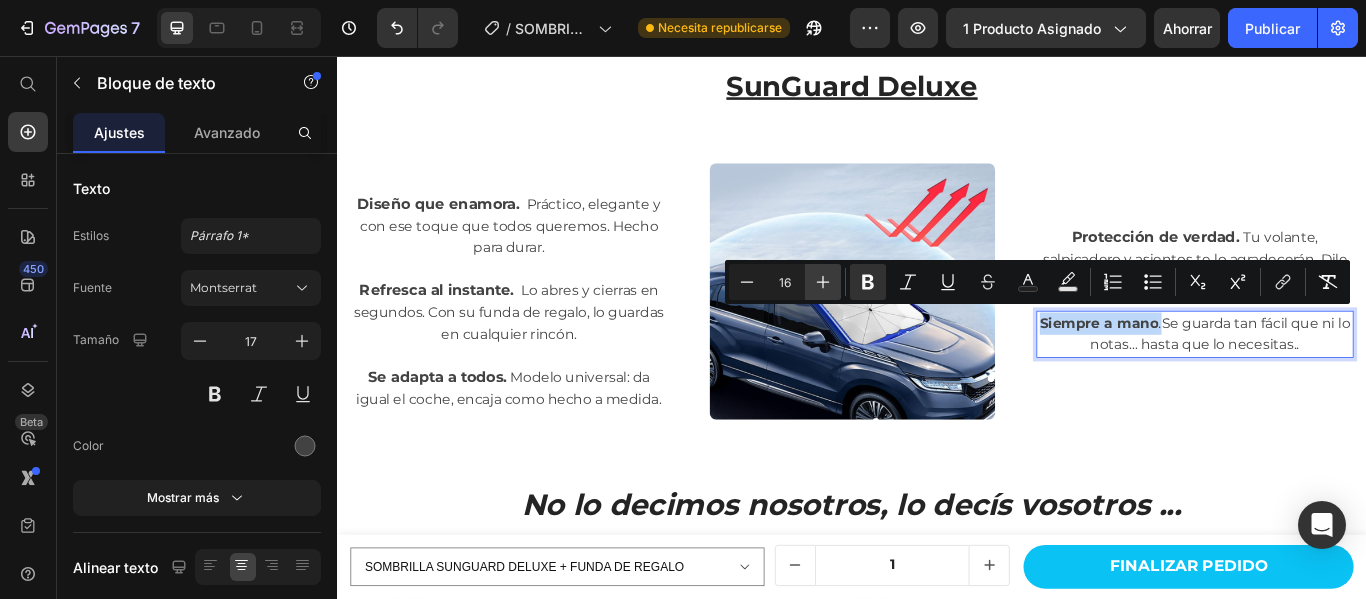 type on "17" 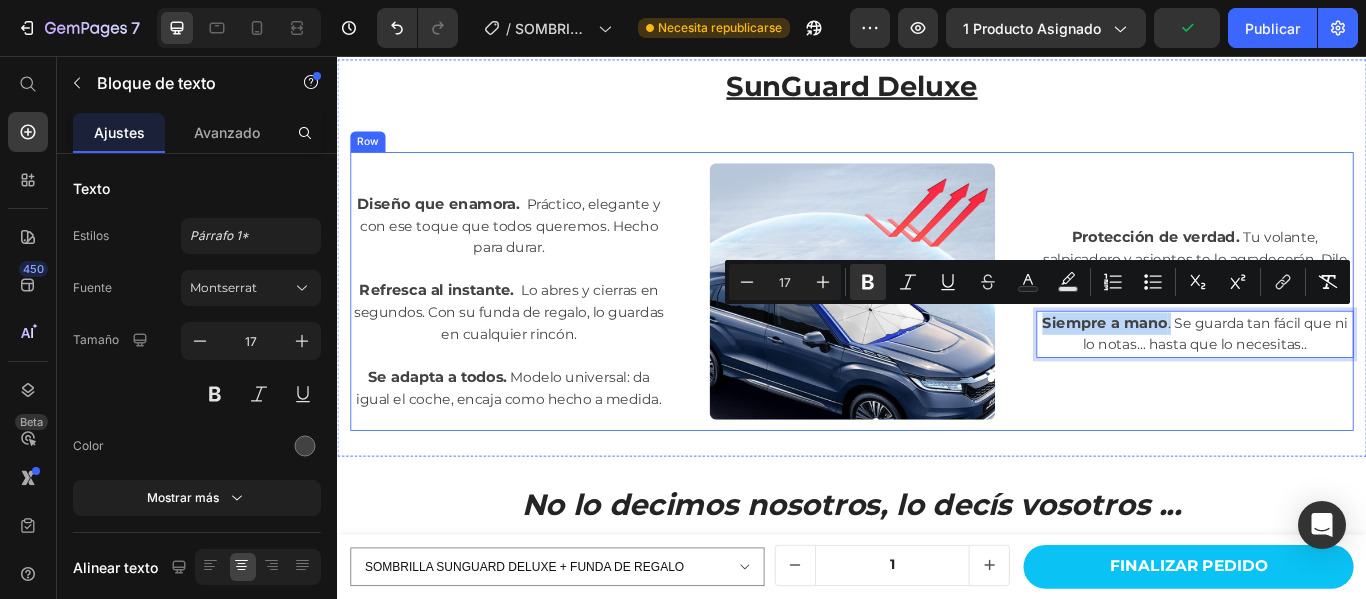 click on "Protección de verdad.   Tu volante, salpicadero y asientos te lo agradecerán. Dile adiós a los rayos UVA. Text block Siempre a mano .   Se guarda tan fácil que ni lo notas… hasta que lo necesitas. . Text block   0 Row" at bounding box center [1337, 330] 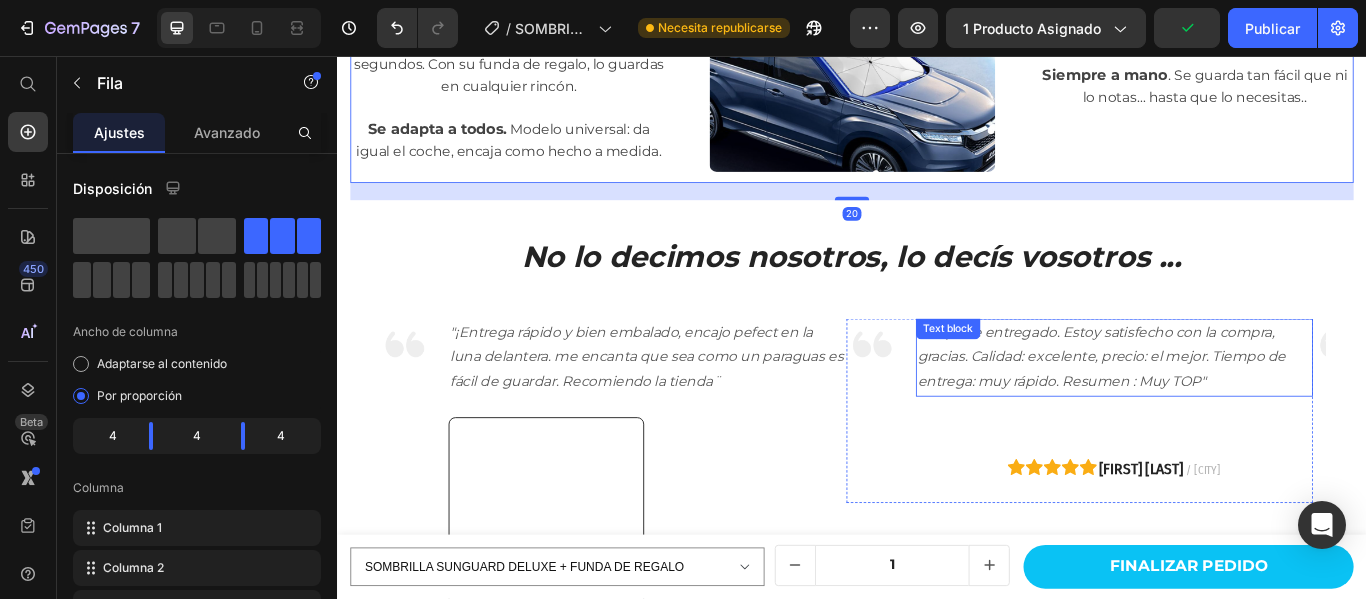 scroll, scrollTop: 3413, scrollLeft: 0, axis: vertical 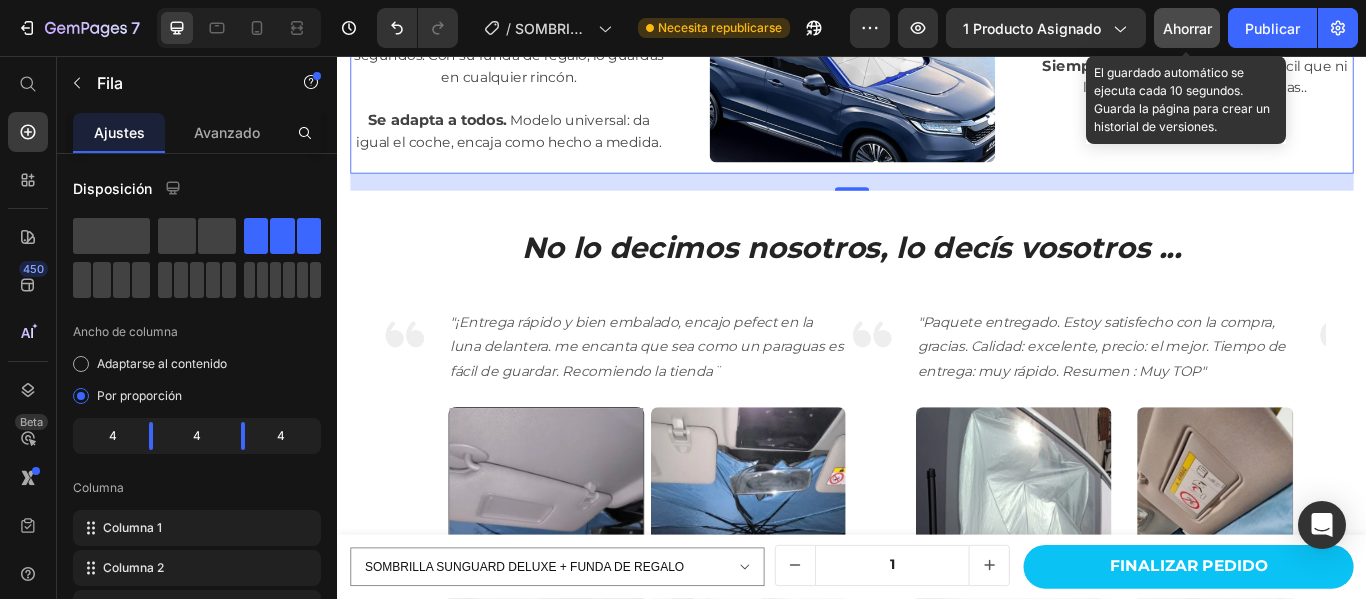 click on "Ahorrar" at bounding box center (1187, 28) 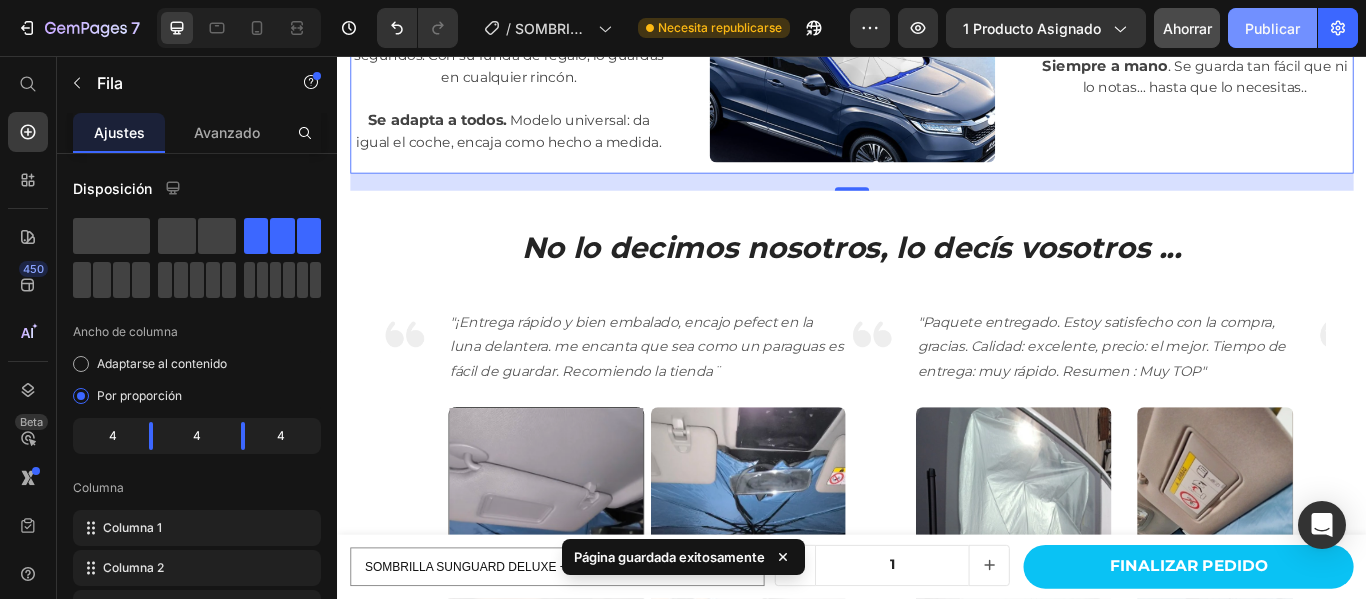 click on "Publicar" at bounding box center (1272, 28) 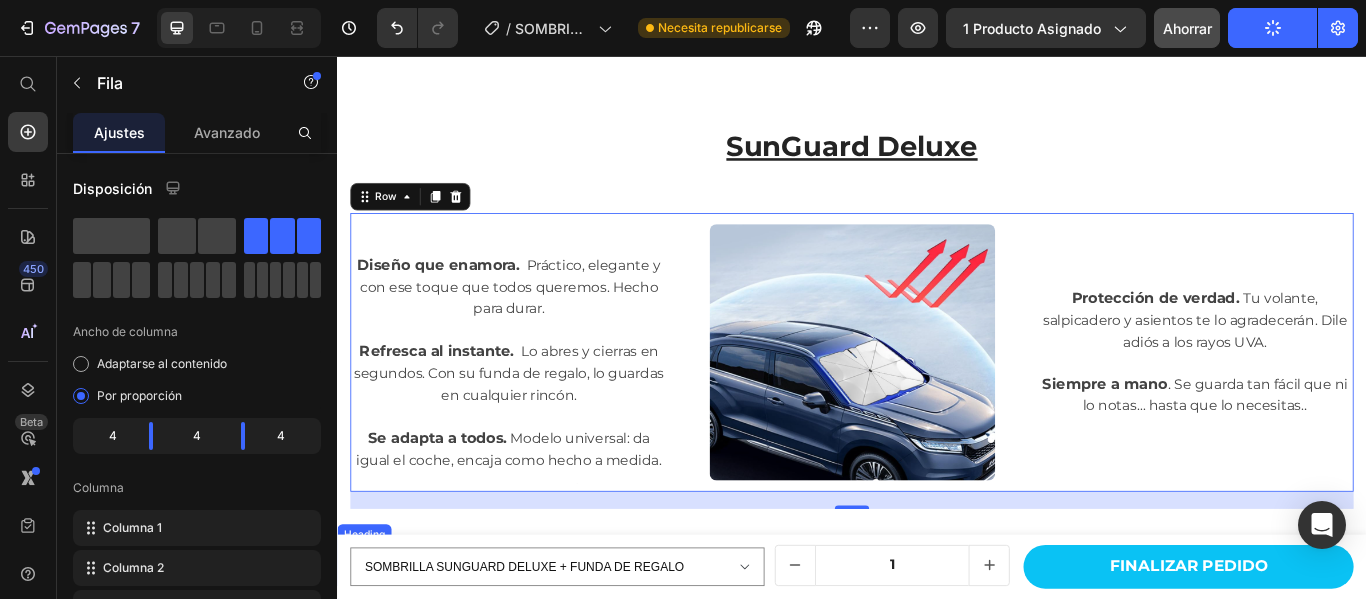 scroll, scrollTop: 2913, scrollLeft: 0, axis: vertical 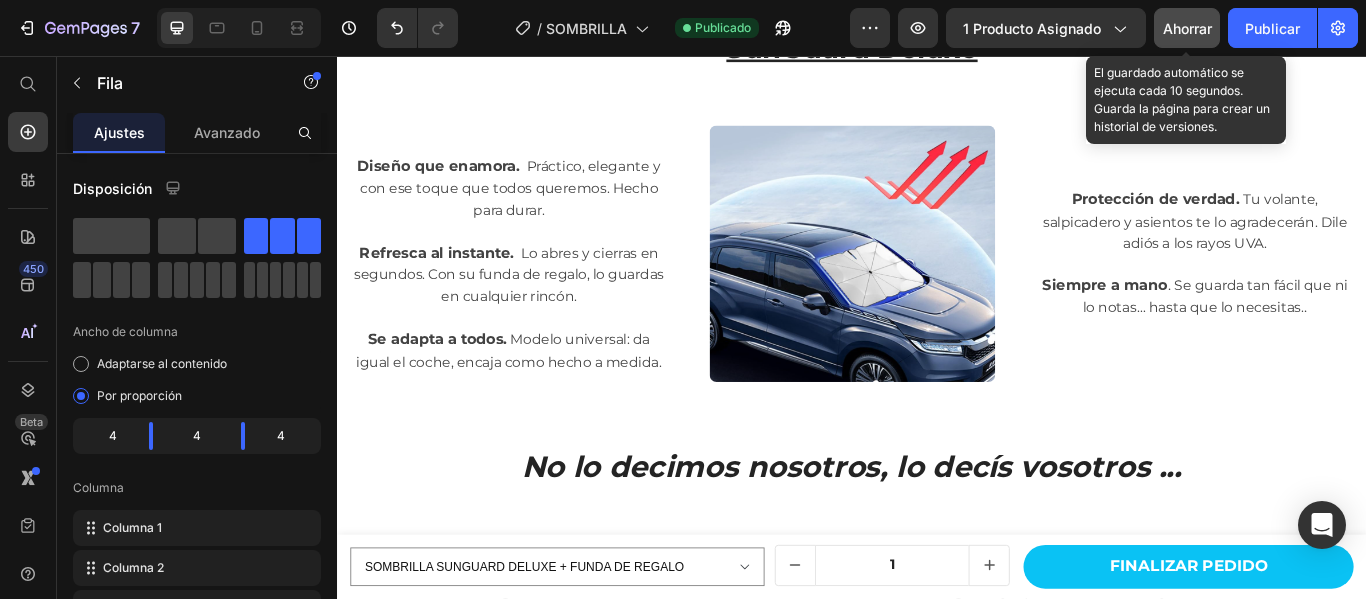 click on "Ahorrar" at bounding box center [1187, 28] 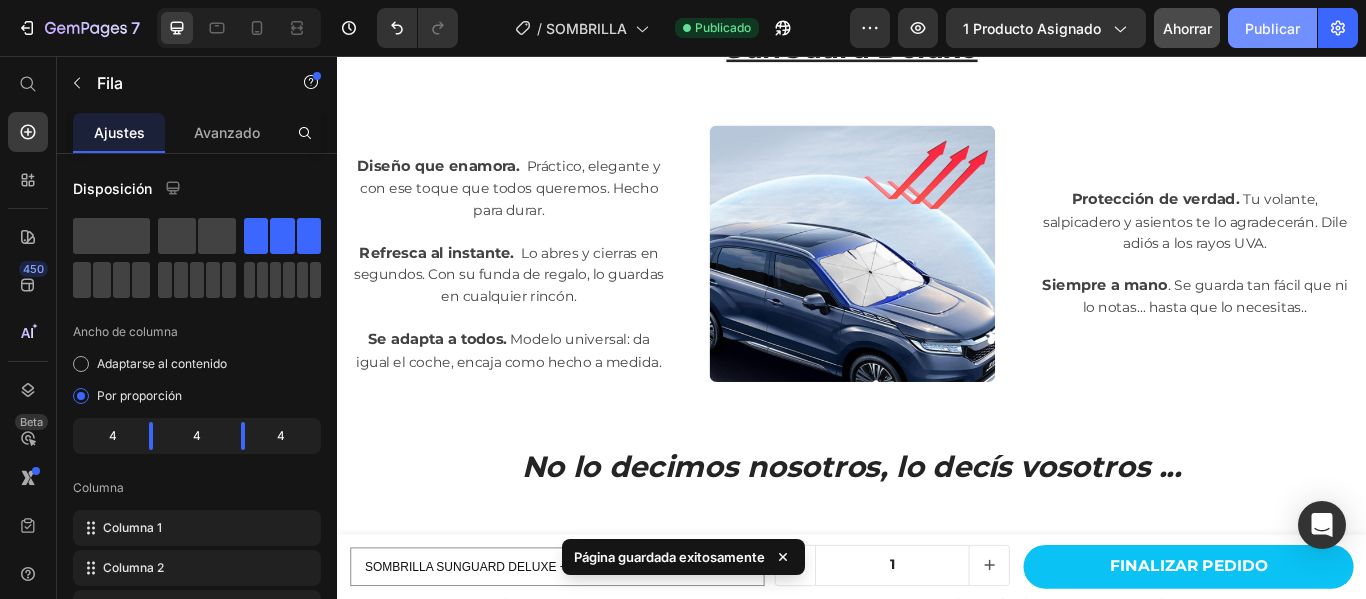 click on "Publicar" at bounding box center (1272, 28) 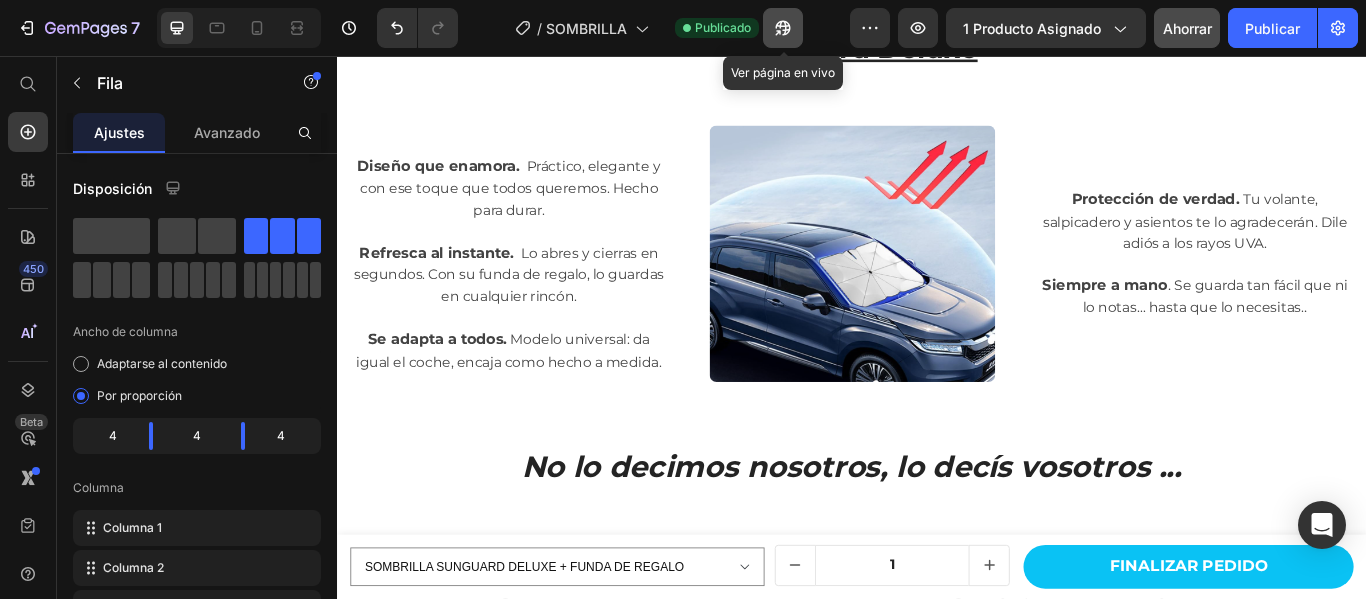 click 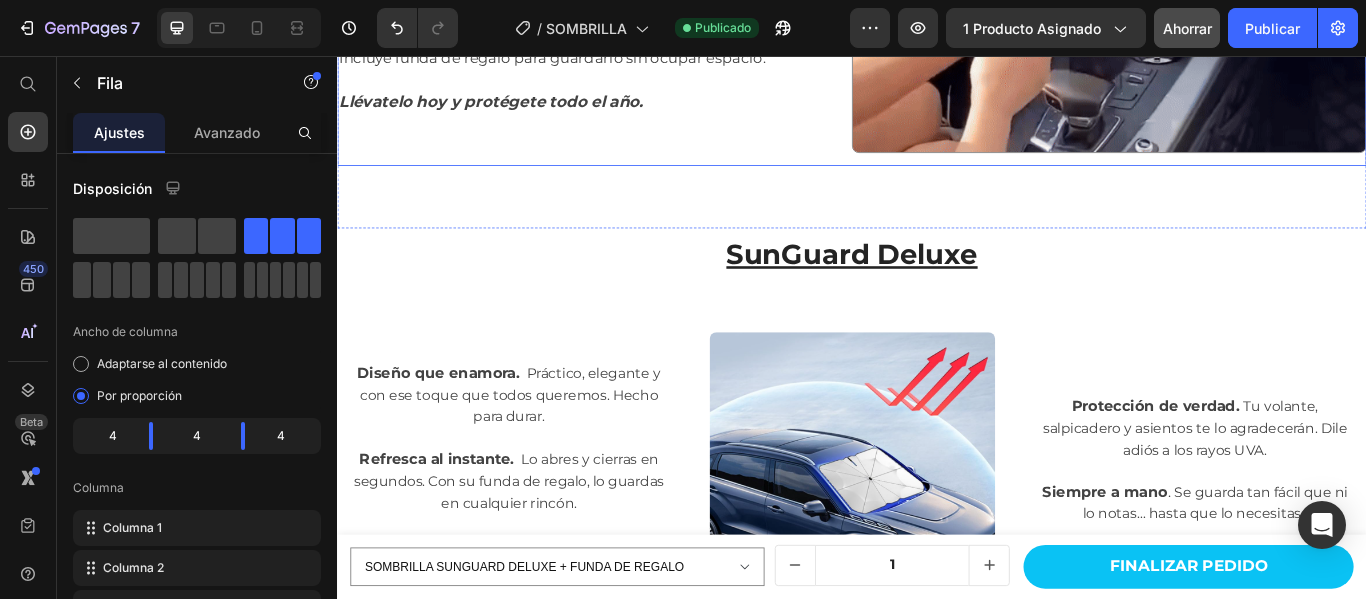 scroll, scrollTop: 2804, scrollLeft: 0, axis: vertical 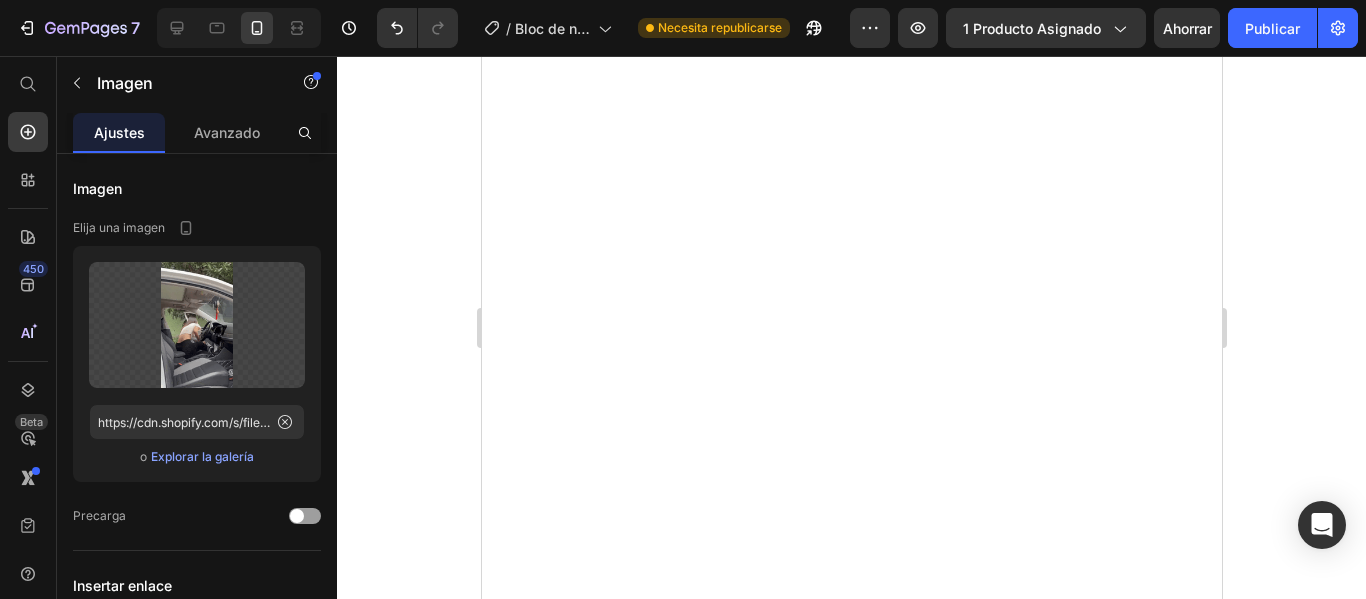 click at bounding box center [840, -300] 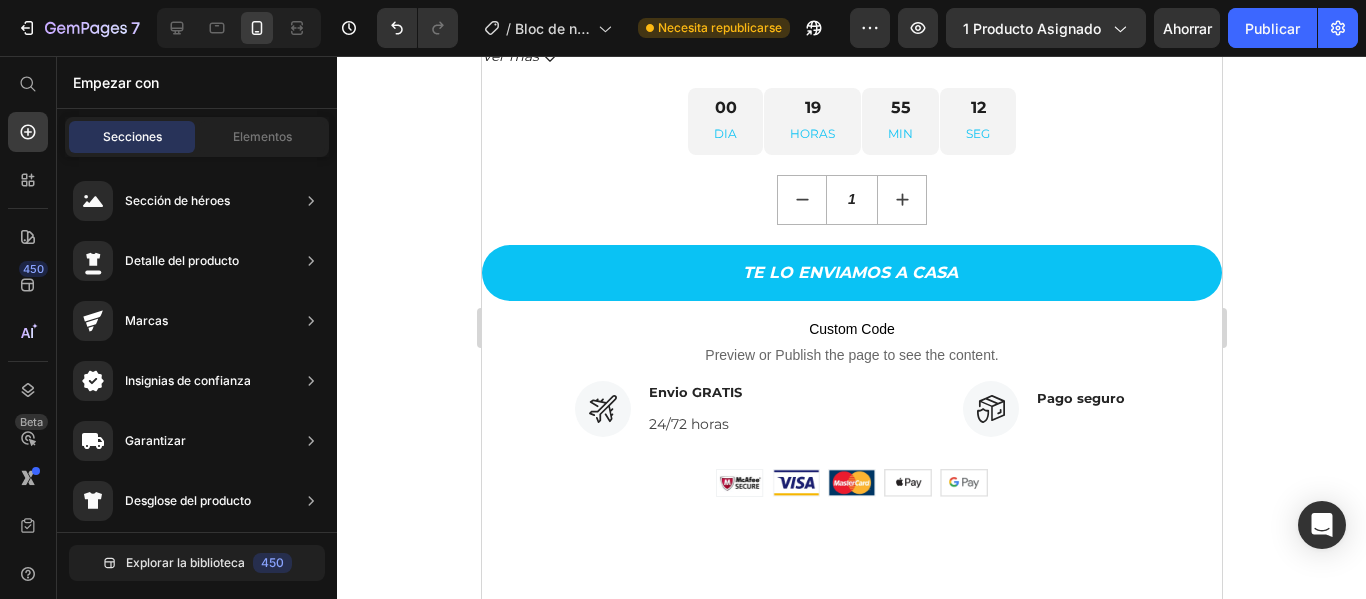 scroll, scrollTop: 955, scrollLeft: 0, axis: vertical 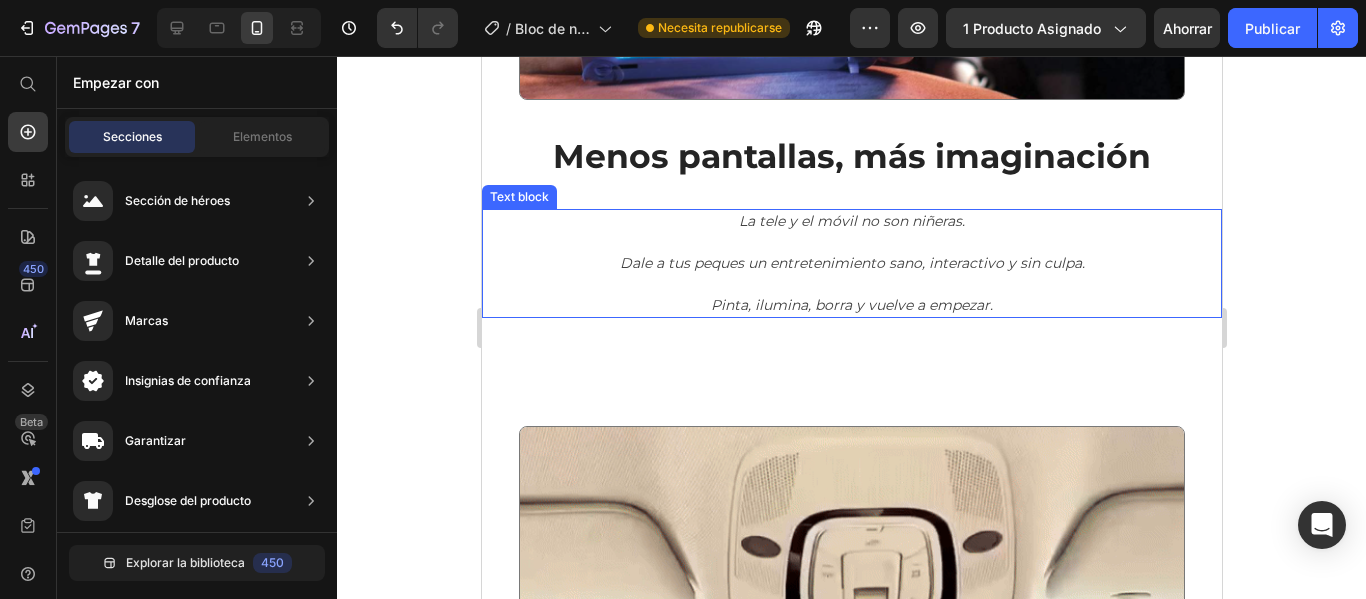 click on "La tele y el móvil no son niñeras." at bounding box center (851, 221) 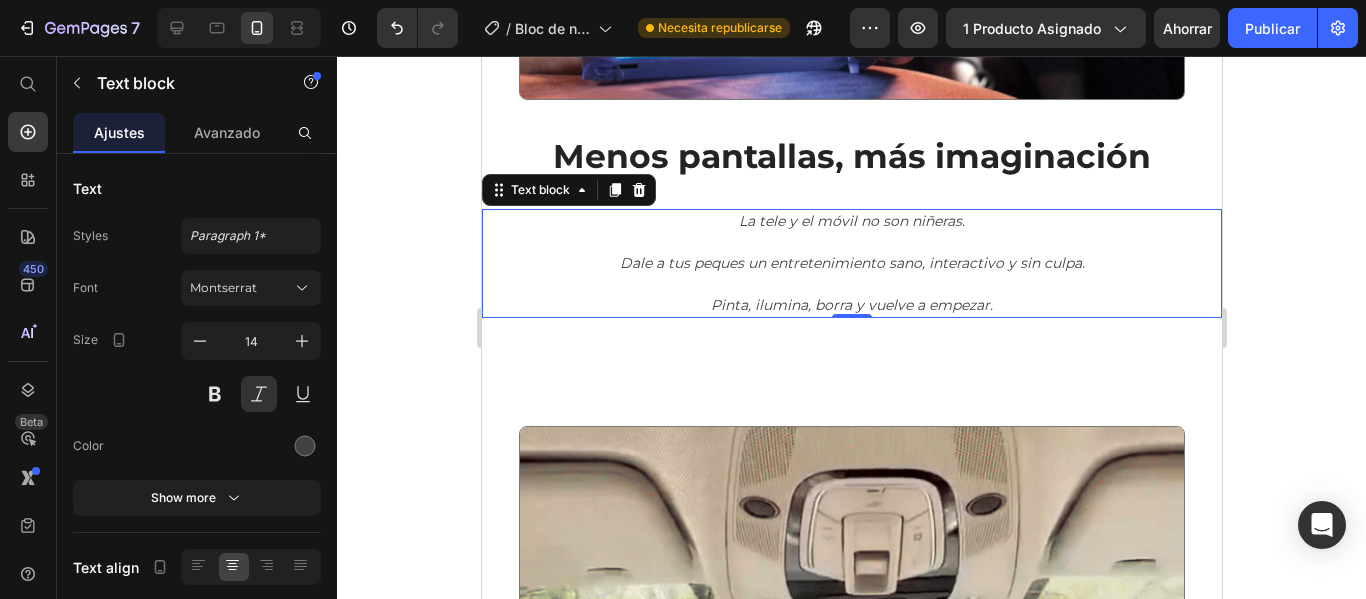 click on "La tele y el móvil no son niñeras." at bounding box center (851, 221) 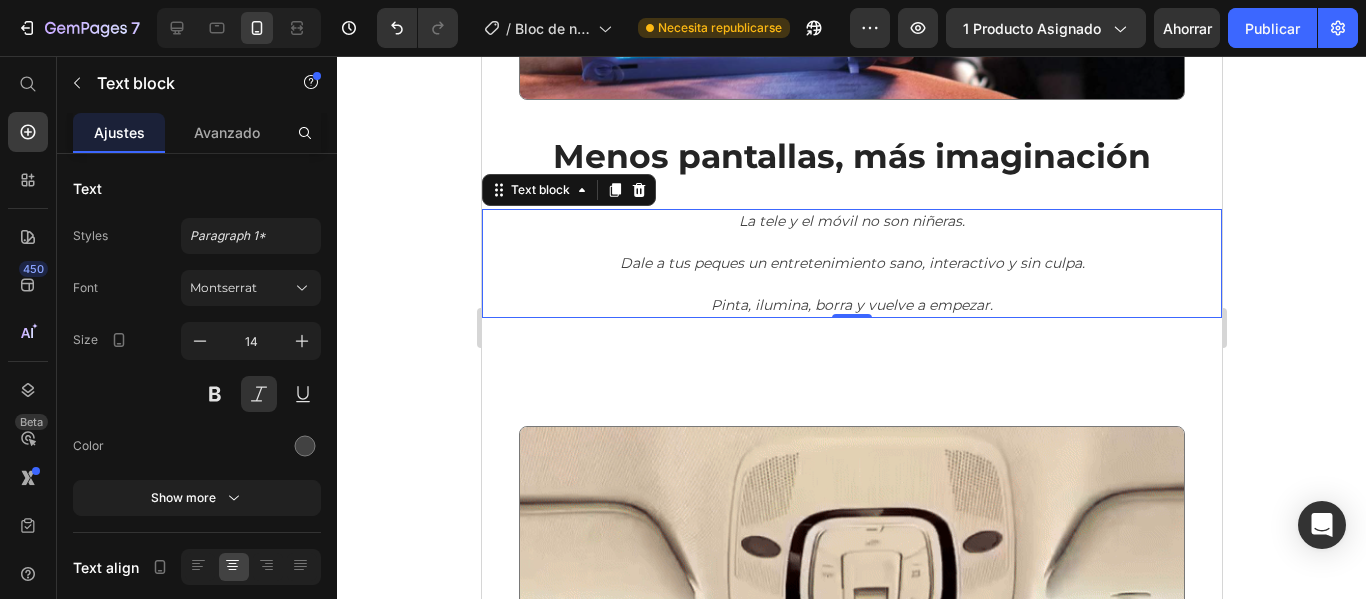 click on "La tele y el móvil no son niñeras." at bounding box center [851, 221] 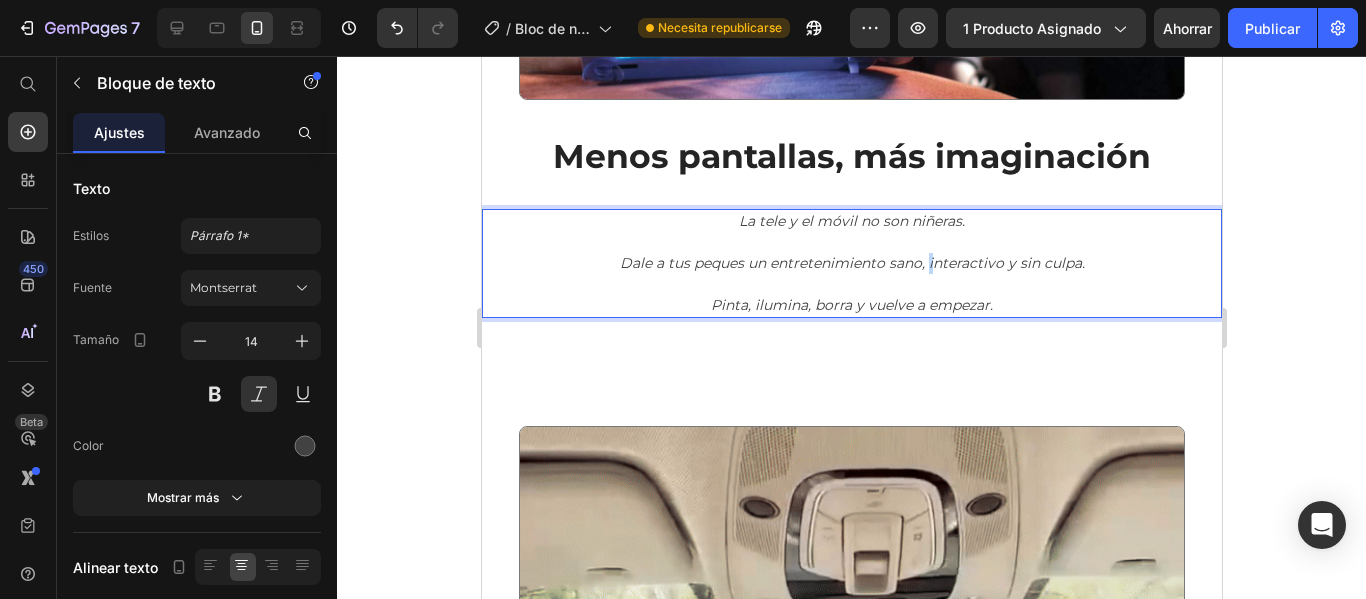 click on "Dale a tus peques un entretenimiento sano, interactivo y sin culpa." at bounding box center (851, 253) 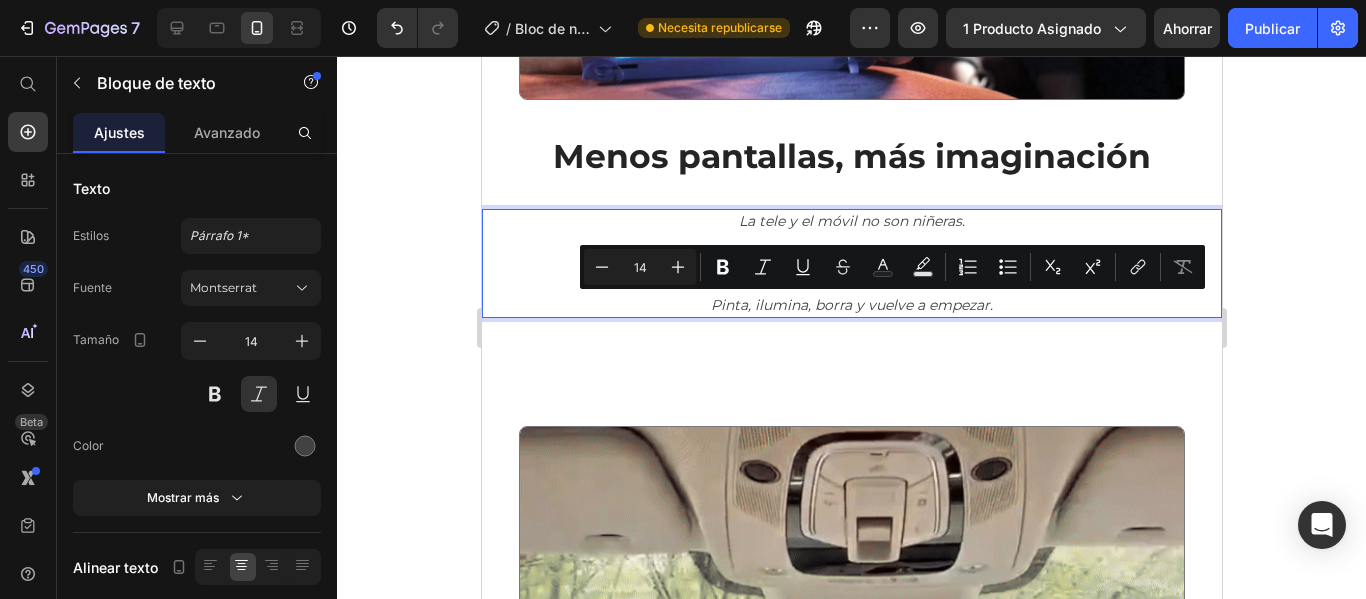 click on "Dale a tus peques un entretenimiento sano, interactivo y sin culpa." at bounding box center [851, 253] 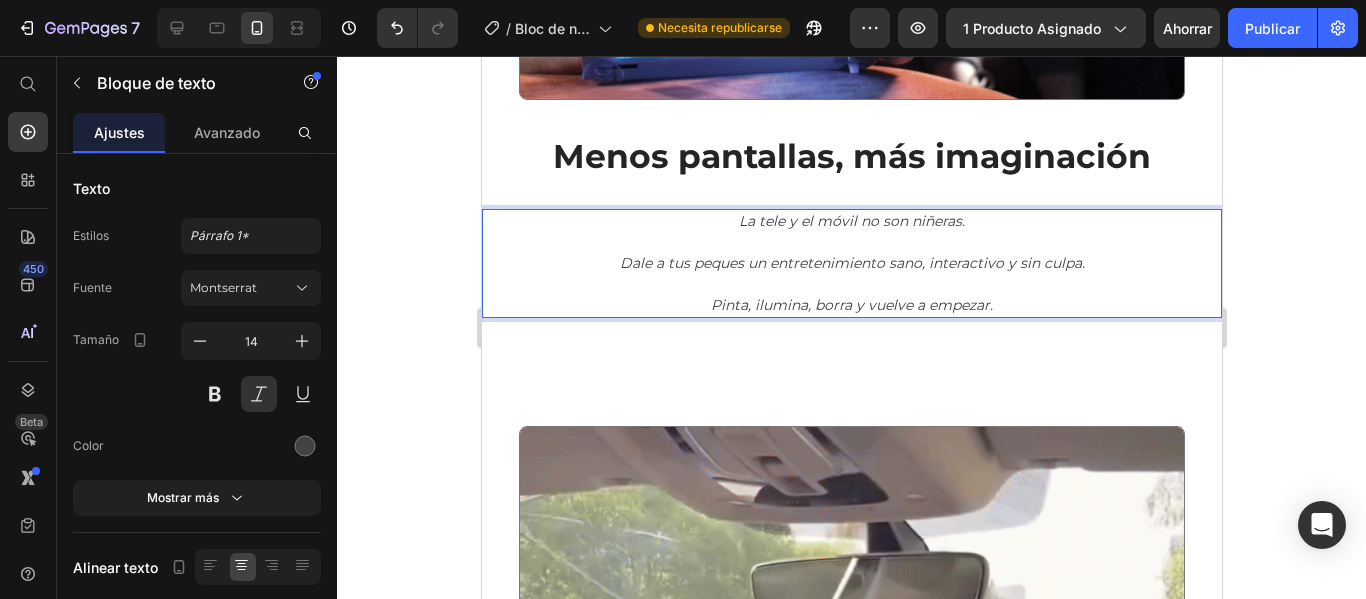 click on "Dale a tus peques un entretenimiento sano, interactivo y sin culpa." at bounding box center (851, 253) 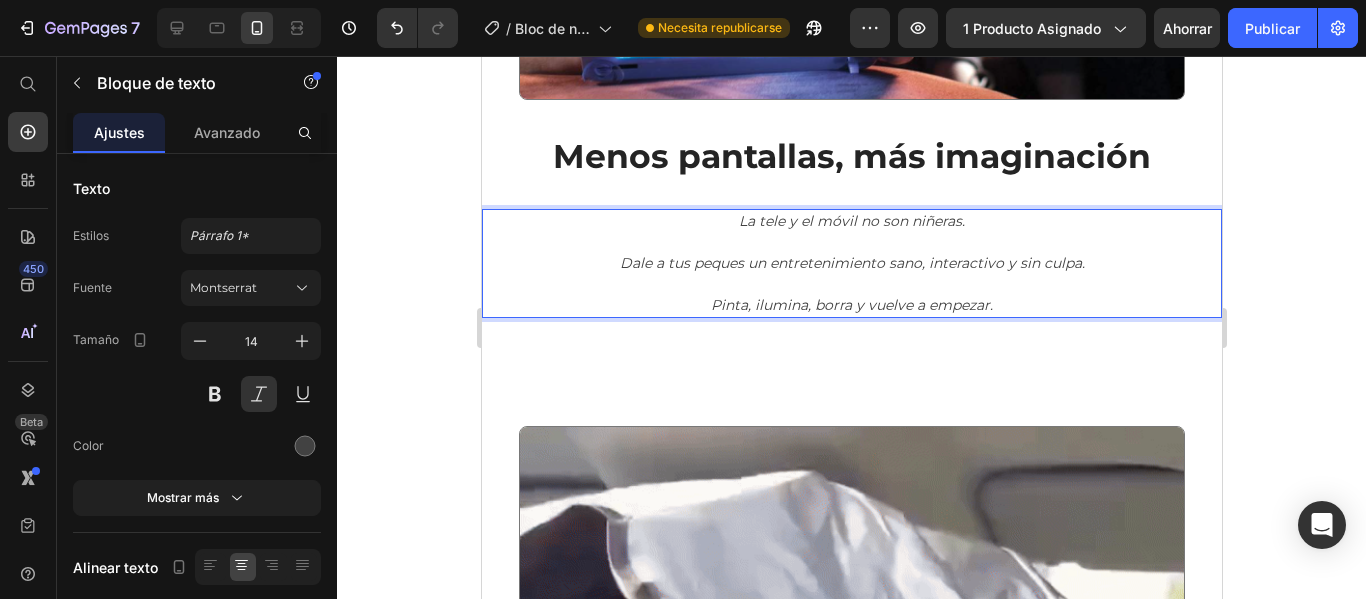click on "Dale a tus peques un entretenimiento sano, interactivo y sin culpa." at bounding box center (851, 253) 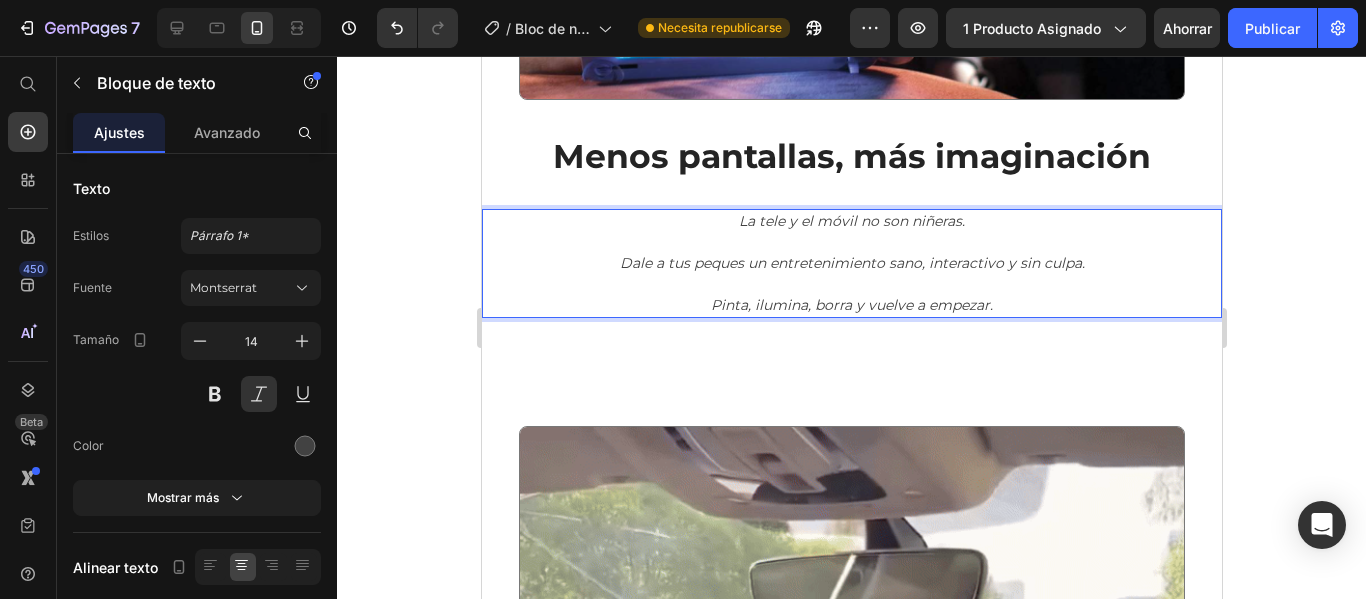 click on "Dale a tus peques un entretenimiento sano, interactivo y sin culpa." at bounding box center [851, 253] 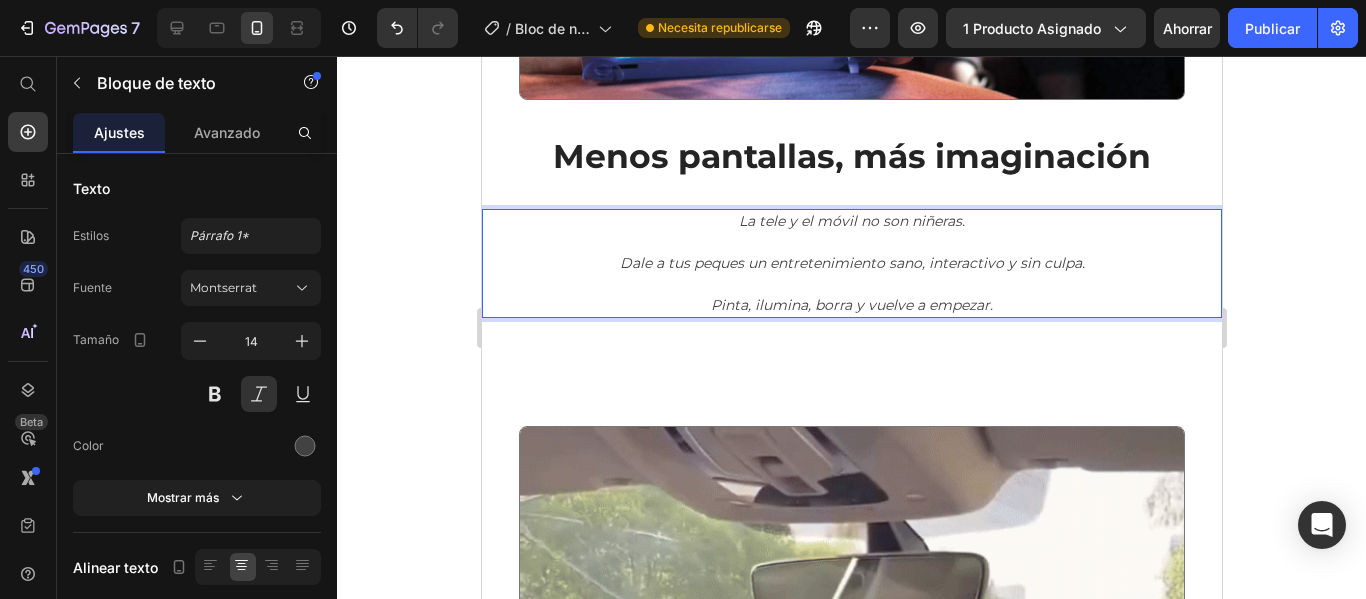 click on "Dale a tus peques un entretenimiento sano, interactivo y sin culpa." at bounding box center [851, 253] 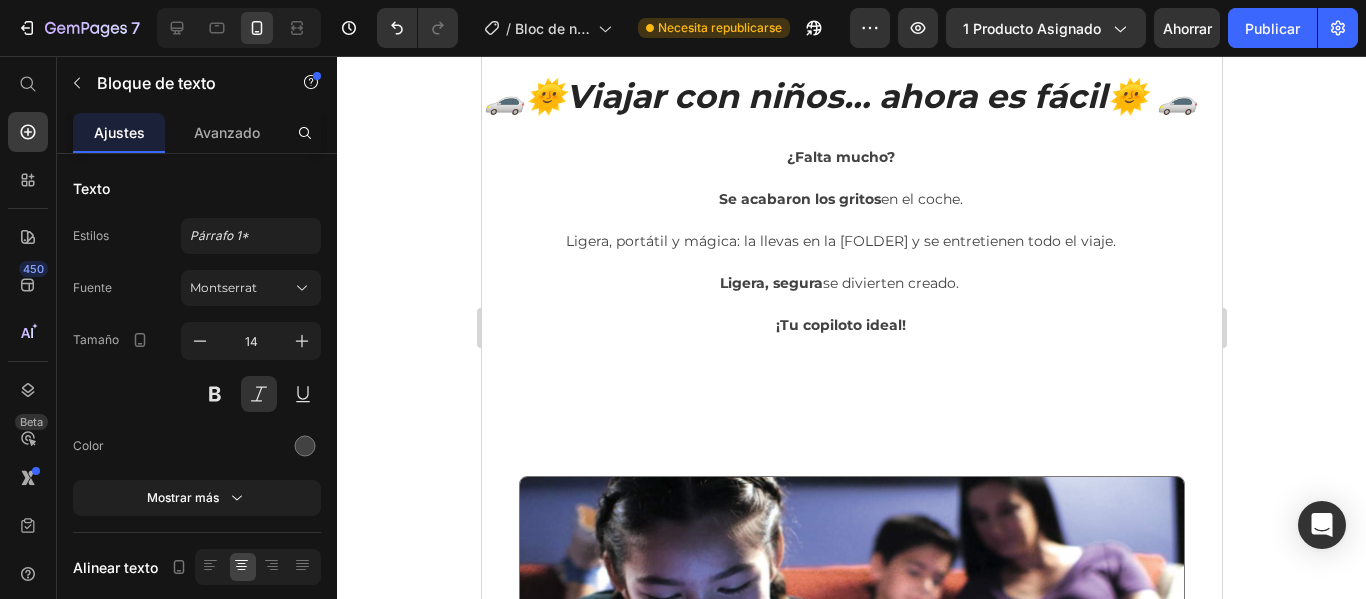 scroll, scrollTop: 2517, scrollLeft: 0, axis: vertical 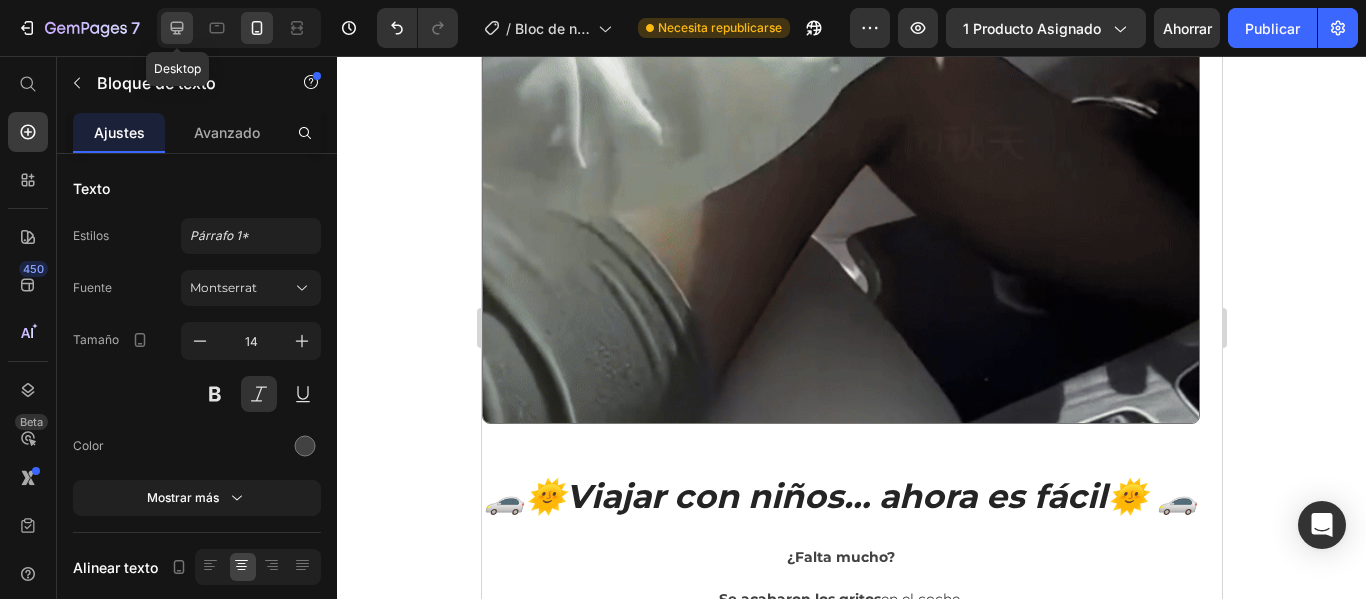 click 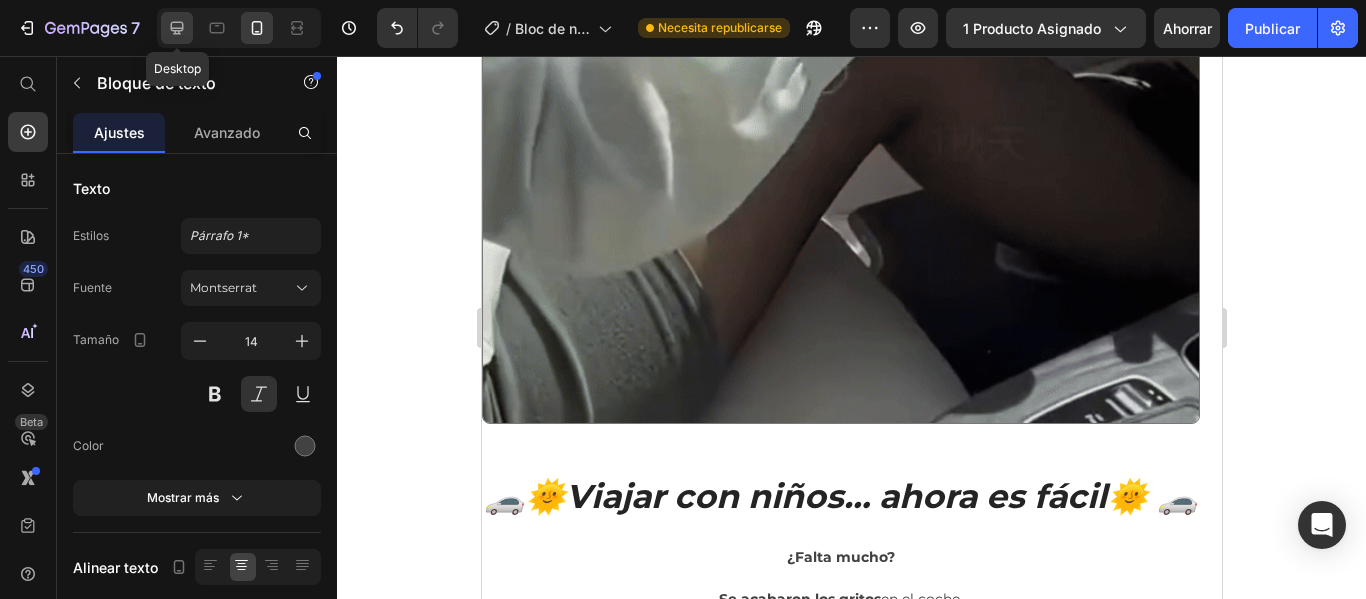 type on "17" 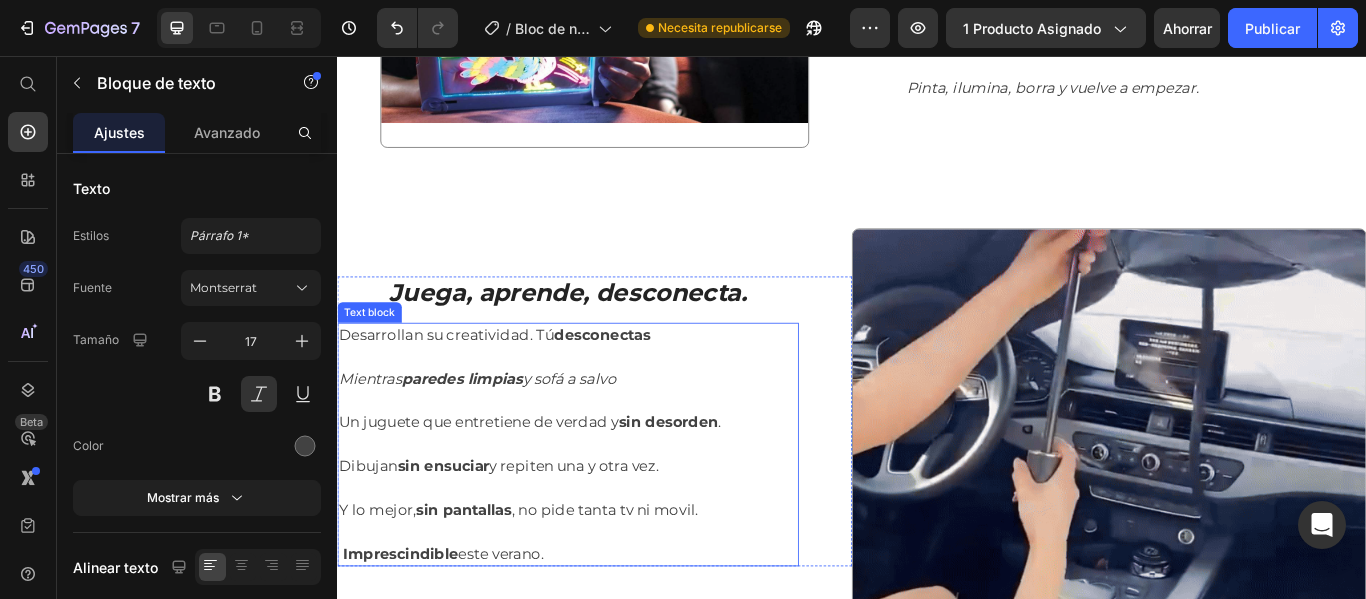 scroll, scrollTop: 2515, scrollLeft: 0, axis: vertical 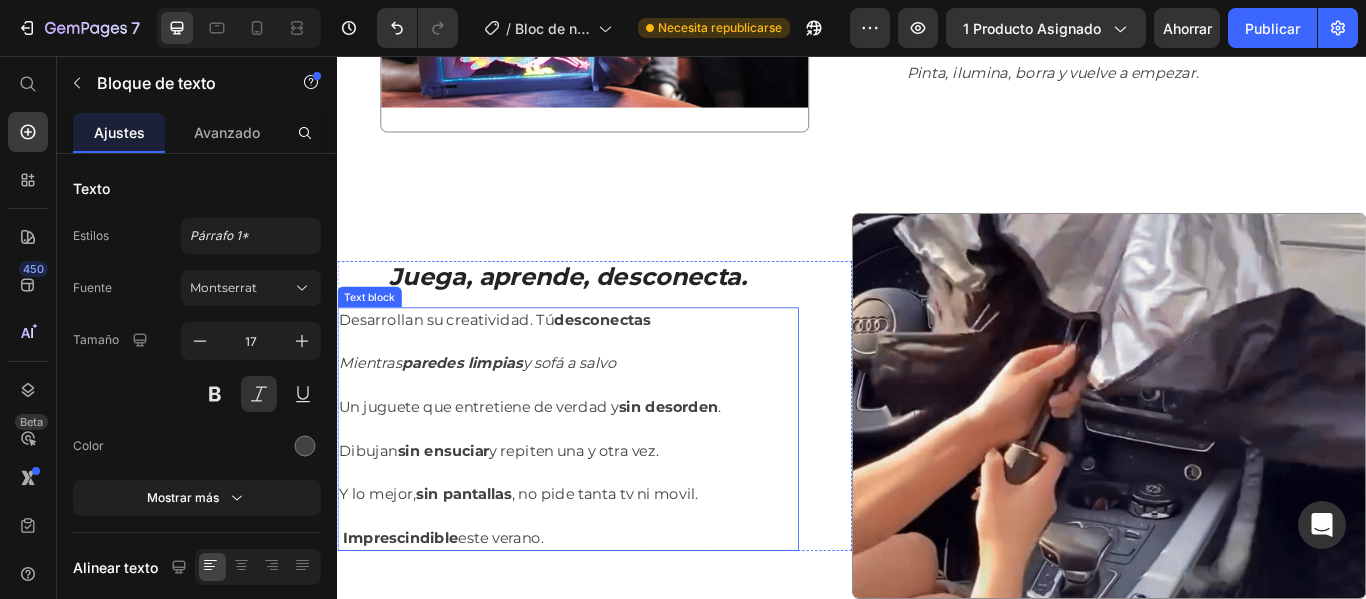 click on "Imprescindible" at bounding box center (410, 618) 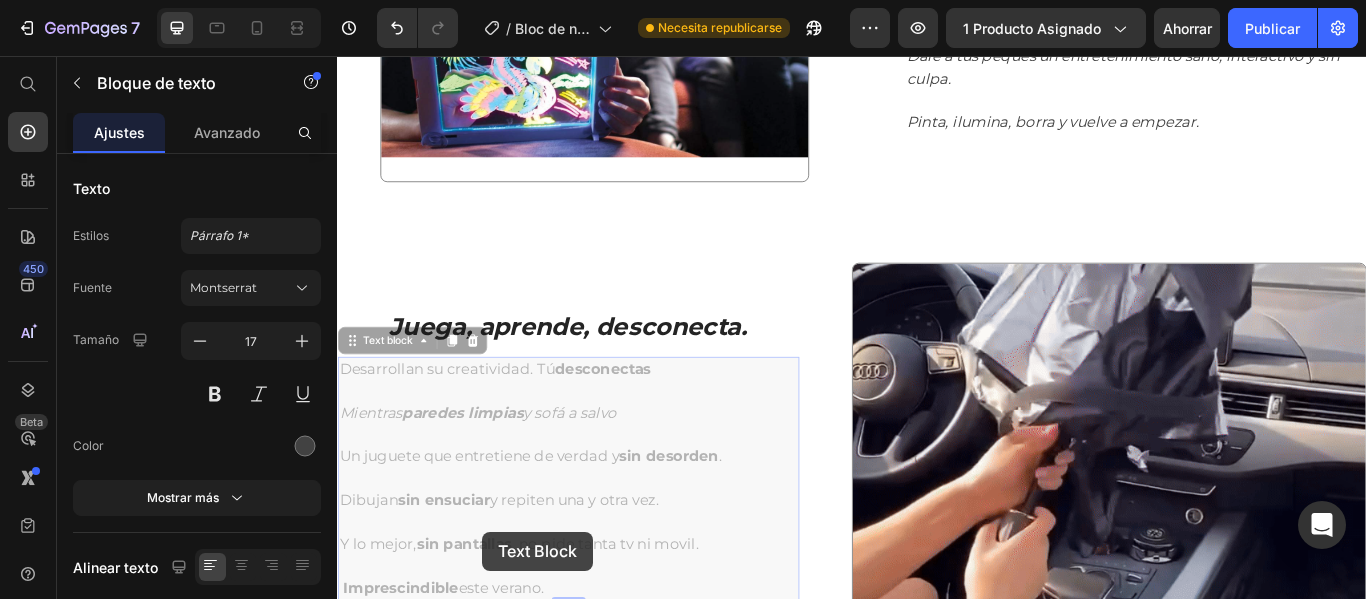 scroll, scrollTop: 2523, scrollLeft: 0, axis: vertical 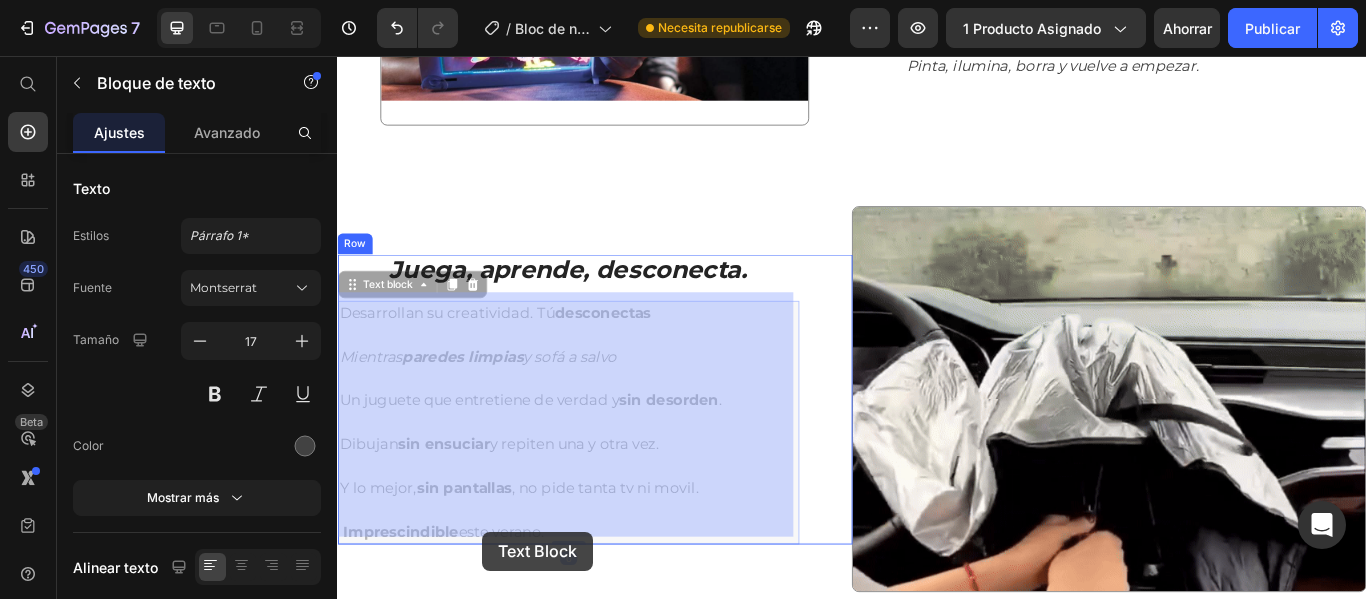 drag, startPoint x: 357, startPoint y: 605, endPoint x: 506, endPoint y: 611, distance: 149.12076 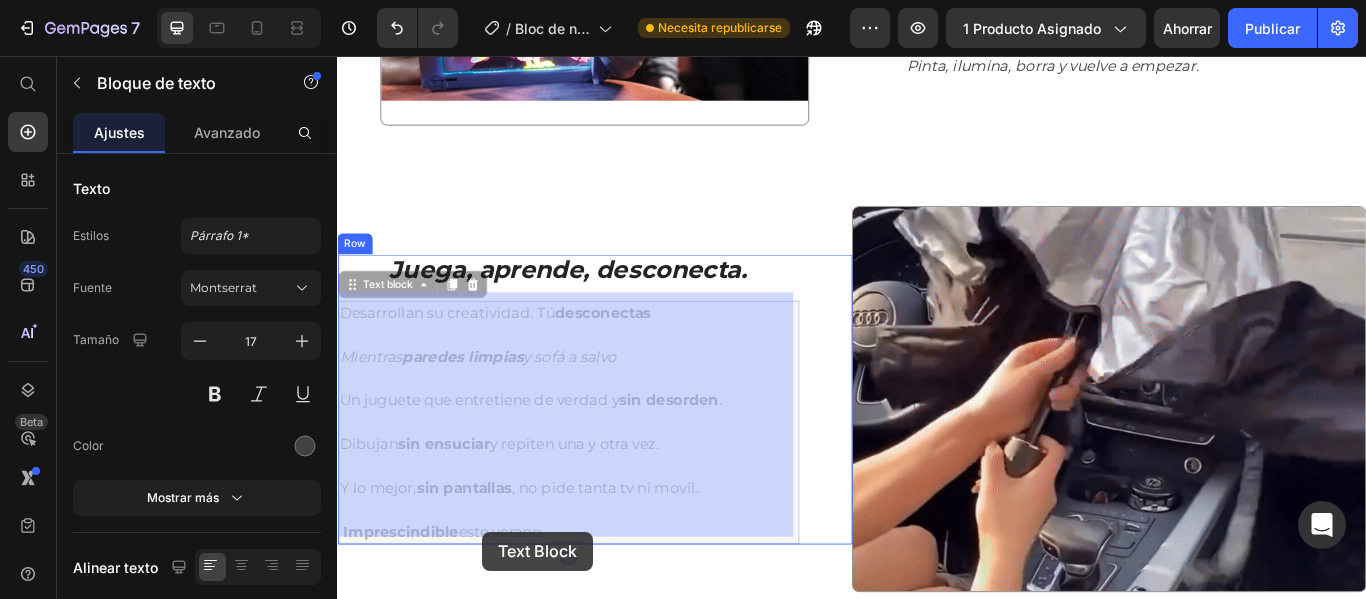 click on "Header 🚗🌞  Viajar con niños… ahora es fácil🌞 🚗 Heading ¿Falta mucho?   Se acabaron los gritos  en el coche. Ligera, portátil y mágica: la llevas en la mochila y se entretienen todo el viaje.   Ligera, segura  se divierten creado.     ¡Tu copiloto ideal! Text block Row Image Row Section 2 Image Menos pantallas, más imaginación Heading La tele y el móvil no son niñeras. Dale a tus peques un entretenimiento sano, interactivo y sin culpa.   Pinta, ilumina, borra y vuelve a empezar. Text block Row Row Section 3 Juega, aprende, desconecta. Heading Desarrollan su creatividad. Tú  desconectas  Mientras  paredes limpias  y sofá a salvo  Un juguete que entretiene de verdad y  sin desorden . Dibujan  sin ensuciar  y repiten una y otra vez. Y lo mejor,  sin pantallas , no pide tanta tv ni movil.   Imprescindible  este verano. Text block   0 Desarrollan su creatividad. Tú  desconectas  Mientras  paredes limpias  y sofá a salvo  Un juguete que entretiene de verdad y  sin desorden ." at bounding box center [937, 350] 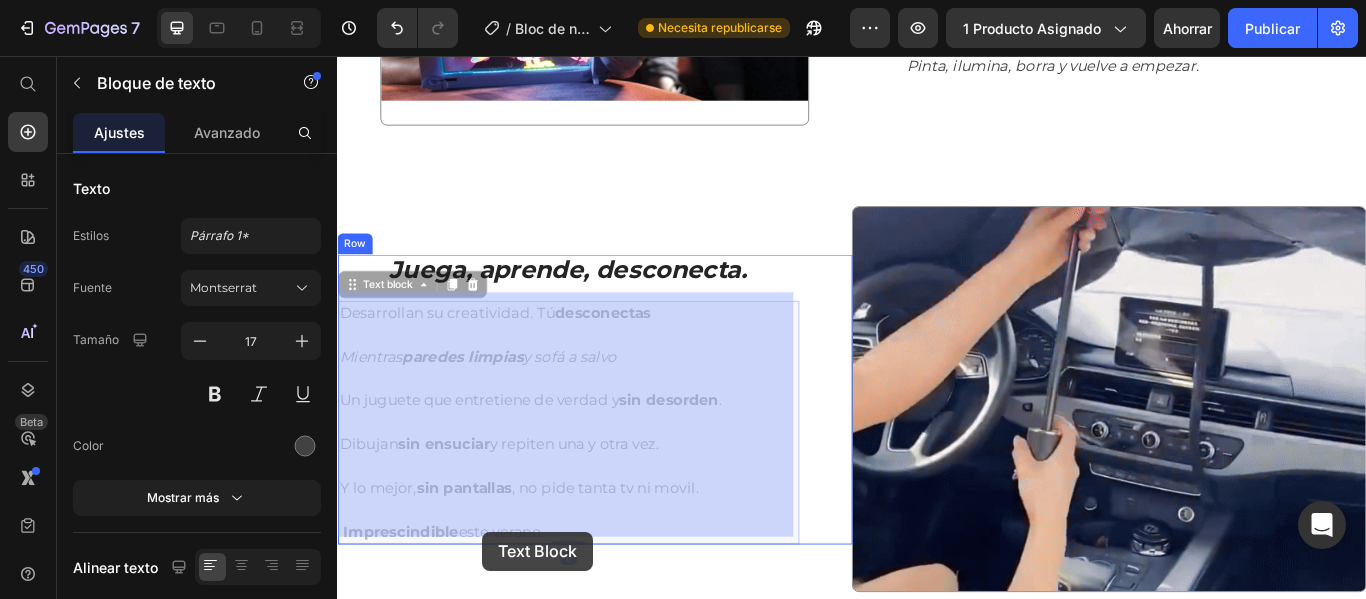 click on "Juega, aprende, desconecta. Heading Desarrollan su creatividad. Tú  desconectas  Mientras  paredes limpias  y sofá a salvo  Un juguete que entretiene de verdad y  sin desorden . Dibujan  sin ensuciar  y repiten una y otra vez. Y lo mejor,  sin pantallas , no pide tanta tv ni movil.   Imprescindible  este verano. Text block   0 Desarrollan su creatividad. Tú  desconectas  Mientras  paredes limpias  y sofá a salvo  Un juguete que entretiene de verdad y  sin desorden . Dibujan  sin ensuciar  y repiten una y otra vez. Y lo mejor,  sin pantallas , no pide tanta tv ni movil.   Imprescindible  este verano. Text block   0 Row" at bounding box center [637, 456] 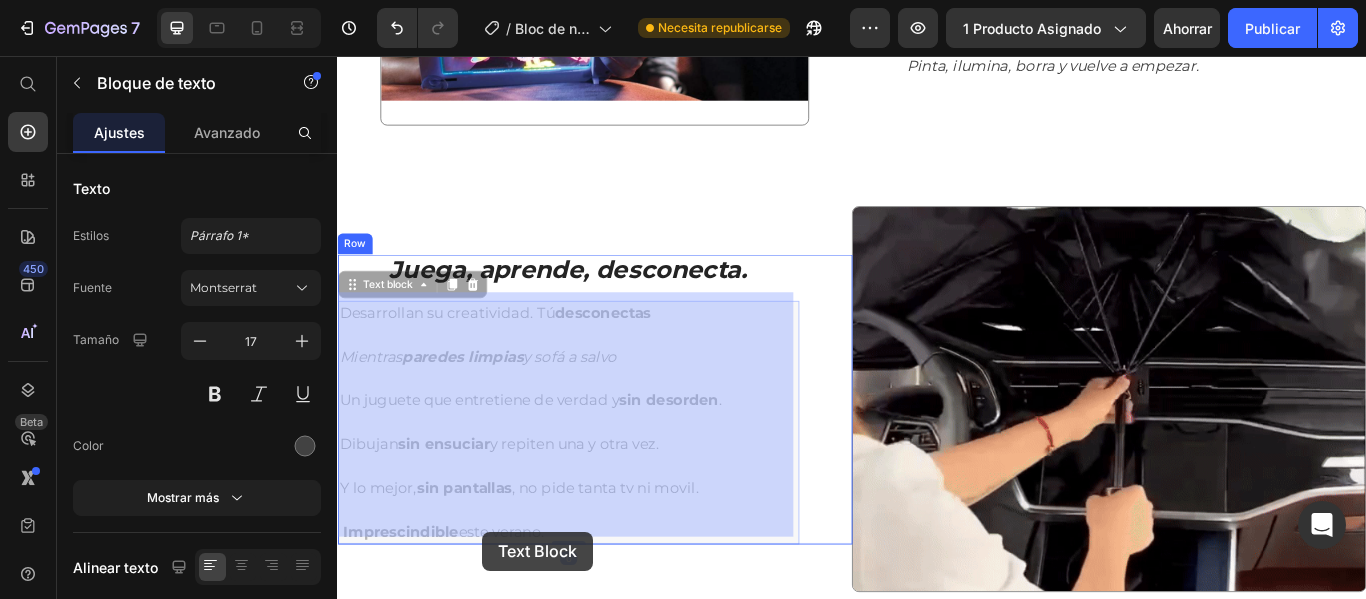 click on "Juega, aprende, desconecta. Heading Desarrollan su creatividad. Tú  desconectas  Mientras  paredes limpias  y sofá a salvo  Un juguete que entretiene de verdad y  sin desorden . Dibujan  sin ensuciar  y repiten una y otra vez. Y lo mejor,  sin pantallas , no pide tanta tv ni movil.   Imprescindible  este verano. Text block   0 Desarrollan su creatividad. Tú  desconectas  Mientras  paredes limpias  y sofá a salvo  Un juguete que entretiene de verdad y  sin desorden . Dibujan  sin ensuciar  y repiten una y otra vez. Y lo mejor,  sin pantallas , no pide tanta tv ni movil.   Imprescindible  este verano. Text block   0 Row" at bounding box center [637, 456] 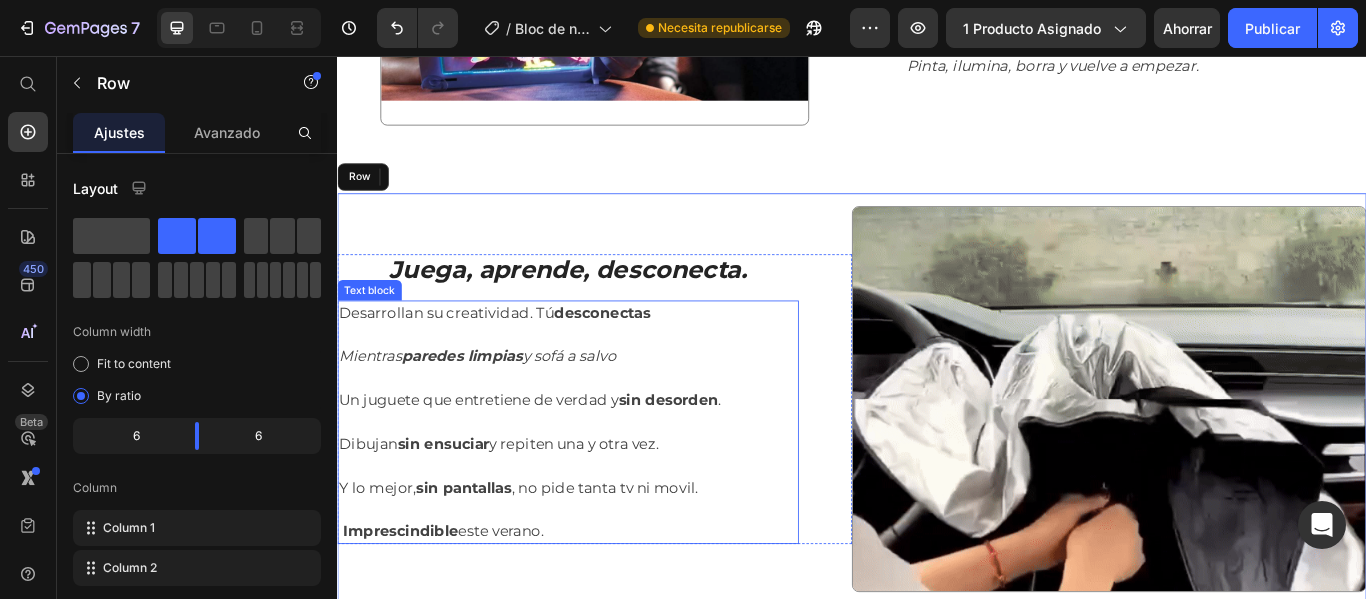 drag, startPoint x: 628, startPoint y: 397, endPoint x: 953, endPoint y: 416, distance: 325.5549 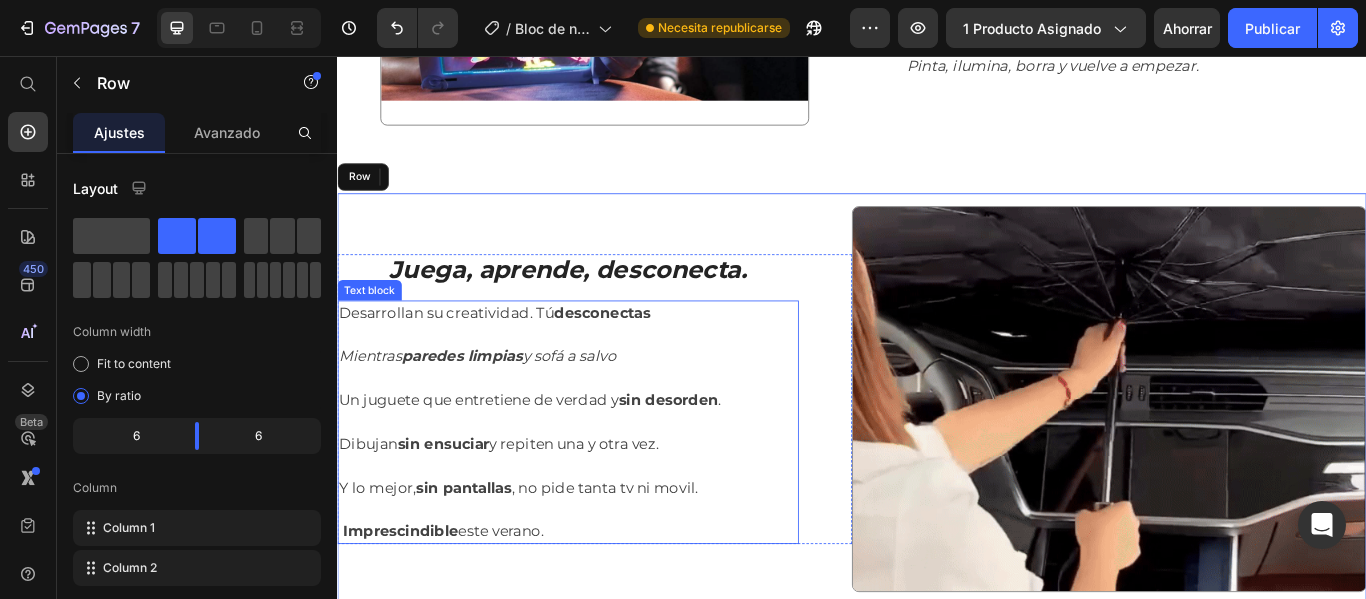 click on "Un juguete que entretiene de verdad y  sin desorden ." at bounding box center (606, 458) 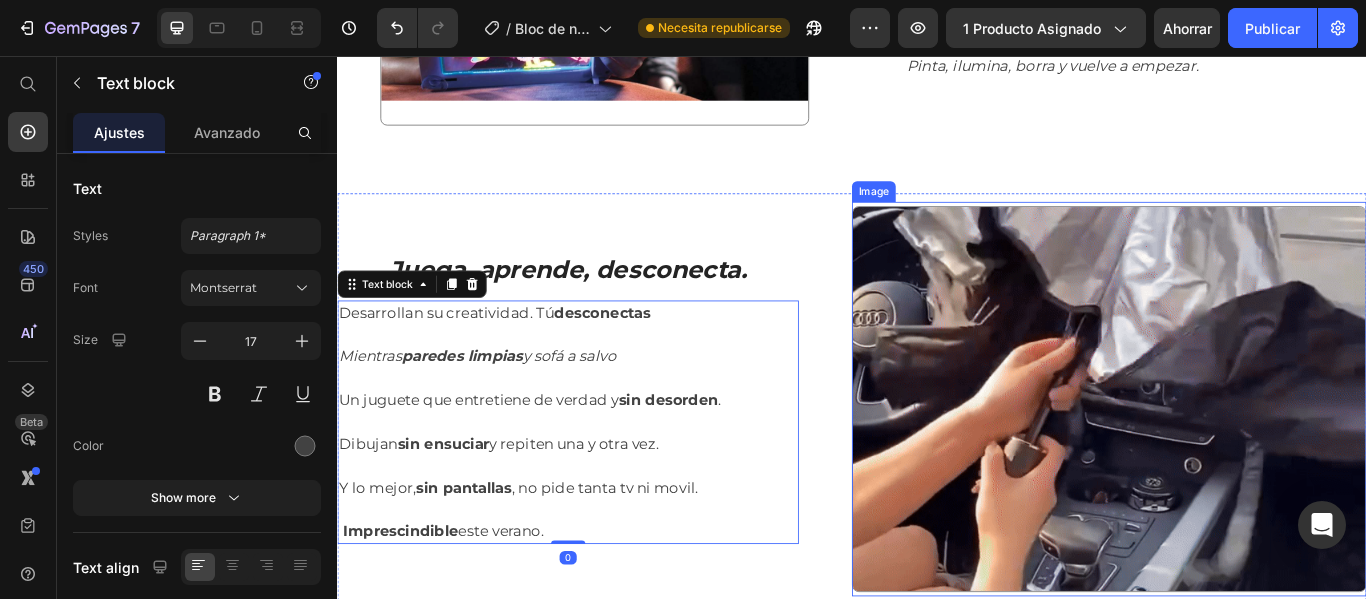scroll, scrollTop: 2569, scrollLeft: 0, axis: vertical 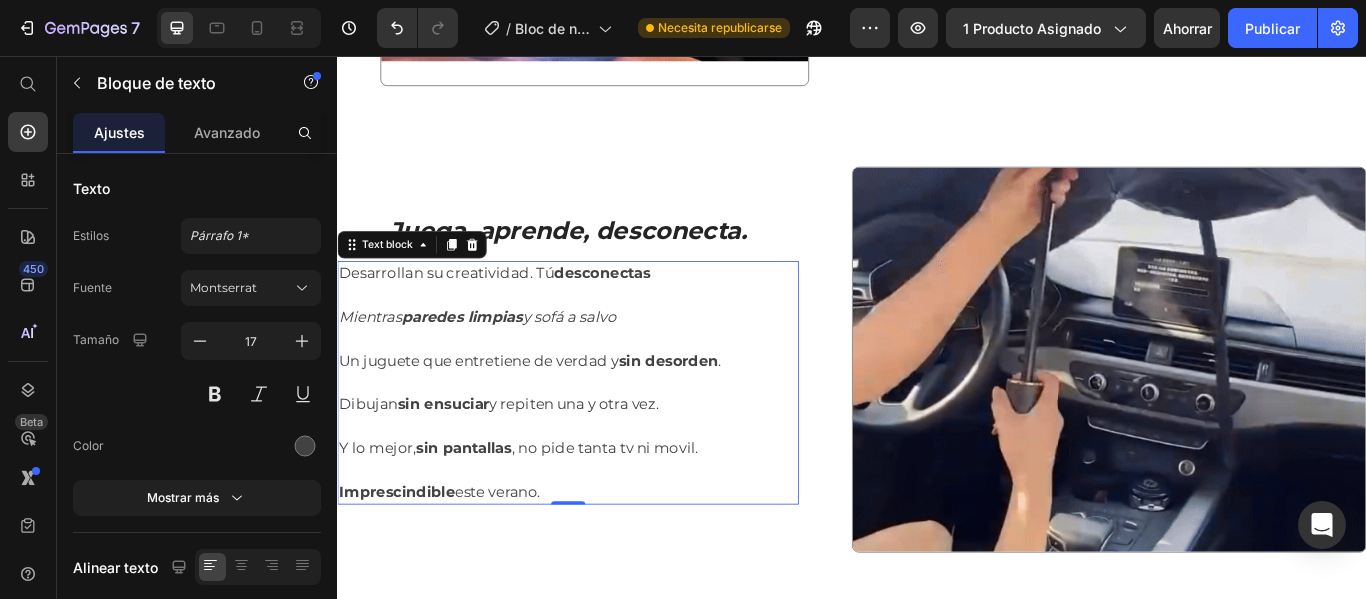 click on "Imprescindible  este verano." at bounding box center (606, 565) 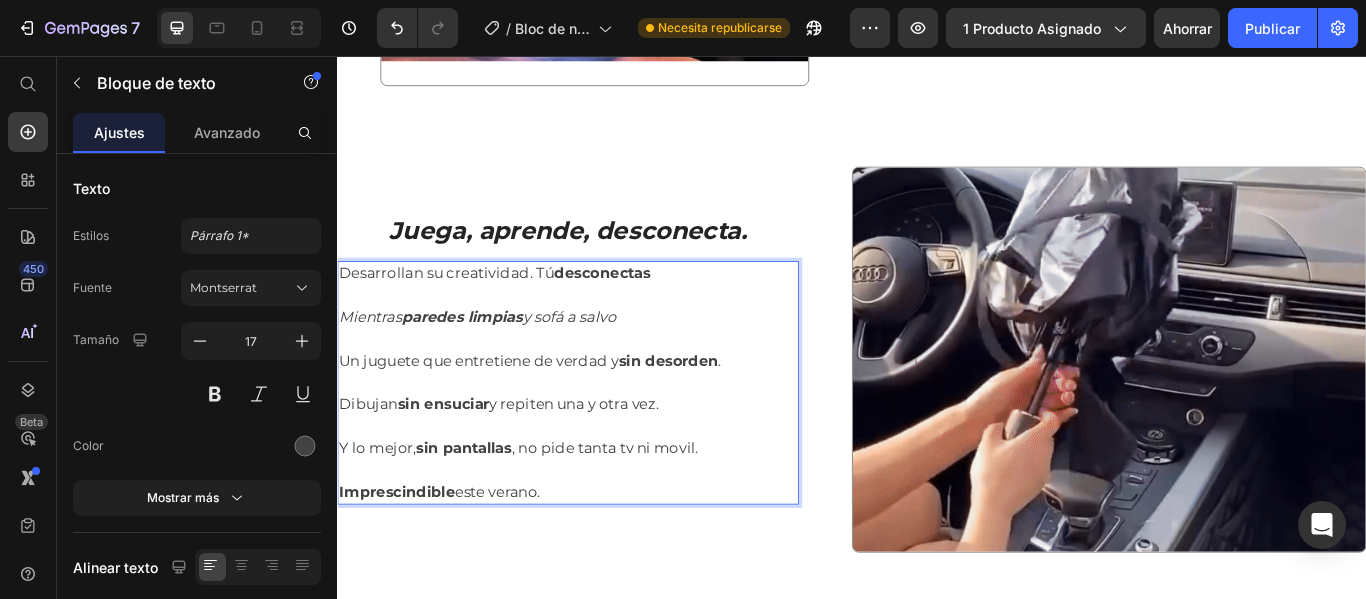 click on "Imprescindible  este verano." at bounding box center [606, 565] 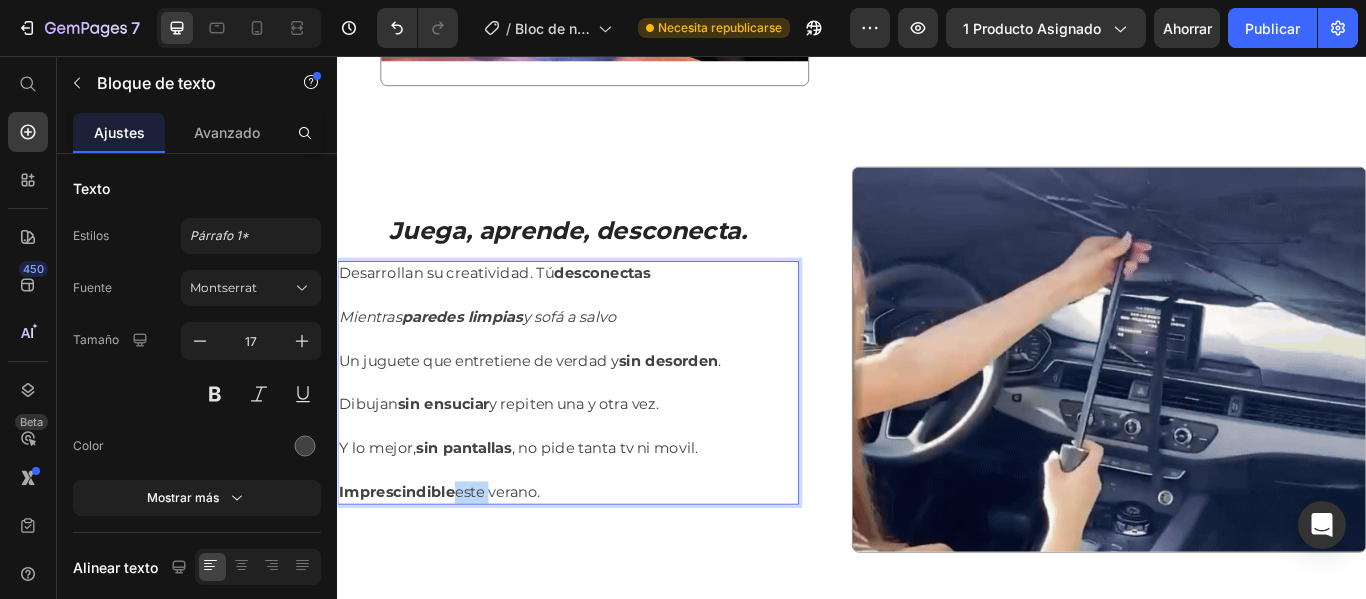 click on "Imprescindible  este verano." at bounding box center (606, 565) 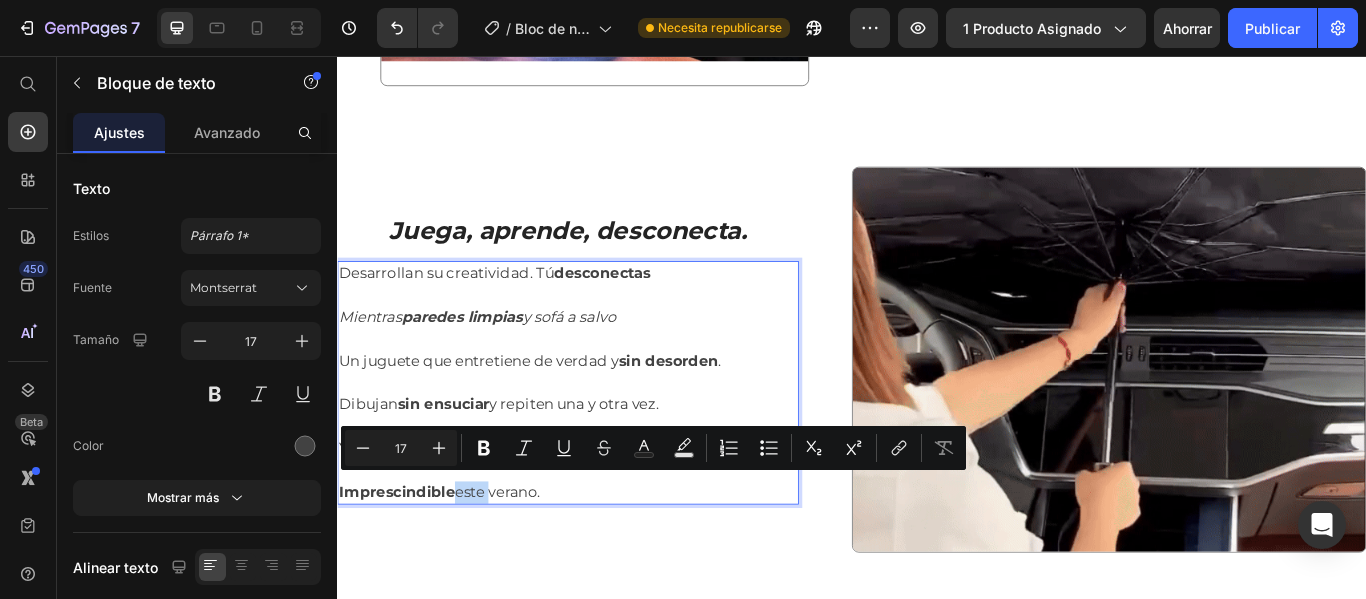 click on "Imprescindible  este verano." at bounding box center (606, 565) 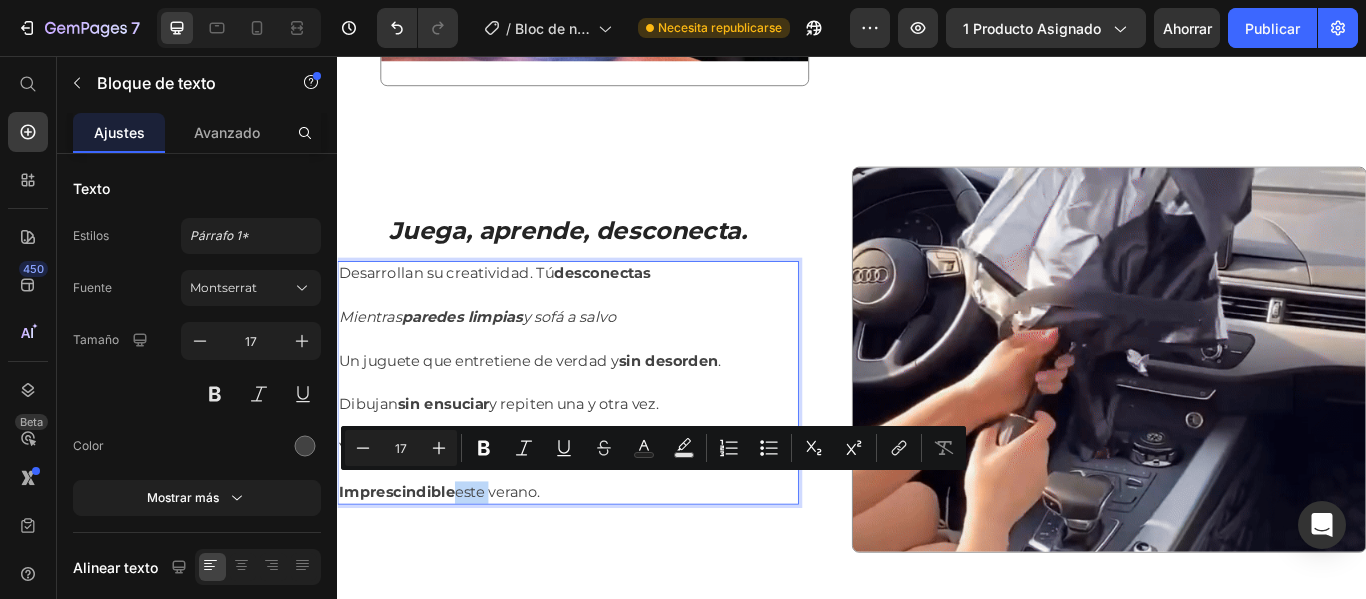 click on "Imprescindible  este verano." at bounding box center [606, 565] 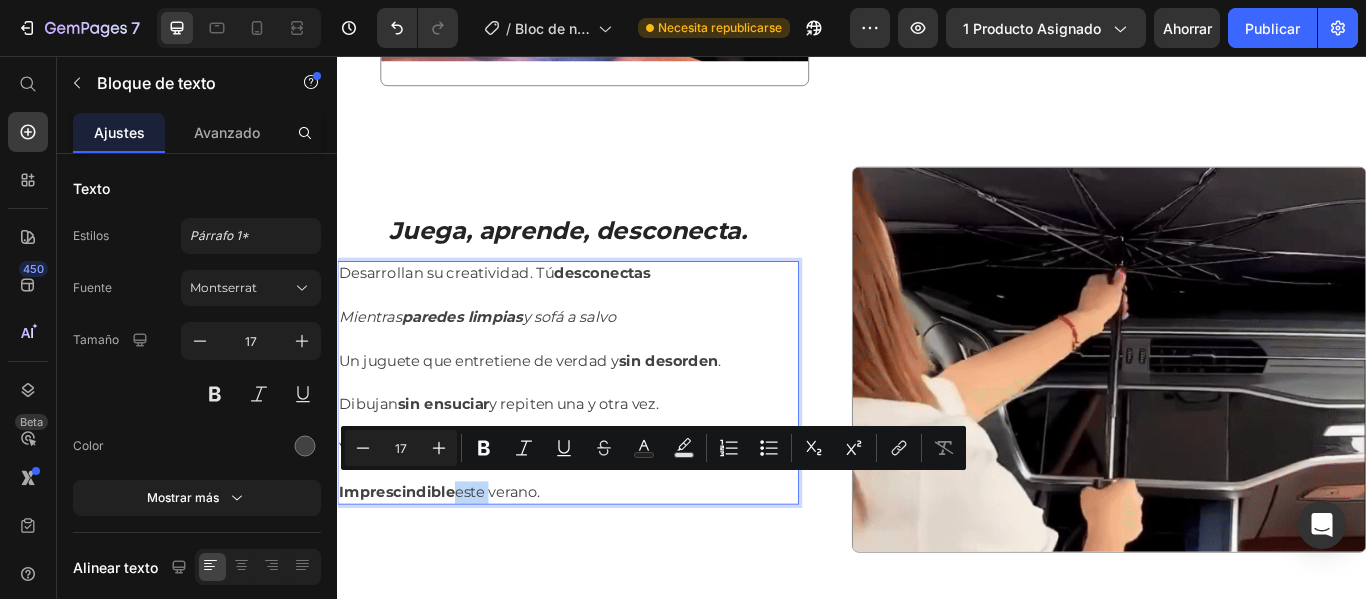 click on "Imprescindible  este verano." at bounding box center (606, 565) 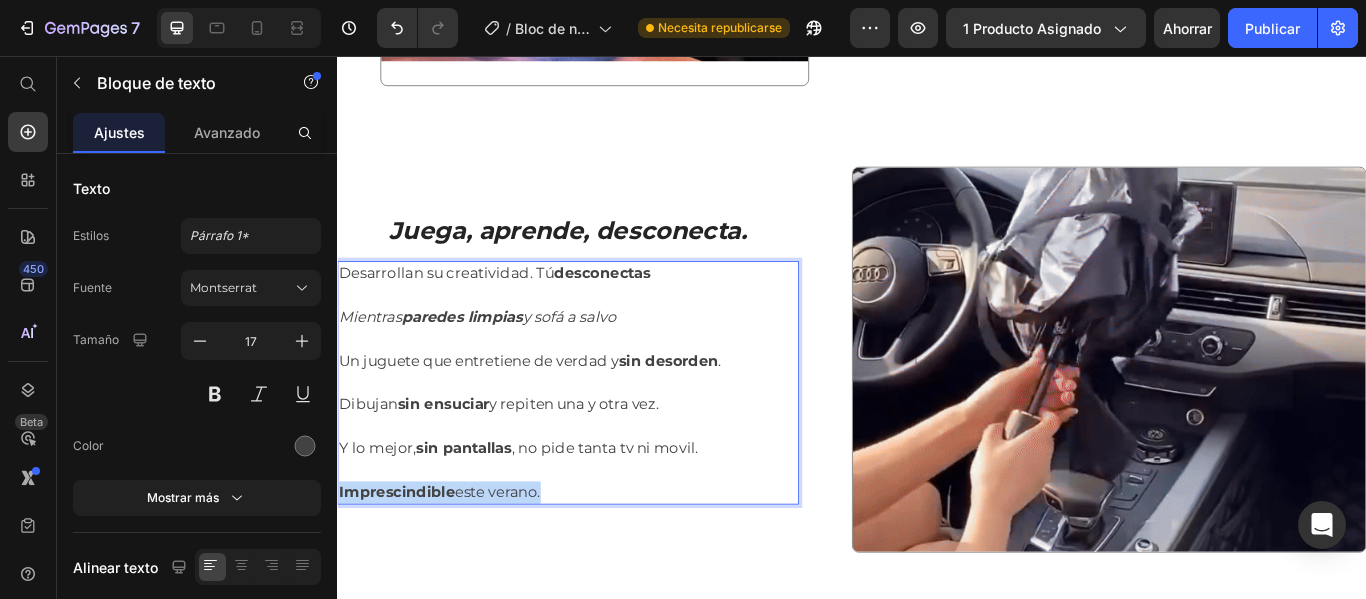 click on "Imprescindible  este verano." at bounding box center (606, 565) 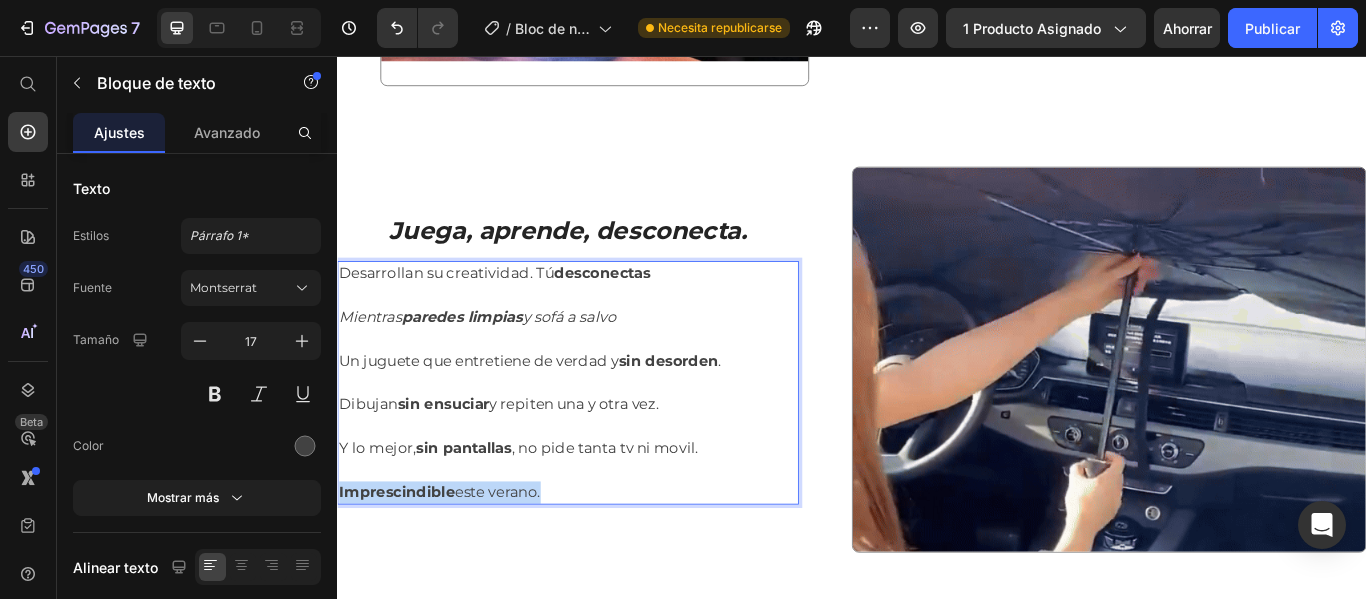 click on "Imprescindible  este verano." at bounding box center [606, 565] 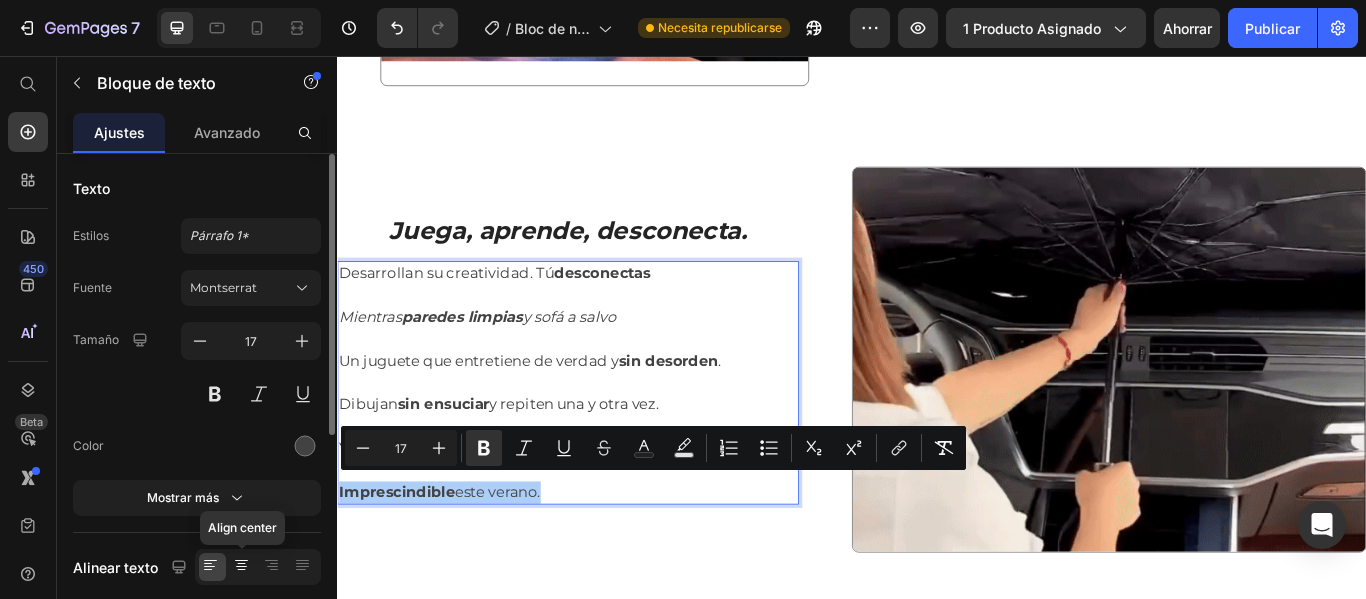 click 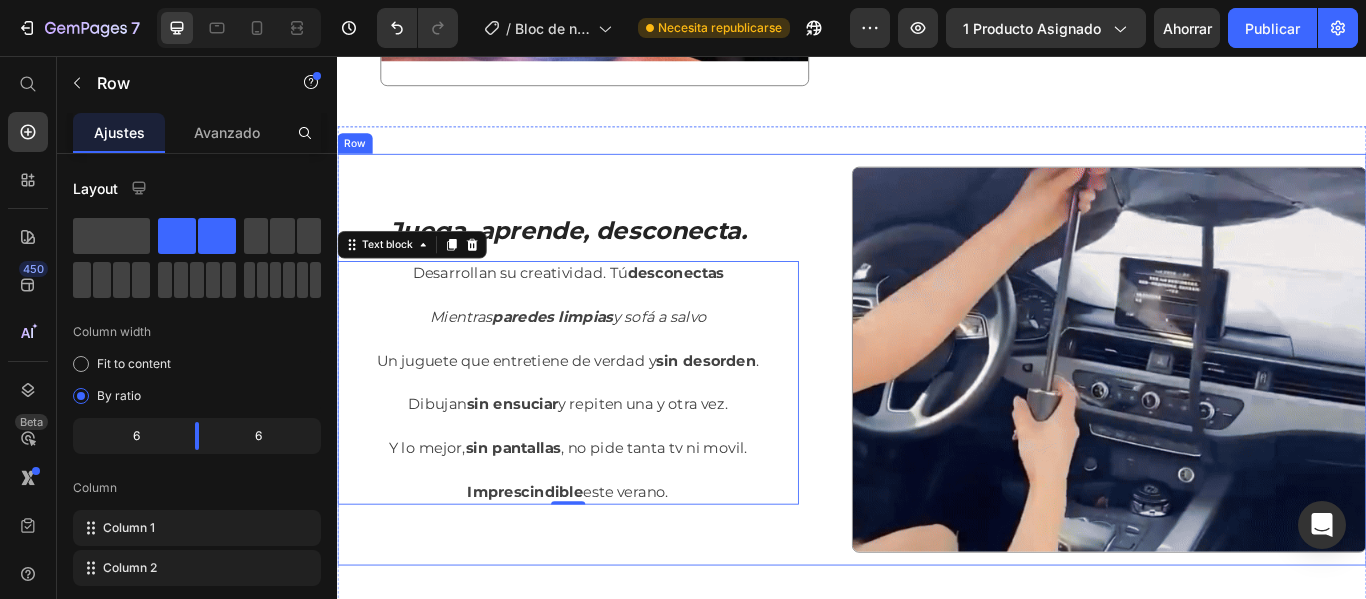 click on "Juega, aprende, desconecta. Heading Desarrollan su creatividad. Tú  desconectas  Mientras  paredes limpias  y sofá a salvo  Un juguete que entretiene de verdad y  sin desorden . Dibujan  sin ensuciar  y repiten una y otra vez. Y lo mejor,  sin pantallas , no pide tanta tv ni movil. Imprescindible  este verano. Text block   0 Row" at bounding box center (637, 410) 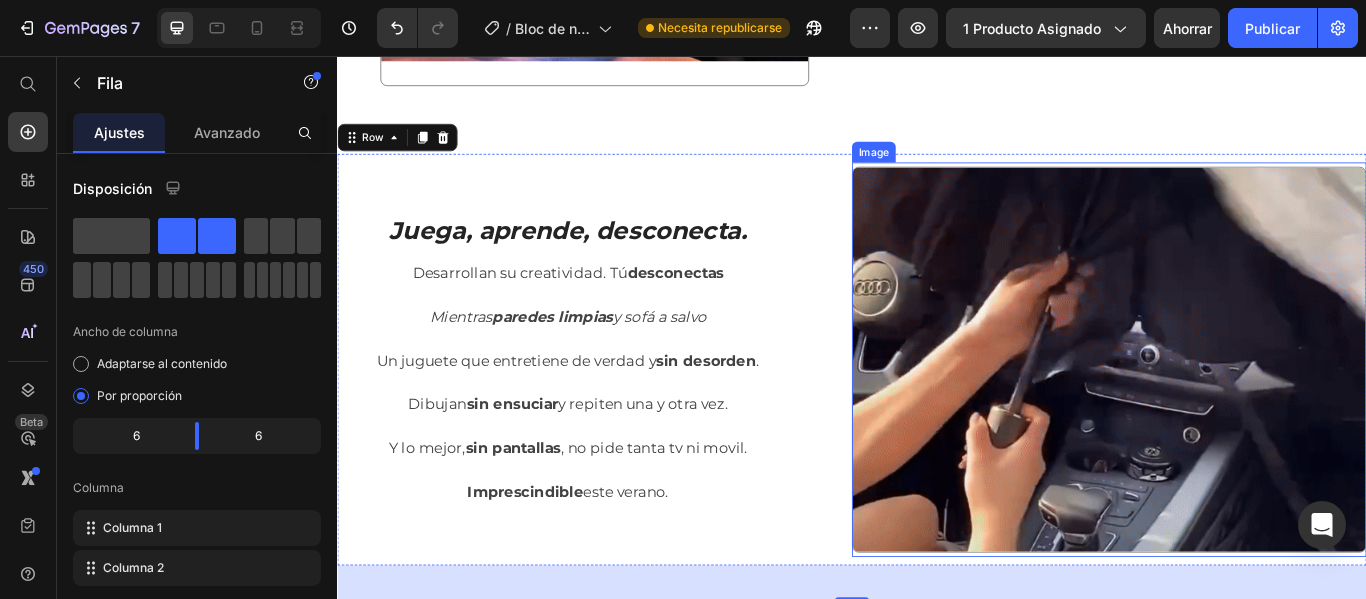 click at bounding box center [1237, 410] 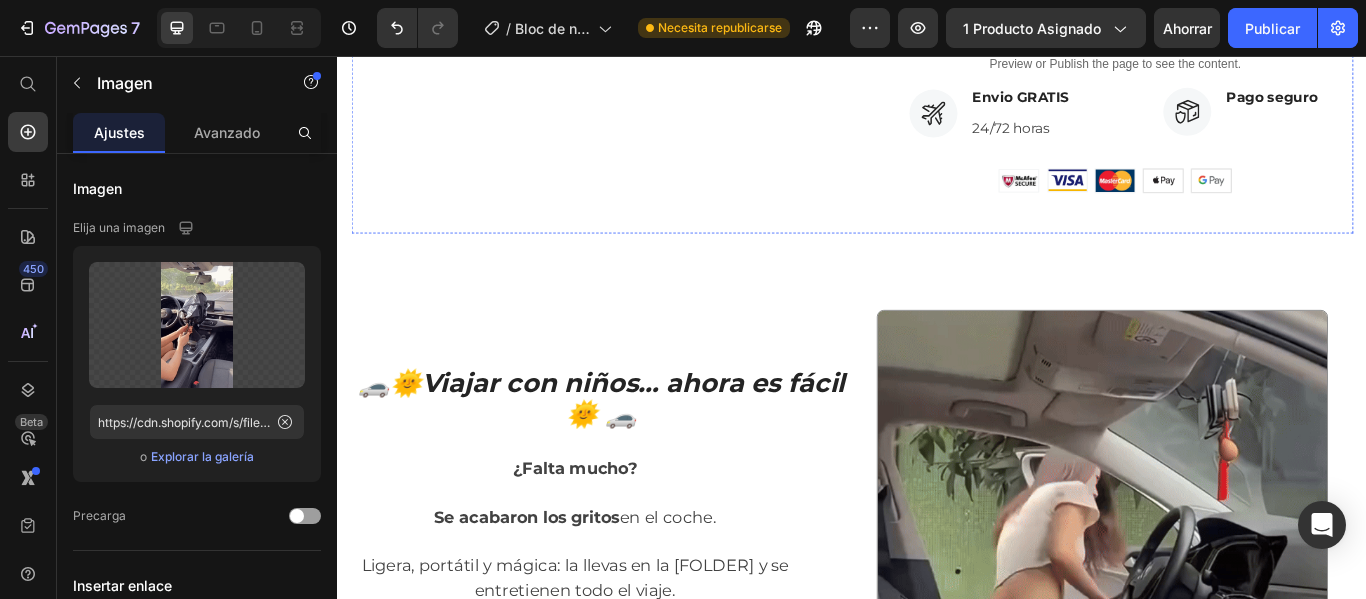 scroll, scrollTop: 915, scrollLeft: 0, axis: vertical 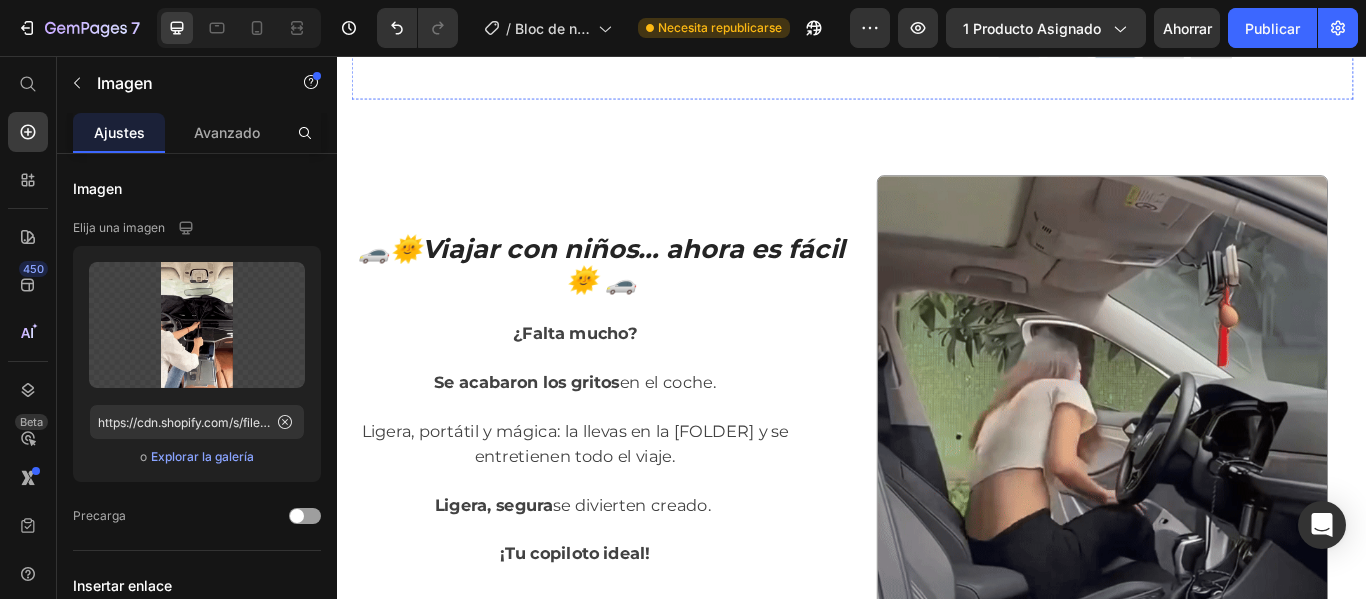 click at bounding box center (1229, 458) 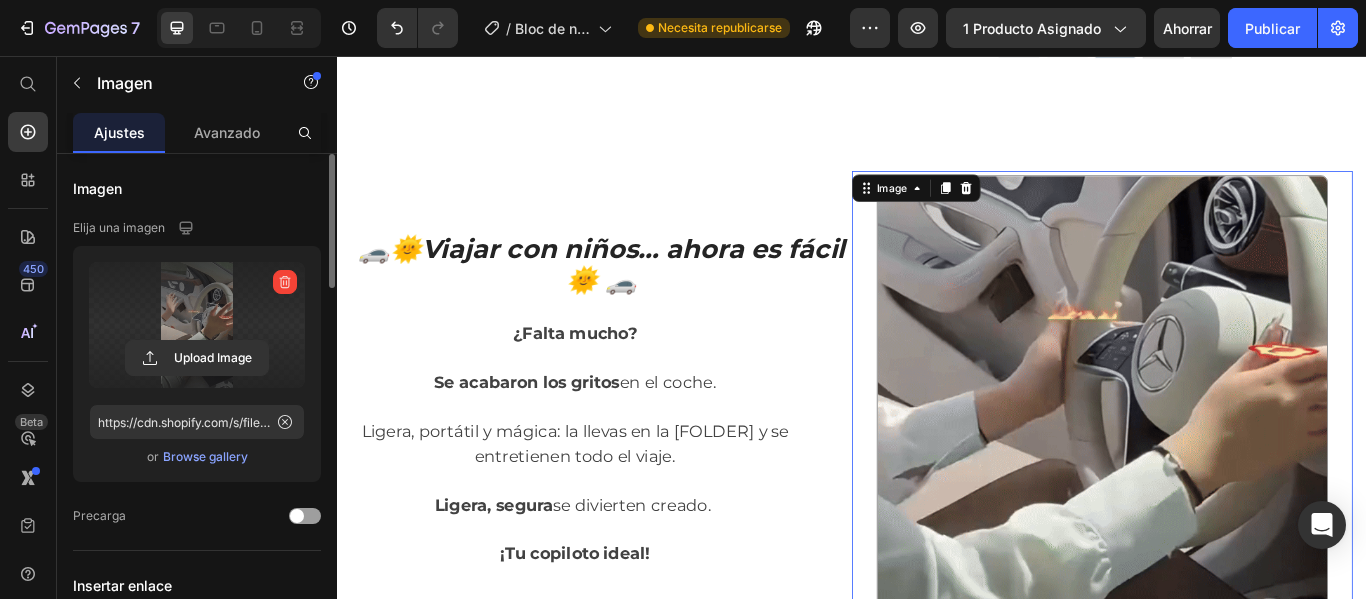 scroll, scrollTop: 1058, scrollLeft: 0, axis: vertical 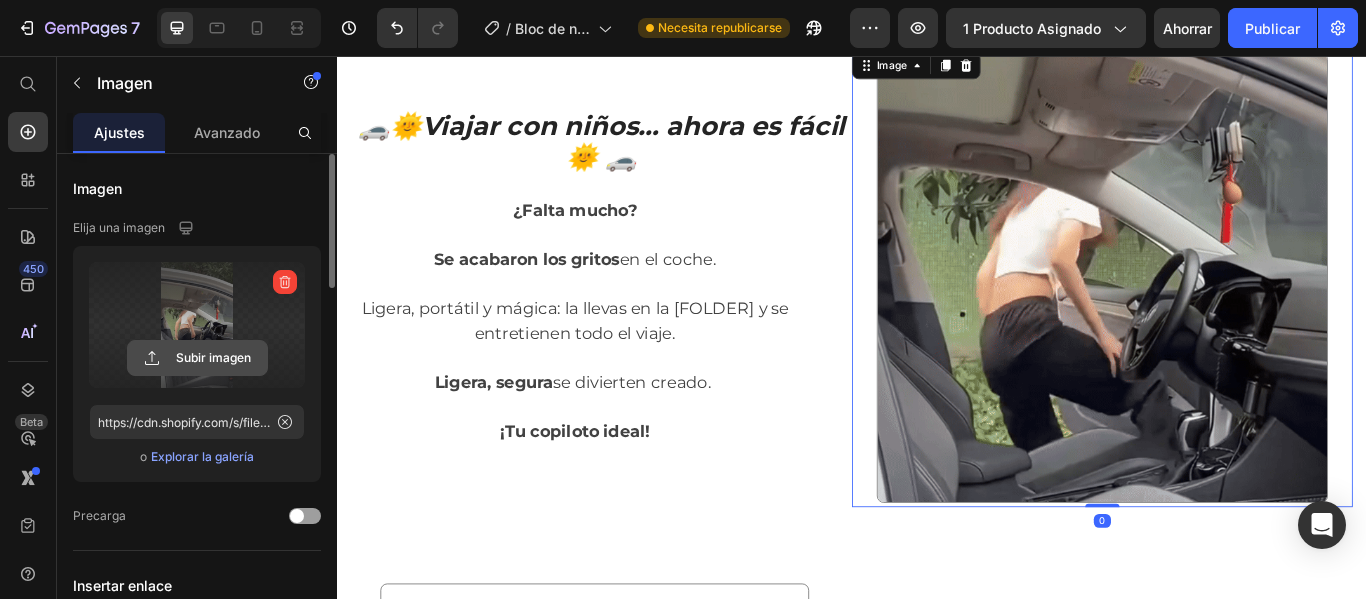 click 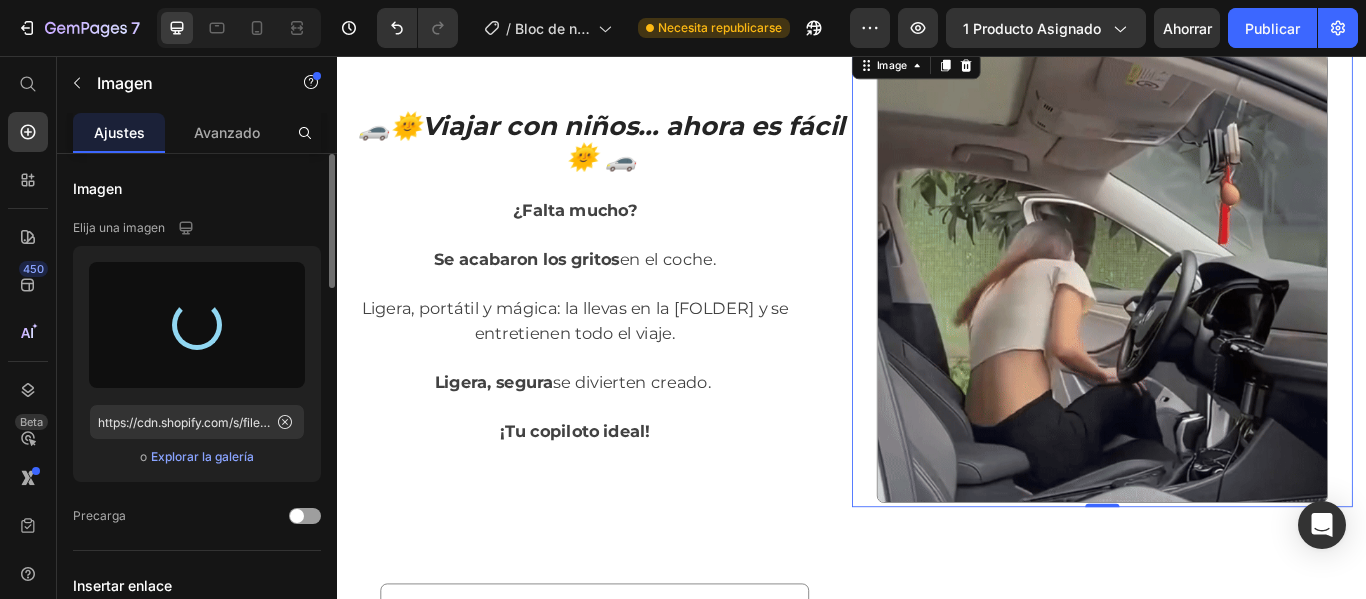 type on "https://cdn.shopify.com/s/files/1/0905/5384/4046/files/gempages_559748872570667813-2fccf3d5-91e7-426a-b49b-ae9fa4f41400.gif" 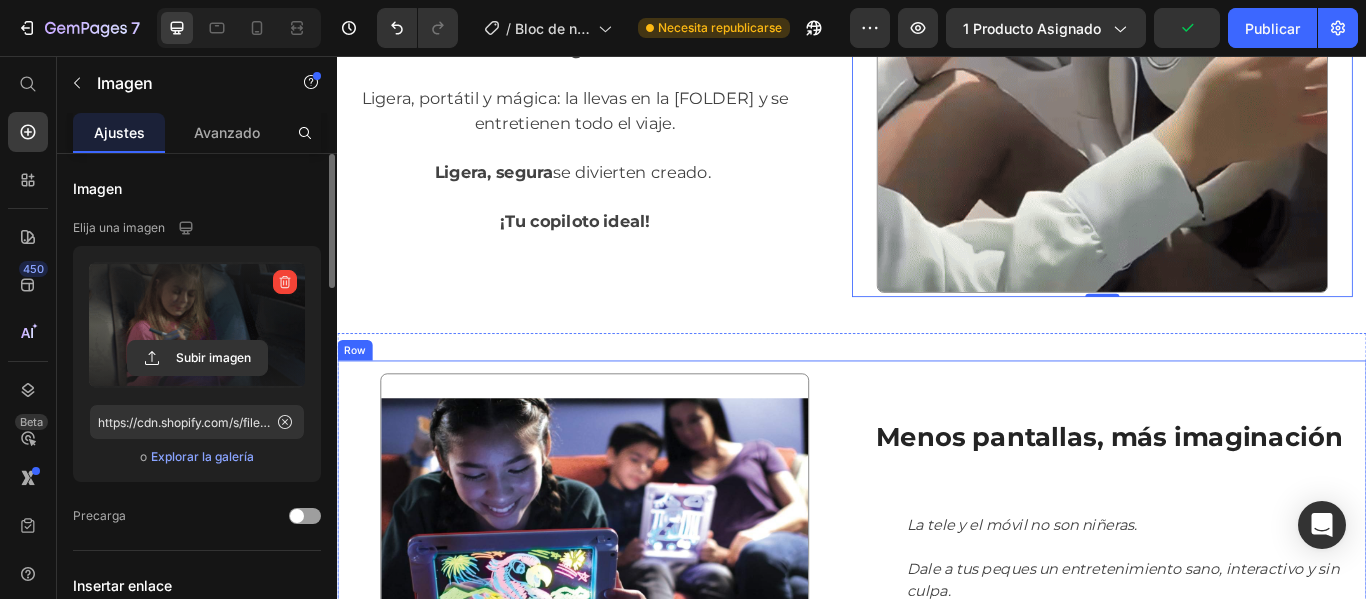 scroll, scrollTop: 1558, scrollLeft: 0, axis: vertical 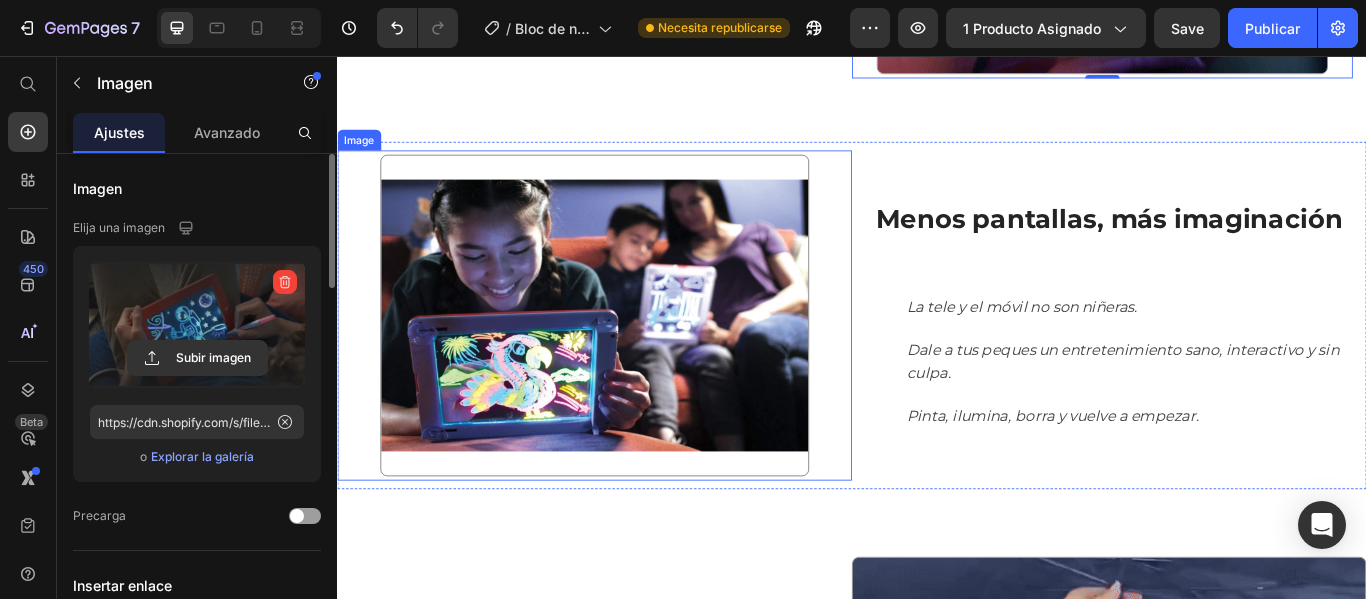 click at bounding box center [637, 358] 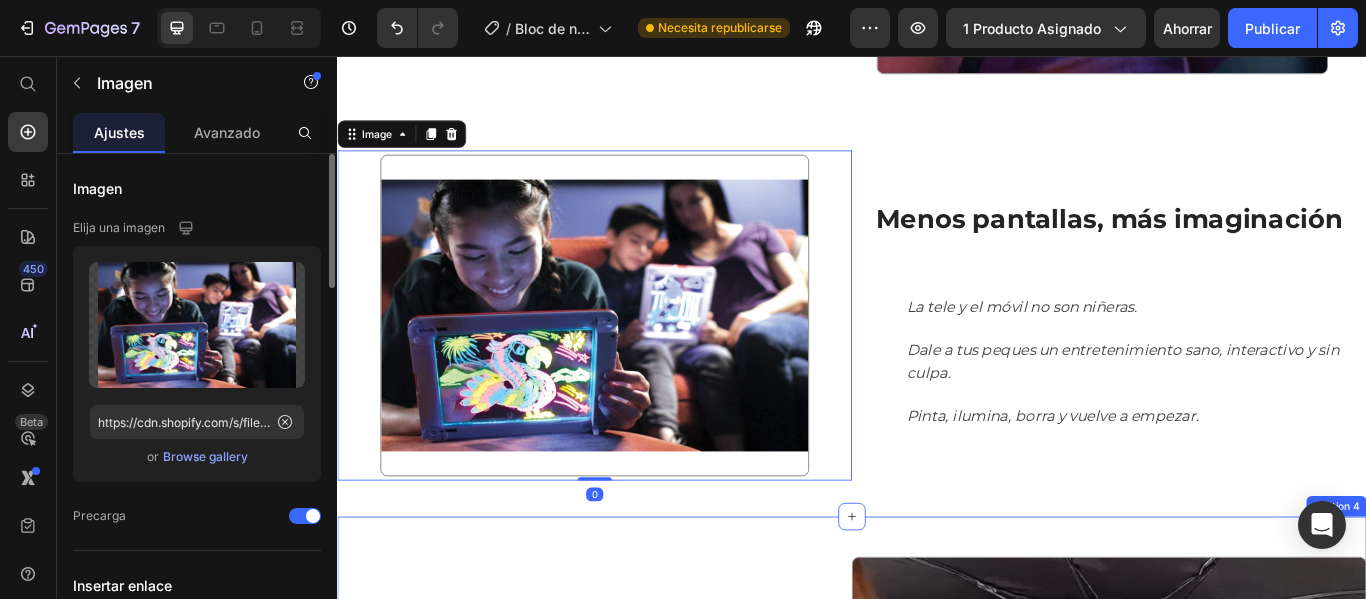 scroll, scrollTop: 1858, scrollLeft: 0, axis: vertical 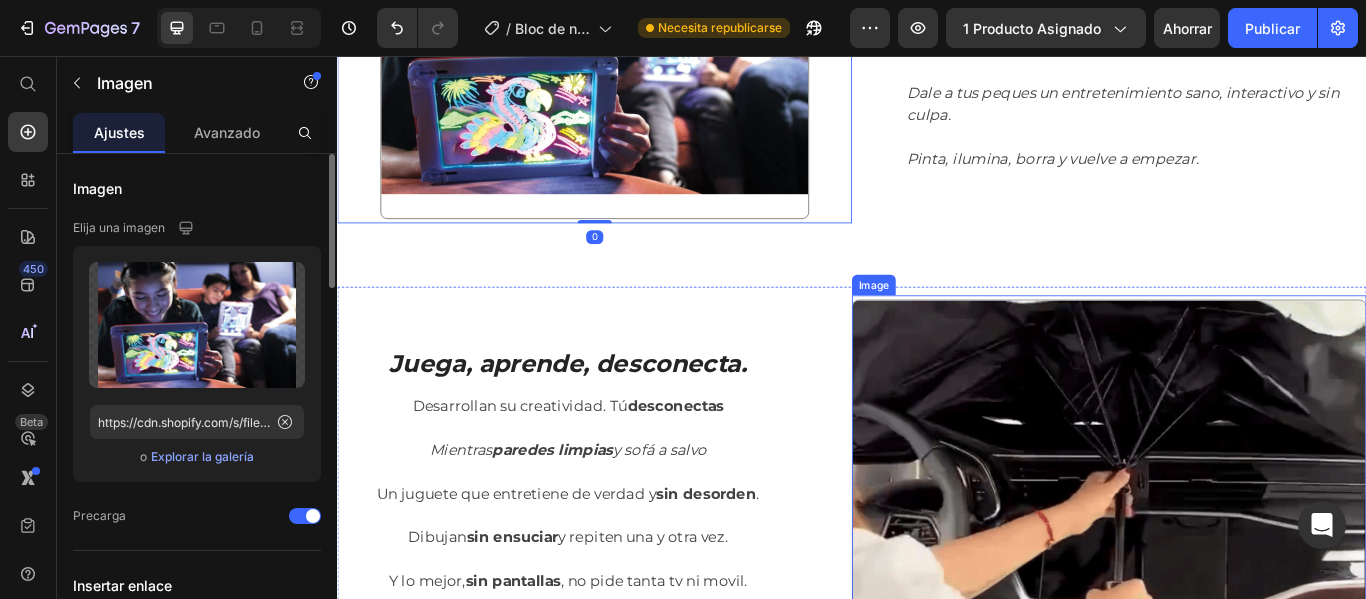 click at bounding box center [1237, 565] 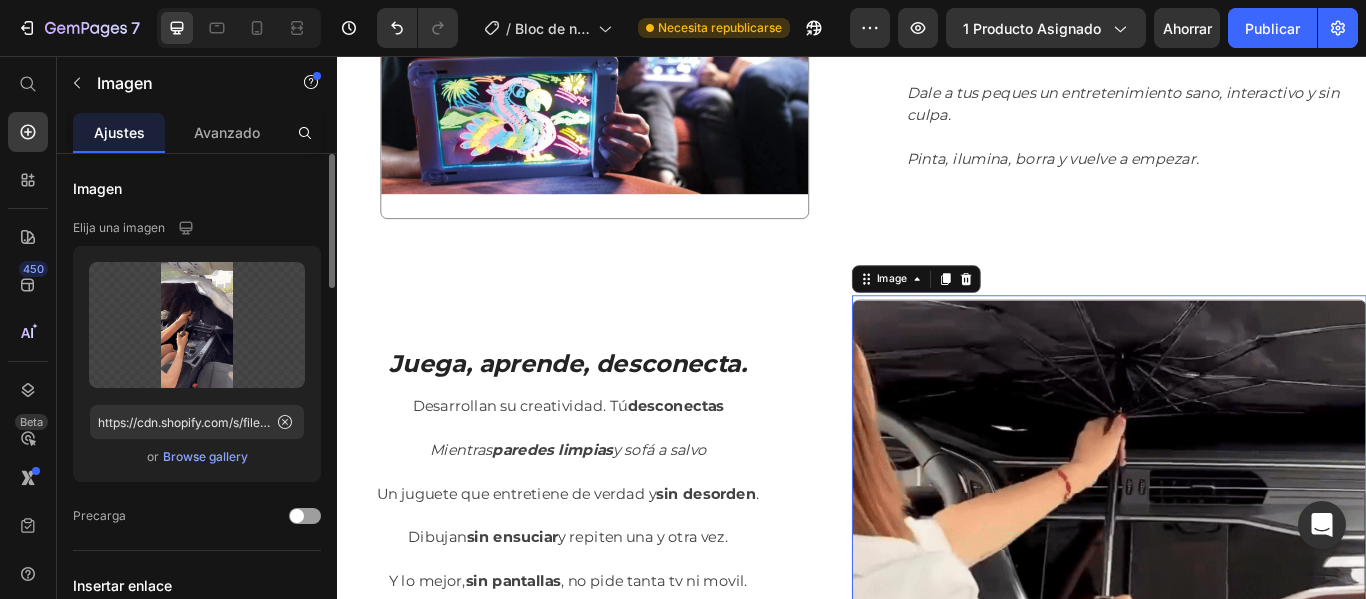 click 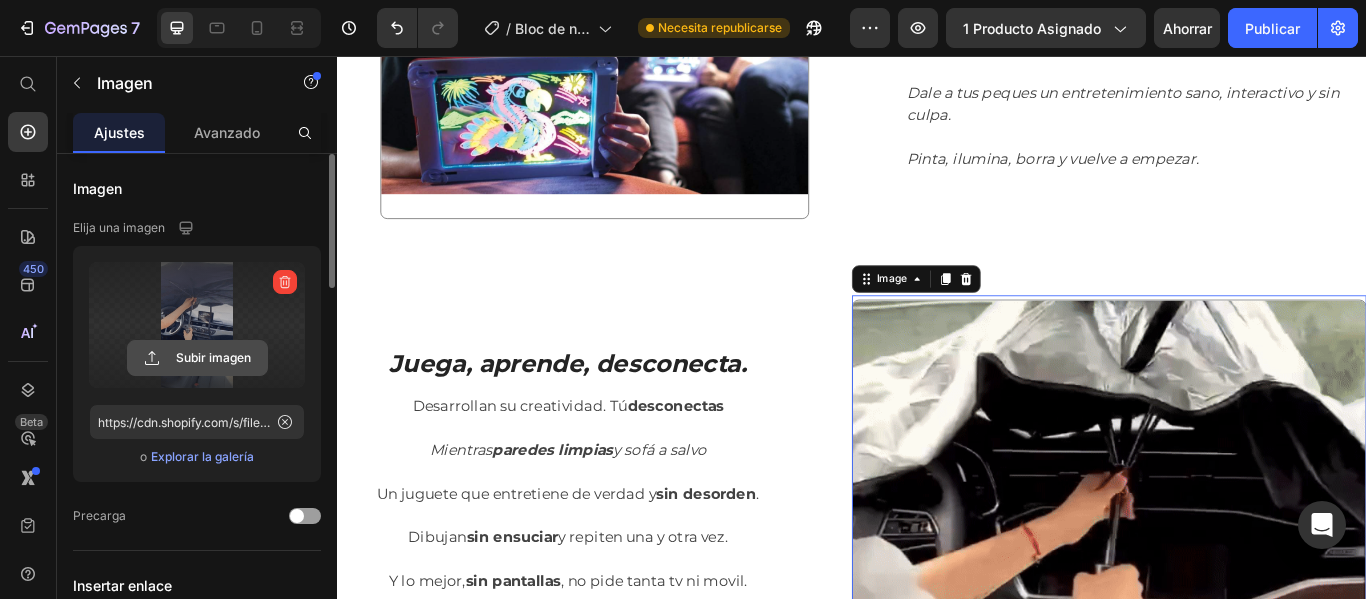 type on "C:\fakepath\0711.gif" 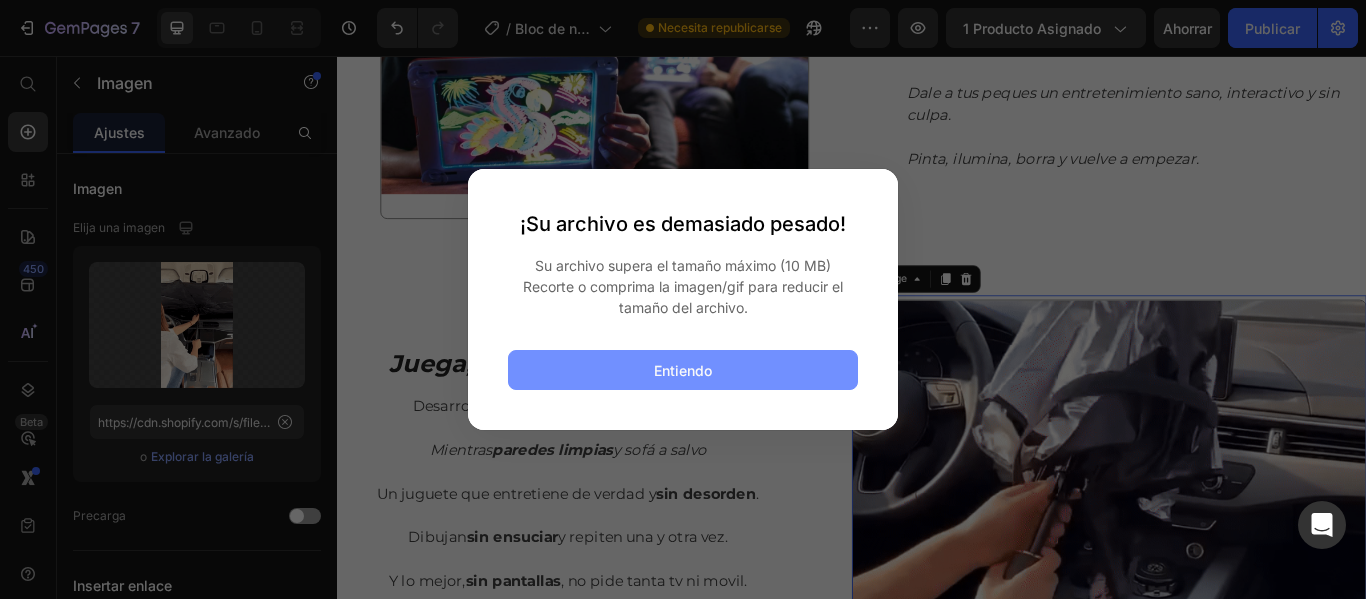 click on "Entiendo" at bounding box center (683, 370) 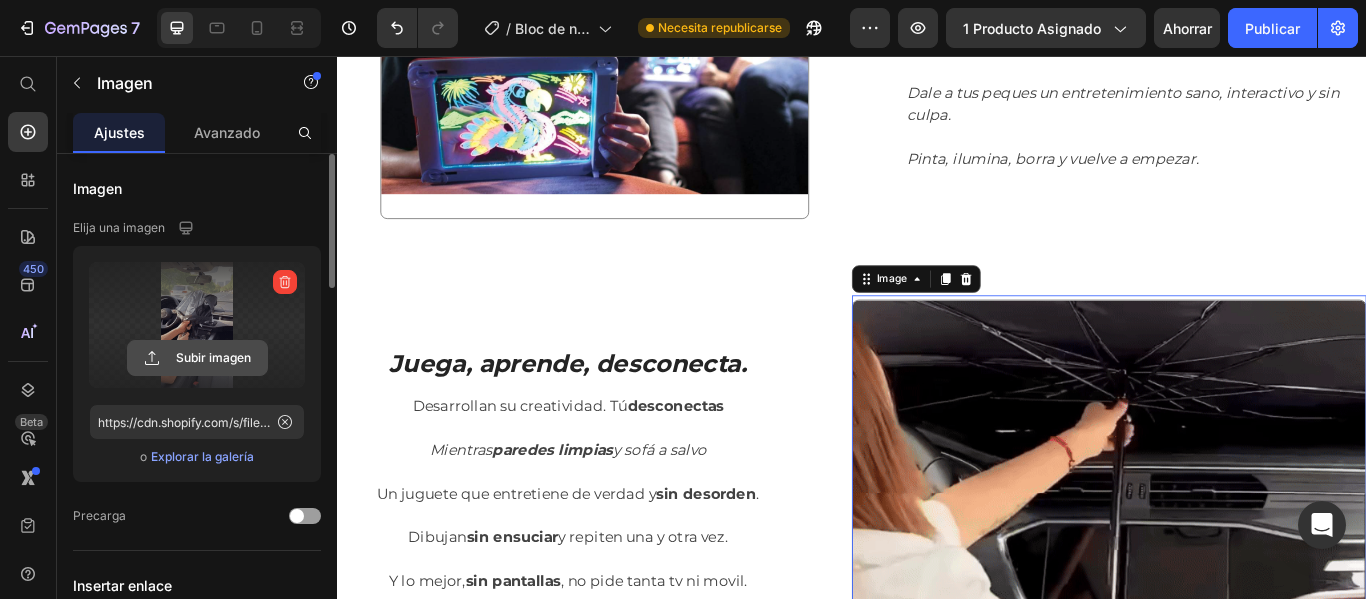 click 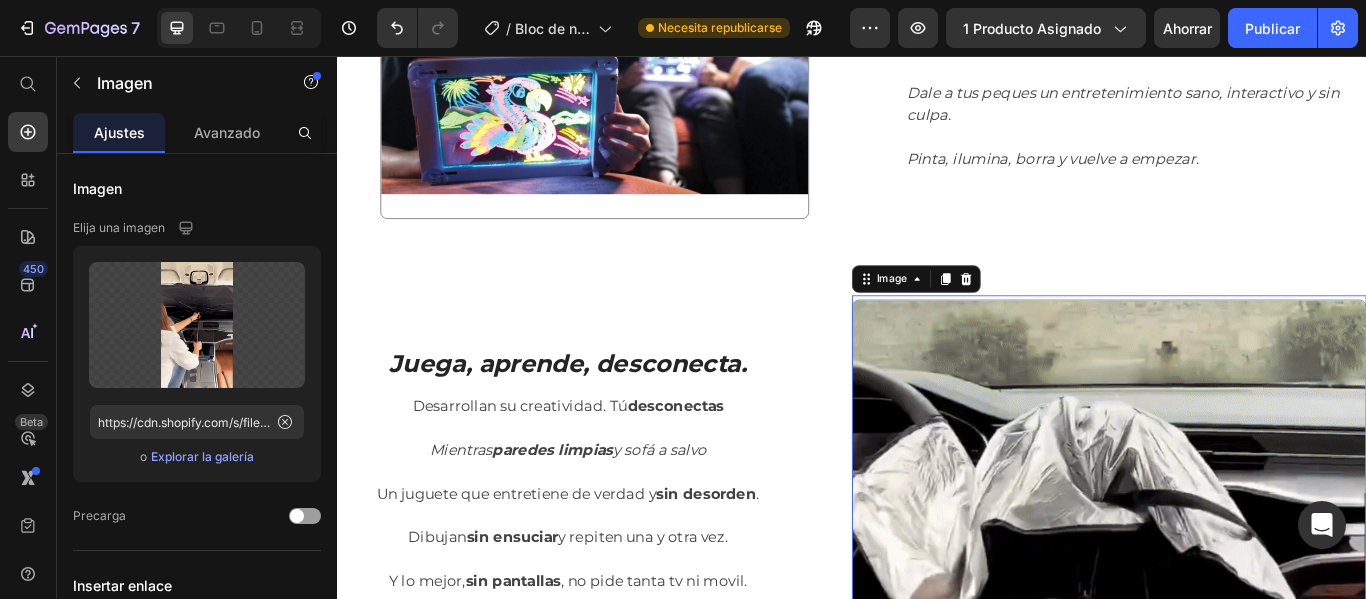 scroll, scrollTop: 1958, scrollLeft: 0, axis: vertical 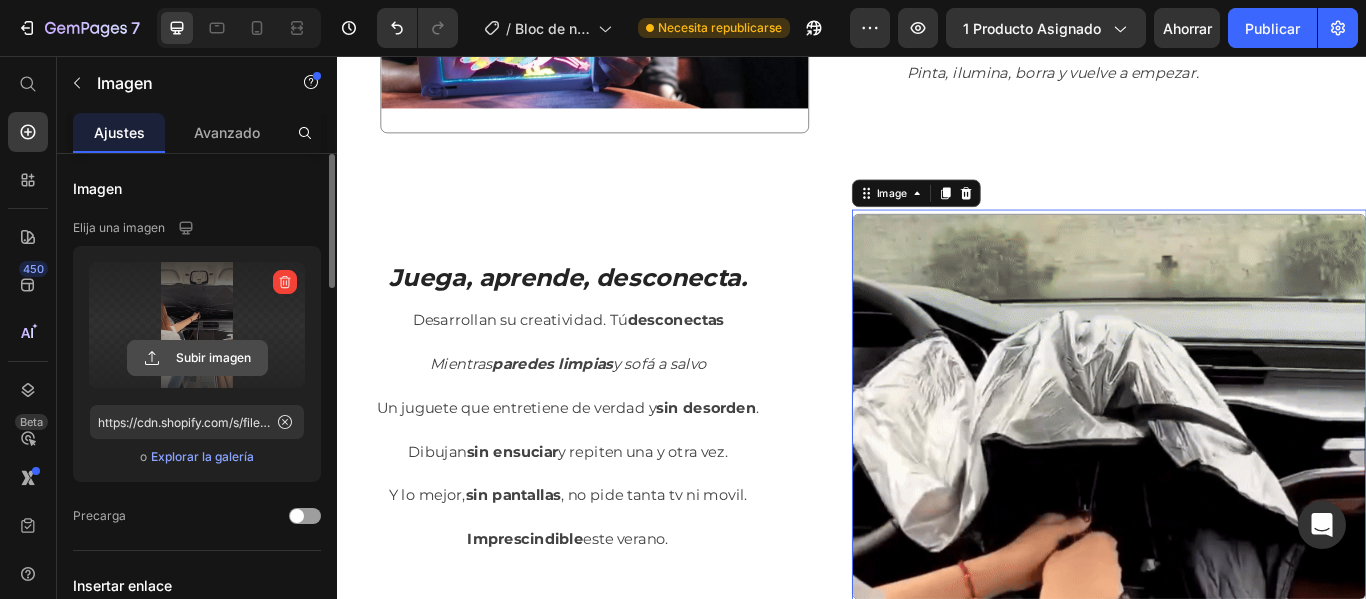 click 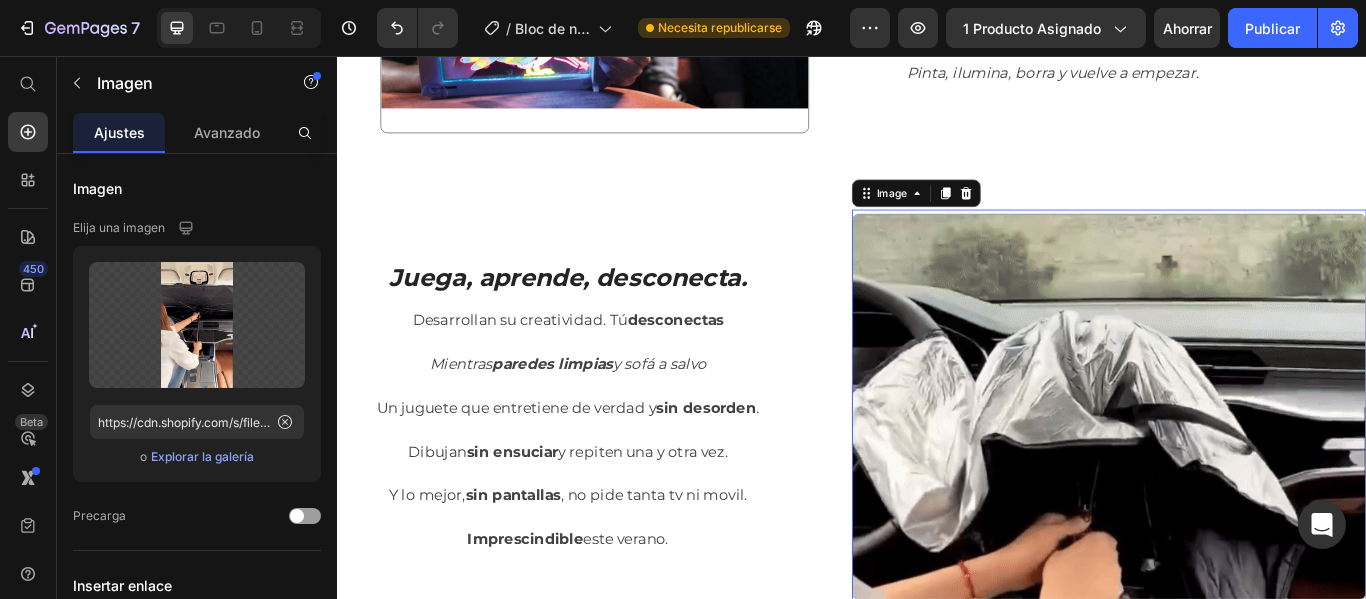 scroll, scrollTop: 2158, scrollLeft: 0, axis: vertical 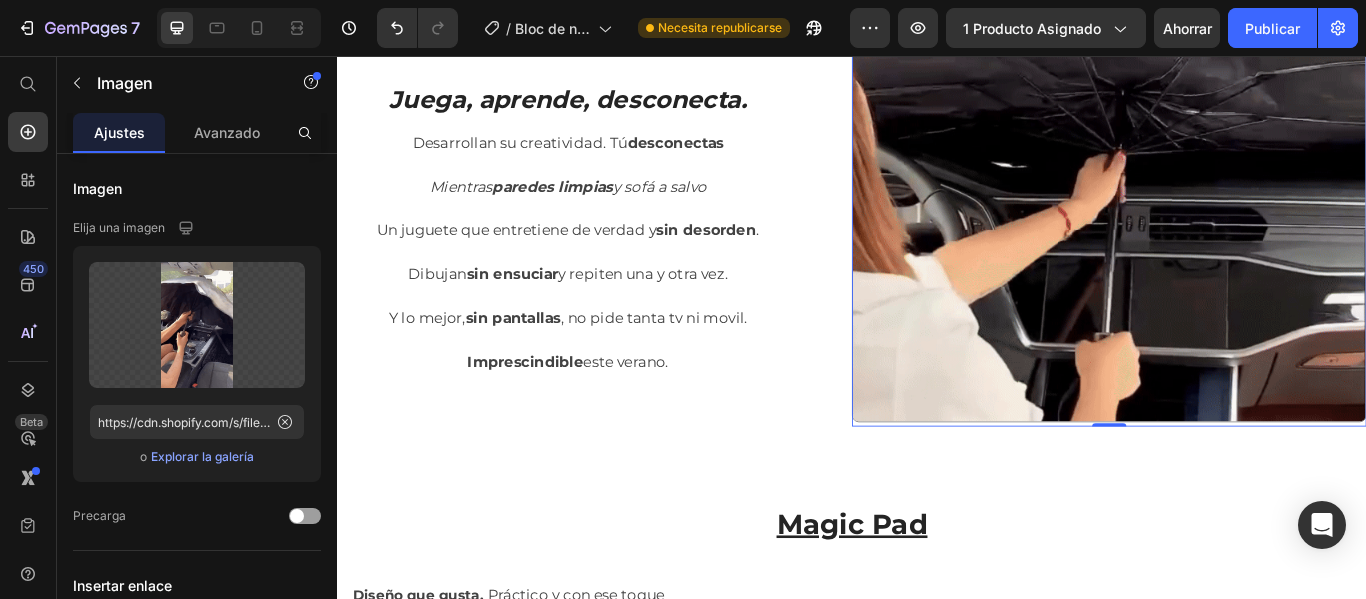 click at bounding box center (1237, 258) 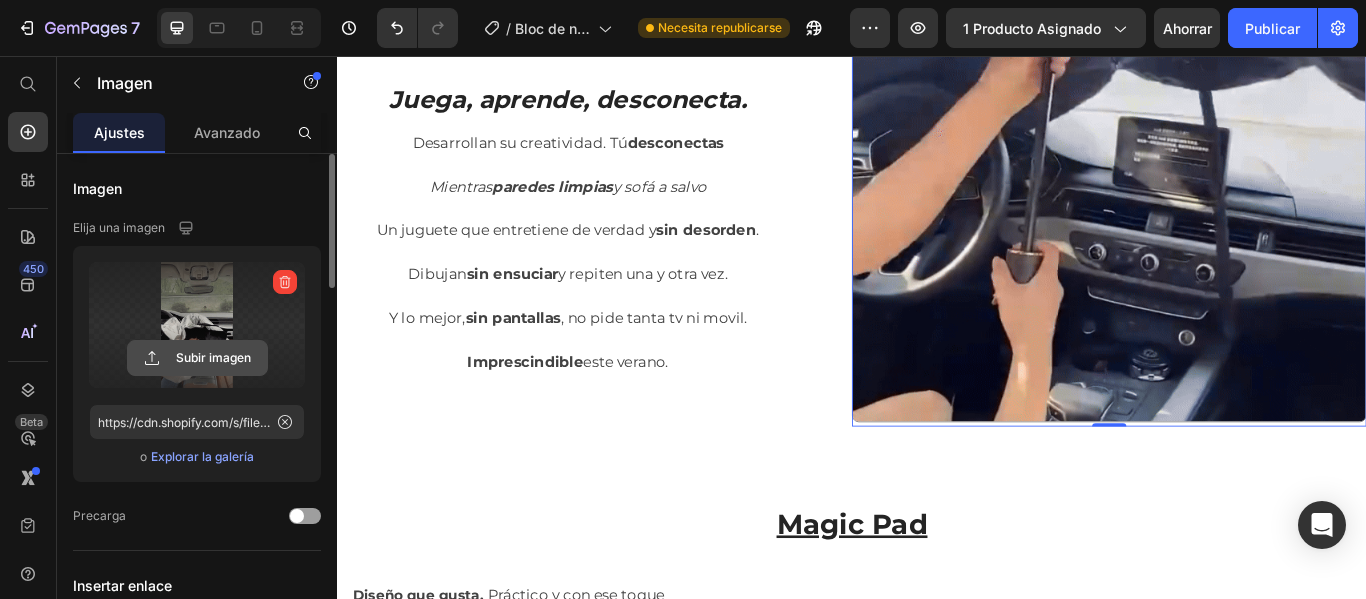 click 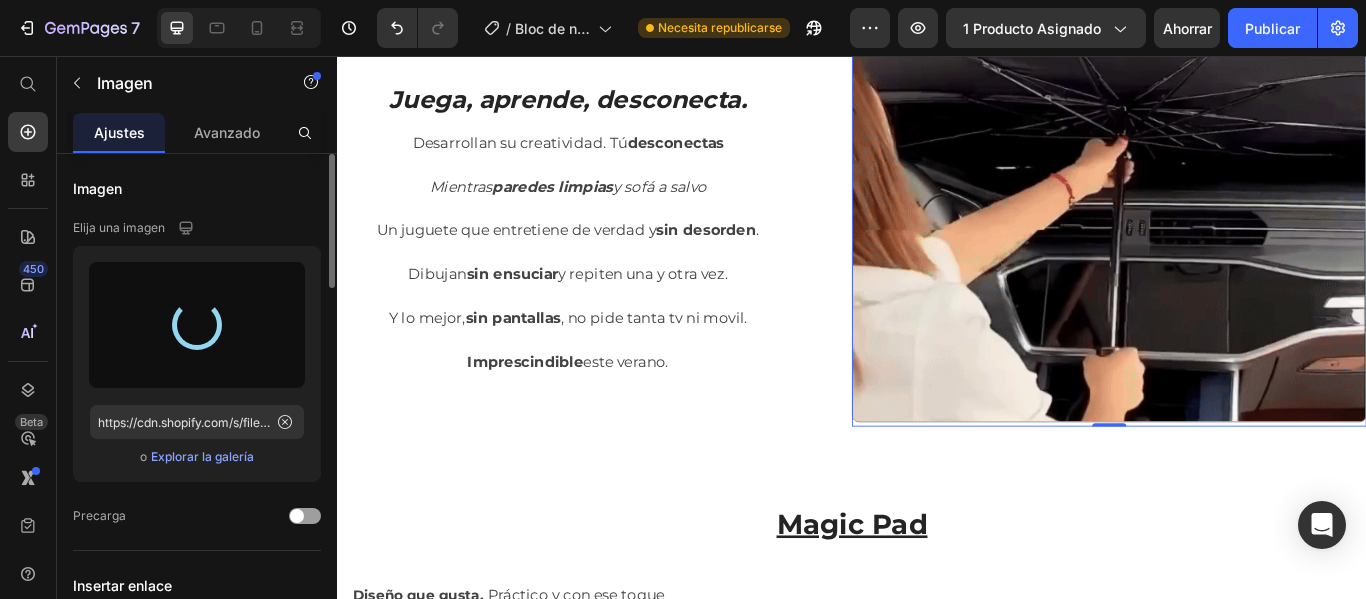 click at bounding box center [1237, 258] 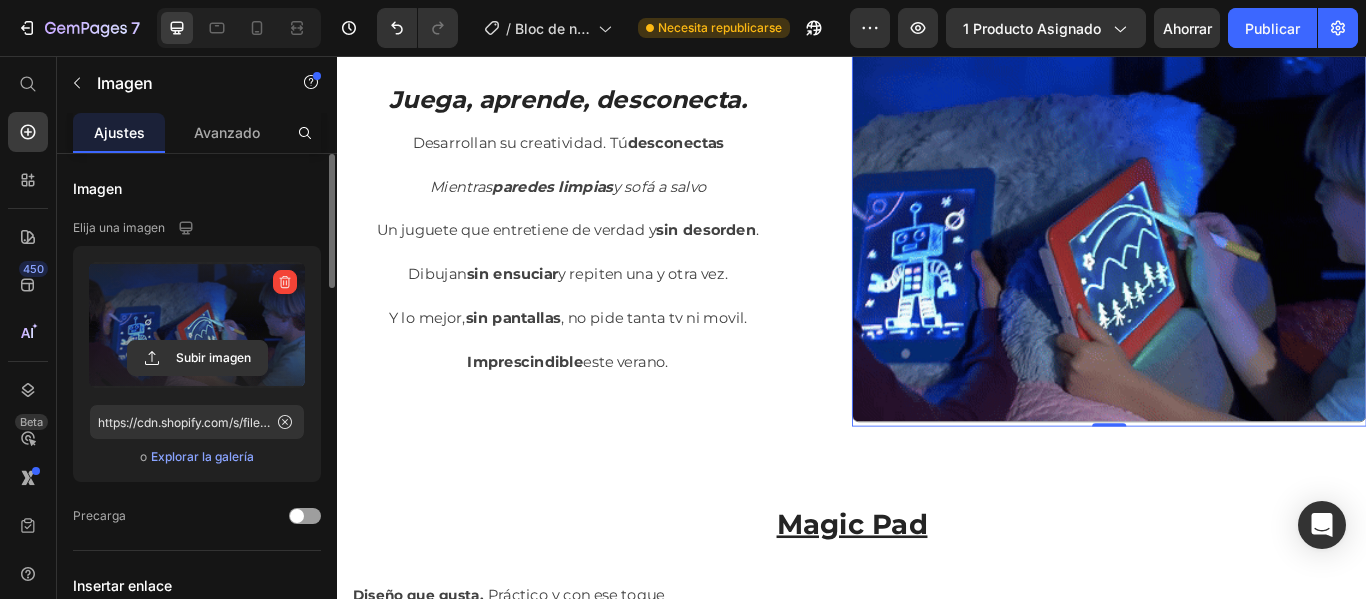 click at bounding box center (197, 325) 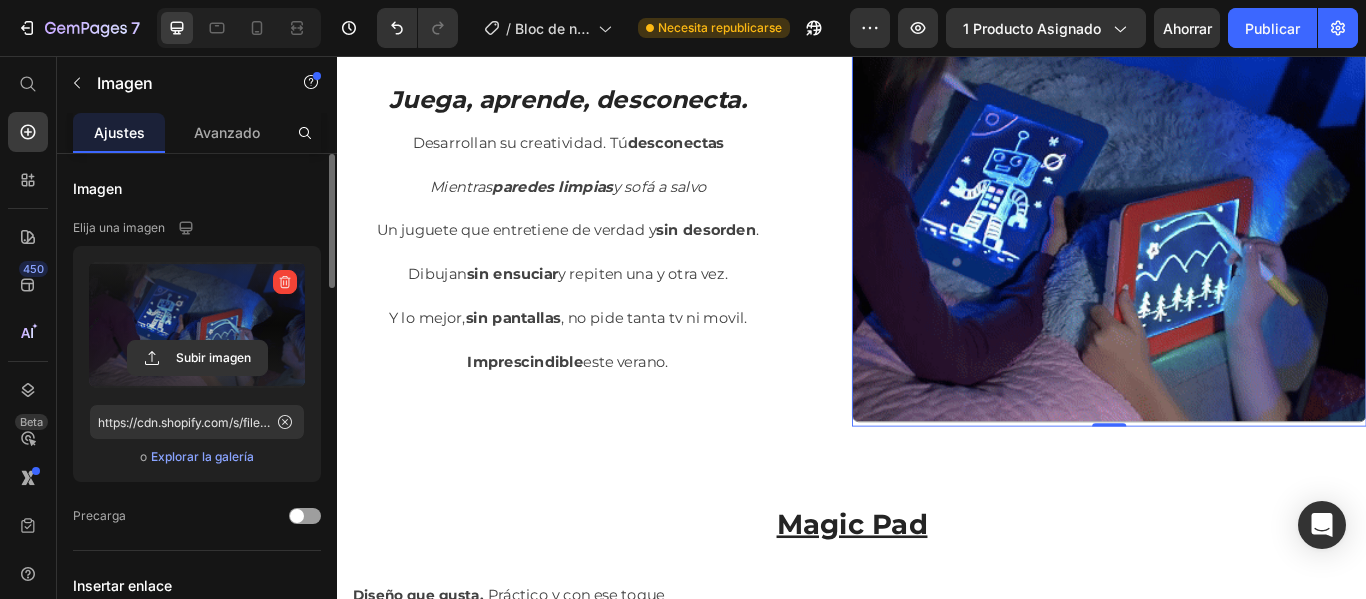 click 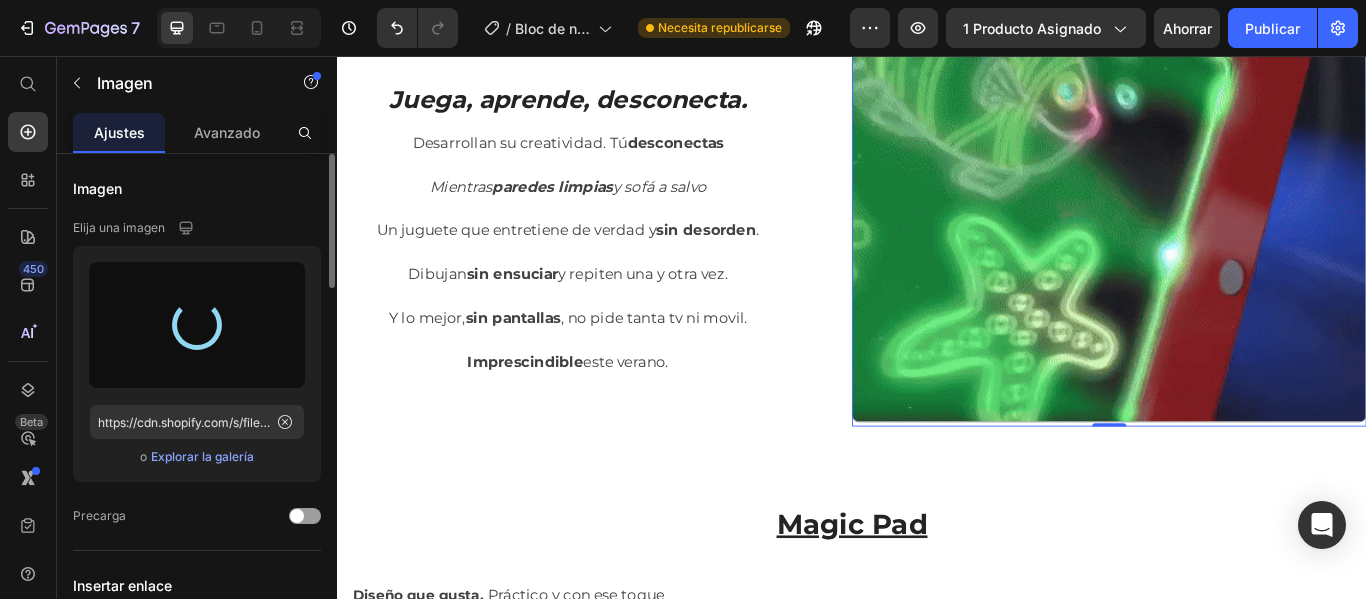 type on "https://cdn.shopify.com/s/files/1/0905/5384/4046/files/gempages_559748872570667813-c5446afa-a96b-486f-a5bb-cff41a71461e.gif" 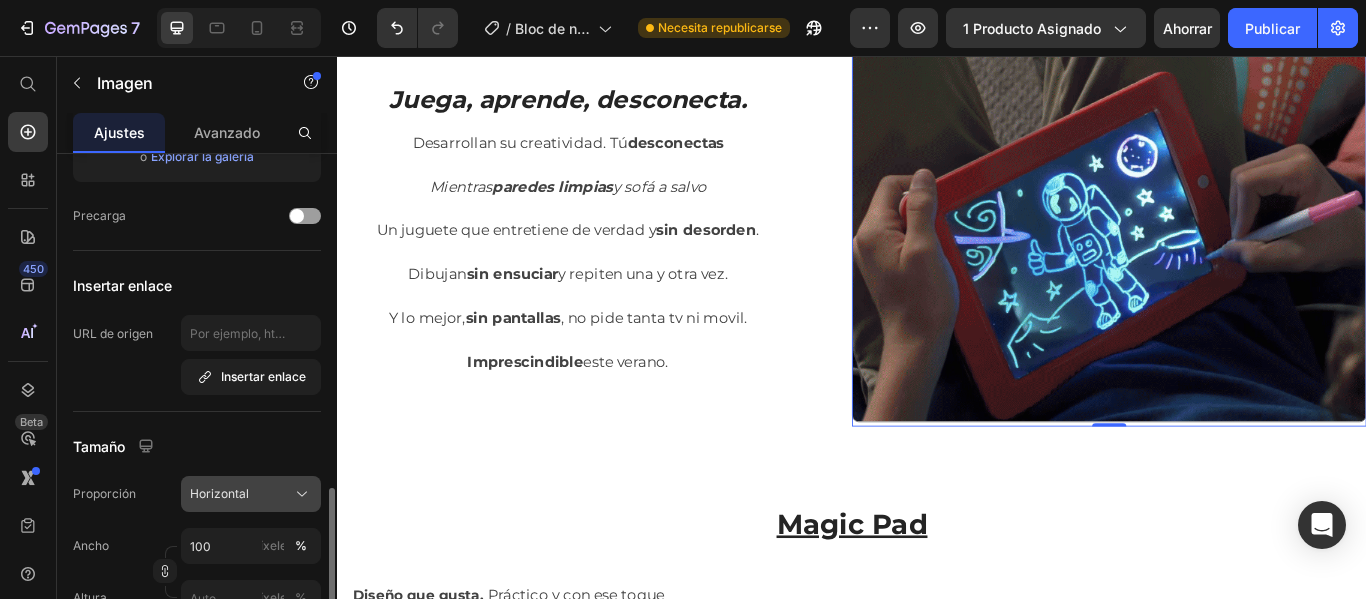 scroll, scrollTop: 500, scrollLeft: 0, axis: vertical 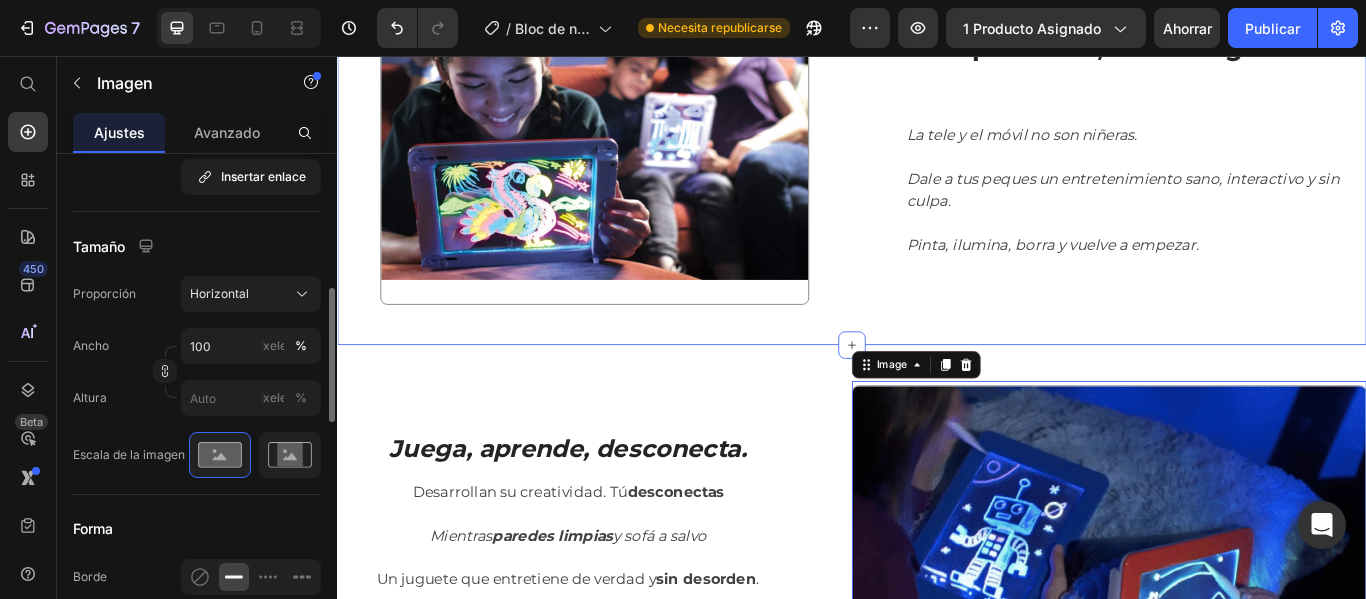 click 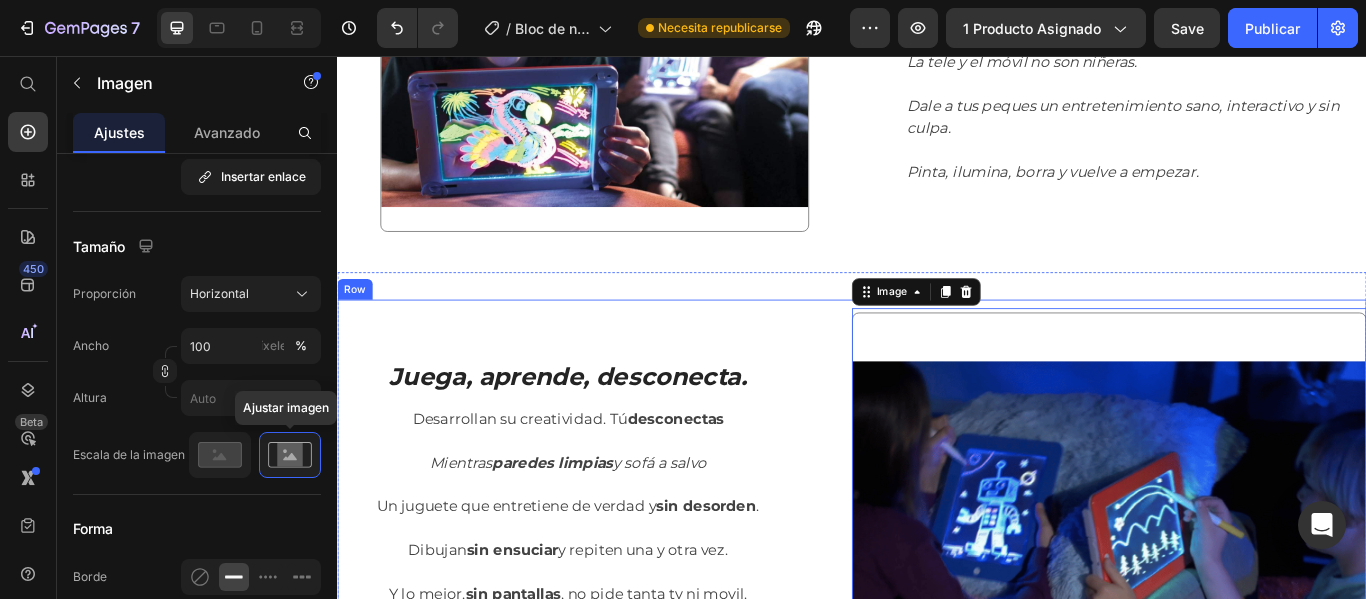 scroll, scrollTop: 1958, scrollLeft: 0, axis: vertical 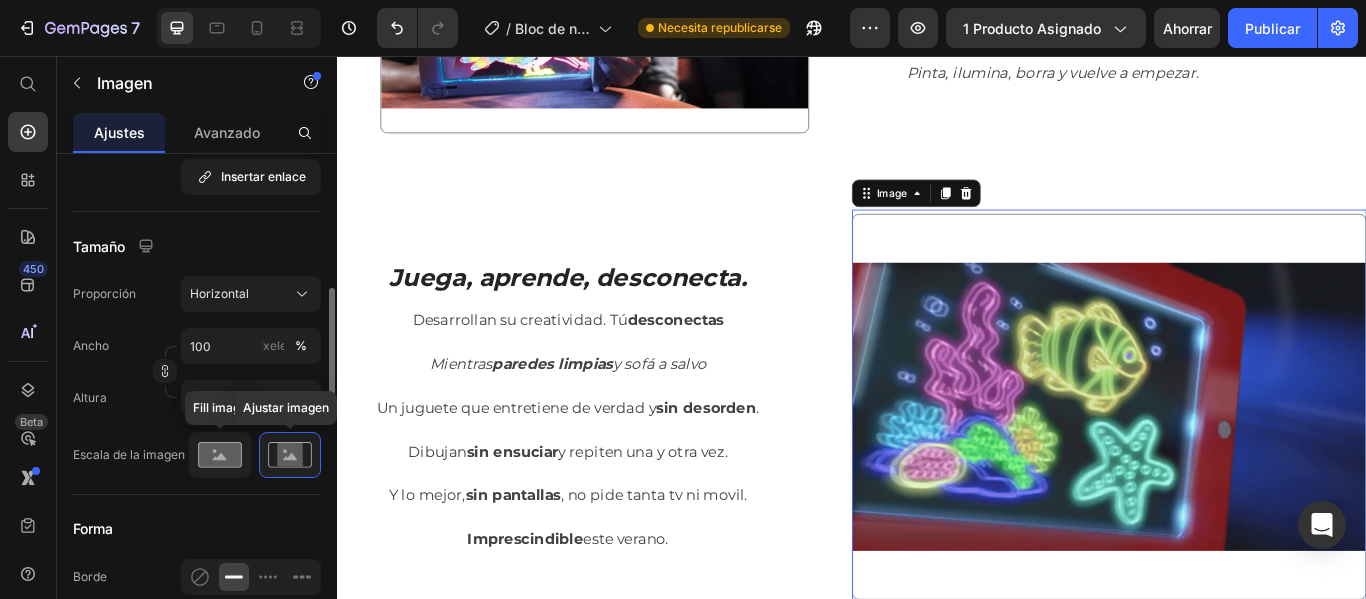 click 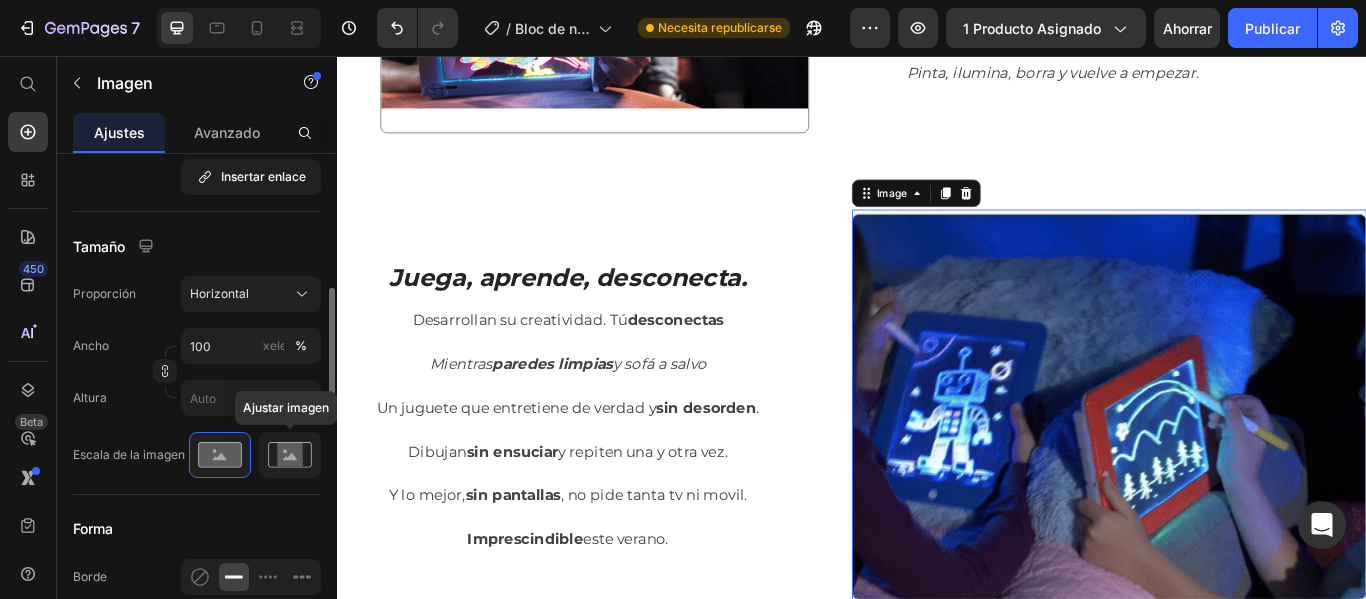 click 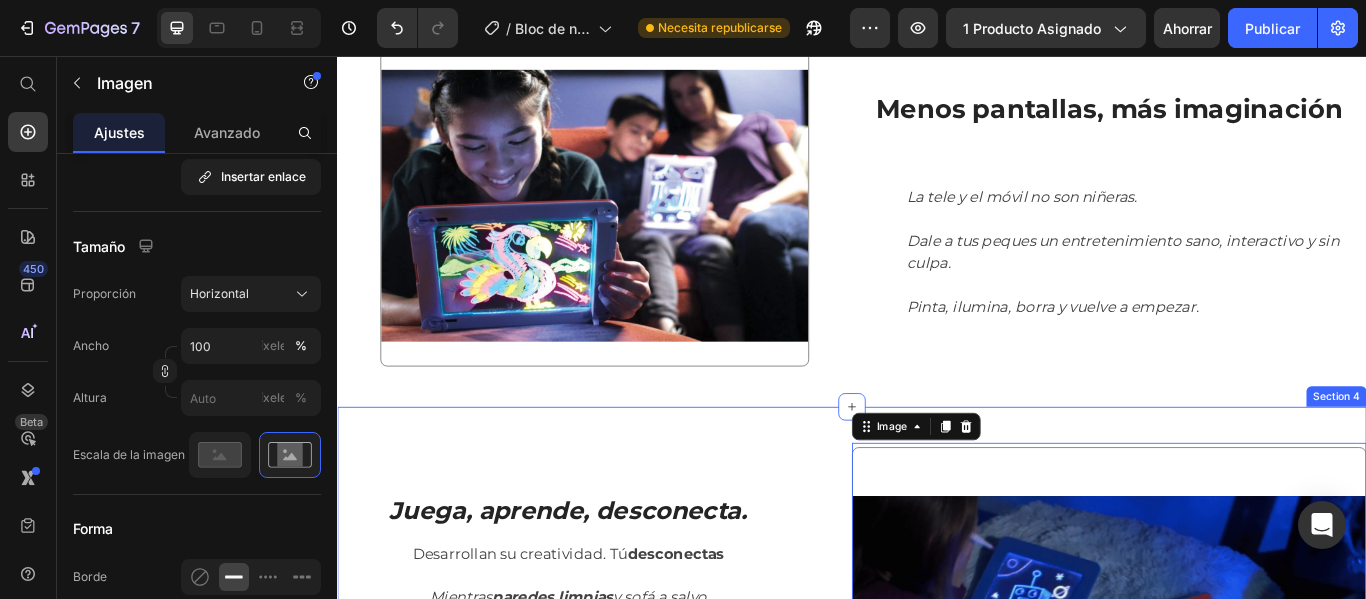scroll, scrollTop: 1558, scrollLeft: 0, axis: vertical 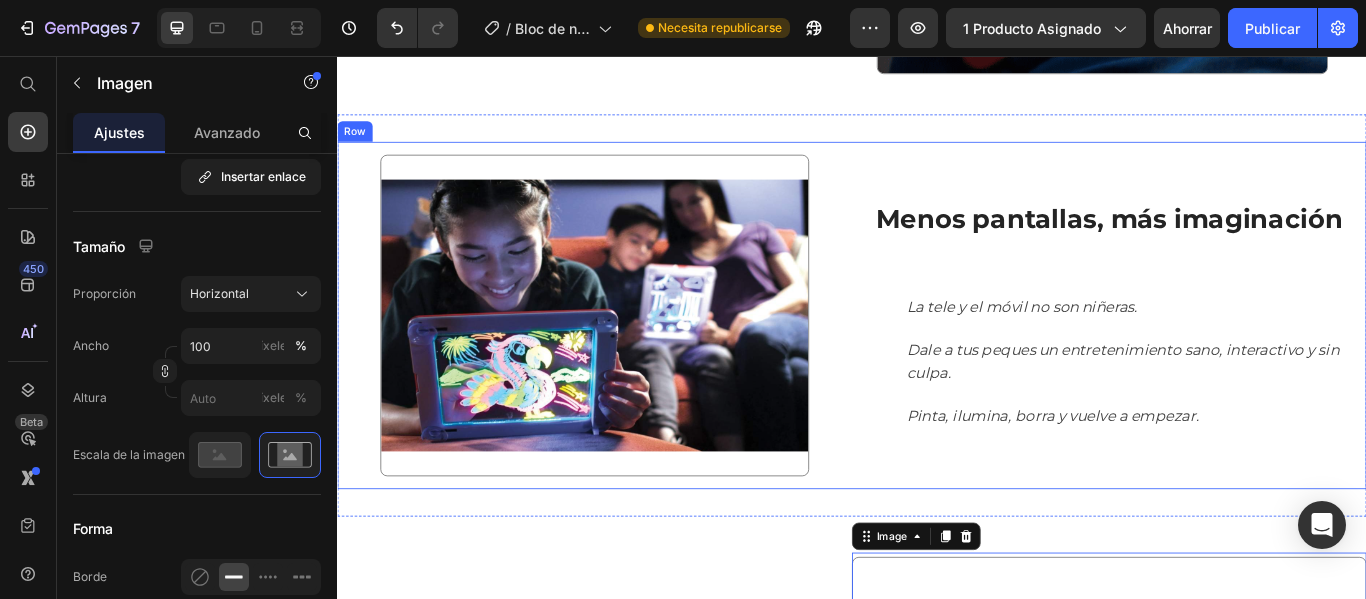click at bounding box center (1229, -185) 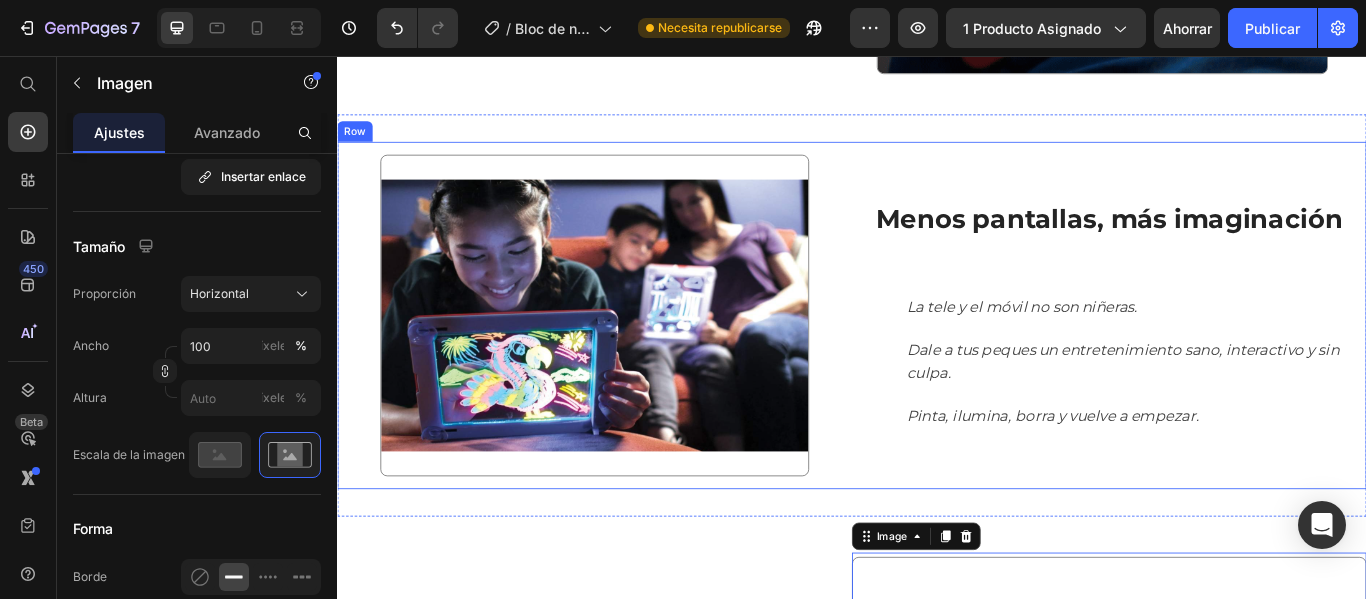 click at bounding box center (1229, -185) 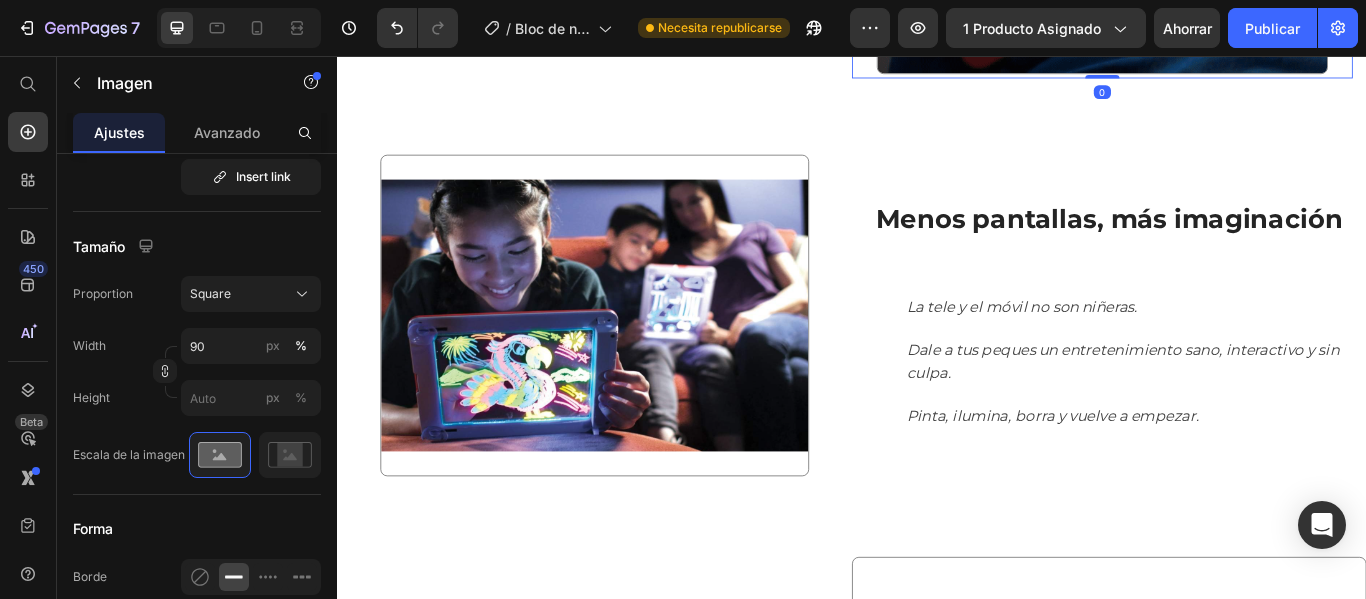 scroll, scrollTop: 903, scrollLeft: 0, axis: vertical 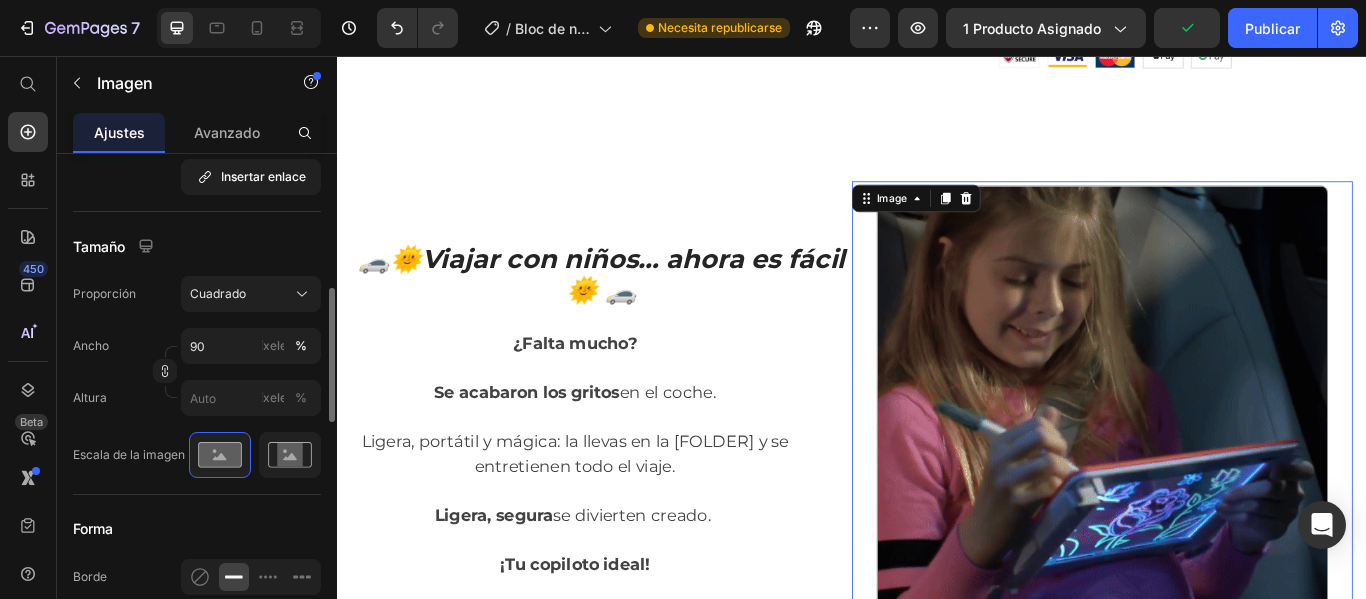 click 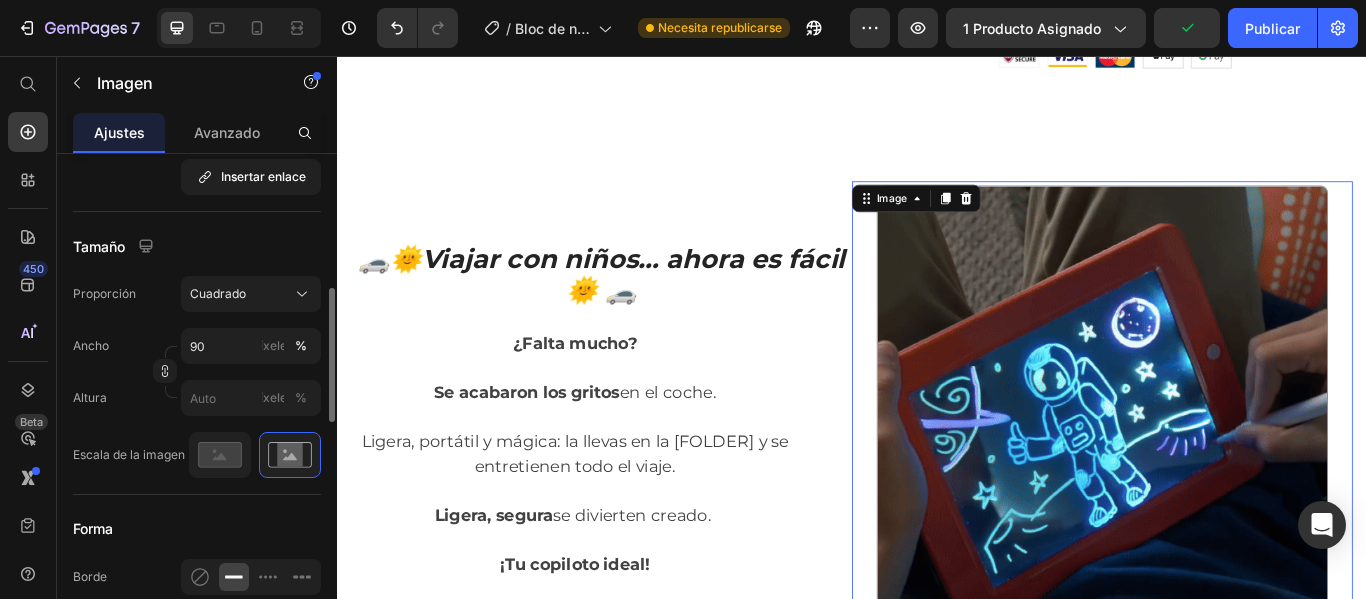 scroll, scrollTop: 1203, scrollLeft: 0, axis: vertical 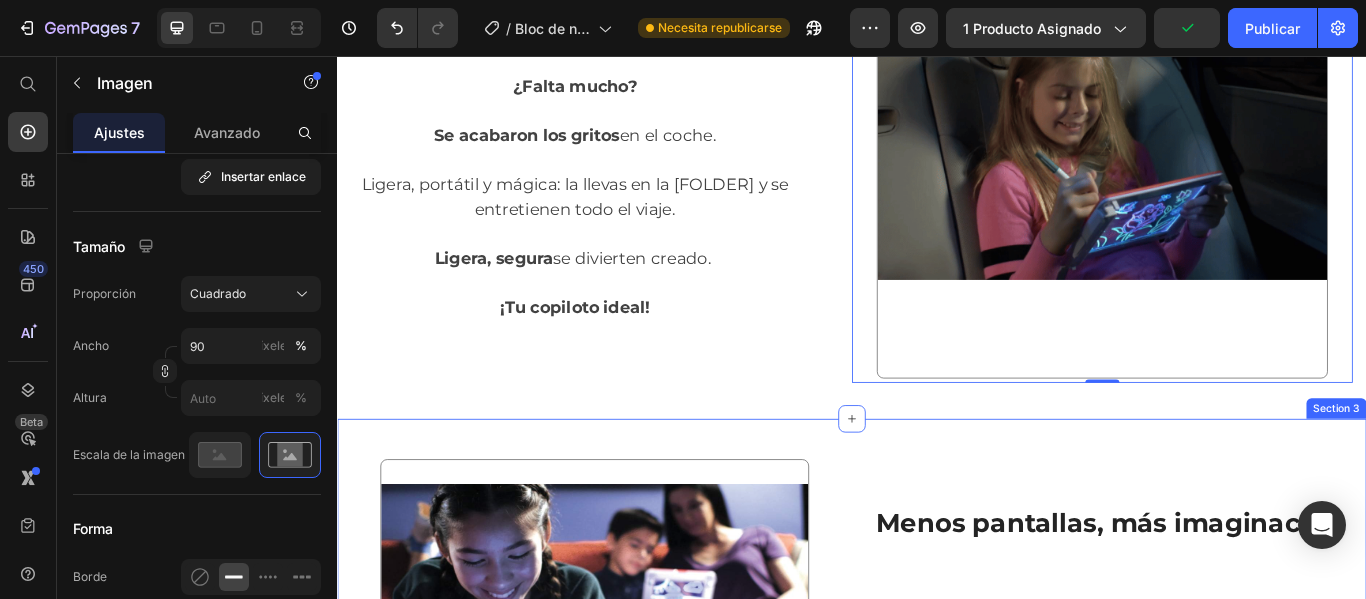 click on "Image Menos pantallas, más imaginación Heading La tele y el móvil no son niñeras. Dale a tus peques un entretenimiento sano, interactivo y sin culpa.   Pinta, ilumina, borra y vuelve a empezar. Text block Row Row Section 3" at bounding box center [937, 713] 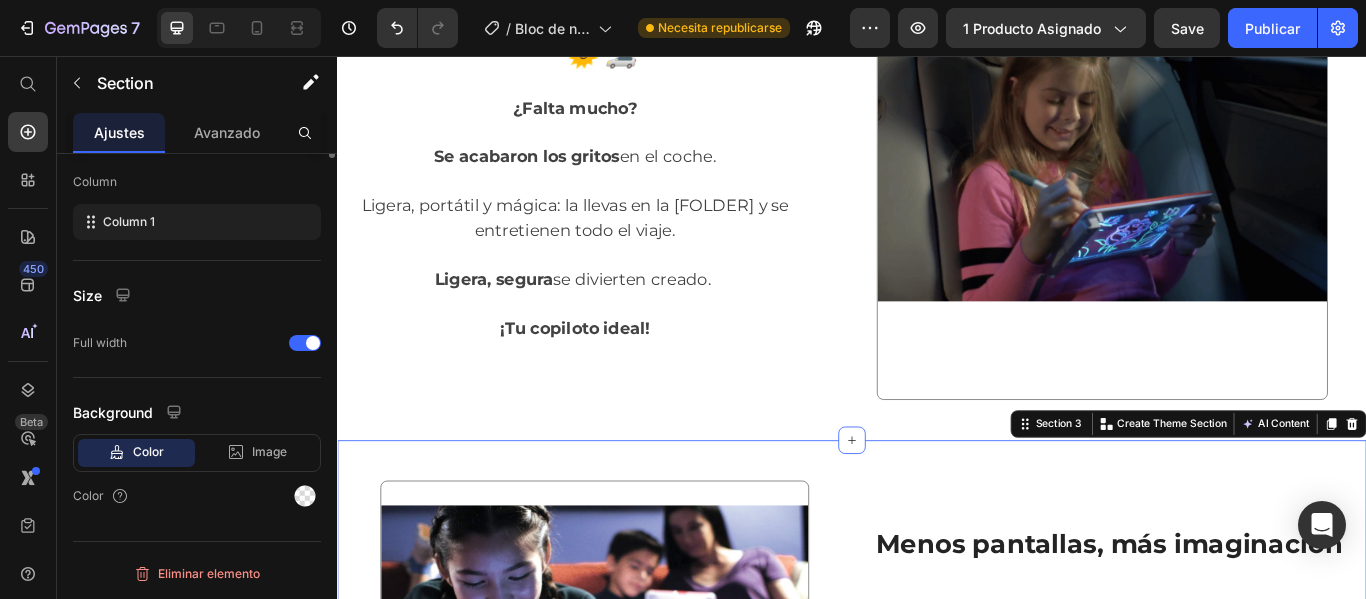 scroll, scrollTop: 0, scrollLeft: 0, axis: both 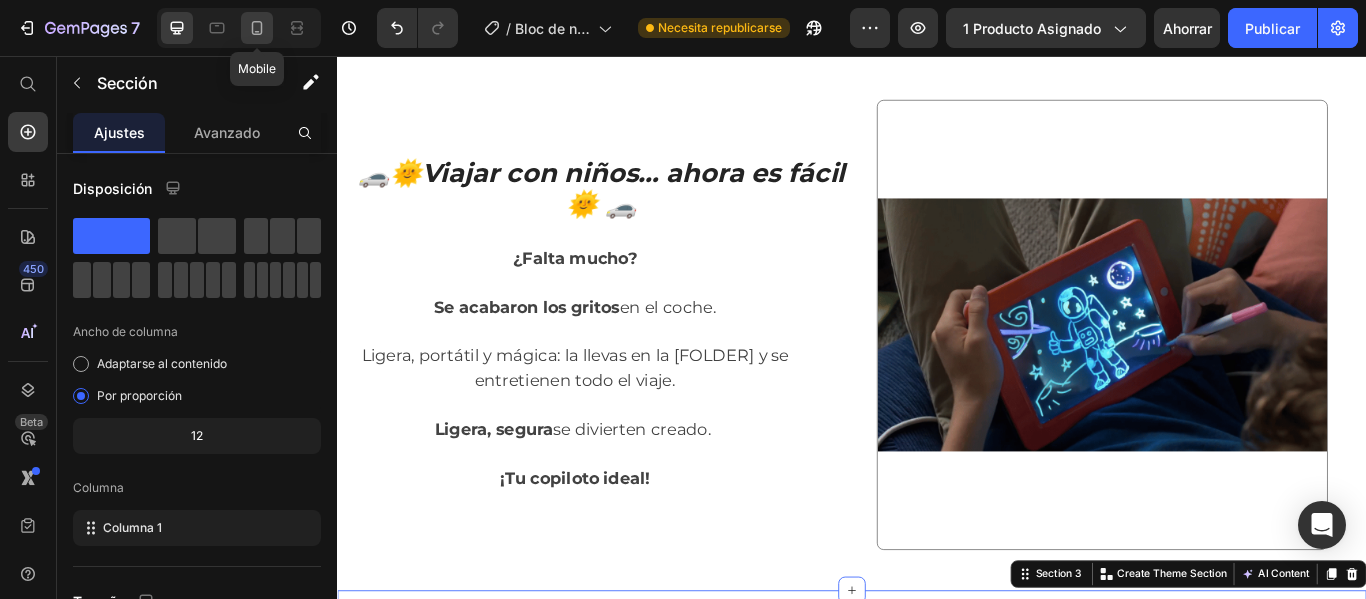 click 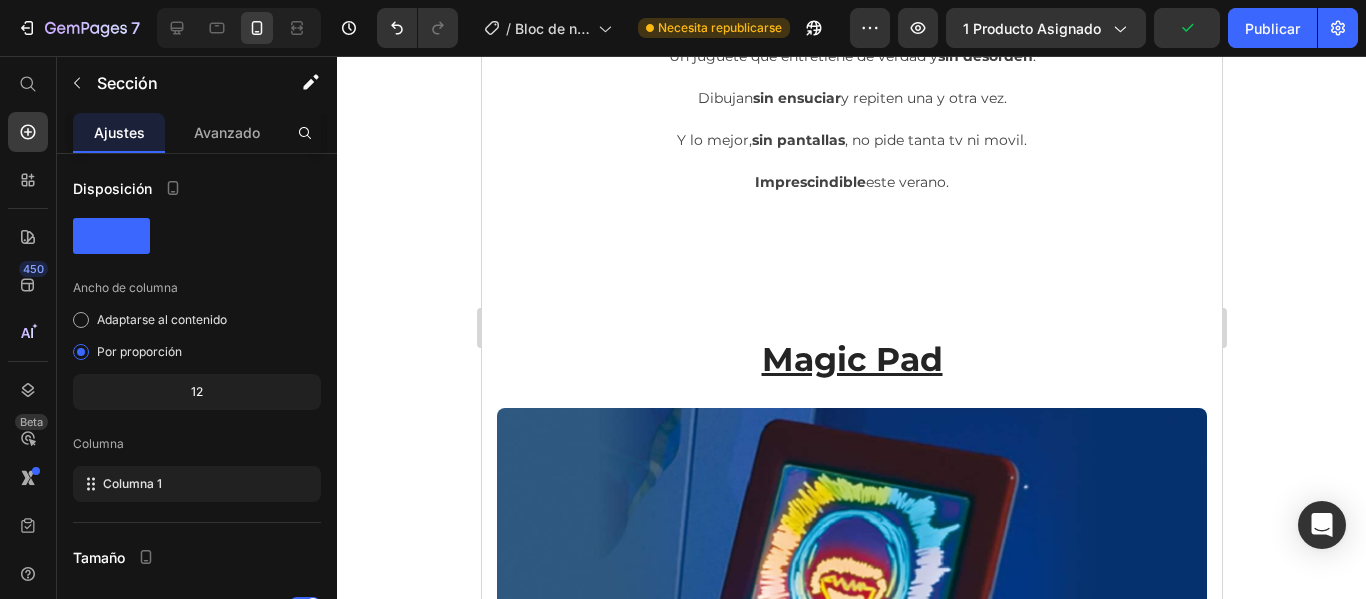 scroll, scrollTop: 5672, scrollLeft: 0, axis: vertical 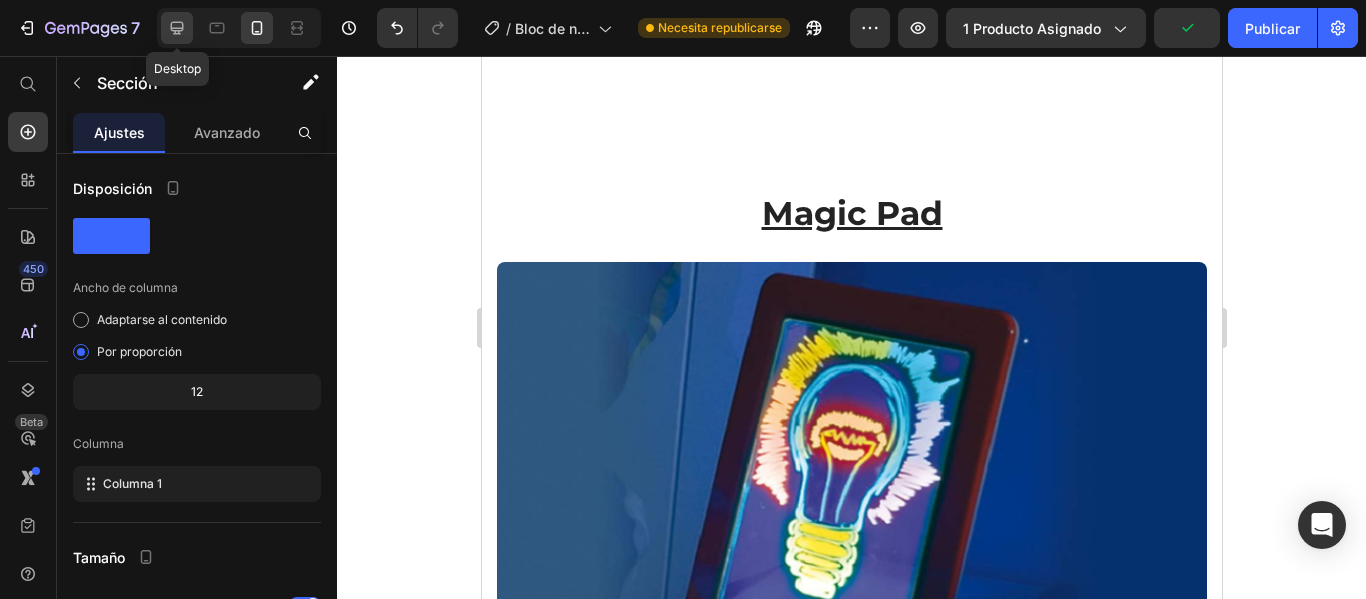 click 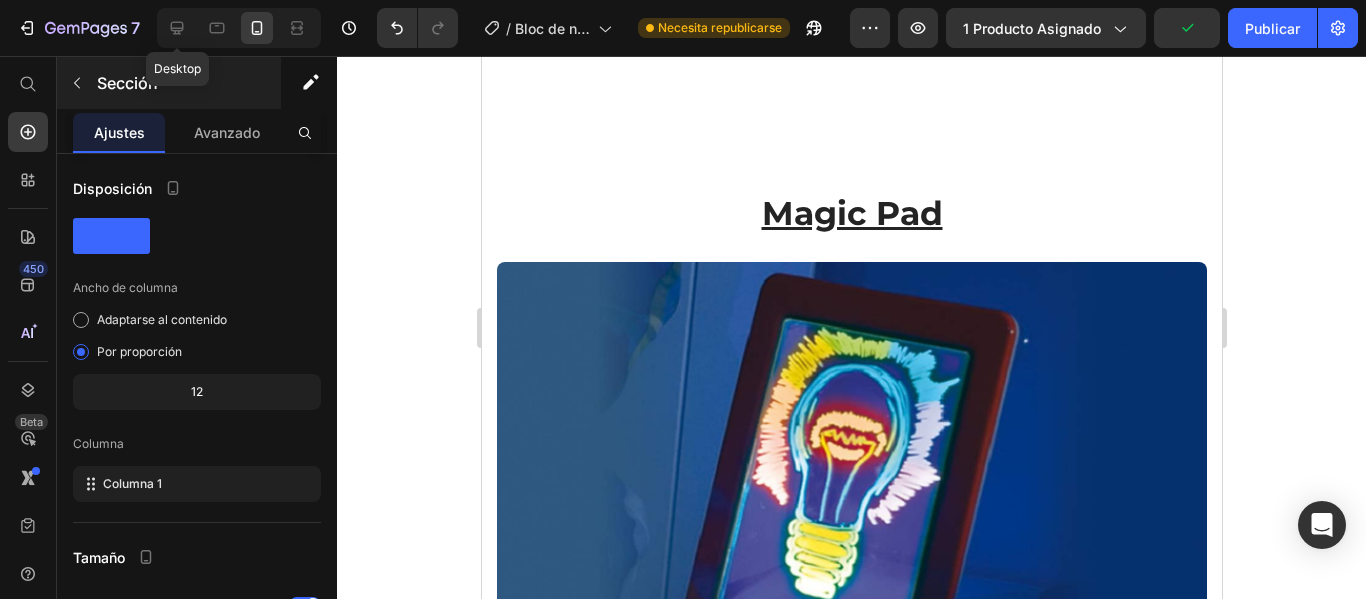 click 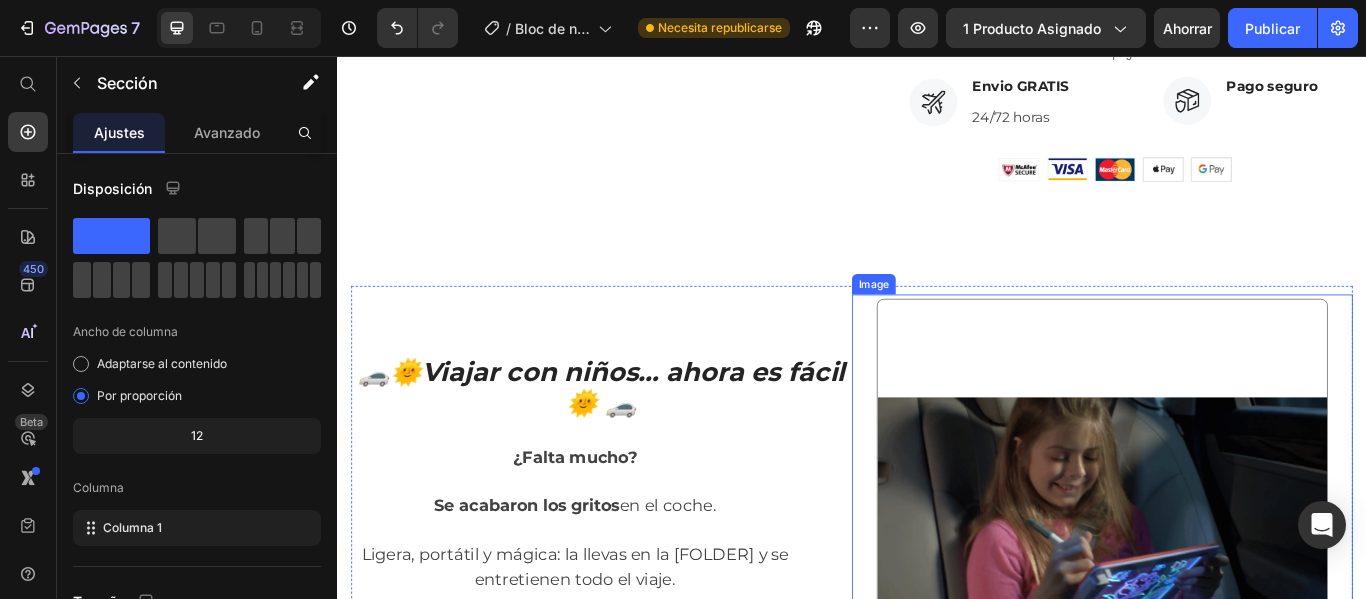 scroll, scrollTop: 372, scrollLeft: 0, axis: vertical 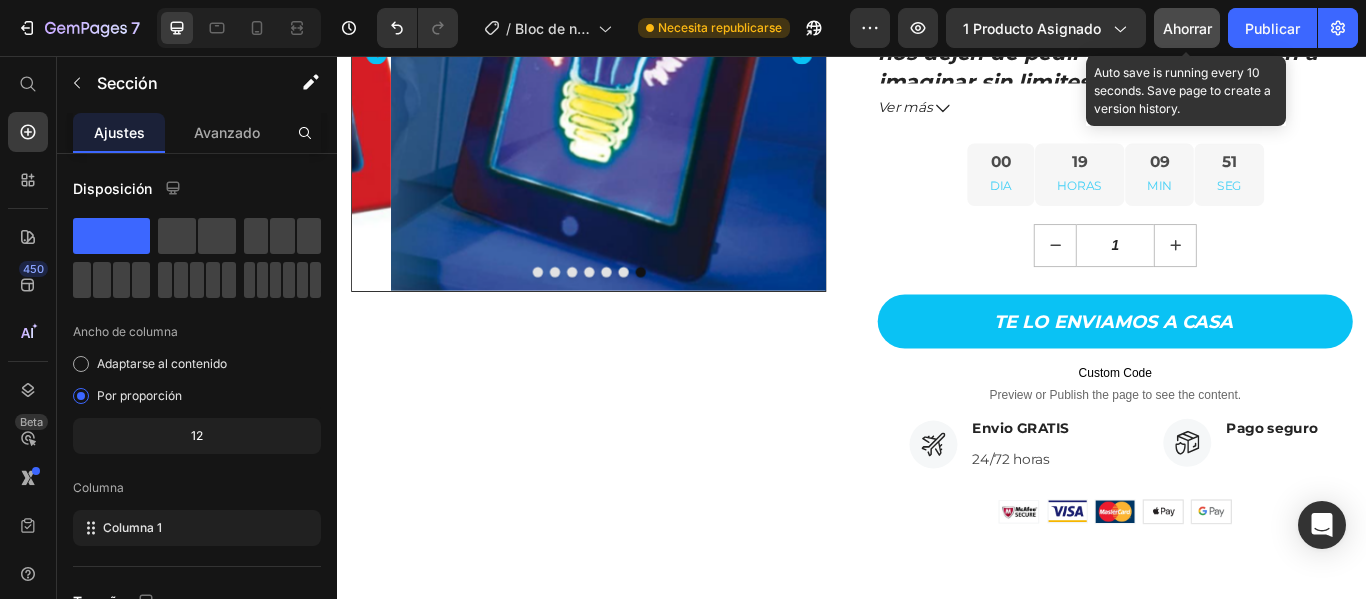 click on "Ahorrar" at bounding box center [1187, 28] 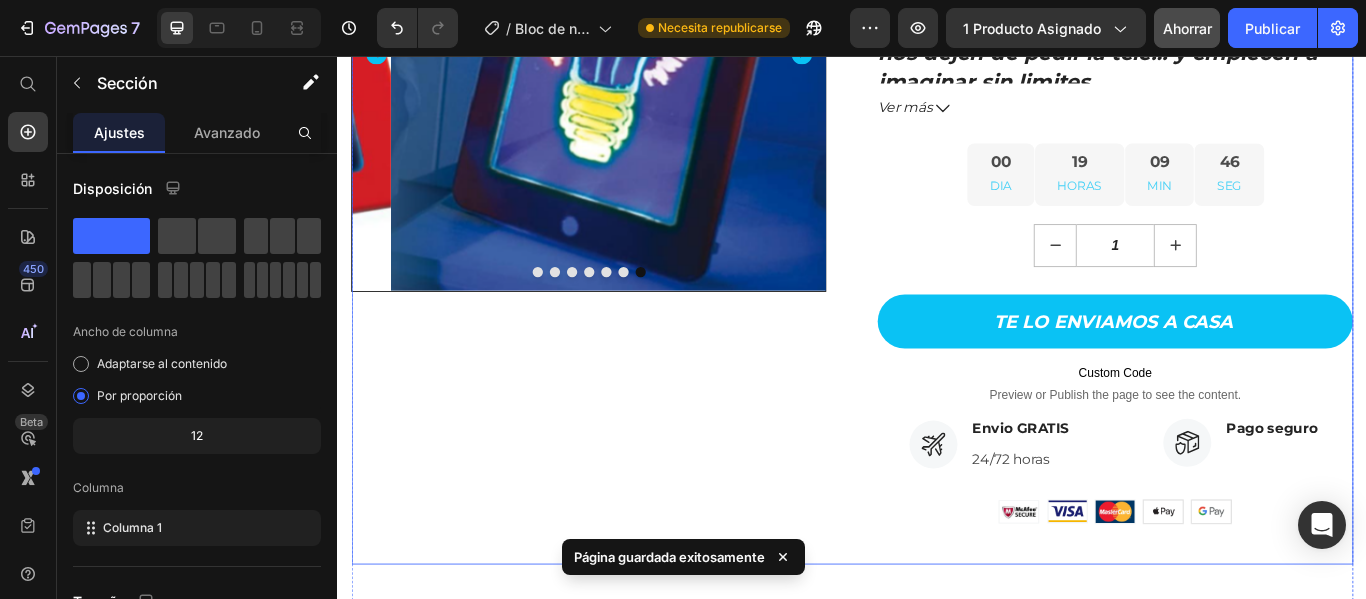 scroll, scrollTop: 272, scrollLeft: 0, axis: vertical 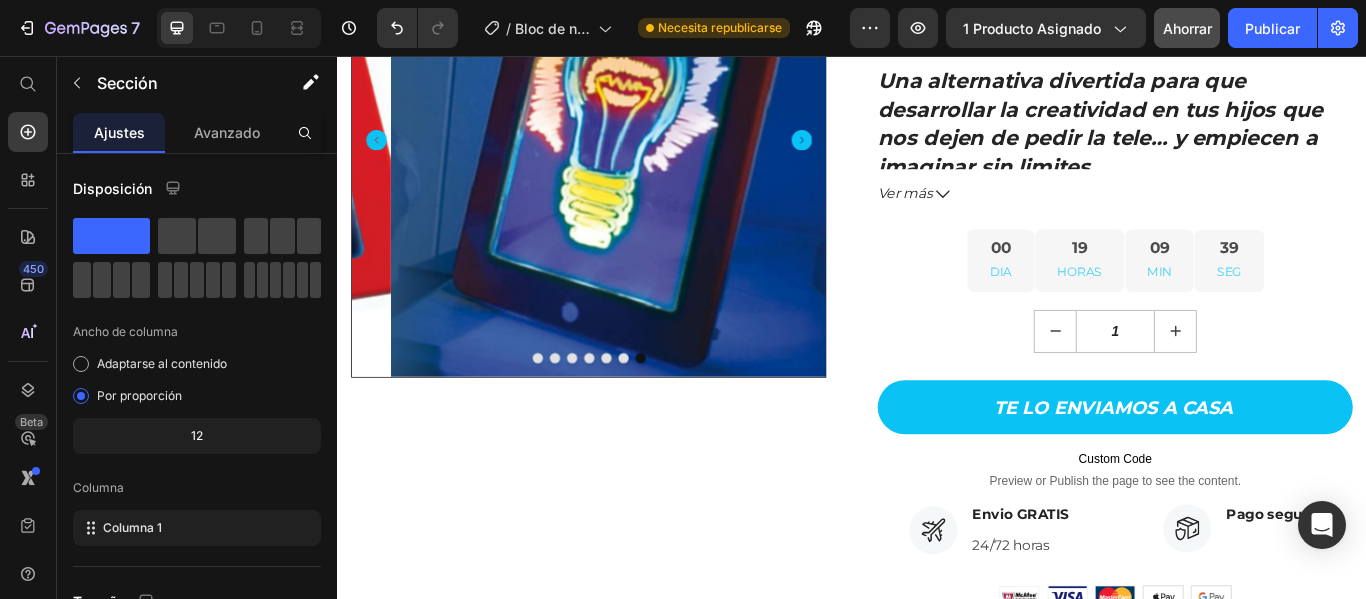 click on "12" at bounding box center (197, 435) 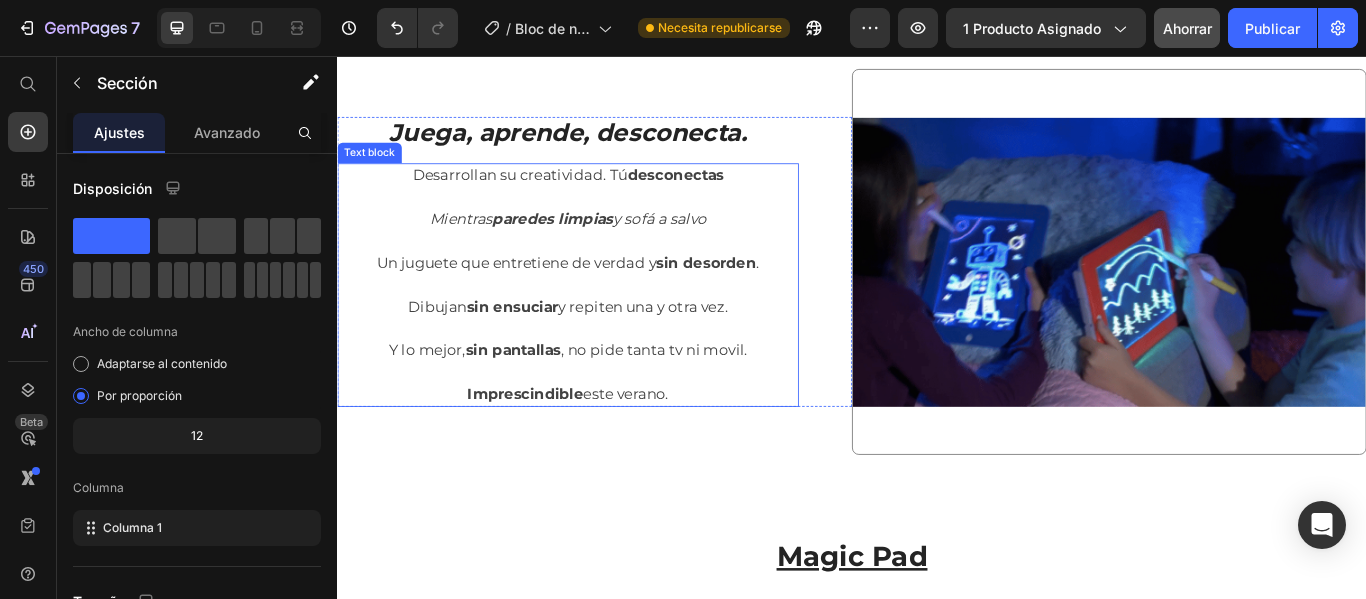 scroll, scrollTop: 2172, scrollLeft: 0, axis: vertical 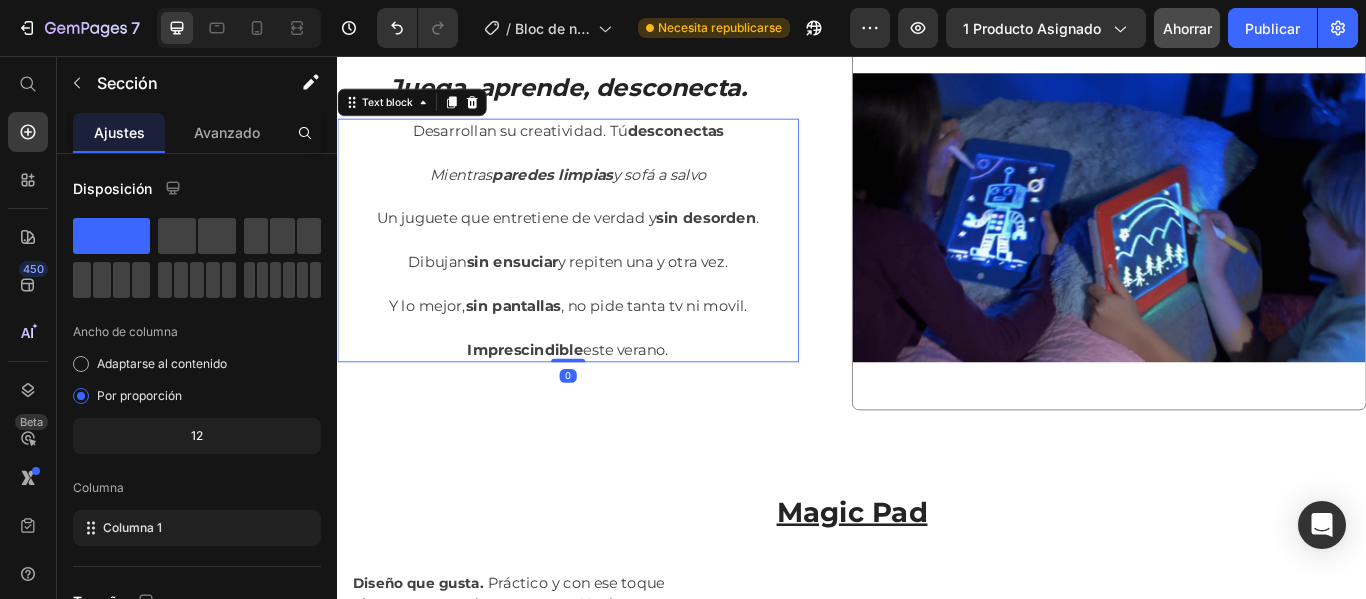 click on "Dibujan  sin ensuciar  y repiten una y otra vez." at bounding box center (606, 297) 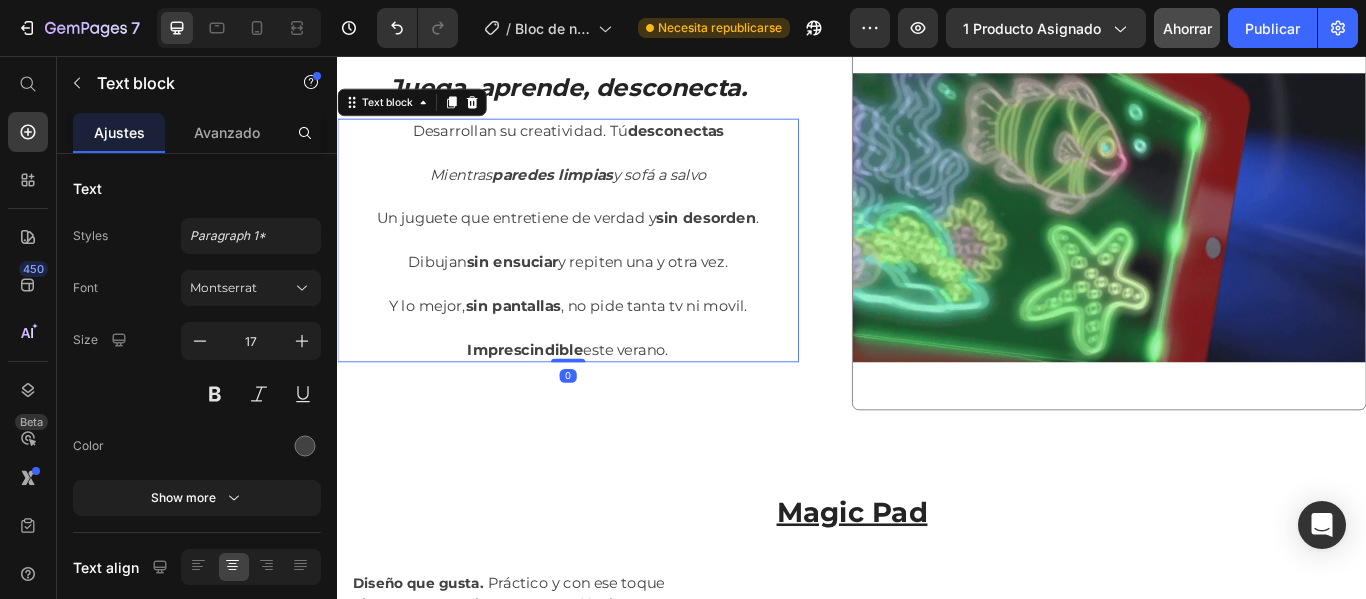 click on "Dibujan  sin ensuciar  y repiten una y otra vez." at bounding box center (606, 297) 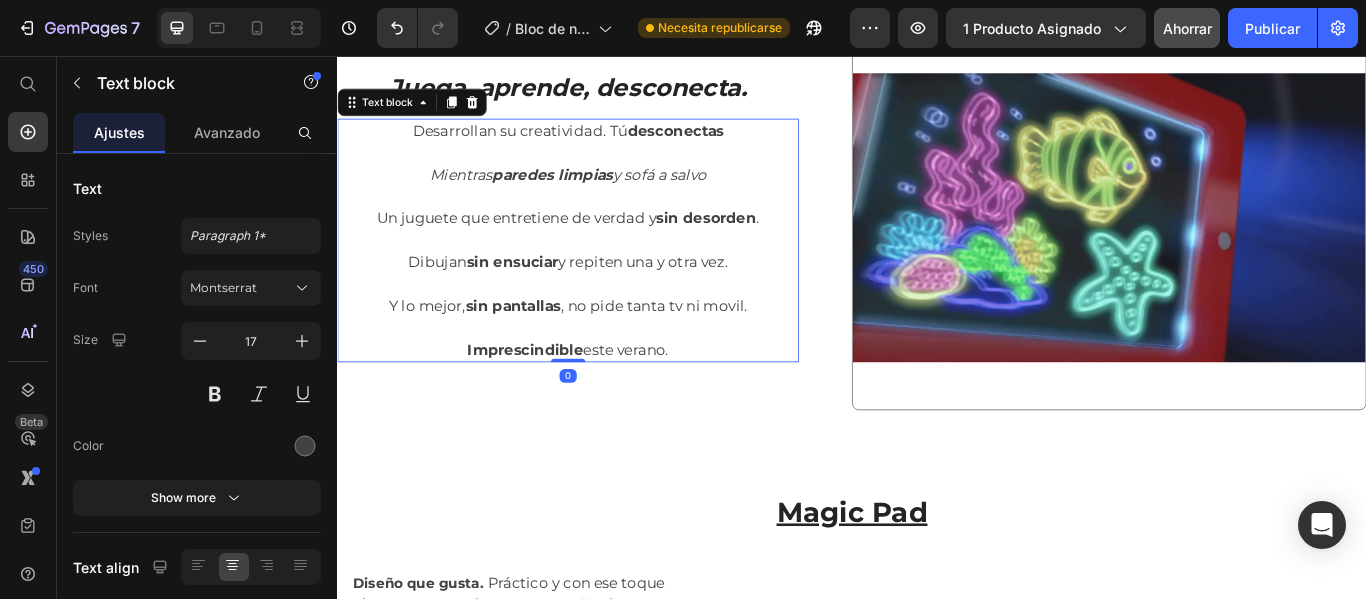 click on "Dibujan  sin ensuciar  y repiten una y otra vez." at bounding box center (606, 297) 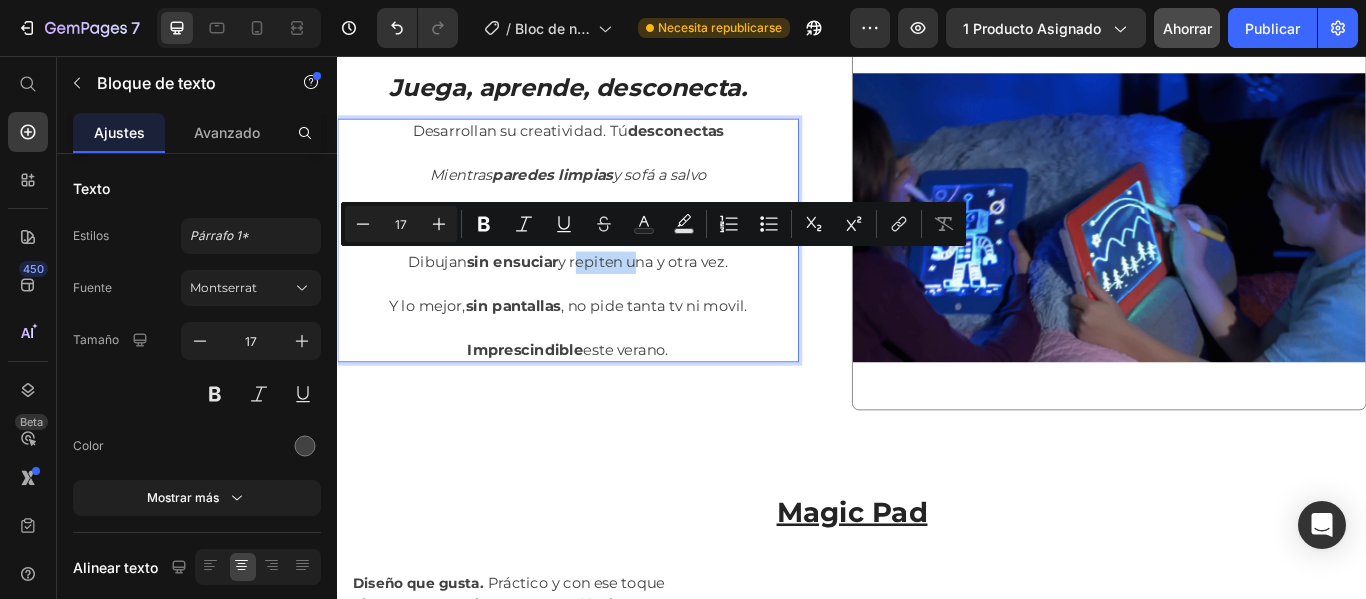 click on "Dibujan  sin ensuciar  y repiten una y otra vez." at bounding box center [606, 297] 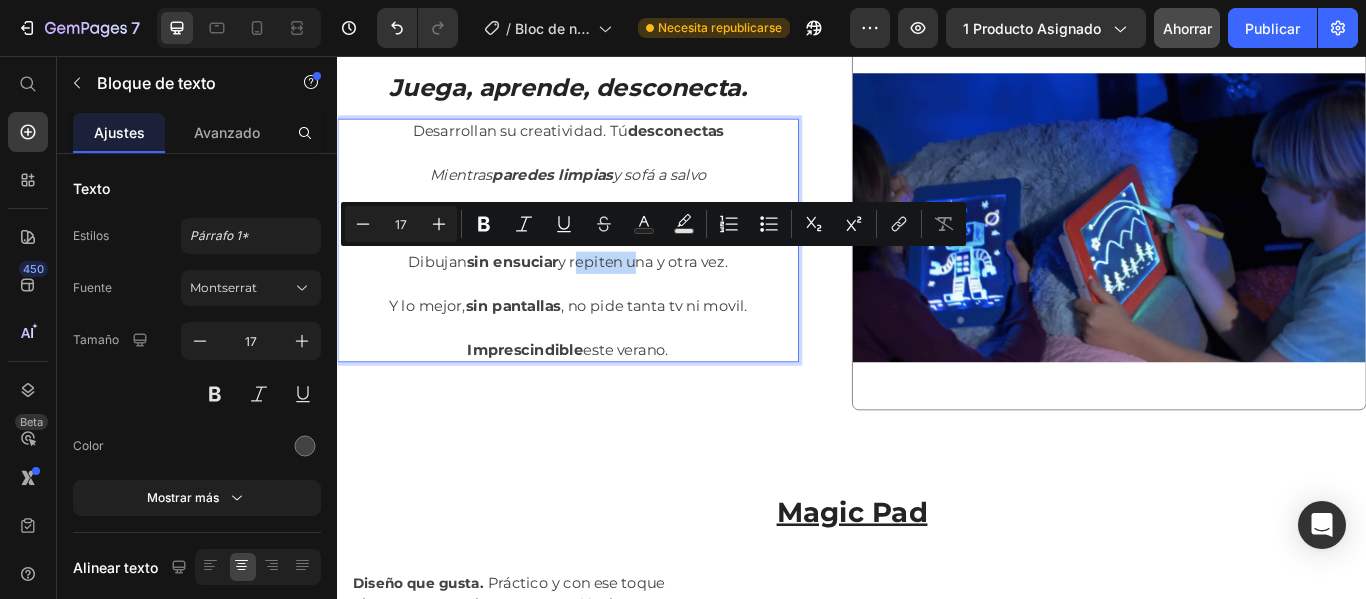 click on "Dibujan  sin ensuciar  y repiten una y otra vez." at bounding box center (606, 297) 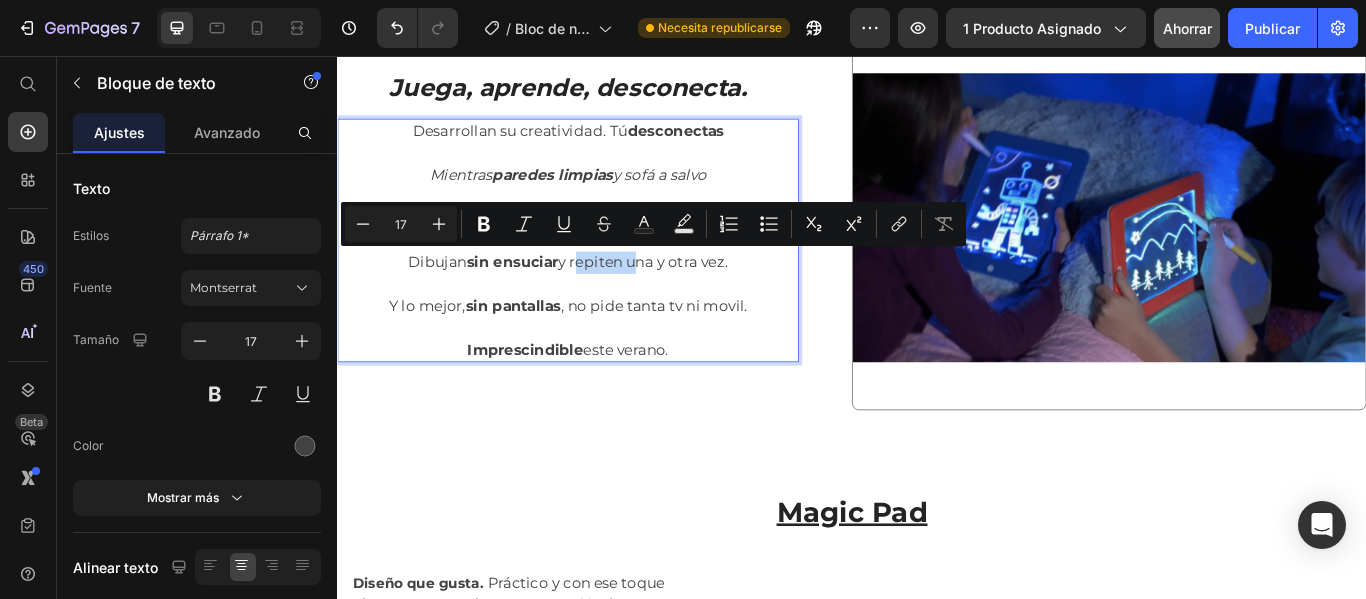 click on "Dibujan  sin ensuciar  y repiten una y otra vez." at bounding box center (606, 297) 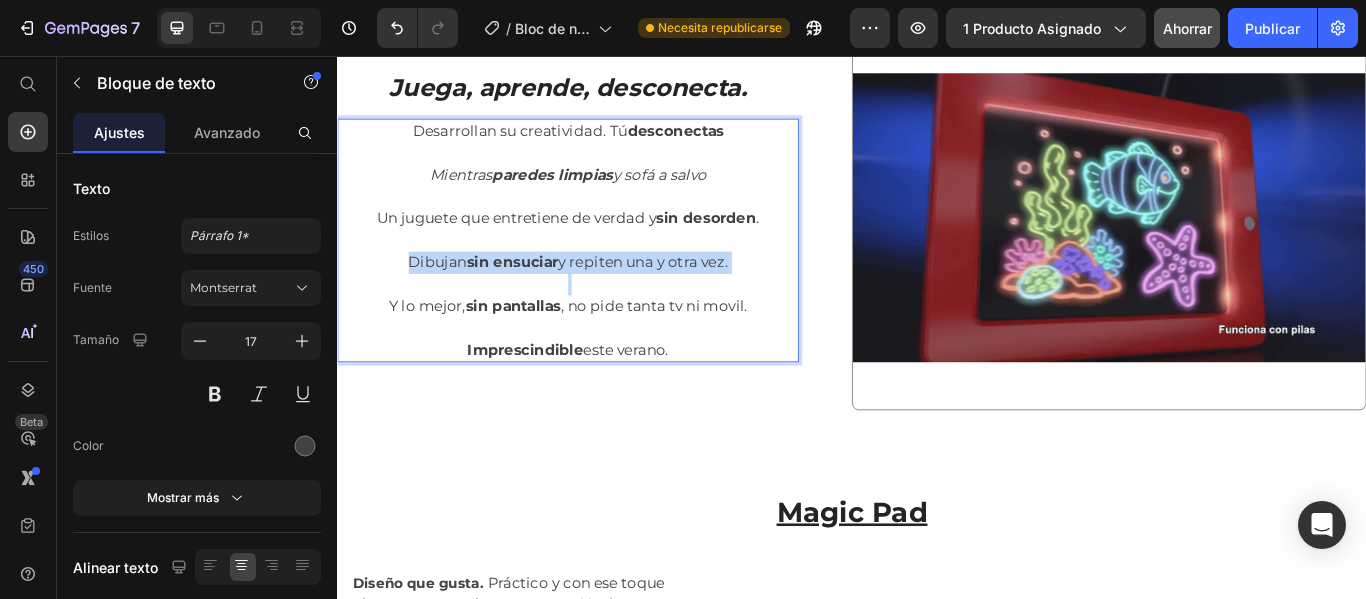 click on "Dibujan  sin ensuciar  y repiten una y otra vez." at bounding box center [606, 297] 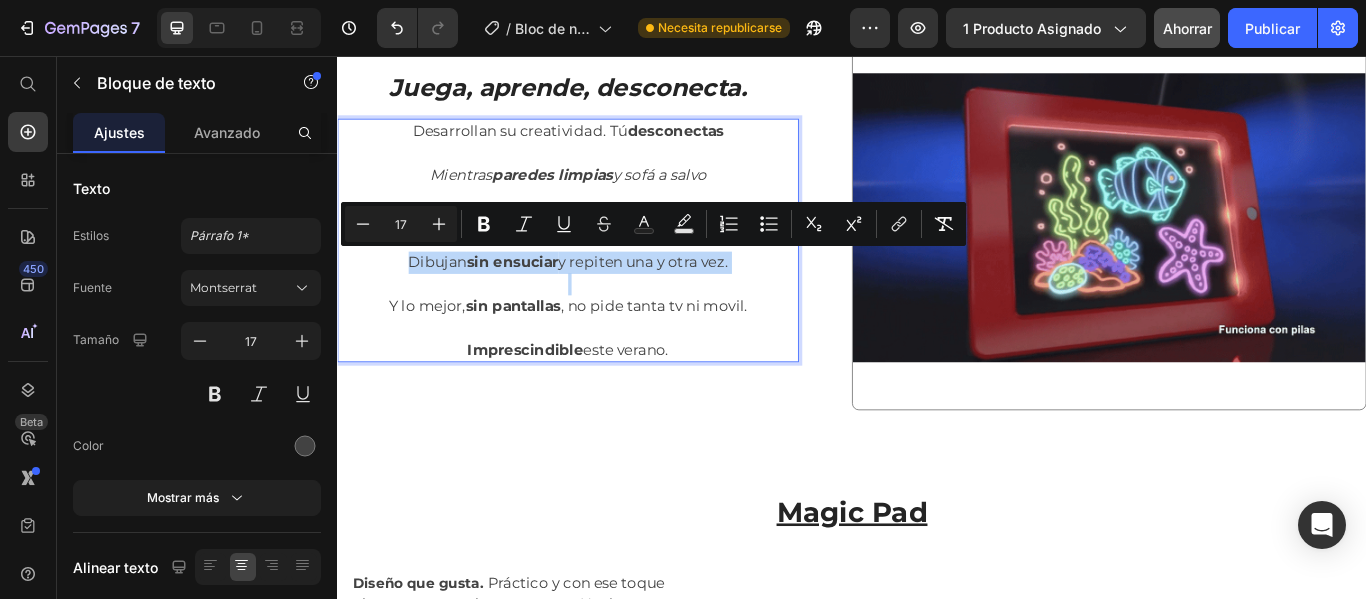 copy on "Dibujan  sin ensuciar  y repiten una y otra vez." 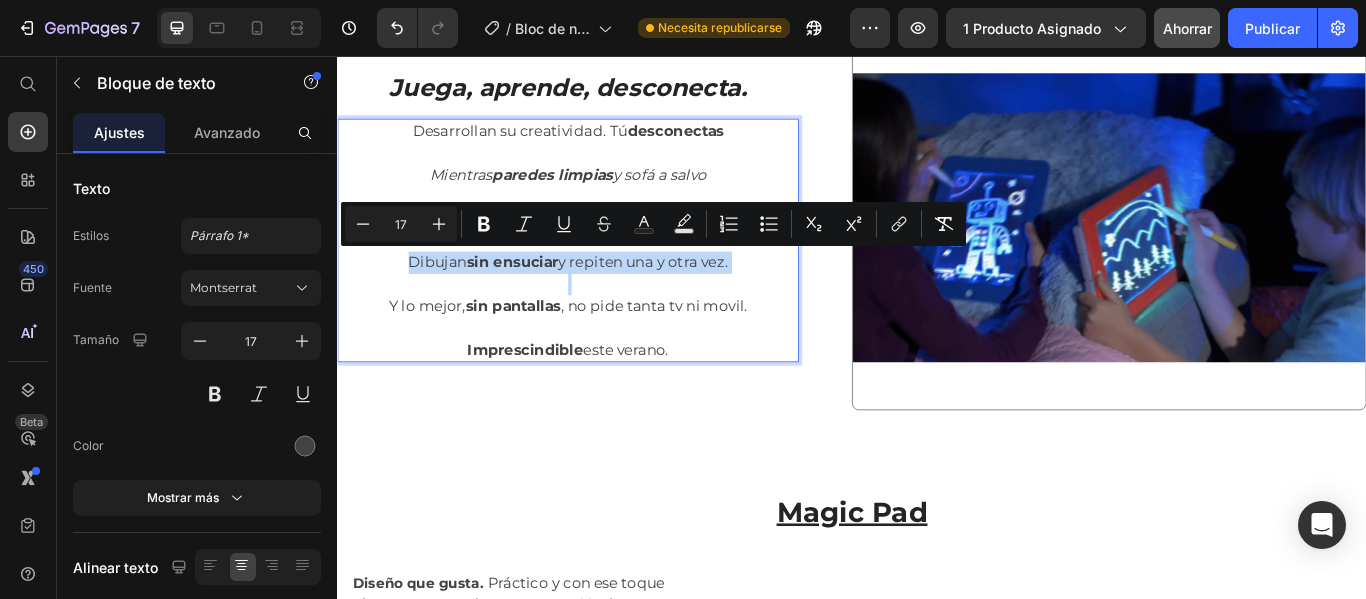 click at bounding box center (606, 220) 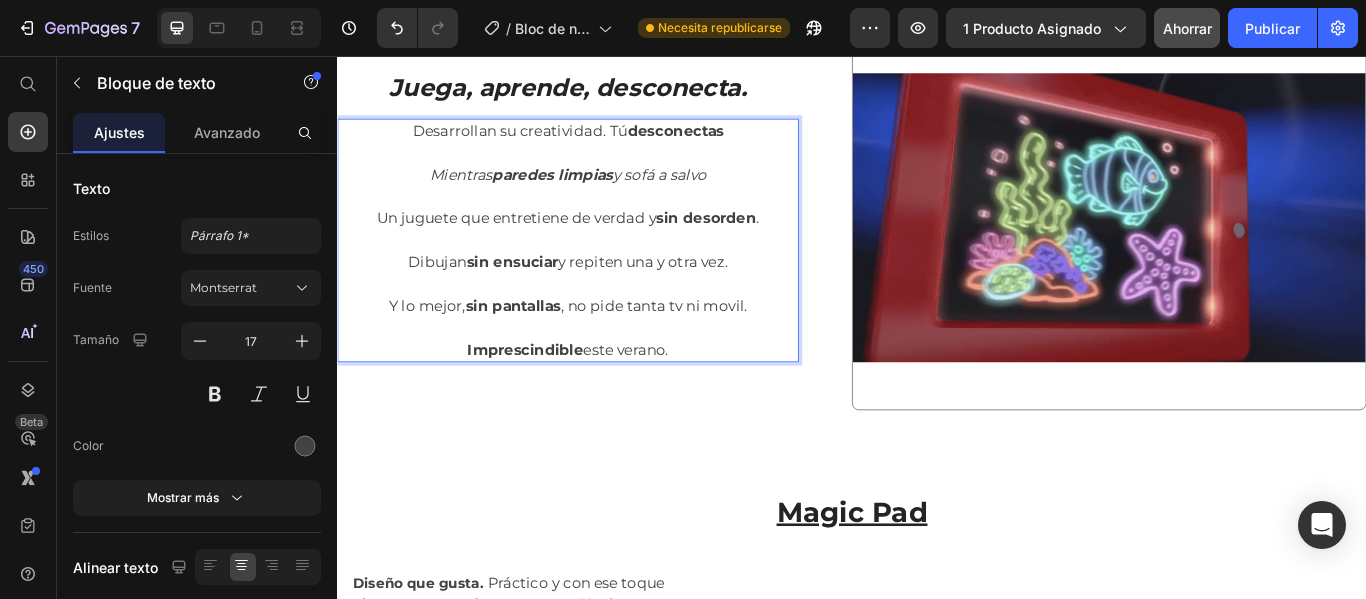 click on "Un juguete que entretiene de verdad y  sin desorden ." at bounding box center (606, 246) 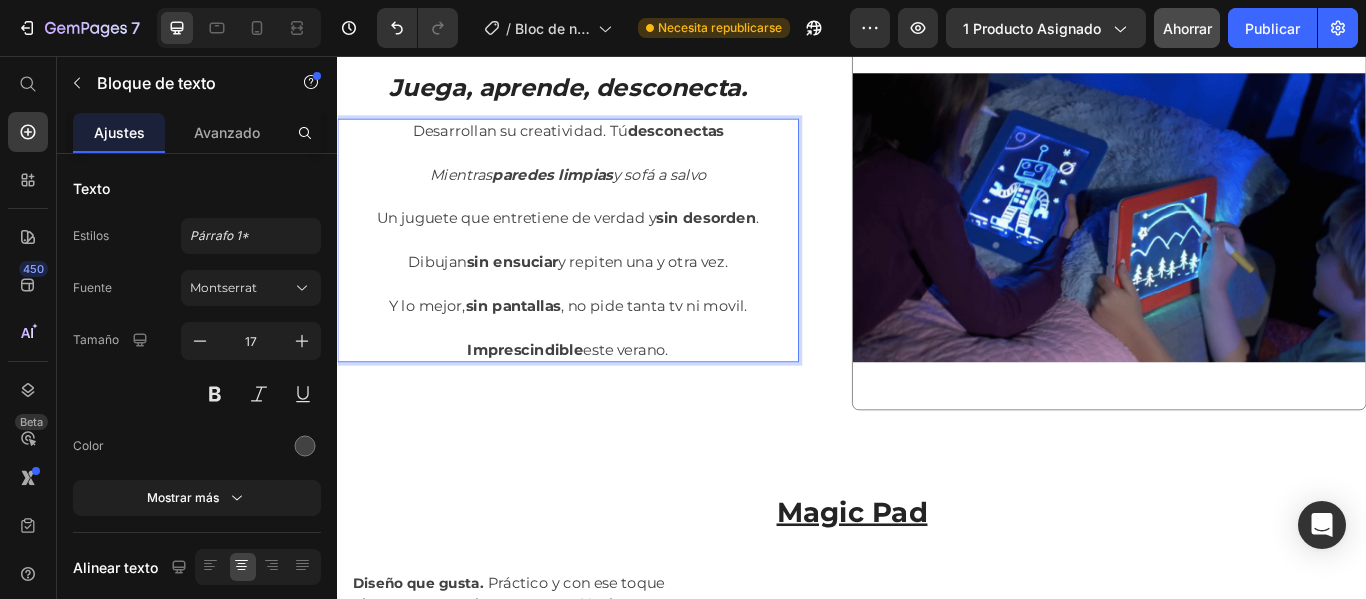 click on "Un juguete que entretiene de verdad y  sin desorden ." at bounding box center (606, 246) 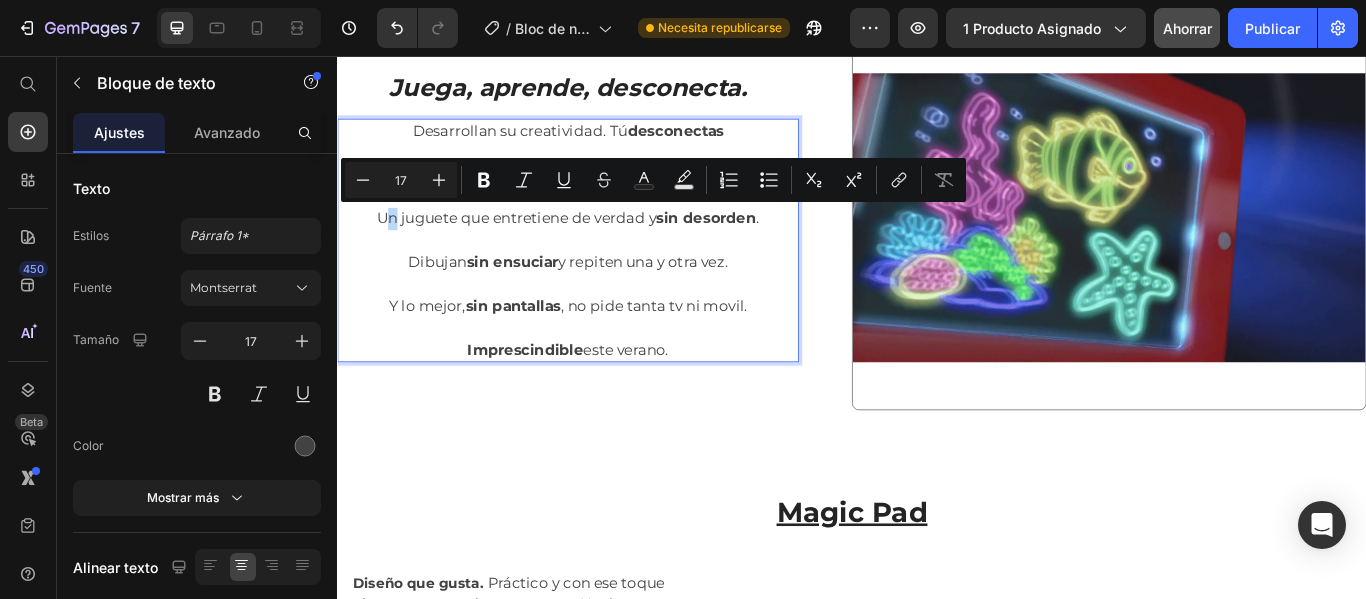 click on "Un juguete que entretiene de verdad y  sin desorden ." at bounding box center (606, 246) 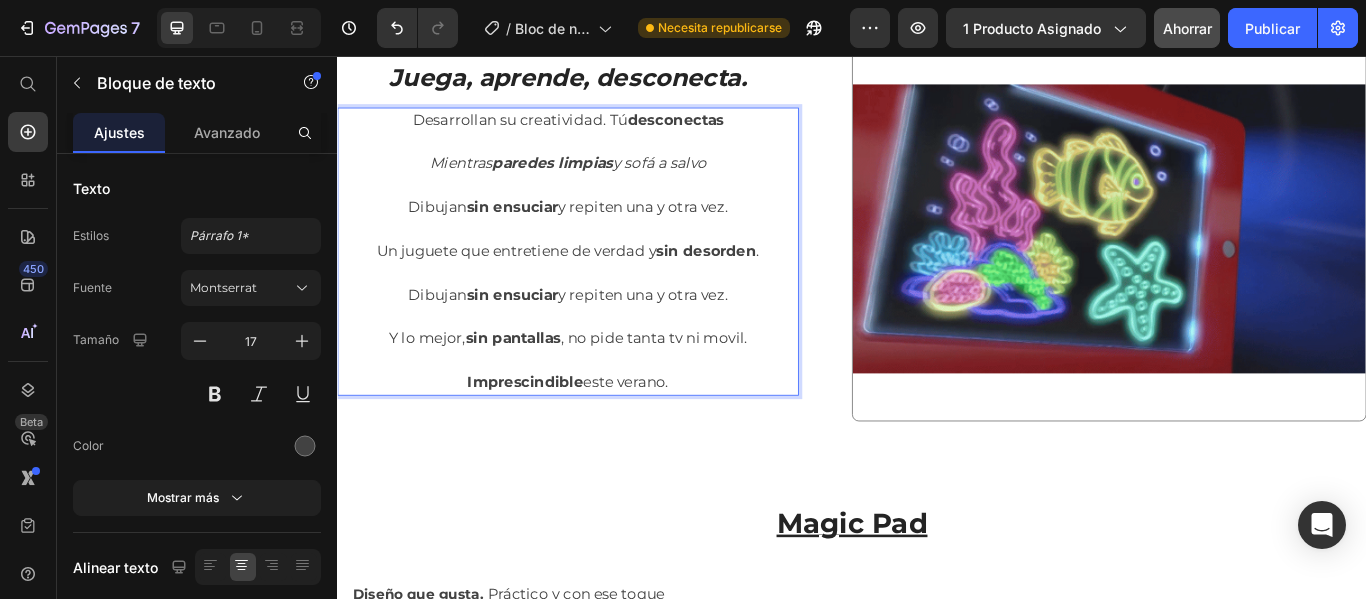 scroll, scrollTop: 2147, scrollLeft: 0, axis: vertical 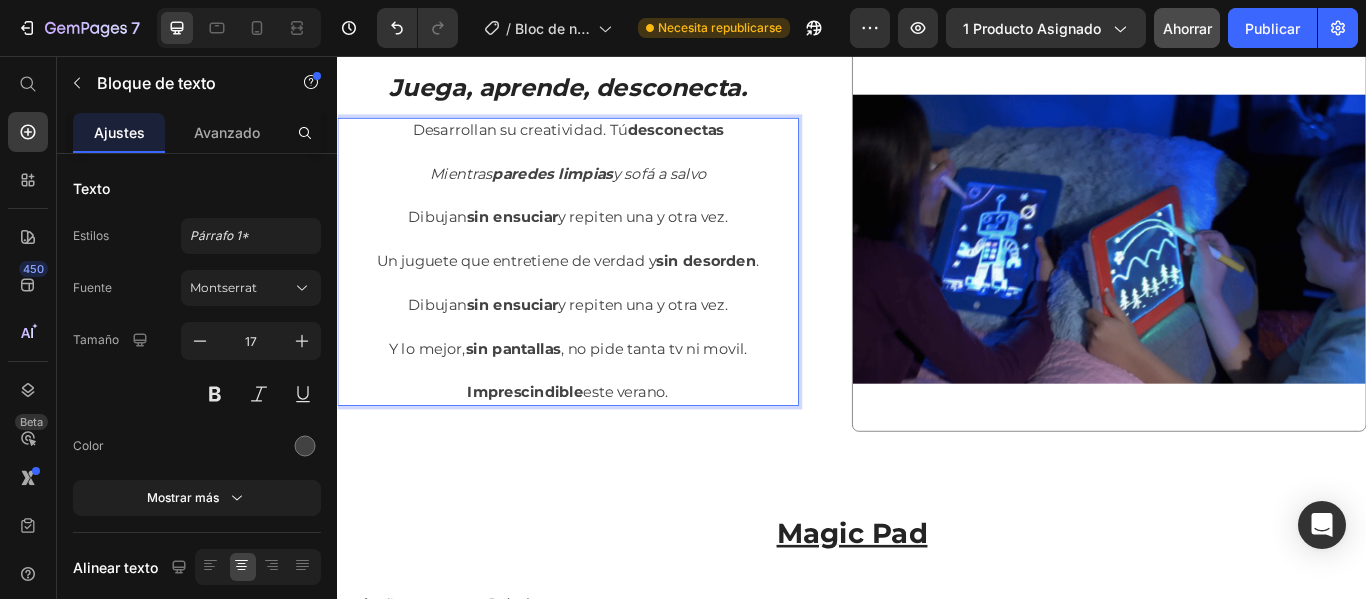click on "Dibujan  sin ensuciar  y repiten una y otra vez." at bounding box center (606, 347) 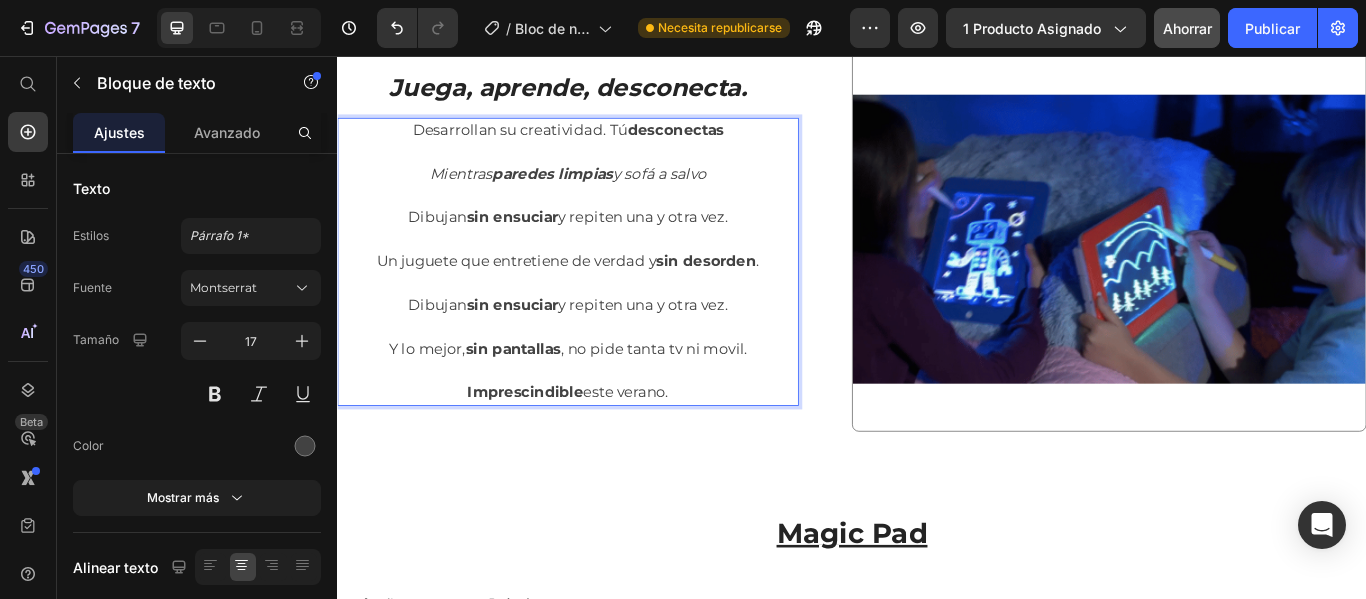 click on "Dibujan  sin ensuciar  y repiten una y otra vez." at bounding box center (606, 347) 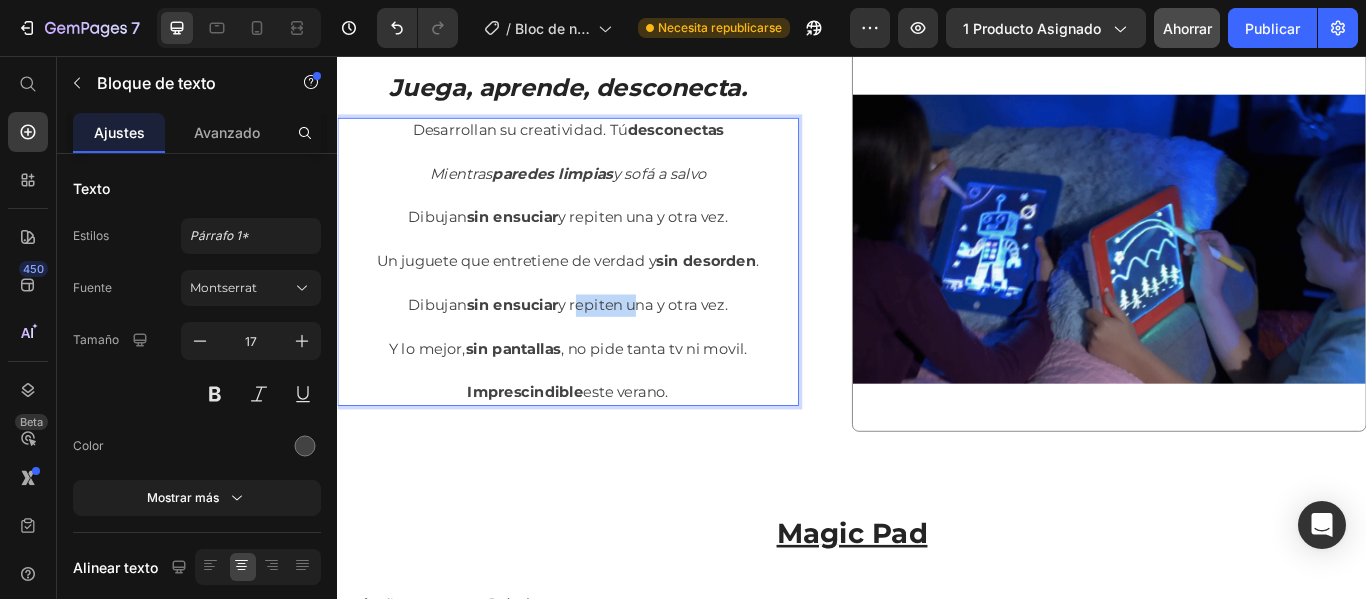 click on "Dibujan  sin ensuciar  y repiten una y otra vez." at bounding box center (606, 347) 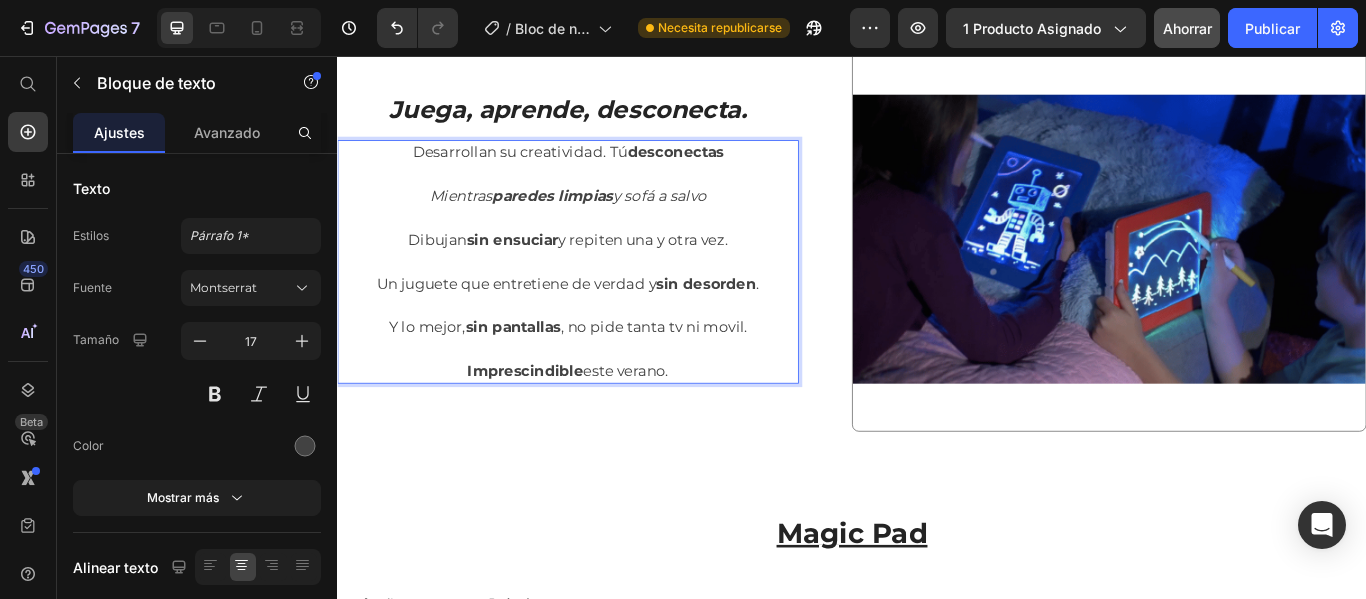 scroll, scrollTop: 2172, scrollLeft: 0, axis: vertical 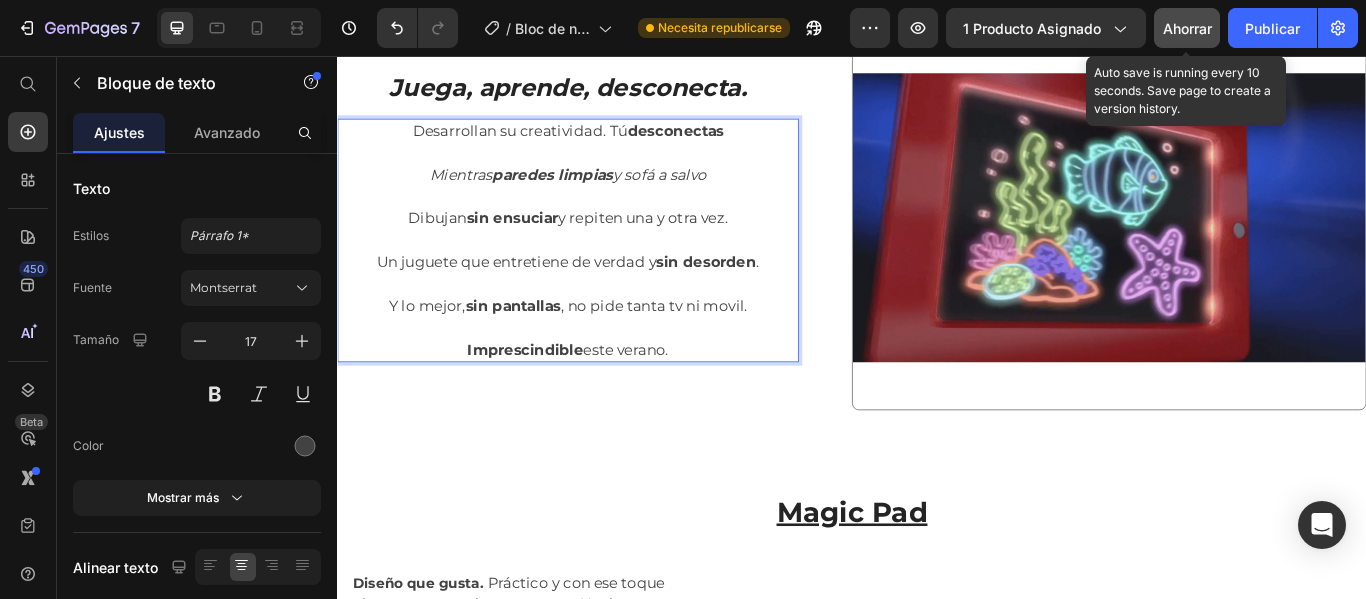 click on "Ahorrar" at bounding box center (1187, 28) 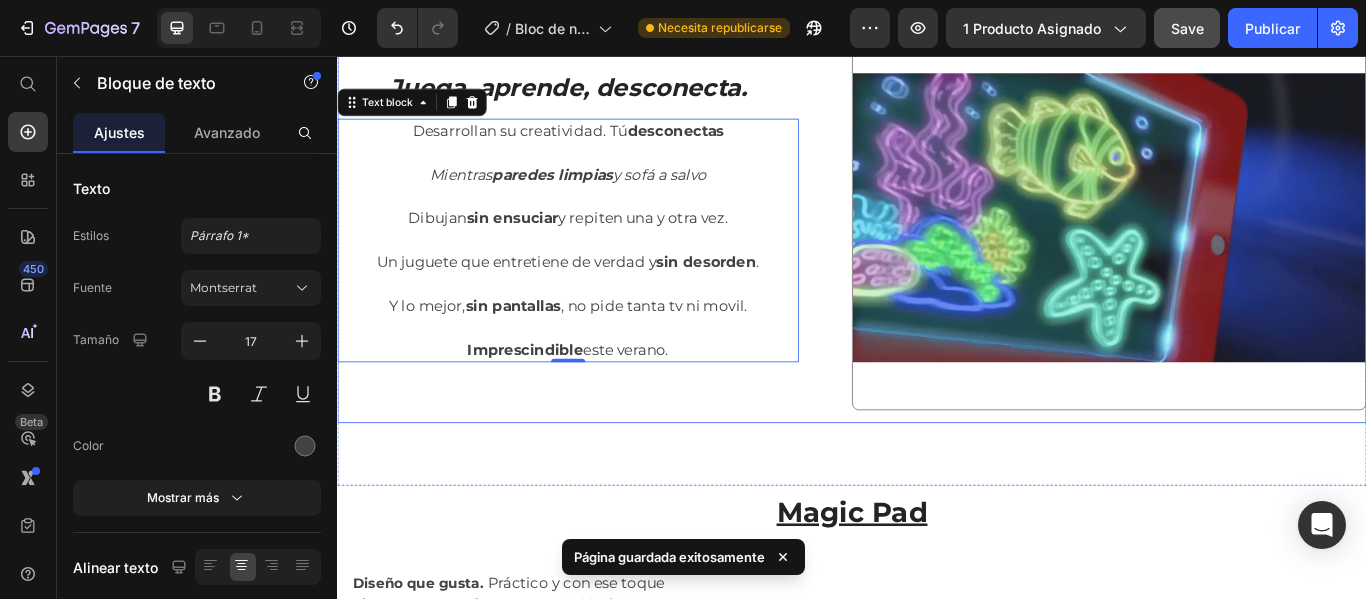 scroll, scrollTop: 2572, scrollLeft: 0, axis: vertical 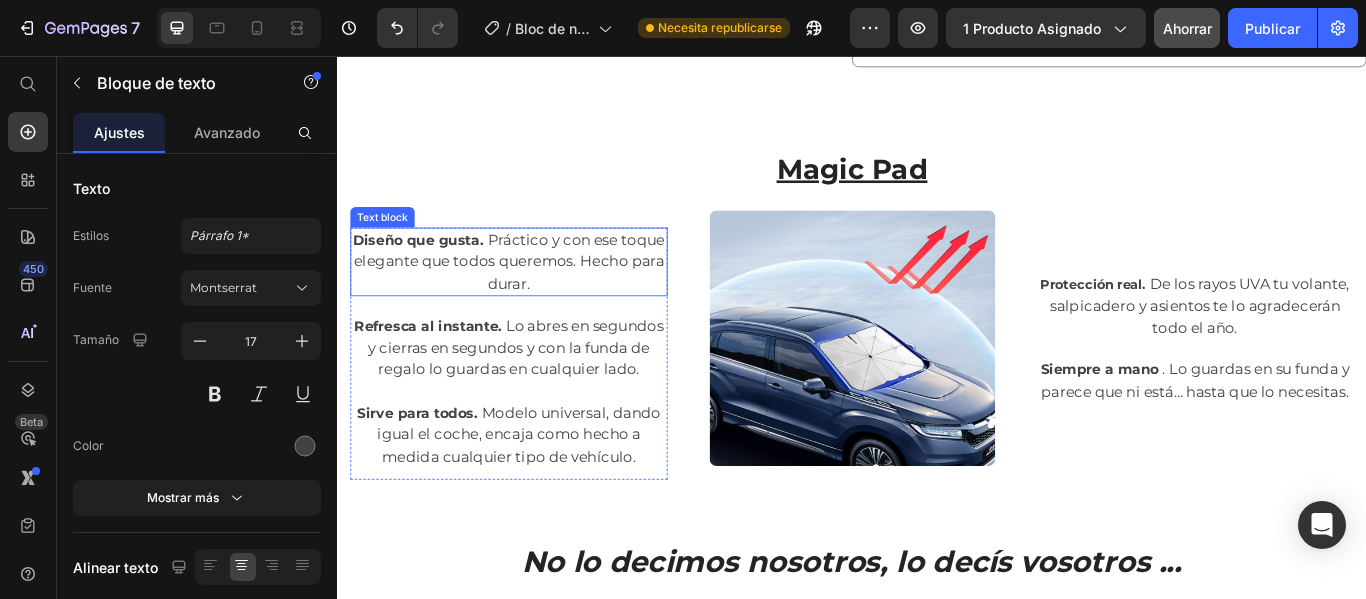 click on "Diseño que gusta." at bounding box center (431, 270) 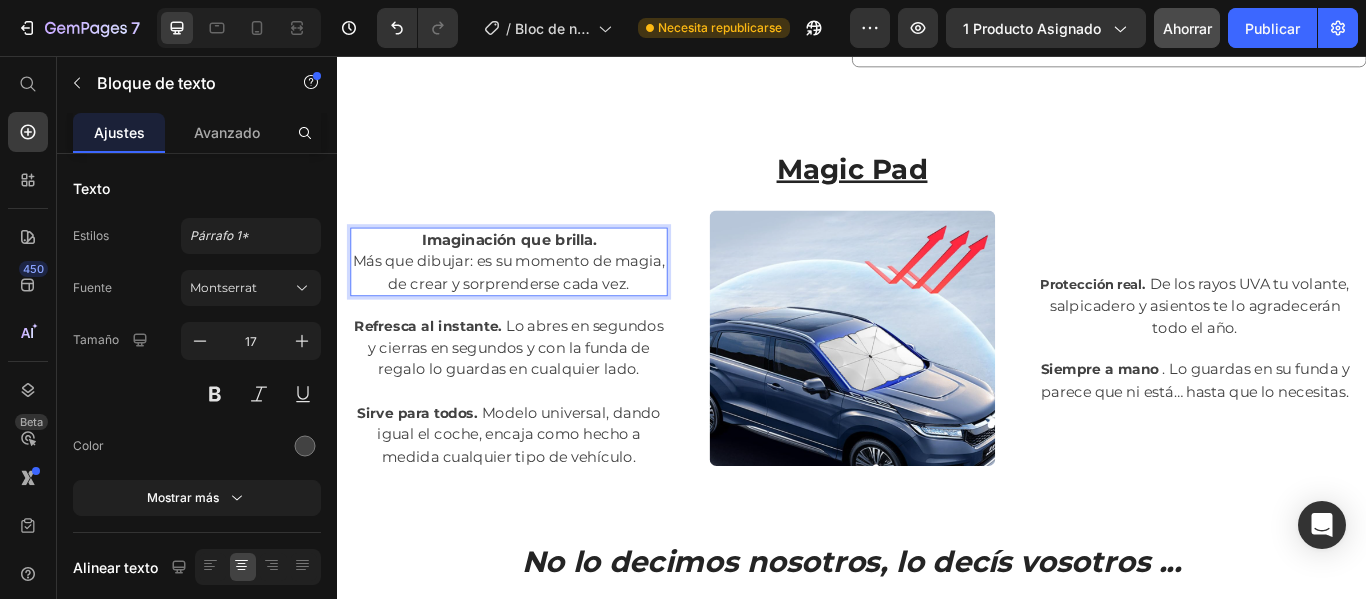 click on "Imaginación que brilla. Más que dibujar: es su momento de magia, de crear y sorprenderse cada vez." at bounding box center [537, 296] 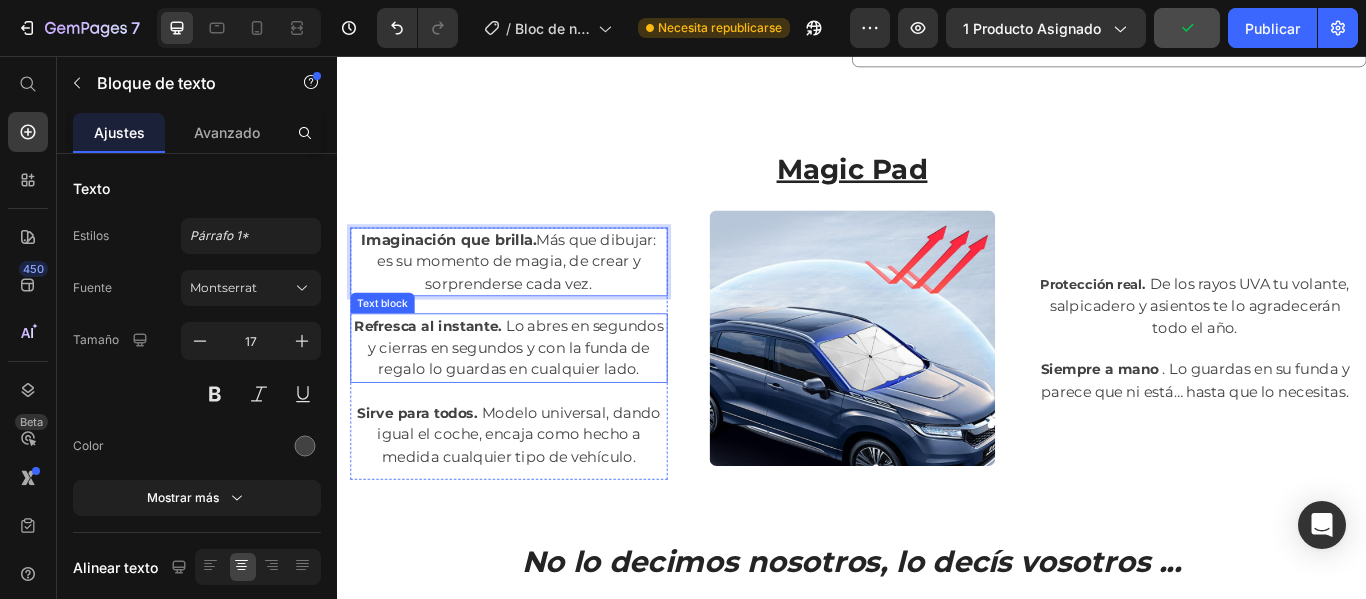 click on "Refresca al instante.    Lo abres en segundos y cierras en segundos y con la funda de regalo lo guardas en cualquier lado." at bounding box center (537, 396) 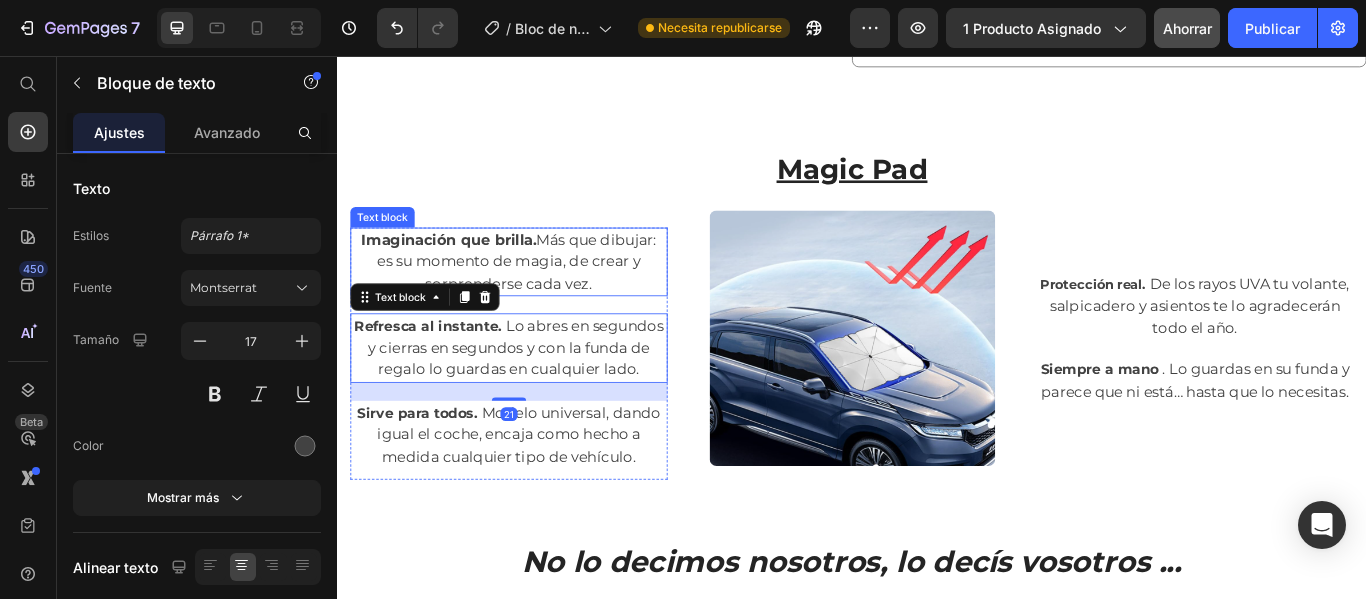 click on "Imaginación que brilla.  Más que dibujar: es su momento de magia, de crear y sorprenderse cada vez." at bounding box center [537, 296] 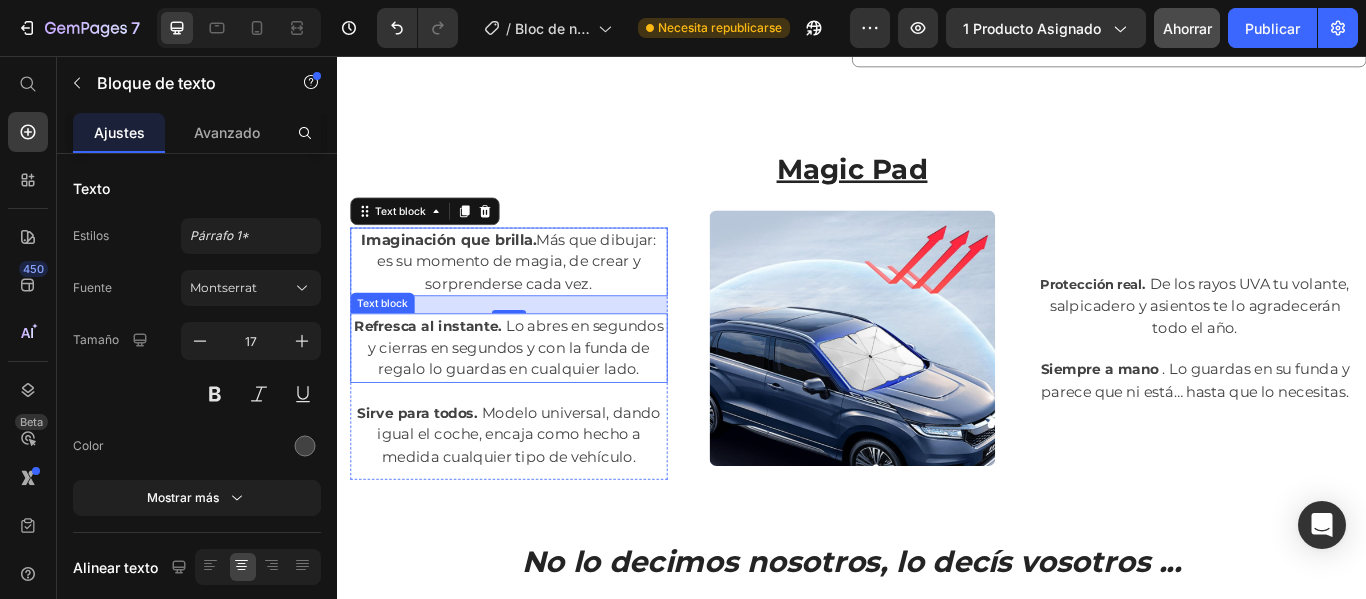 drag, startPoint x: 623, startPoint y: 263, endPoint x: 630, endPoint y: 409, distance: 146.16771 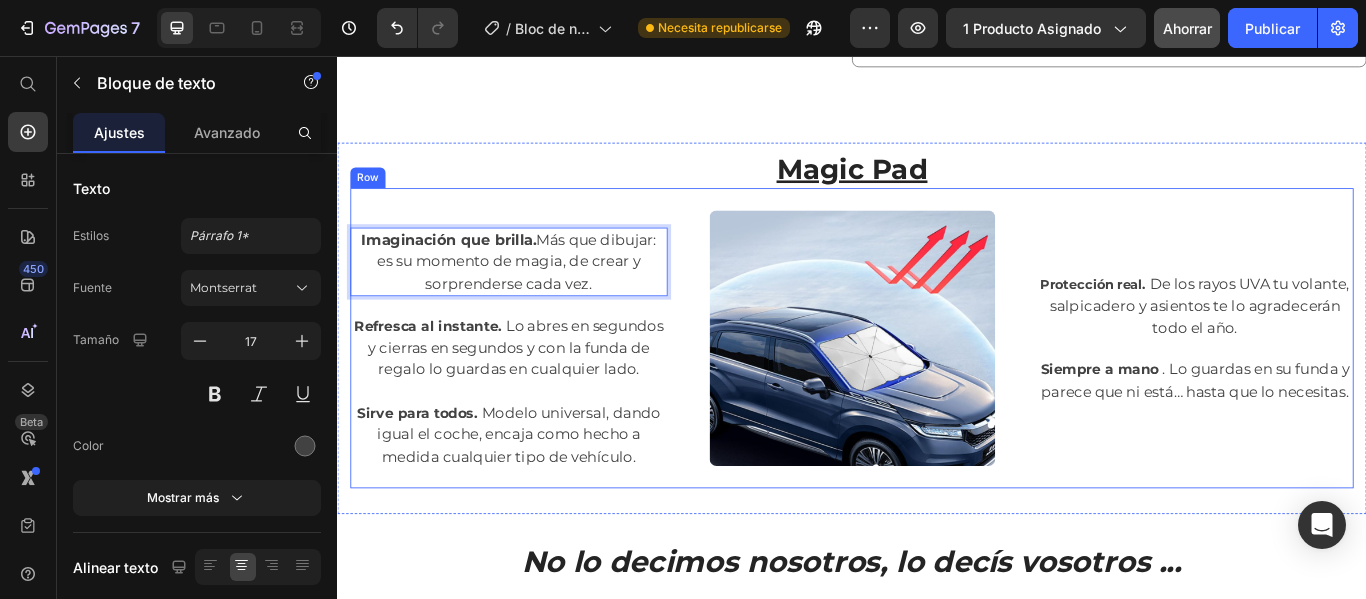 click on "Protección real.   De los rayos UVA tu volante, salpicadero y asientos te lo agradecerán todo el año. Text block Siempre a mano   . Lo guardas en su funda y parece que ni está… hasta que lo necesitas. Text block Row" at bounding box center [1337, 385] 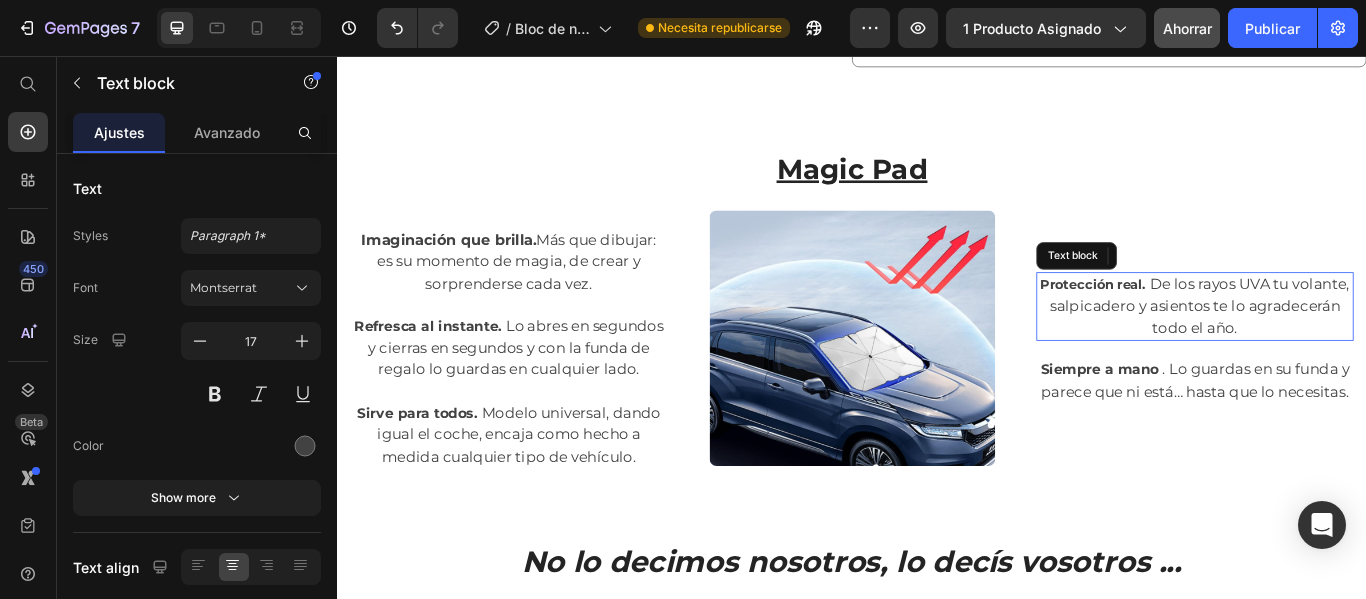 click on "Protección real.   De los rayos UVA tu volante, salpicadero y asientos te lo agradecerán todo el año." at bounding box center (1337, 348) 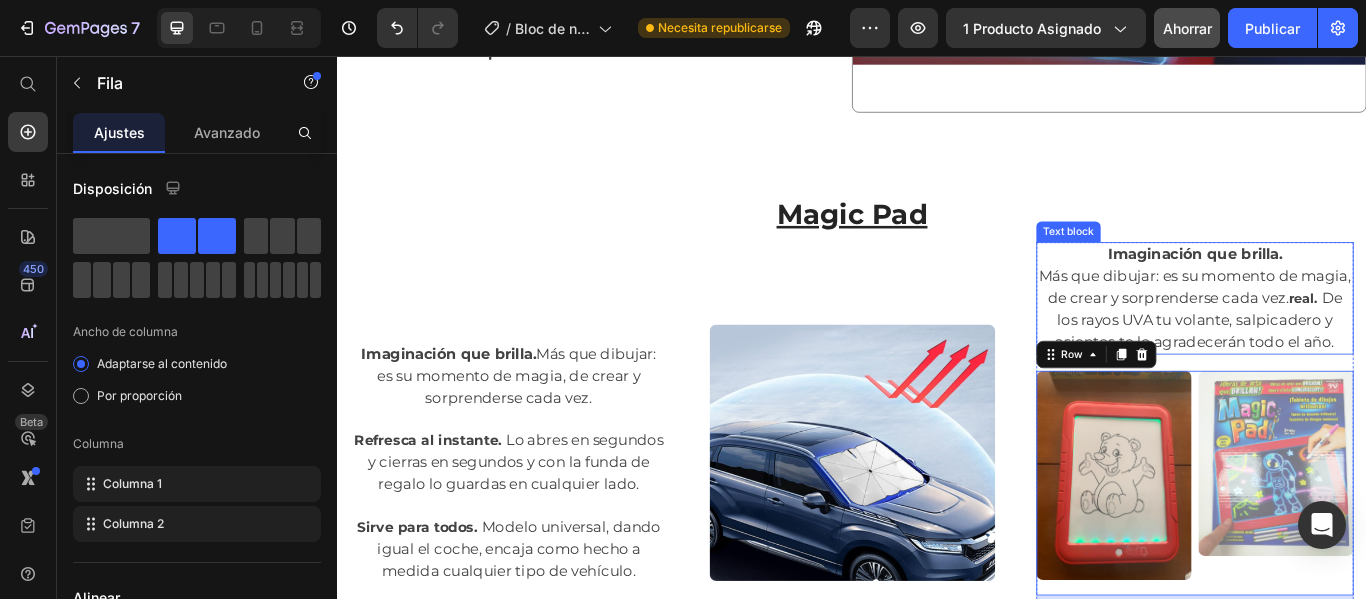 scroll, scrollTop: 2572, scrollLeft: 0, axis: vertical 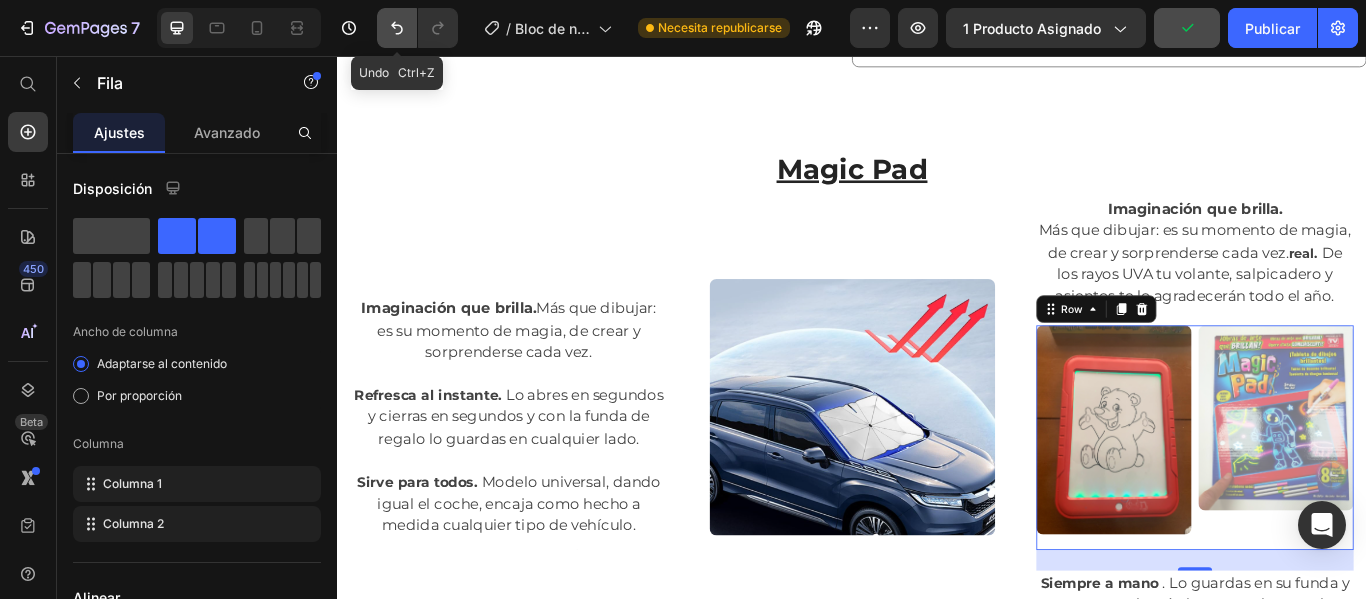 click 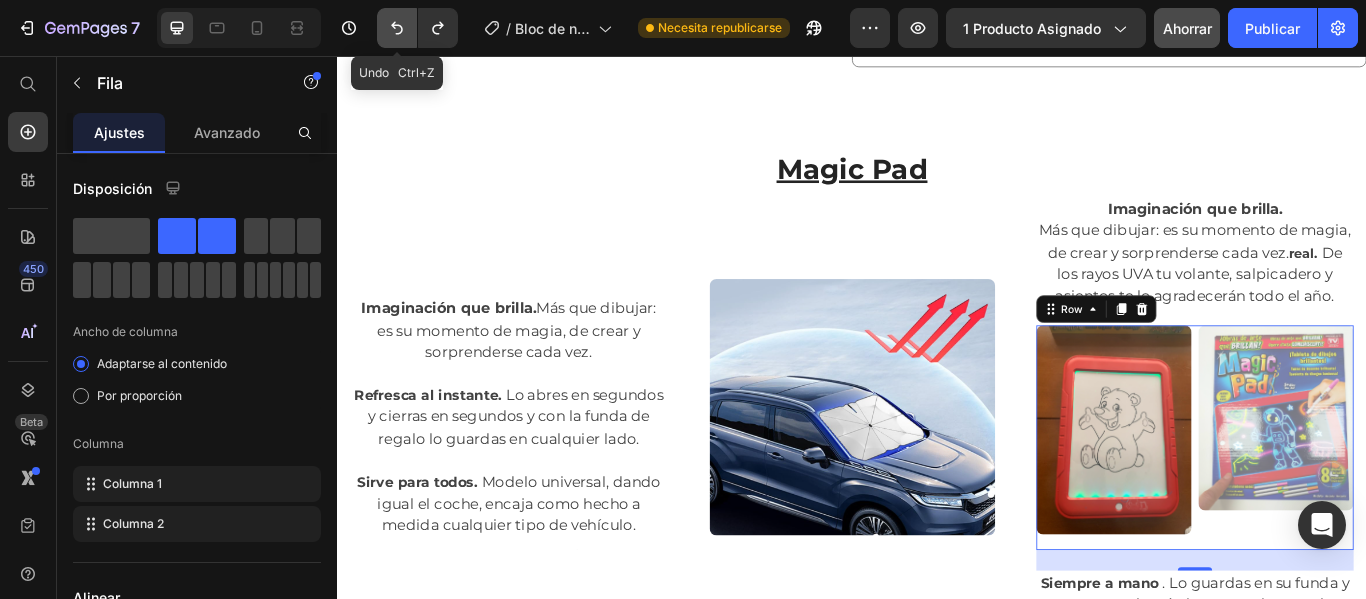 click 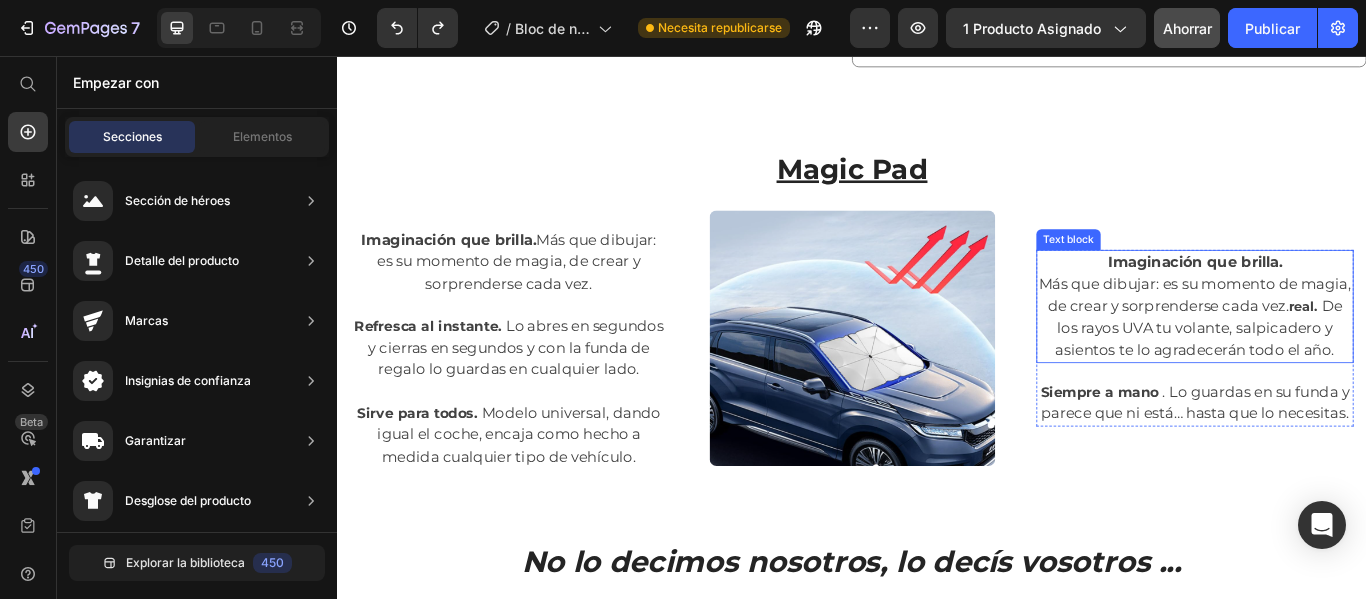 click on "Imaginación que brilla. Más que dibujar: es su momento de magia, de crear y sorprenderse cada vez.  real.   De los rayos UVA tu volante, salpicadero y asientos te lo agradecerán todo el año." at bounding box center [1337, 348] 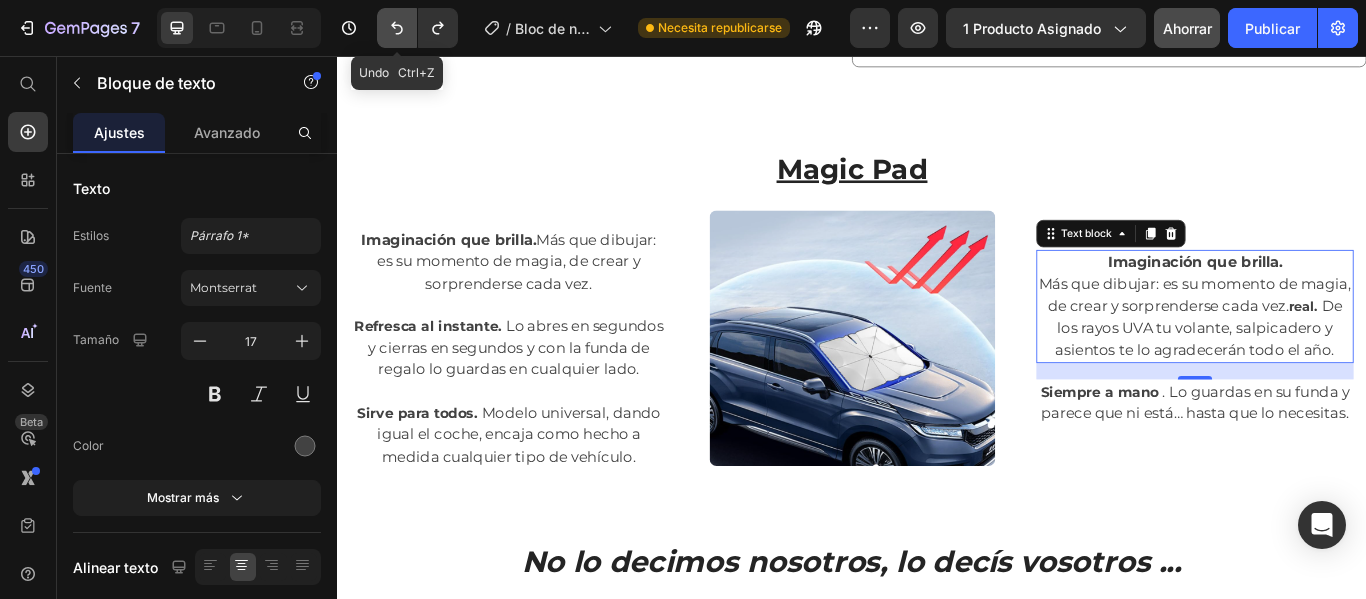 click 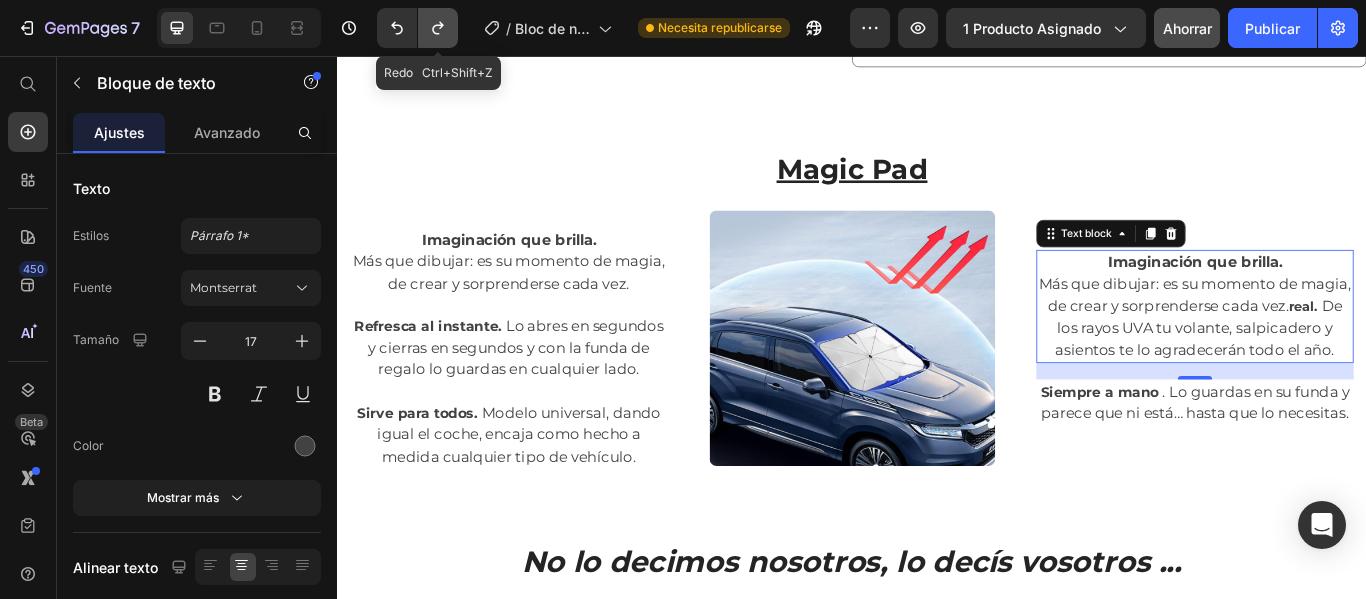 click 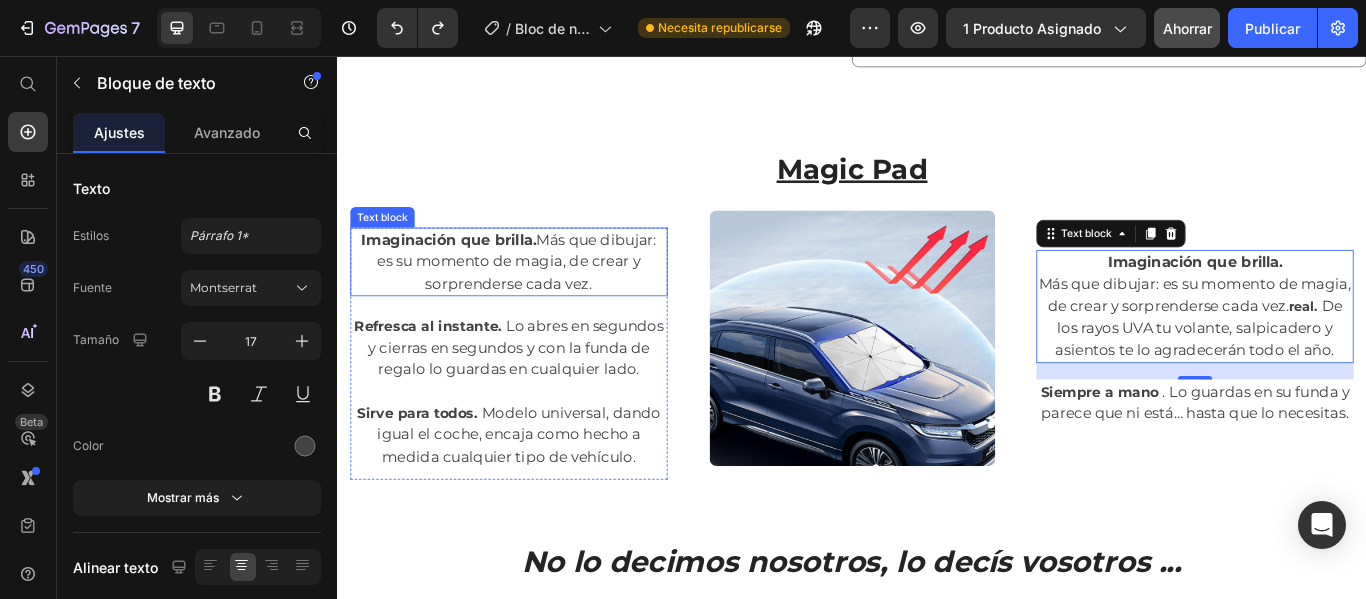 click on "Imaginación que brilla. Más que dibujar: es su momento de magia, de crear y sorprenderse cada vez." at bounding box center (537, 296) 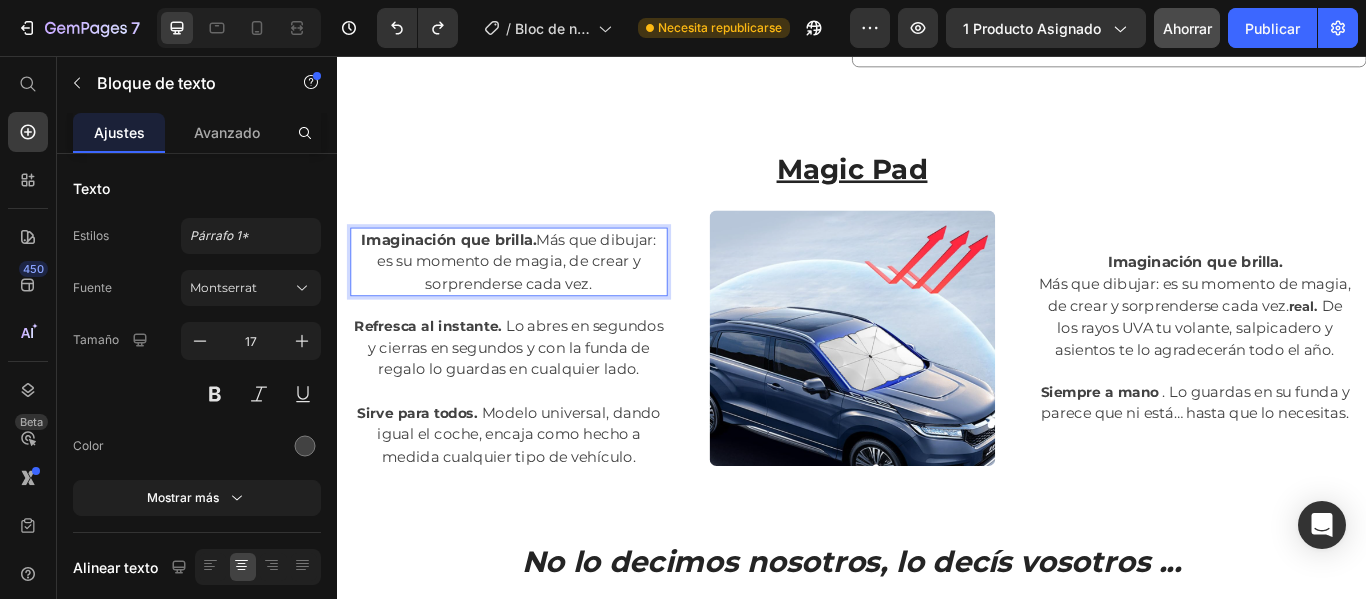 click on "Imaginación que brilla. Más que dibujar: es su momento de magia, de crear y sorprenderse cada vez." at bounding box center (537, 296) 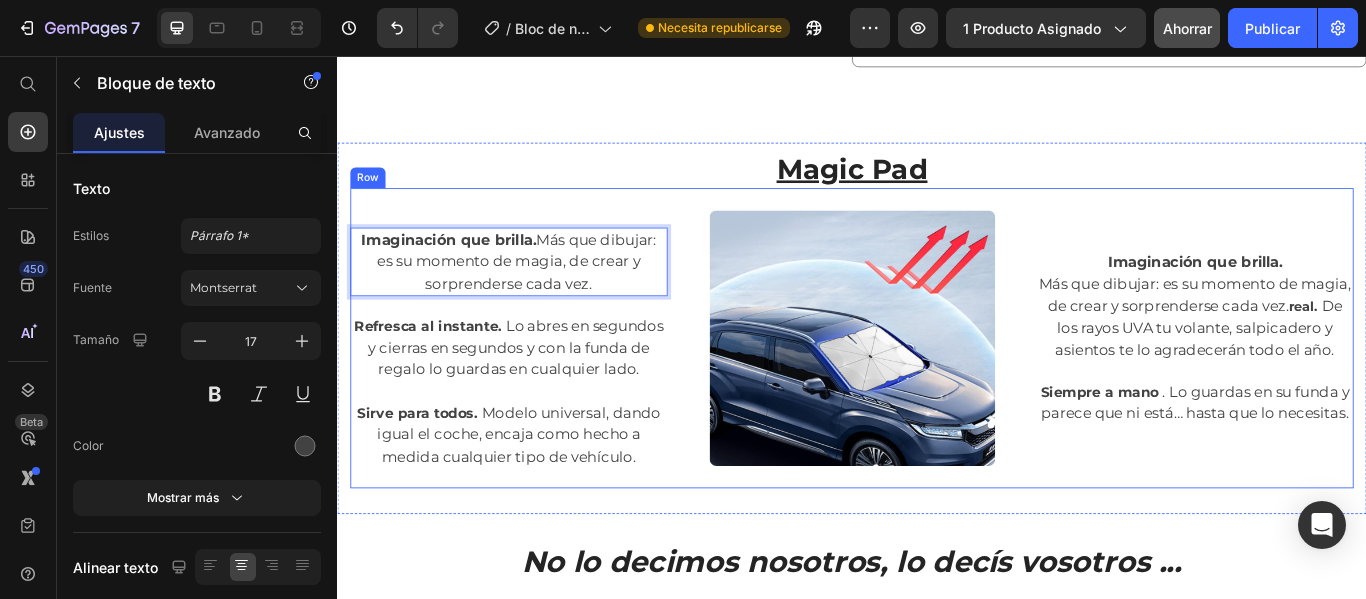 click on "Text block Row Imaginación que brilla.  Más que dibujar: es su momento de magia, de crear y sorprenderse cada vez. Text block   20 Refresca al instante.    Lo abres en segundos y cierras en segundos y con la funda de regalo lo guardas en cualquier lado. Text block Sirve para todos.    Modelo universal, dando igual el coche, encaja como hecho a medida cualquier tipo de vehículo. Text block Text block Row Image Imaginación que brilla. Más que dibujar: es su momento de magia, de crear y sorprenderse cada vez.  real.   De los rayos UVA tu volante, salpicadero y asientos te lo agradecerán todo el año. Text block Siempre a mano   . Lo guardas en su funda y parece que ni está… hasta que lo necesitas. Text block Row Row" at bounding box center (937, 385) 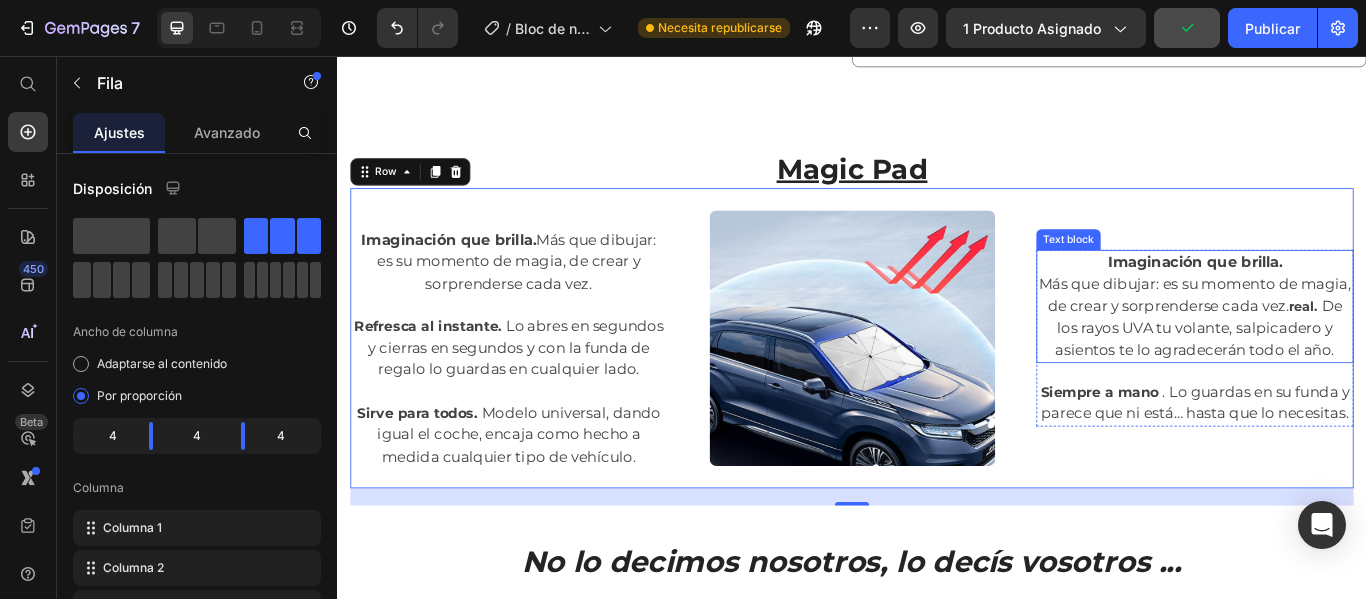 click on "Imaginación que brilla." at bounding box center [1337, 296] 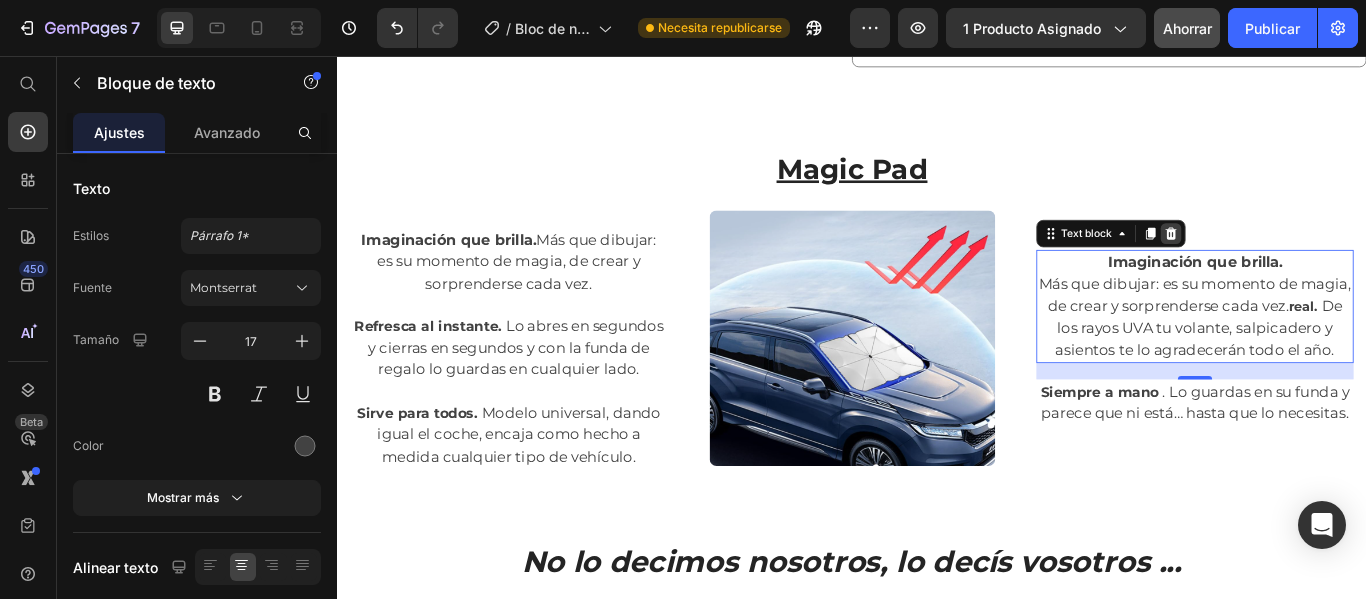 click 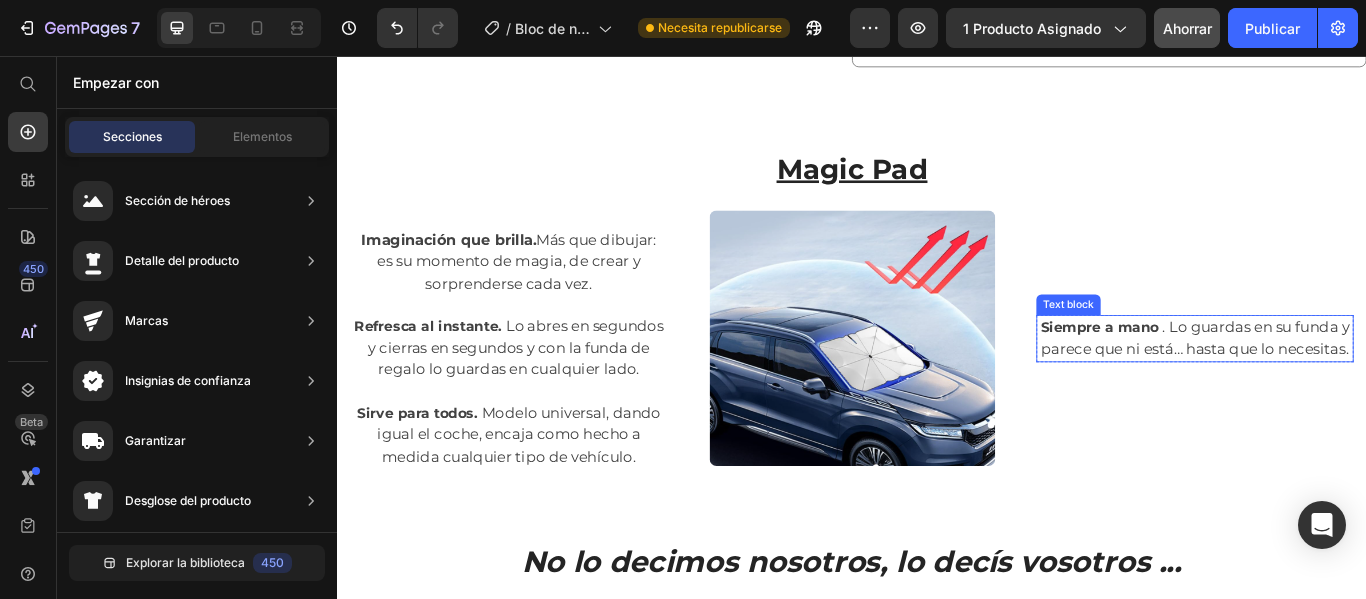 click on "Siempre a mano   . Lo guardas en su funda y parece que ni está… hasta que lo necesitas." at bounding box center [1337, 385] 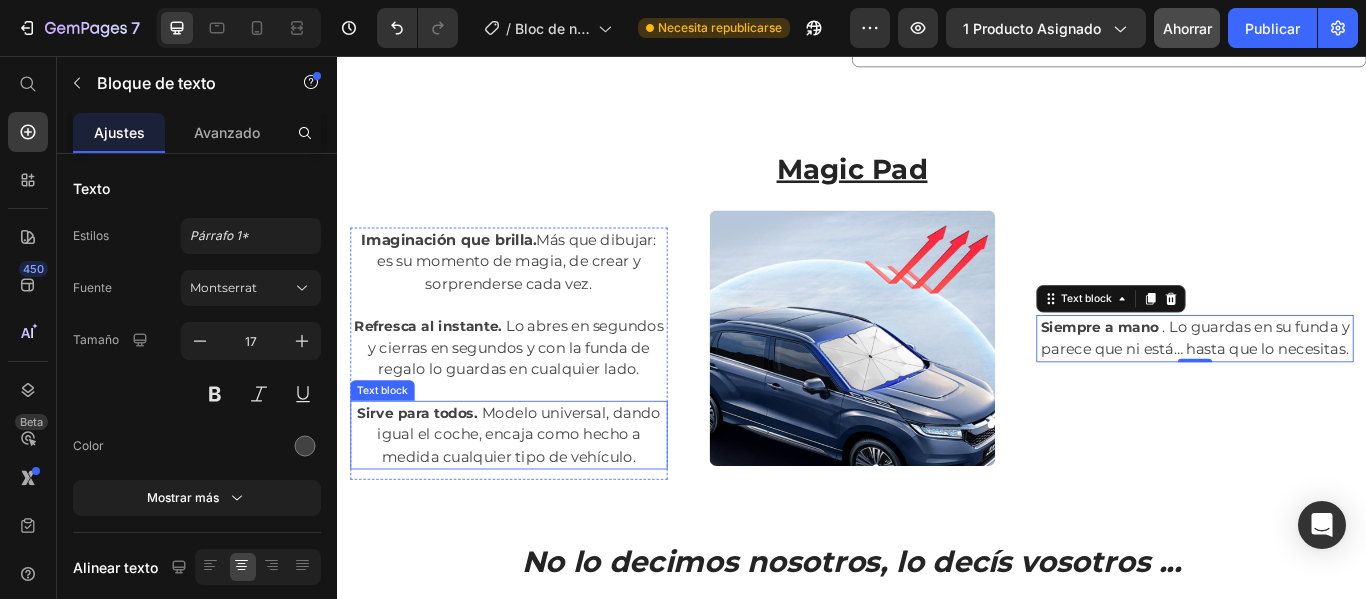 click on "Sirve para todos.    Modelo universal, dando igual el coche, encaja como hecho a medida cualquier tipo de vehículo." at bounding box center (537, 498) 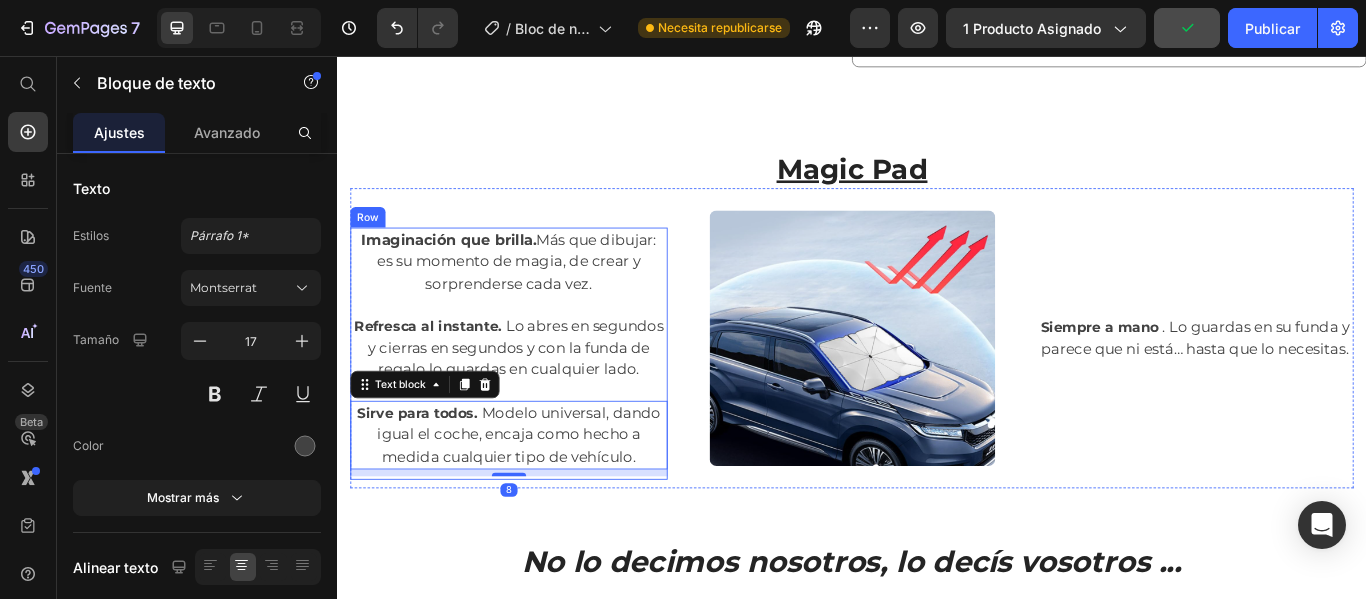 click on "Imaginación que brilla.  Más que dibujar: es su momento de magia, de crear y sorprenderse cada vez. Text block Refresca al instante.    Lo abres en segundos y cierras en segundos y con la funda de regalo lo guardas en cualquier lado. Text block Sirve para todos.    Modelo universal, dando igual el coche, encaja como hecho a medida cualquier tipo de vehículo. Text block   8 Text block" at bounding box center [537, 403] 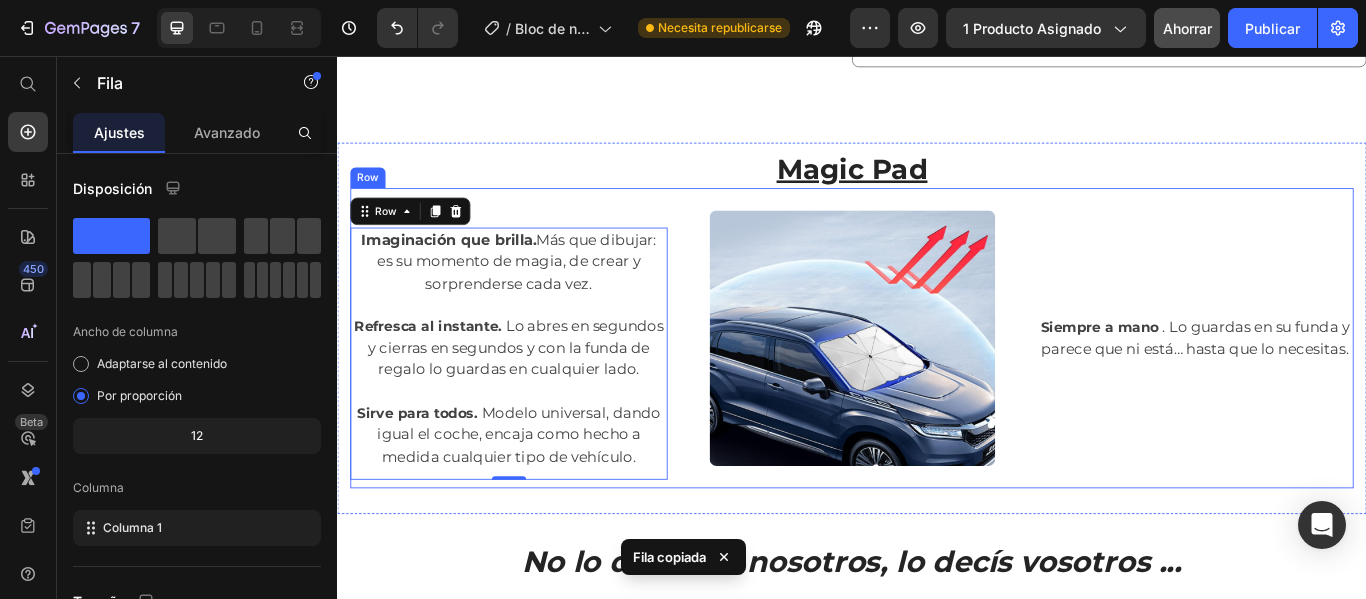 click on "Siempre a mano   . Lo guardas en su funda y parece que ni está… hasta que lo necesitas. Text block Row" at bounding box center (1337, 385) 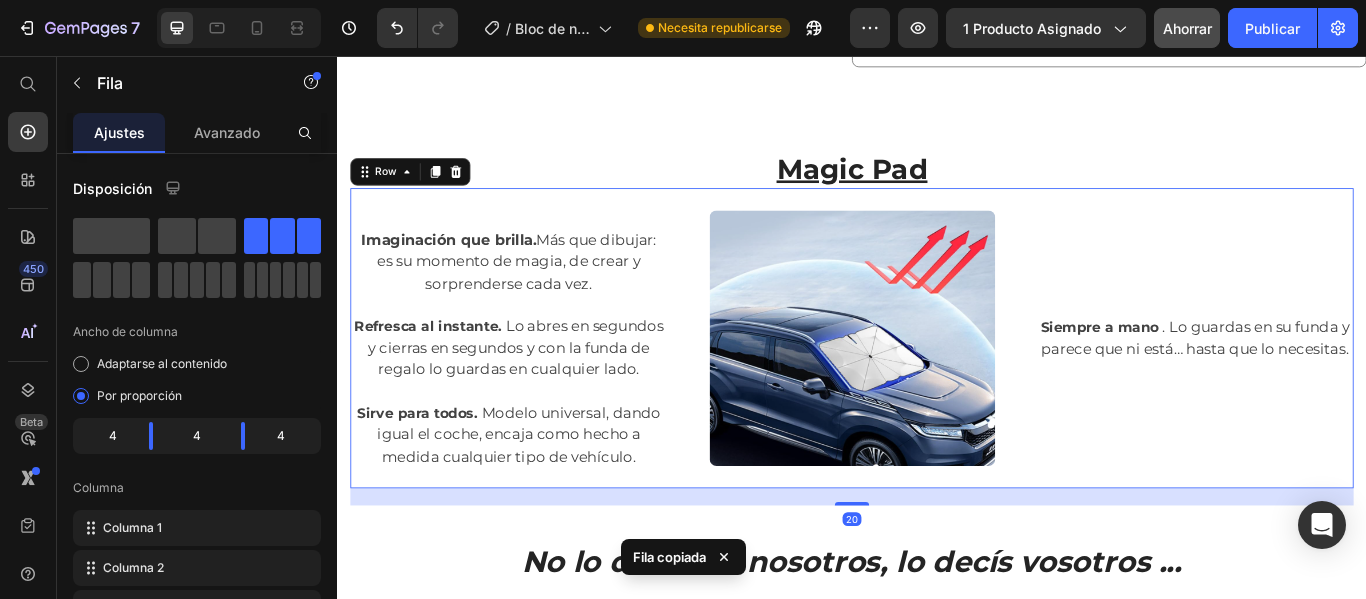 click on "Siempre a mano" at bounding box center (1226, 372) 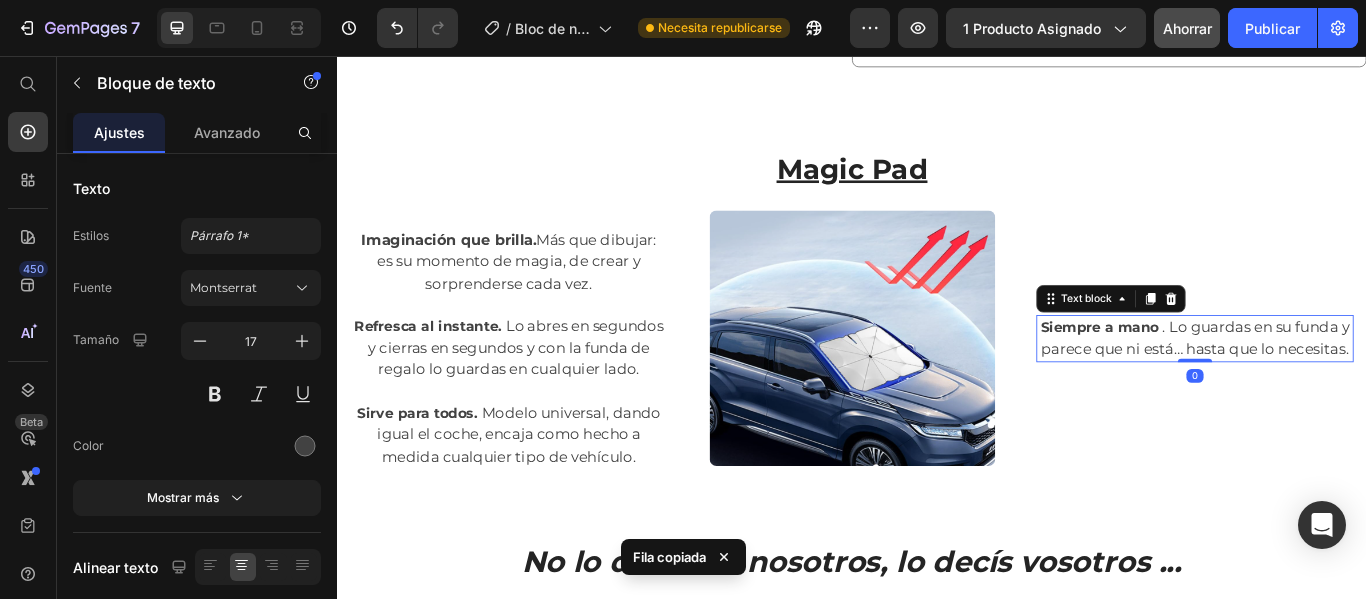 click on "Siempre a mano   . Lo guardas en su funda y parece que ni está… hasta que lo necesitas." at bounding box center [1337, 385] 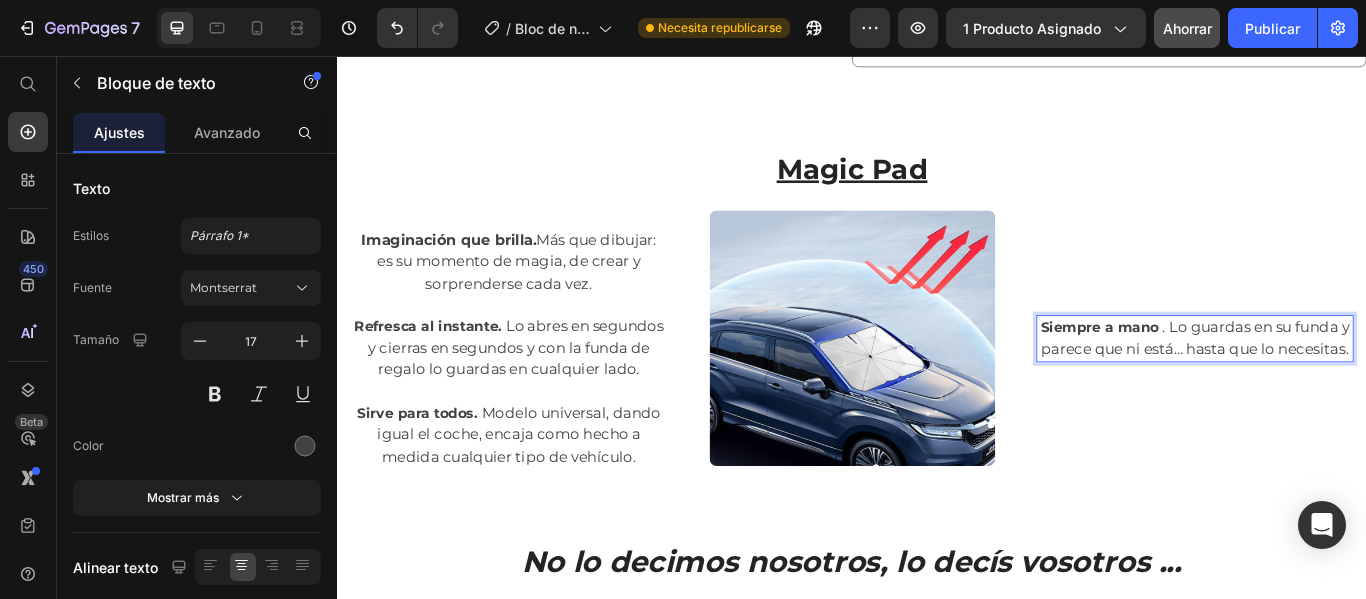click on "Siempre a mano   . Lo guardas en su funda y parece que ni está… hasta que lo necesitas." at bounding box center (1337, 385) 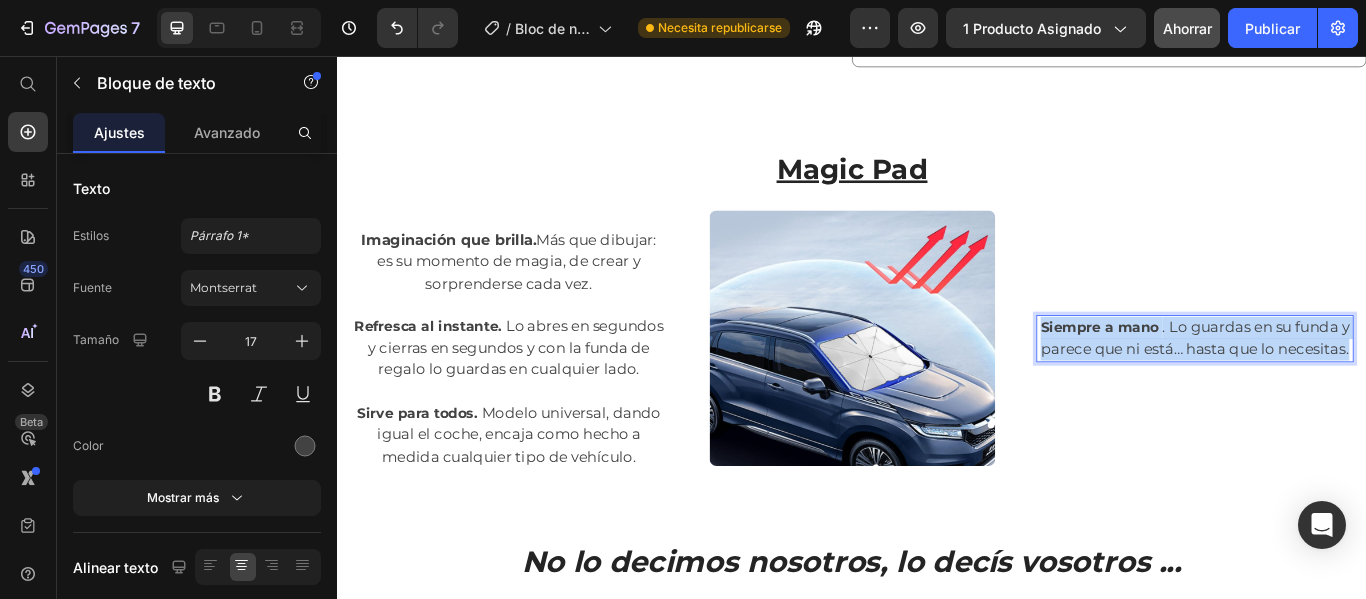 click on "Siempre a mano   . Lo guardas en su funda y parece que ni está… hasta que lo necesitas." at bounding box center [1337, 385] 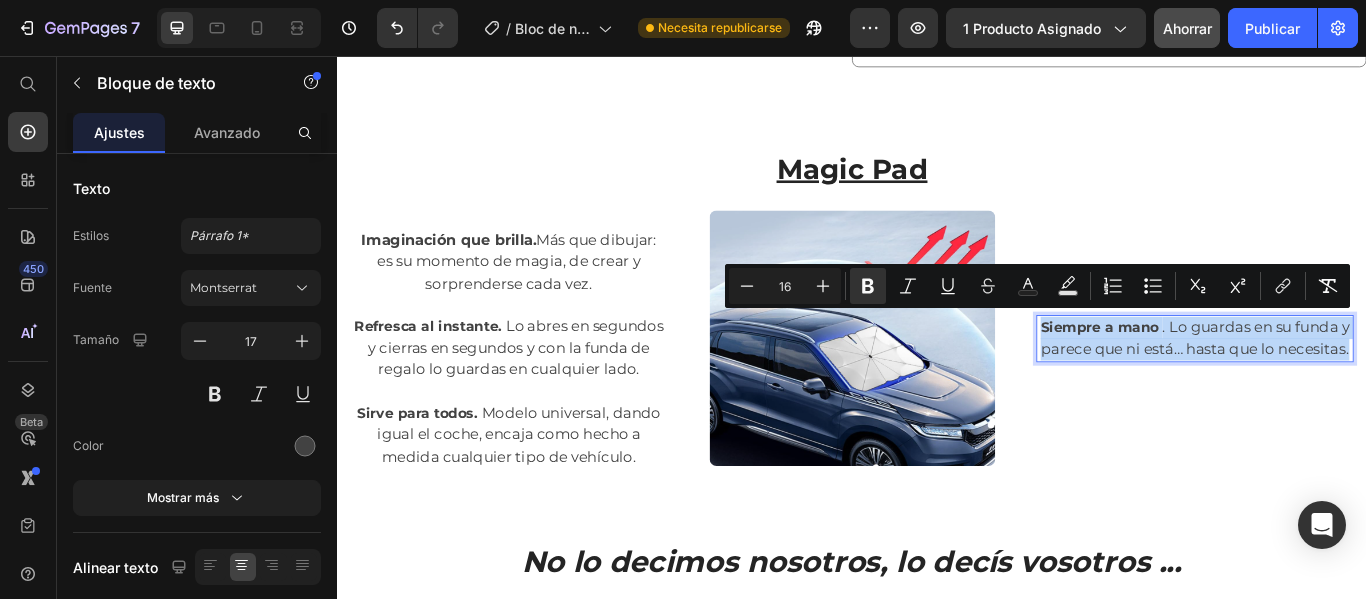 click on "Siempre a mano   . Lo guardas en su funda y parece que ni está… hasta que lo necesitas." at bounding box center (1337, 385) 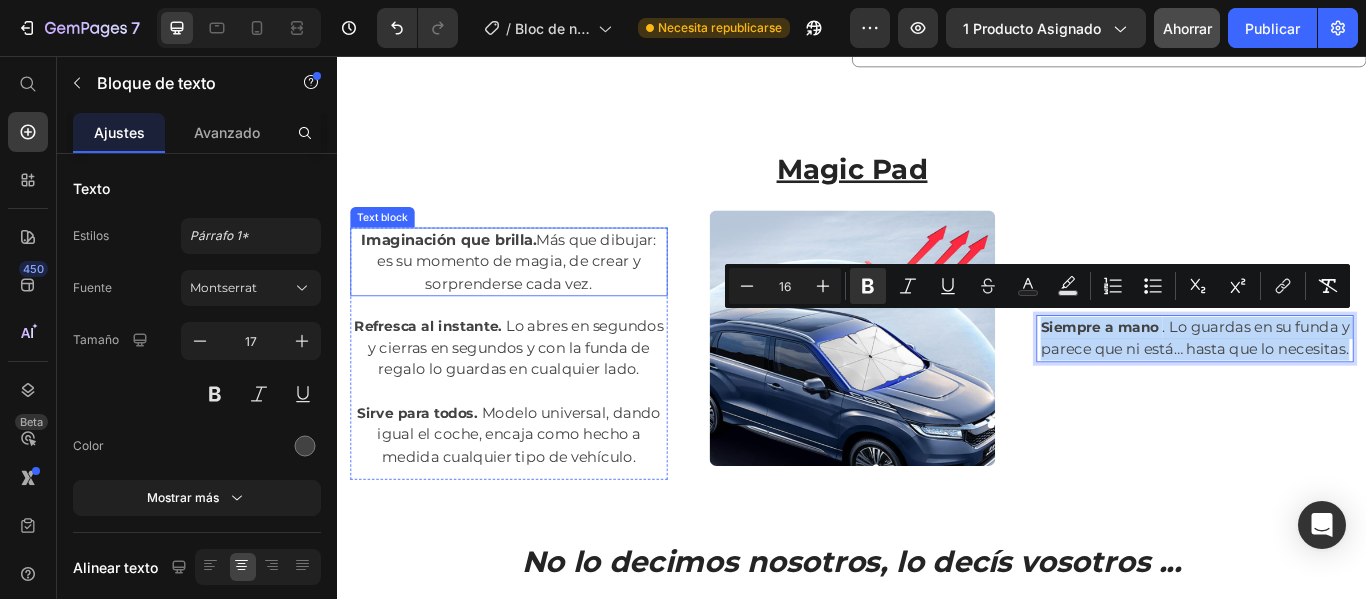 click on "Imaginación que brilla.  Más que dibujar: es su momento de magia, de crear y sorprenderse cada vez." at bounding box center (537, 296) 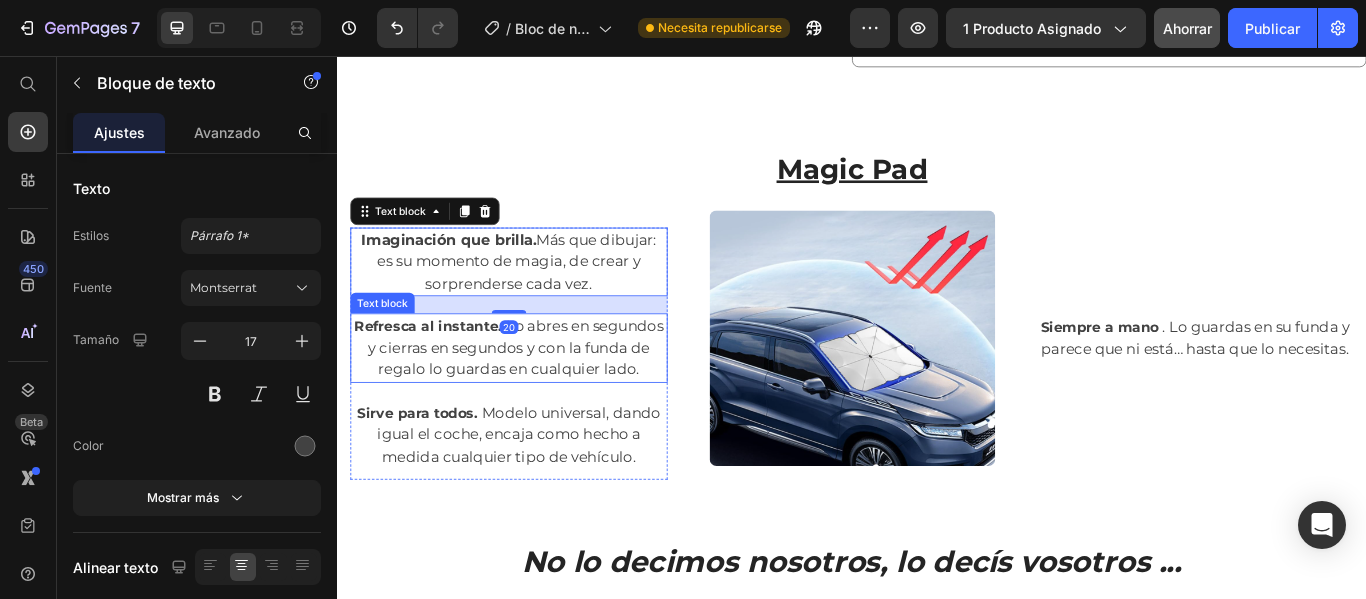 click on "Refresca al instante.    Lo abres en segundos y cierras en segundos y con la funda de regalo lo guardas en cualquier lado." at bounding box center [537, 396] 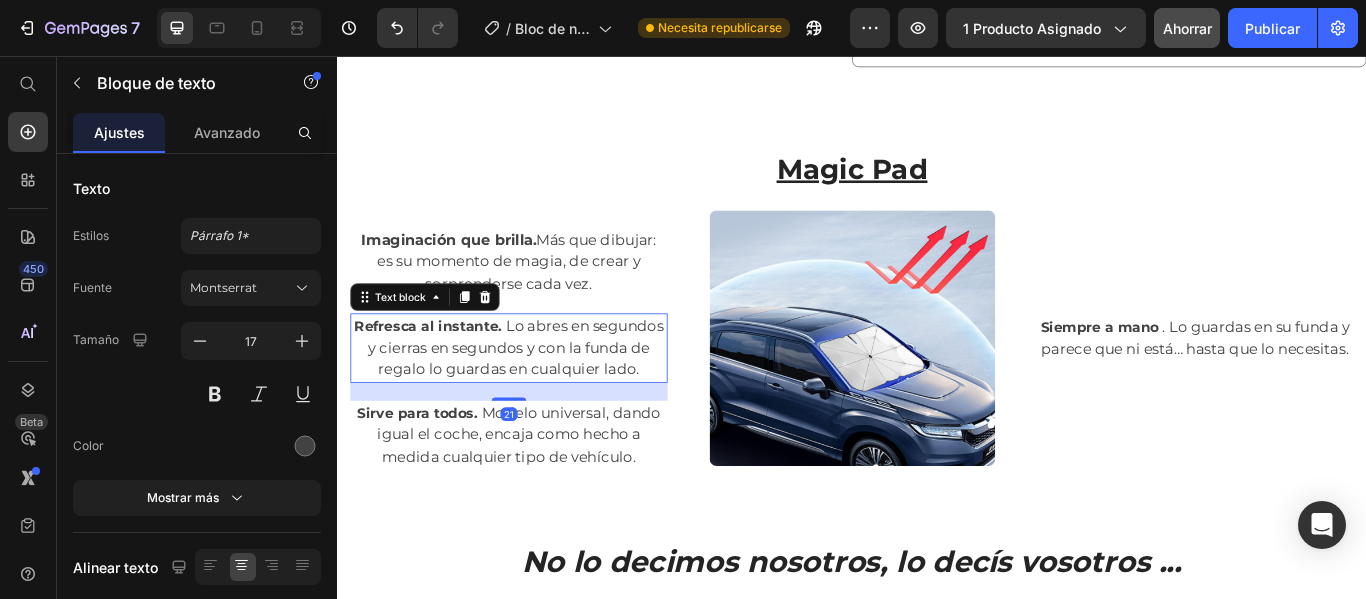 click on "21" at bounding box center [537, 447] 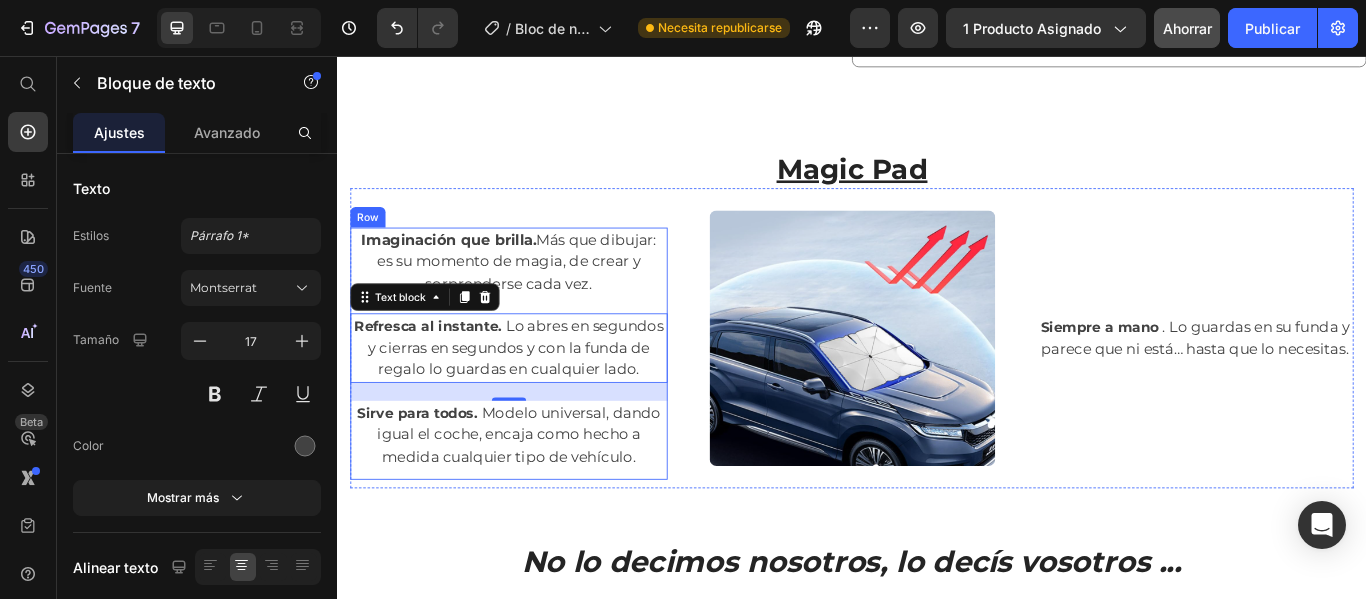 click on "Imaginación que brilla.  Más que dibujar: es su momento de magia, de crear y sorprenderse cada vez. Text block Refresca al instante.    Lo abres en segundos y cierras en segundos y con la funda de regalo lo guardas en cualquier lado. Text block   21 Sirve para todos.    Modelo universal, dando igual el coche, encaja como hecho a medida cualquier tipo de vehículo. Text block Text block" at bounding box center (537, 403) 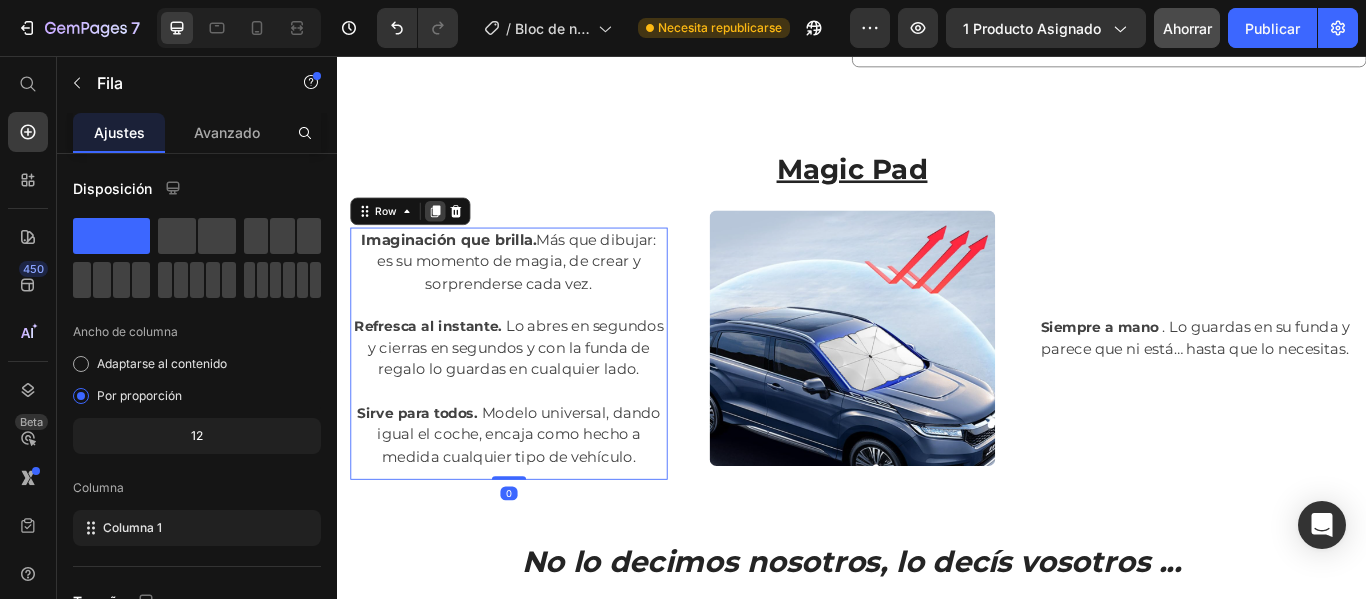 click 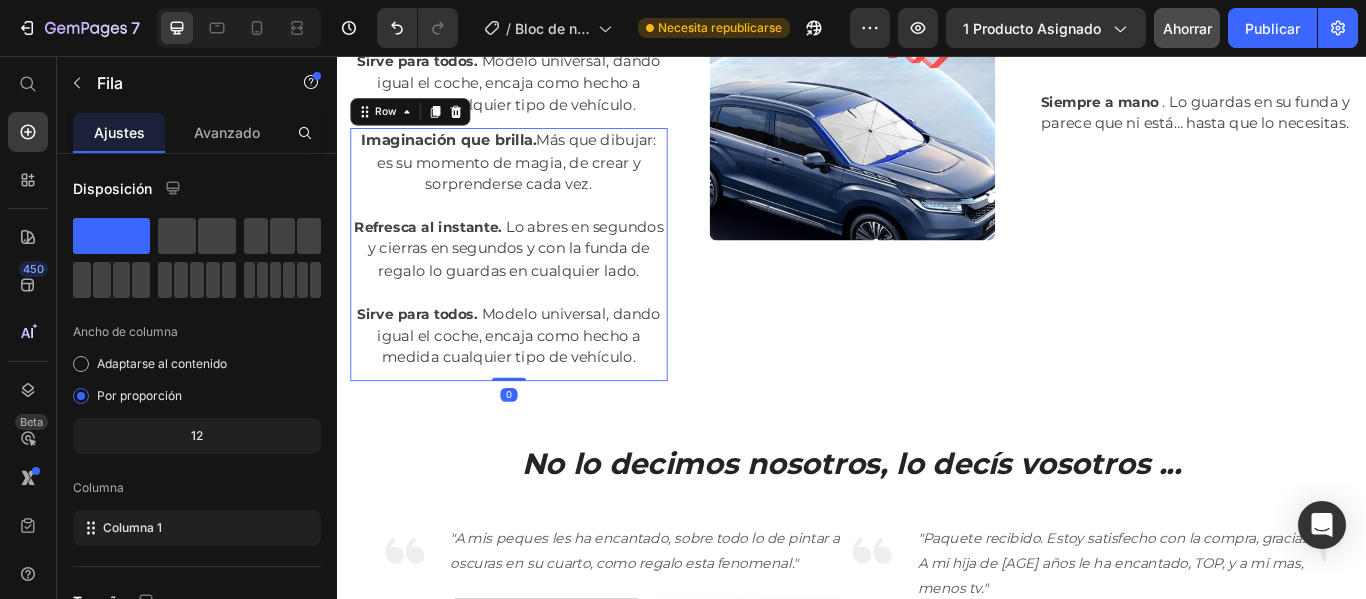 scroll, scrollTop: 3016, scrollLeft: 0, axis: vertical 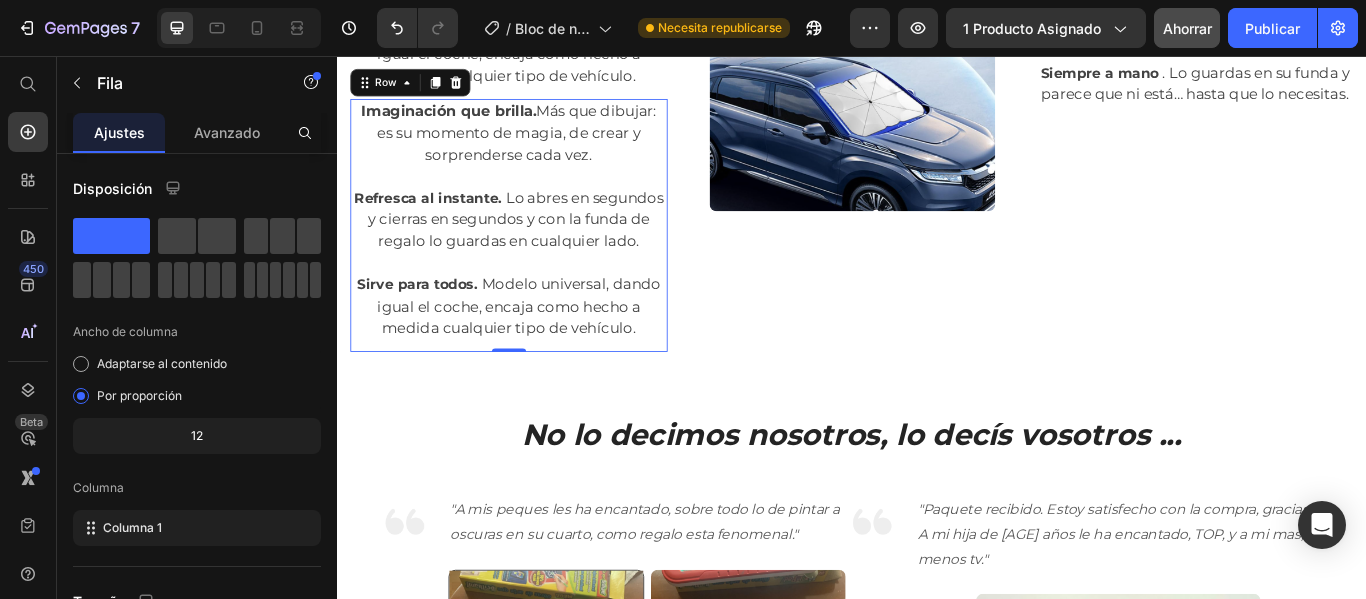 click on "Imaginación que brilla.  Más que dibujar: es su momento de magia, de crear y sorprenderse cada vez. Text block Refresca al instante.    Lo abres en segundos y cierras en segundos y con la funda de regalo lo guardas en cualquier lado. Text block Sirve para todos.    Modelo universal, dando igual el coche, encaja como hecho a medida cualquier tipo de vehículo. Text block Text block" at bounding box center (537, 253) 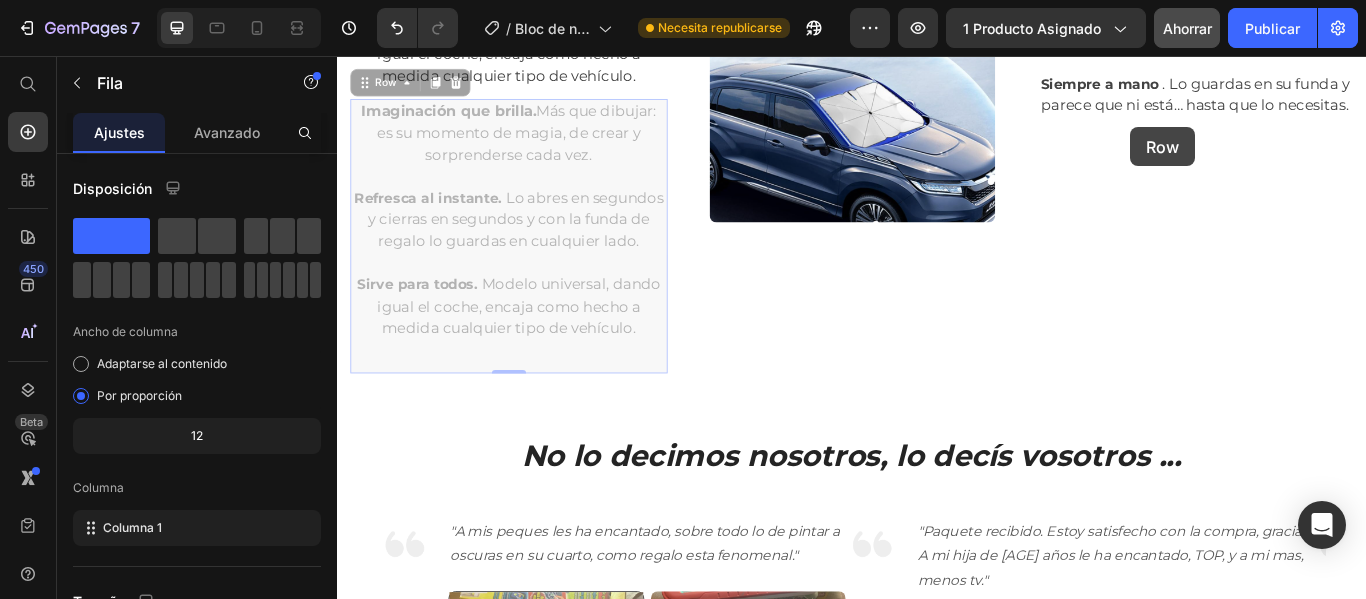 scroll, scrollTop: 3008, scrollLeft: 0, axis: vertical 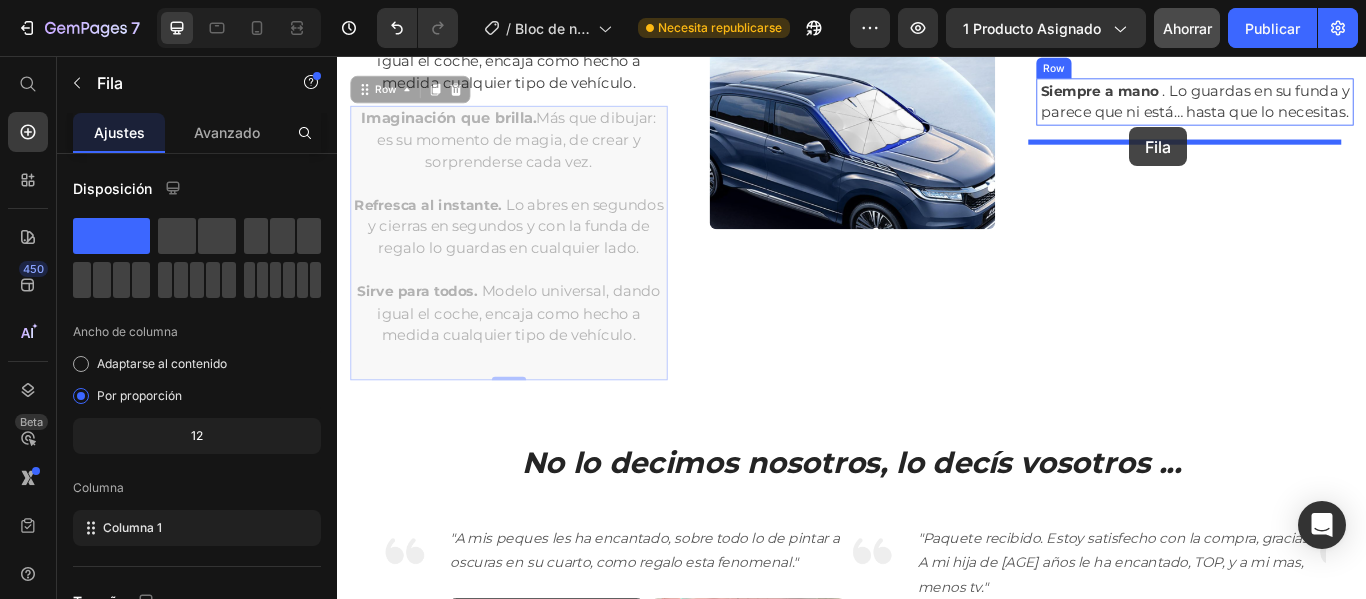 drag, startPoint x: 375, startPoint y: 111, endPoint x: 1261, endPoint y: 139, distance: 886.4423 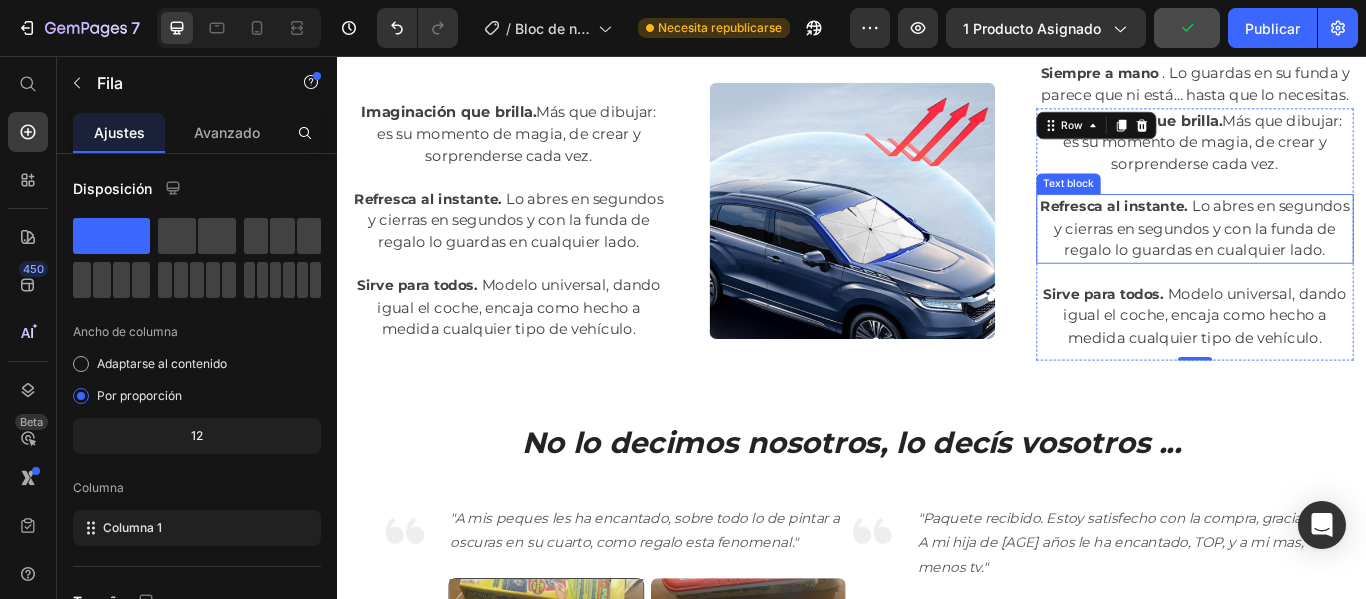 scroll, scrollTop: 2630, scrollLeft: 0, axis: vertical 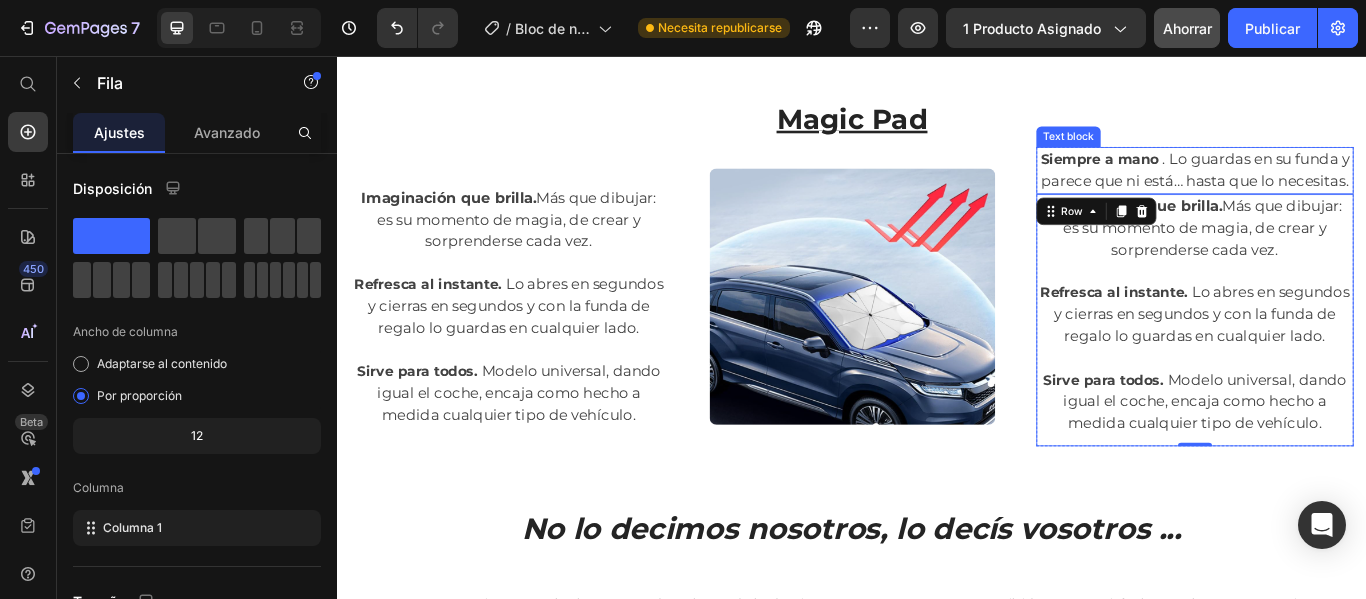 click on "Siempre a mano   . Lo guardas en su funda y parece que ni está… hasta que lo necesitas." at bounding box center (1337, 189) 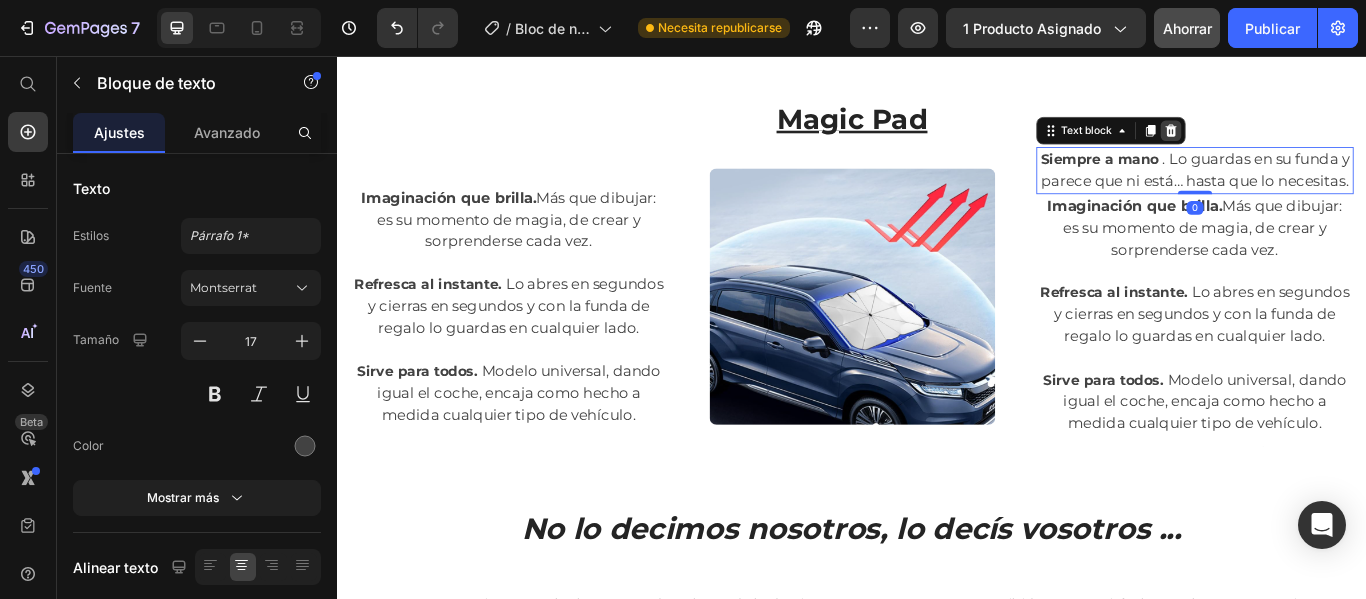 click 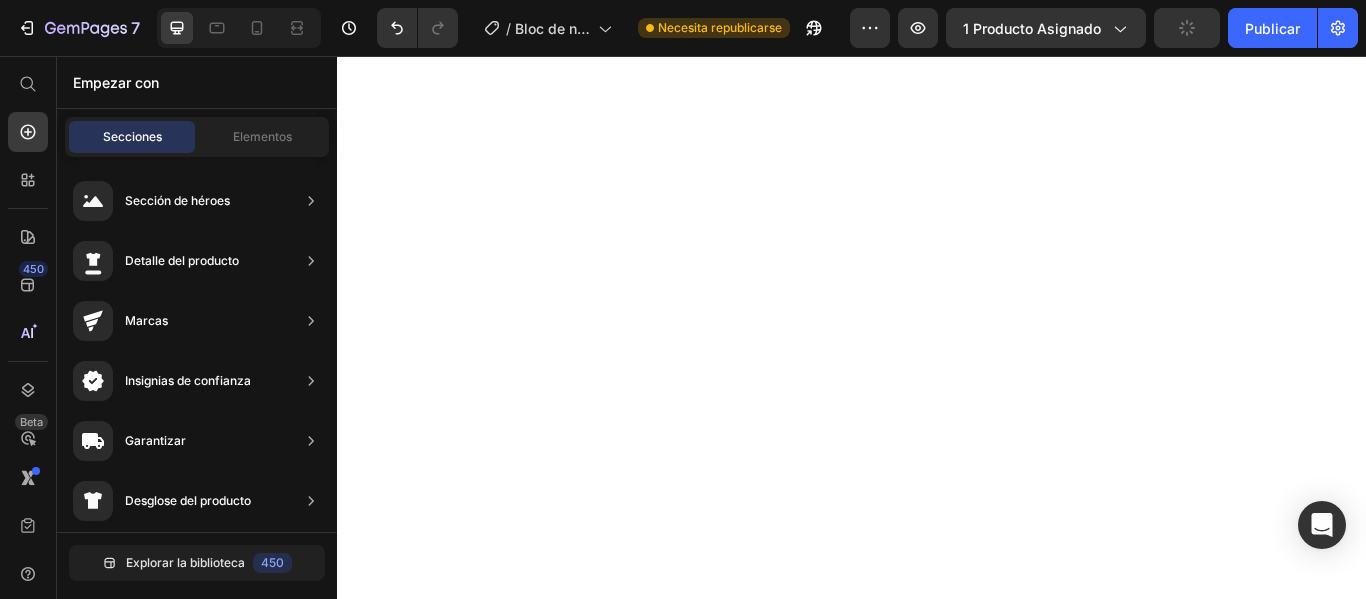 scroll, scrollTop: 2256, scrollLeft: 0, axis: vertical 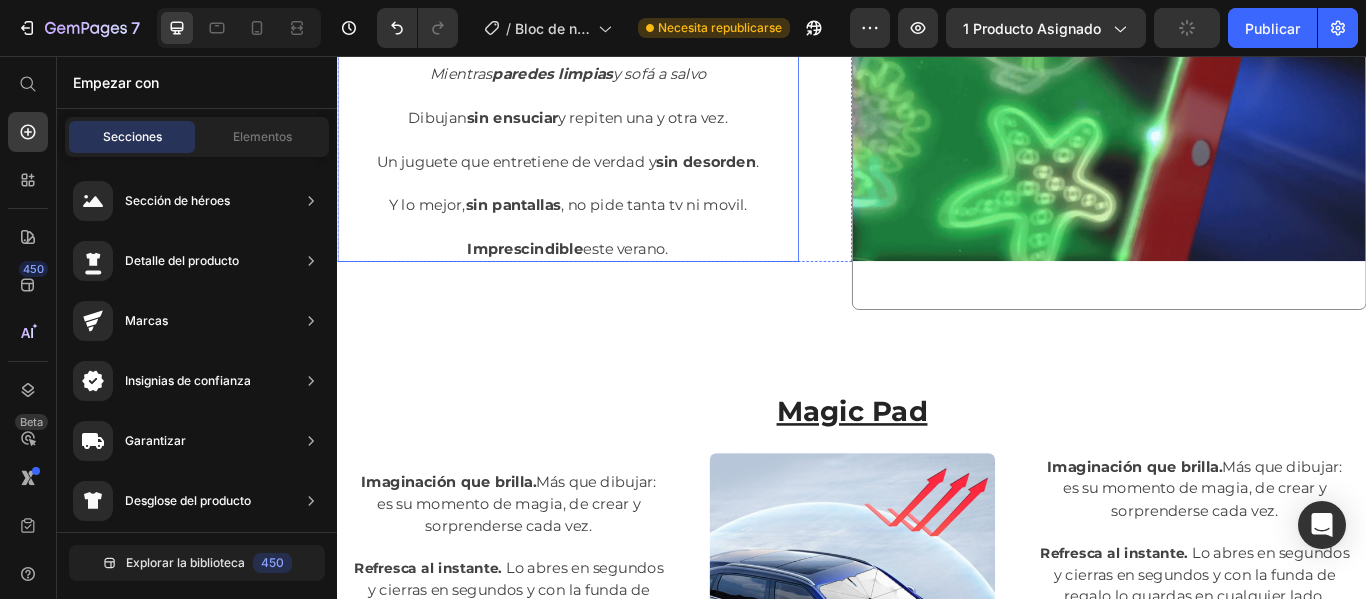 click on "Menos pantallas, más imaginación Heading La tele y el móvil no son niñeras. Dale a tus peques un entretenimiento sano, interactivo y sin culpa.   Pinta, ilumina, borra y vuelve a empezar. Text block Row" at bounding box center (1237, -380) 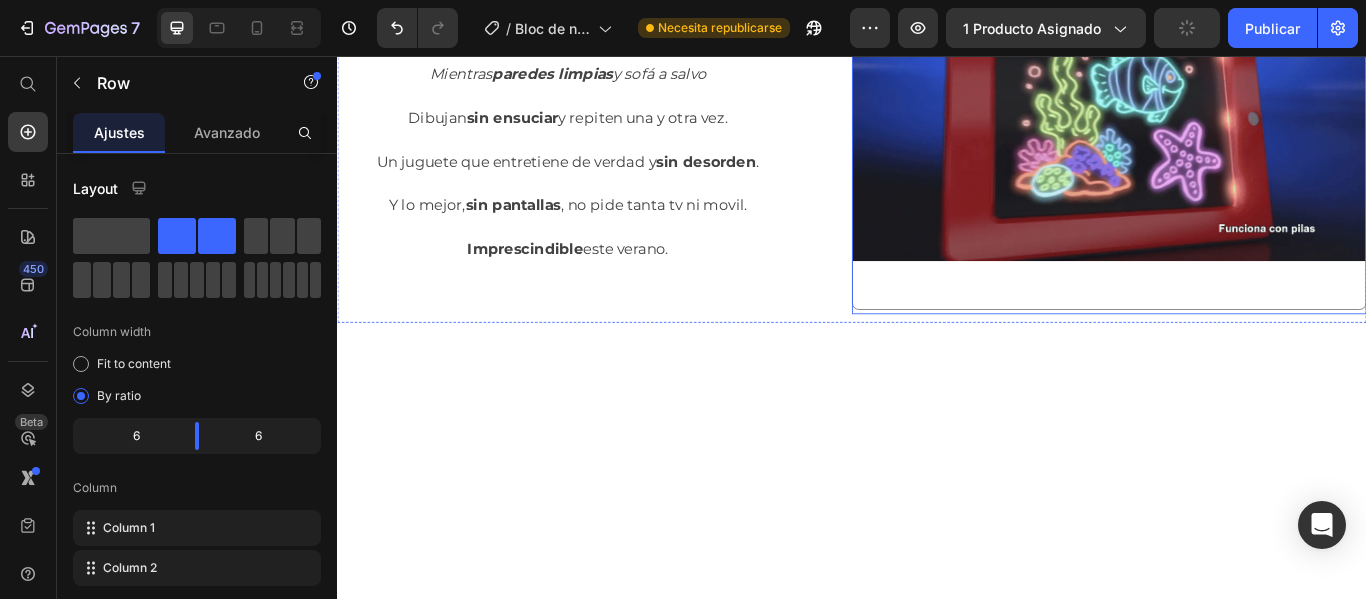 scroll, scrollTop: 1875, scrollLeft: 0, axis: vertical 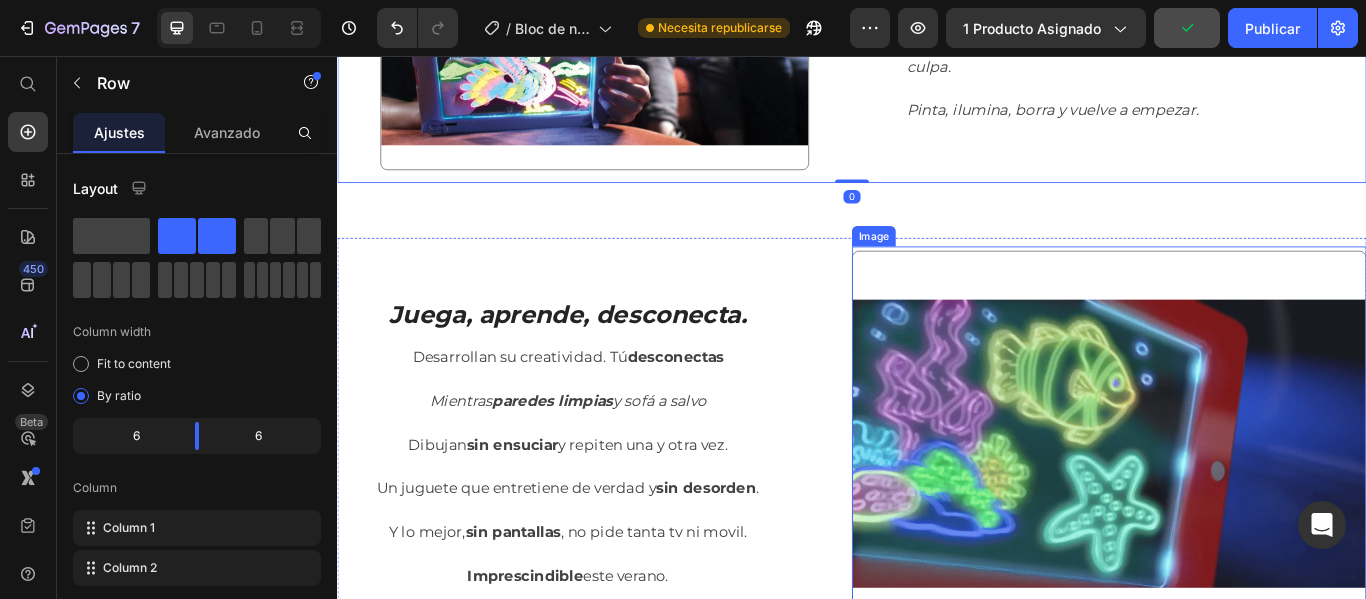 click at bounding box center [937, 1049] 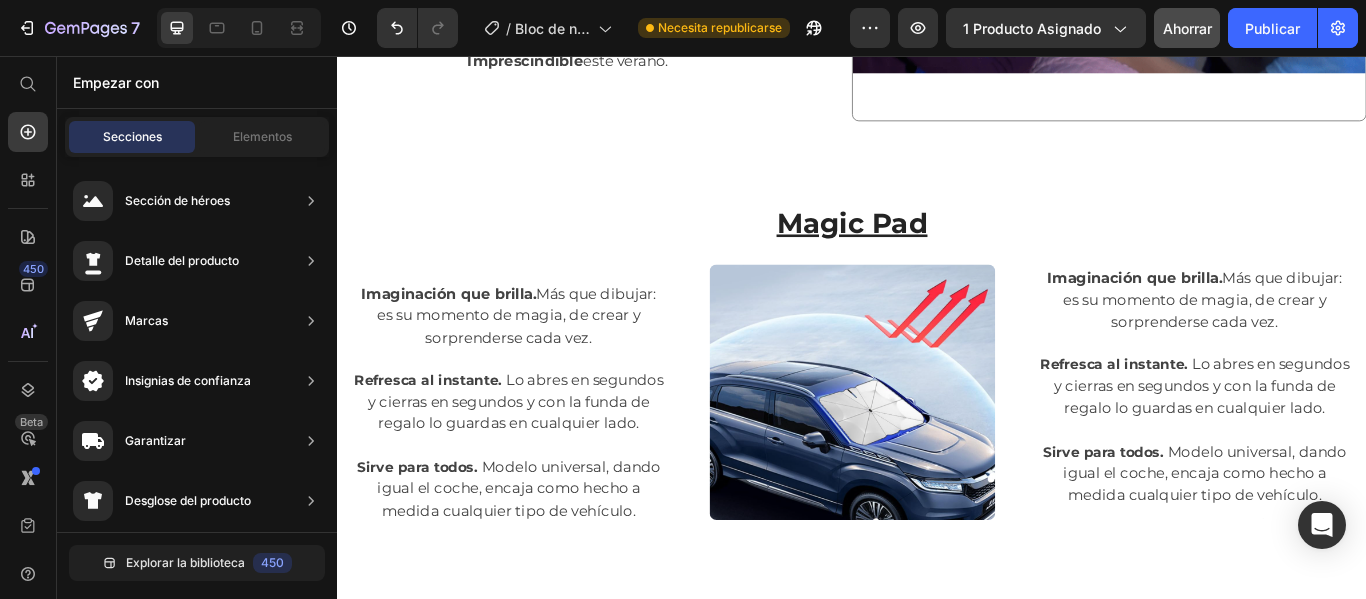 scroll, scrollTop: 2523, scrollLeft: 0, axis: vertical 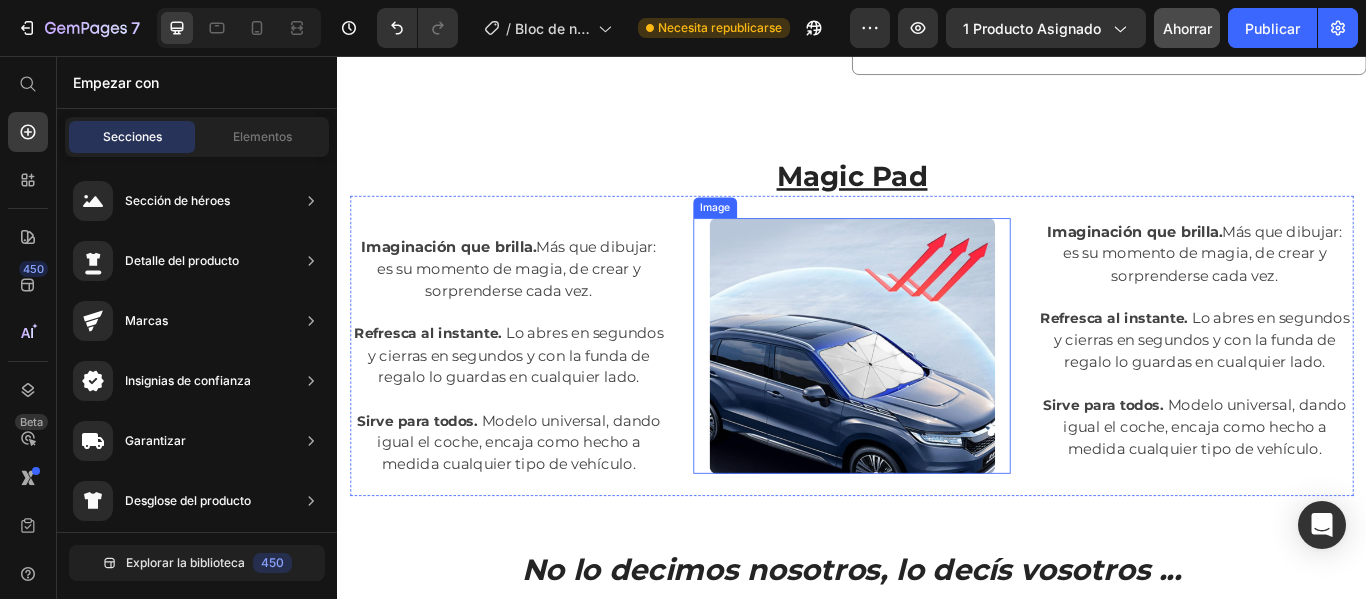 click at bounding box center (937, 394) 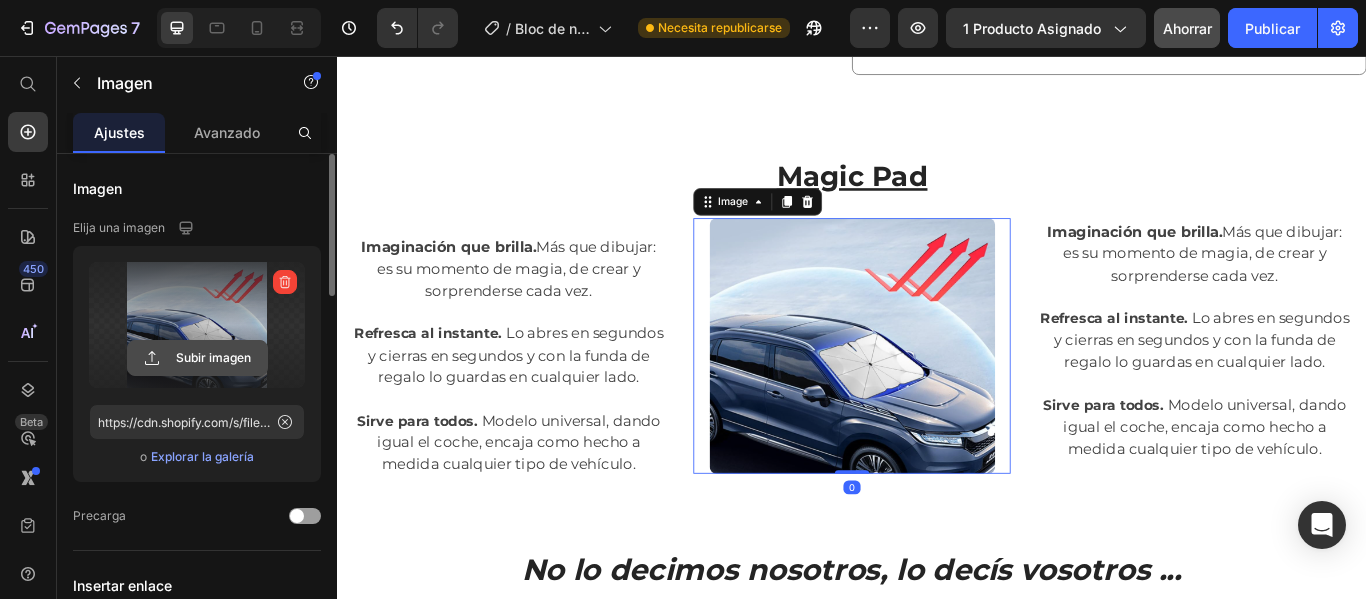 click 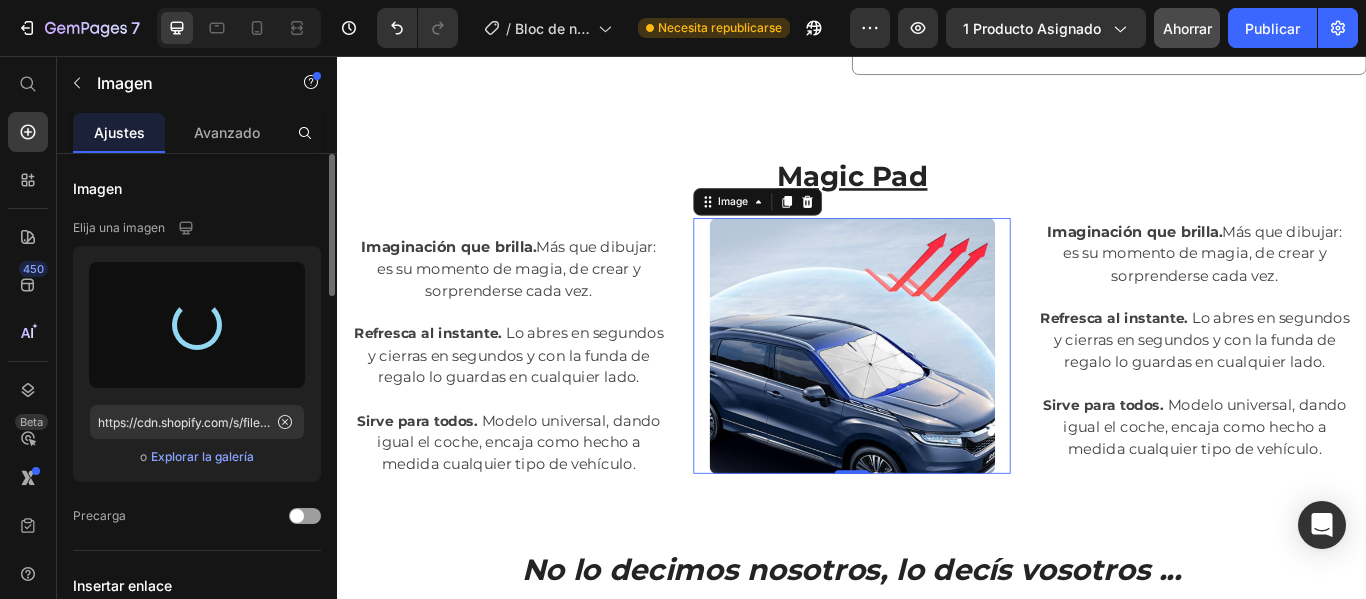 type on "https://cdn.shopify.com/s/files/1/0905/5384/4046/files/gempages_559748872570667813-30cd5b95-bad4-49f2-8e3d-f08287aa95ed.png" 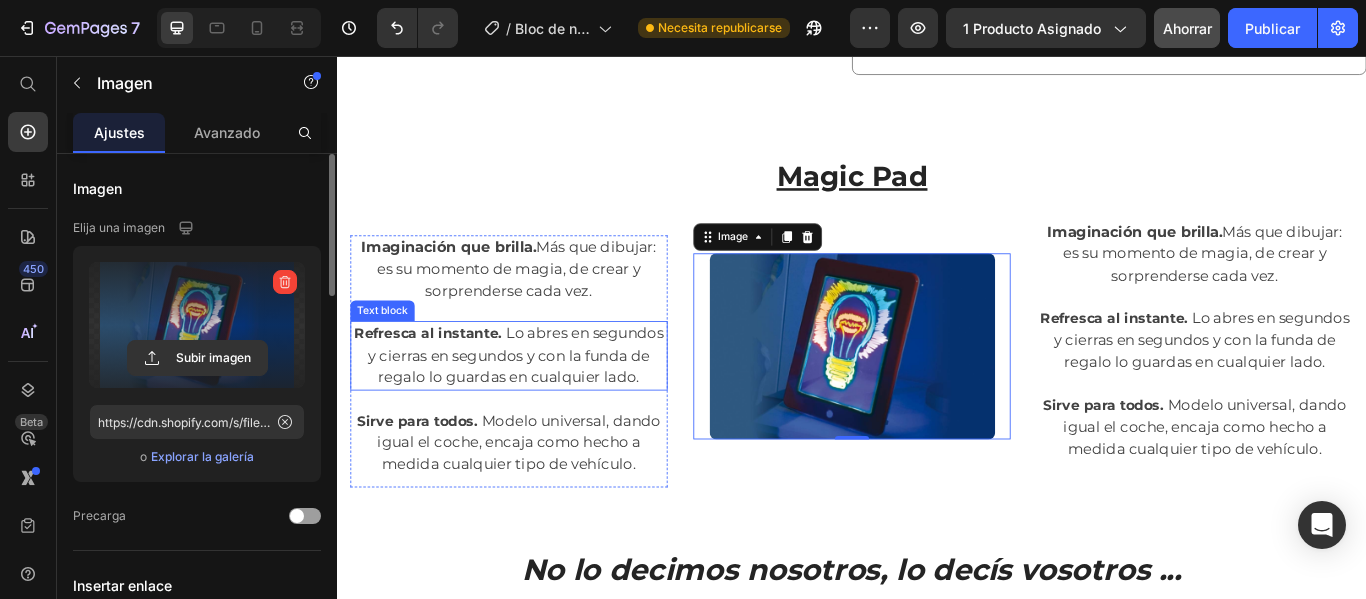 click on "Refresca al instante.    Lo abres en segundos y cierras en segundos y con la funda de regalo lo guardas en cualquier lado." at bounding box center [537, 405] 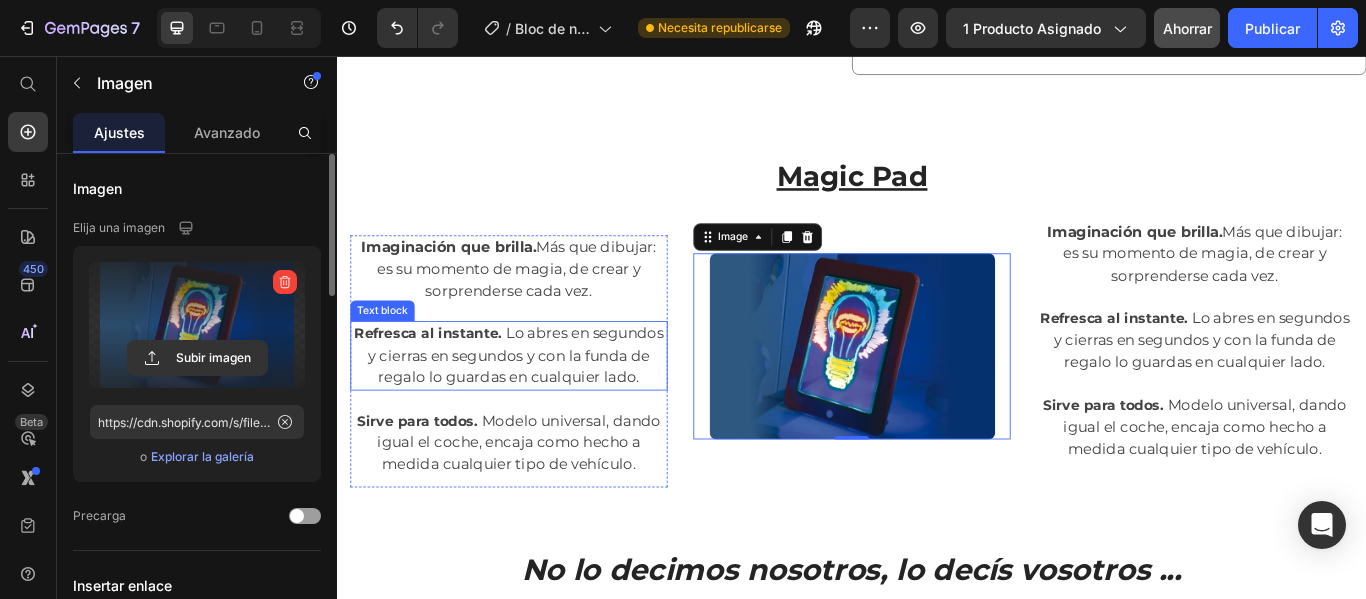 click on "Refresca al instante.    Lo abres en segundos y cierras en segundos y con la funda de regalo lo guardas en cualquier lado." at bounding box center (537, 405) 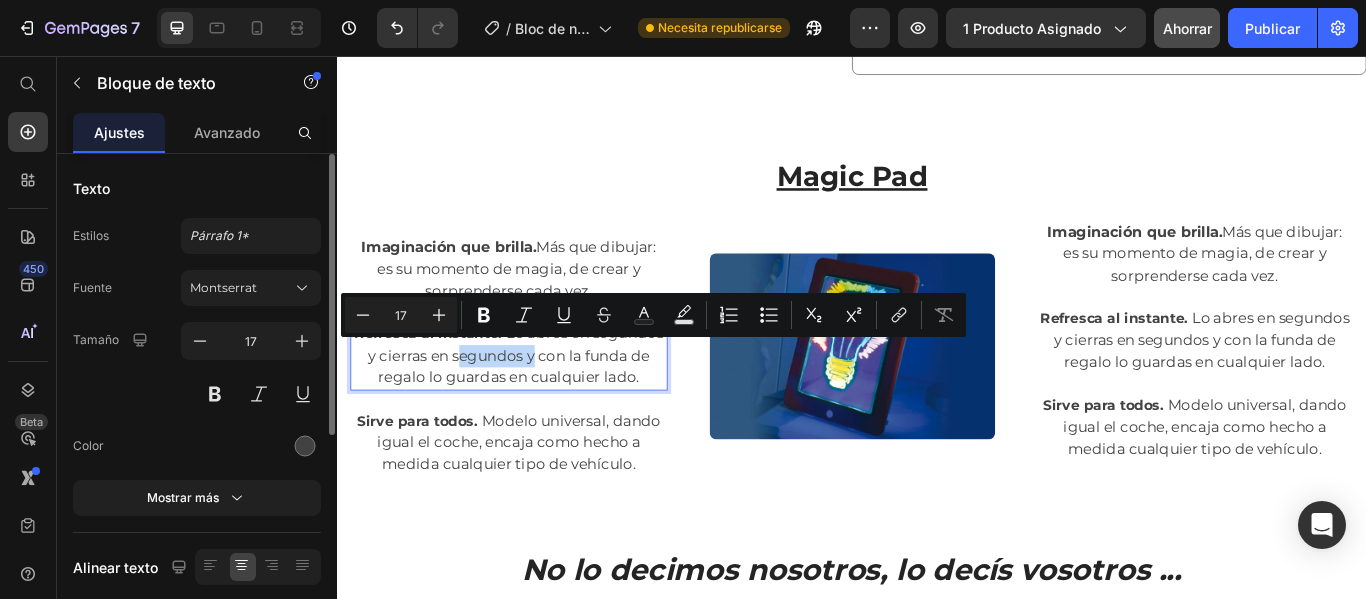 click on "Refresca al instante.    Lo abres en segundos y cierras en segundos y con la funda de regalo lo guardas en cualquier lado." at bounding box center [537, 405] 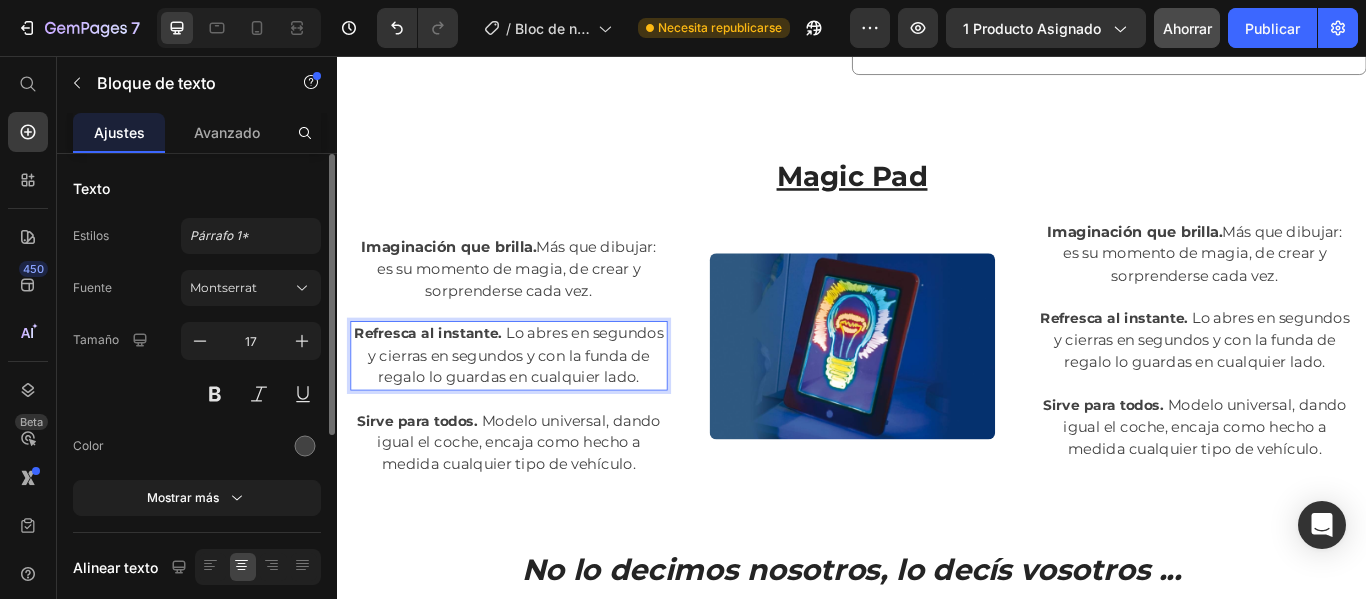 click on "Refresca al instante.    Lo abres en segundos y cierras en segundos y con la funda de regalo lo guardas en cualquier lado." at bounding box center (537, 405) 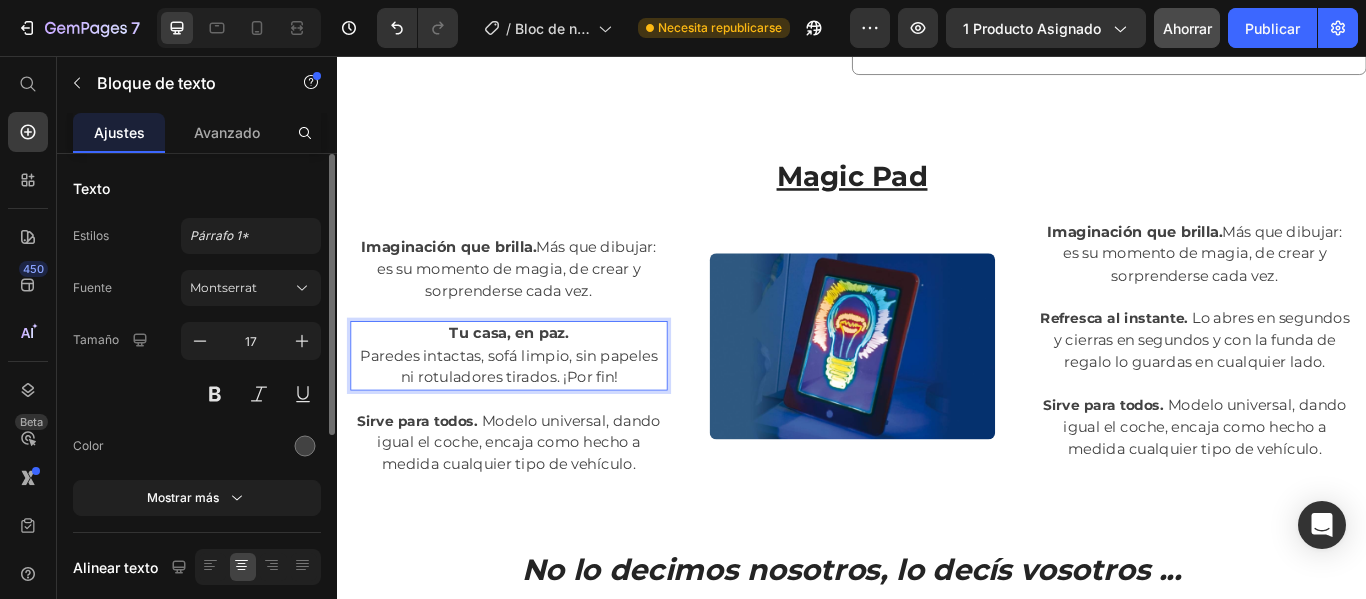 click on "Tu casa, en paz. Paredes intactas, sofá limpio, sin papeles ni rotuladores tirados. ¡Por fin!" at bounding box center [537, 405] 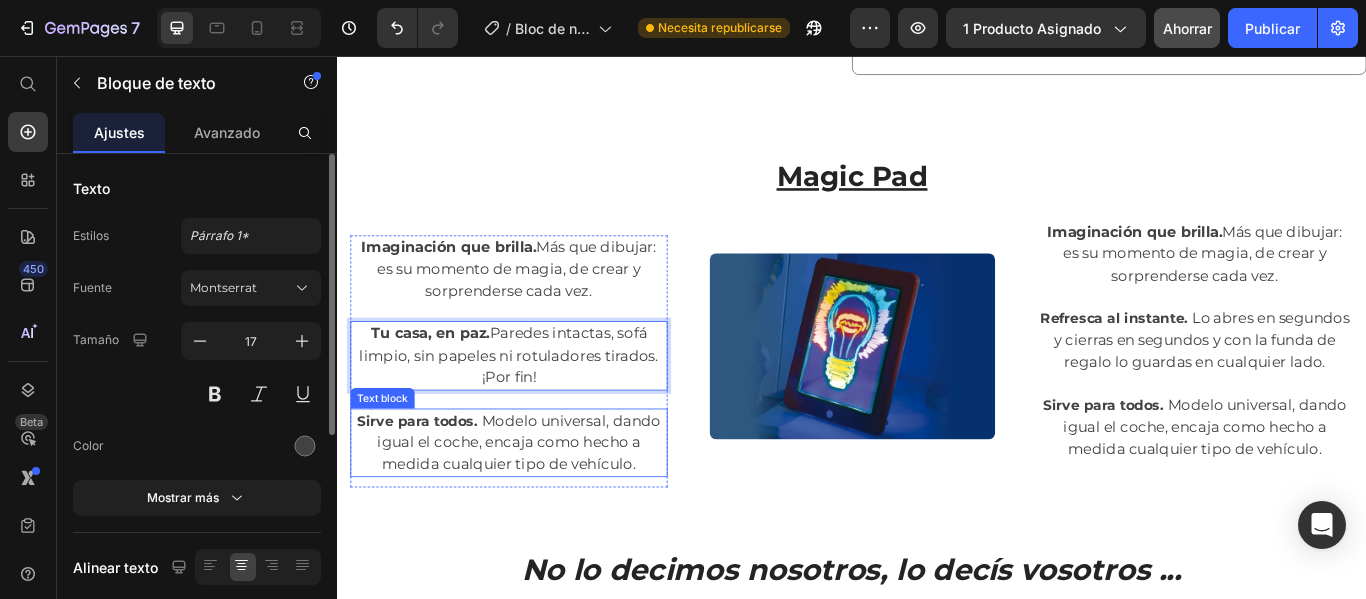 click on "Sirve para todos." at bounding box center (430, 481) 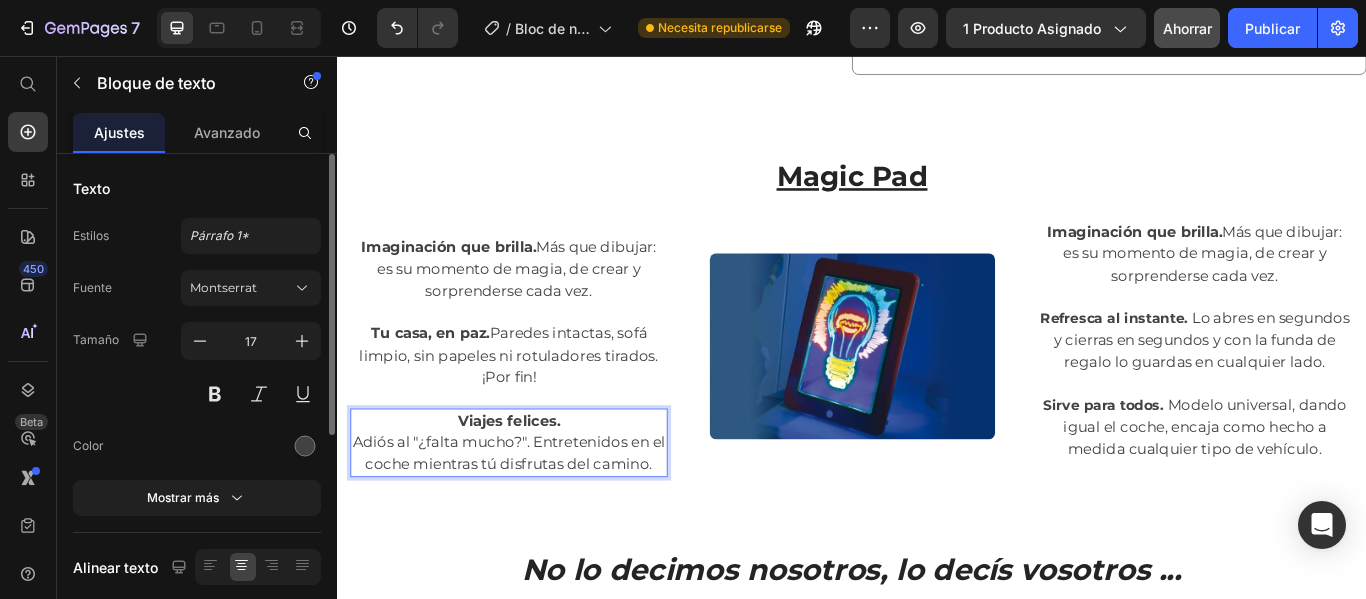 click on "Viajes felices." at bounding box center [537, 481] 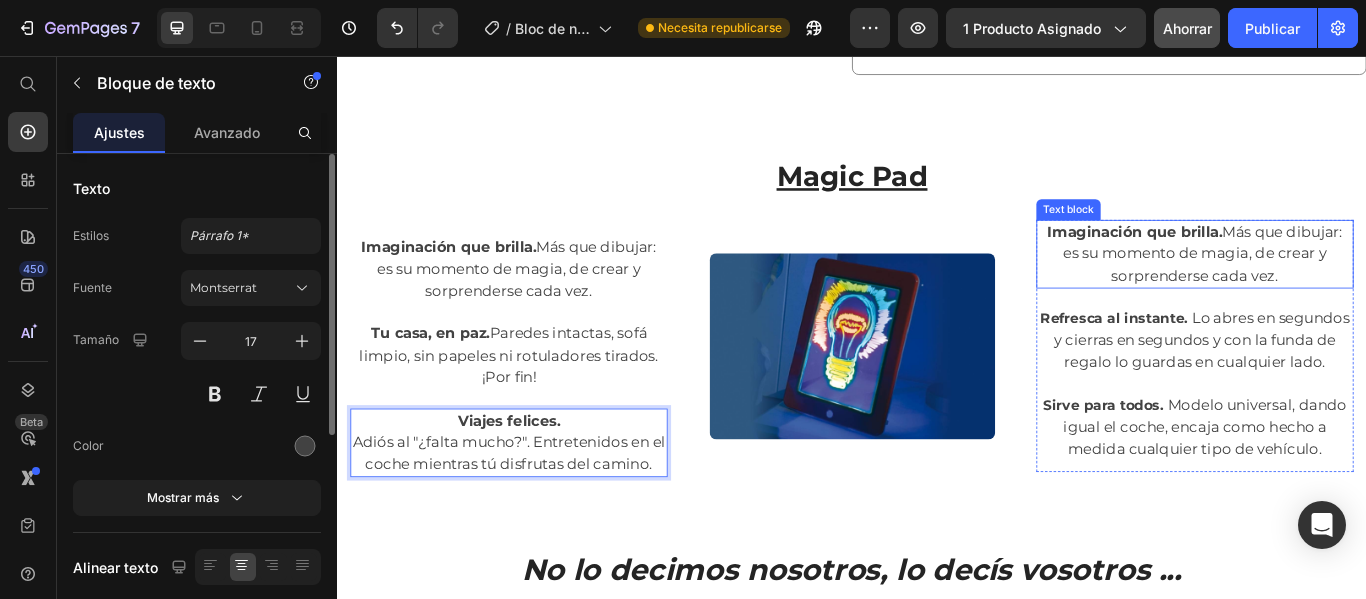 click on "Imaginación que brilla.  Más que dibujar: es su momento de magia, de crear y sorprenderse cada vez." at bounding box center [1337, 287] 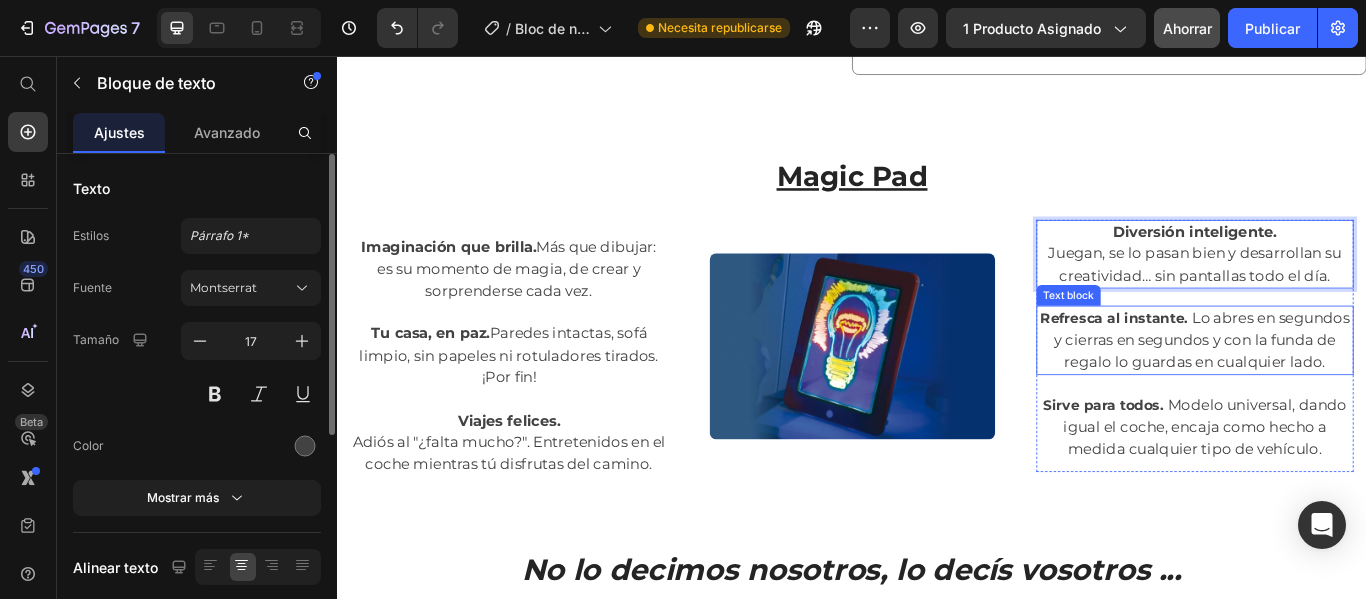 click on "Refresca al instante.    Lo abres en segundos y cierras en segundos y con la funda de regalo lo guardas en cualquier lado." at bounding box center [1337, 387] 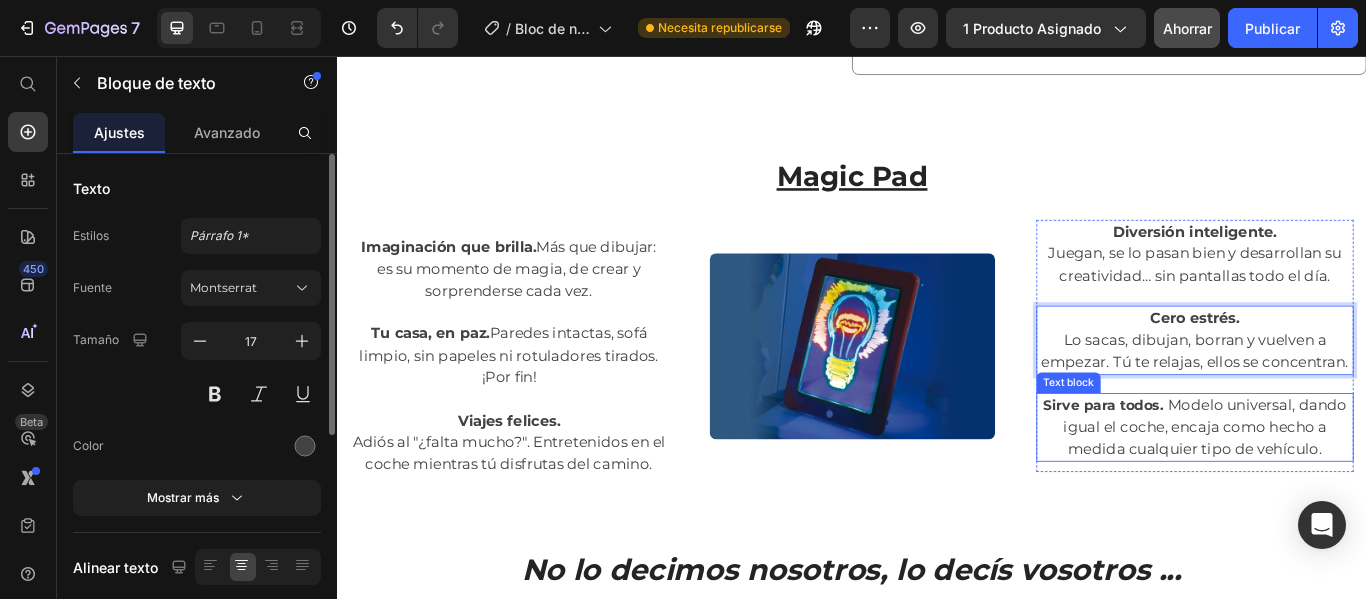click on "Sirve para todos." at bounding box center [1230, 463] 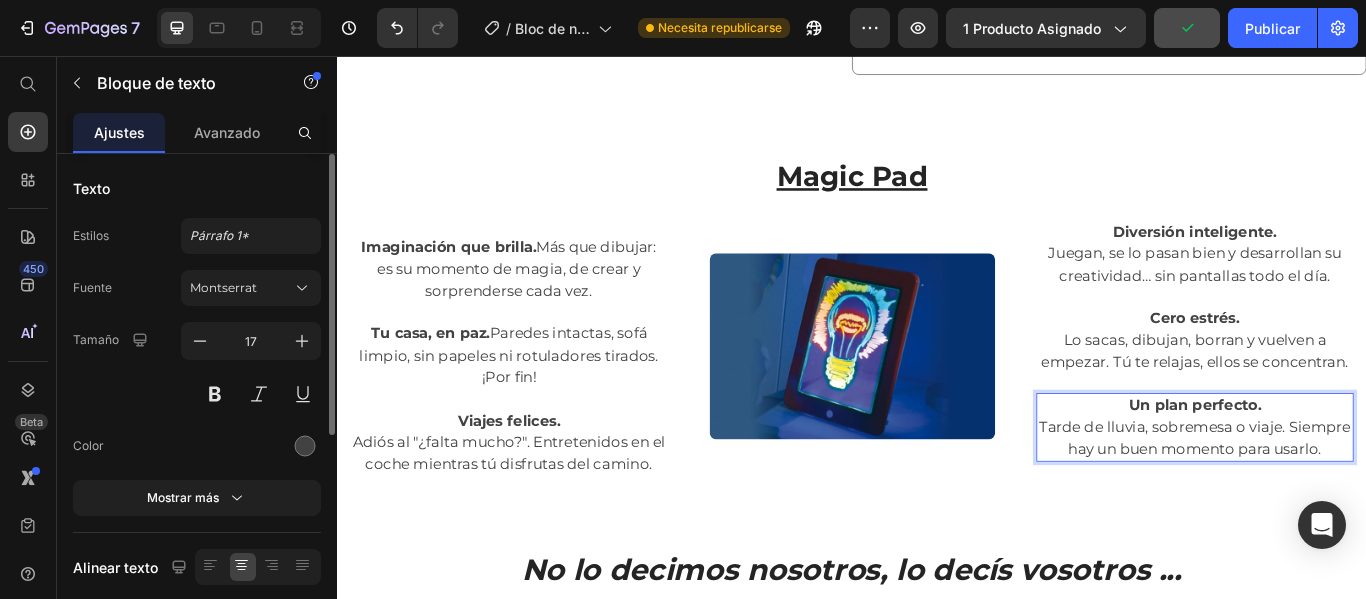 click on "Un plan perfecto. Tarde de lluvia, sobremesa o viaje. Siempre hay un buen momento para usarlo." at bounding box center (1337, 489) 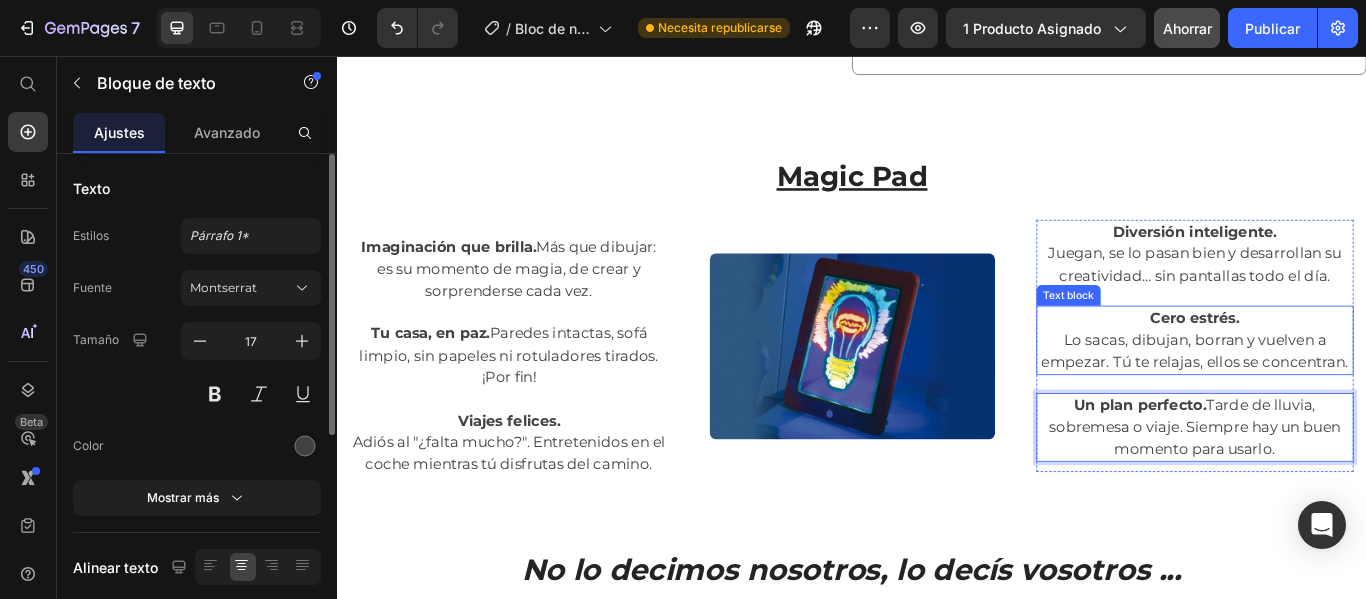 click on "Cero estrés. Lo sacas, dibujan, borran y vuelven a empezar. Tú te relajas, ellos se concentran." at bounding box center (1337, 387) 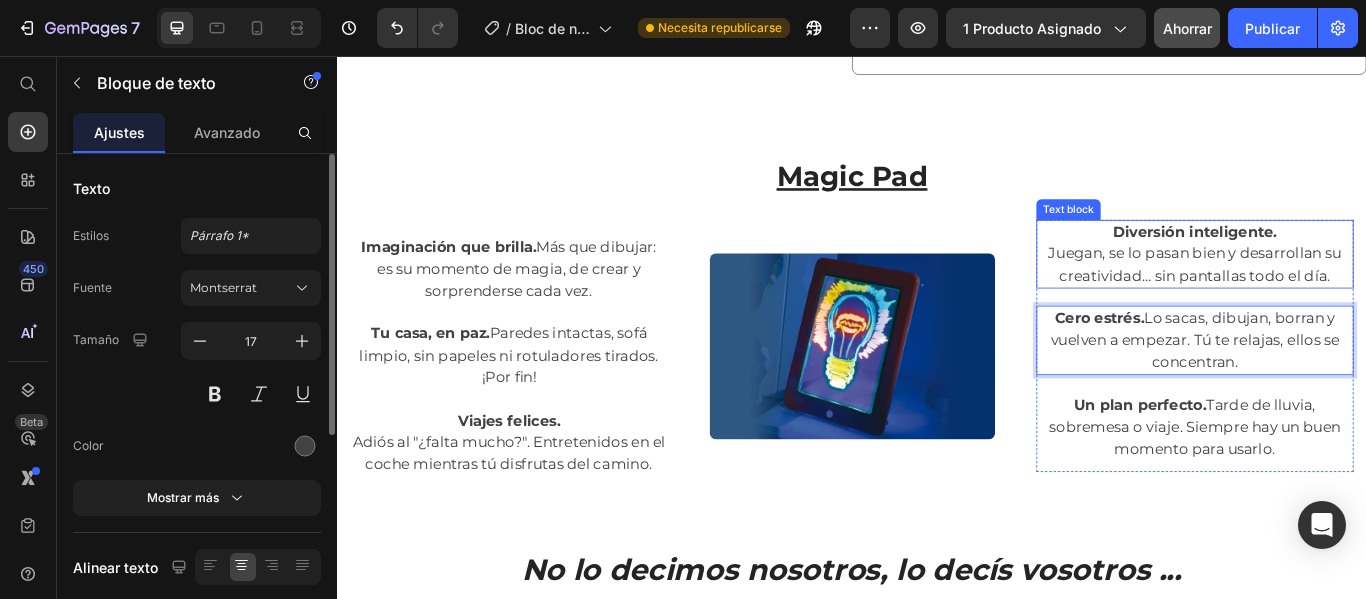 click on "Diversión inteligente. Juegan, se lo pasan bien y desarrollan su creatividad… sin pantallas todo el día." at bounding box center (1337, 287) 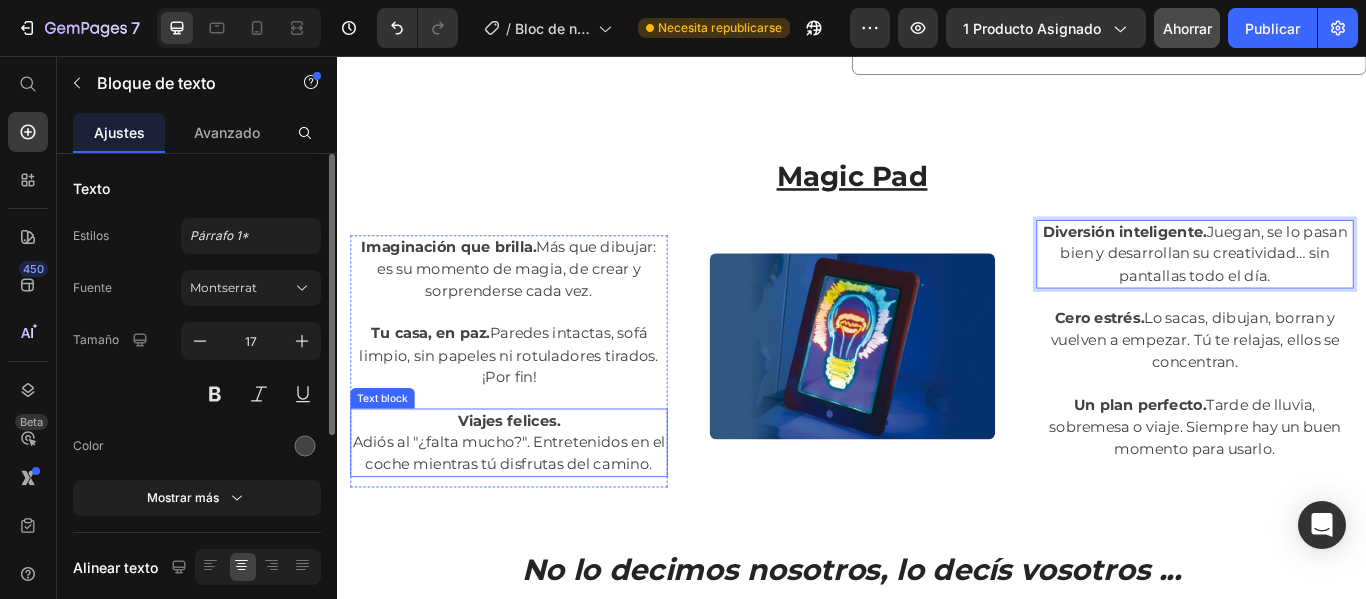 click on "Viajes felices. Adiós al "¿falta mucho?". Entretenidos en el coche mientras tú disfrutas del camino." at bounding box center (537, 507) 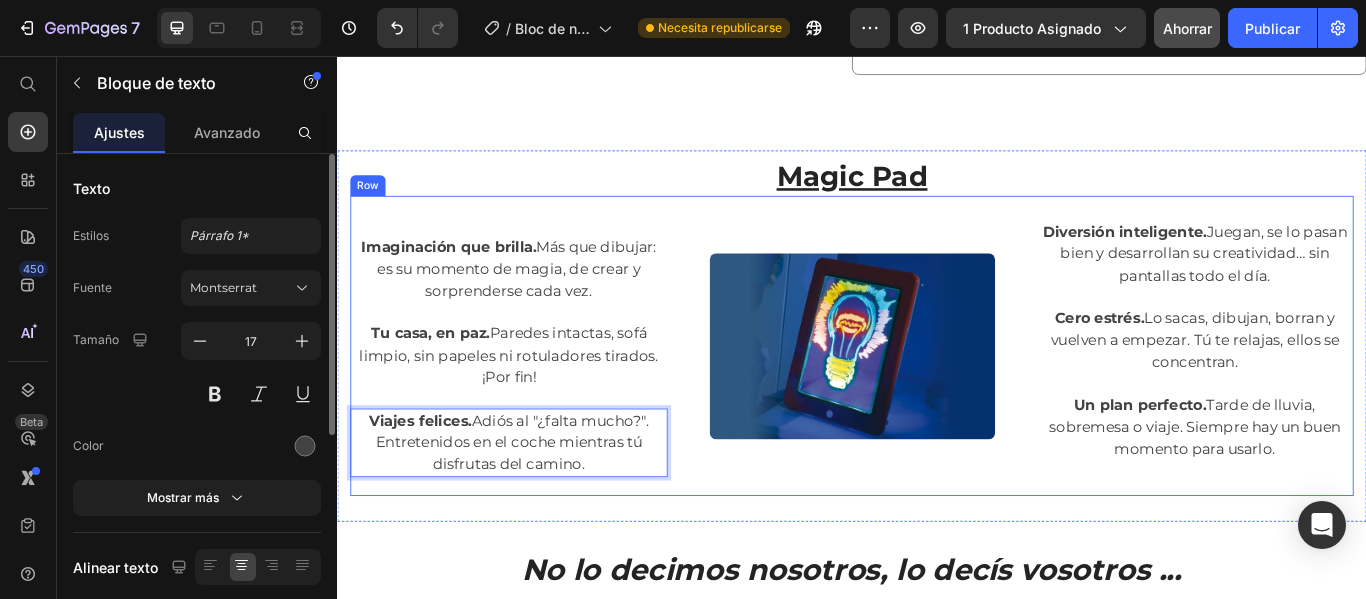 click on "Image" at bounding box center [937, 394] 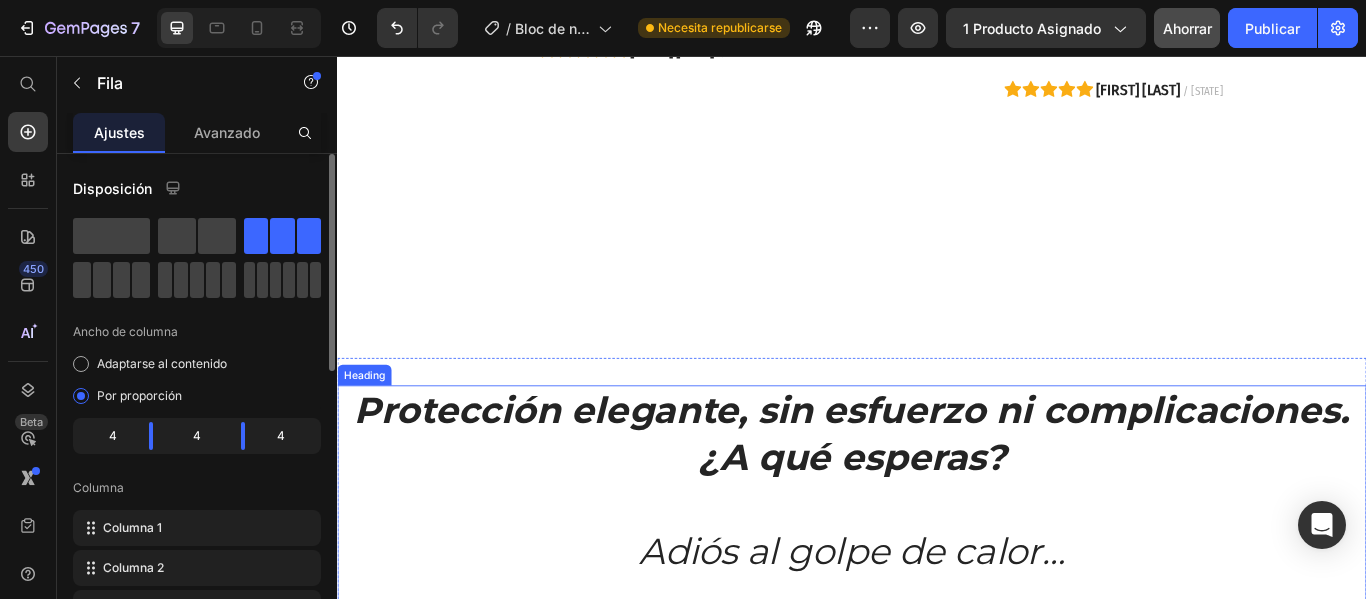 scroll, scrollTop: 3723, scrollLeft: 0, axis: vertical 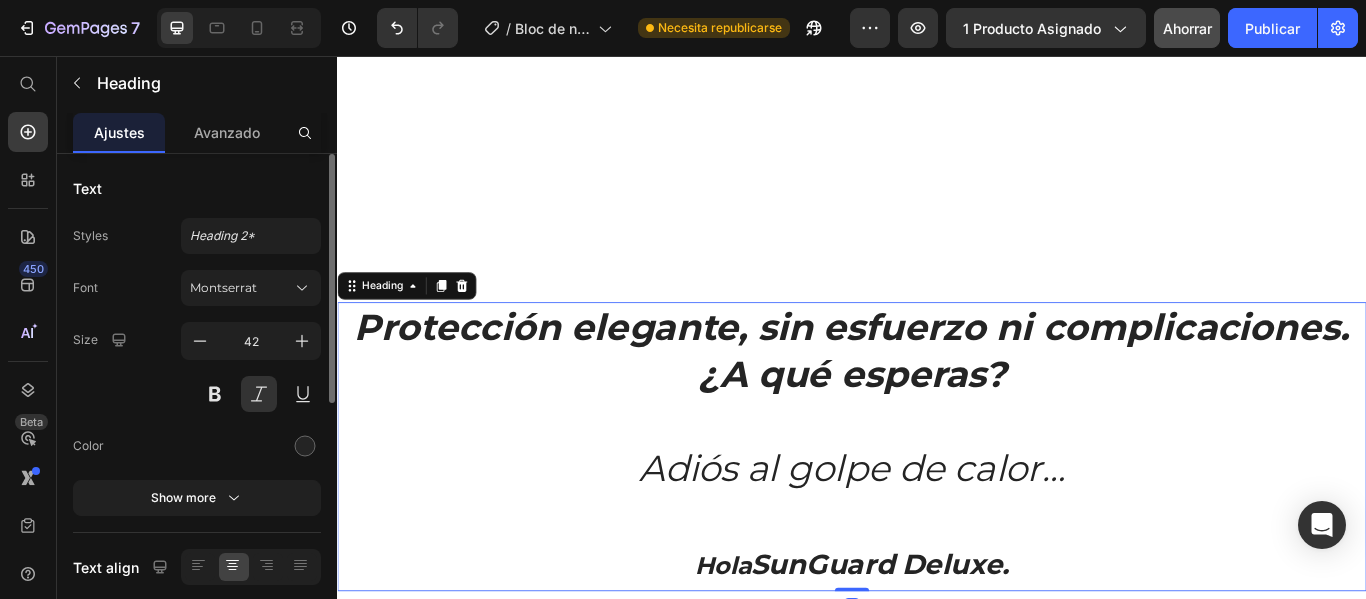click on "Protección elegante, sin esfuerzo ni complicaciones. ¿A qué esperas?" at bounding box center (937, 399) 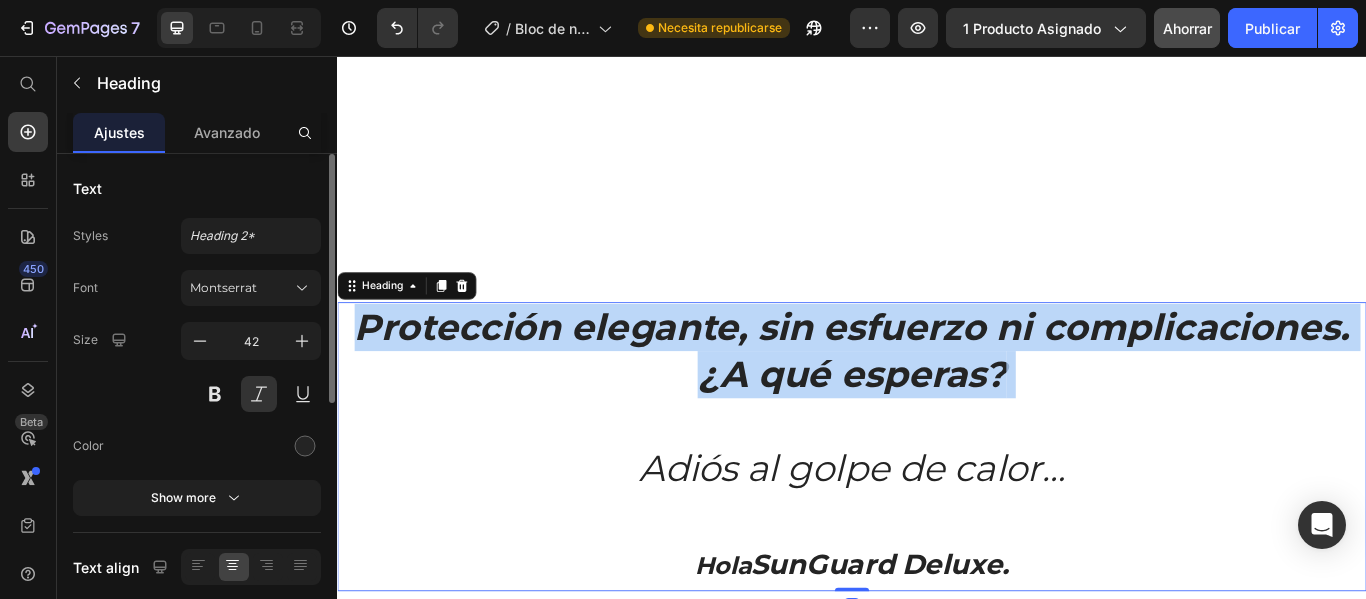 click on "Protección elegante, sin esfuerzo ni complicaciones. ¿A qué esperas?" at bounding box center (937, 399) 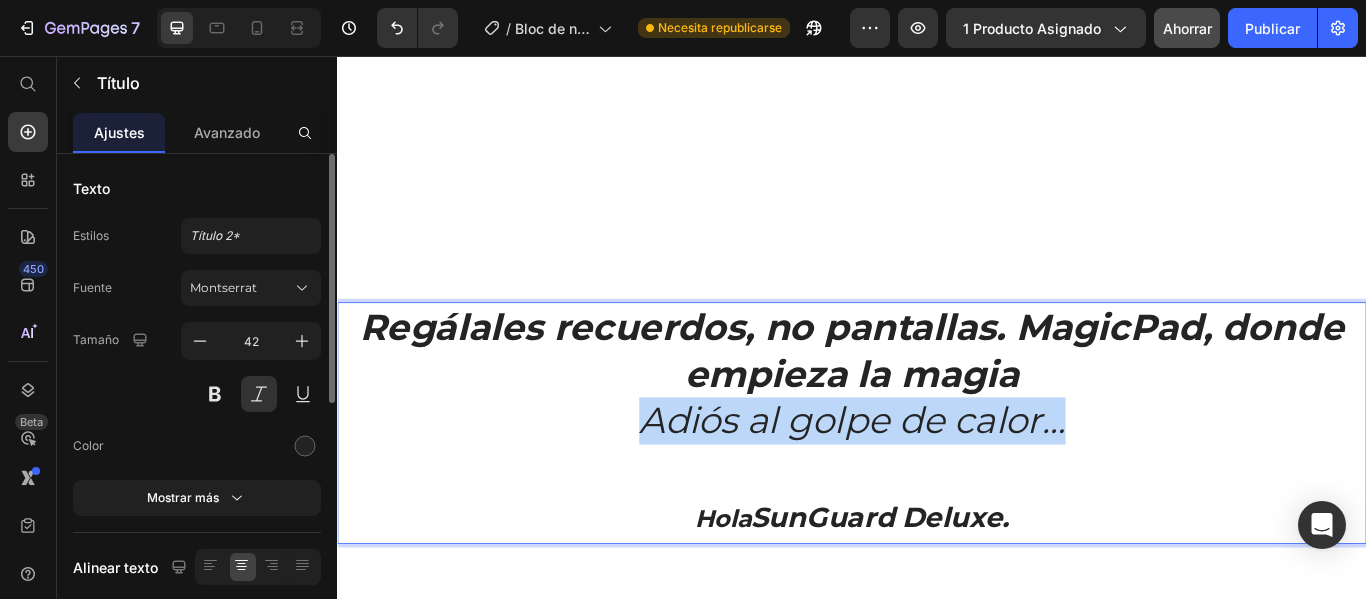 drag, startPoint x: 691, startPoint y: 351, endPoint x: 1226, endPoint y: 366, distance: 535.21027 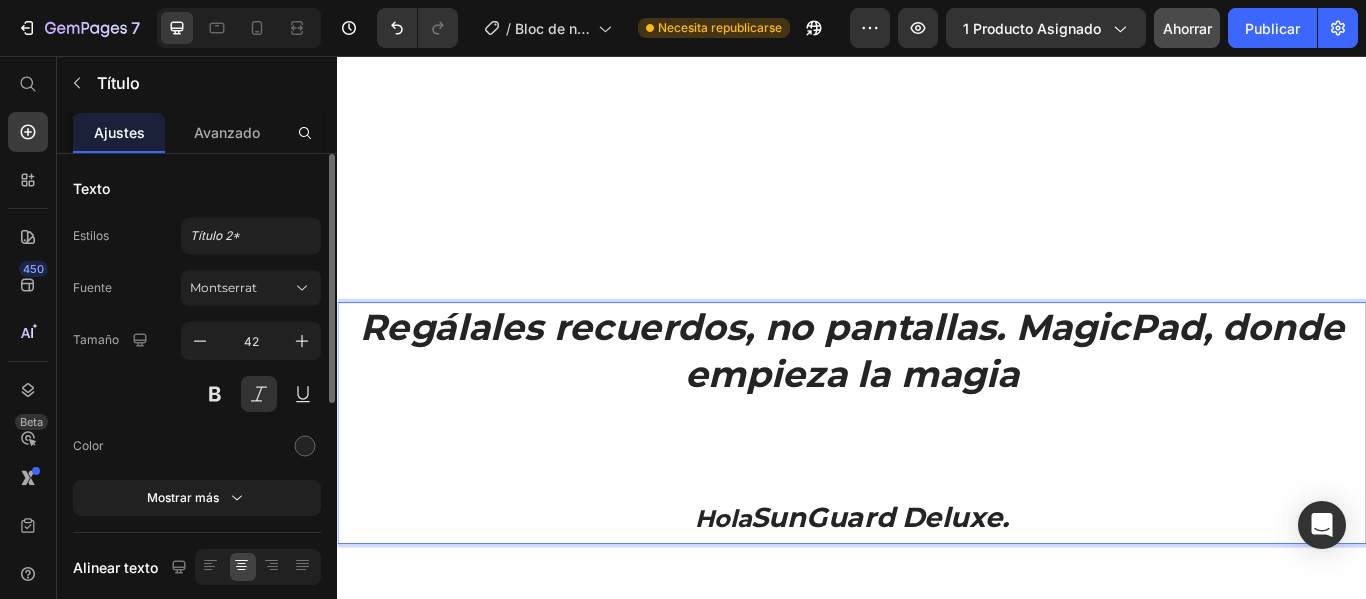 click on "Regálales recuerdos, no pantallas. MagicPad, donde empieza la magia" at bounding box center (937, 399) 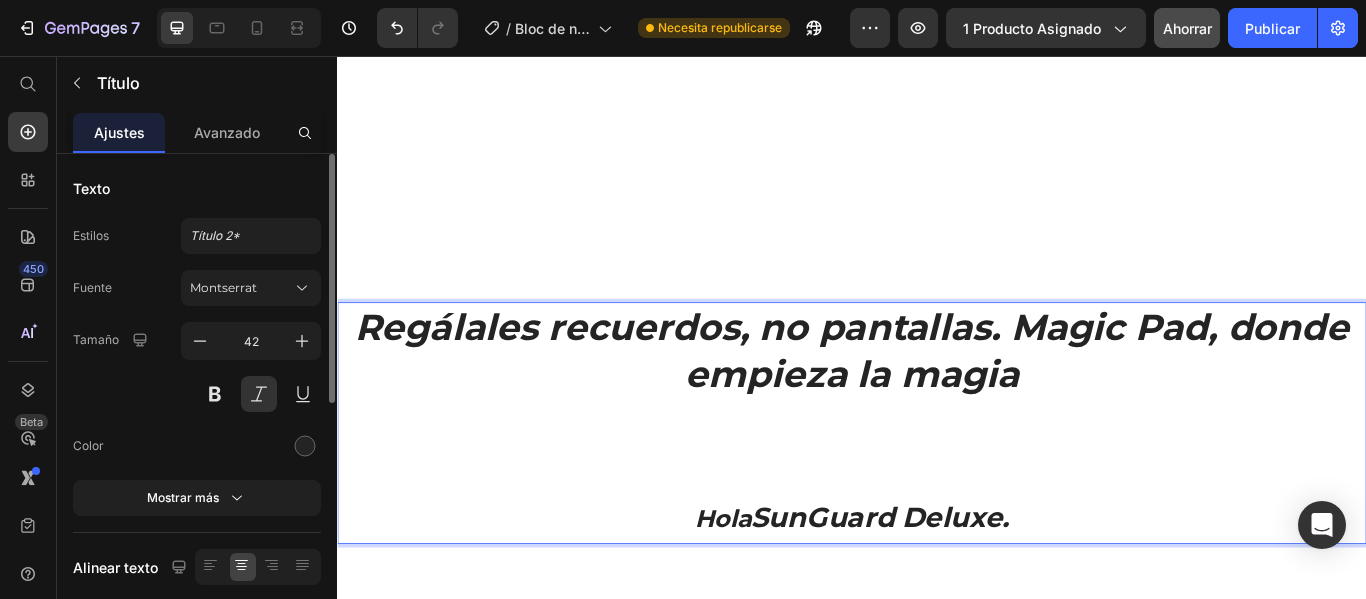 click on "Regálales recuerdos, no pantallas. Magic Pad, donde empieza la magia Hola  SunGuard Deluxe." at bounding box center [937, 484] 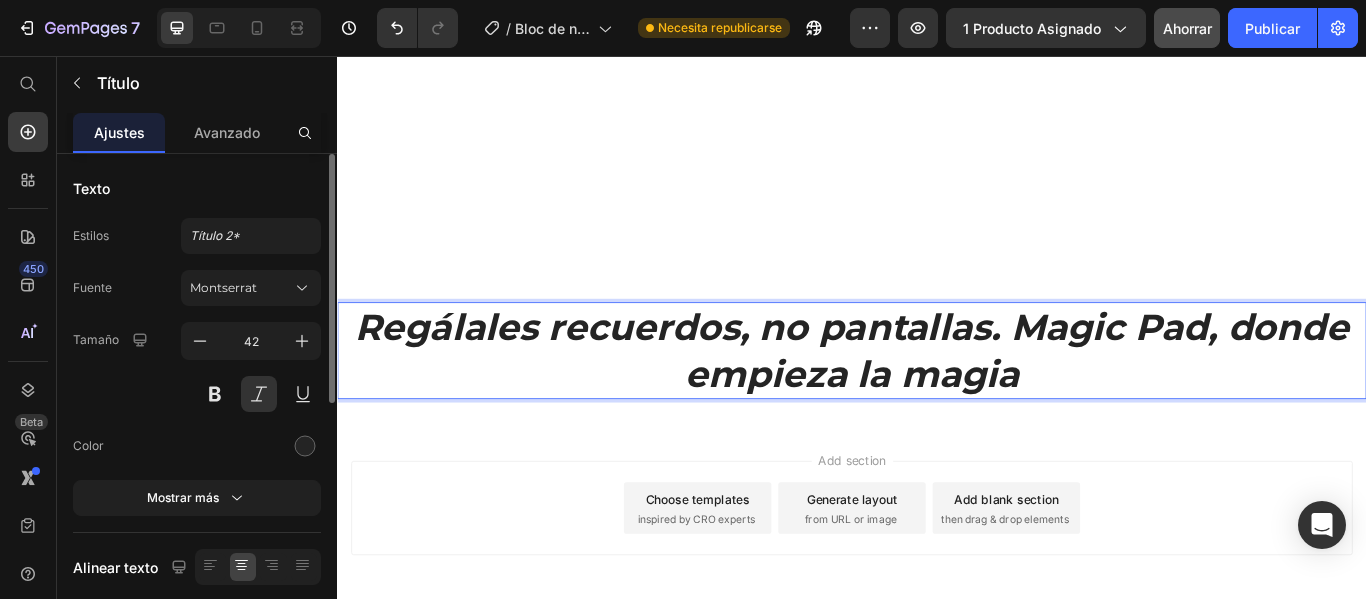 scroll, scrollTop: 3684, scrollLeft: 0, axis: vertical 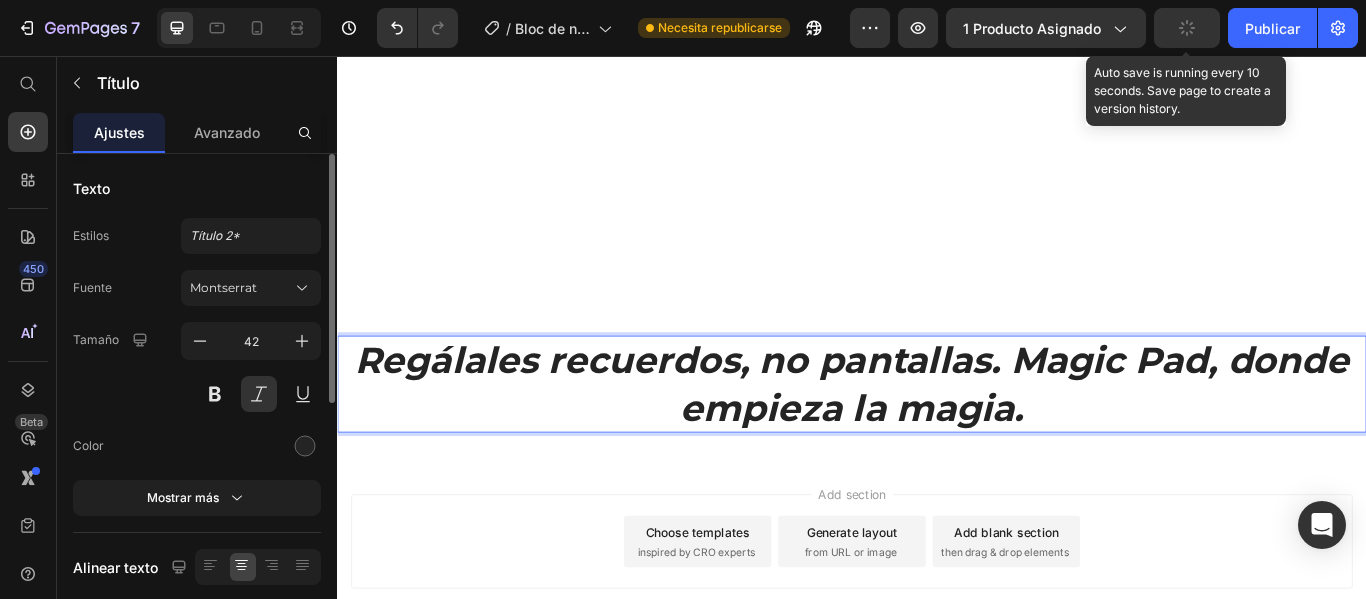 click 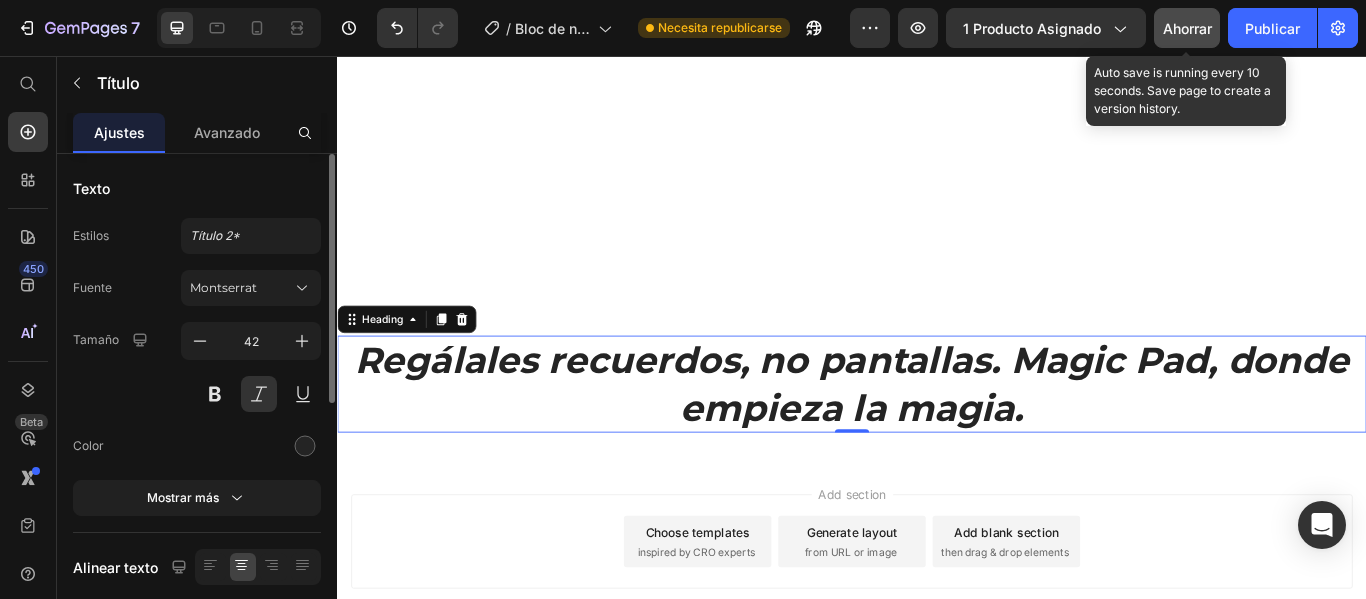 click on "Ahorrar" 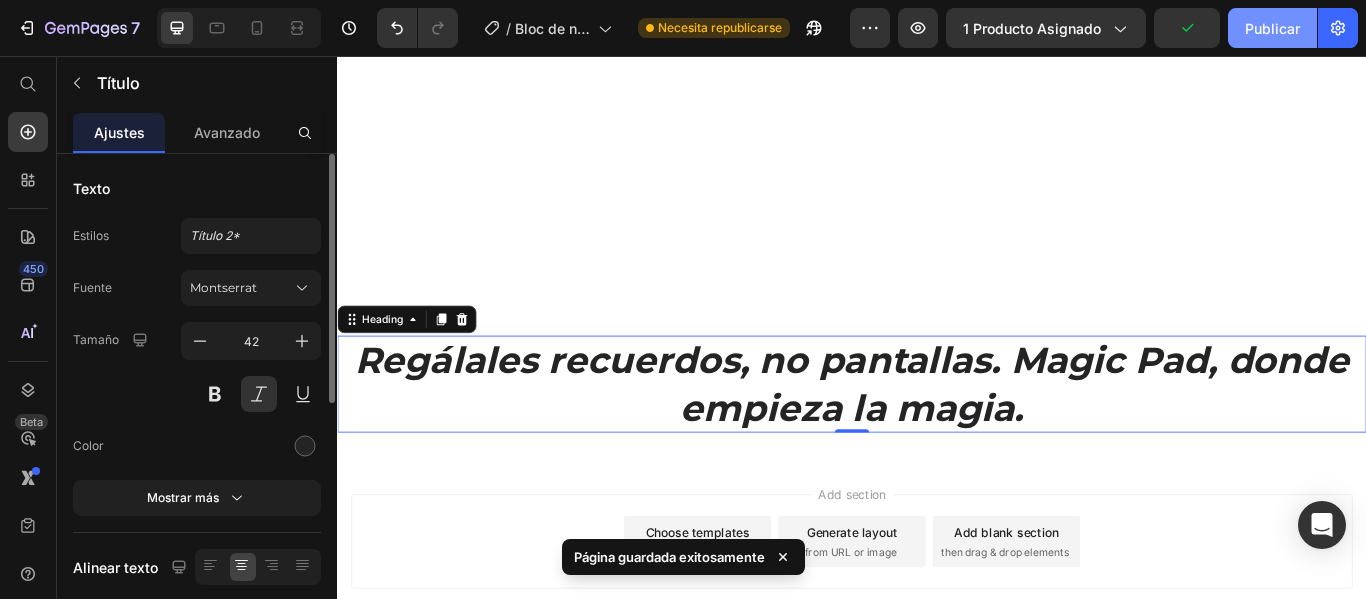 click on "Publicar" at bounding box center (1272, 28) 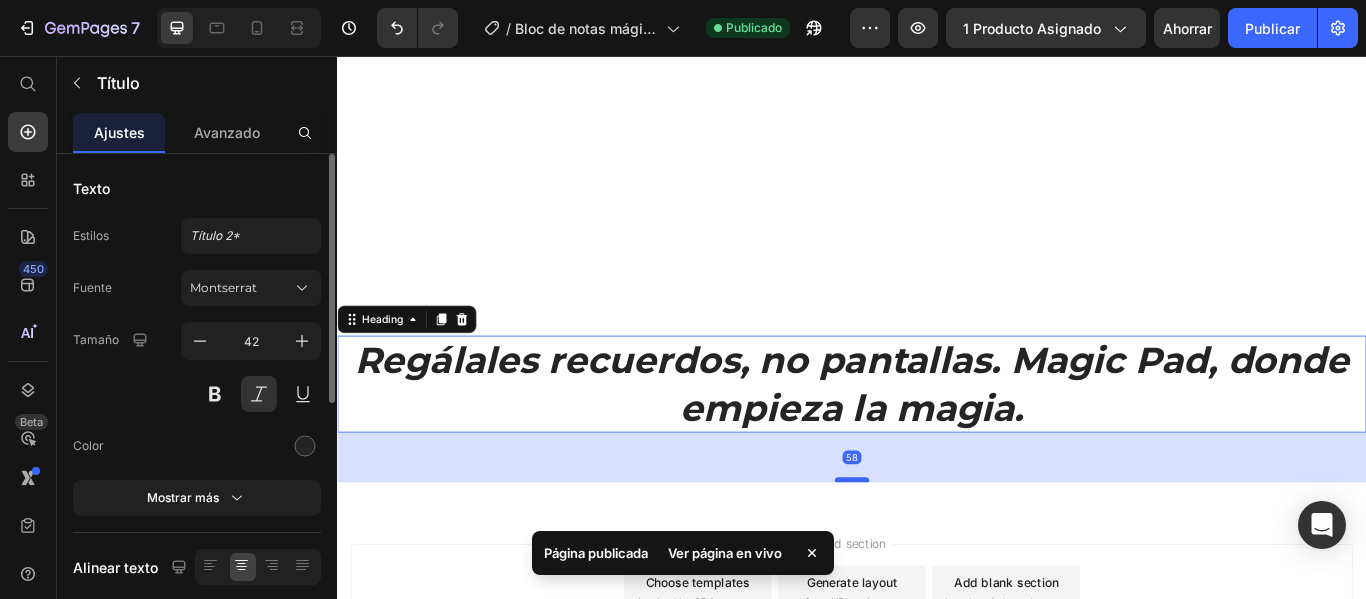 drag, startPoint x: 929, startPoint y: 368, endPoint x: 920, endPoint y: 425, distance: 57.706154 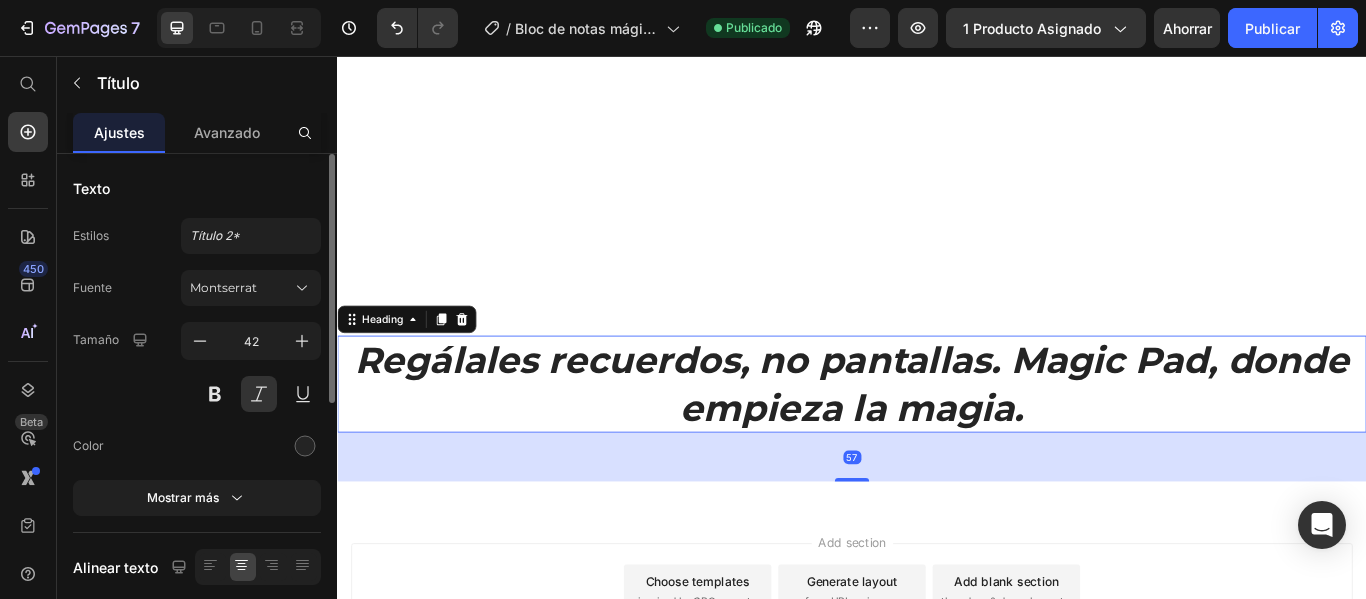 click on "Ahorrar" at bounding box center (1187, 28) 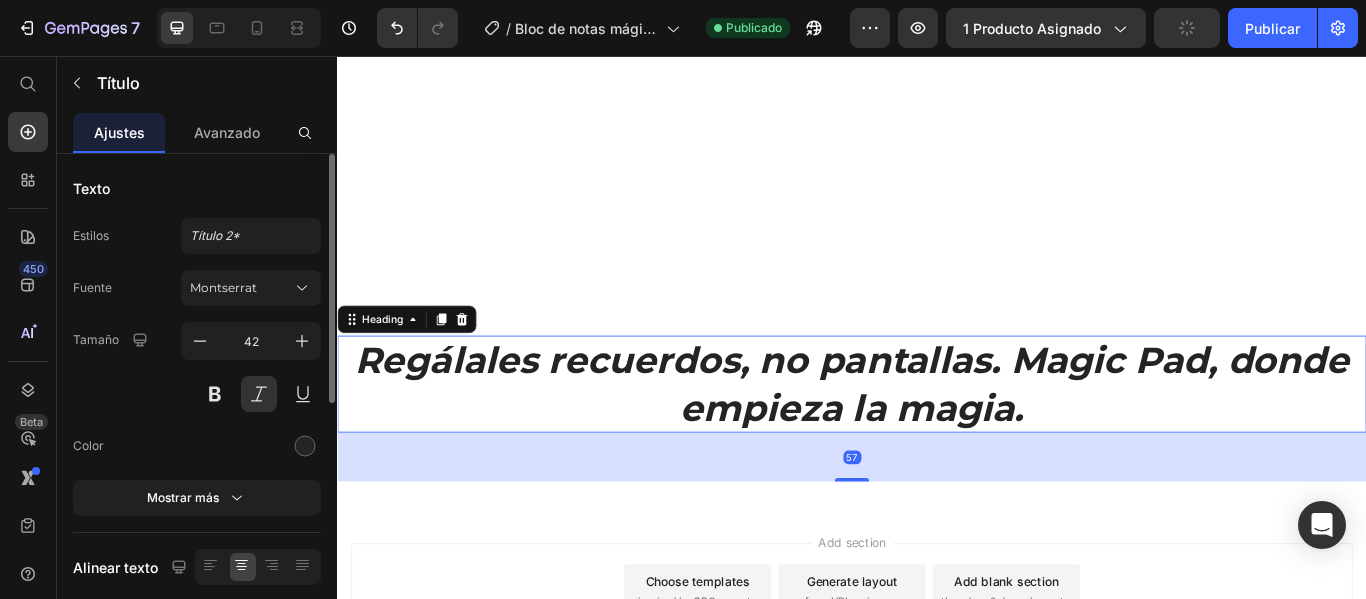 click on "Avance 1 producto asignado Publicar" at bounding box center [1104, 28] 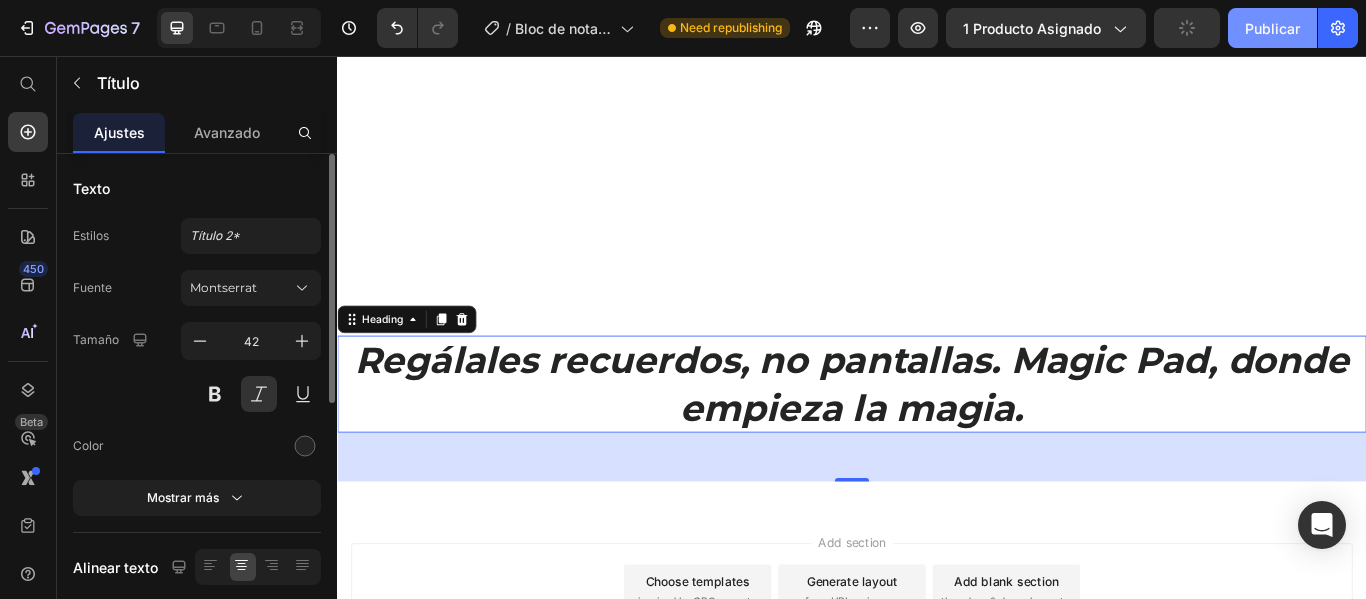 click on "Publicar" 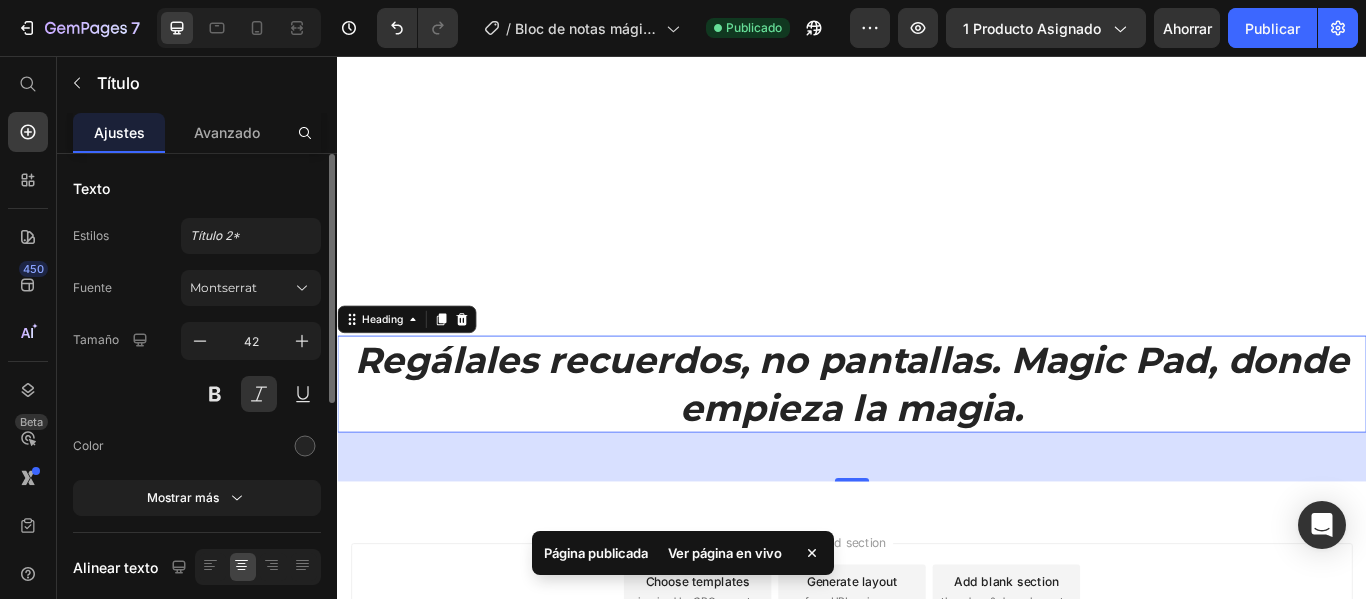 scroll, scrollTop: 2084, scrollLeft: 0, axis: vertical 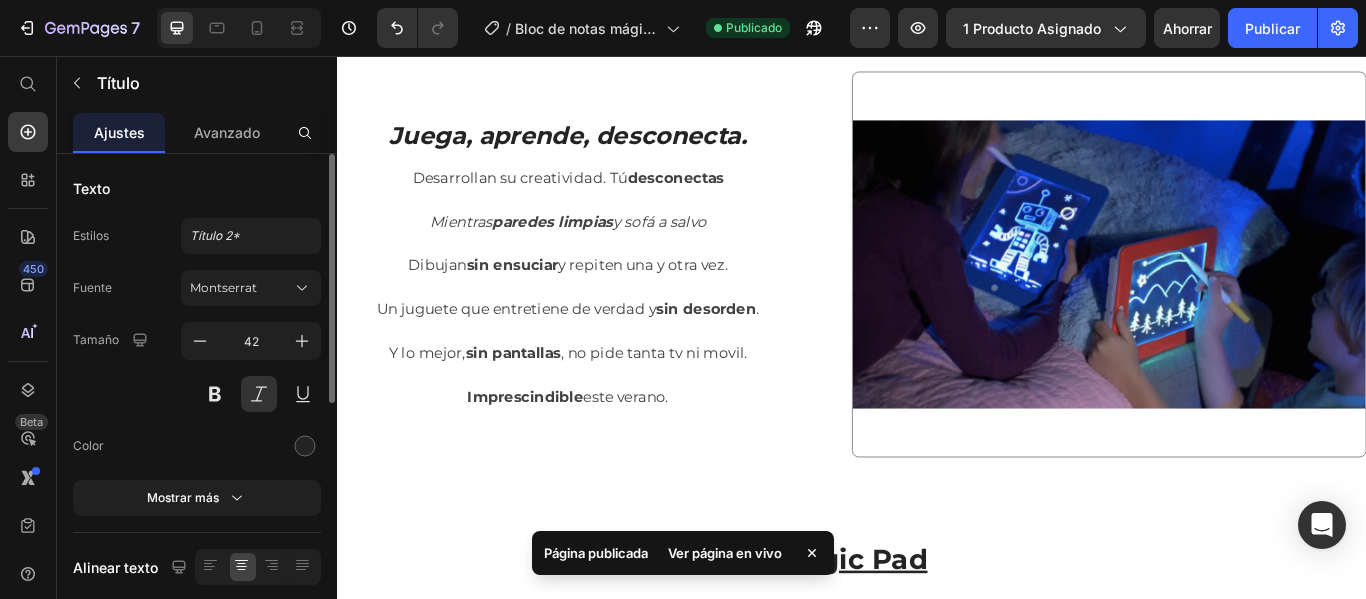 click at bounding box center [1229, -751] 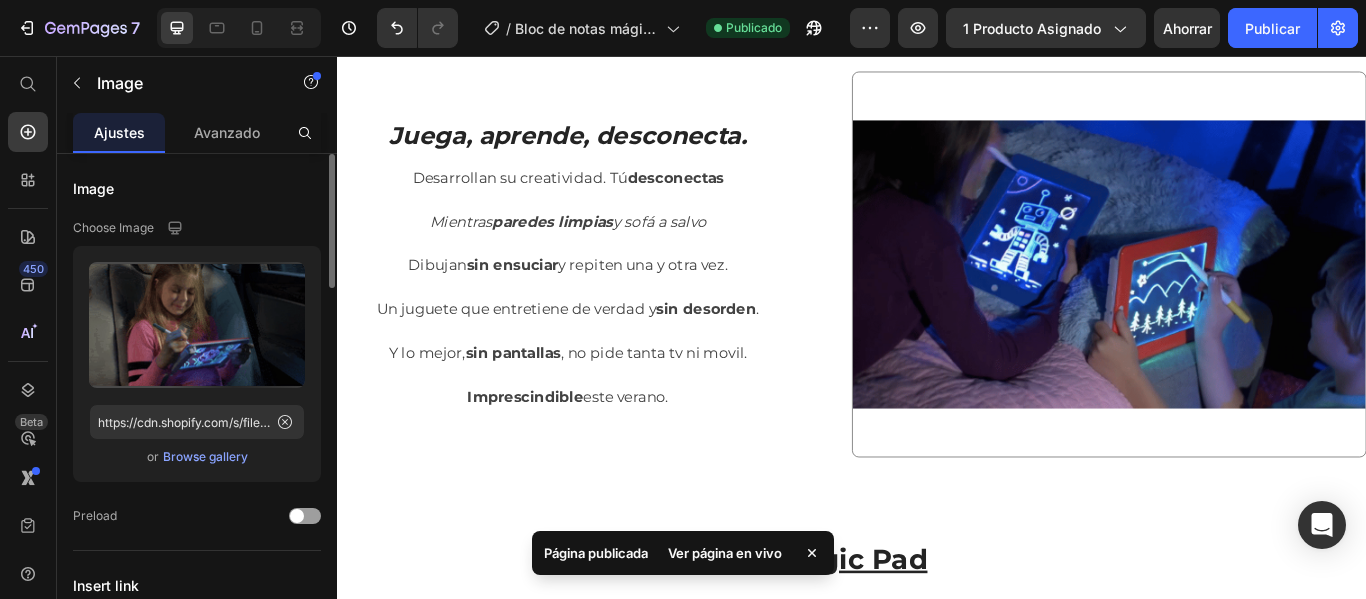 click at bounding box center [1229, -751] 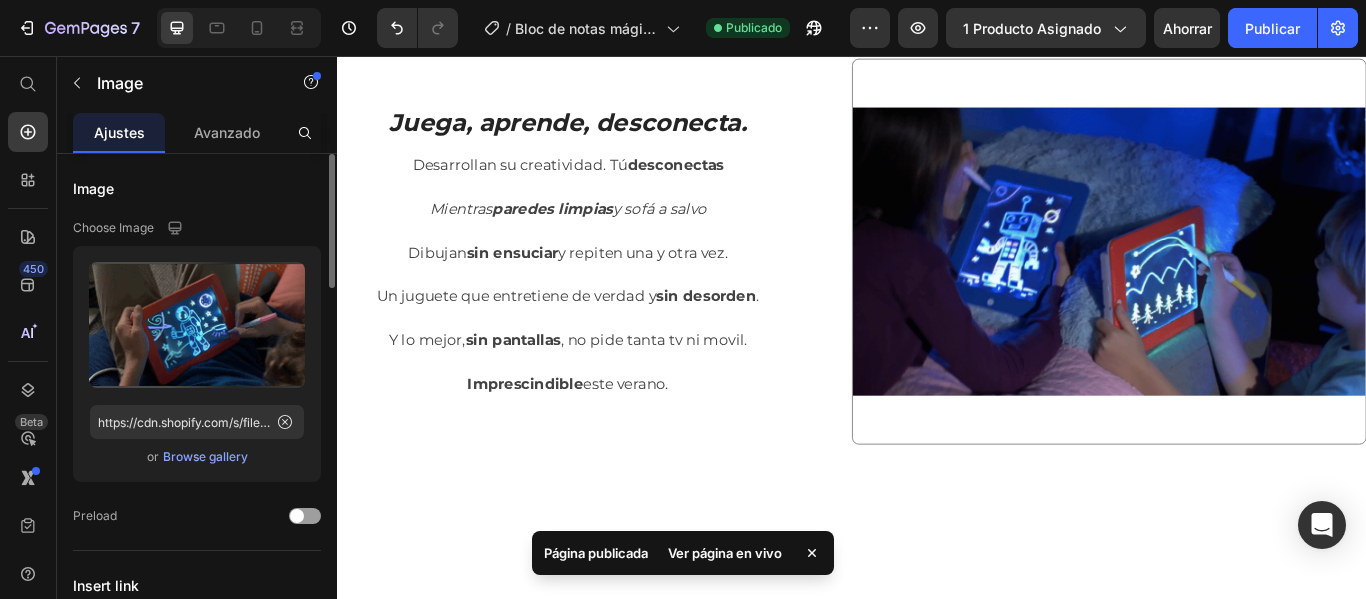 scroll, scrollTop: 1184, scrollLeft: 0, axis: vertical 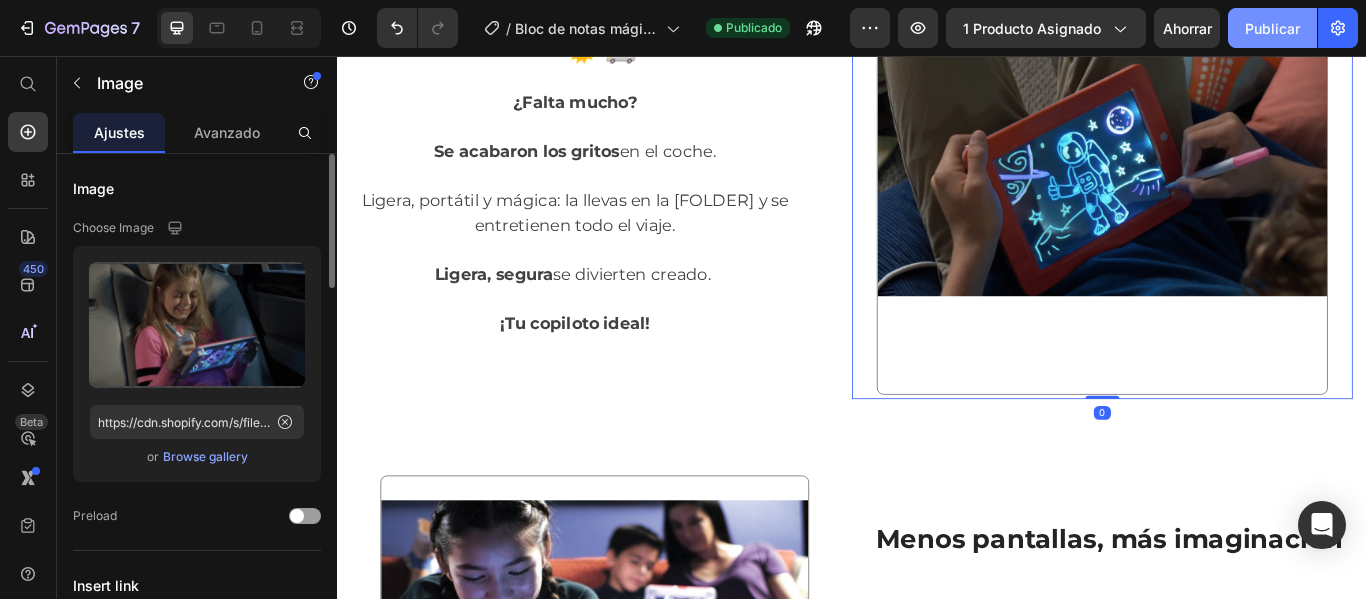 click on "Publicar" at bounding box center (1272, 28) 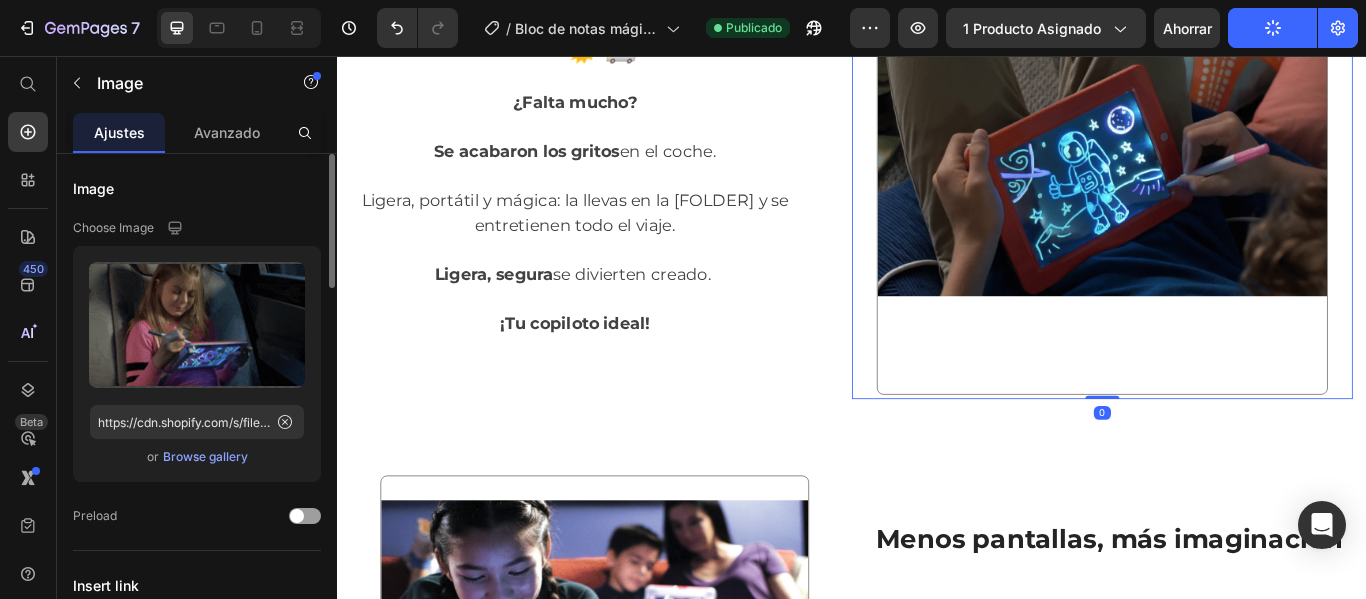 scroll, scrollTop: 1224, scrollLeft: 0, axis: vertical 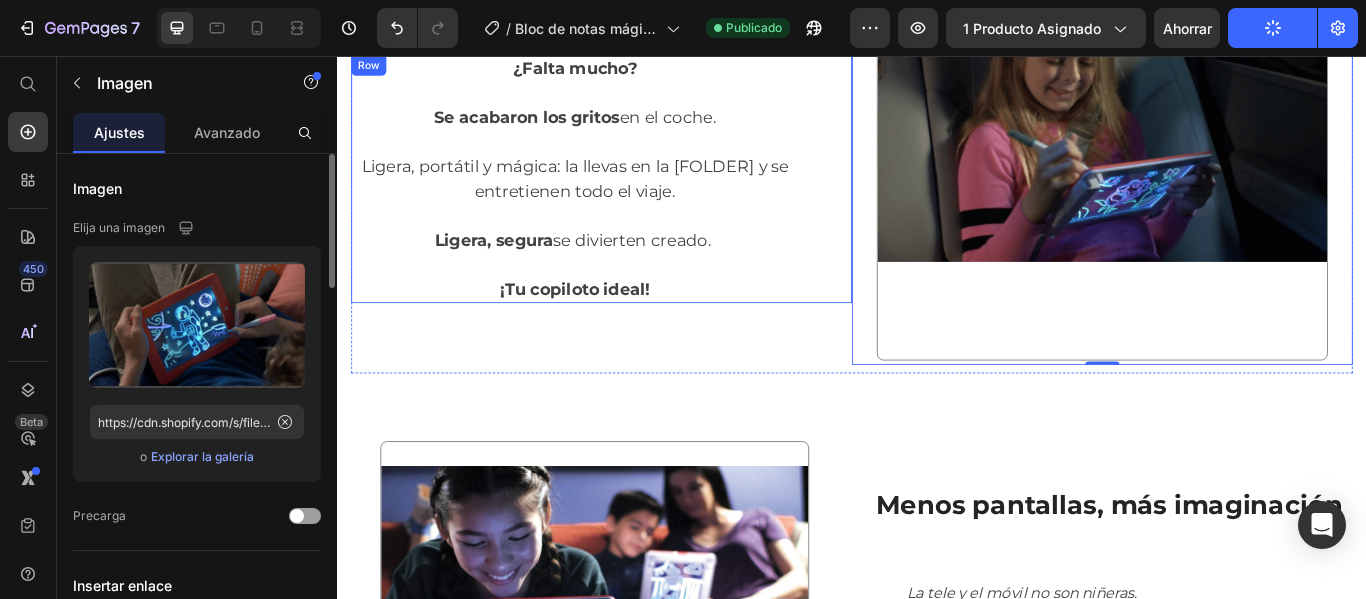 click on "🚗🌞  Viajar con niños… ahora es fácil🌞 🚗 Heading ¿Falta mucho?   Se acabaron los gritos  en el coche. Ligera, portátil y mágica: la llevas en la mochila y se entretienen todo el viaje.   Ligera, segura  se divierten creado.     ¡Tu copiloto ideal! Text block Row" at bounding box center (645, 149) 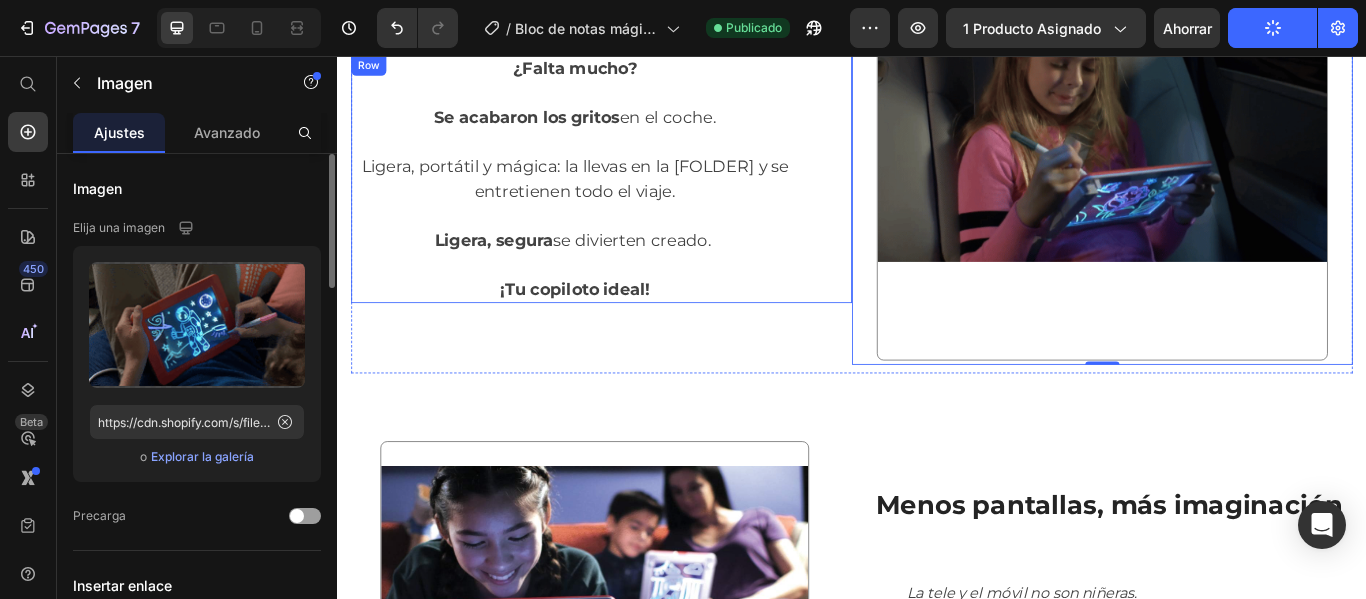 click at bounding box center [1229, 149] 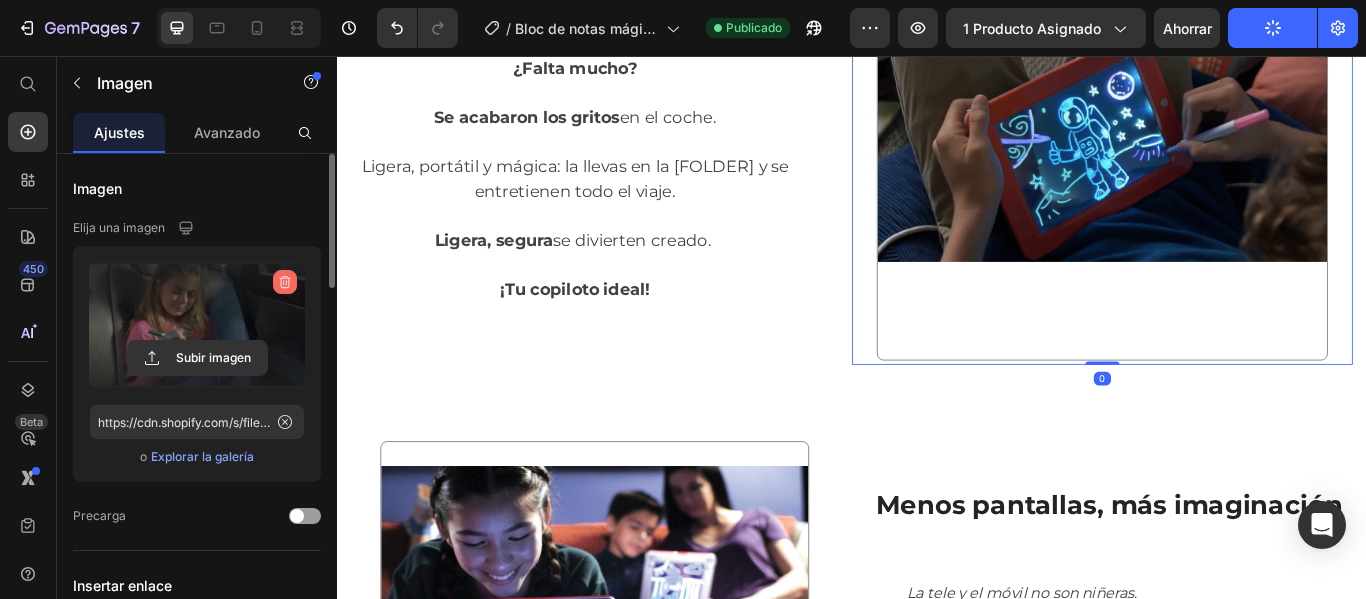 click at bounding box center (285, 282) 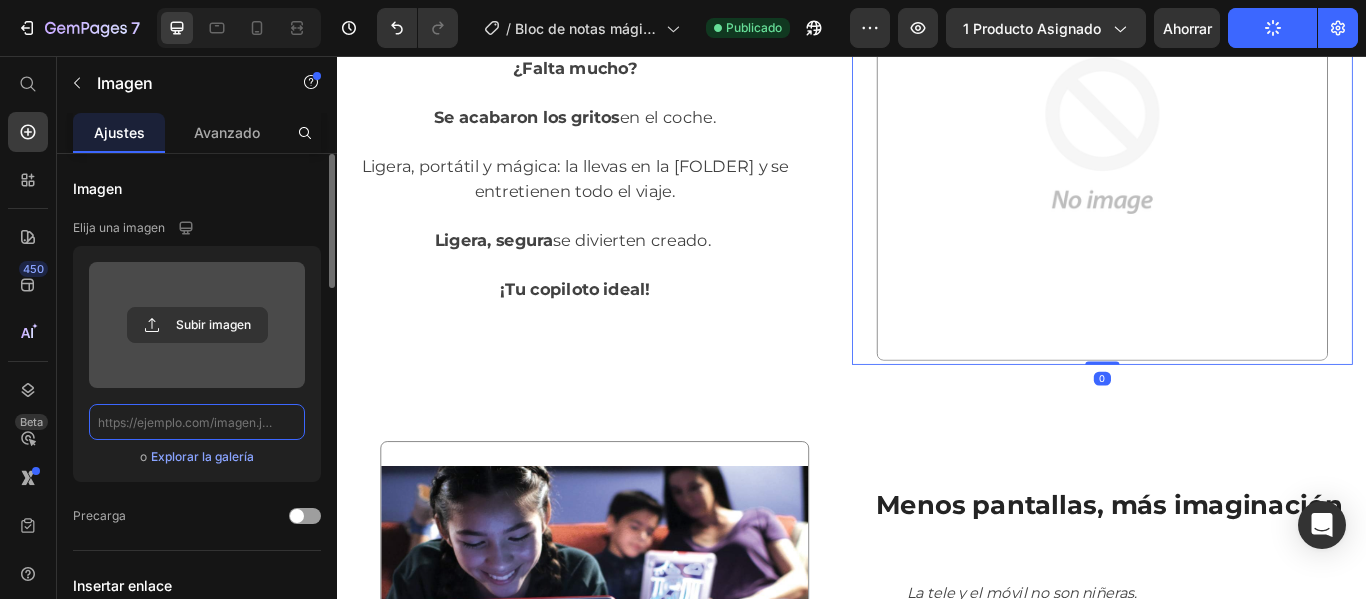 scroll, scrollTop: 0, scrollLeft: 0, axis: both 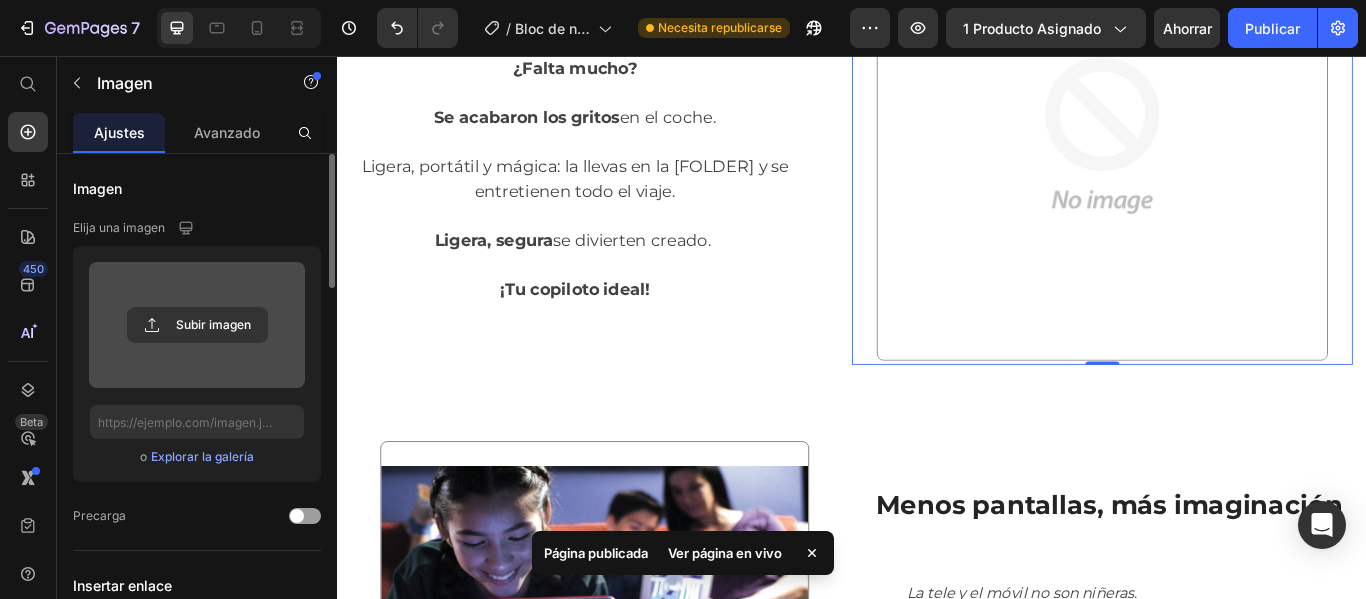 click at bounding box center [1229, 149] 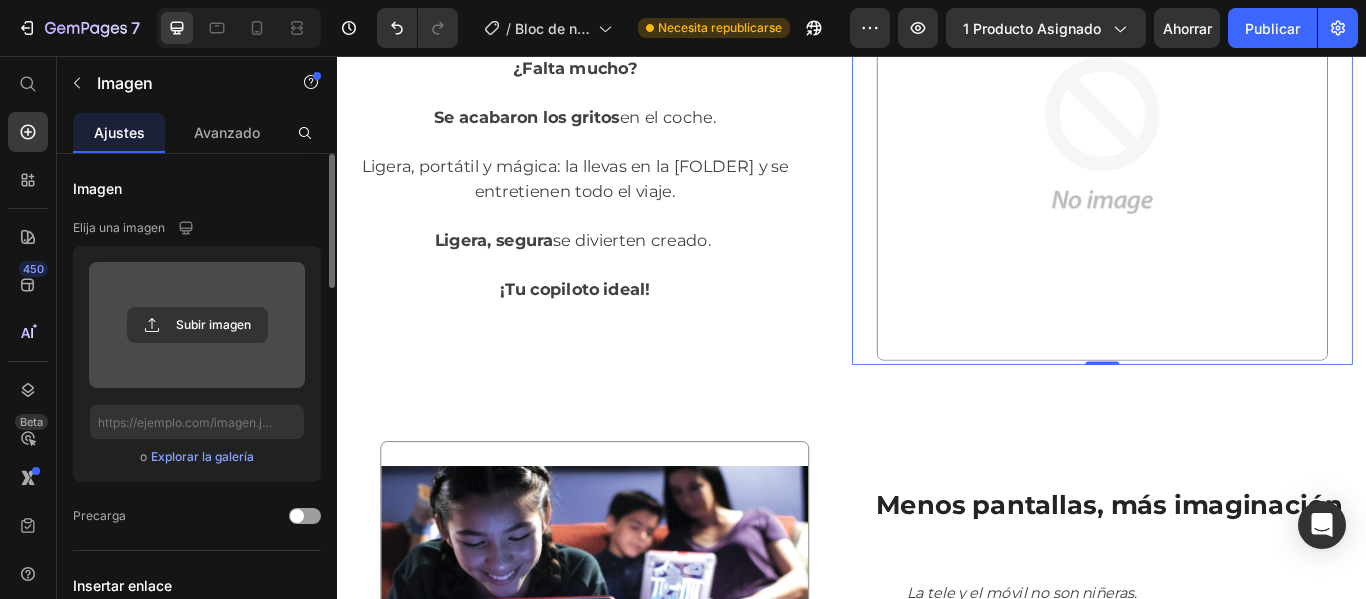 click at bounding box center [1229, 149] 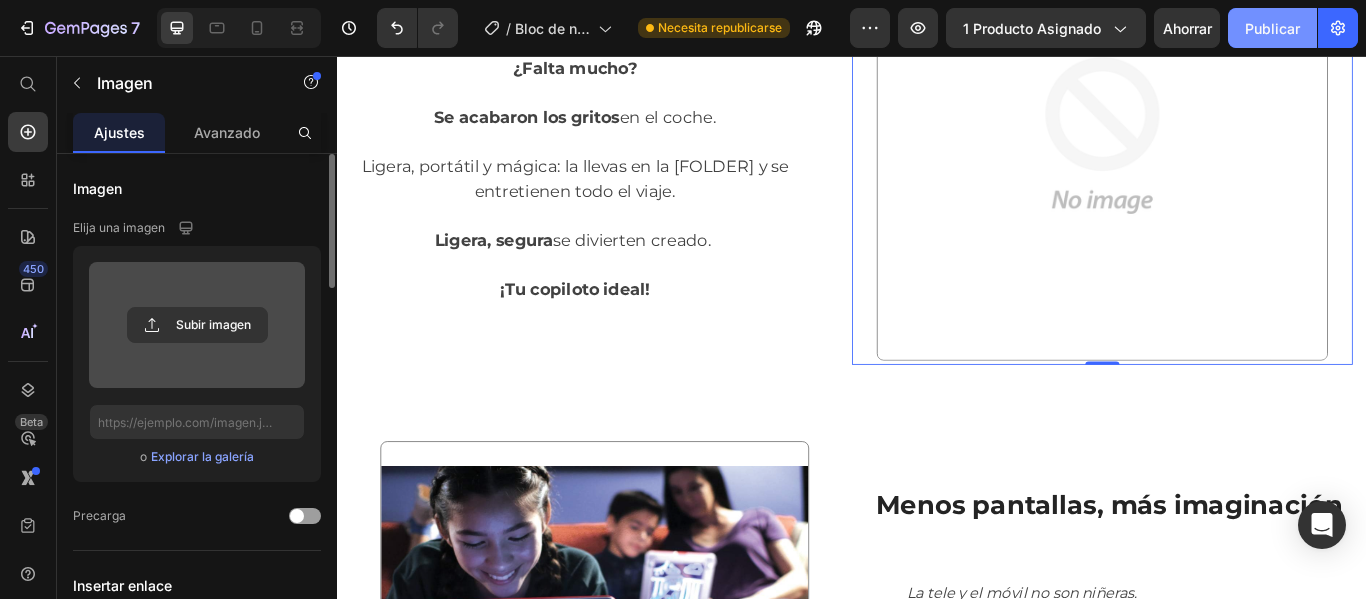 click on "Publicar" at bounding box center [1272, 28] 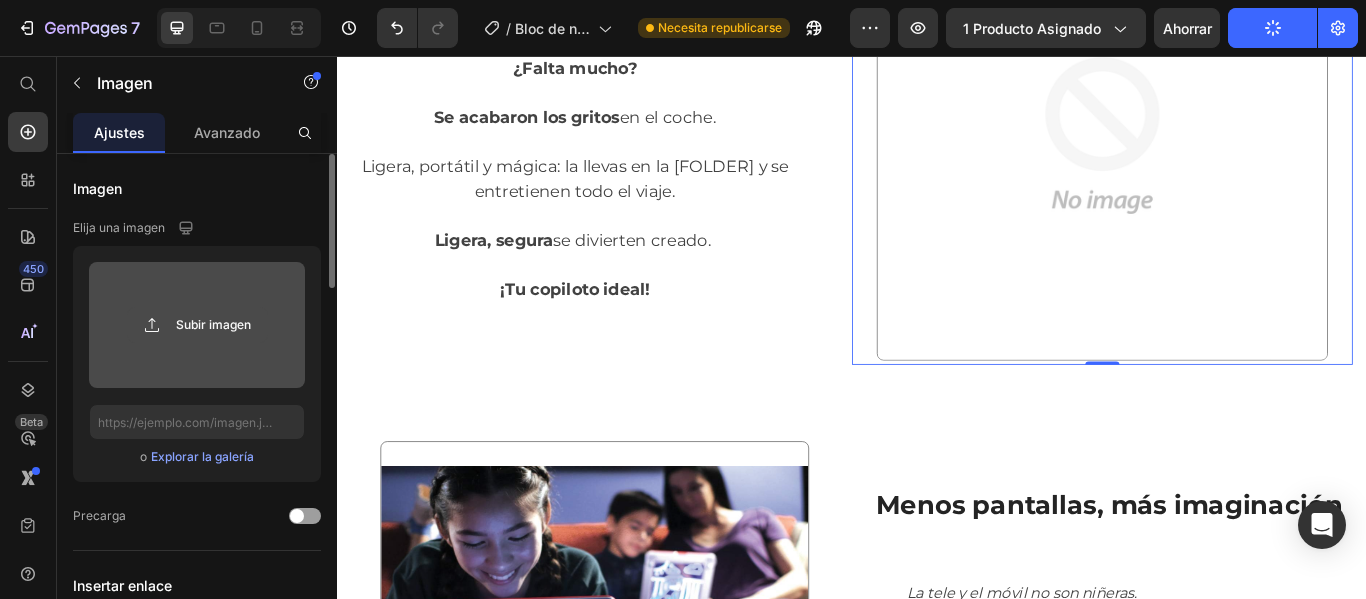 click 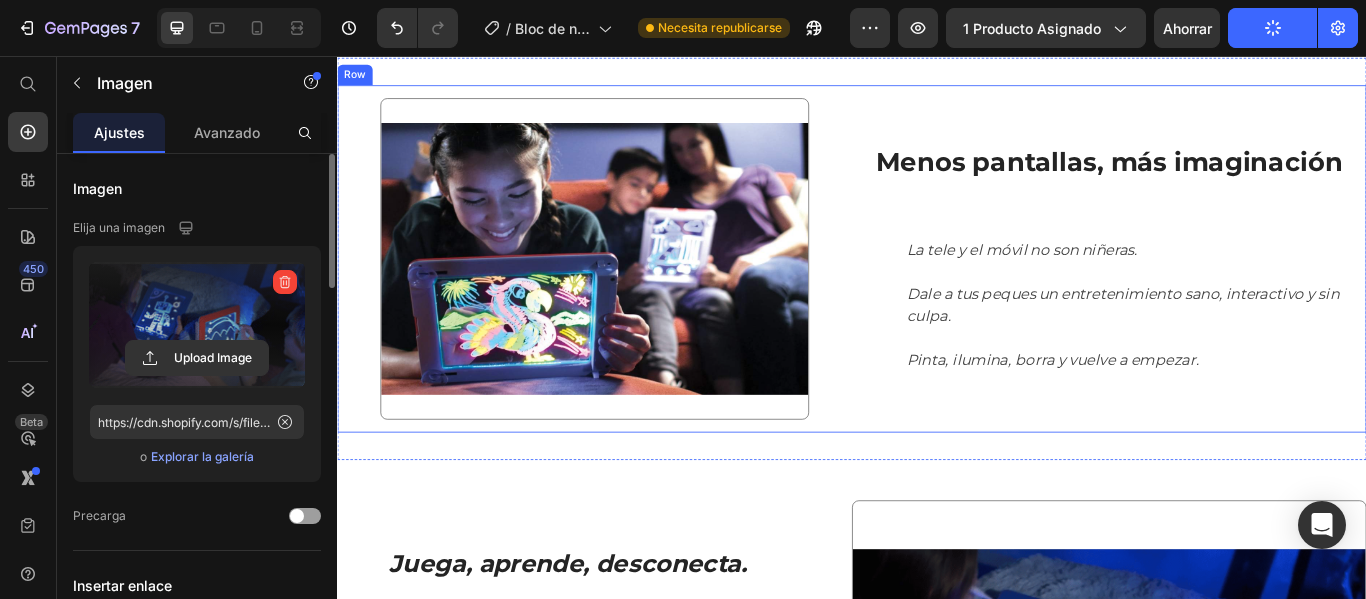 scroll, scrollTop: 1924, scrollLeft: 0, axis: vertical 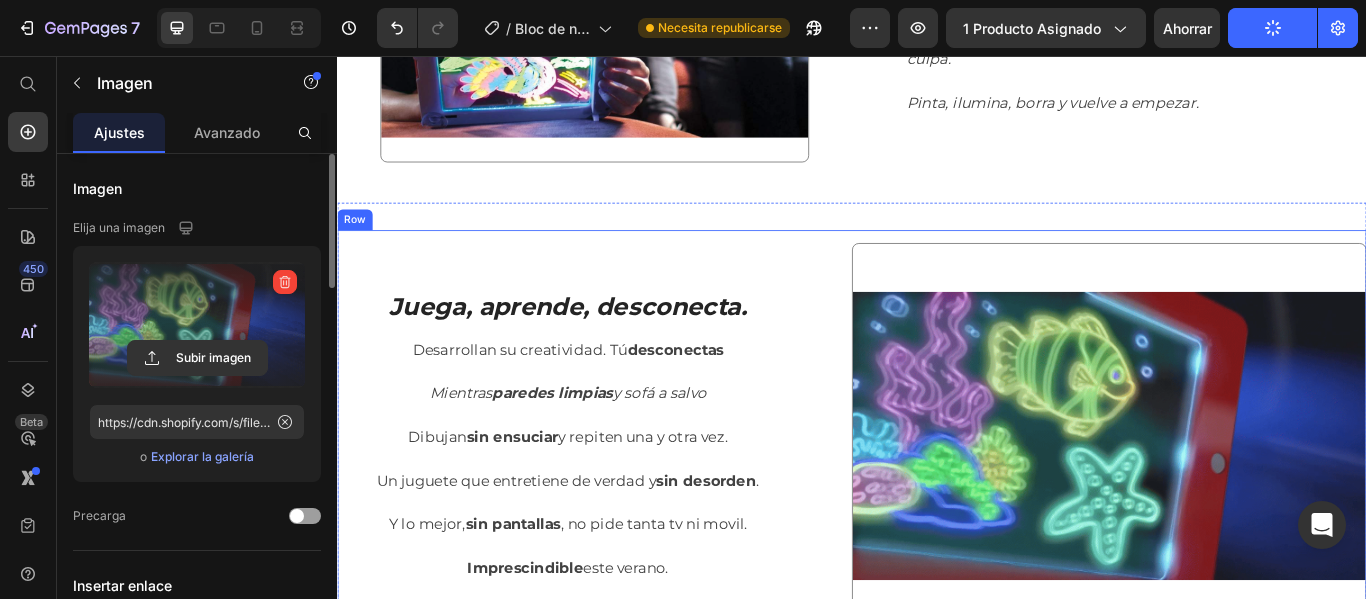 click at bounding box center [197, 325] 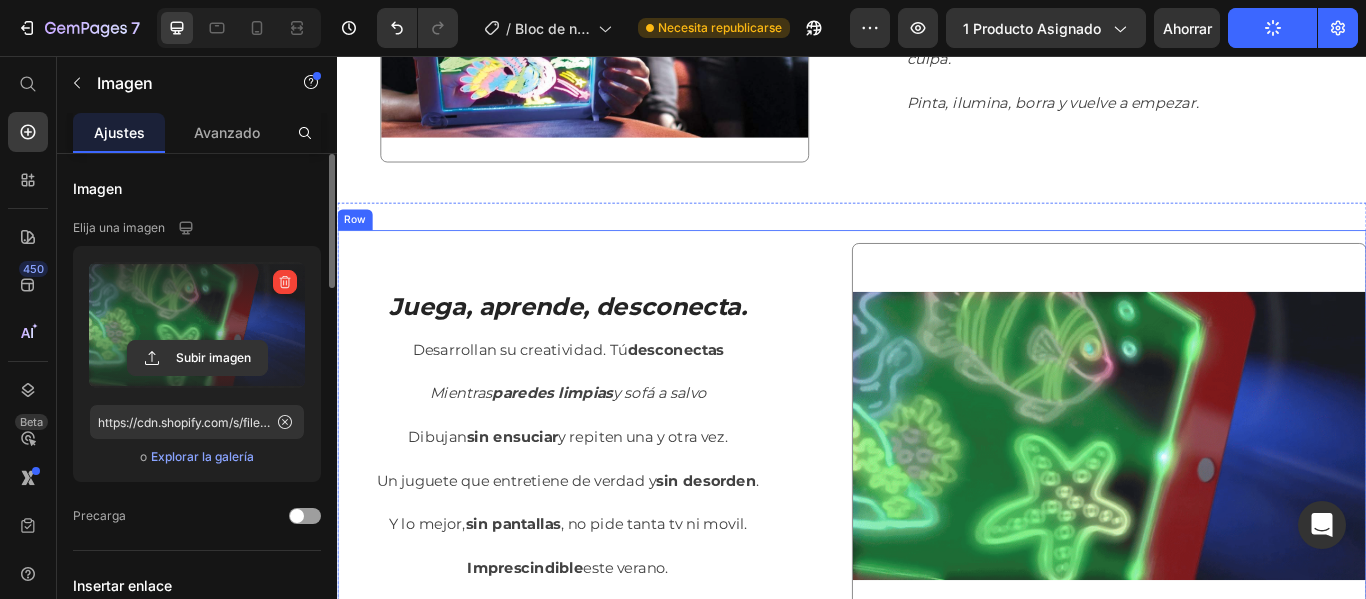 click 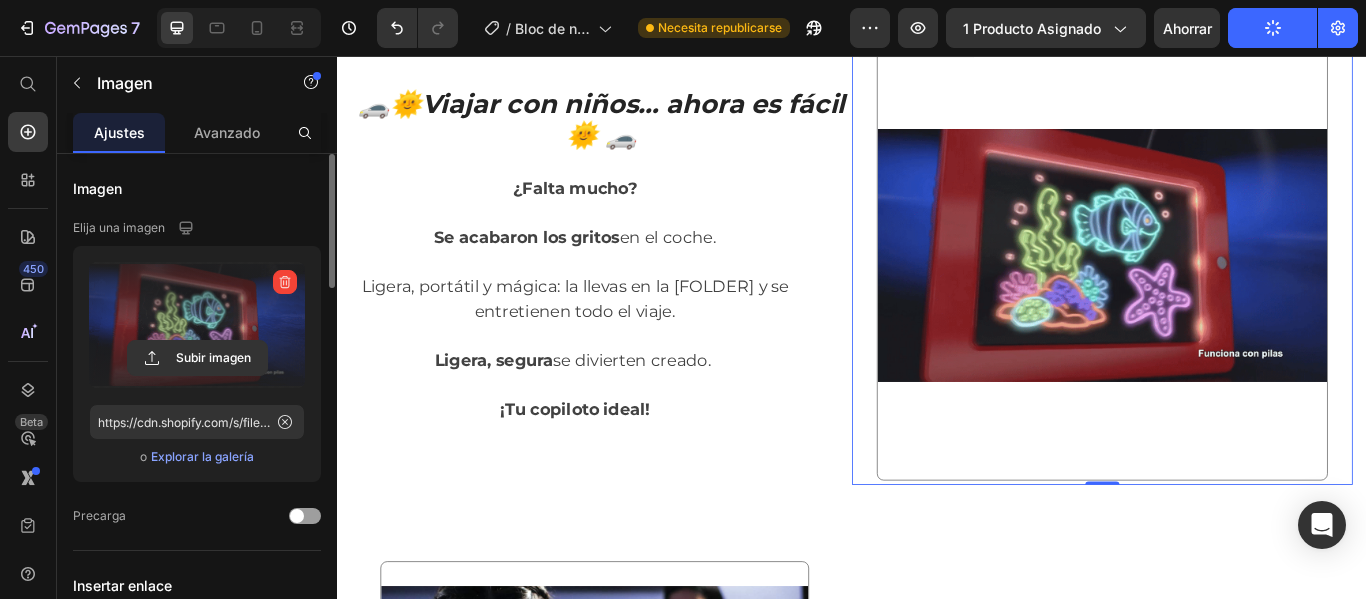 scroll, scrollTop: 1124, scrollLeft: 0, axis: vertical 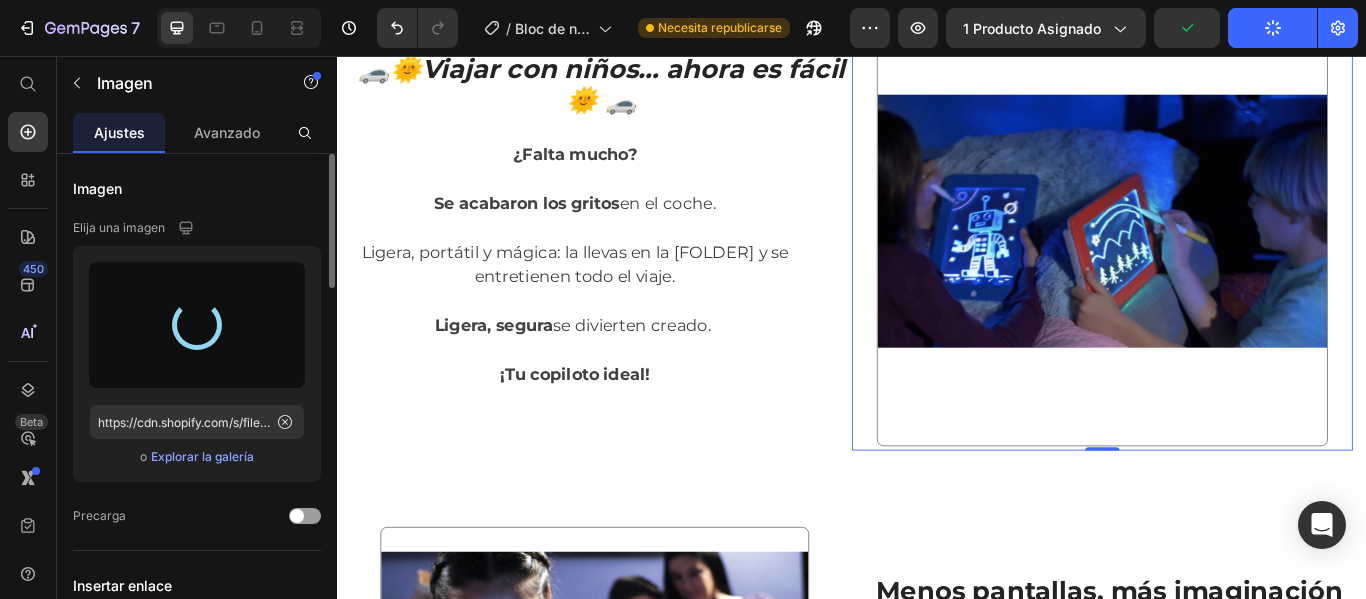 type on "https://cdn.shopify.com/s/files/1/0905/5384/4046/files/gempages_559748872570667813-2fccf3d5-91e7-426a-b49b-ae9fa4f41400.gif" 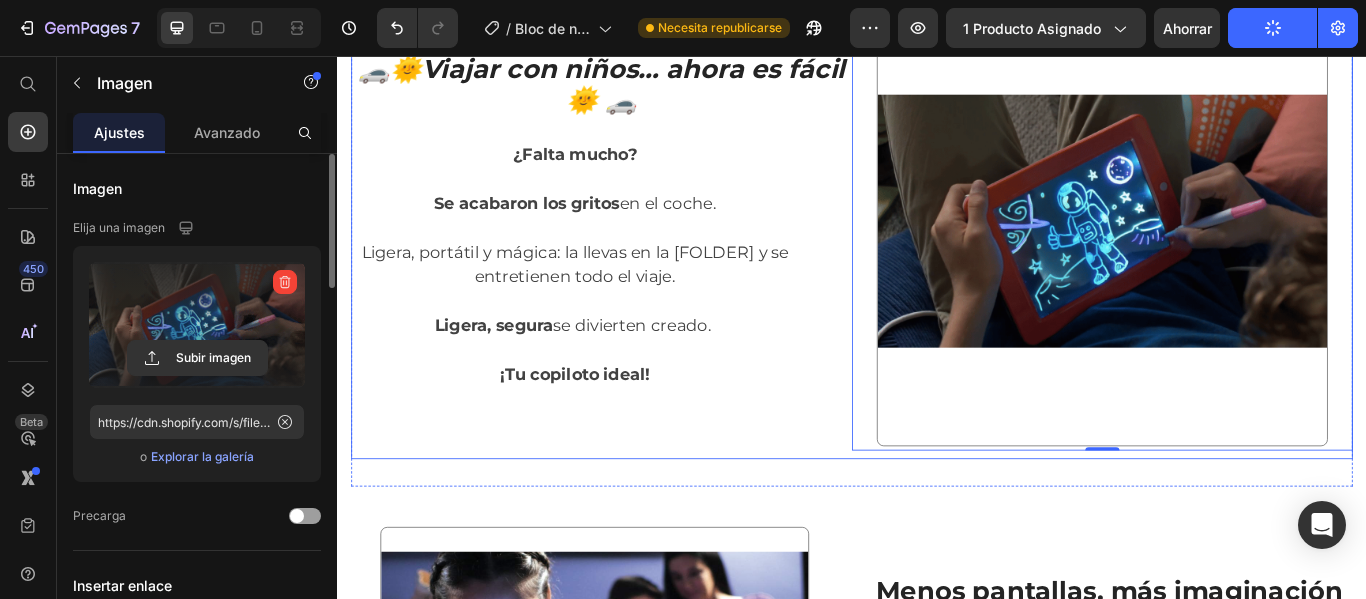 click on "🚗🌞  Viajar con niños… ahora es fácil🌞 🚗 Heading ¿Falta mucho?   Se acabaron los gritos  en el coche. Ligera, portátil y mágica: la llevas en la mochila y se entretienen todo el viaje.   Ligera, segura  se divierten creado.     ¡Tu copiloto ideal! Text block Row" at bounding box center (645, 249) 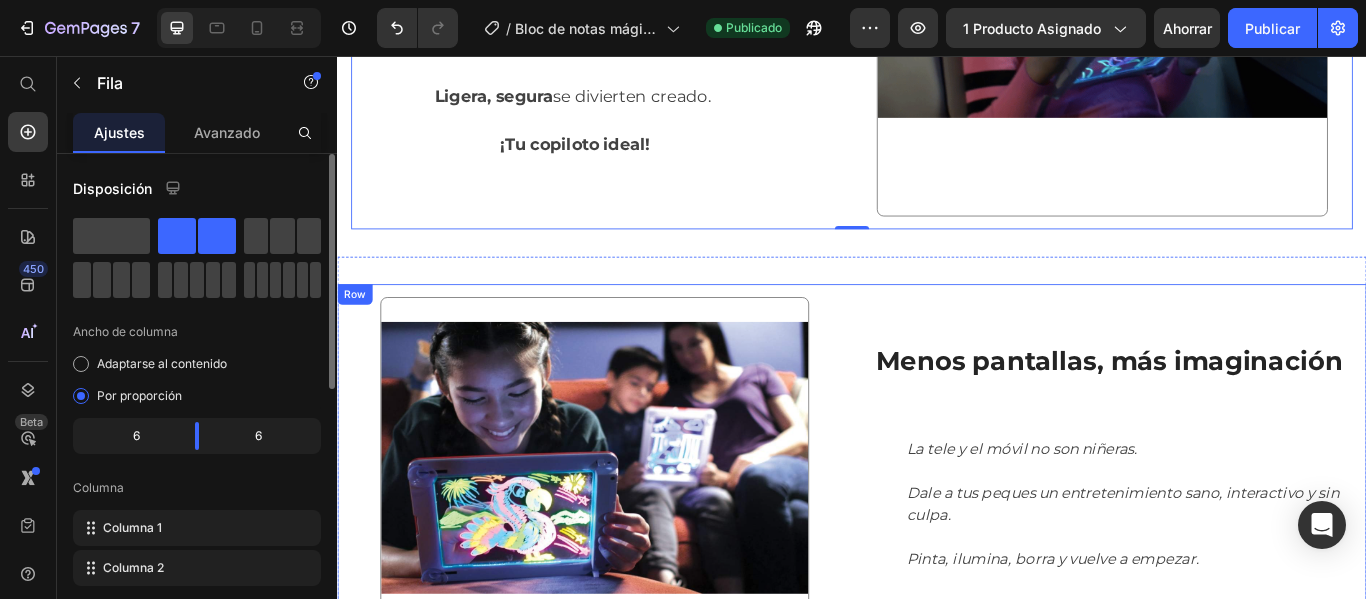 scroll, scrollTop: 1624, scrollLeft: 0, axis: vertical 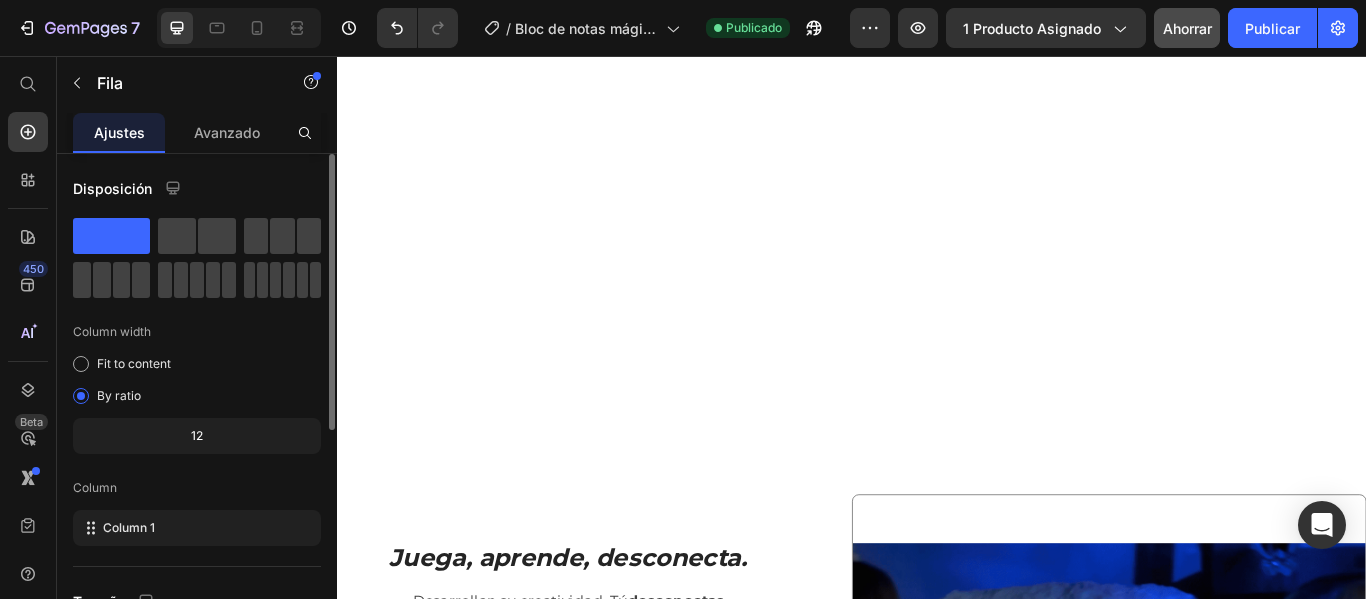 click on "Ahorrar" at bounding box center [1187, 28] 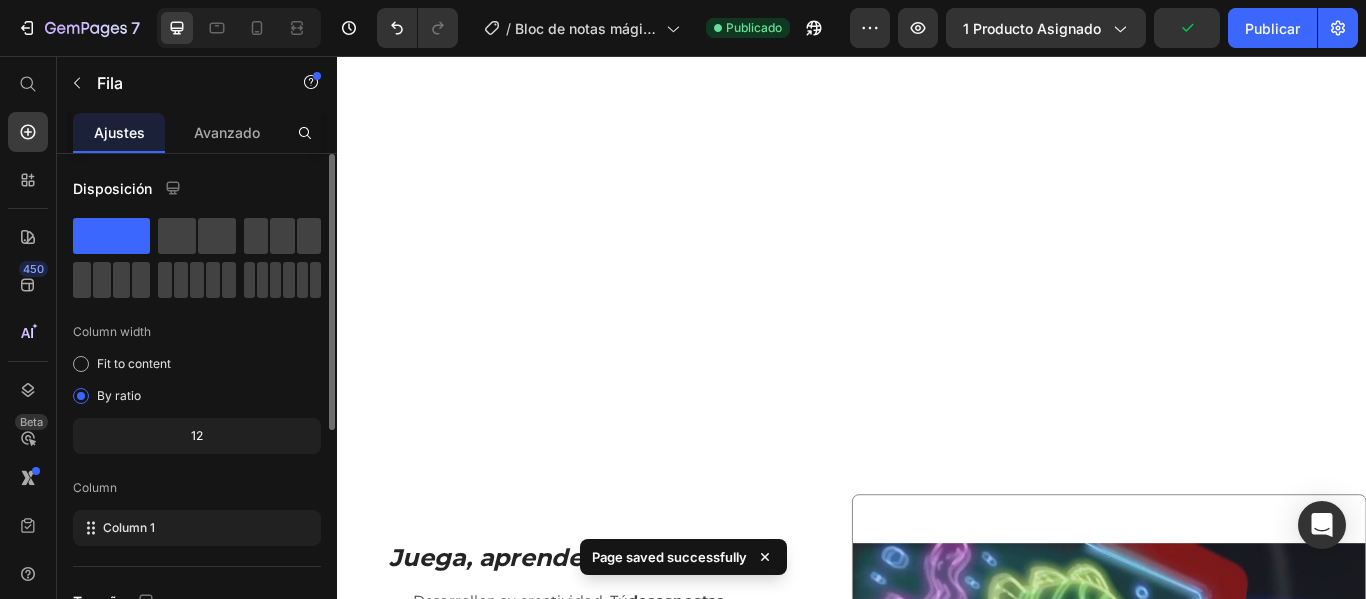 scroll, scrollTop: 3124, scrollLeft: 0, axis: vertical 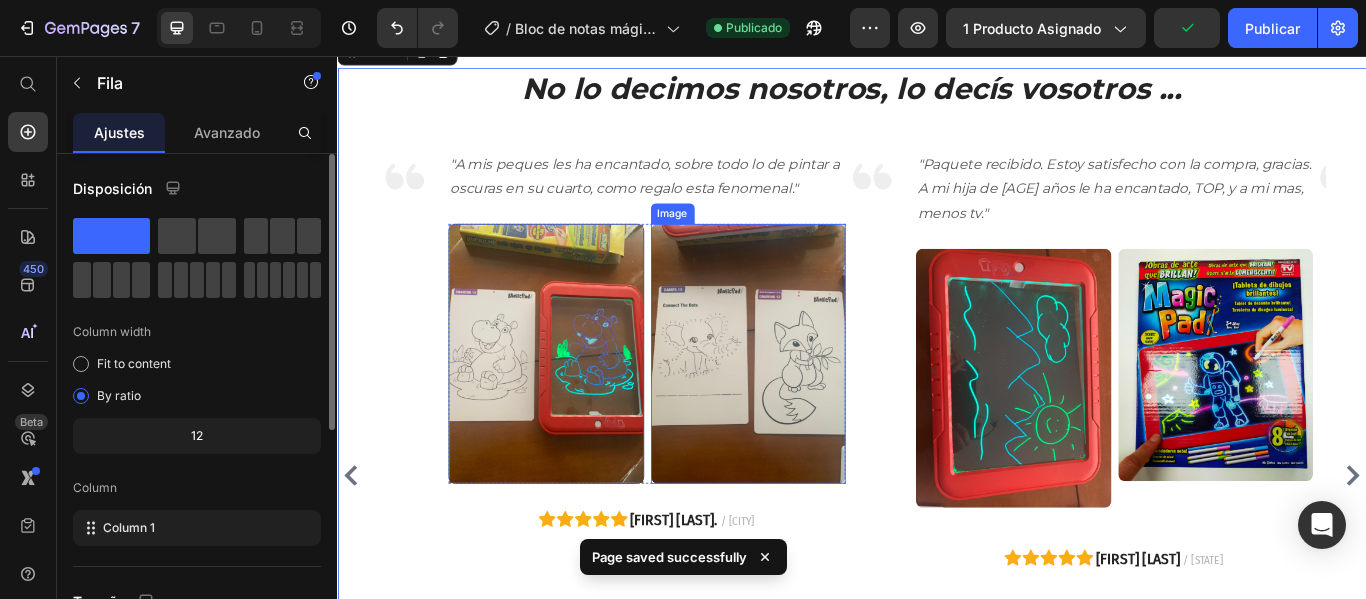 click at bounding box center [580, 403] 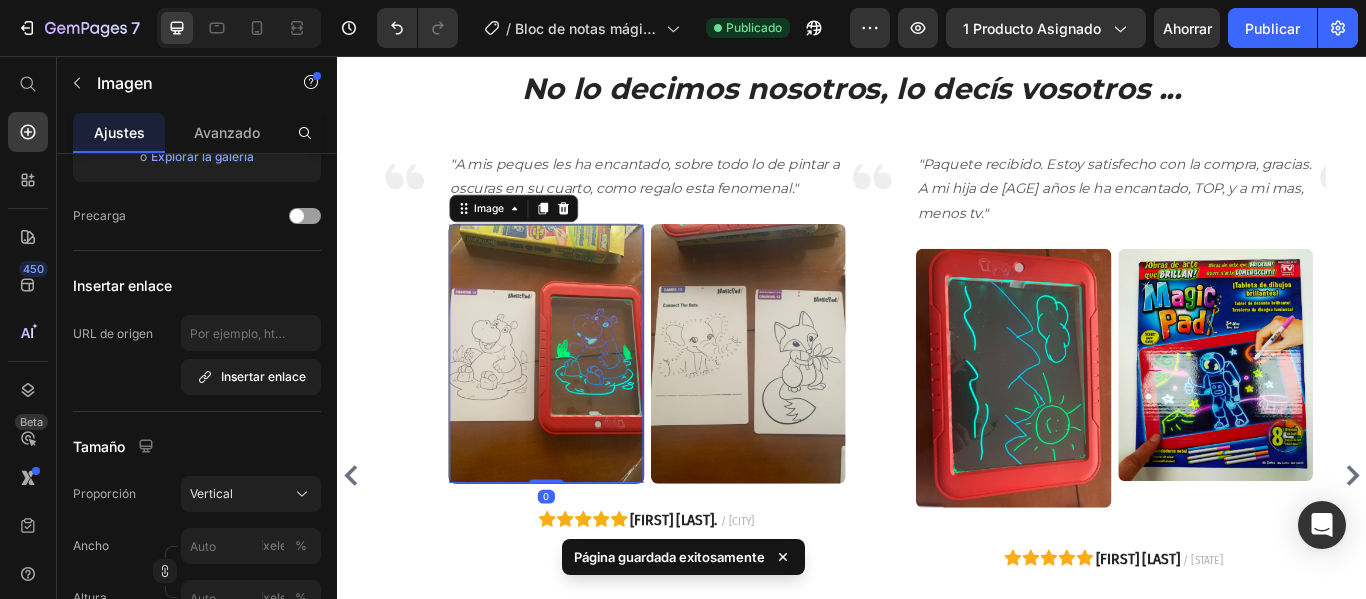 scroll, scrollTop: 600, scrollLeft: 0, axis: vertical 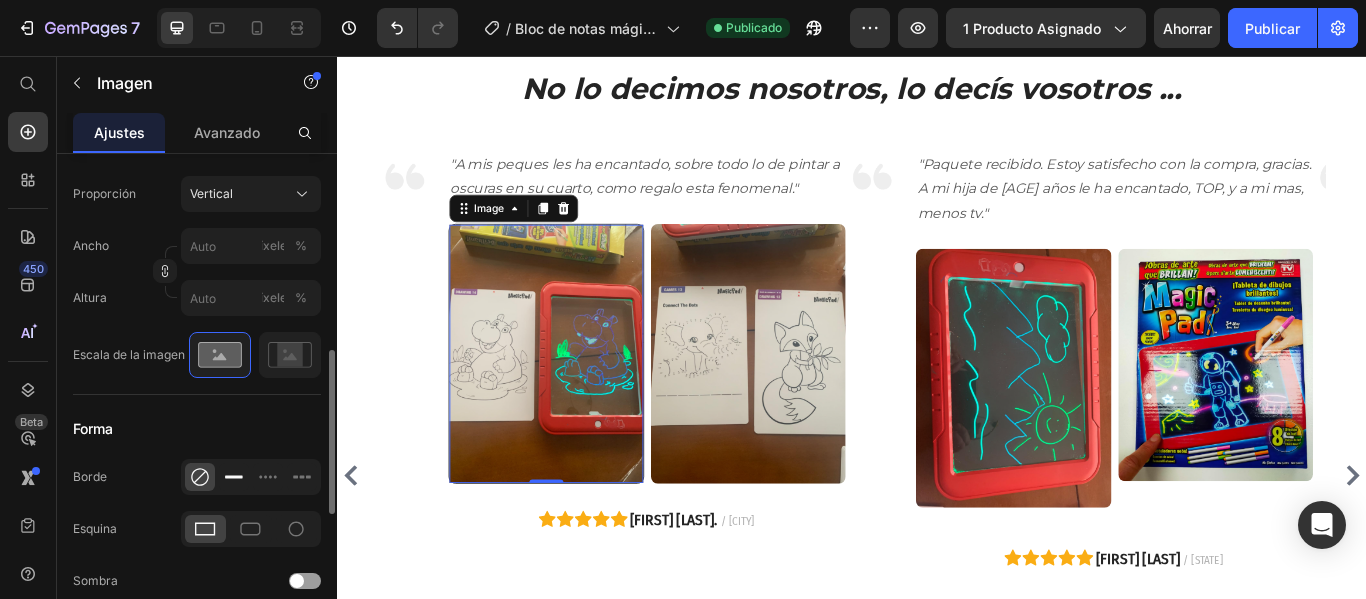 click 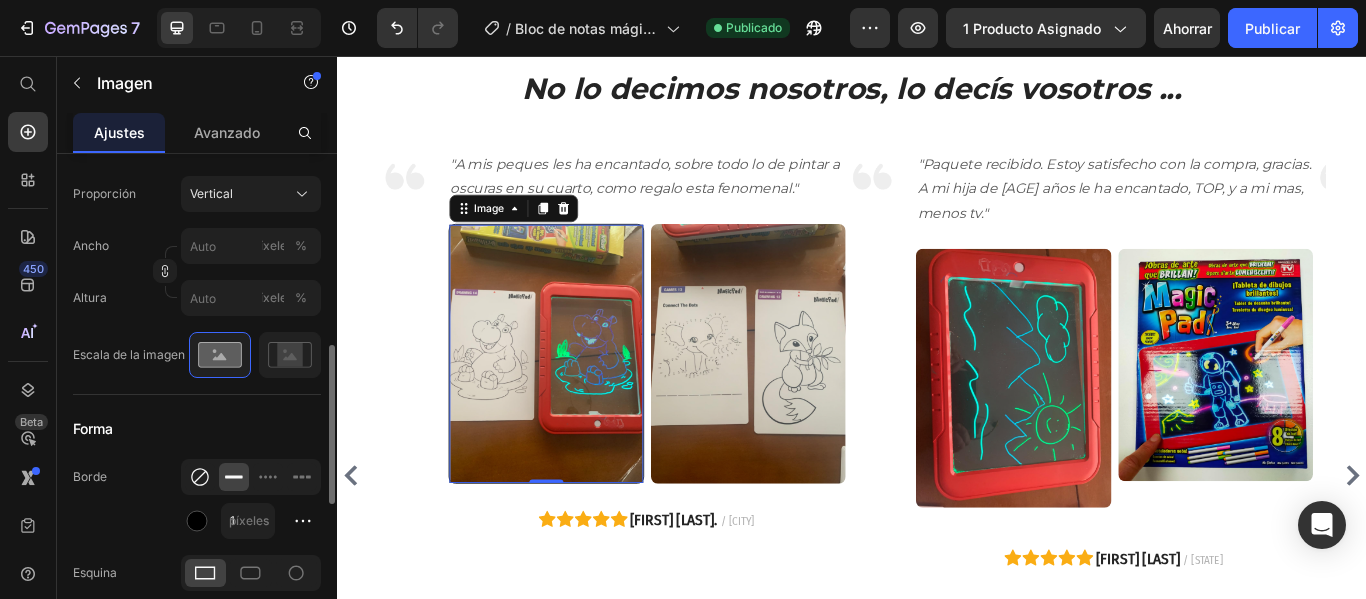 click 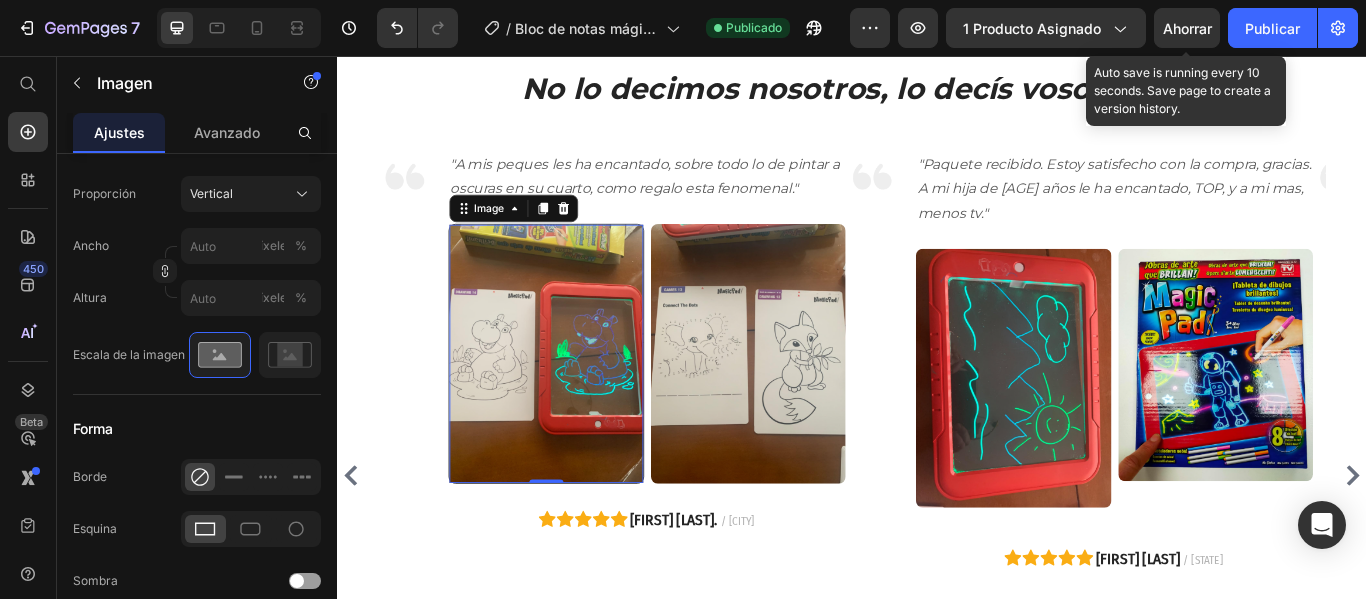 click on "Ahorrar" at bounding box center [1187, 28] 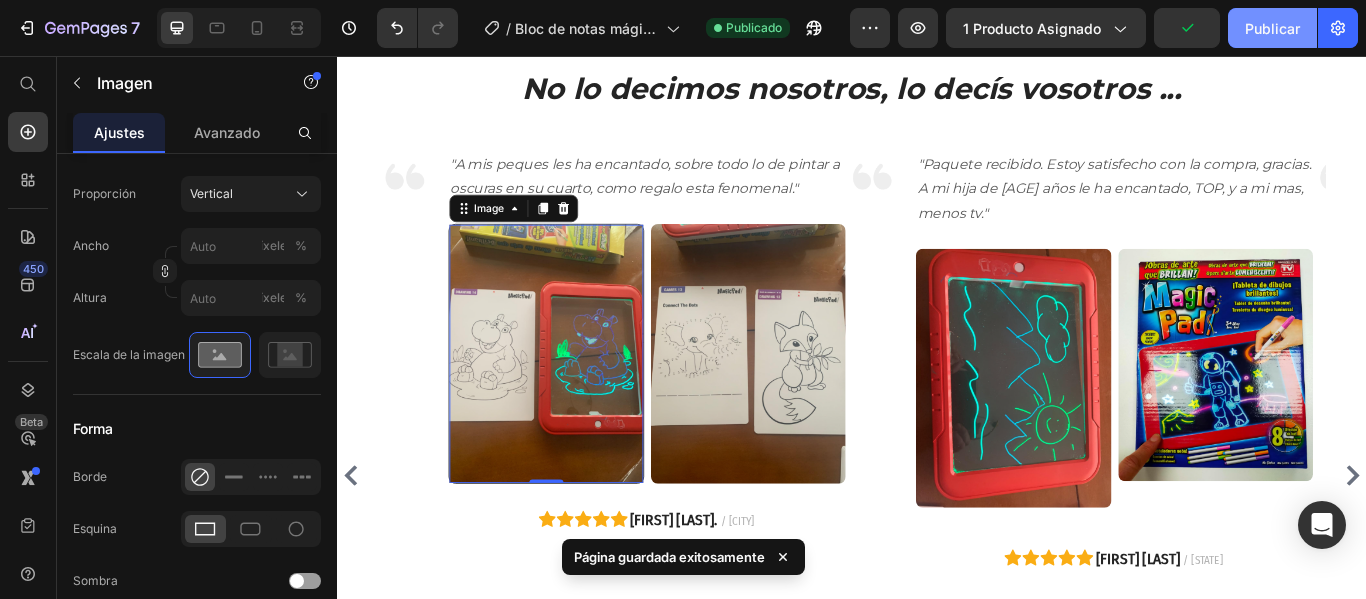 click on "Publicar" at bounding box center [1272, 28] 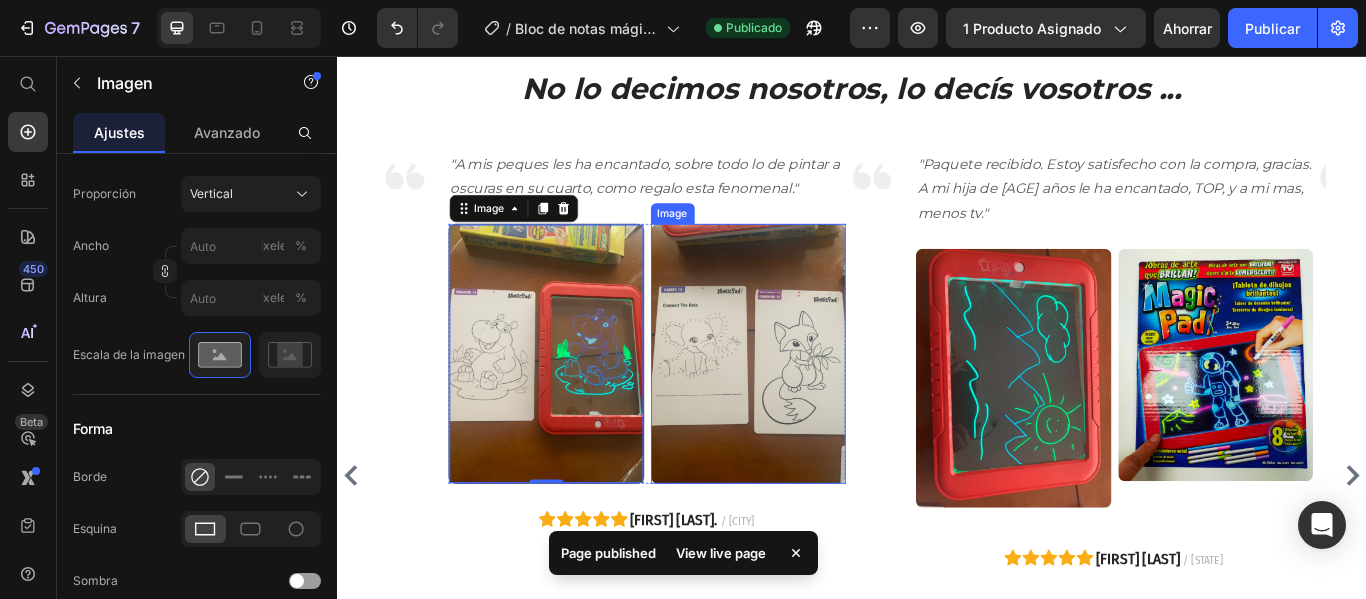 click at bounding box center (816, 403) 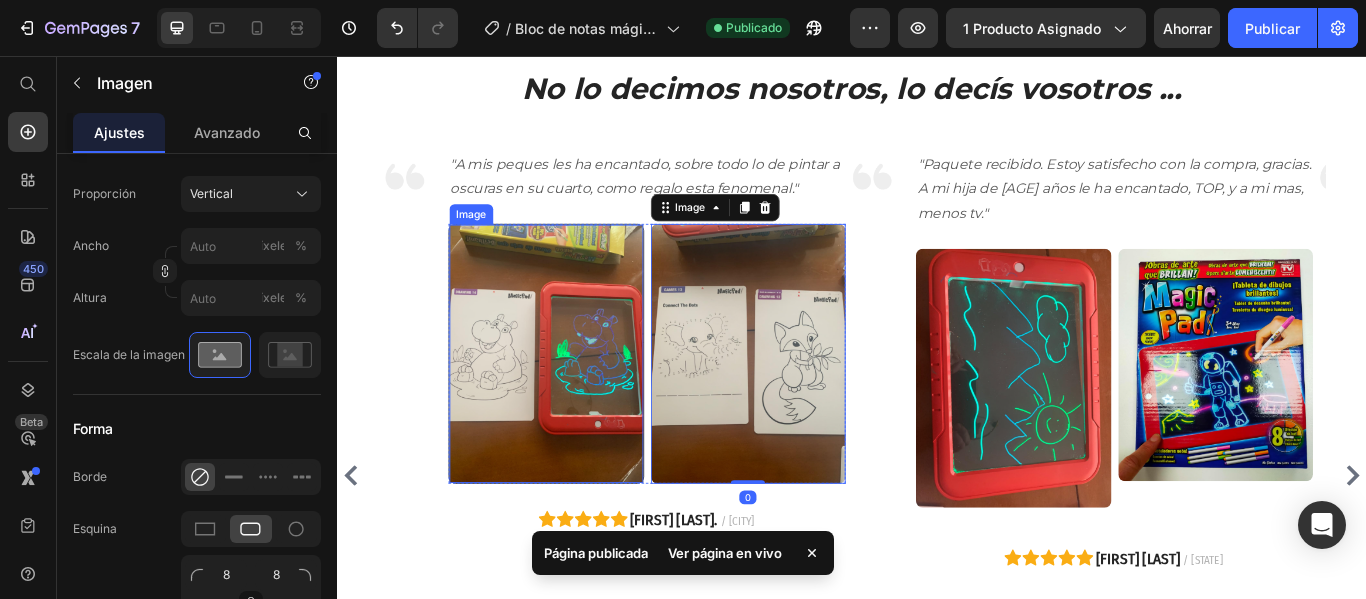 click at bounding box center (580, 403) 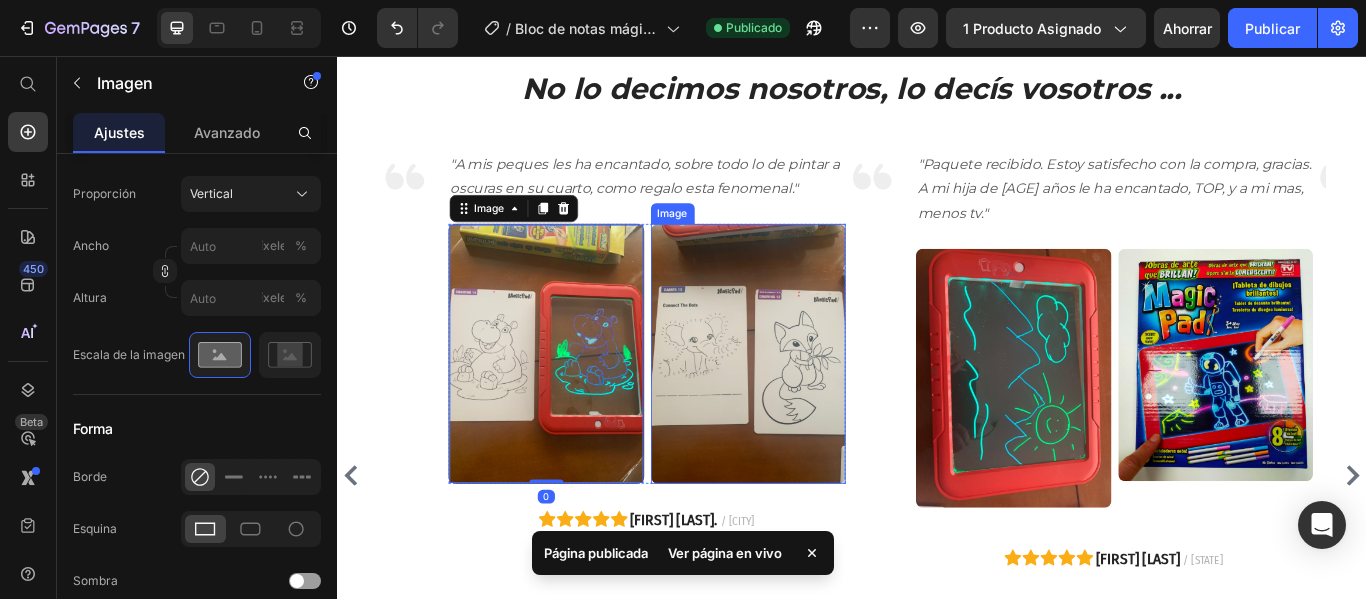 click at bounding box center [816, 403] 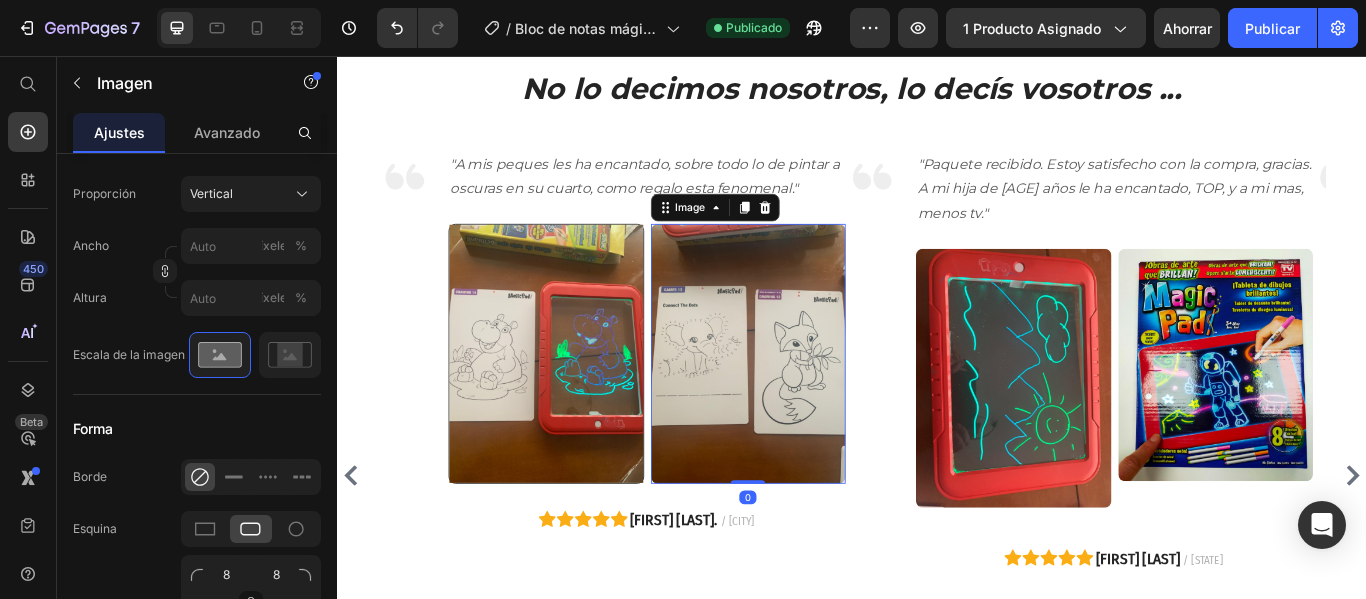 click at bounding box center [816, 403] 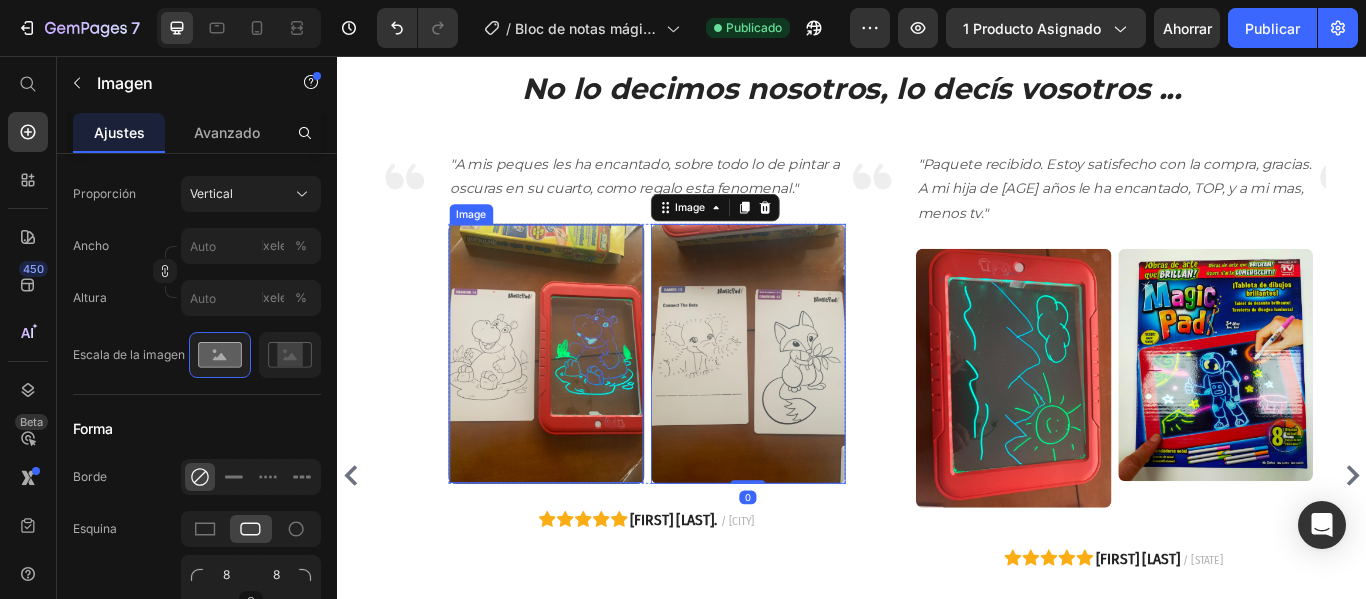 click at bounding box center [580, 403] 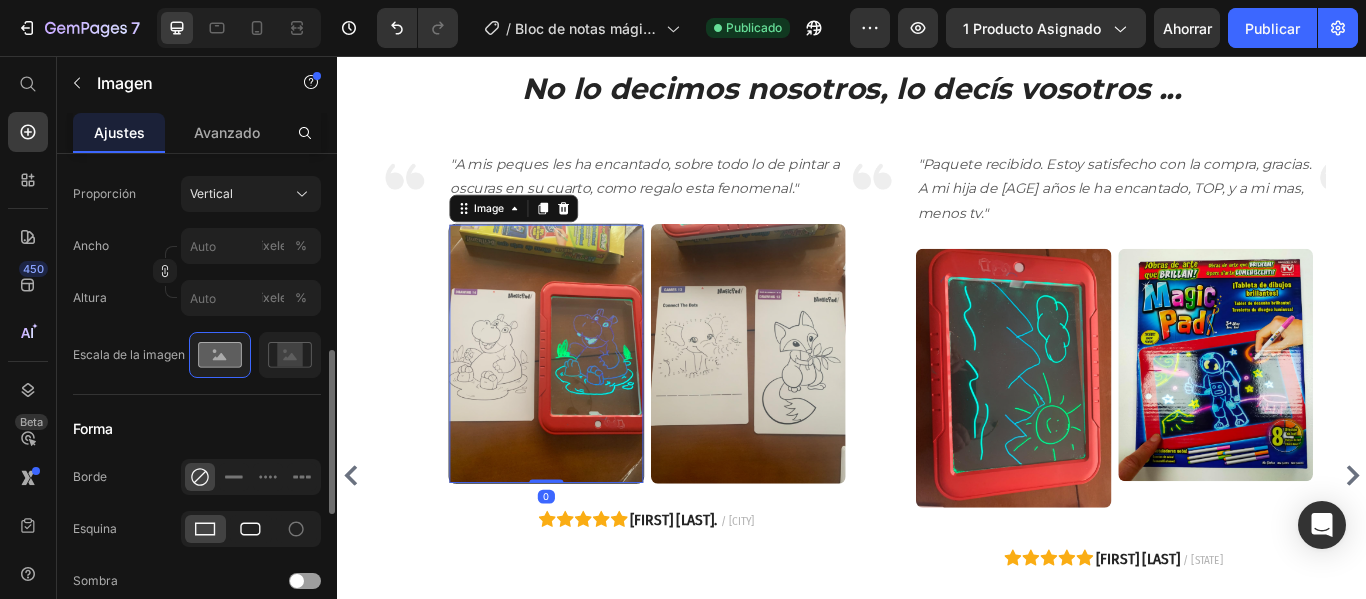 click 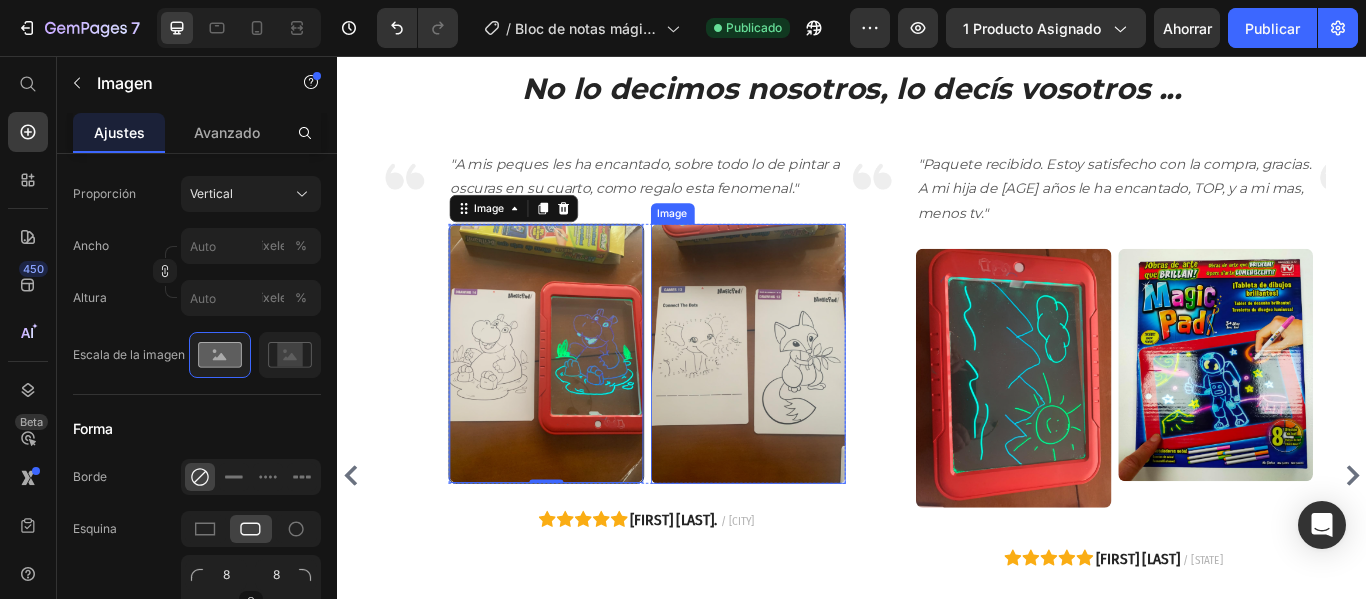 click at bounding box center [816, 403] 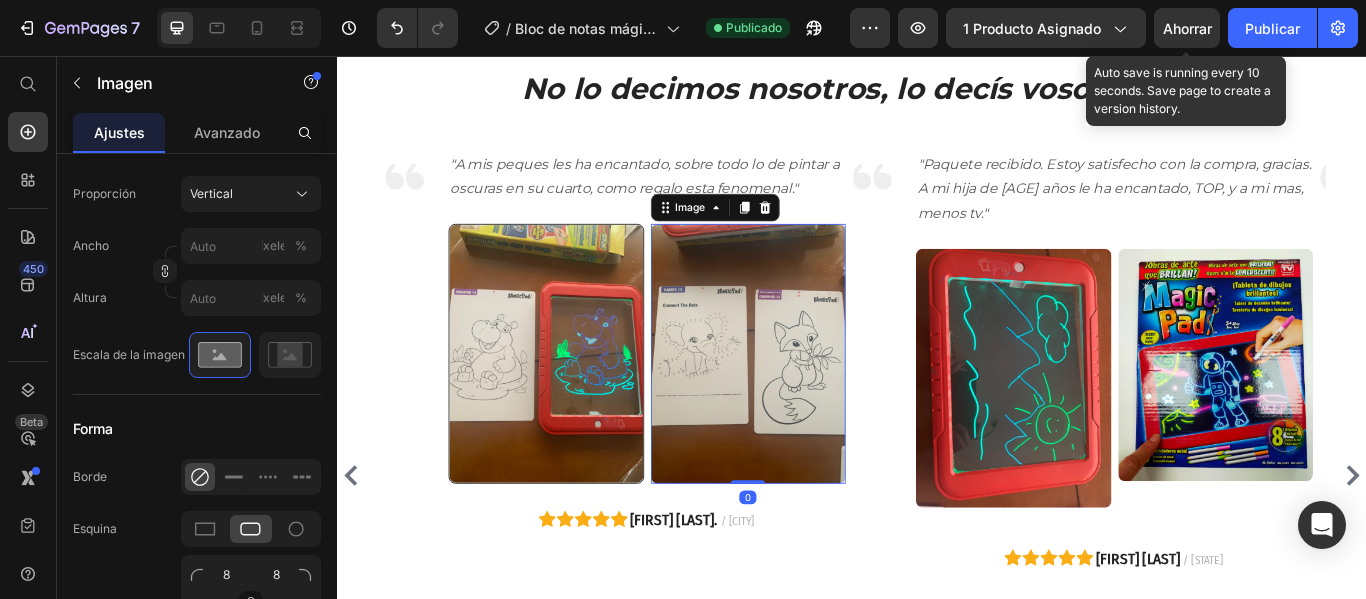 click on "Ahorrar" at bounding box center (1187, 28) 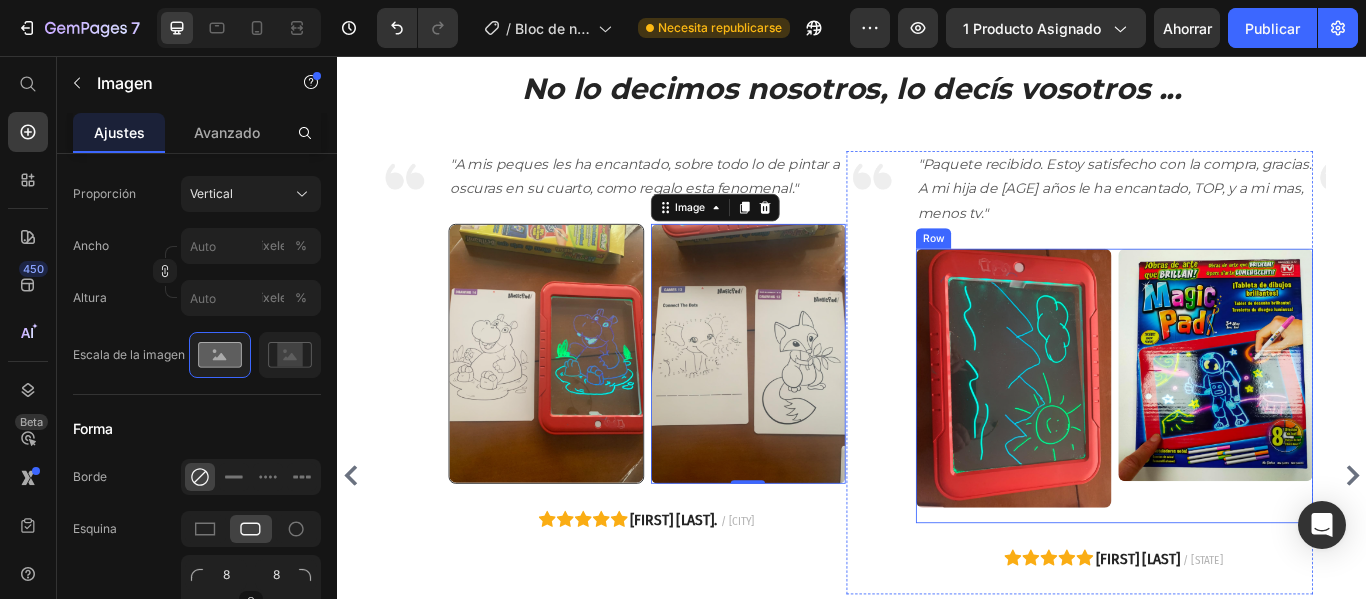 click on "Image" at bounding box center [1361, 441] 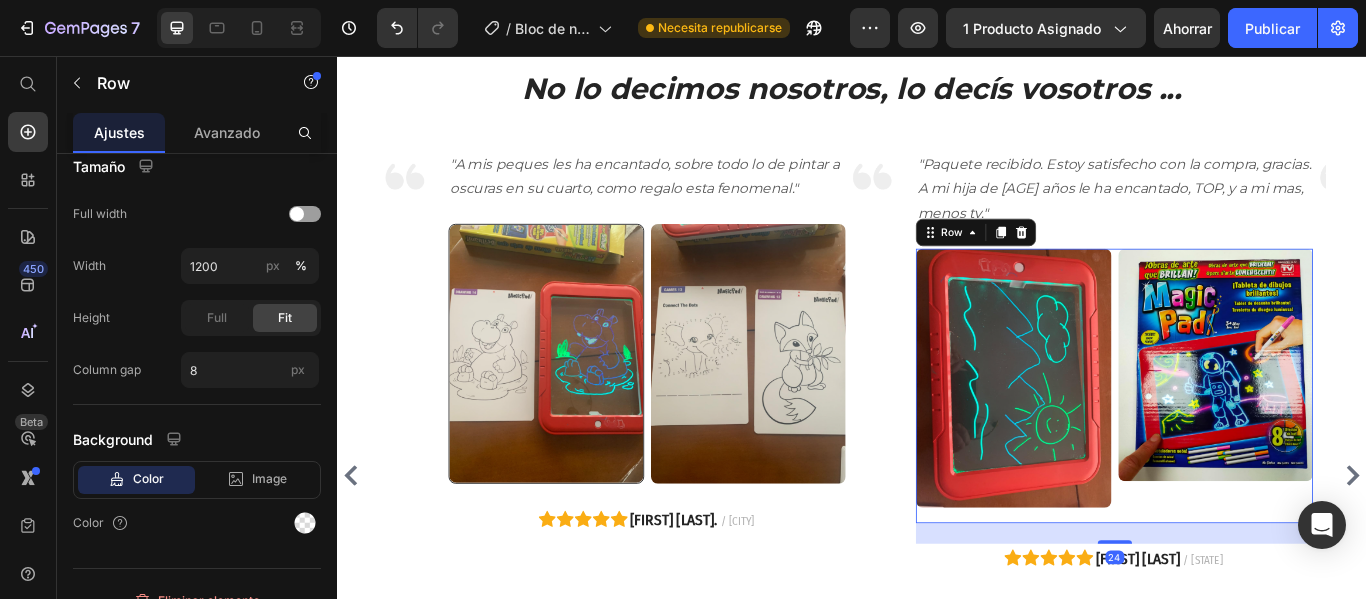 scroll, scrollTop: 0, scrollLeft: 0, axis: both 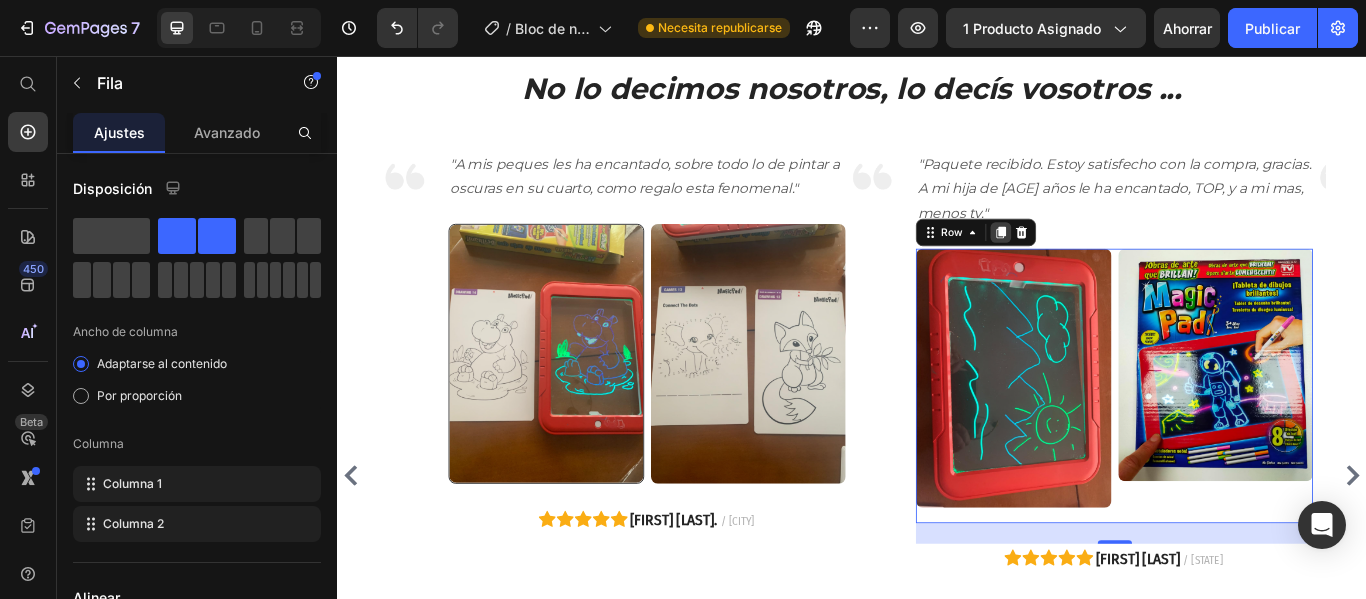 click 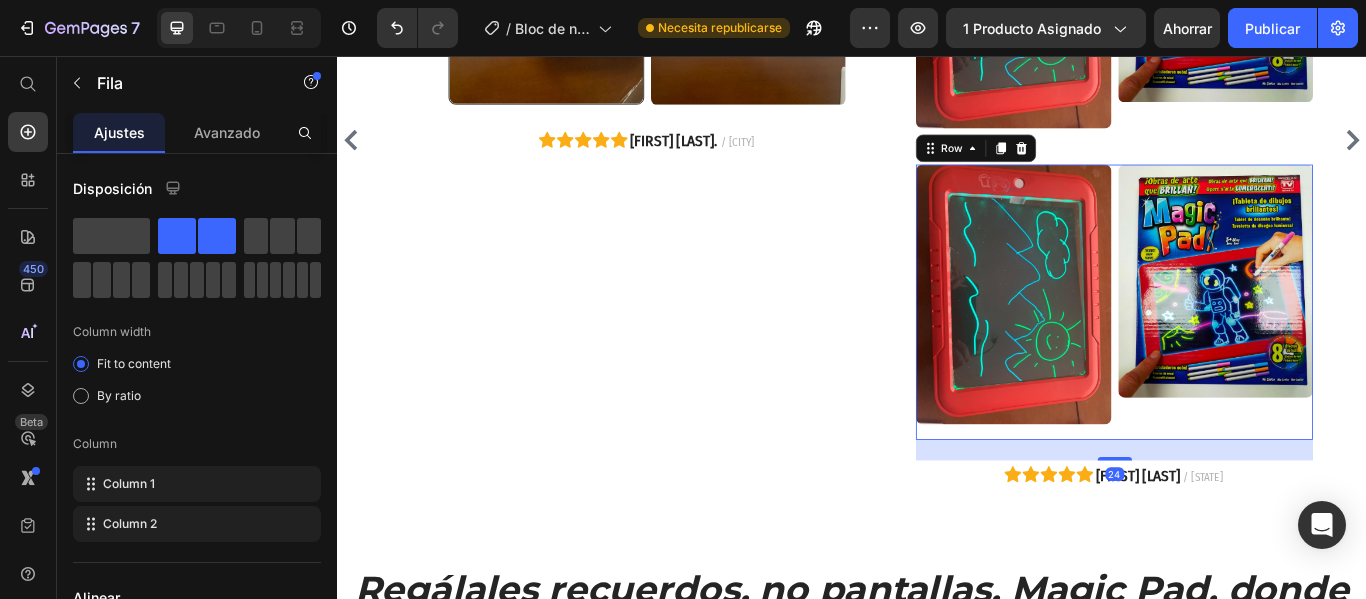 scroll, scrollTop: 3617, scrollLeft: 0, axis: vertical 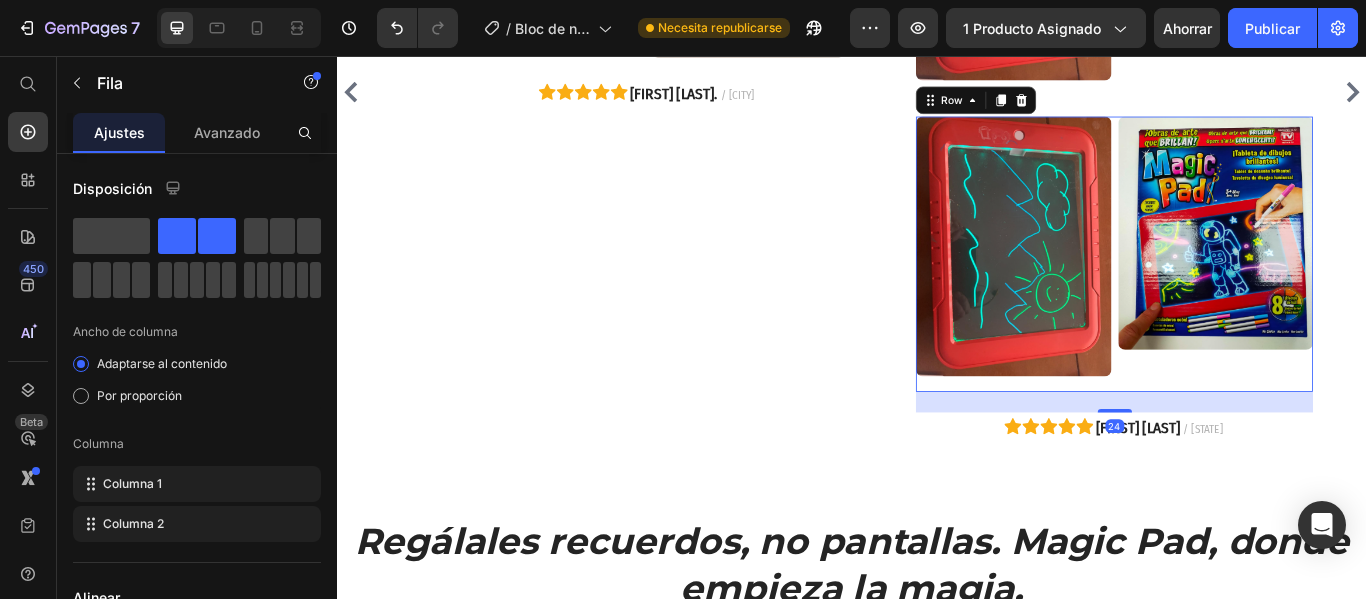 click on "Image" at bounding box center [1361, 286] 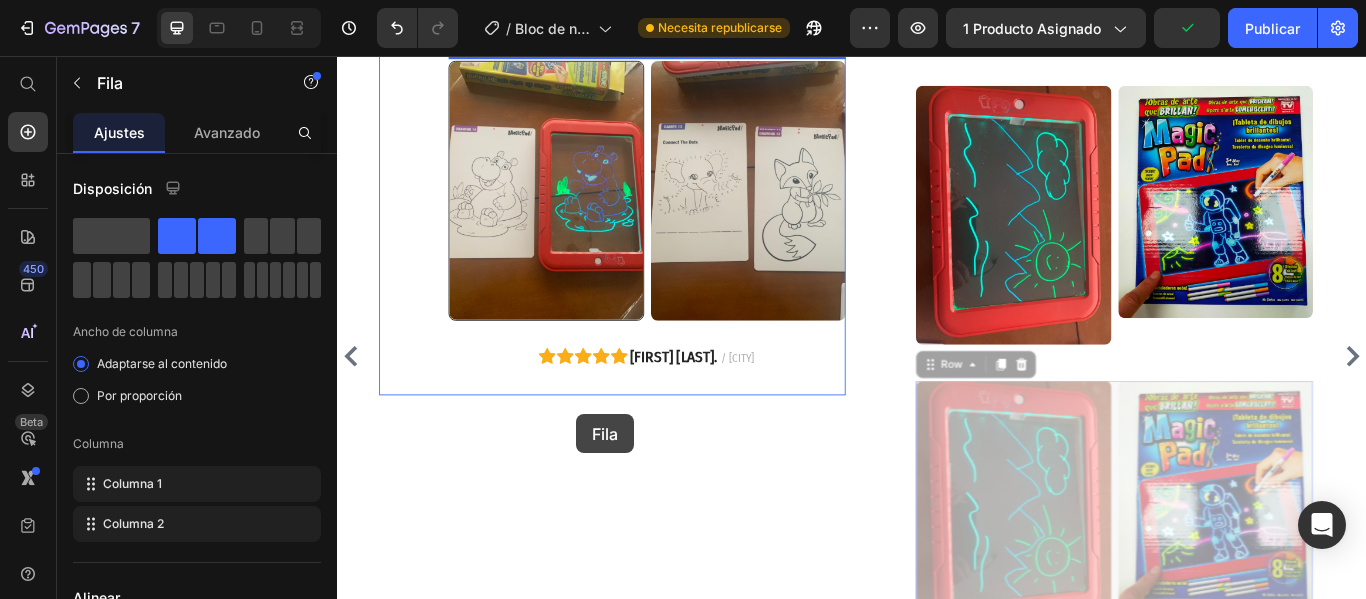 scroll, scrollTop: 2990, scrollLeft: 0, axis: vertical 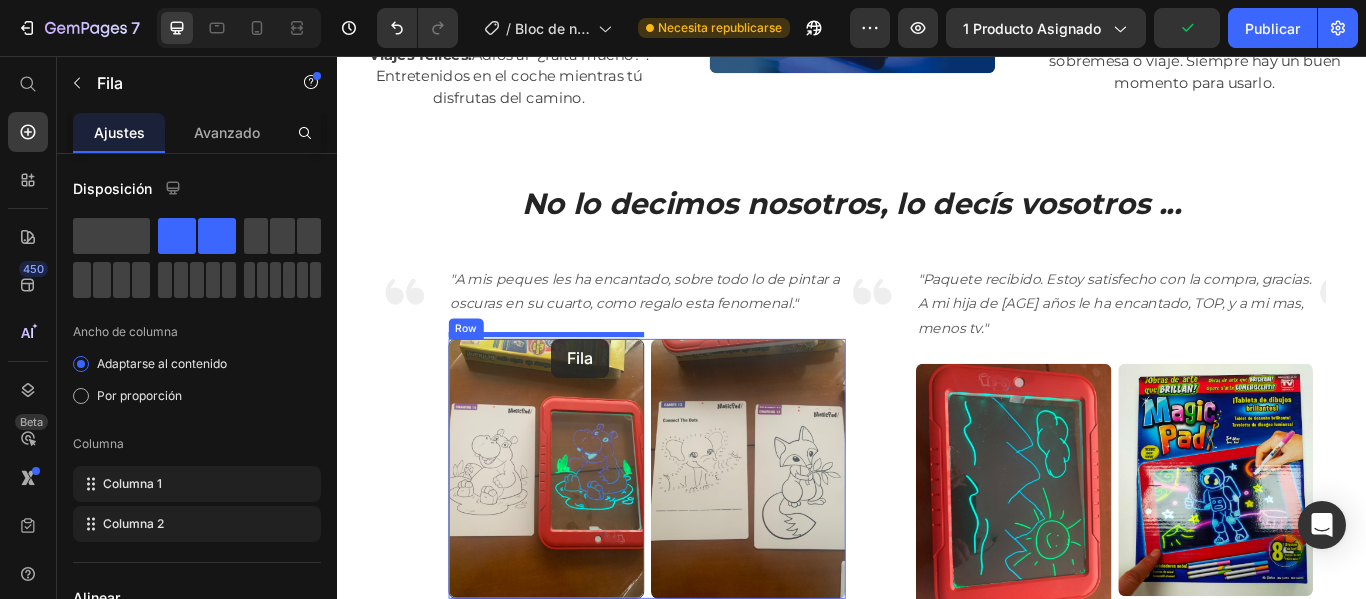 drag, startPoint x: 1035, startPoint y: 110, endPoint x: 587, endPoint y: 386, distance: 526.1939 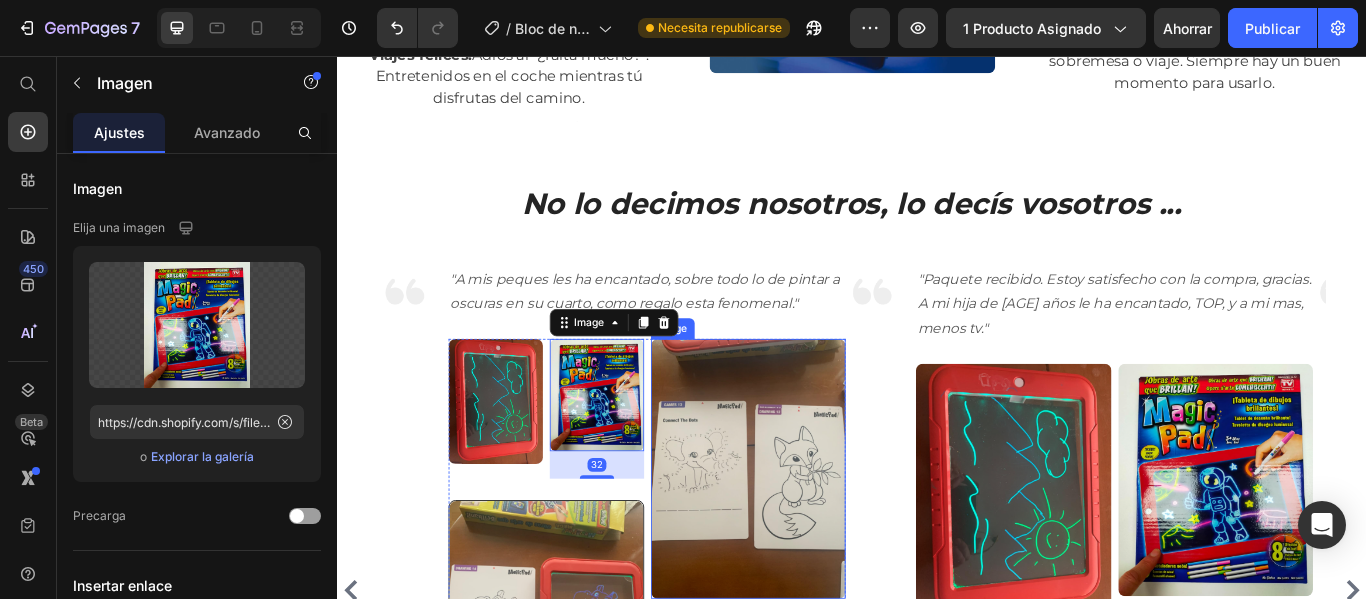 click at bounding box center (816, 537) 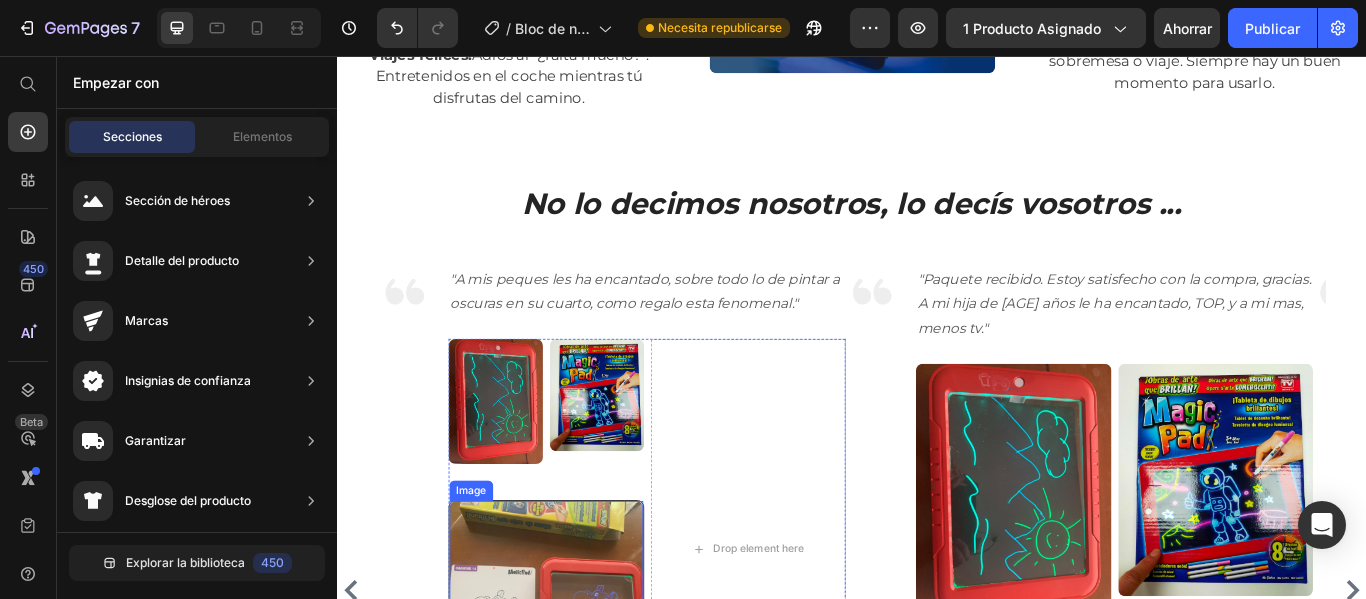 click at bounding box center [580, 725] 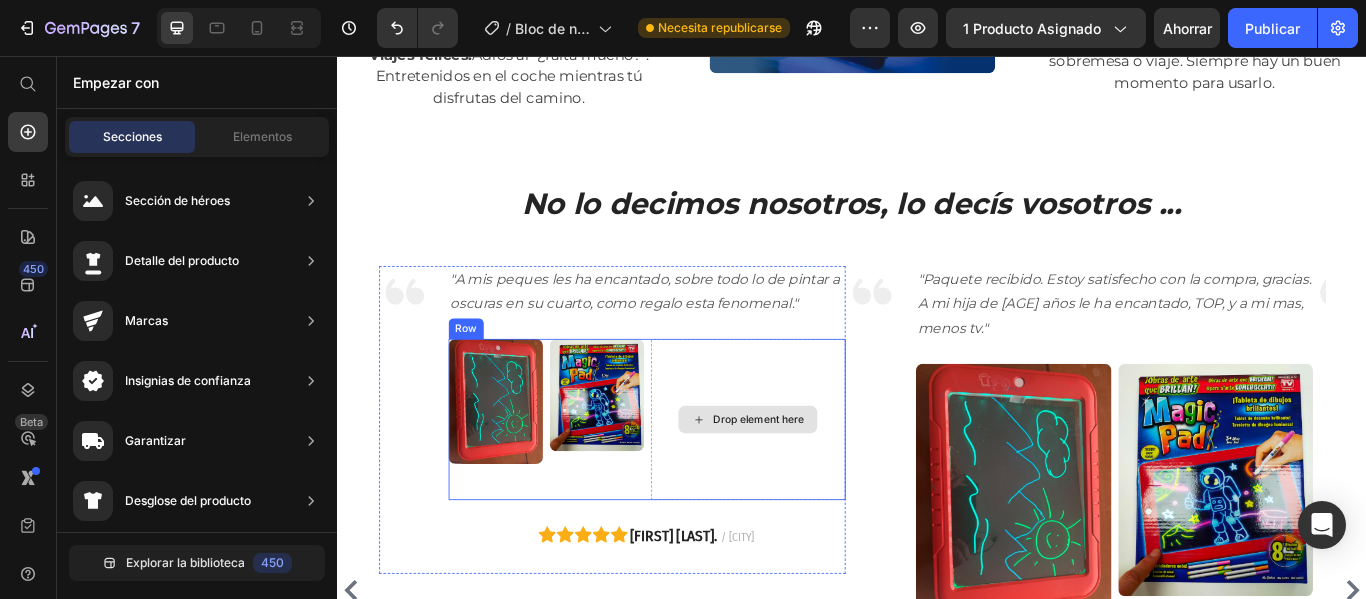 click on "Drop element here" at bounding box center [816, 480] 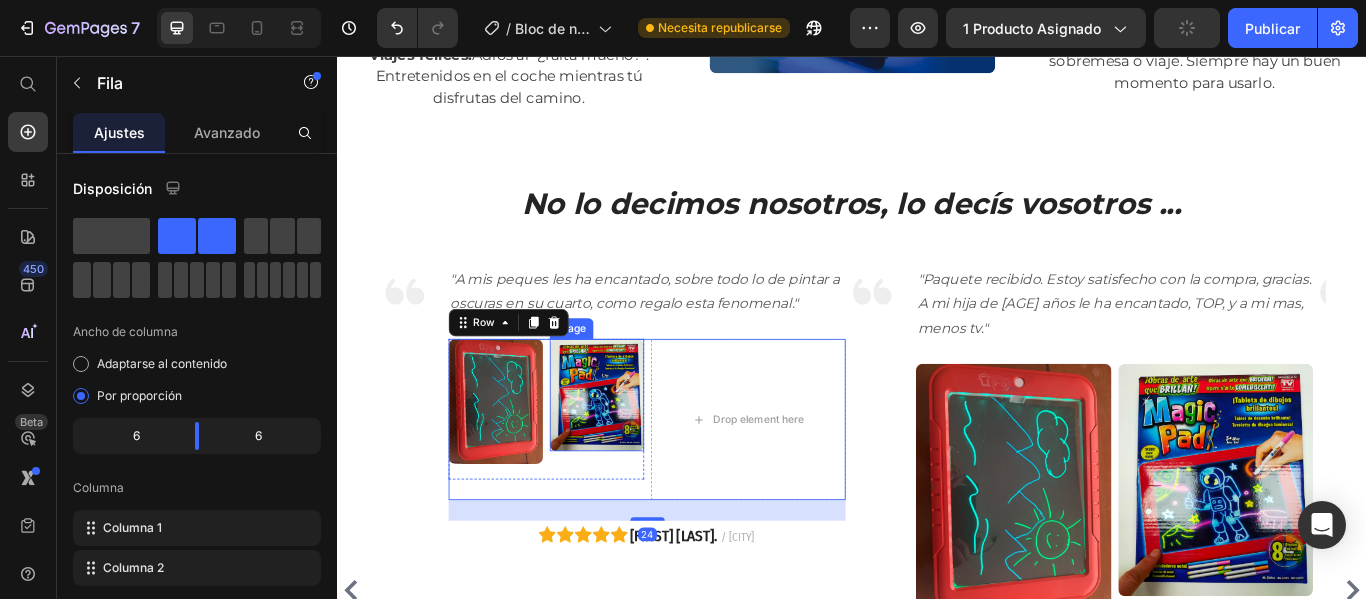 click at bounding box center [639, 451] 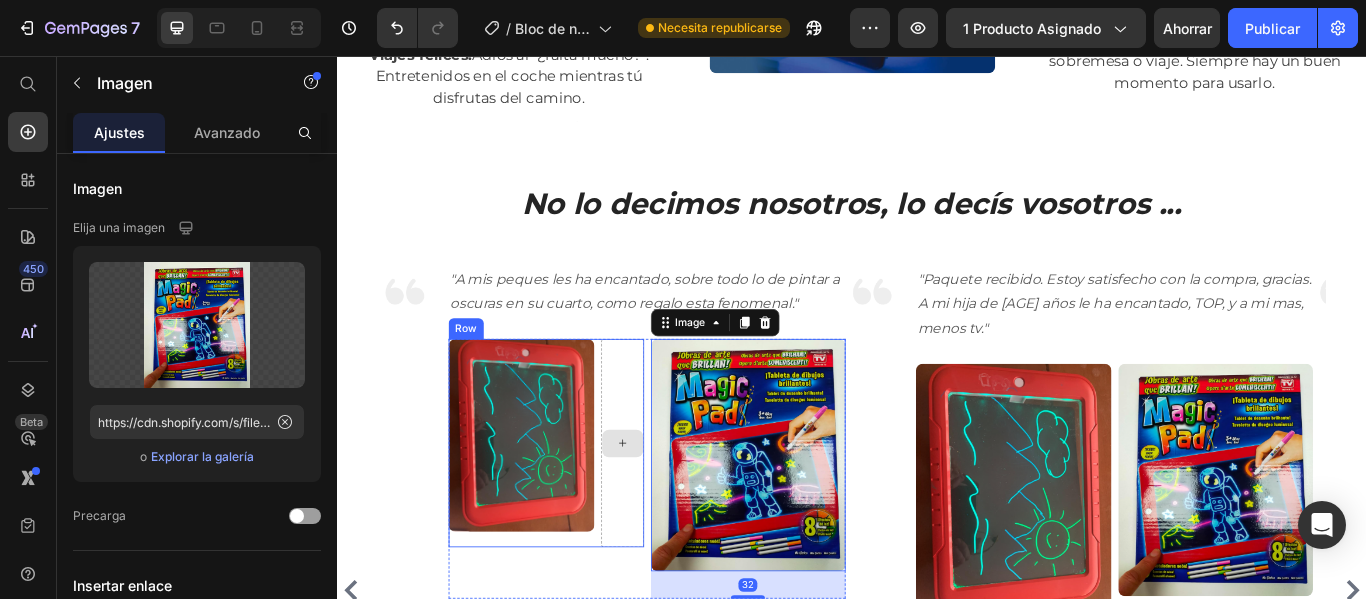 click at bounding box center (669, 507) 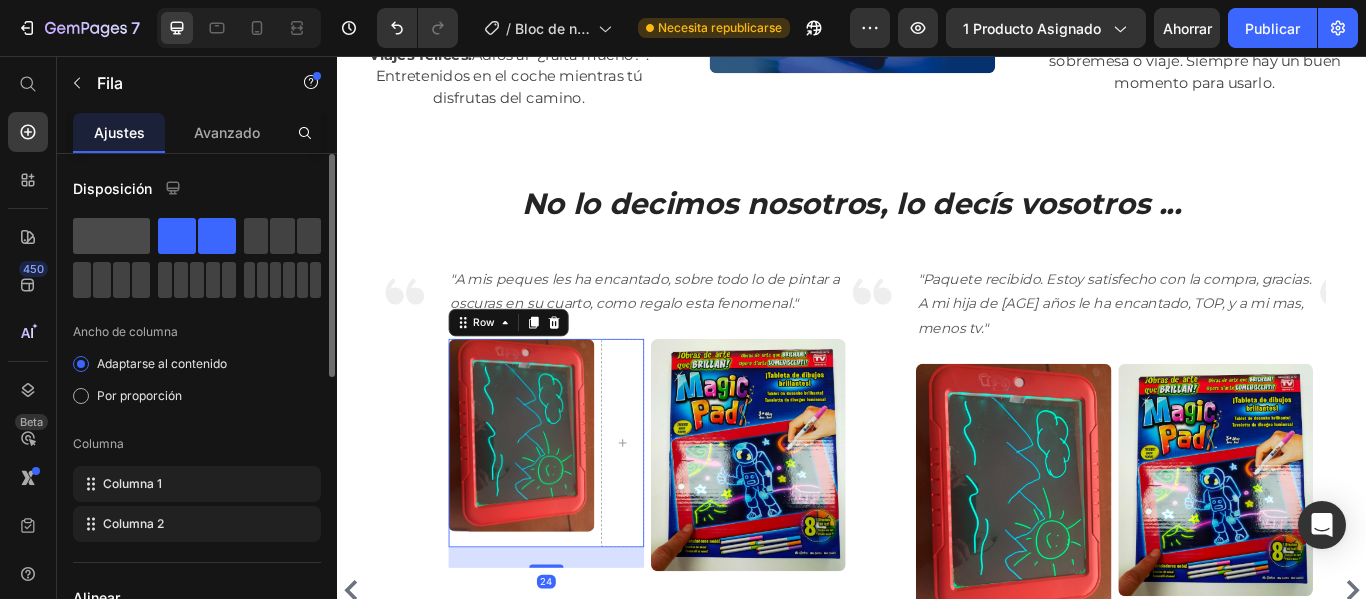 click 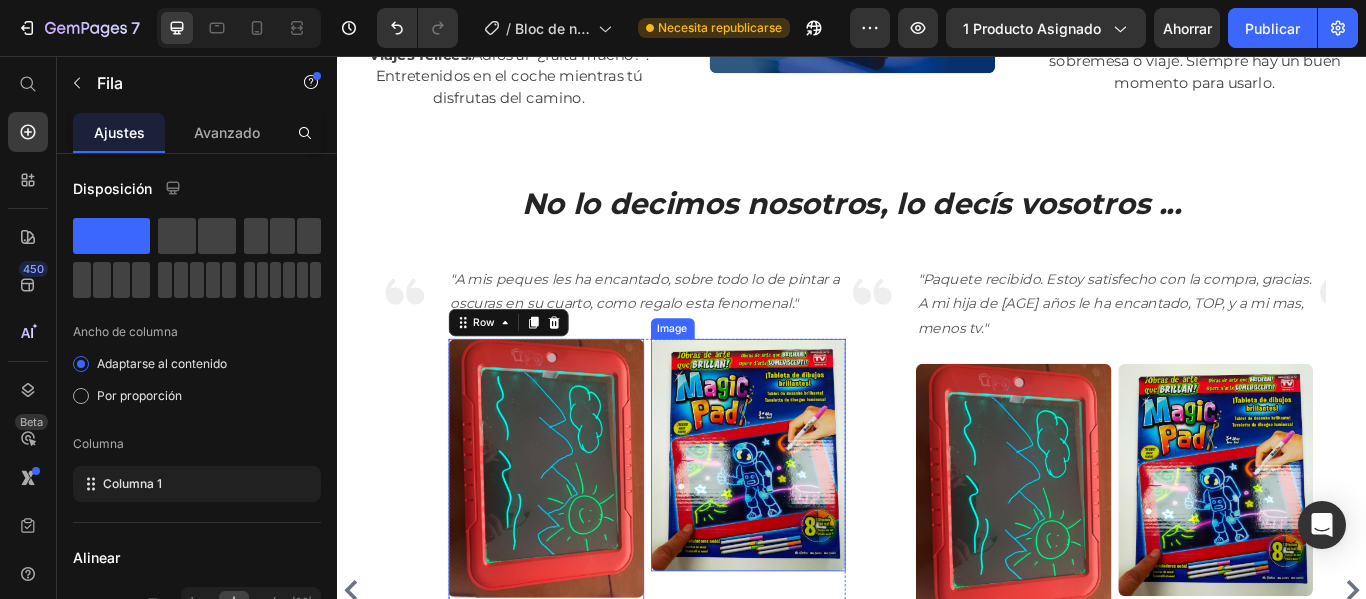 click at bounding box center (816, 521) 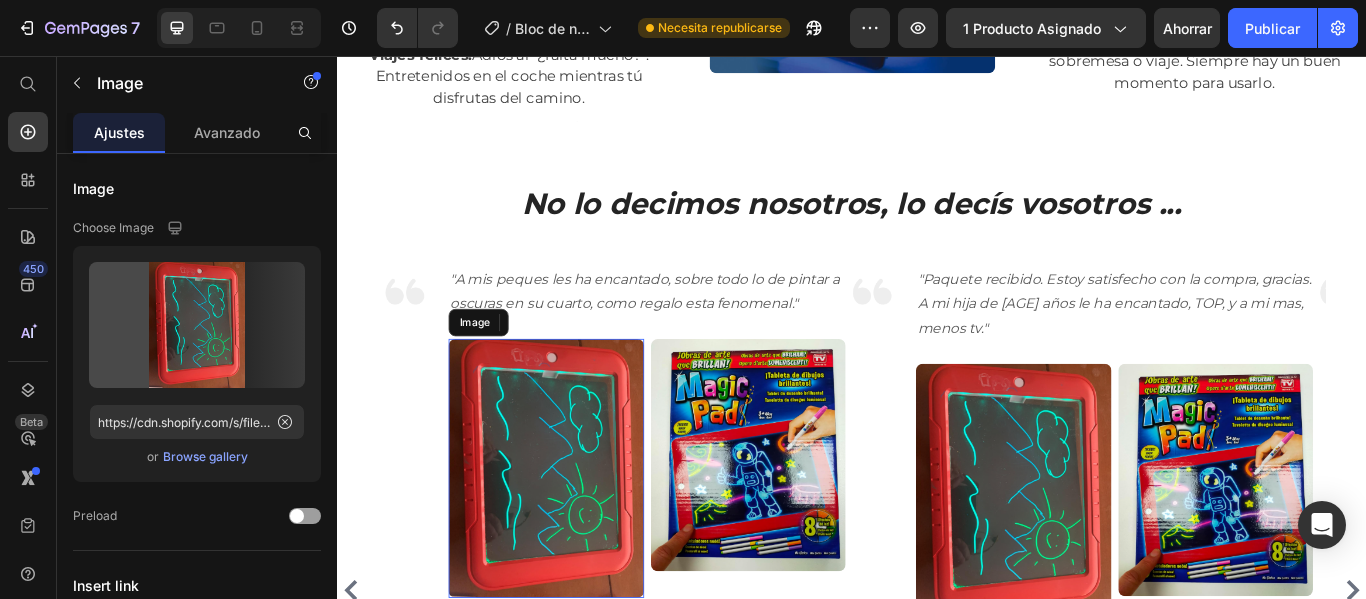 click at bounding box center [580, 537] 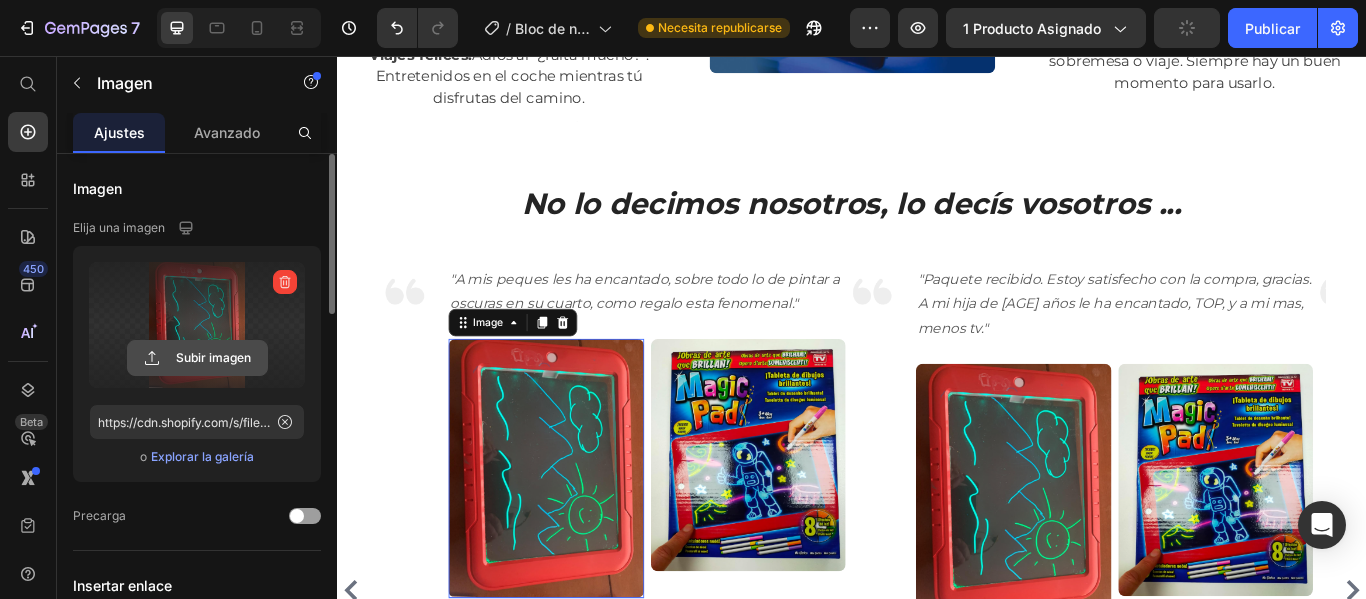 click 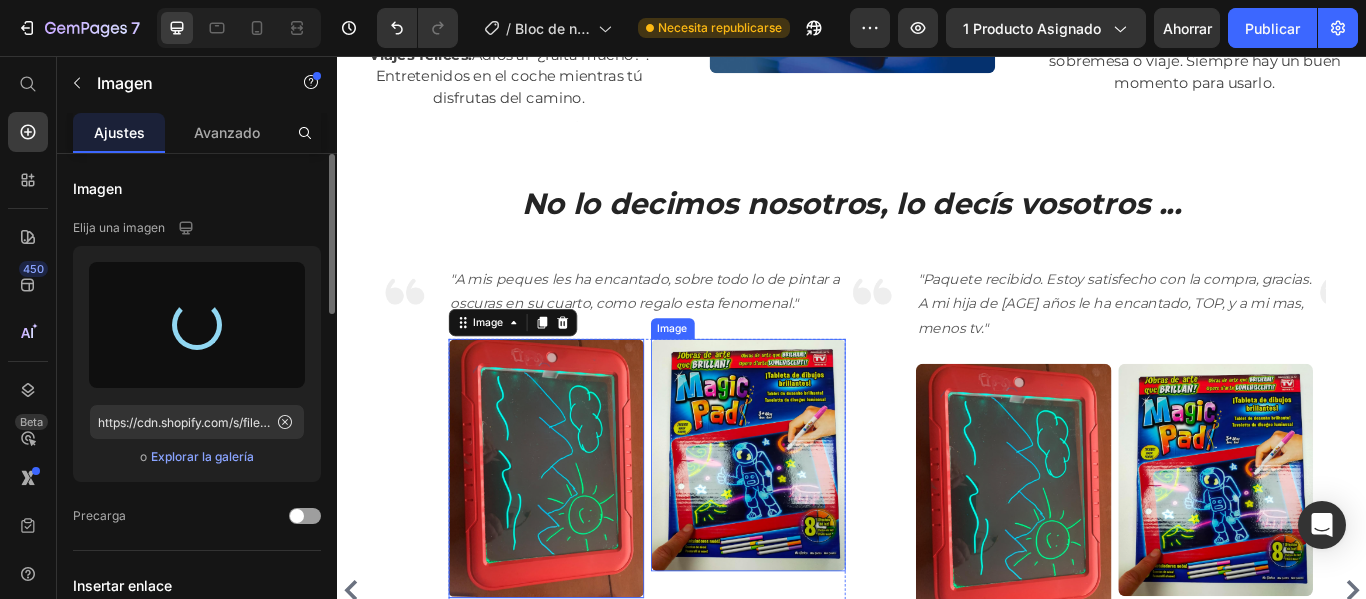 click at bounding box center [816, 521] 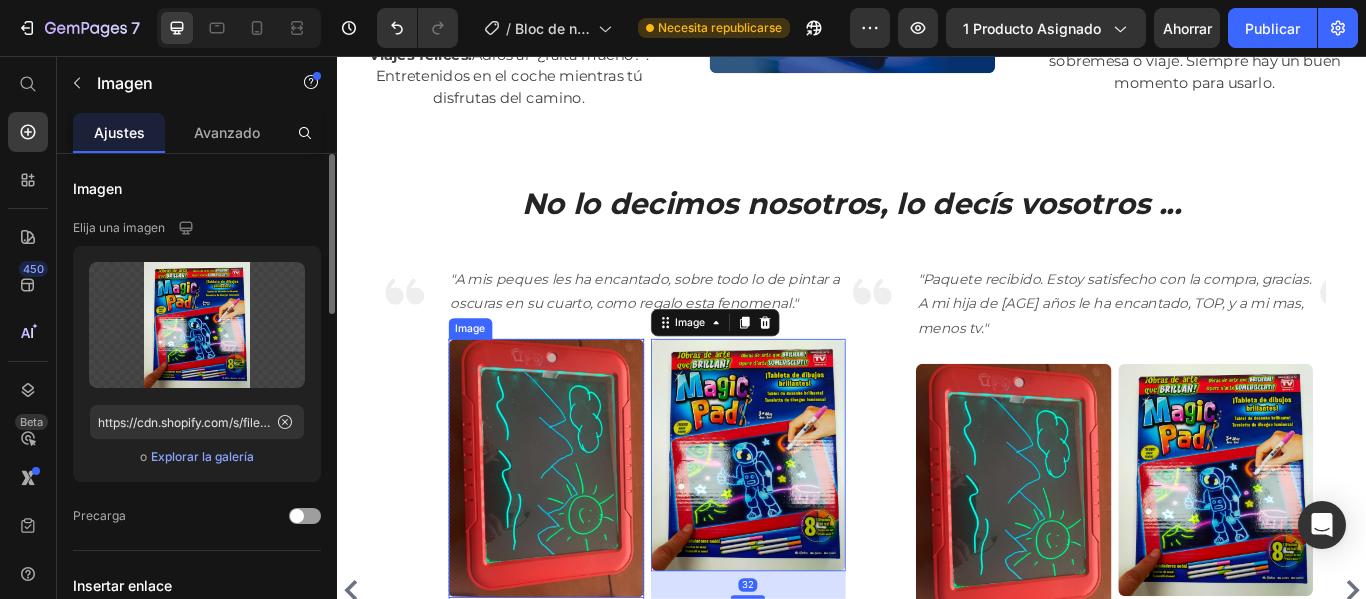 click at bounding box center [580, 537] 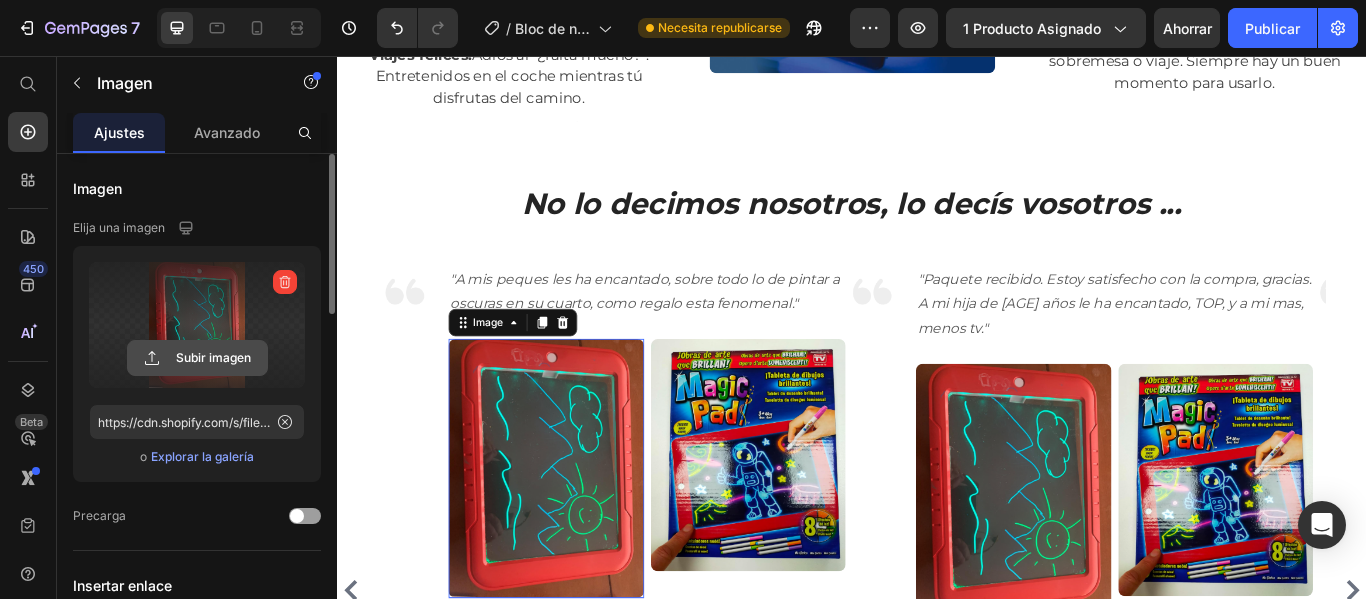click 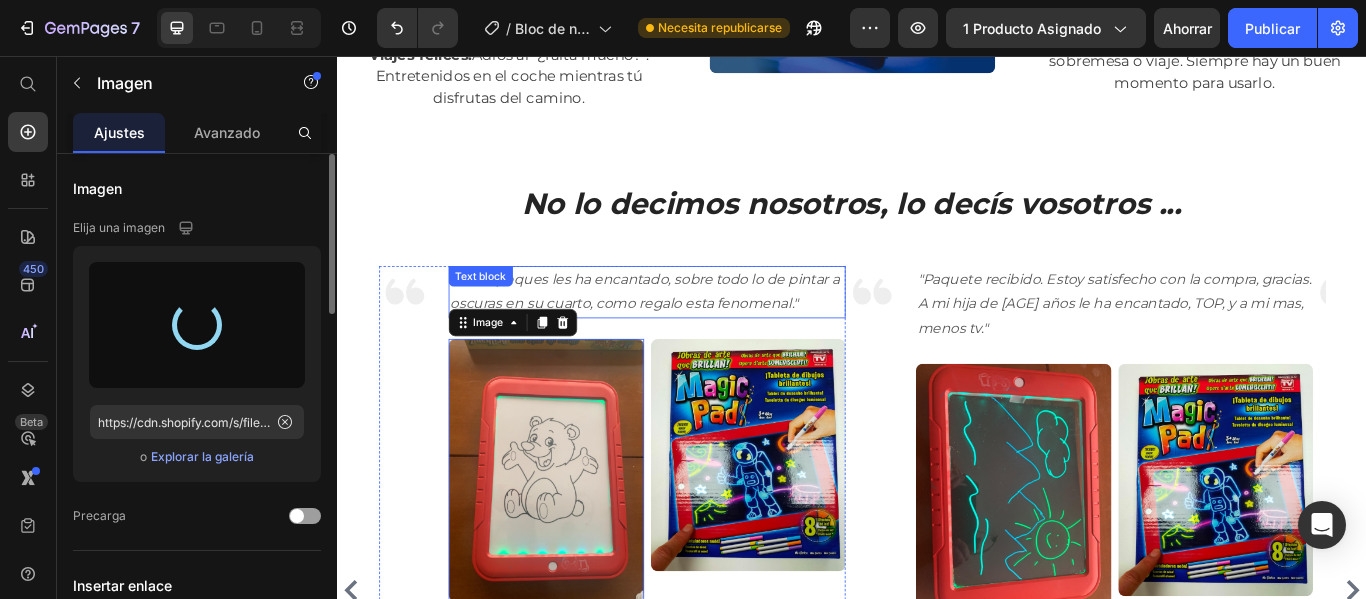 type on "https://cdn.shopify.com/s/files/1/0905/5384/4046/files/gempages_559748872570667813-18bd5582-dc71-4cb3-9d03-459d2efa0c68.png" 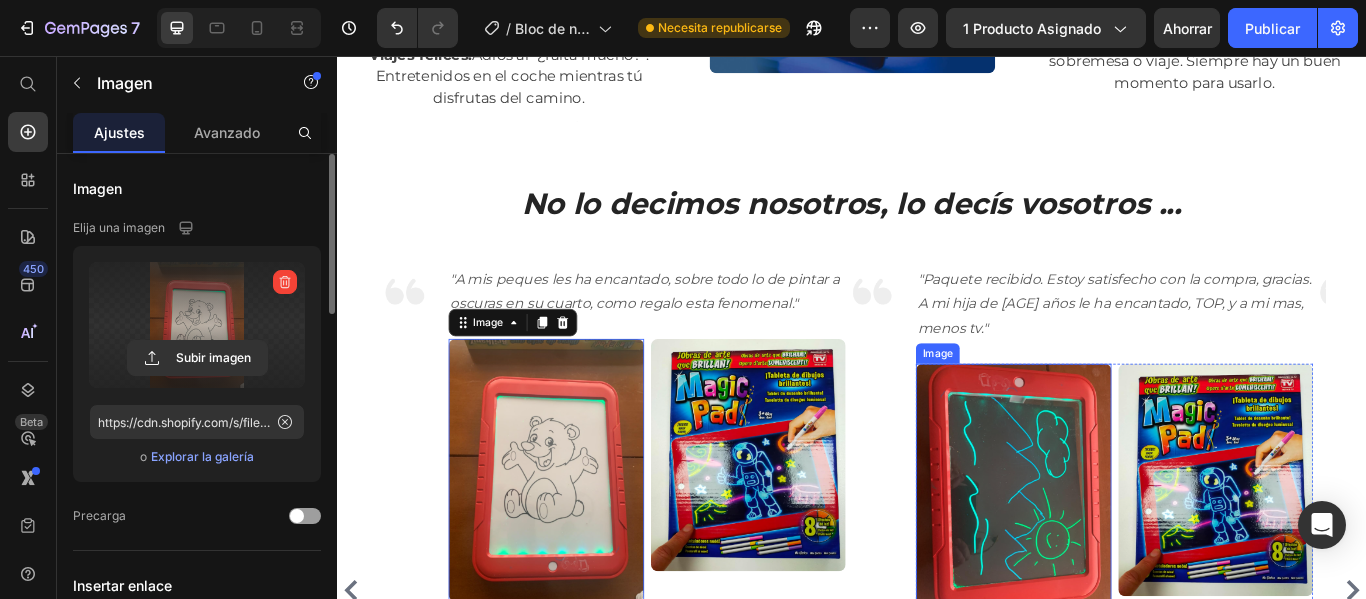click at bounding box center (1125, 566) 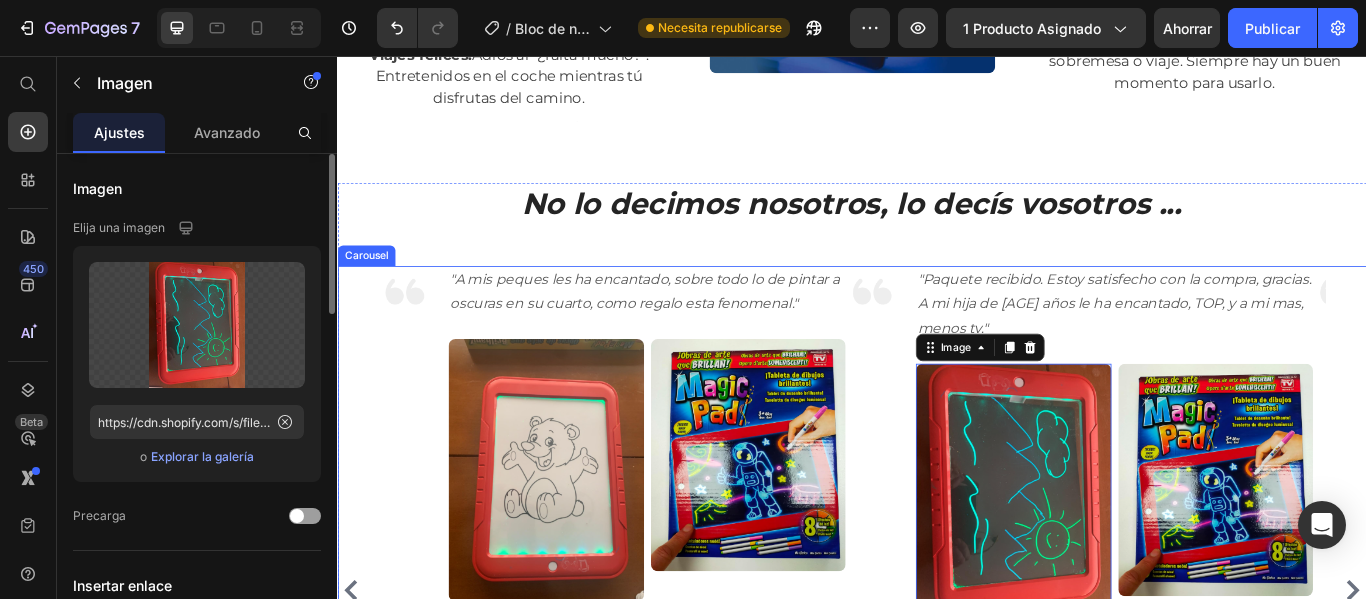 click 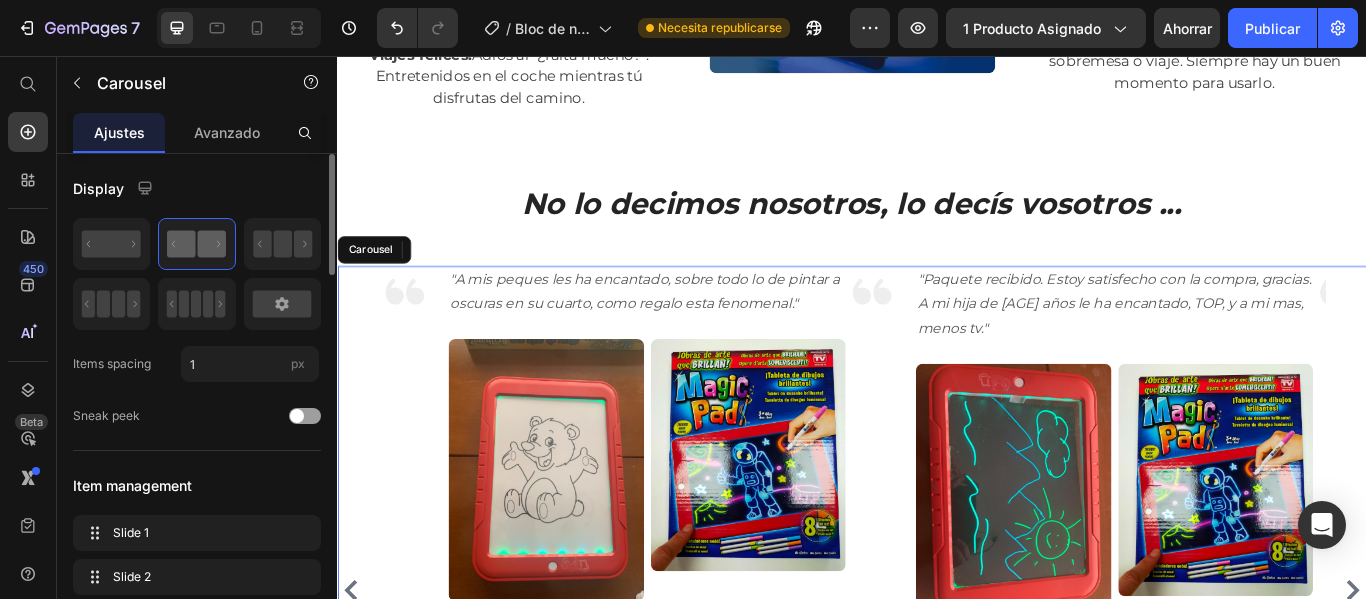 click 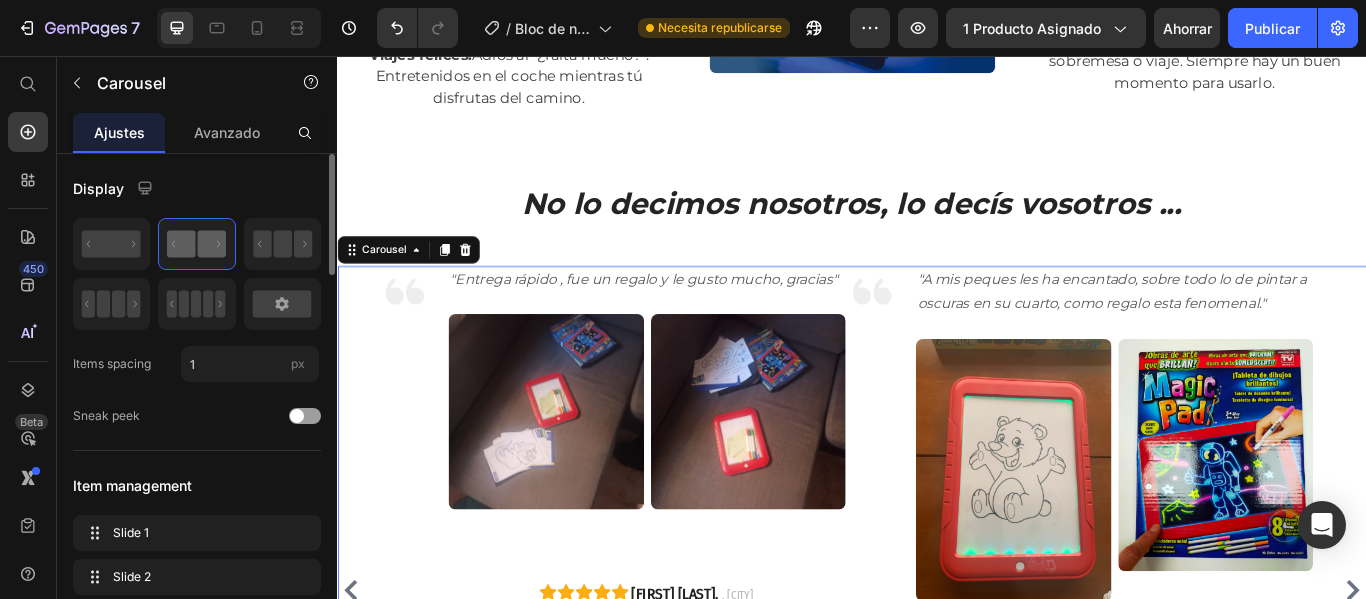 click 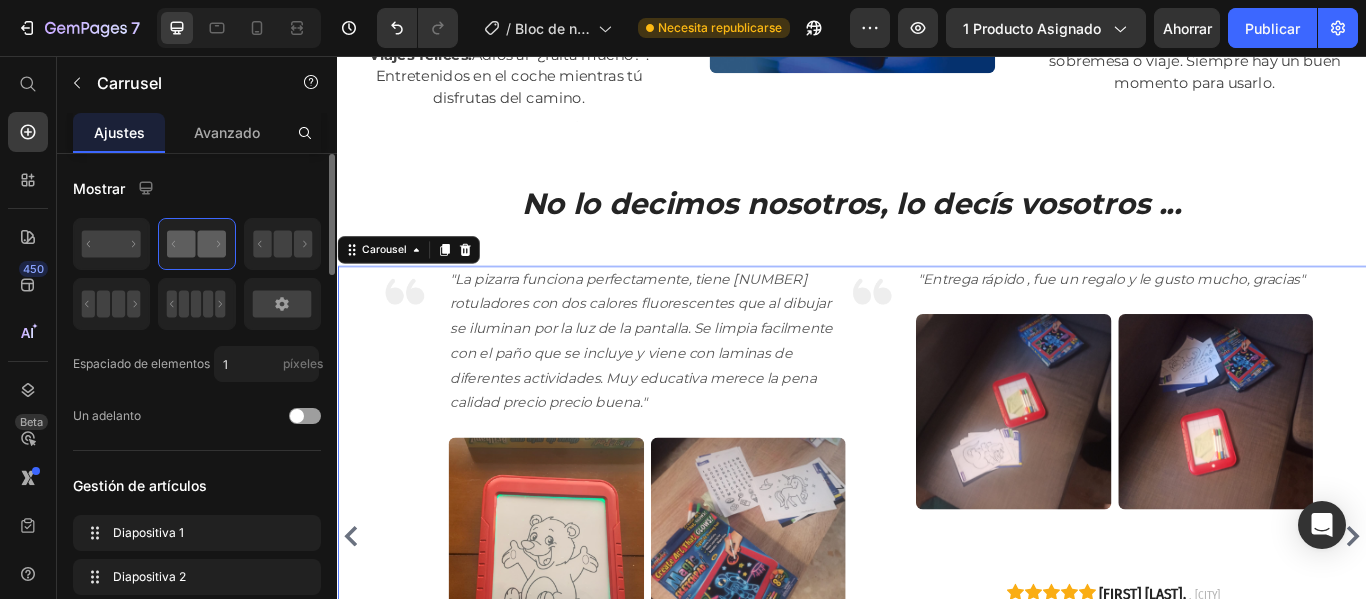 click 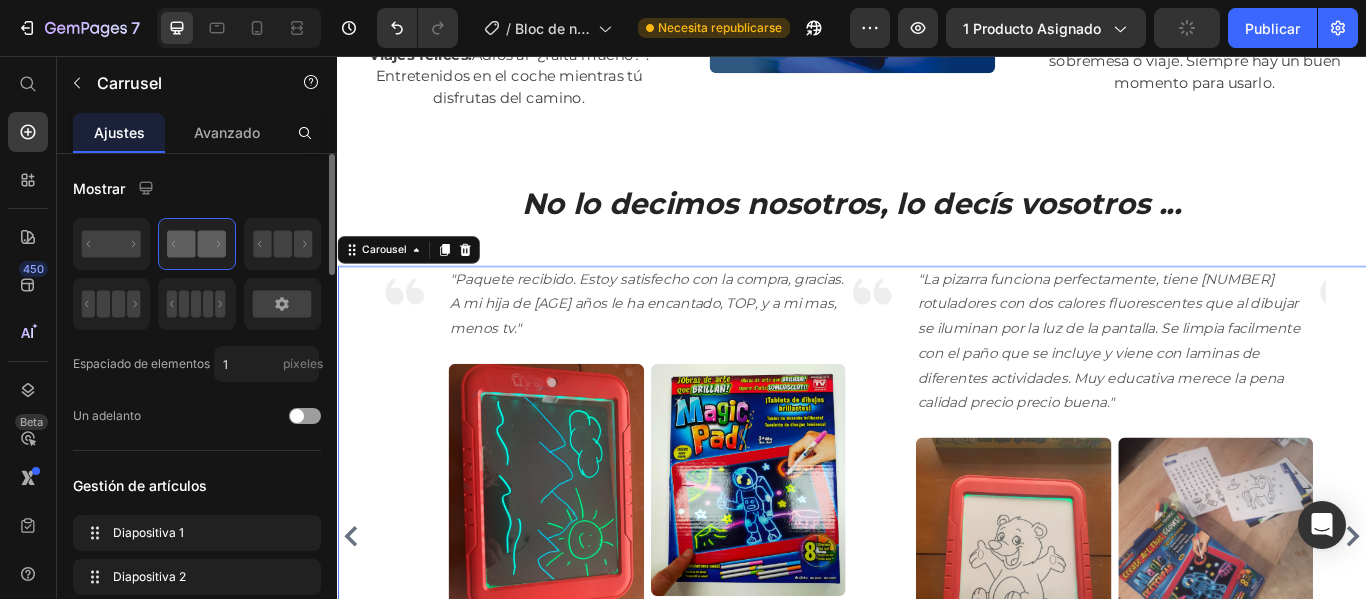 click 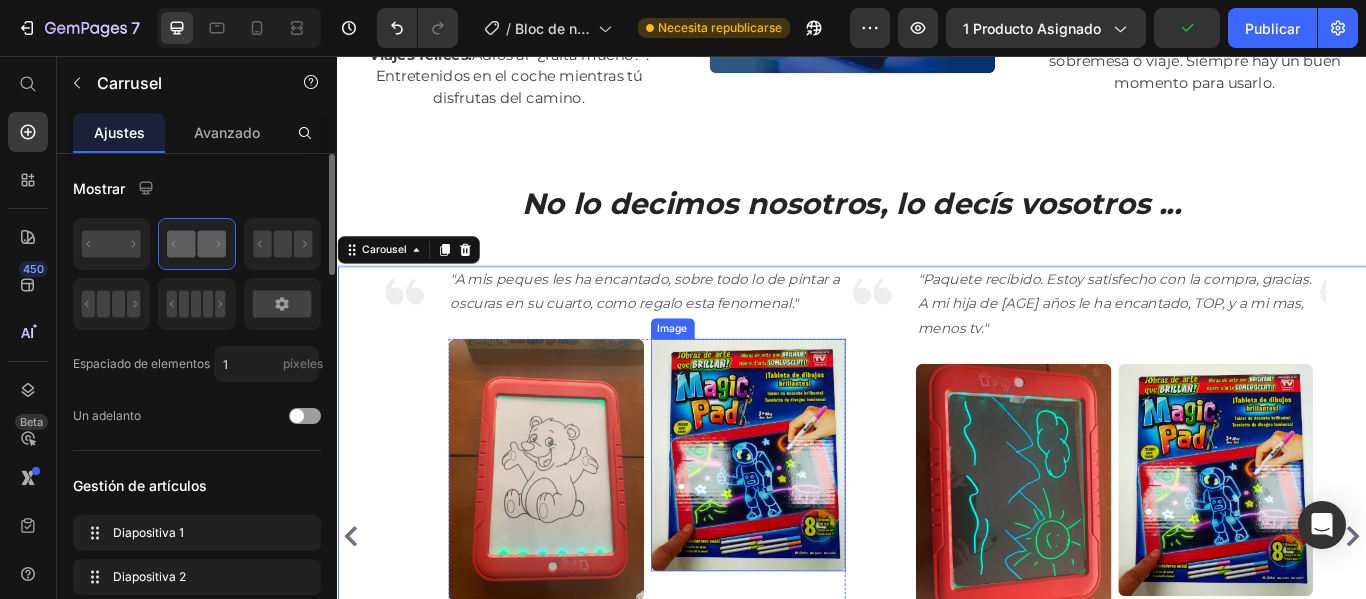 click at bounding box center (816, 521) 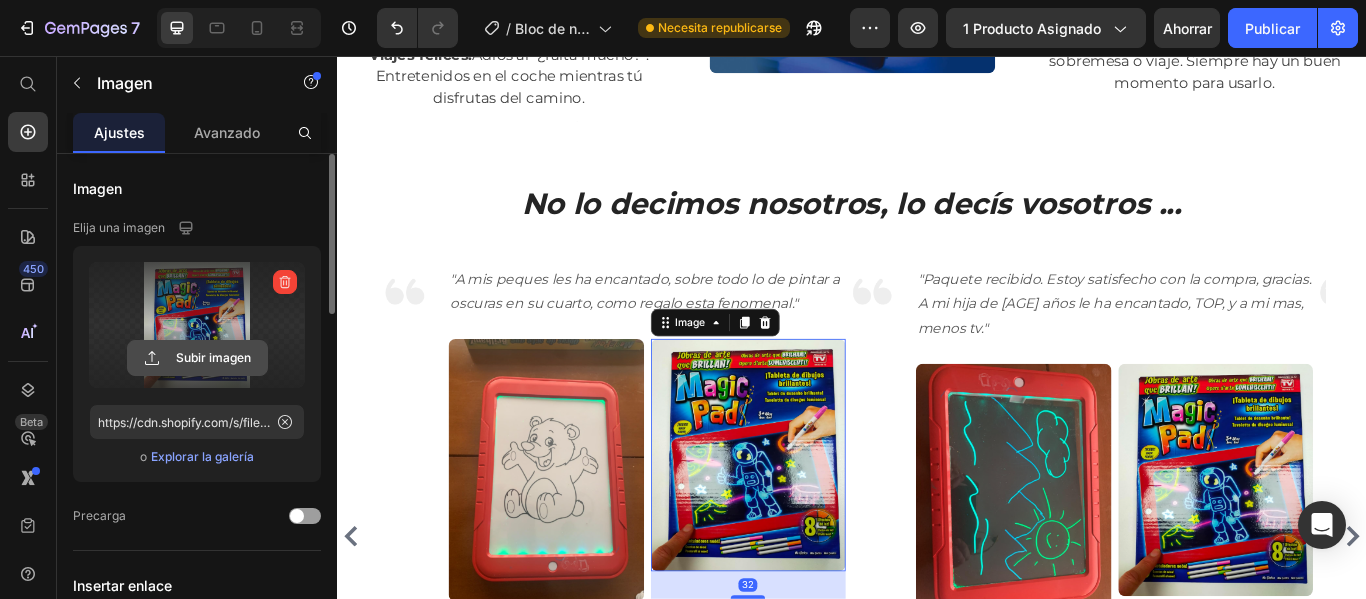 click 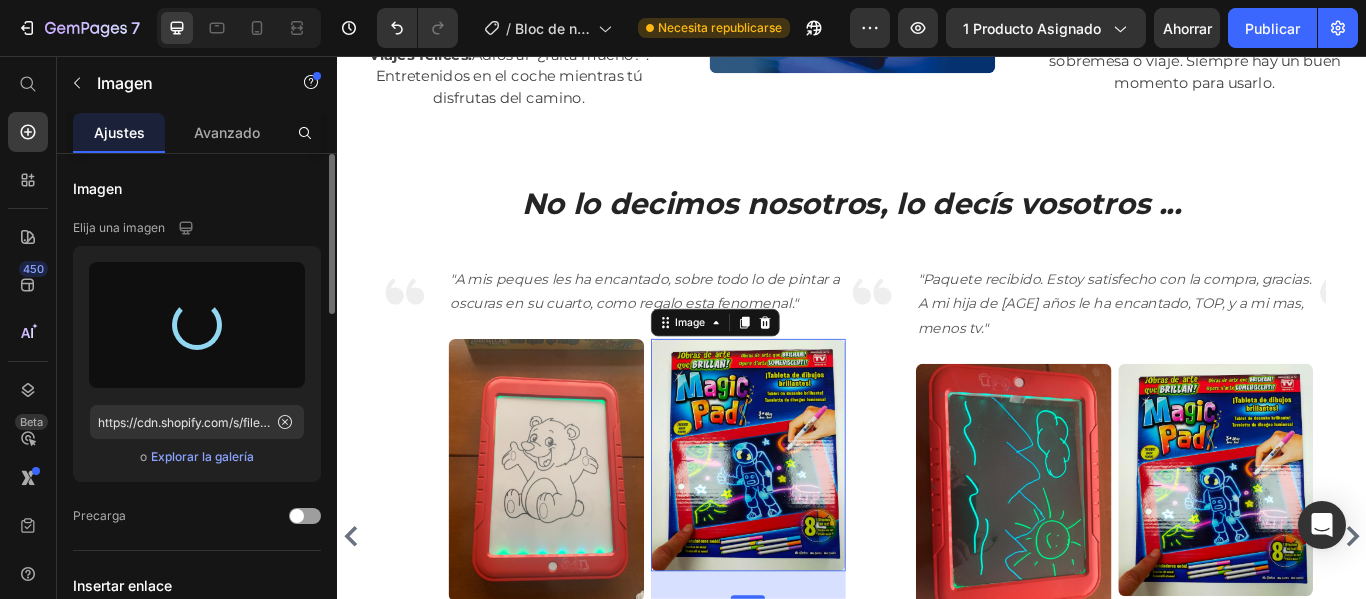 type on "https://cdn.shopify.com/s/files/1/0905/5384/4046/files/gempages_559748872570667813-d6d5f1fc-f67a-427f-97c6-9d7fd69a497e.png" 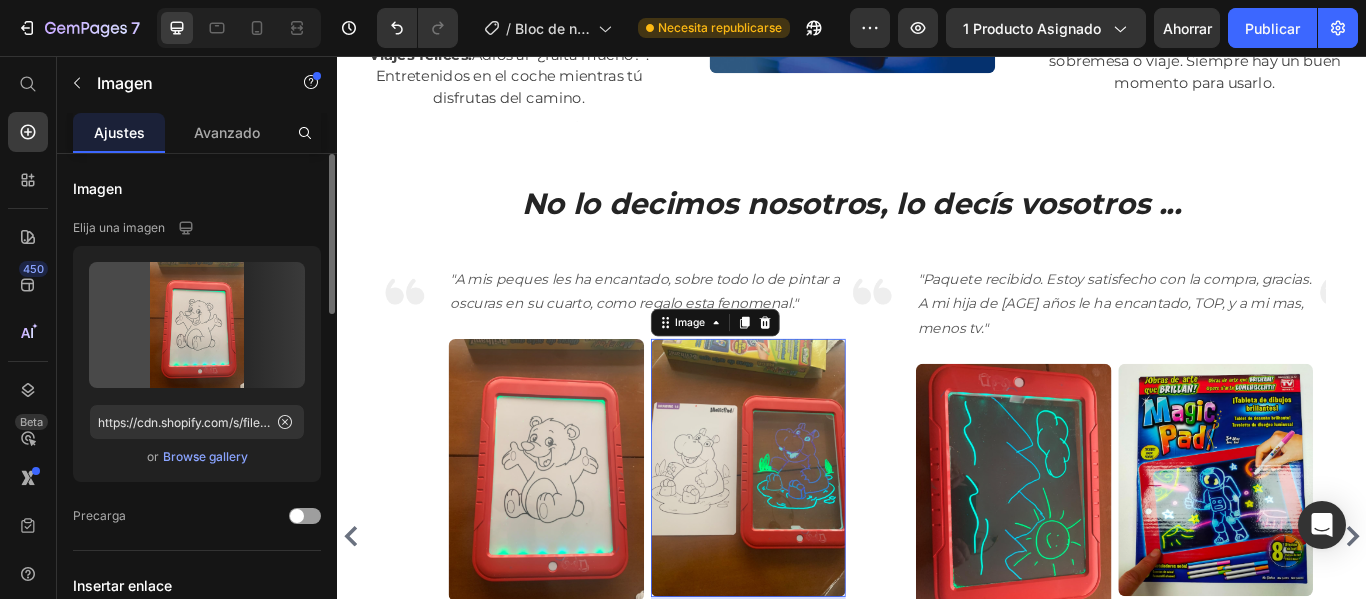 click at bounding box center (580, 539) 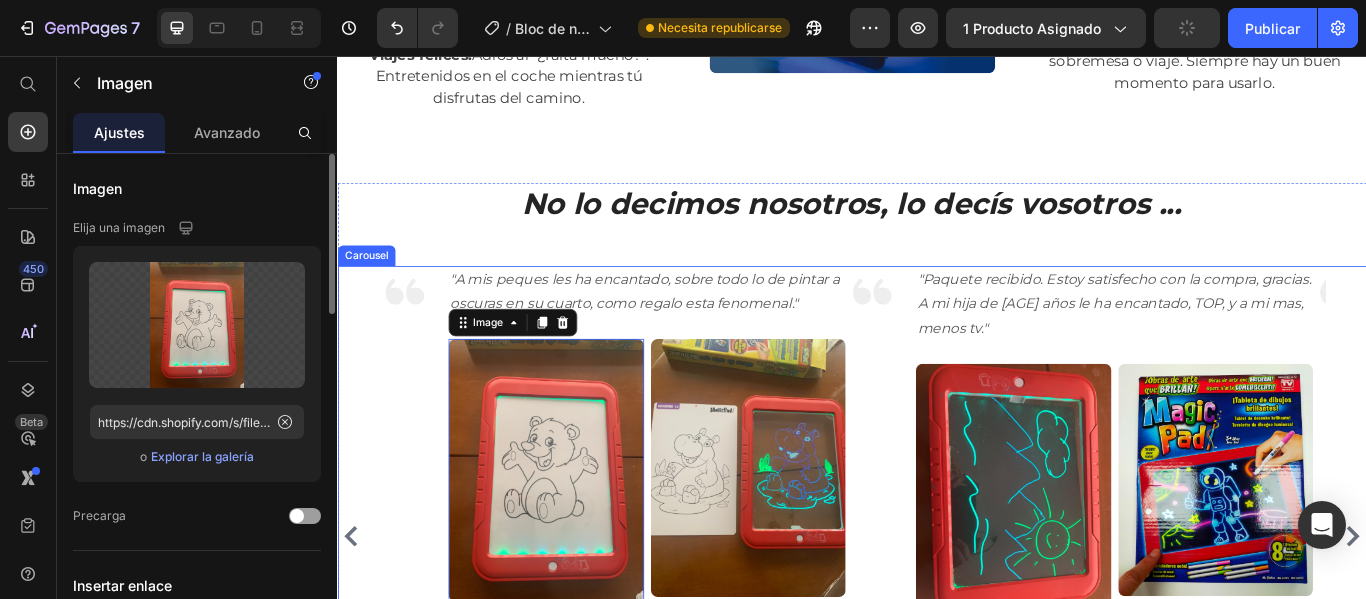 click 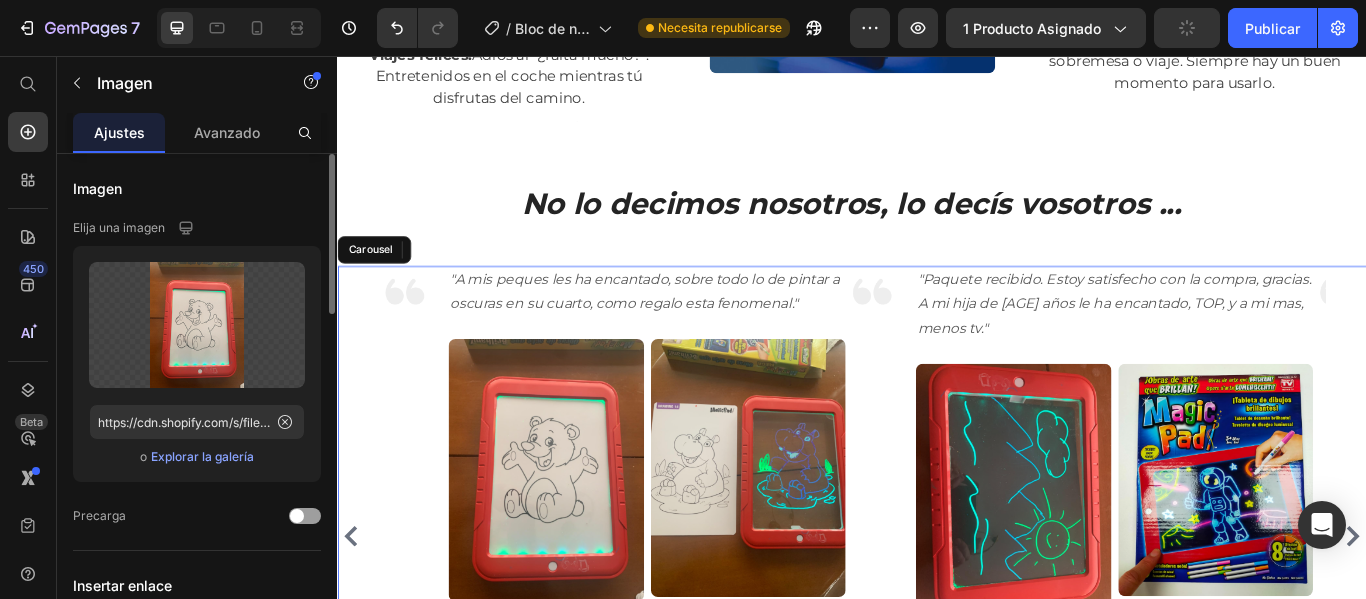 click 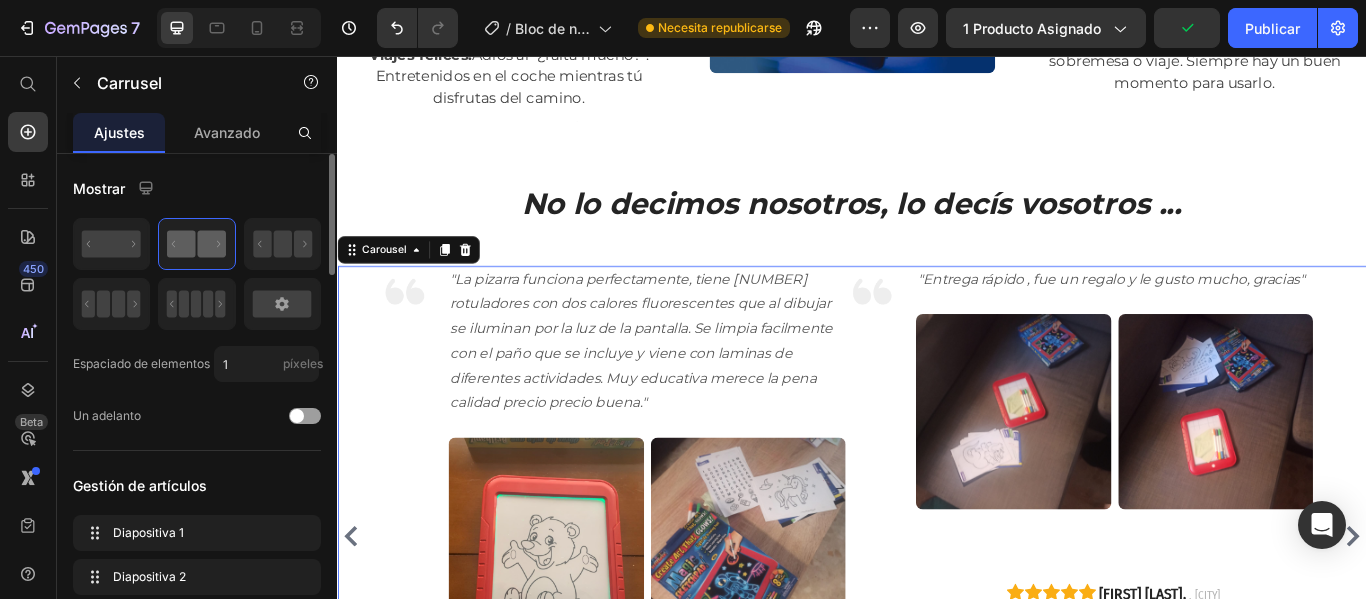 click 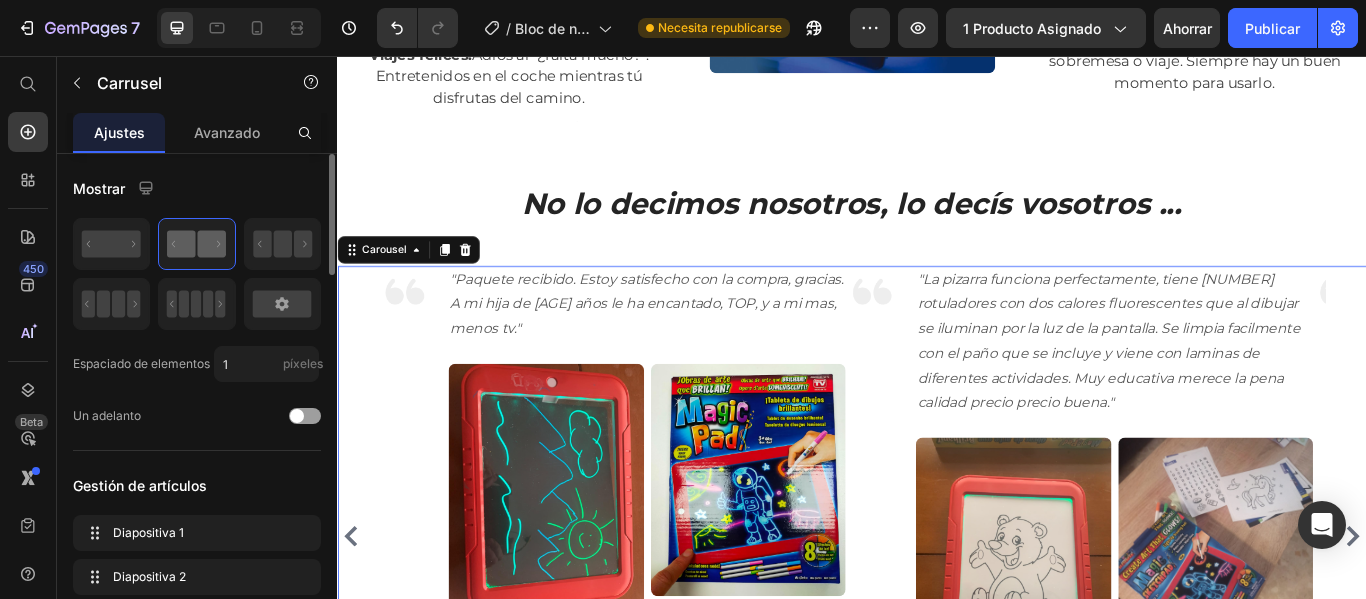 click 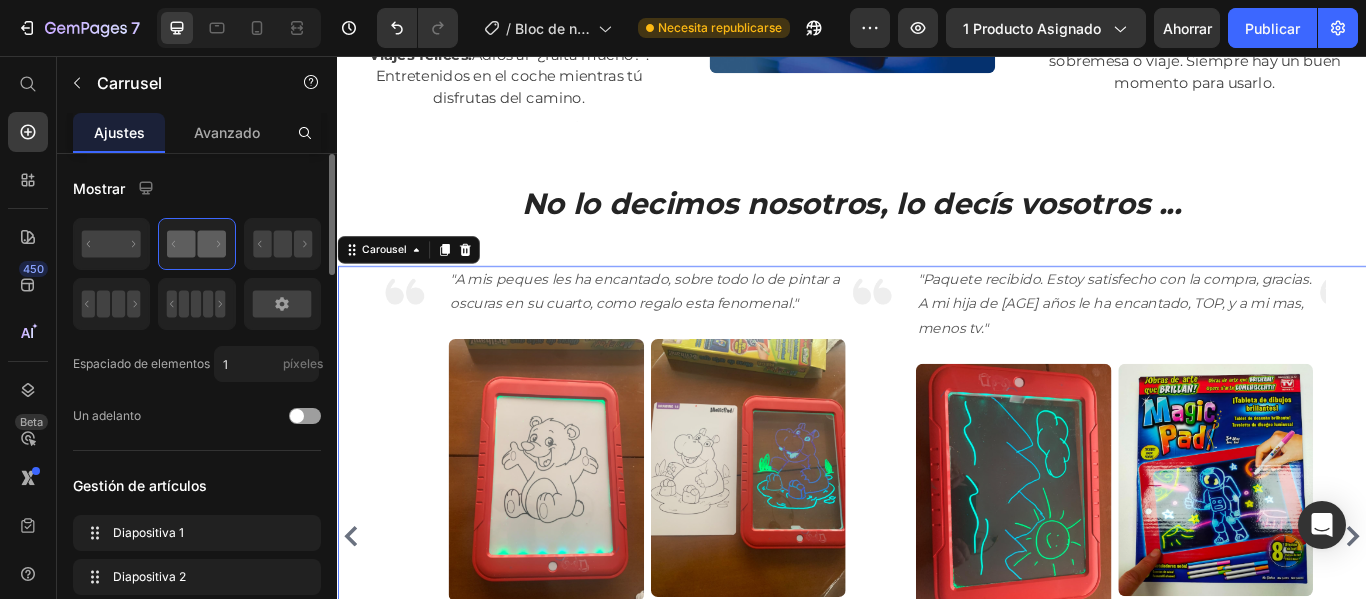 click 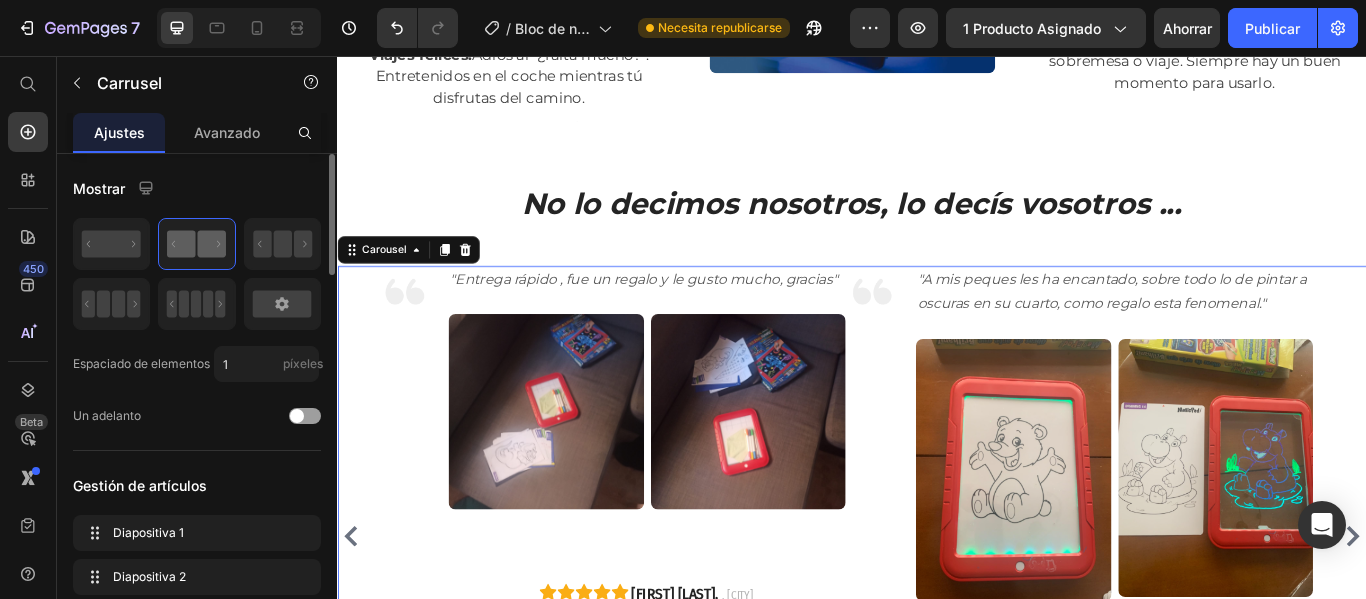 click 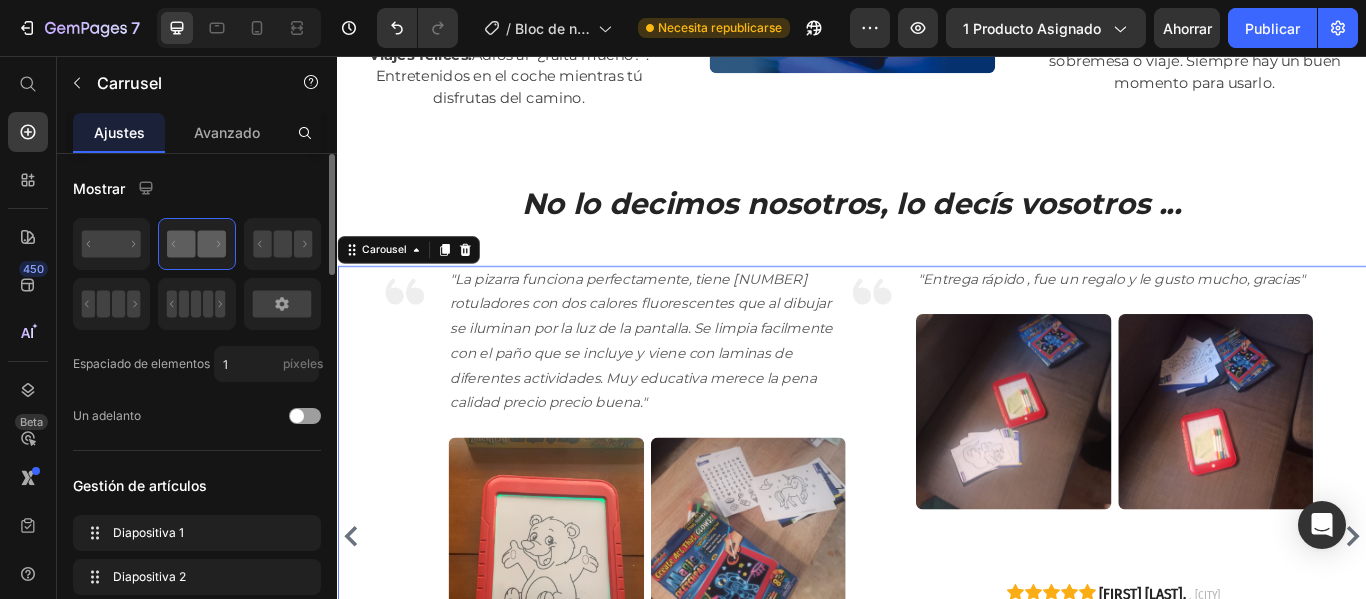 click 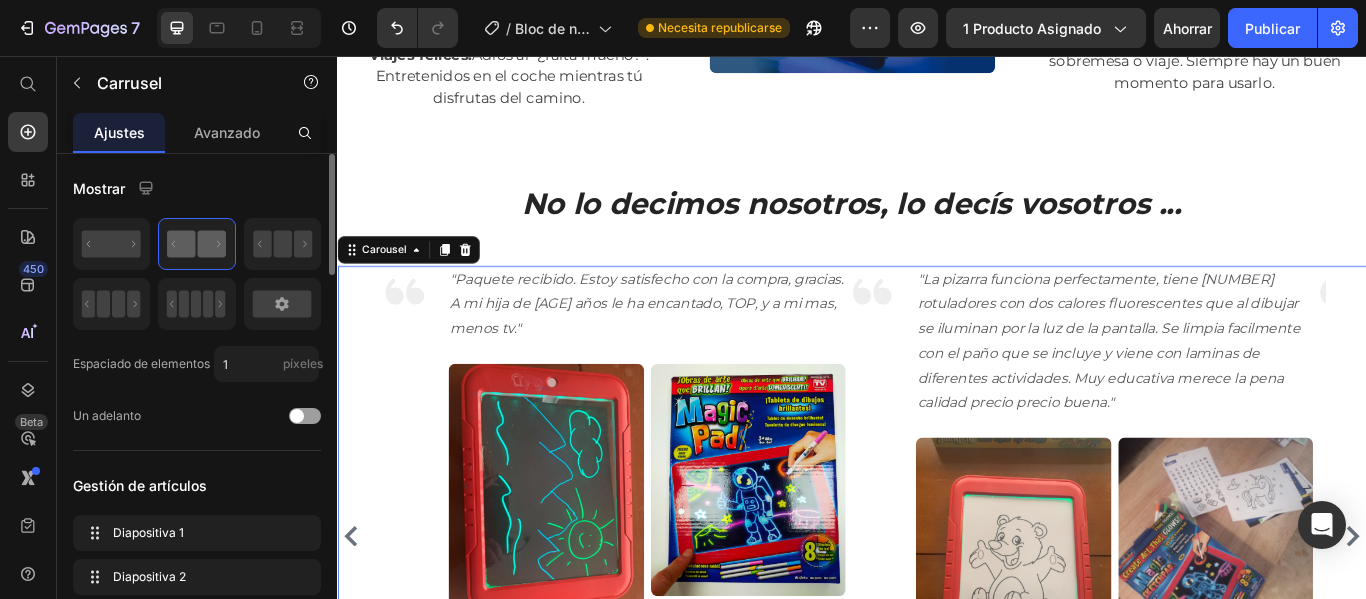 click 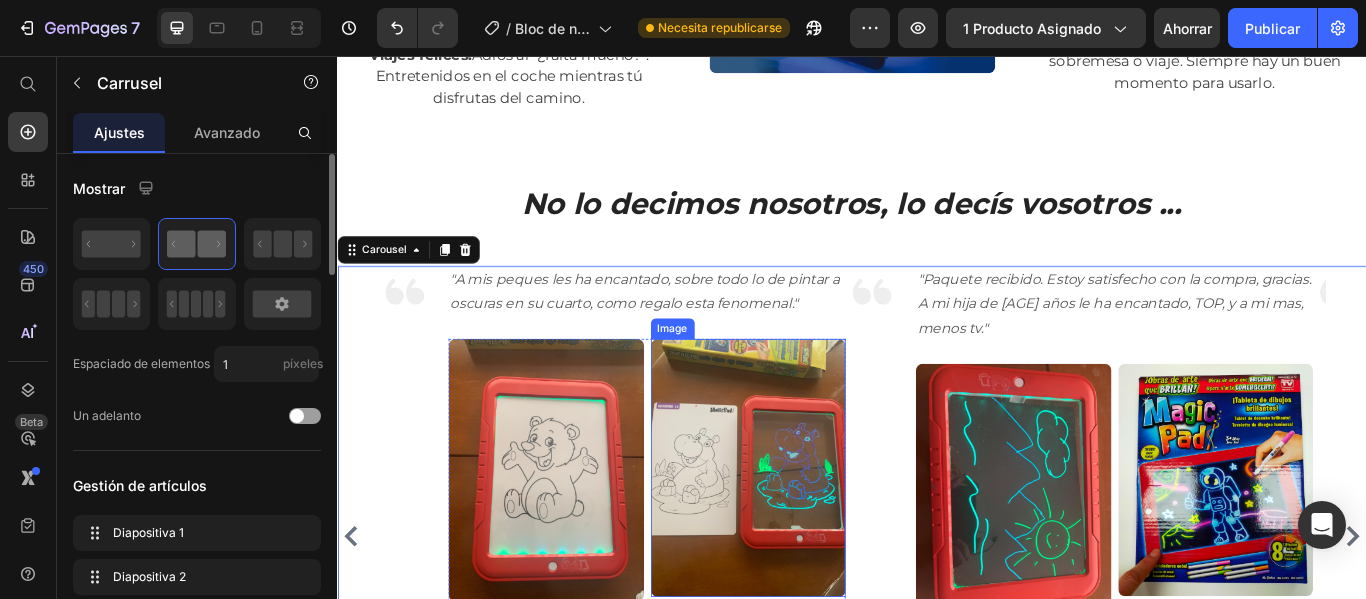 click at bounding box center [580, 539] 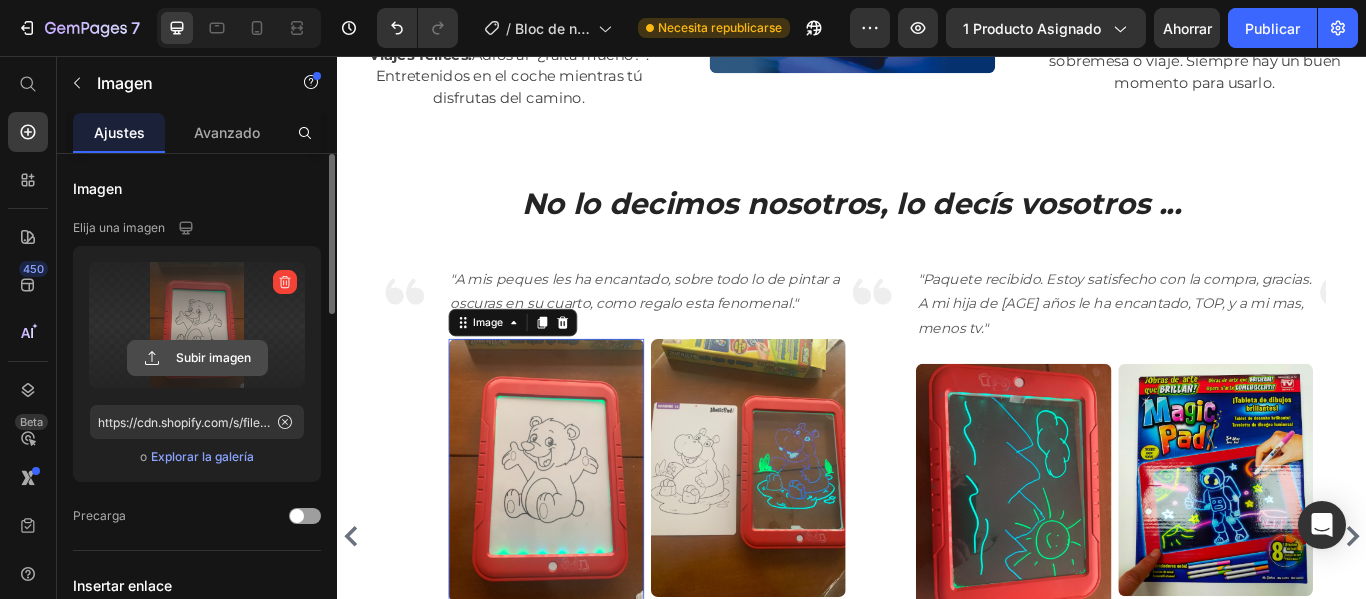 click 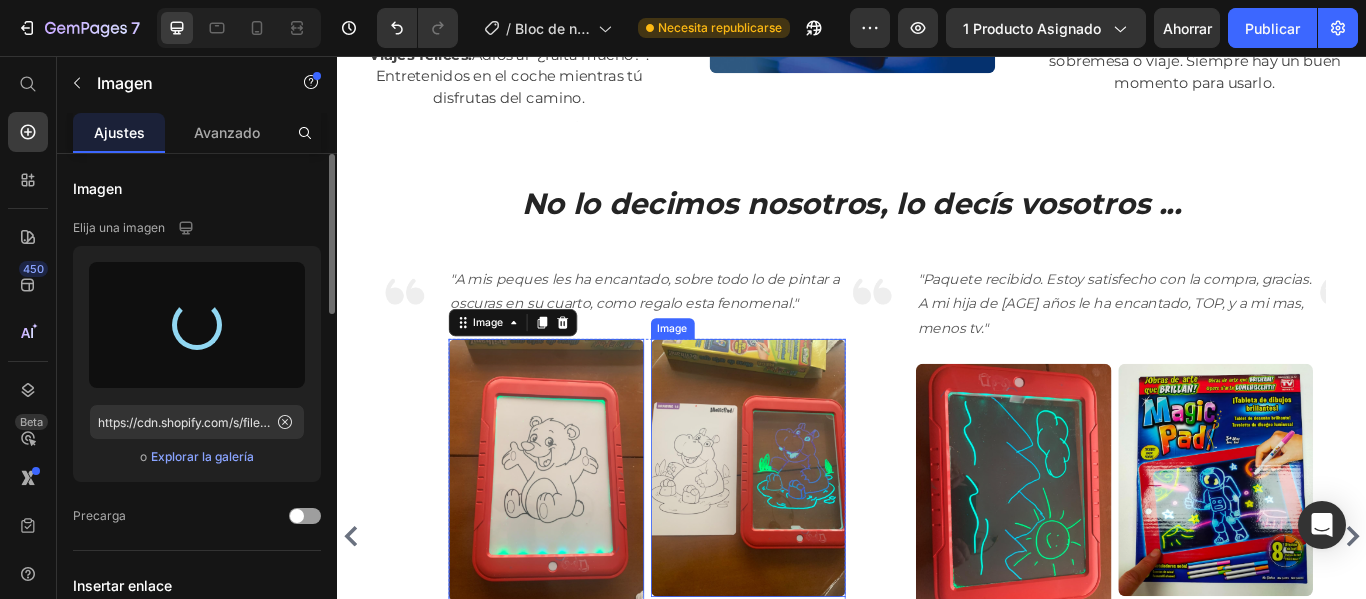 type on "https://cdn.shopify.com/s/files/1/0905/5384/4046/files/gempages_559748872570667813-f6f5acfe-734b-4d7a-aaa2-4bd3450fc6f2.jpg" 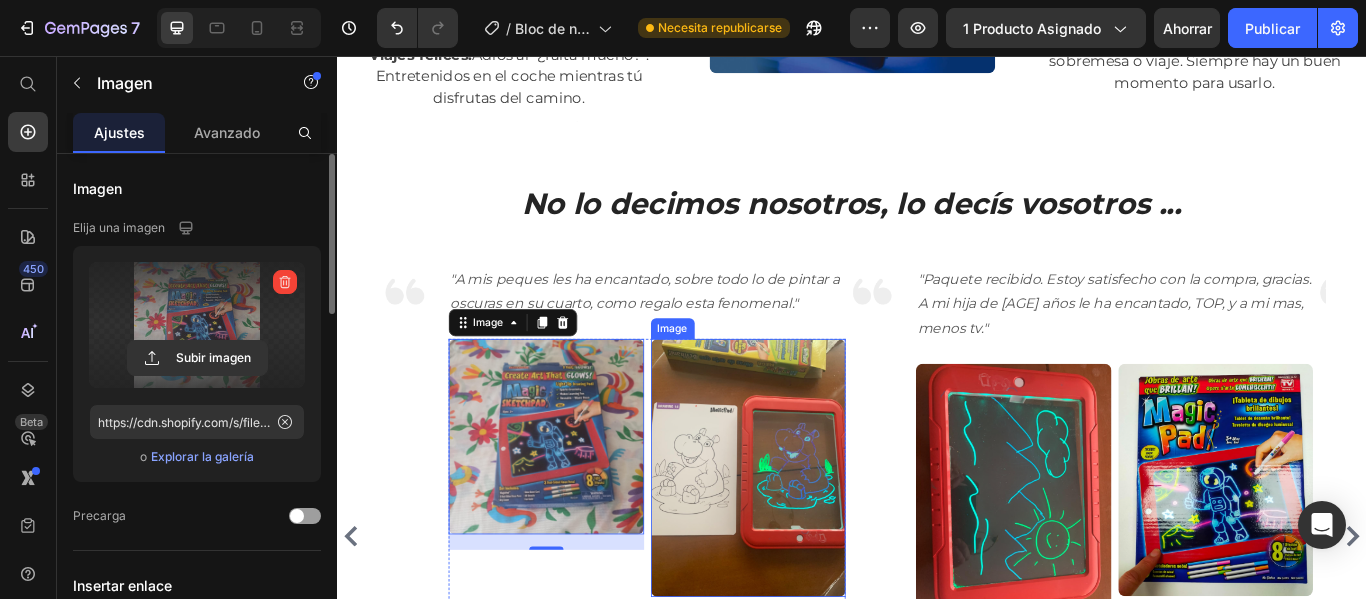 scroll, scrollTop: 3090, scrollLeft: 0, axis: vertical 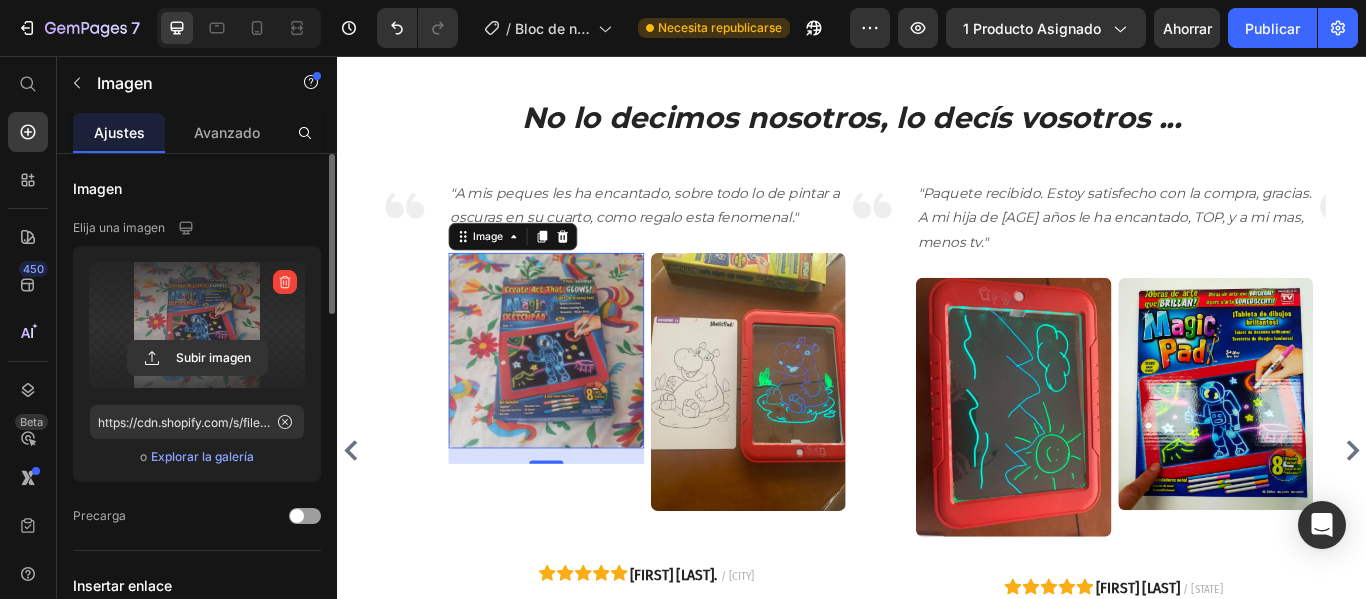 click at bounding box center (580, 400) 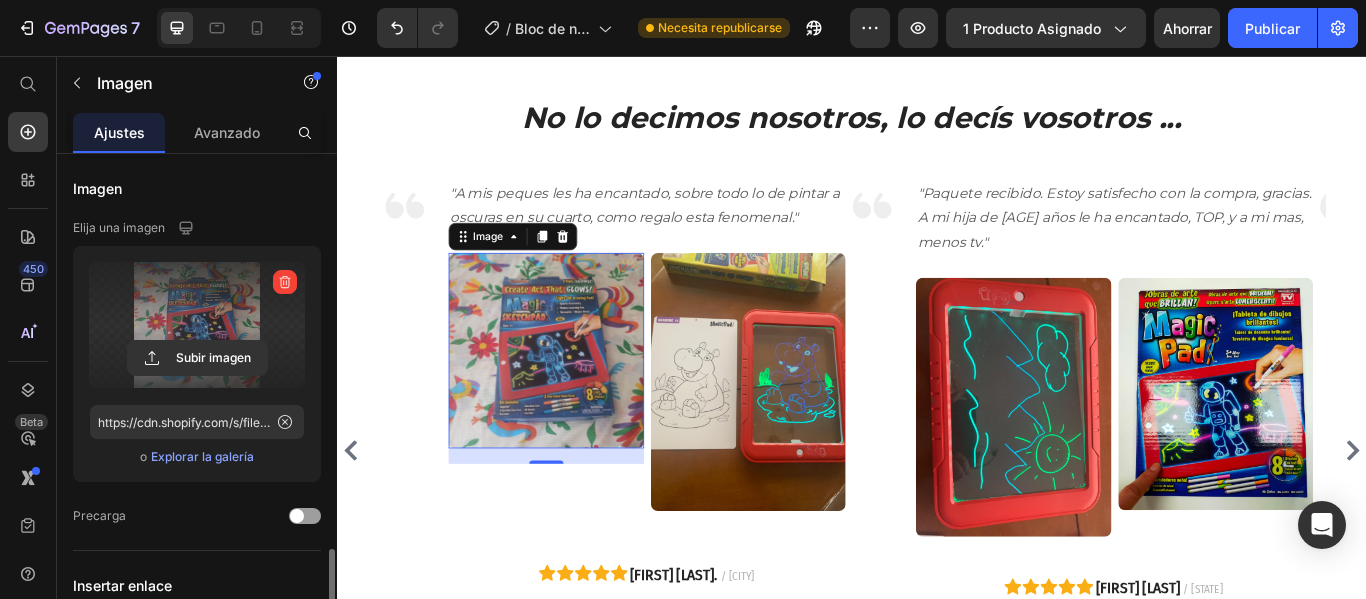 scroll, scrollTop: 300, scrollLeft: 0, axis: vertical 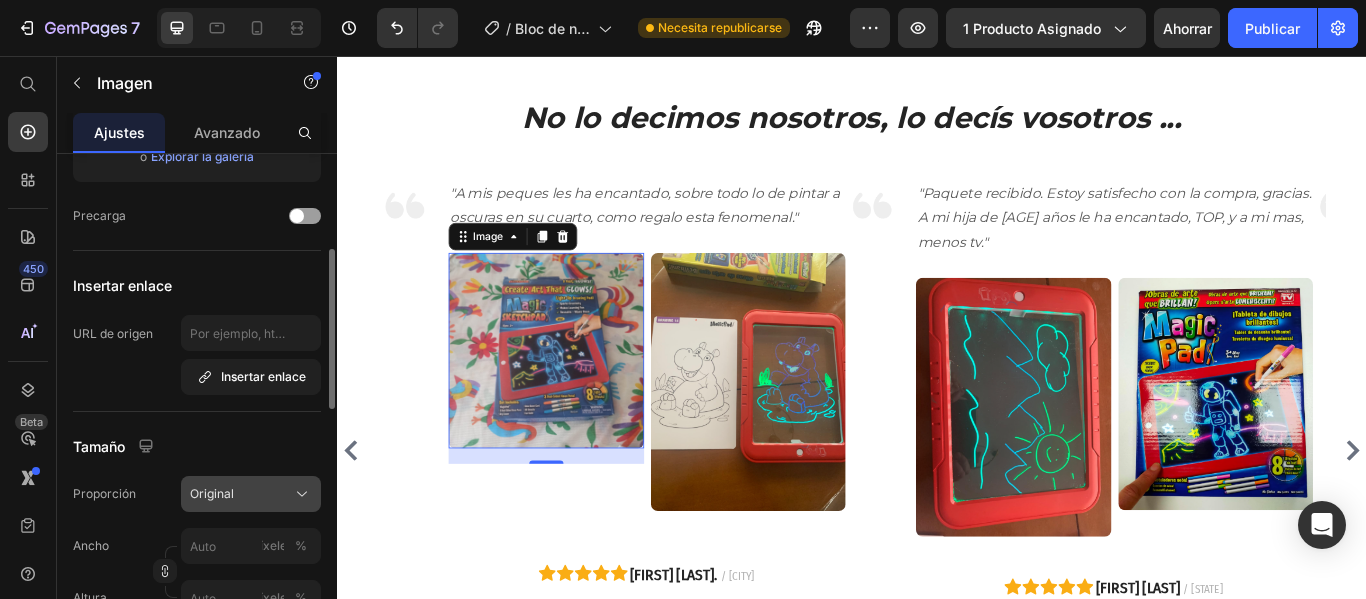 click on "Original" at bounding box center (251, 494) 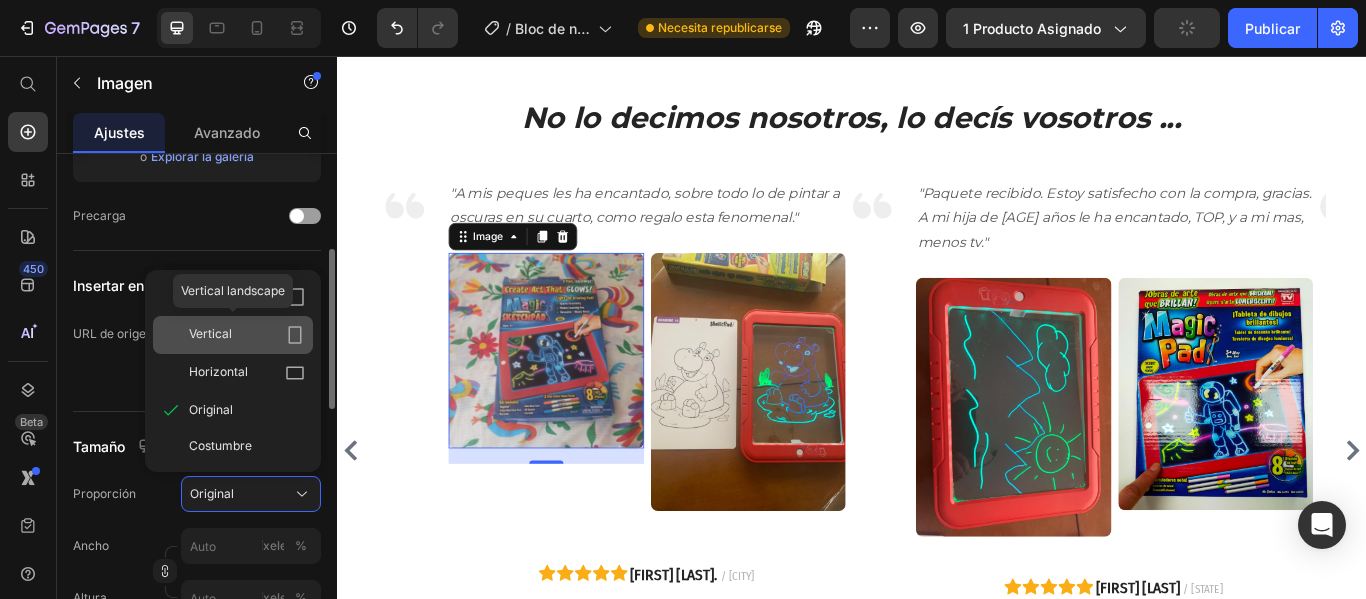 click on "Vertical" at bounding box center (247, 335) 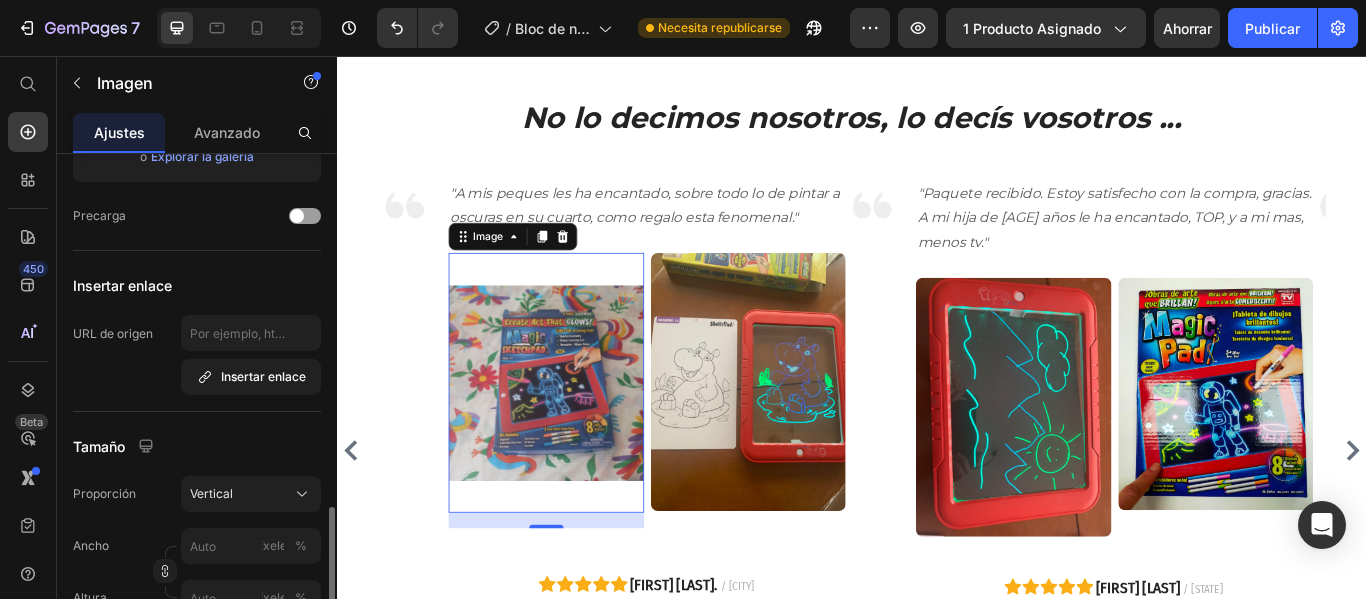 scroll, scrollTop: 500, scrollLeft: 0, axis: vertical 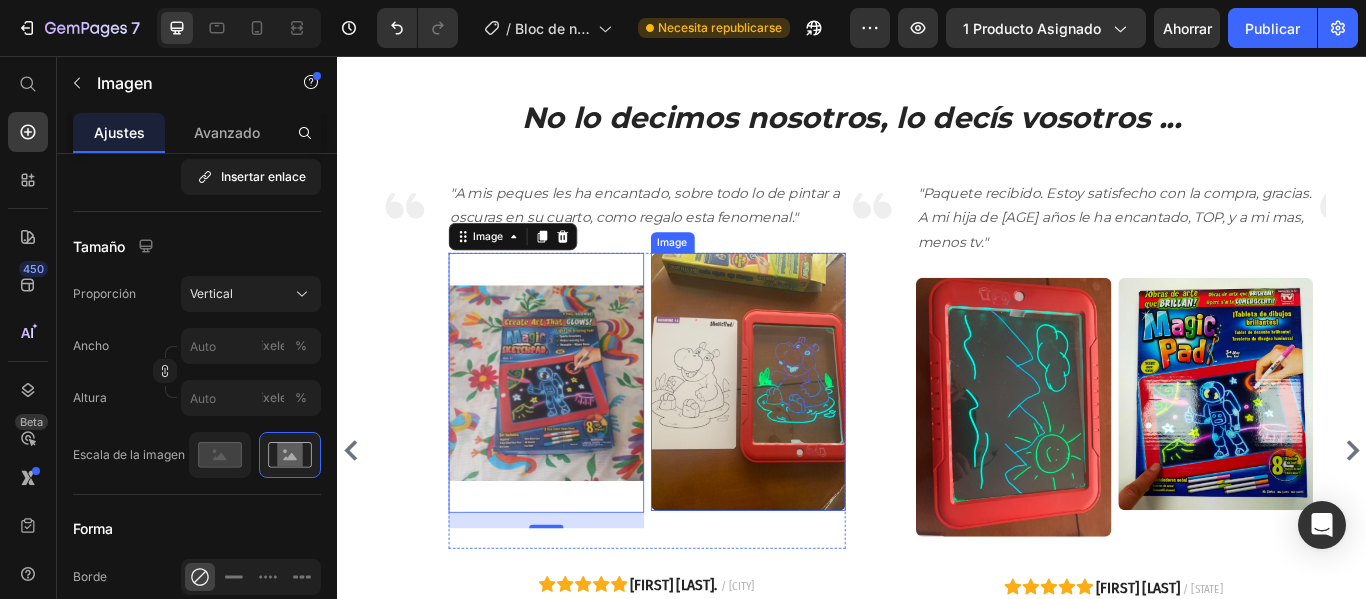 click at bounding box center [816, 436] 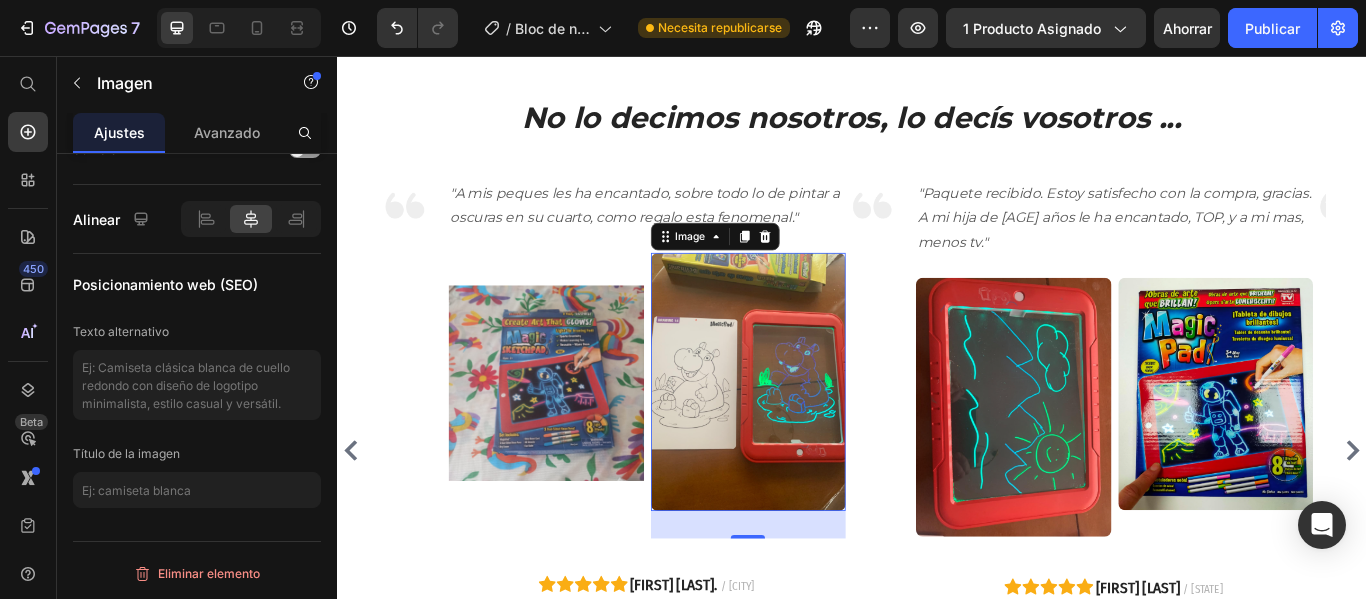 scroll, scrollTop: 373, scrollLeft: 0, axis: vertical 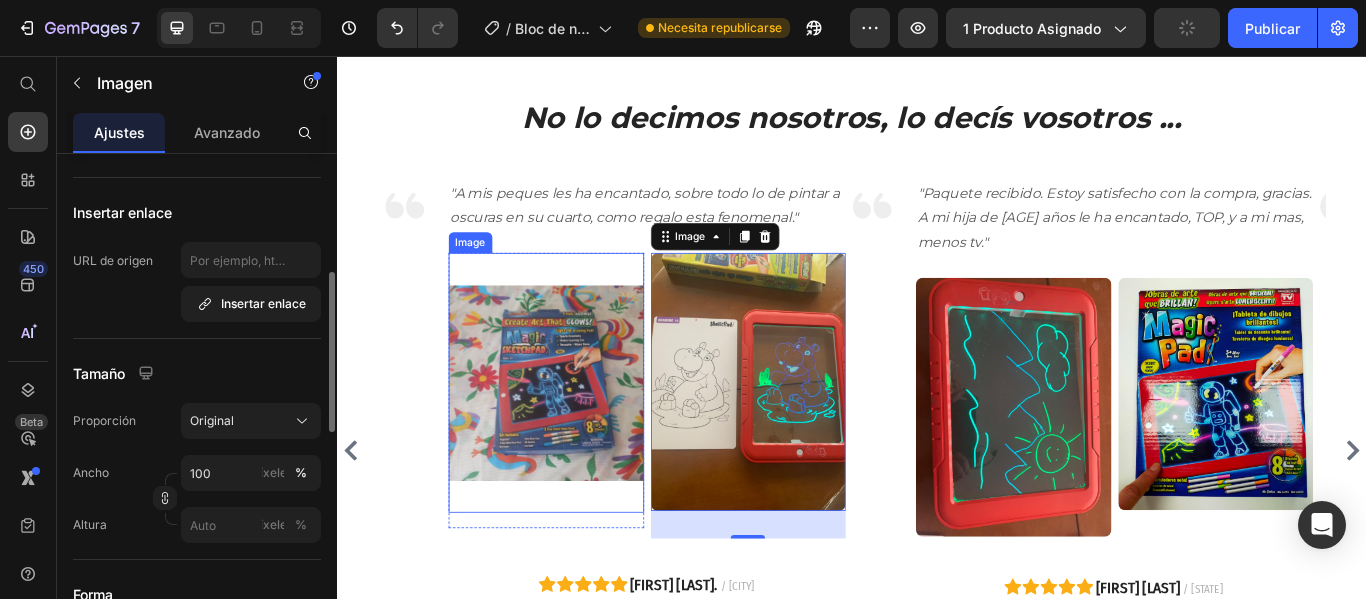 click at bounding box center (580, 437) 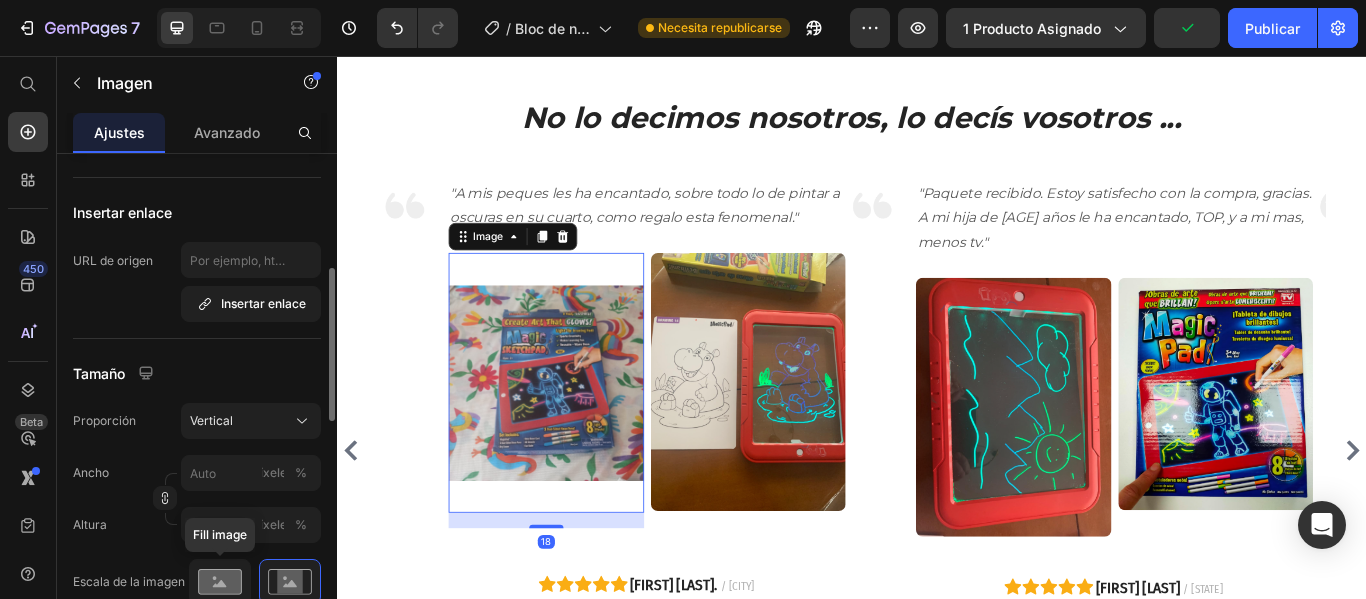 click 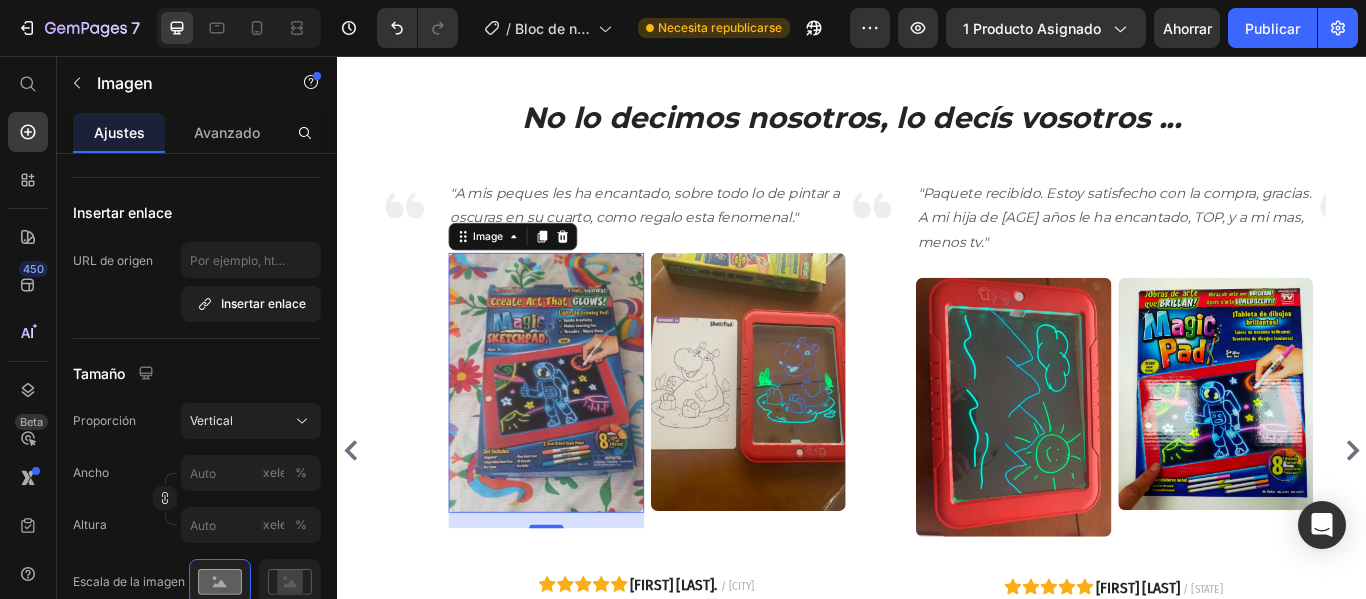 scroll, scrollTop: 673, scrollLeft: 0, axis: vertical 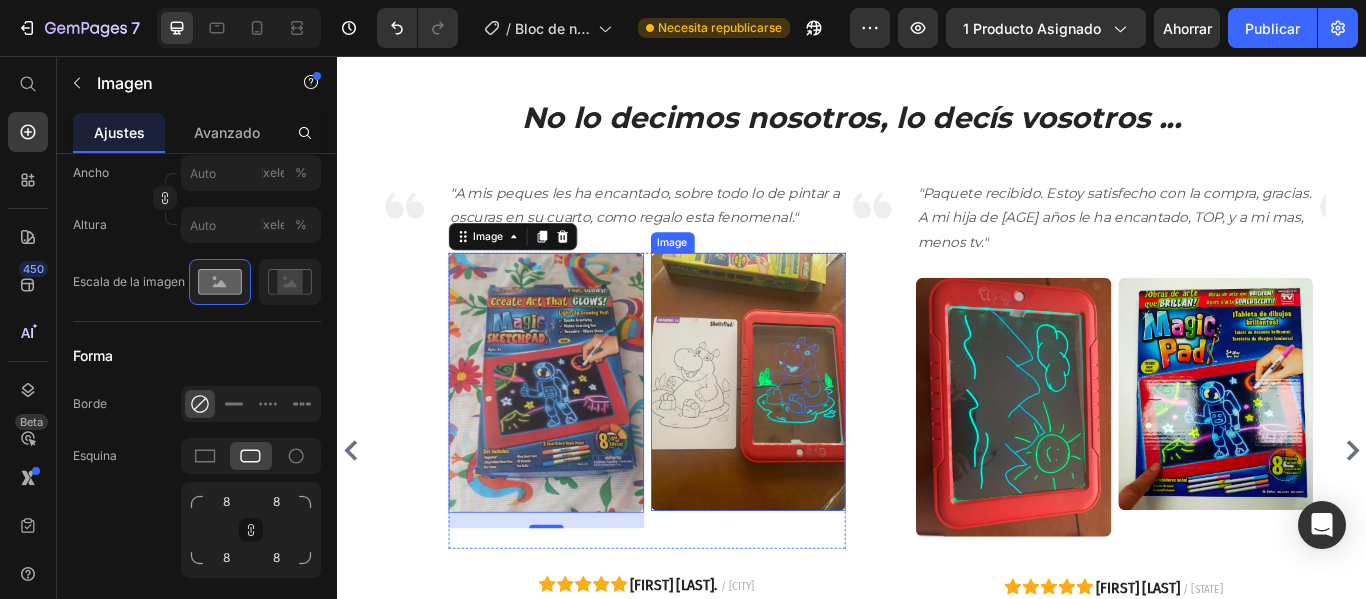click at bounding box center (816, 436) 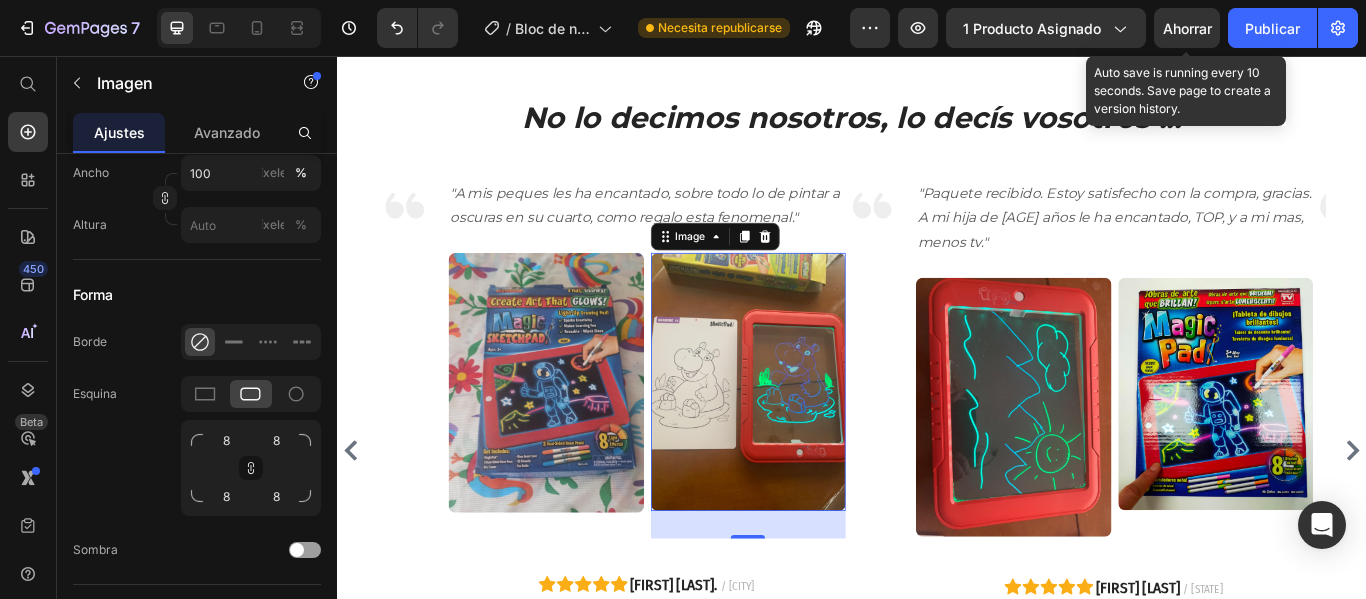 click on "Ahorrar" at bounding box center [1187, 28] 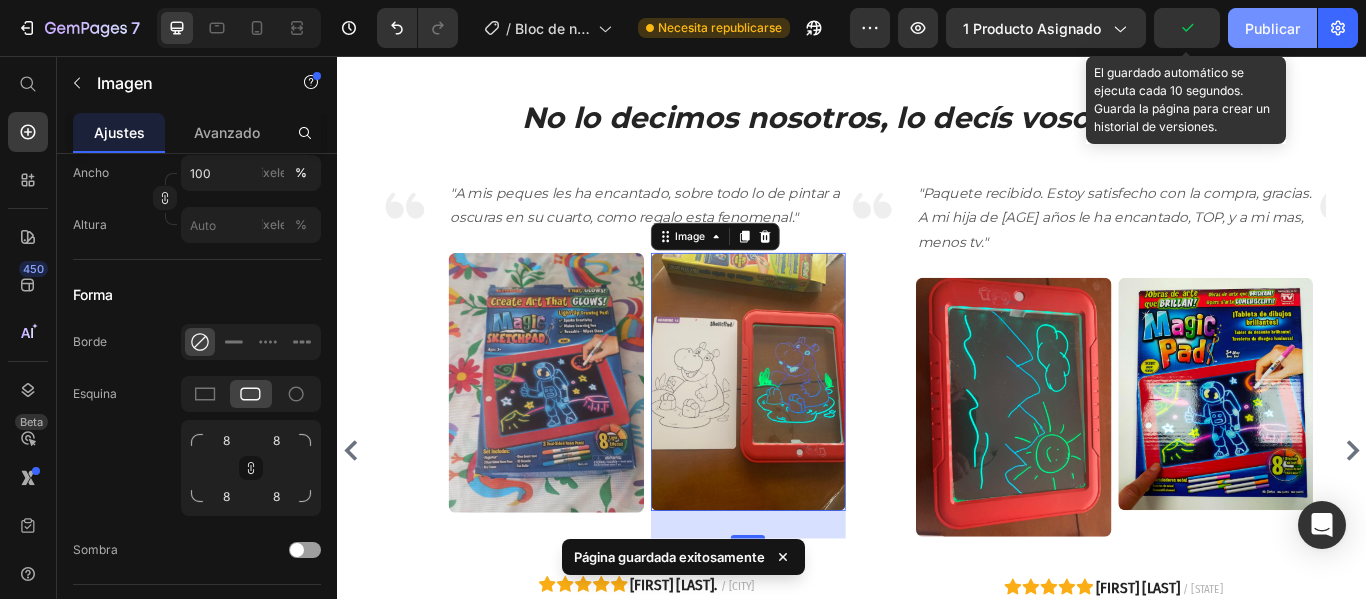 click on "Publicar" at bounding box center (1272, 28) 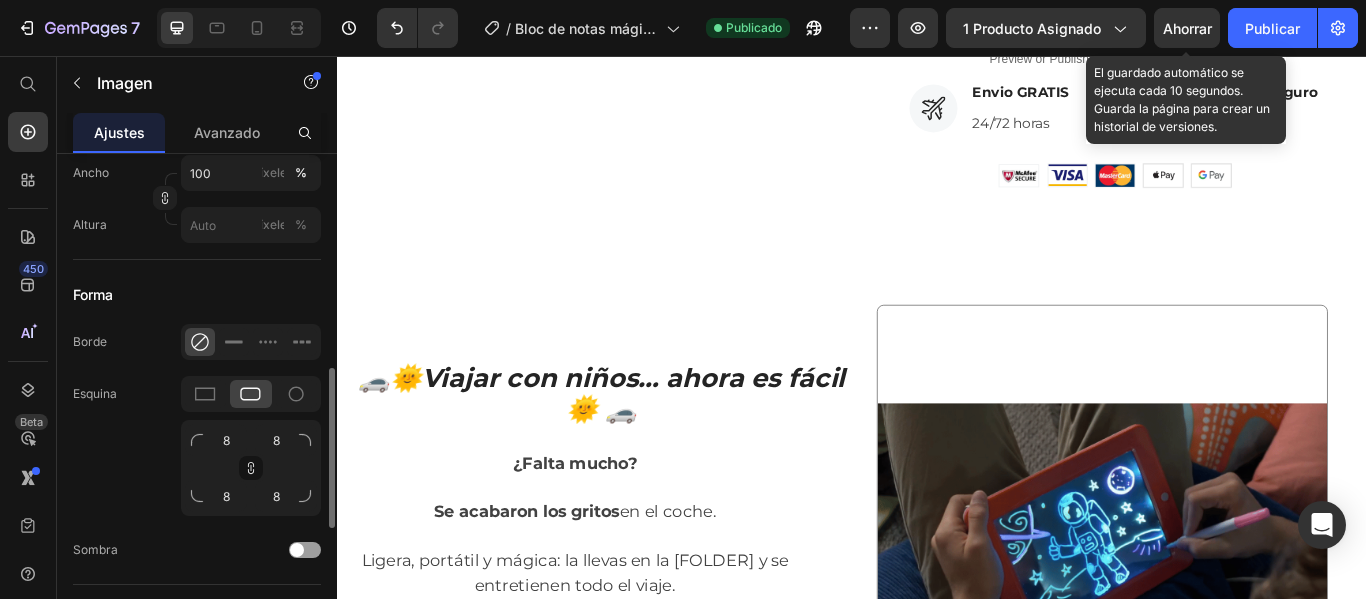 scroll, scrollTop: 790, scrollLeft: 0, axis: vertical 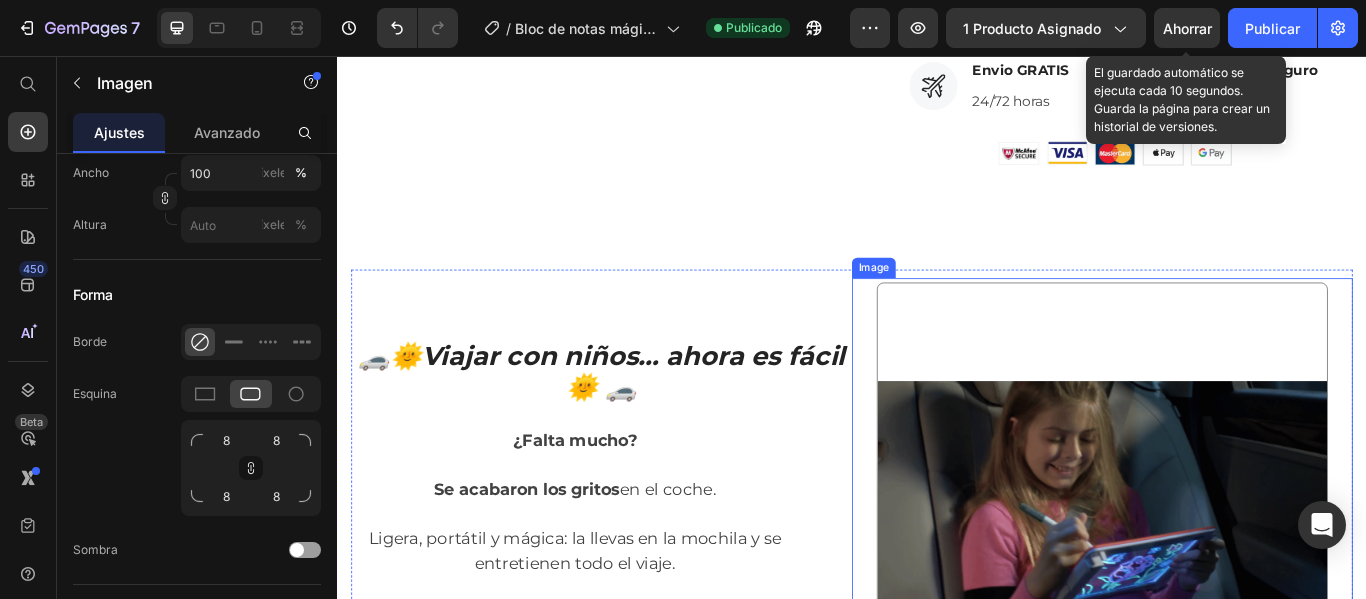 click at bounding box center (1229, 583) 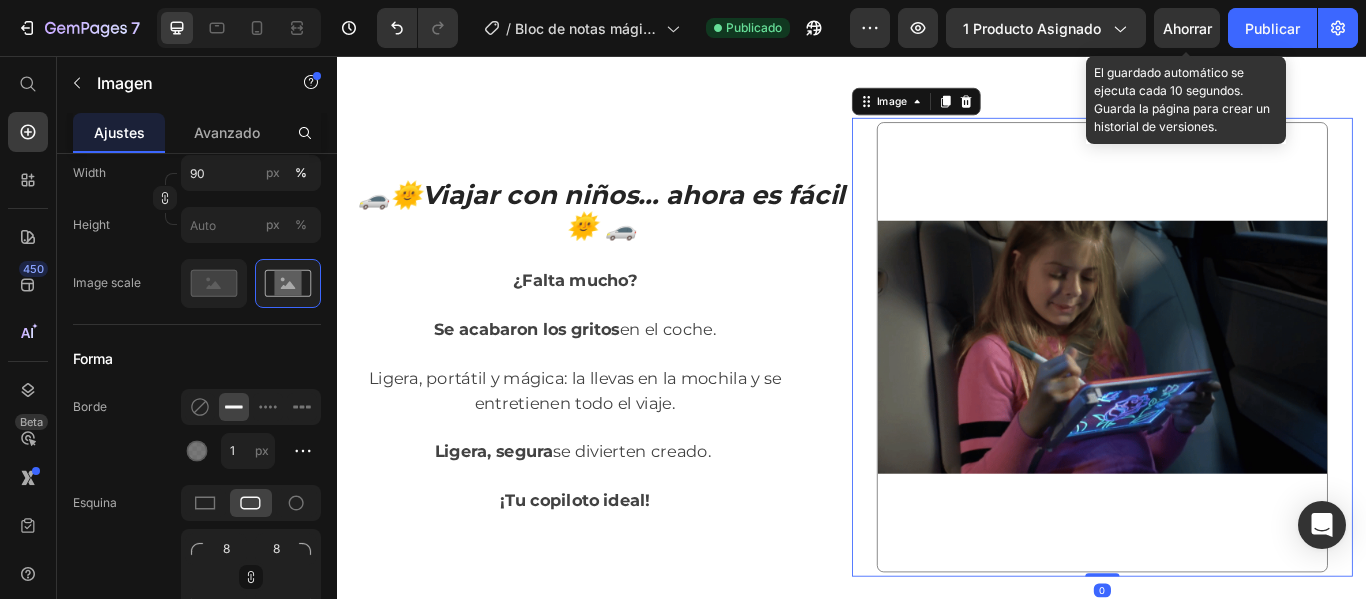 scroll, scrollTop: 1090, scrollLeft: 0, axis: vertical 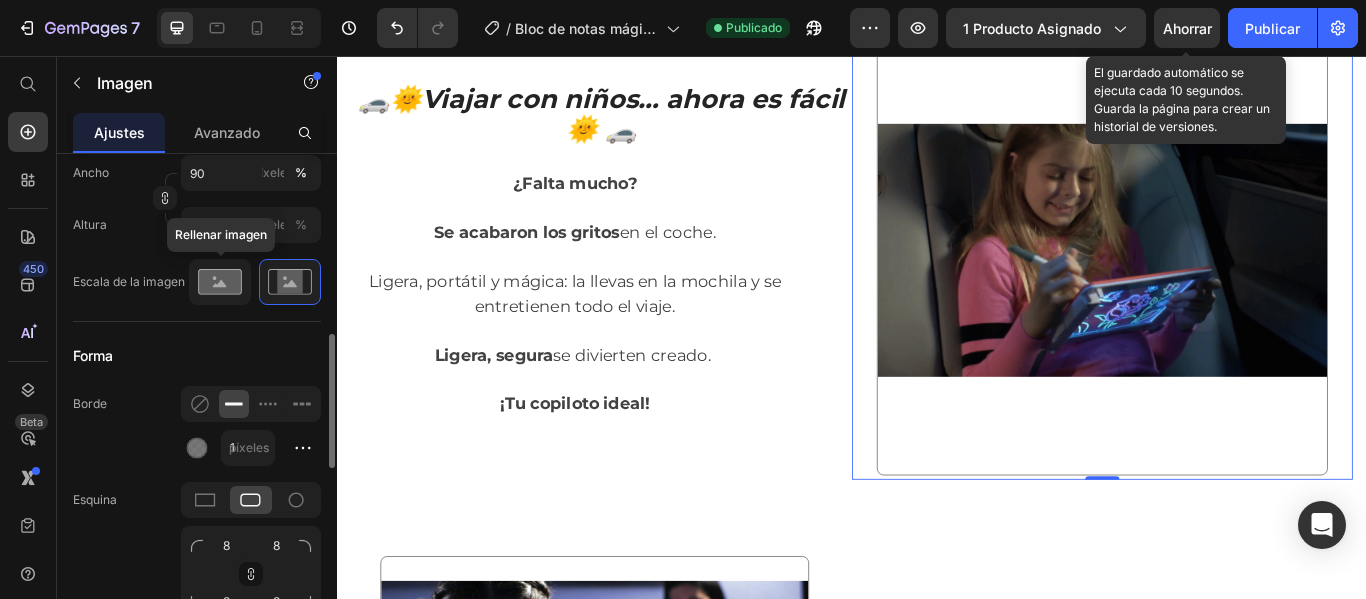 click 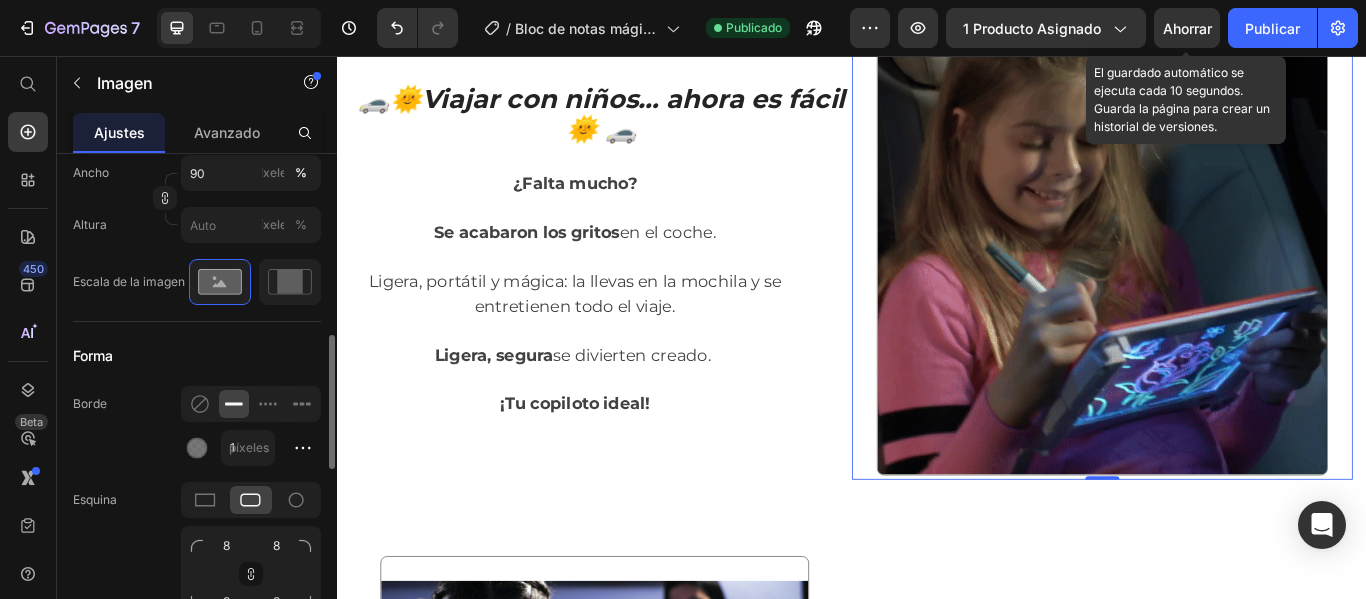 click 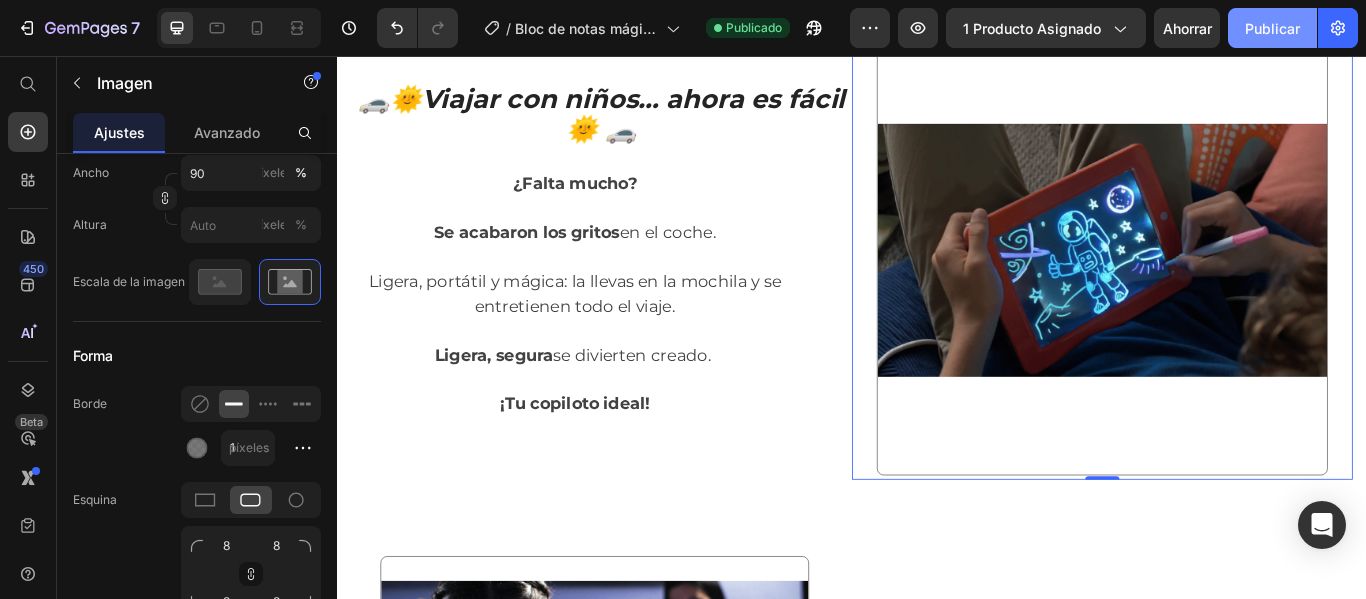 click on "Publicar" at bounding box center (1272, 28) 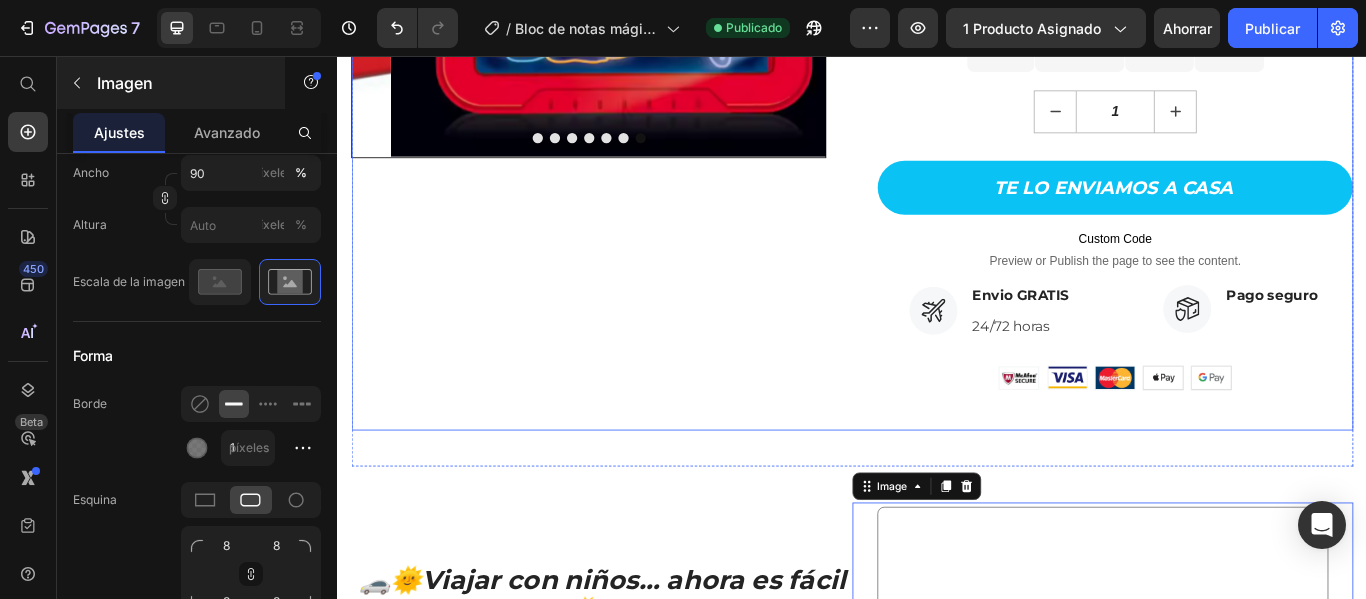 scroll, scrollTop: 390, scrollLeft: 0, axis: vertical 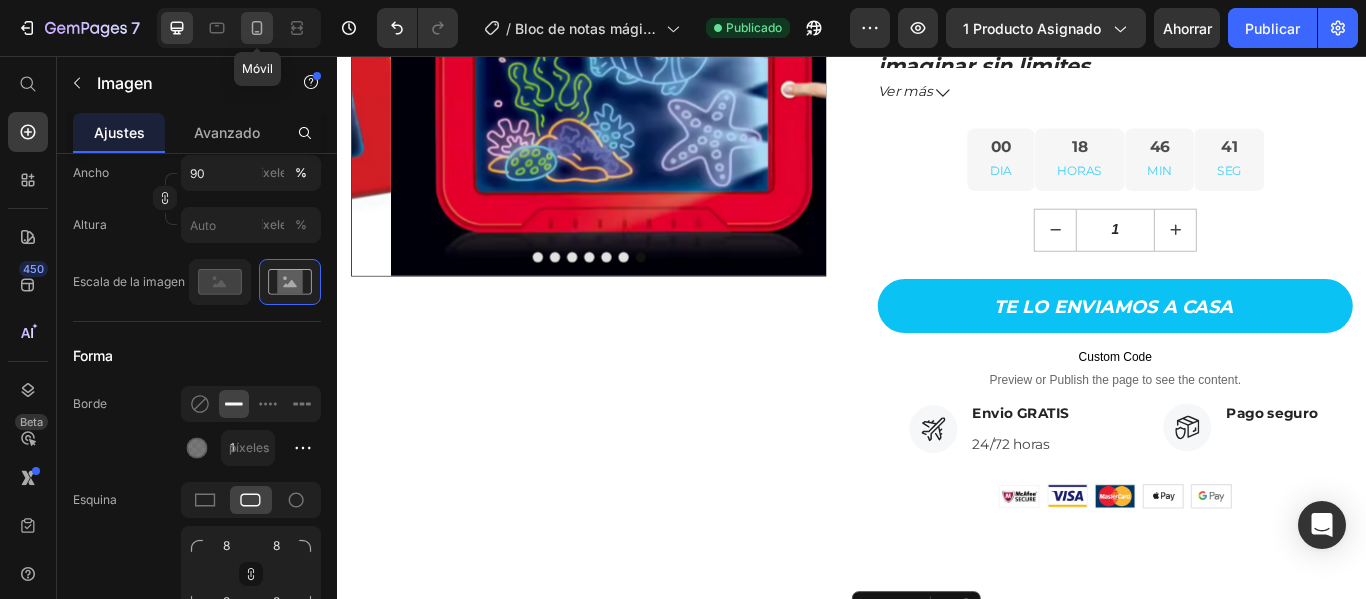 click 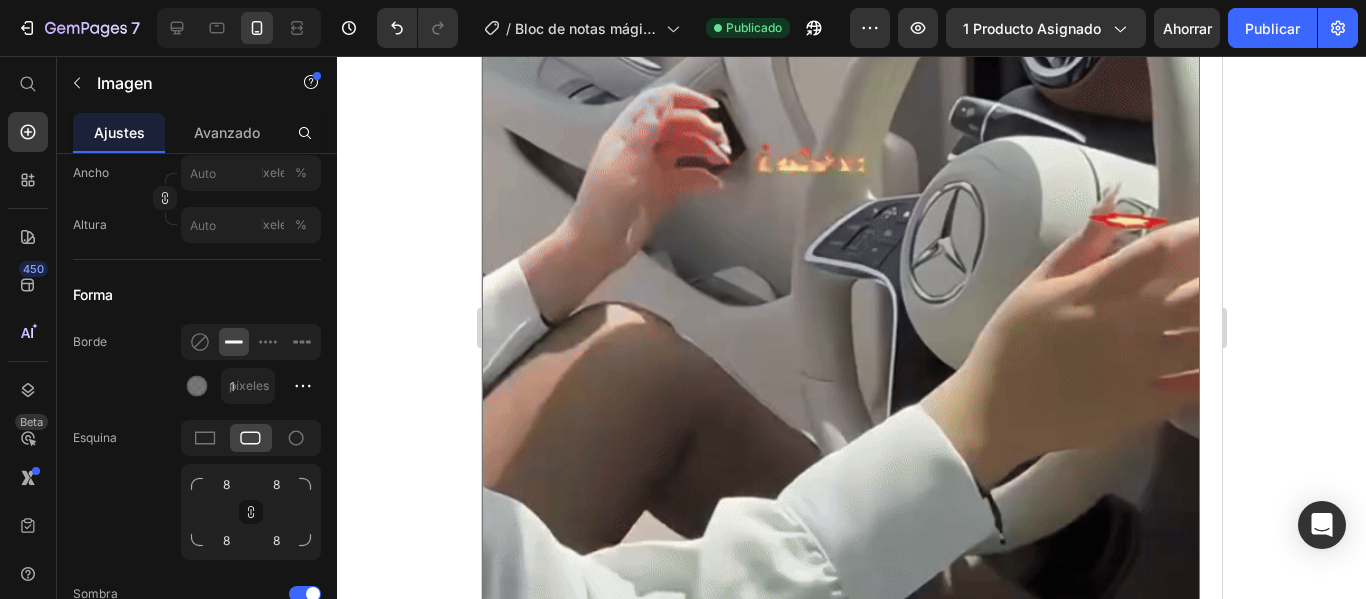 scroll, scrollTop: 2100, scrollLeft: 0, axis: vertical 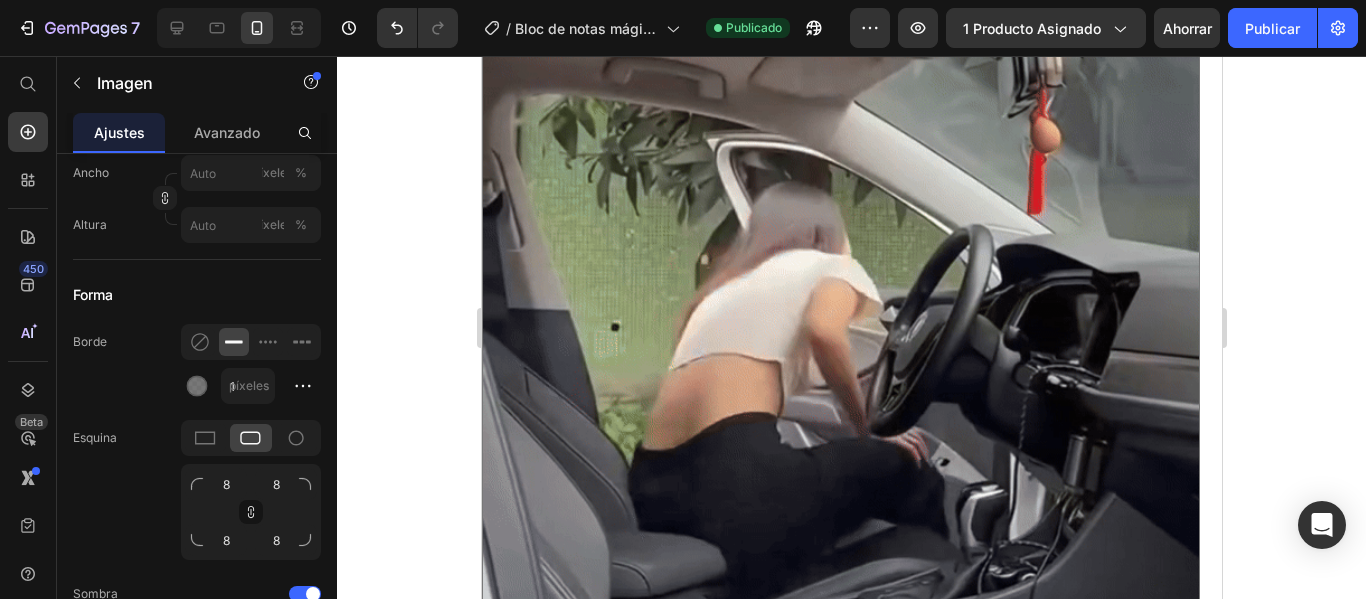 click at bounding box center (840, 268) 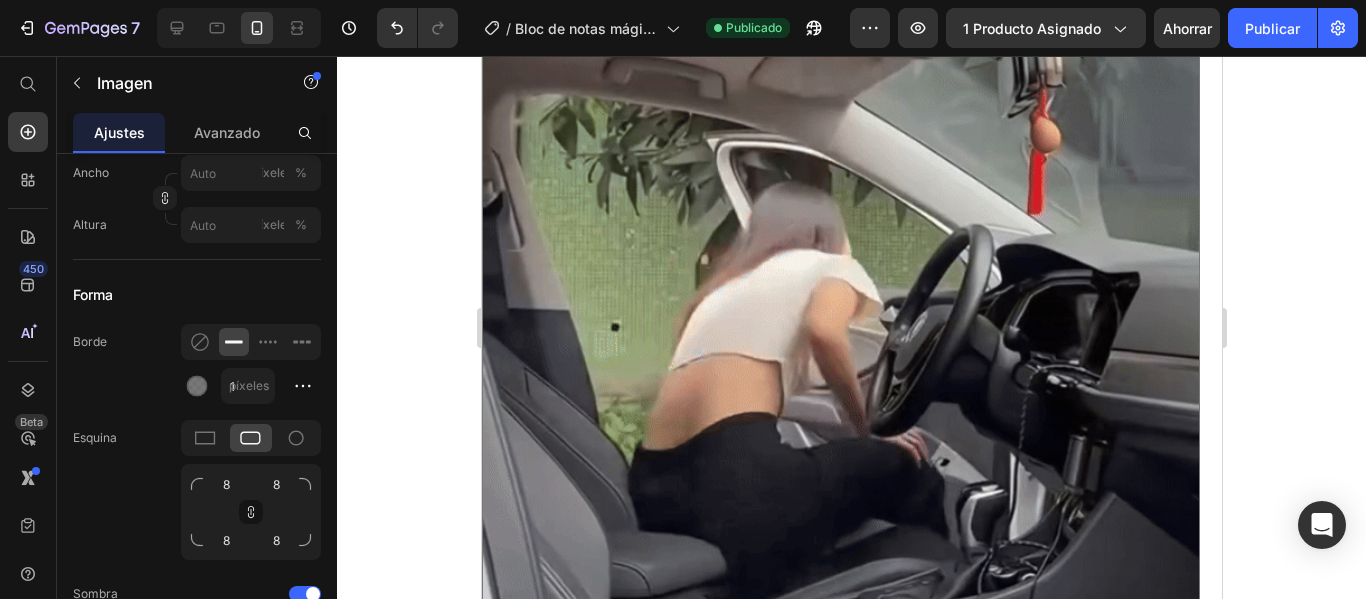 click at bounding box center [840, 268] 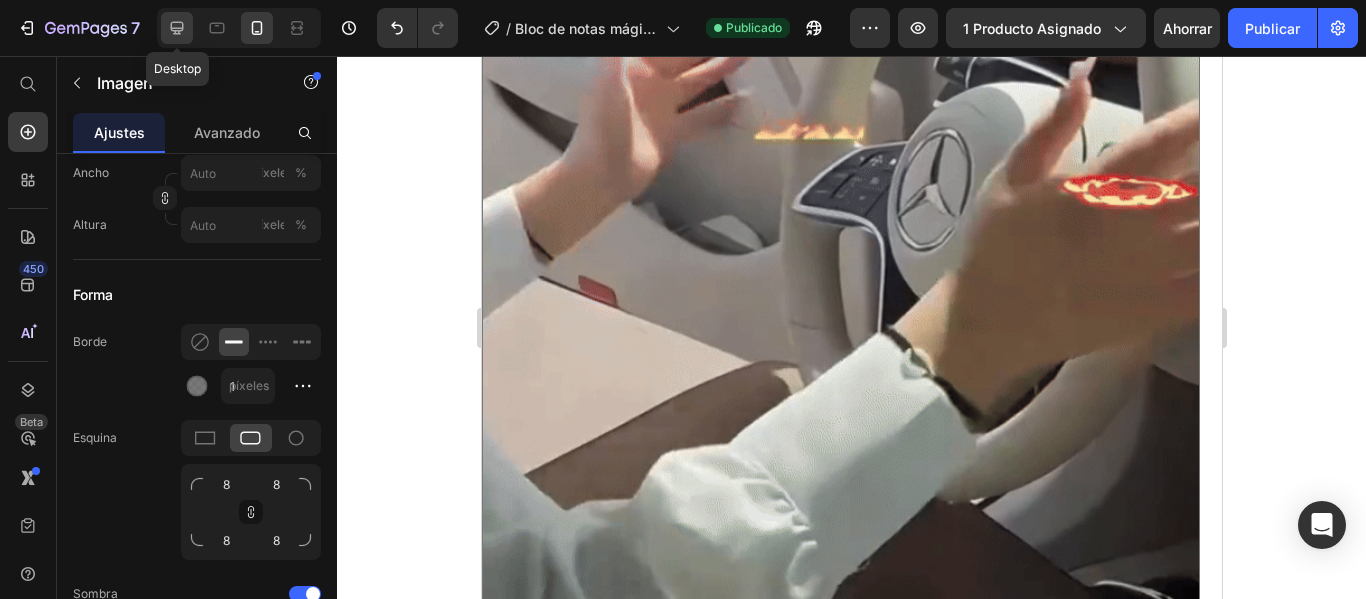 click 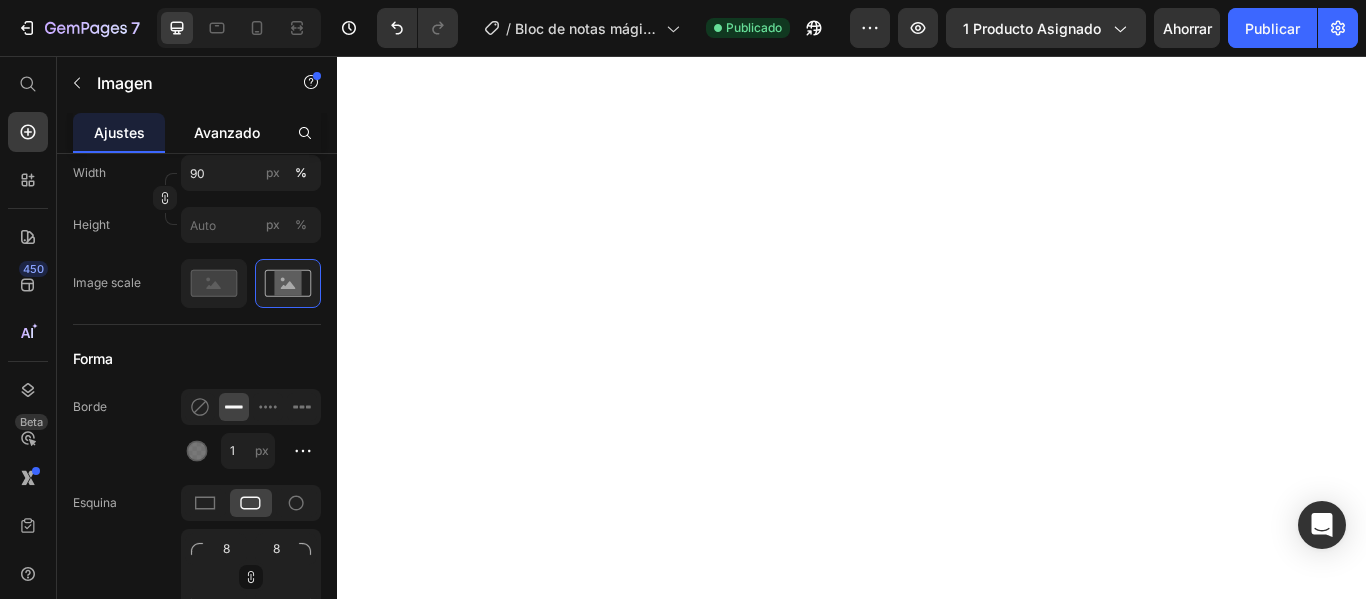 click on "Avanzado" at bounding box center [227, 132] 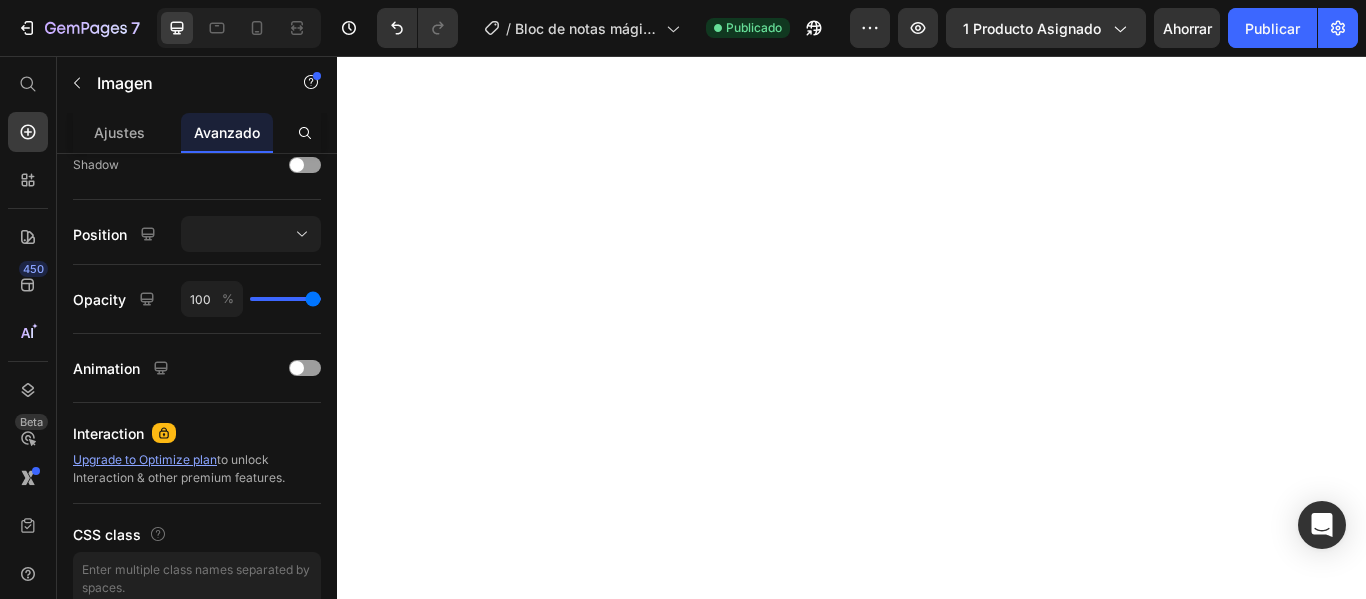 scroll, scrollTop: 226, scrollLeft: 0, axis: vertical 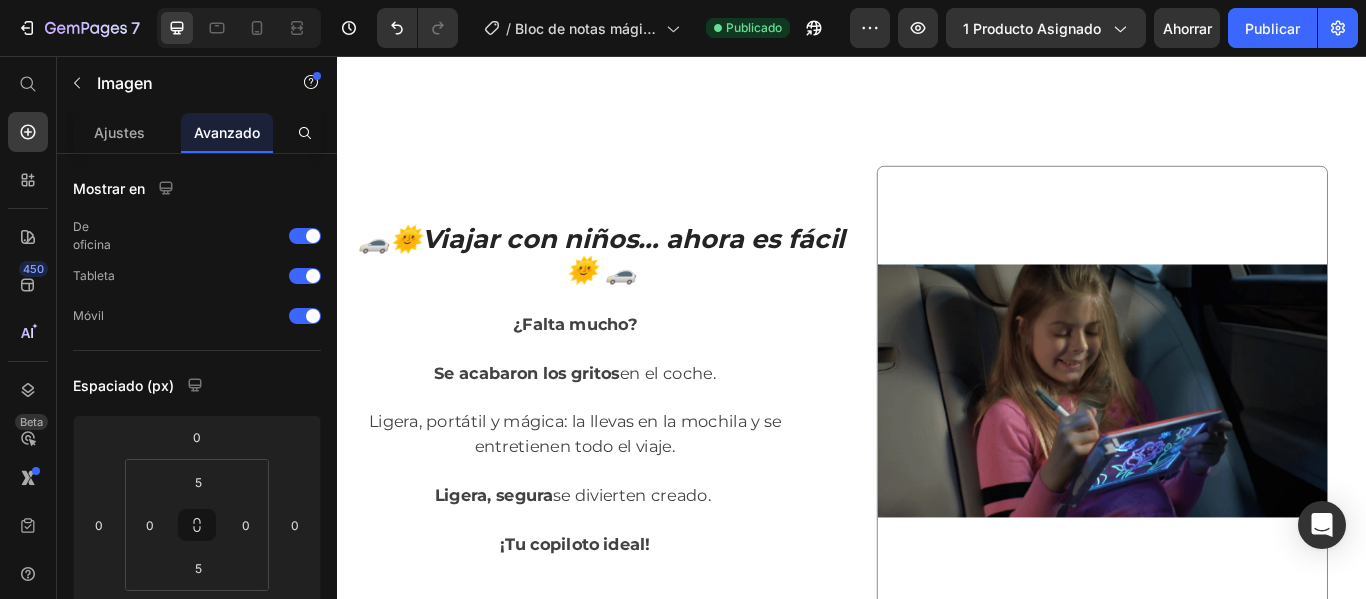 click at bounding box center (1229, 447) 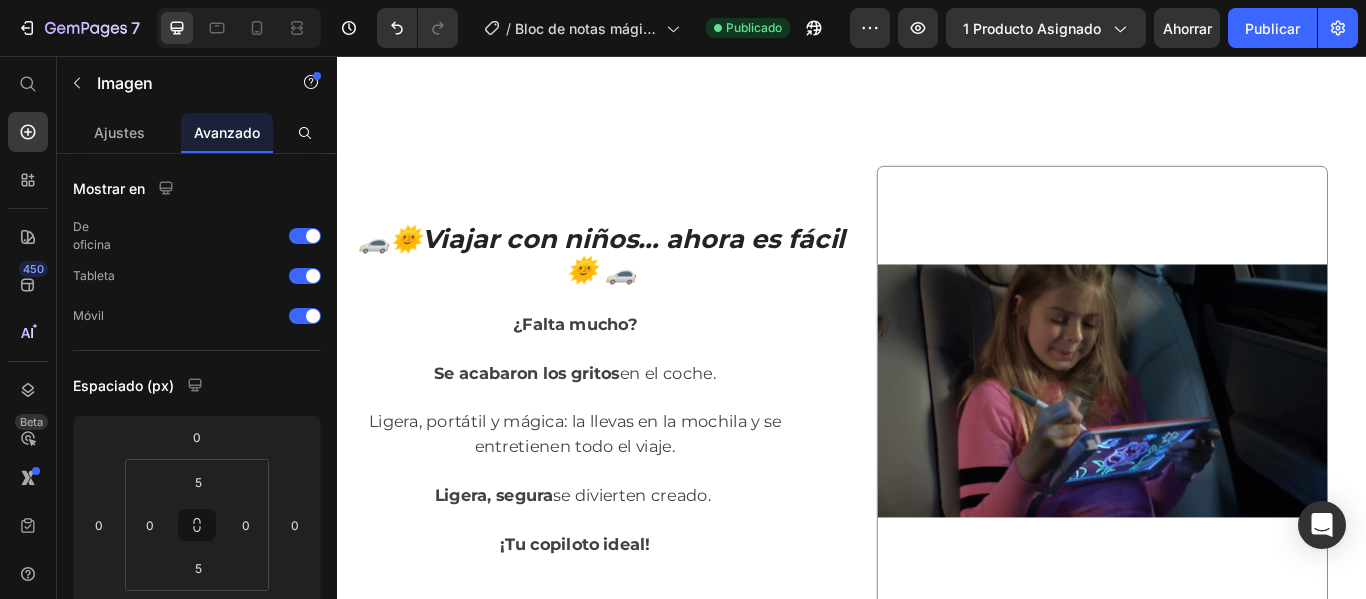 click at bounding box center (1229, 447) 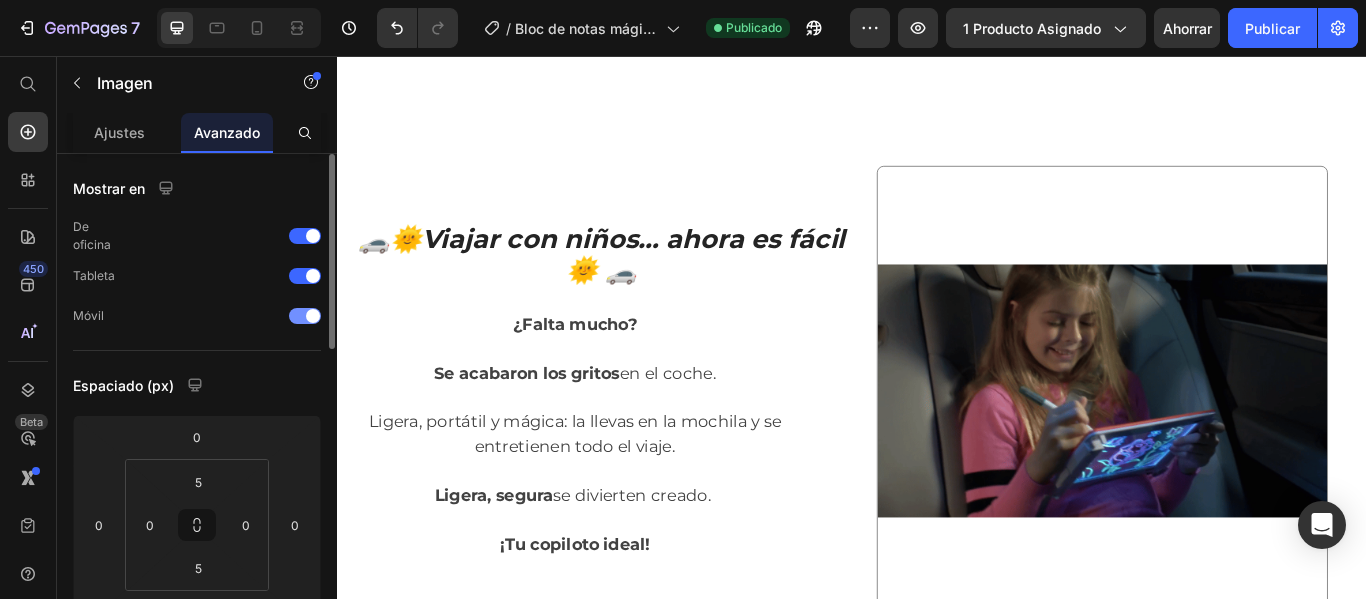 click at bounding box center (305, 316) 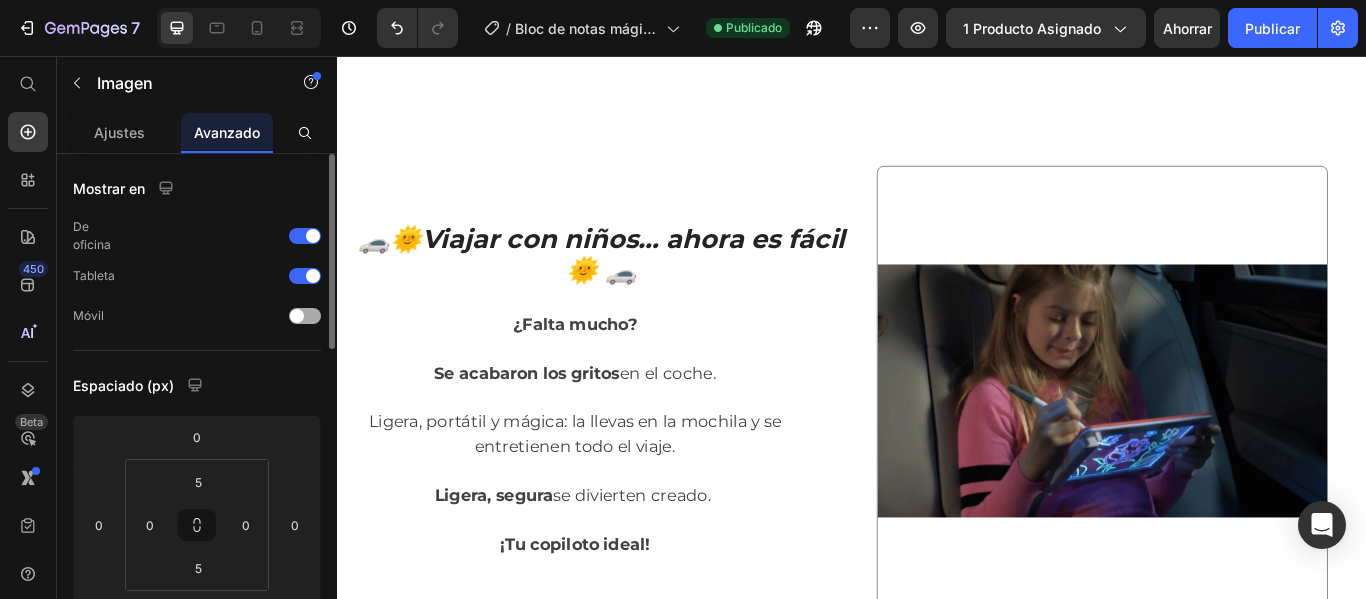 click at bounding box center [305, 316] 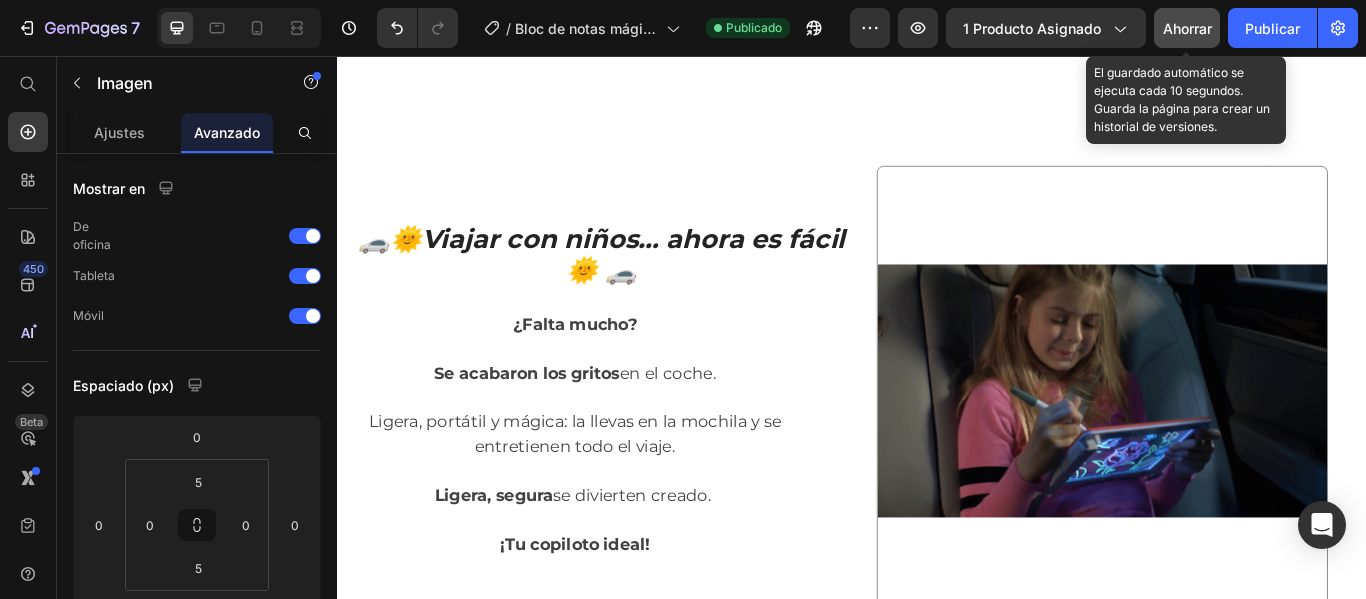 click on "Ahorrar" 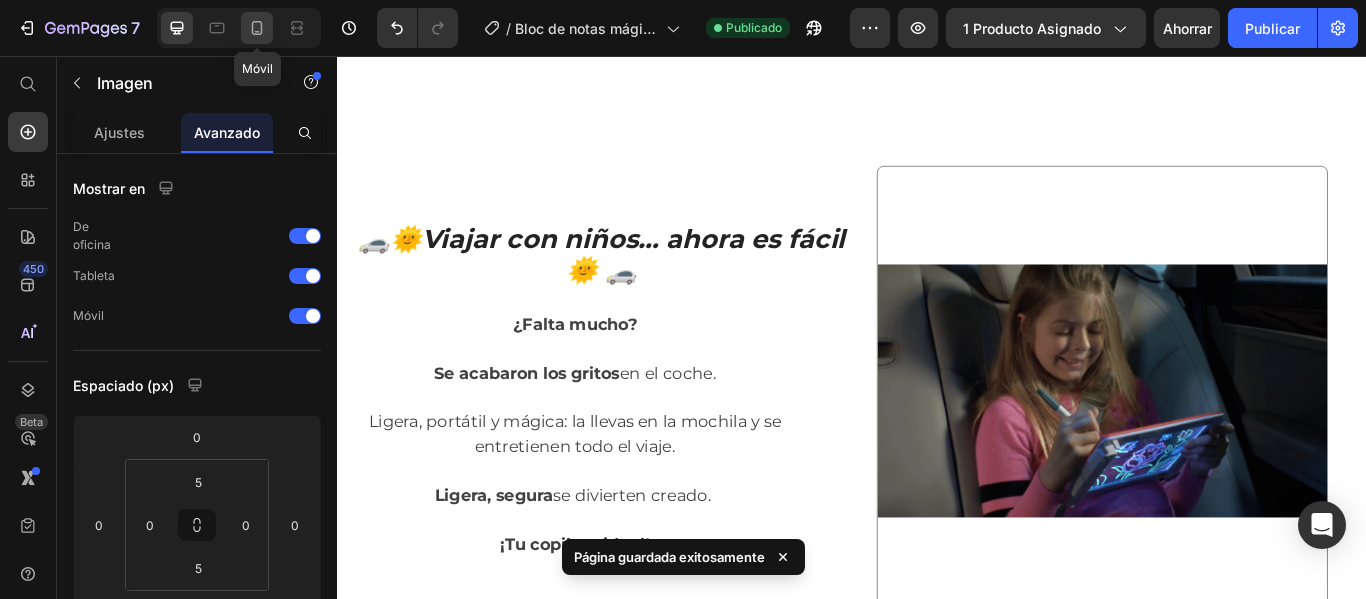 click 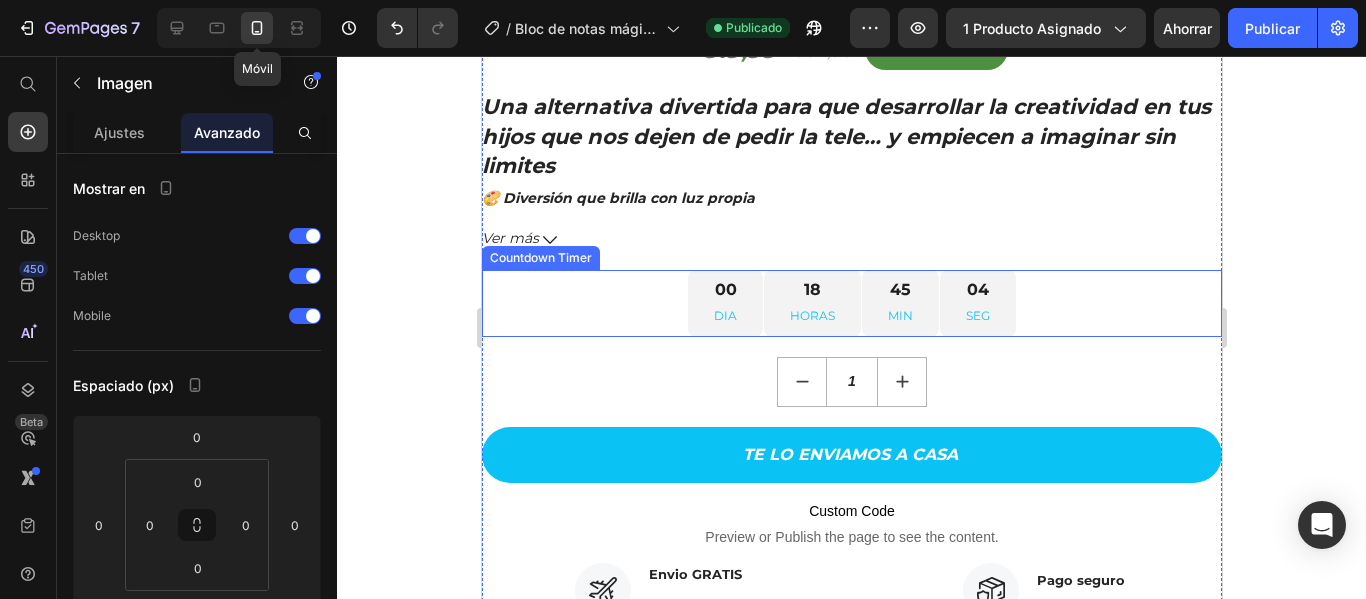 scroll, scrollTop: 1588, scrollLeft: 0, axis: vertical 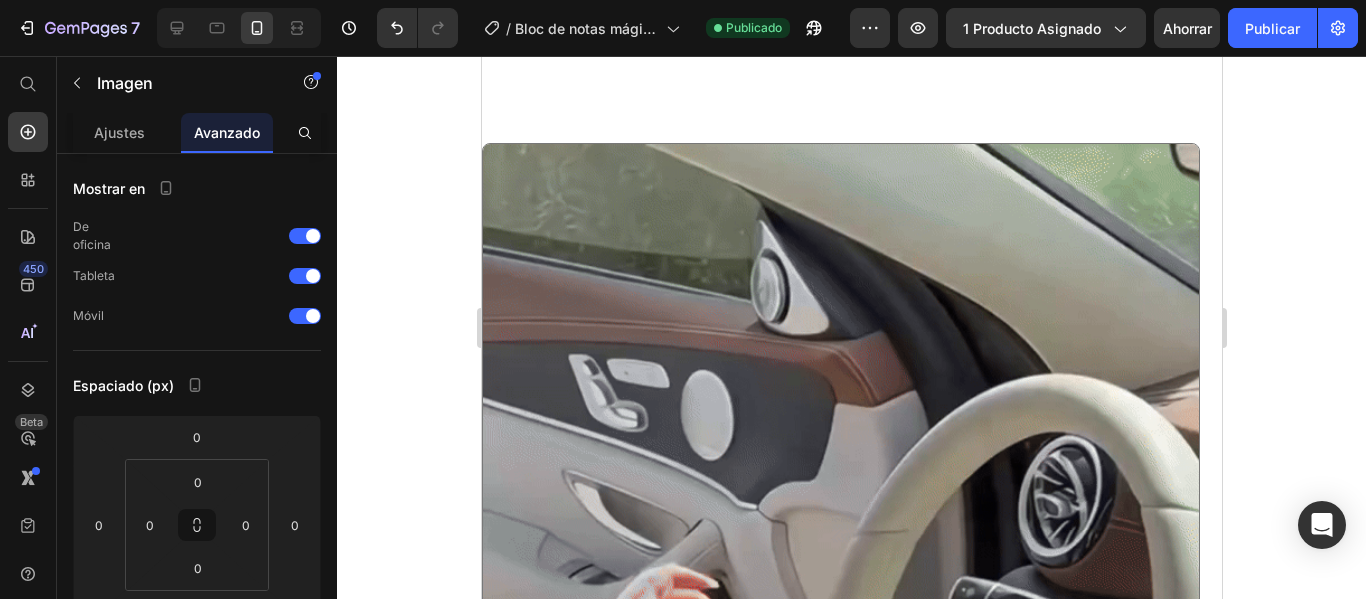 click at bounding box center [840, 780] 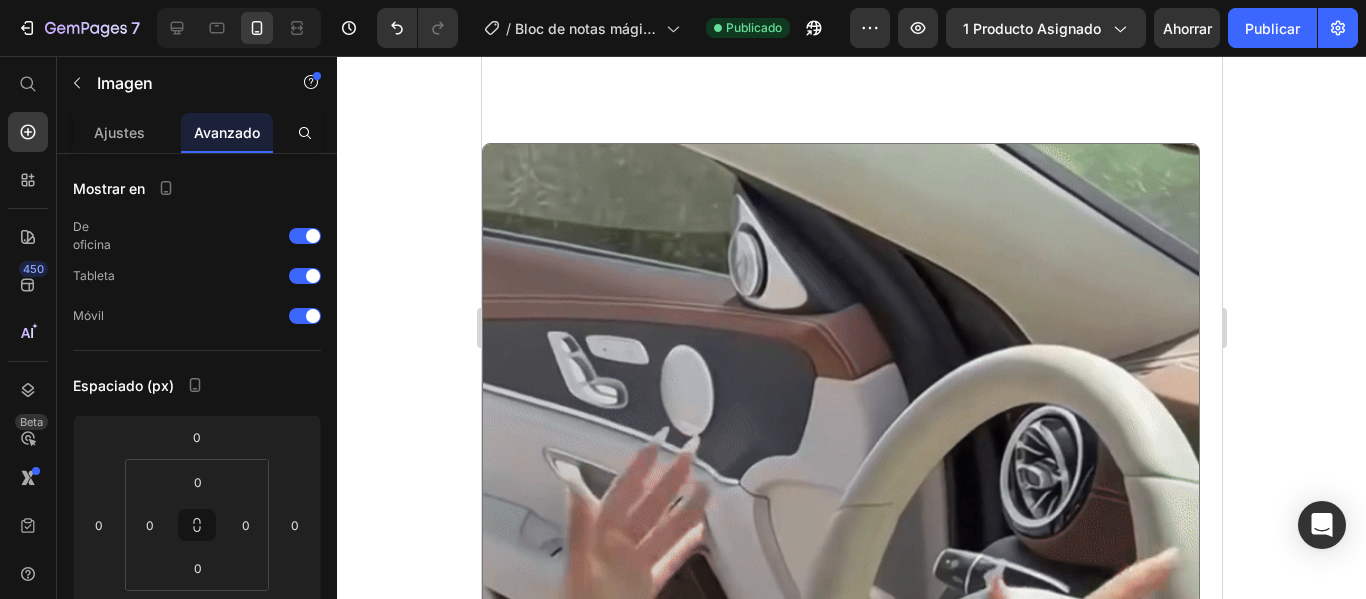 click at bounding box center (840, 780) 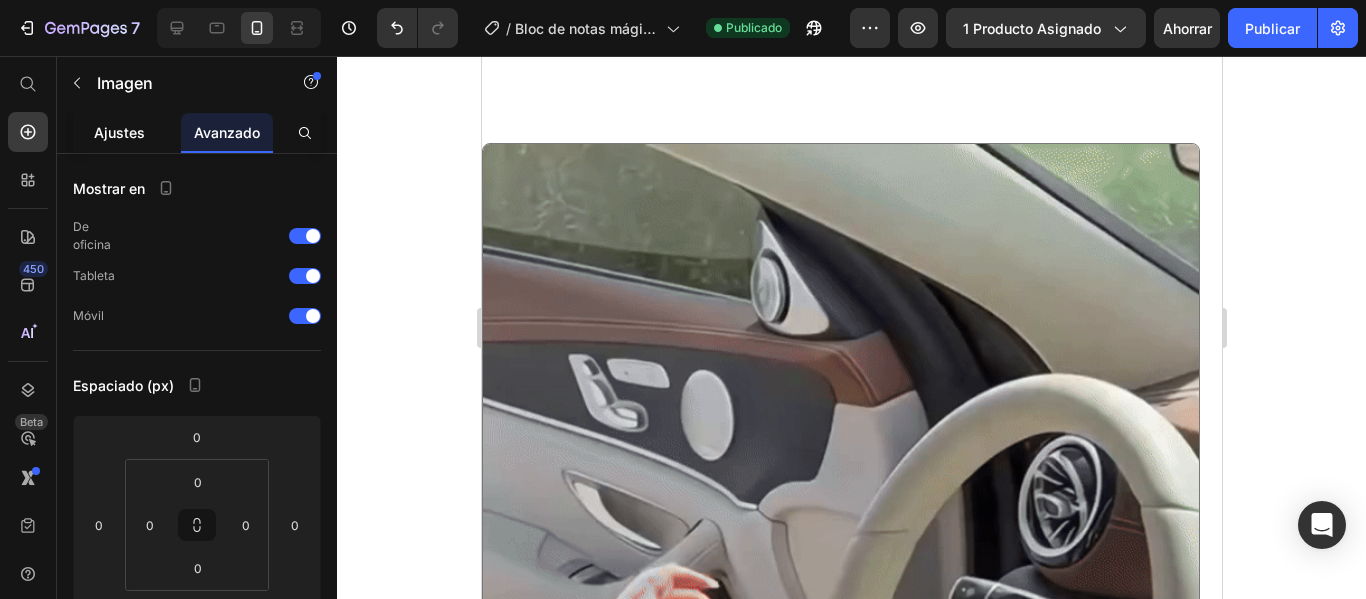 drag, startPoint x: 127, startPoint y: 138, endPoint x: 435, endPoint y: 284, distance: 340.85187 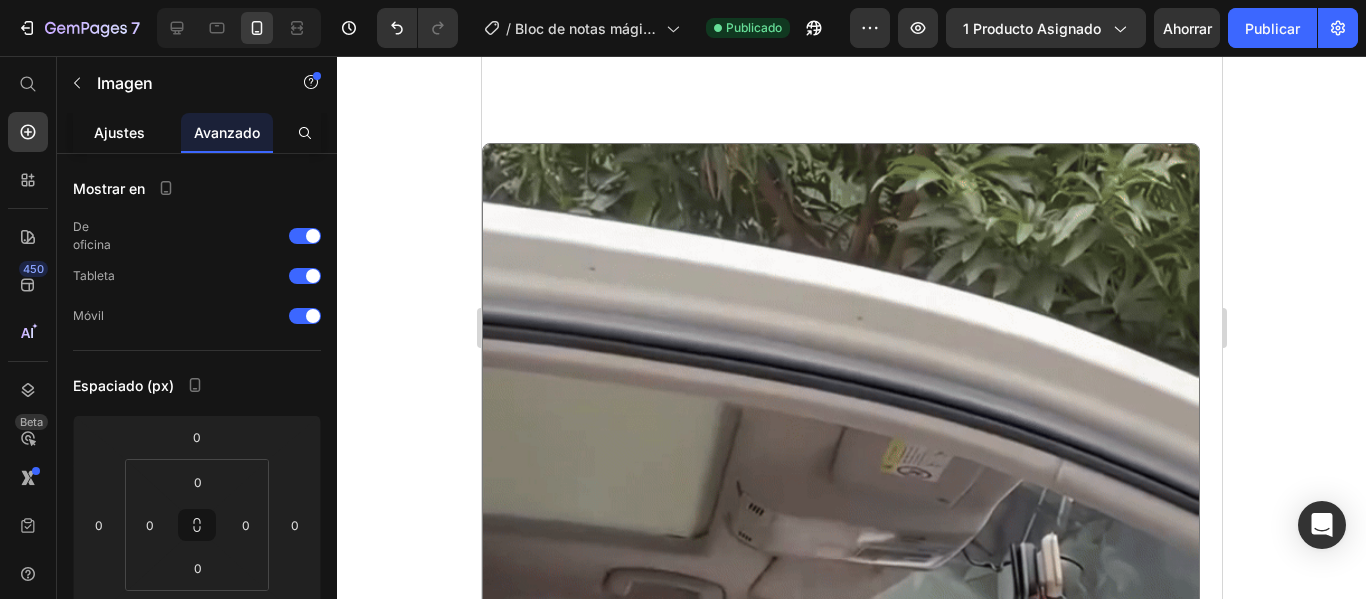 click on "Ajustes" at bounding box center [119, 132] 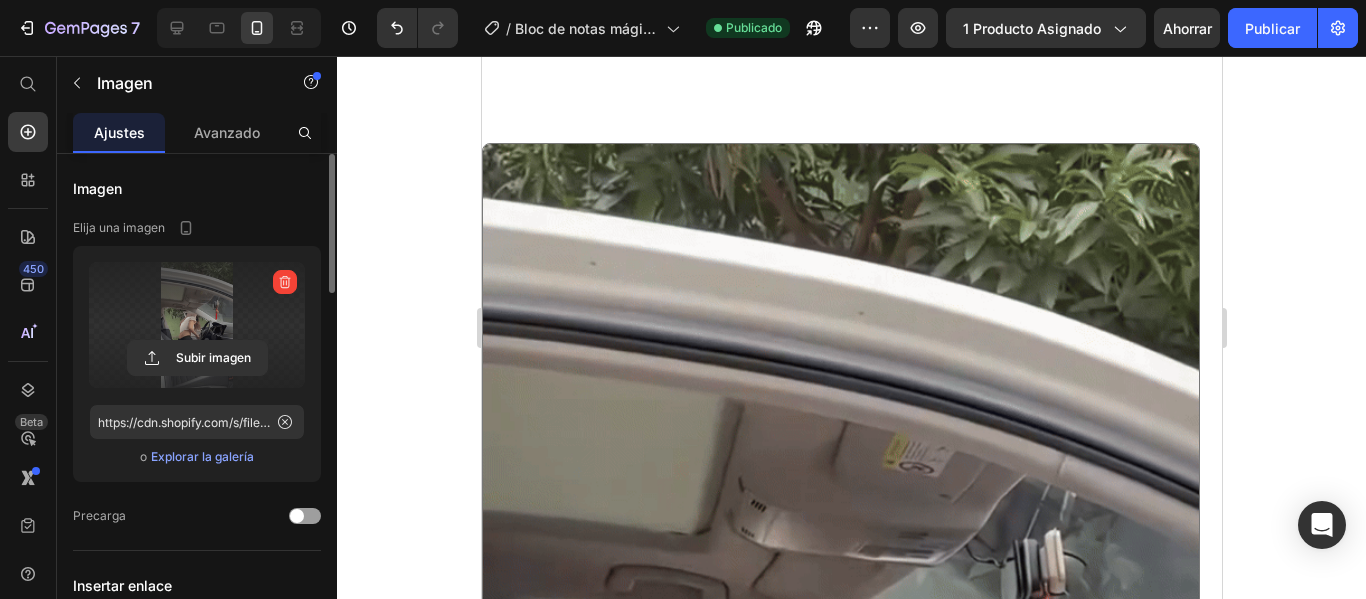 click 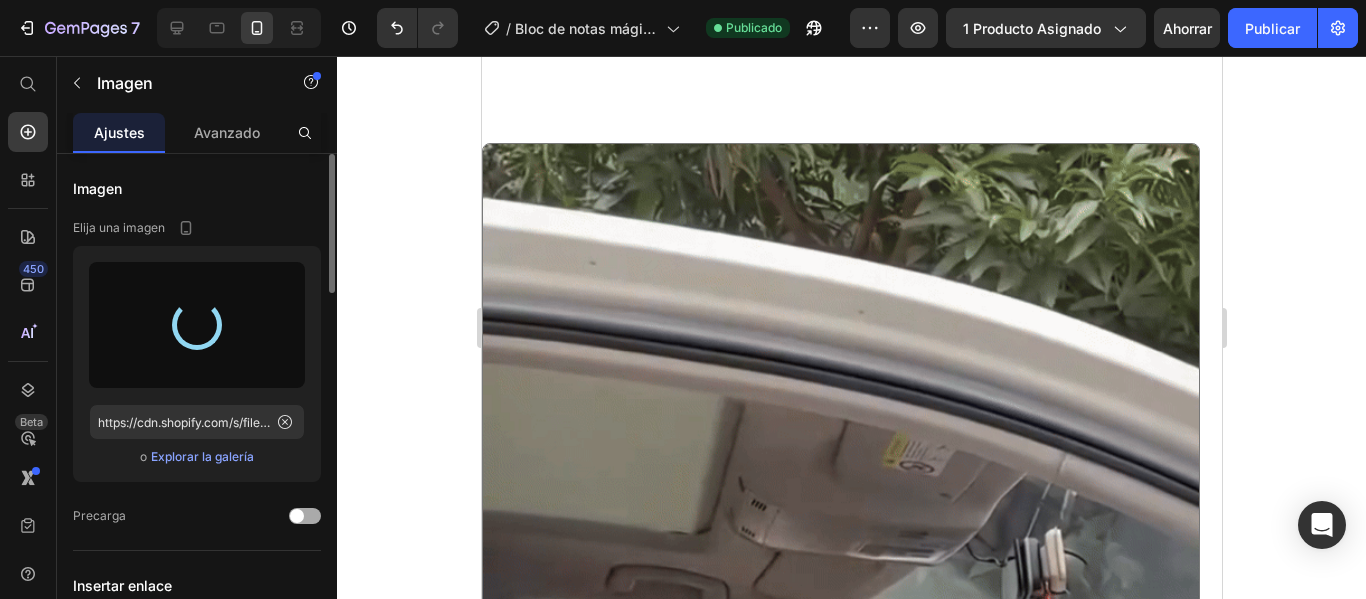 type on "https://cdn.shopify.com/s/files/1/0905/5384/4046/files/gempages_559748872570667813-2fccf3d5-91e7-426a-b49b-ae9fa4f41400.gif" 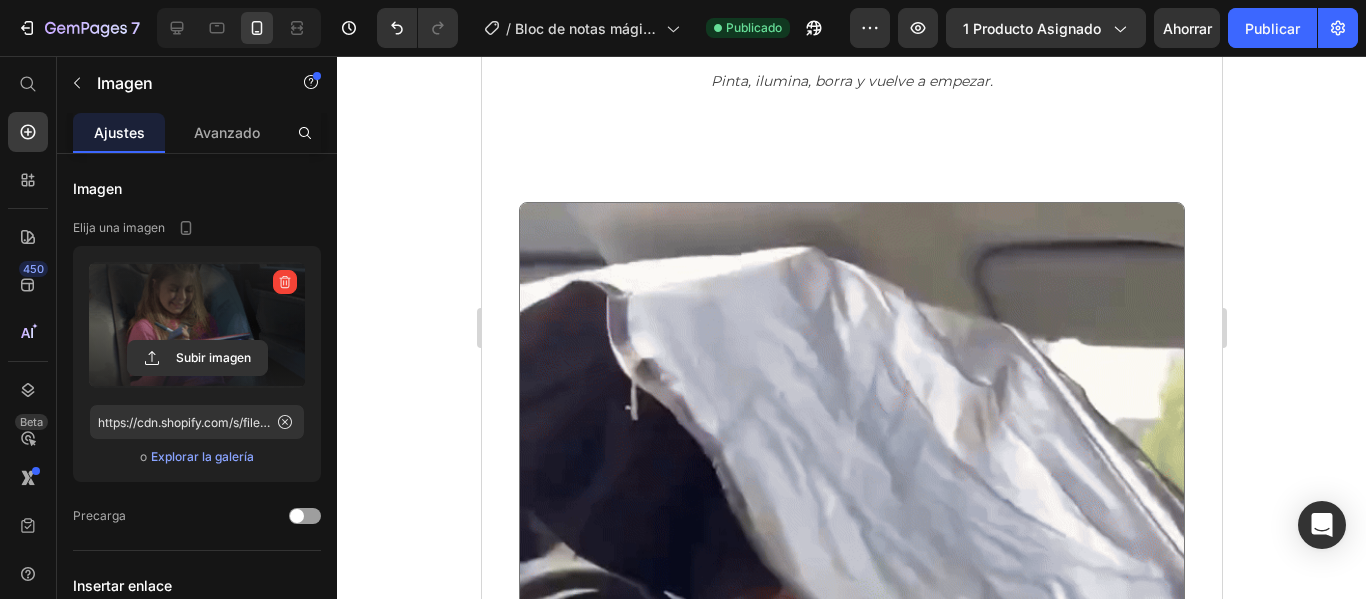 scroll, scrollTop: 3288, scrollLeft: 0, axis: vertical 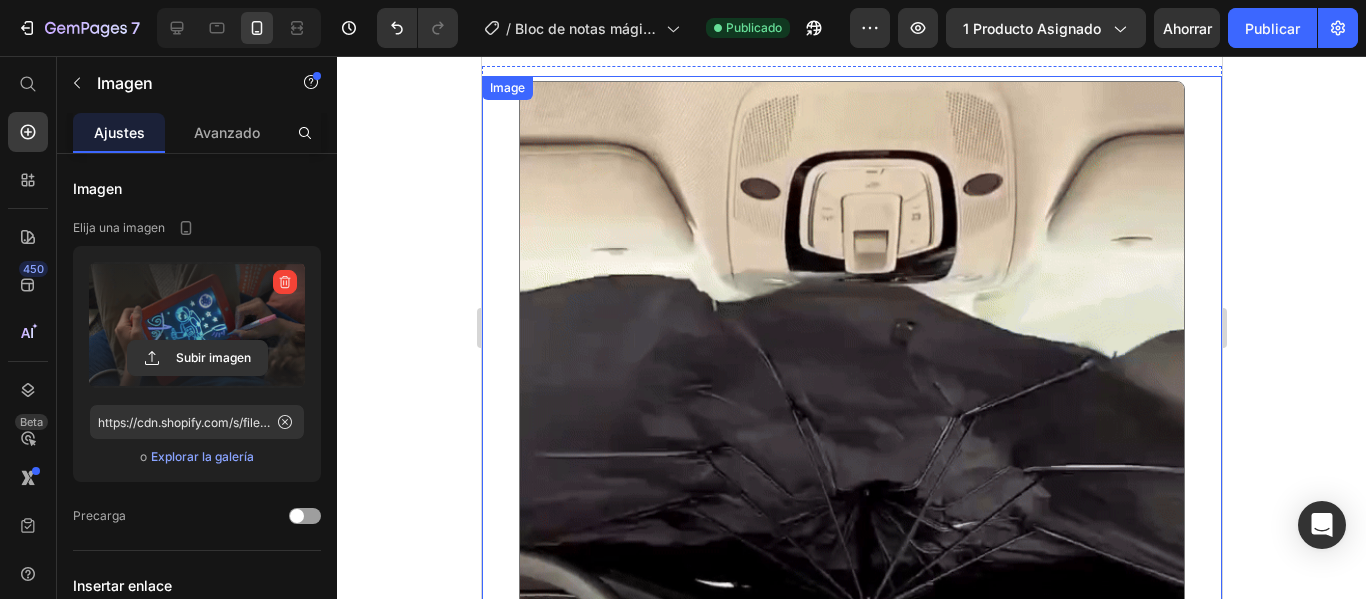 click at bounding box center [851, 672] 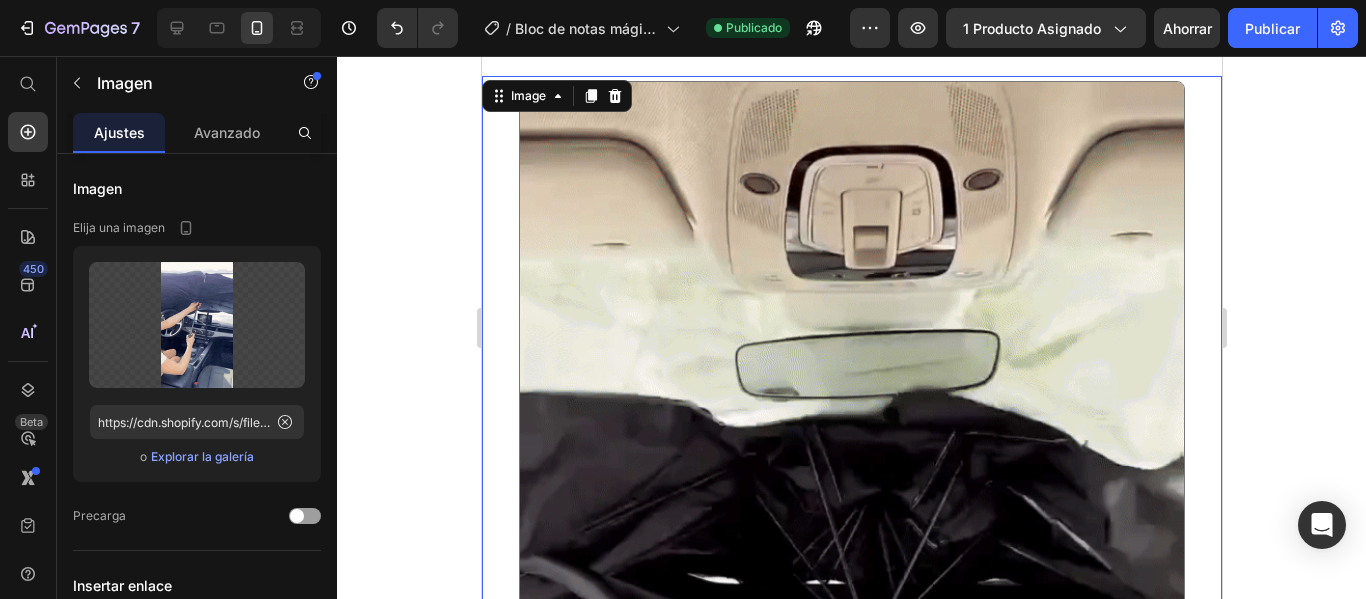 click at bounding box center [851, 672] 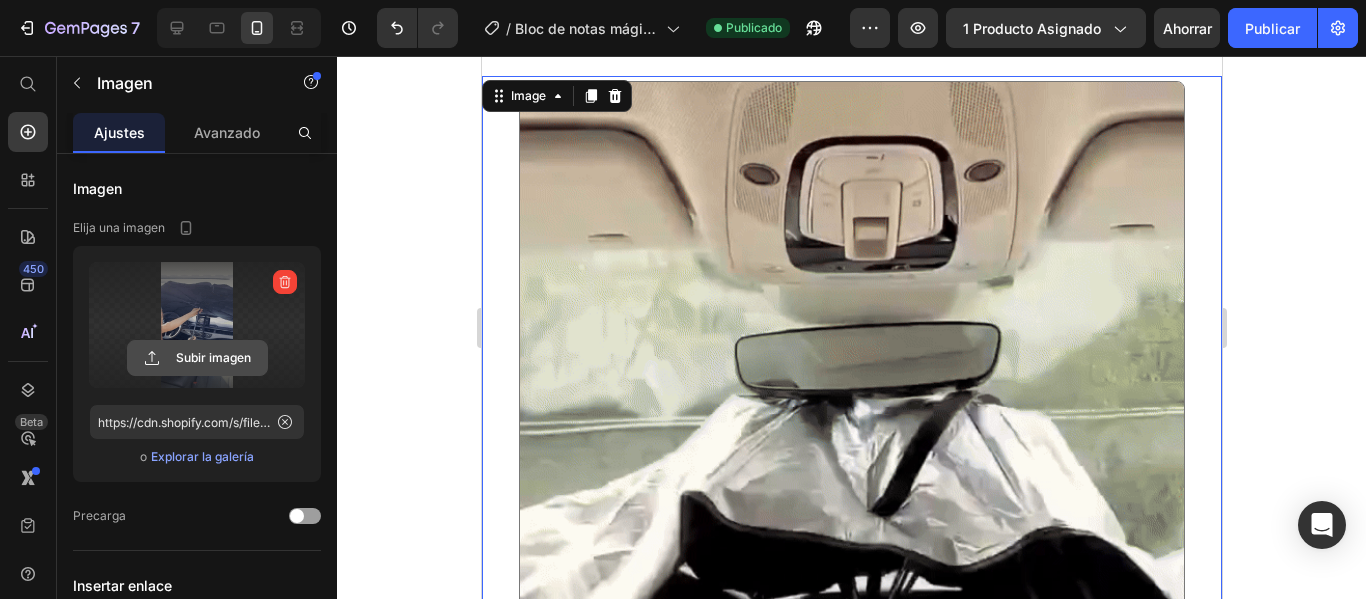click 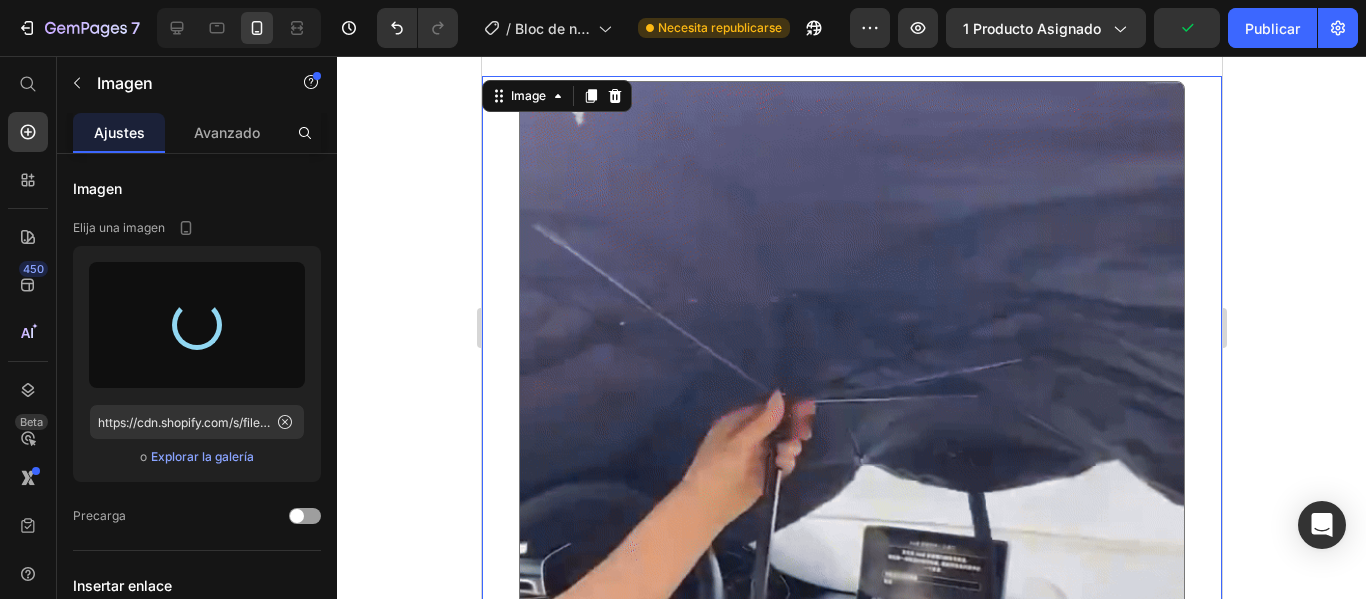 type on "https://cdn.shopify.com/s/files/1/0905/5384/4046/files/gempages_559748872570667813-c5446afa-a96b-486f-a5bb-cff41a71461e.gif" 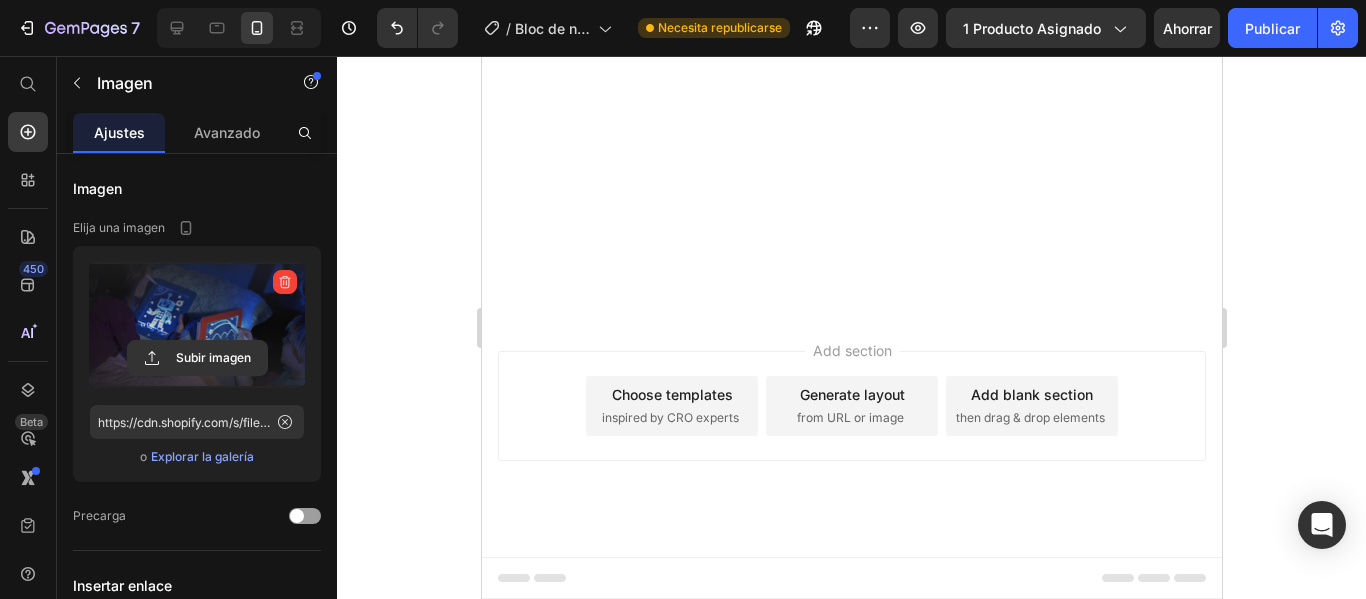 scroll, scrollTop: 5788, scrollLeft: 0, axis: vertical 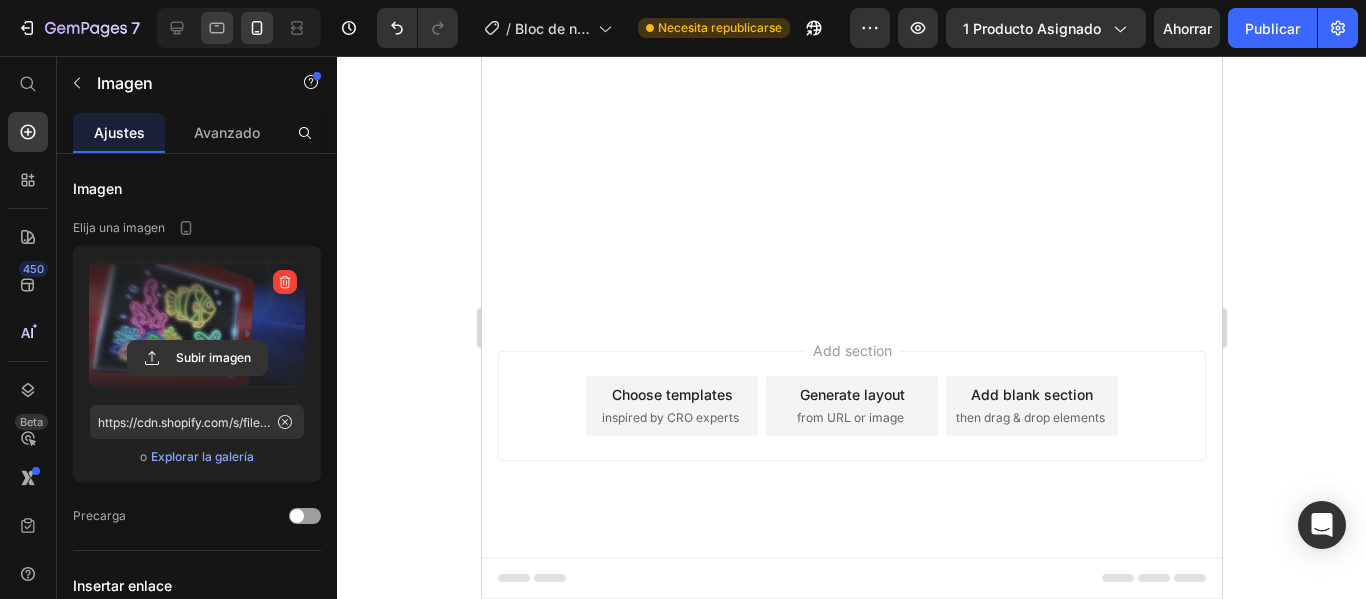 click 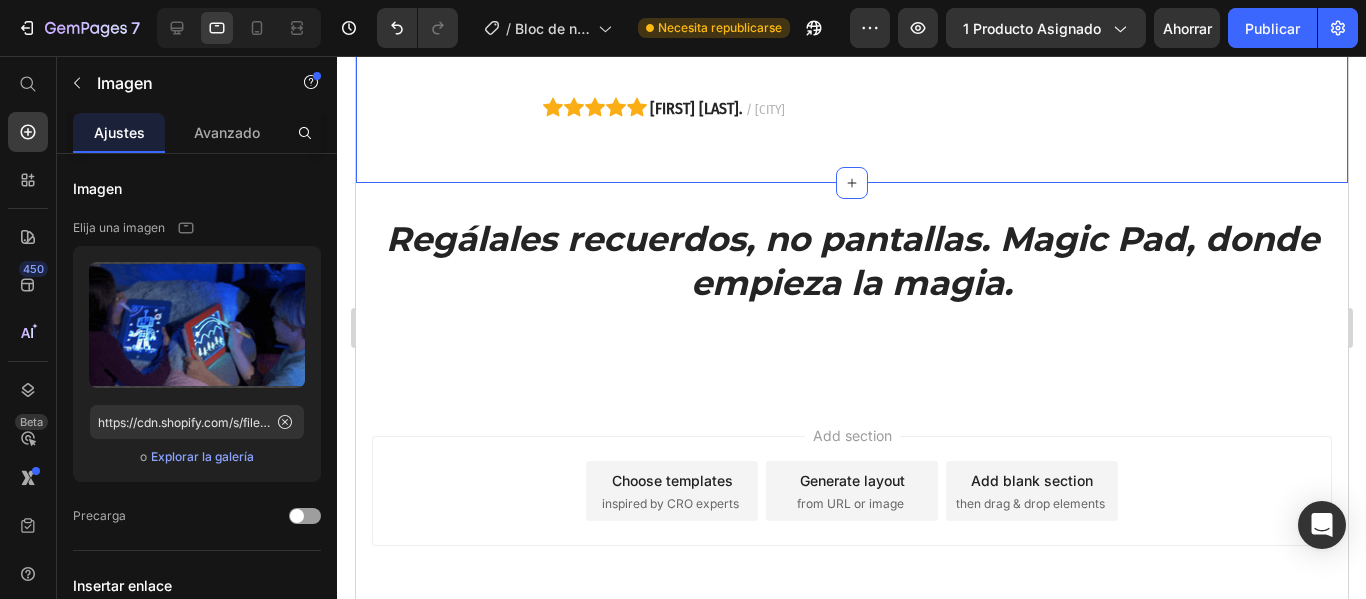 scroll, scrollTop: 4766, scrollLeft: 0, axis: vertical 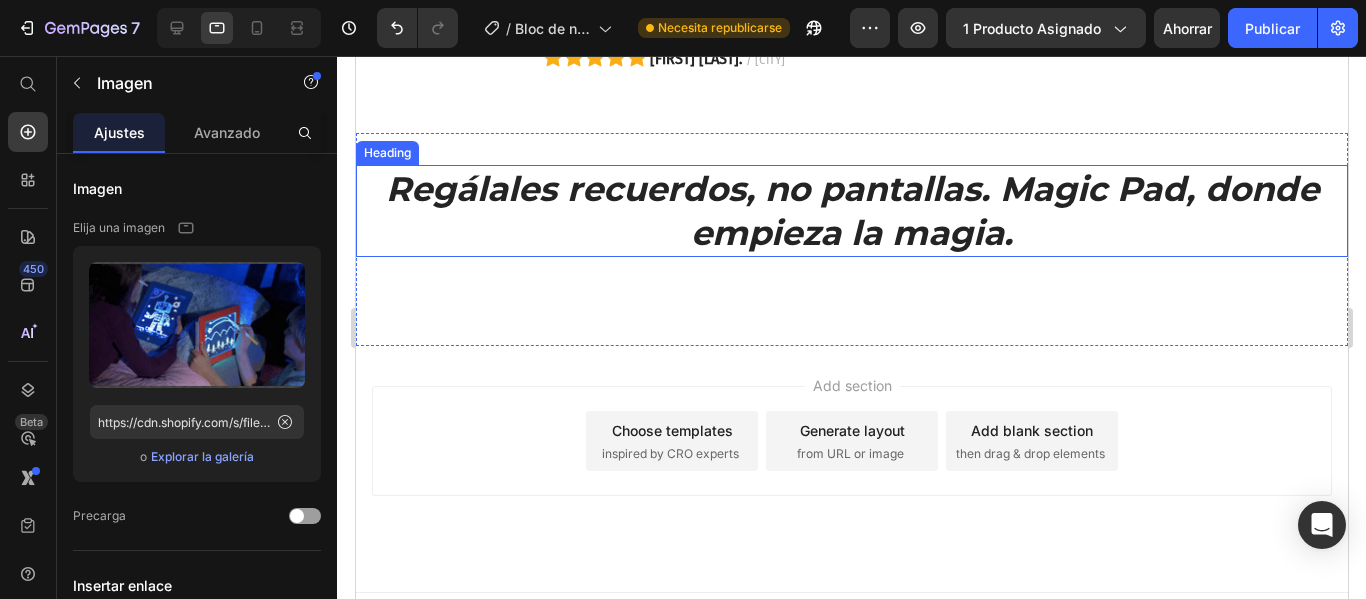 click on "Regálales recuerdos, no pantallas. Magic Pad, donde empieza la magia." at bounding box center (851, 211) 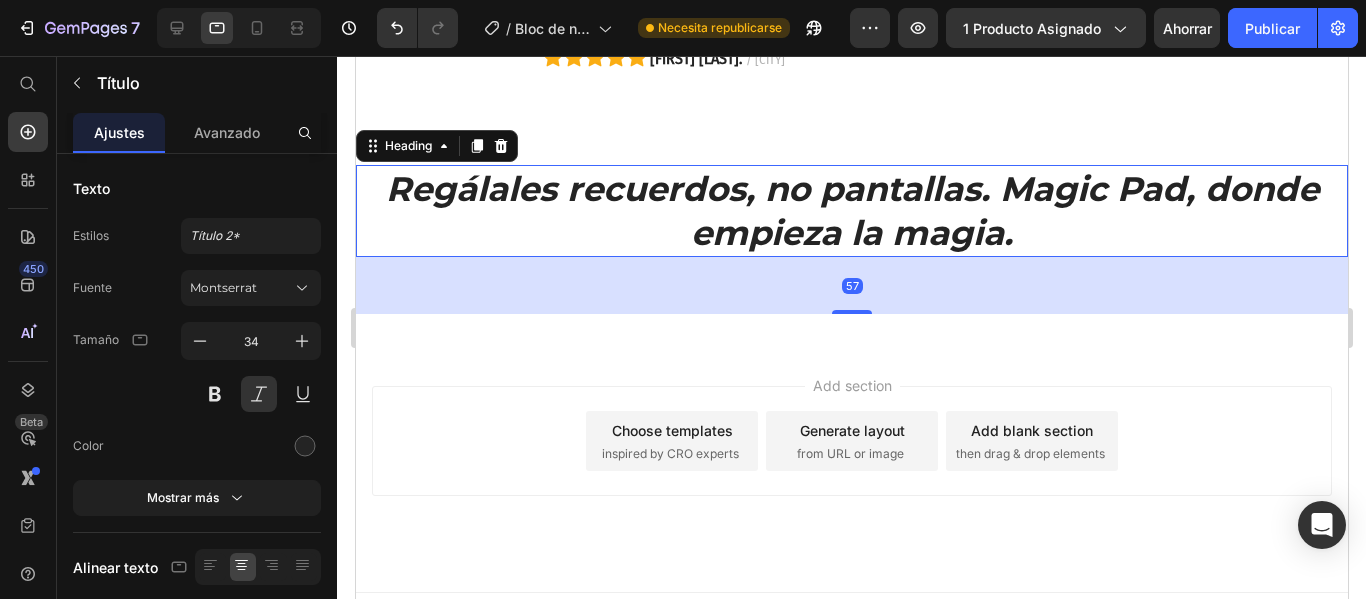 click on "Regálales recuerdos, no pantallas. Magic Pad, donde empieza la magia." at bounding box center [851, 211] 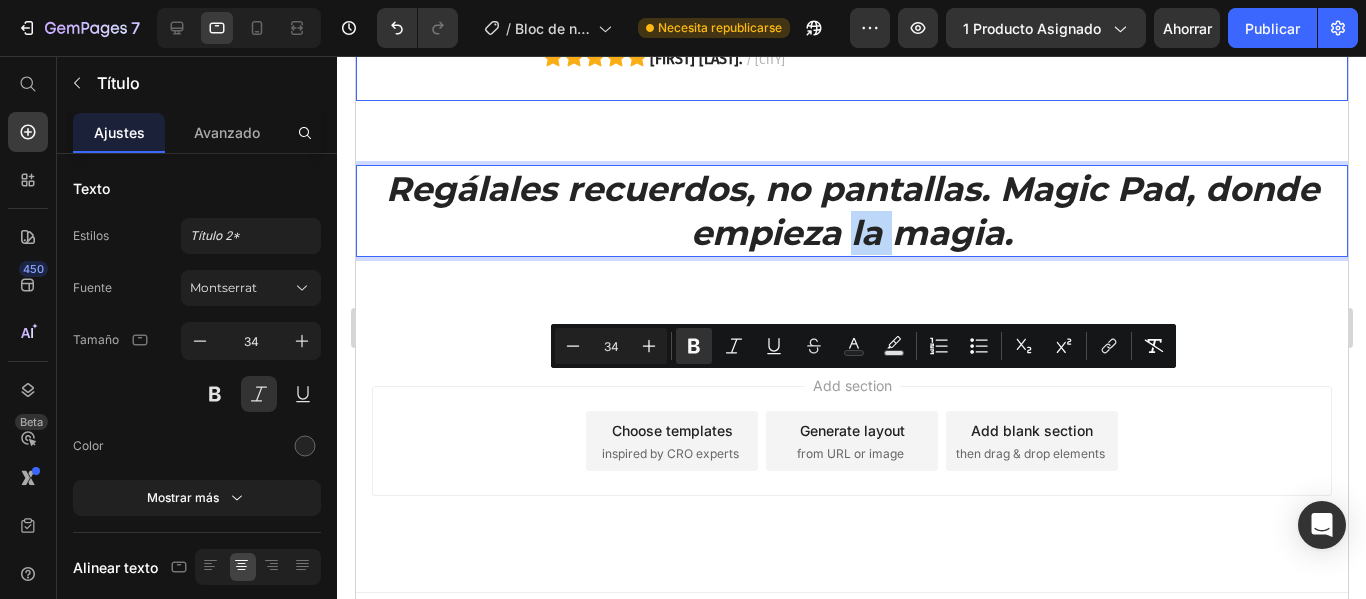 click on "Image "A mis peques les ha encantado, sobre todo lo de pintar a oscuras en su cuarto, como regalo esta fenomenal.¨ Text block Image Row Image Row
Icon
Icon
Icon
Icon
Icon   [FIRST] [LAST]   / [CITY] Text block Row Row" at bounding box center [623, -130] 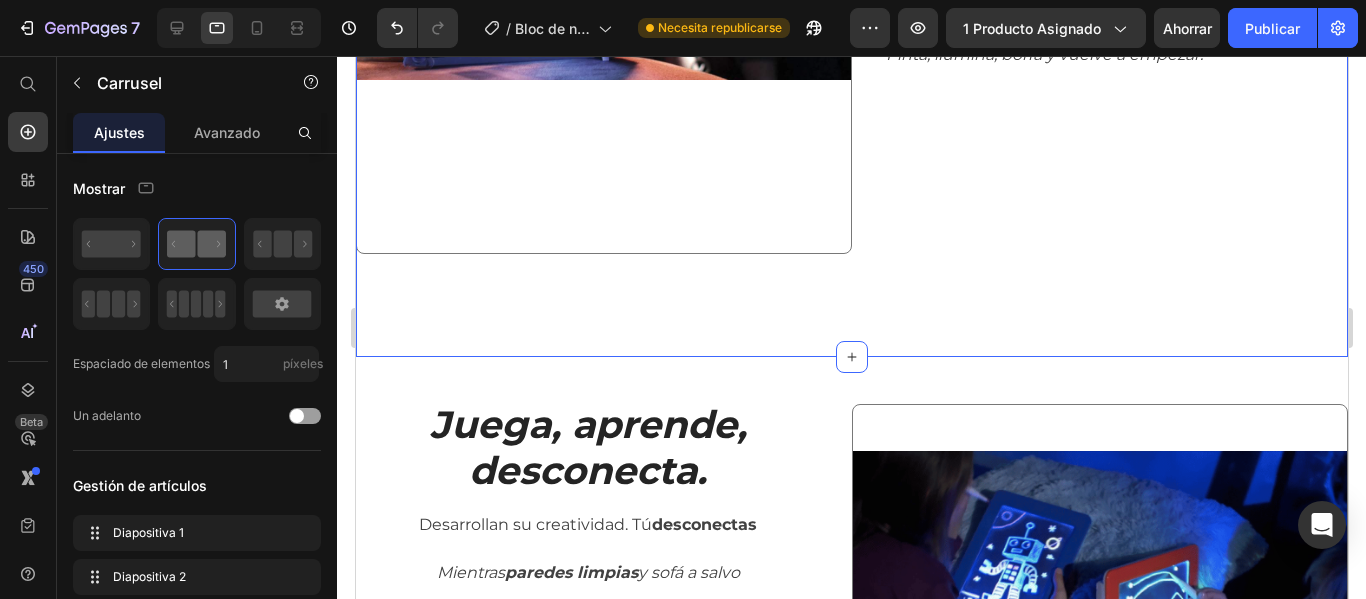 scroll, scrollTop: 1557, scrollLeft: 0, axis: vertical 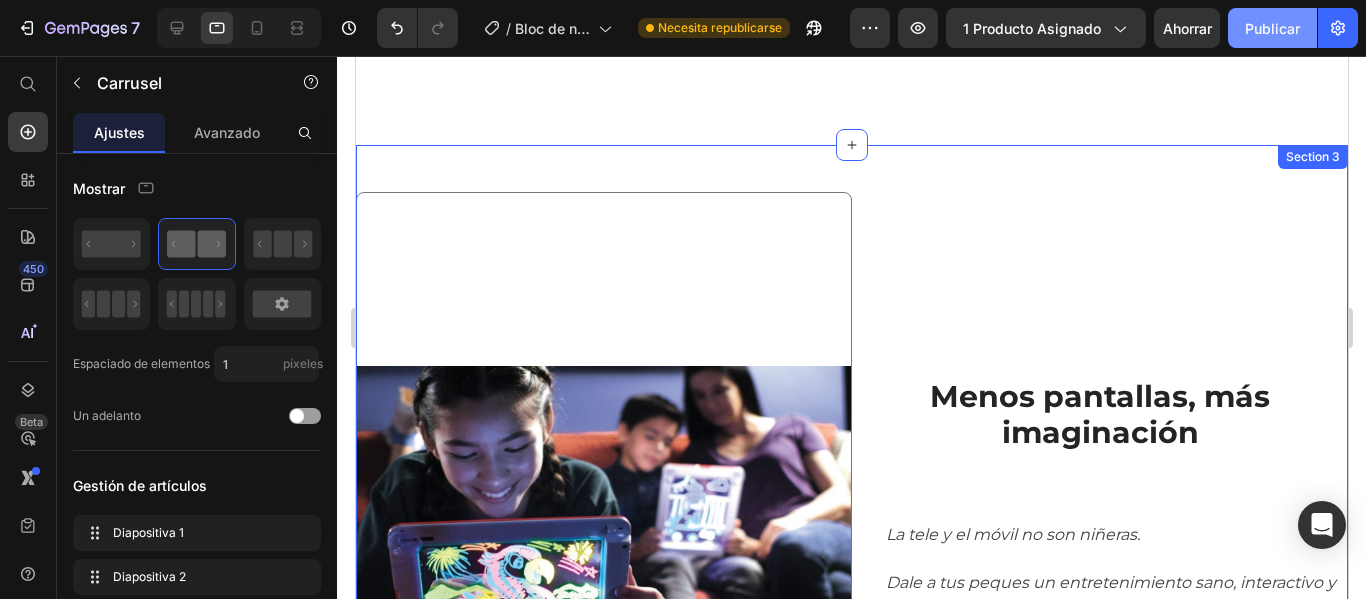 click on "Ahorrar" at bounding box center (1187, 28) 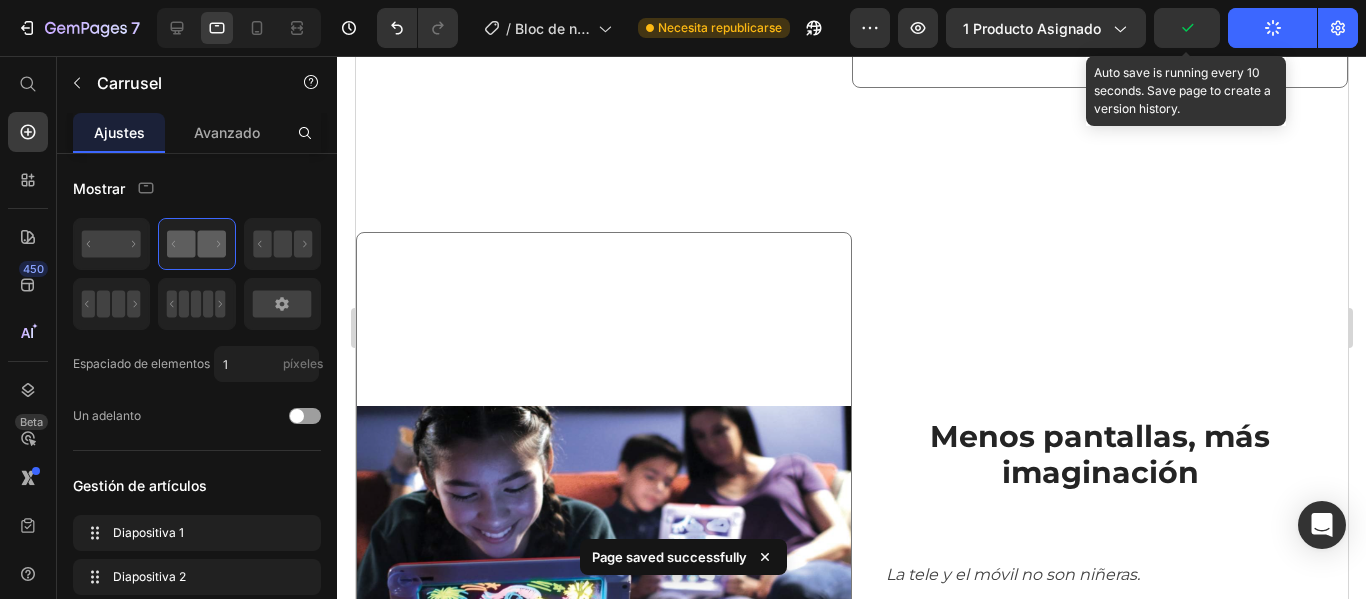 scroll, scrollTop: 1297, scrollLeft: 0, axis: vertical 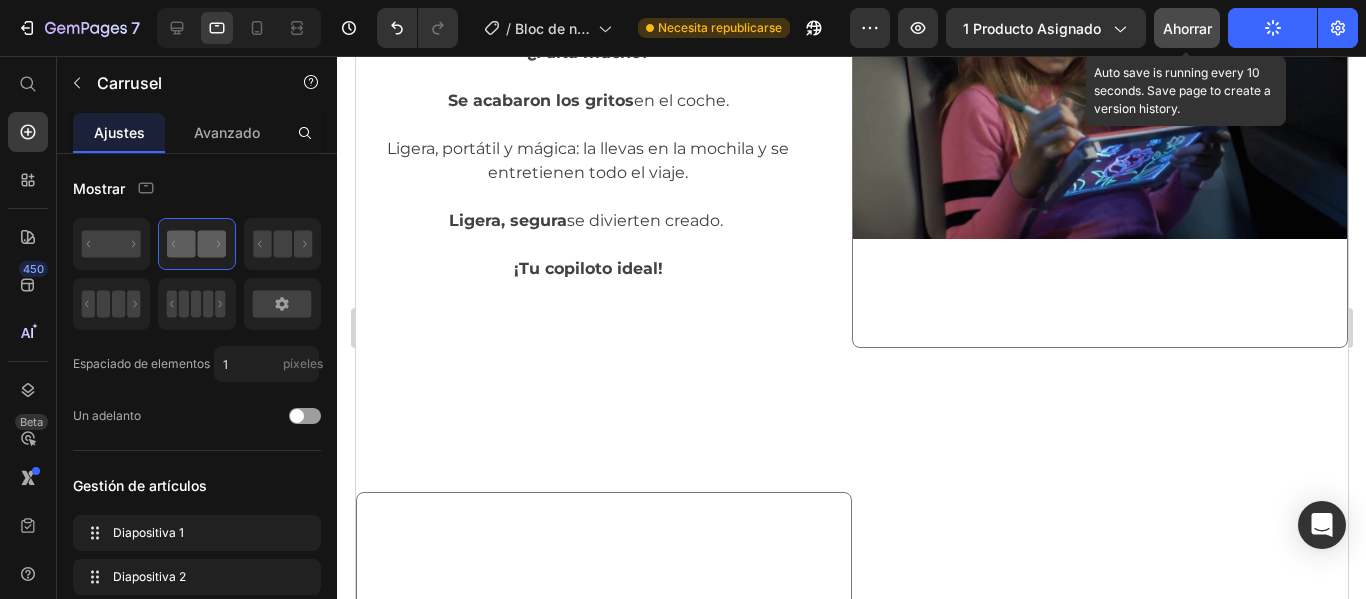 click on "Ahorrar" at bounding box center [1187, 28] 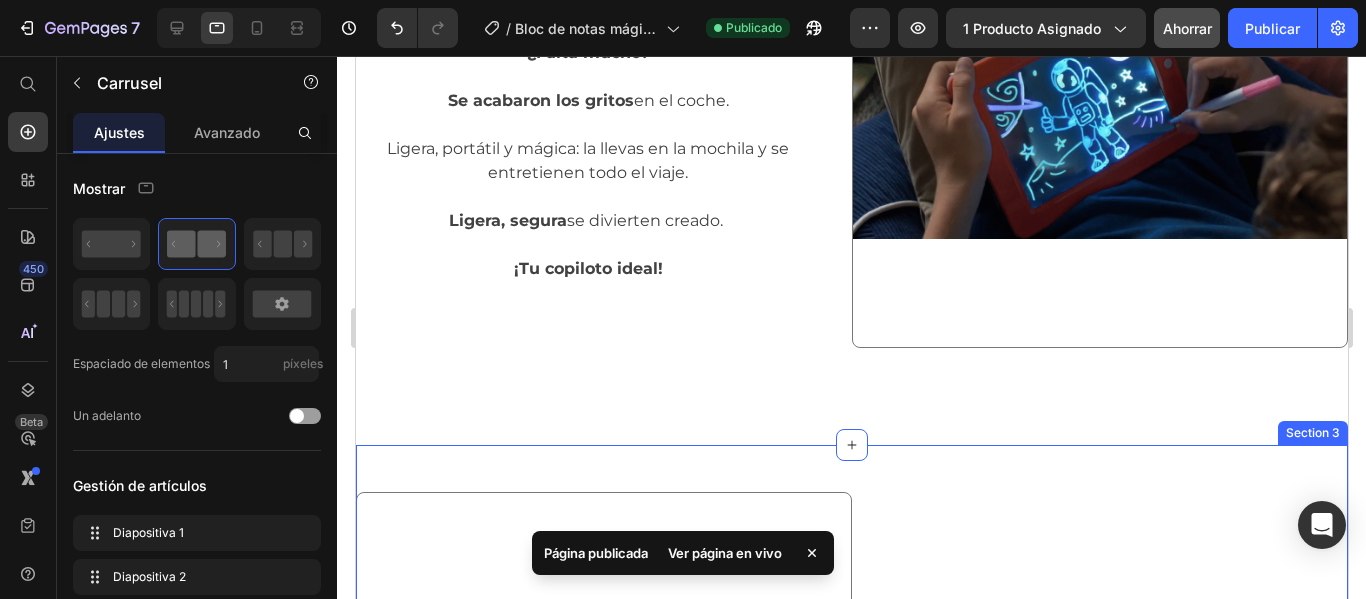 click on "🚗🌞  Viajar con niños… ahora es fácil🌞 🚗 Heading ¿Falta mucho?   Se acabaron los gritos  en el coche. Ligera, portátil y mágica: la llevas en la mochila y se entretienen todo el viaje.   Ligera, segura  se divierten creado.     ¡Tu copiloto ideal! Text block Row Image Row Section 2" at bounding box center (851, 125) 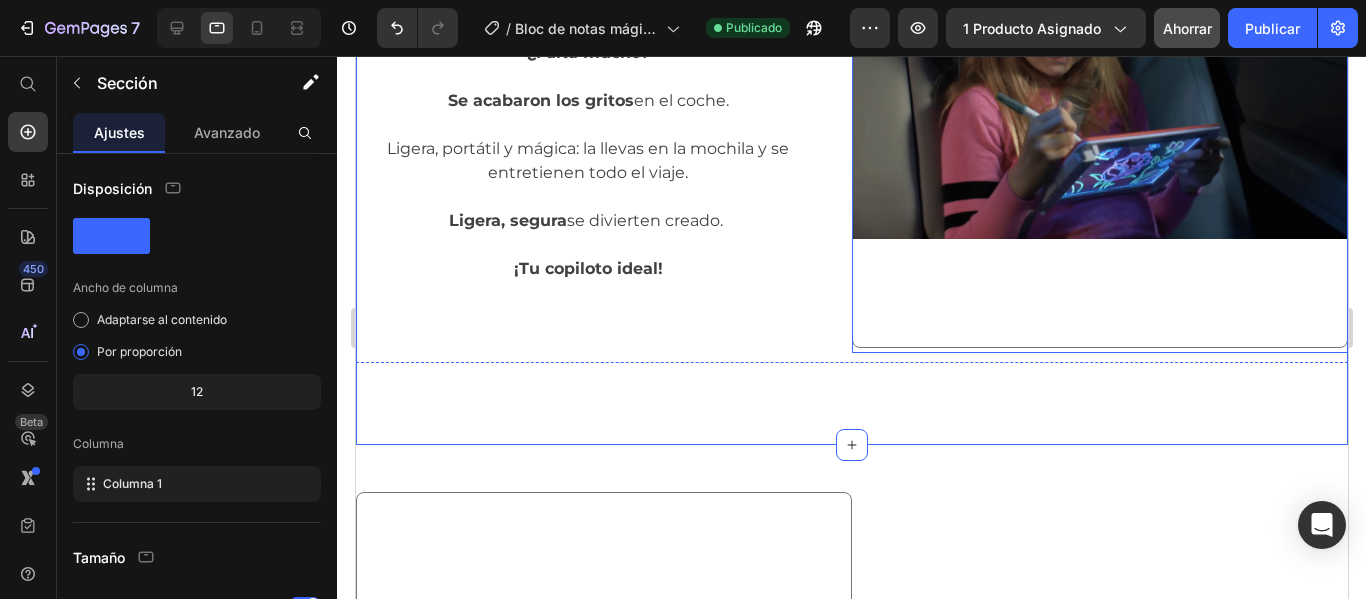 click at bounding box center [1099, 100] 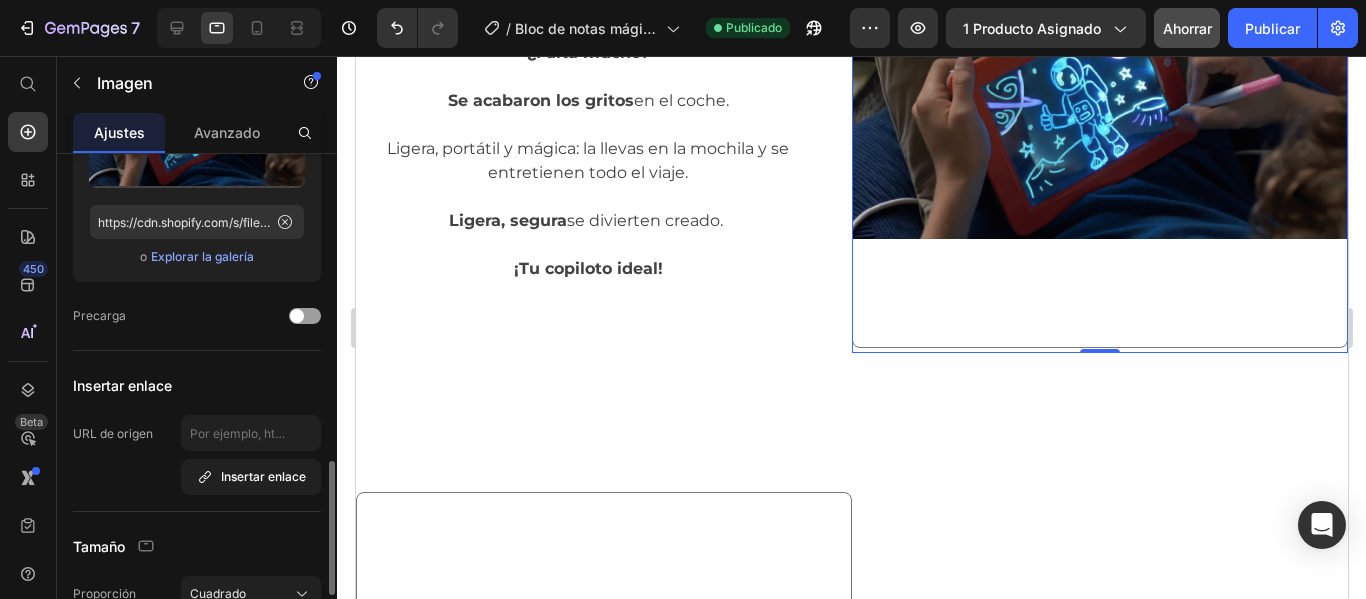scroll, scrollTop: 400, scrollLeft: 0, axis: vertical 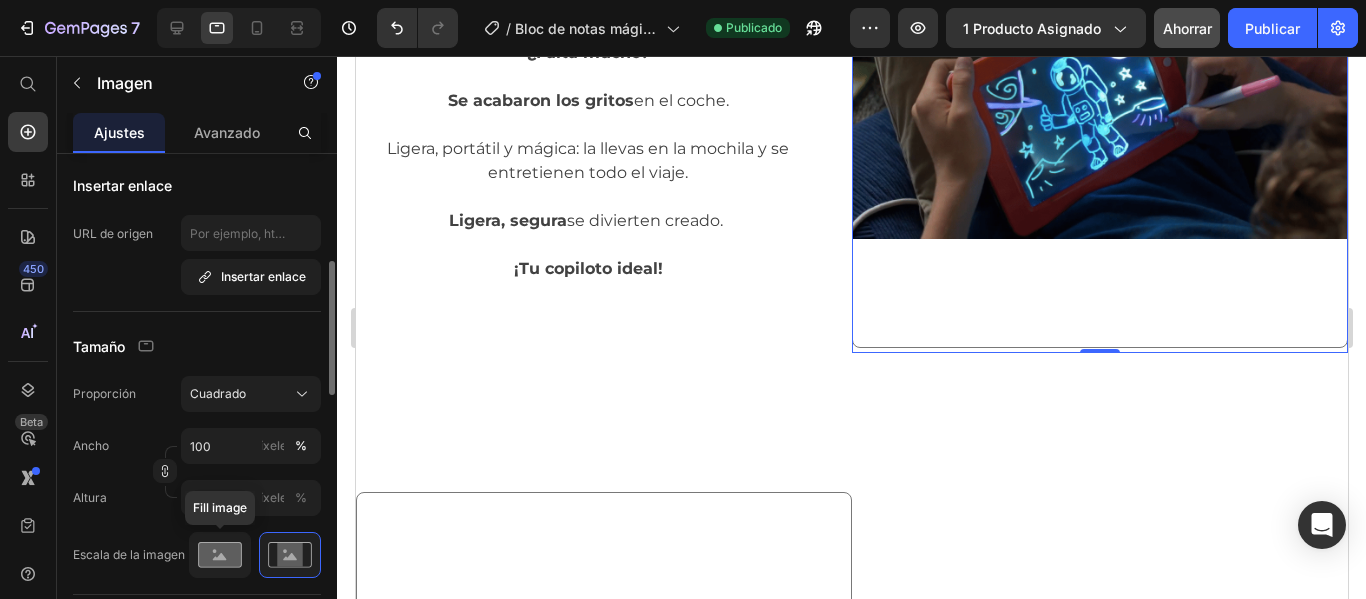click 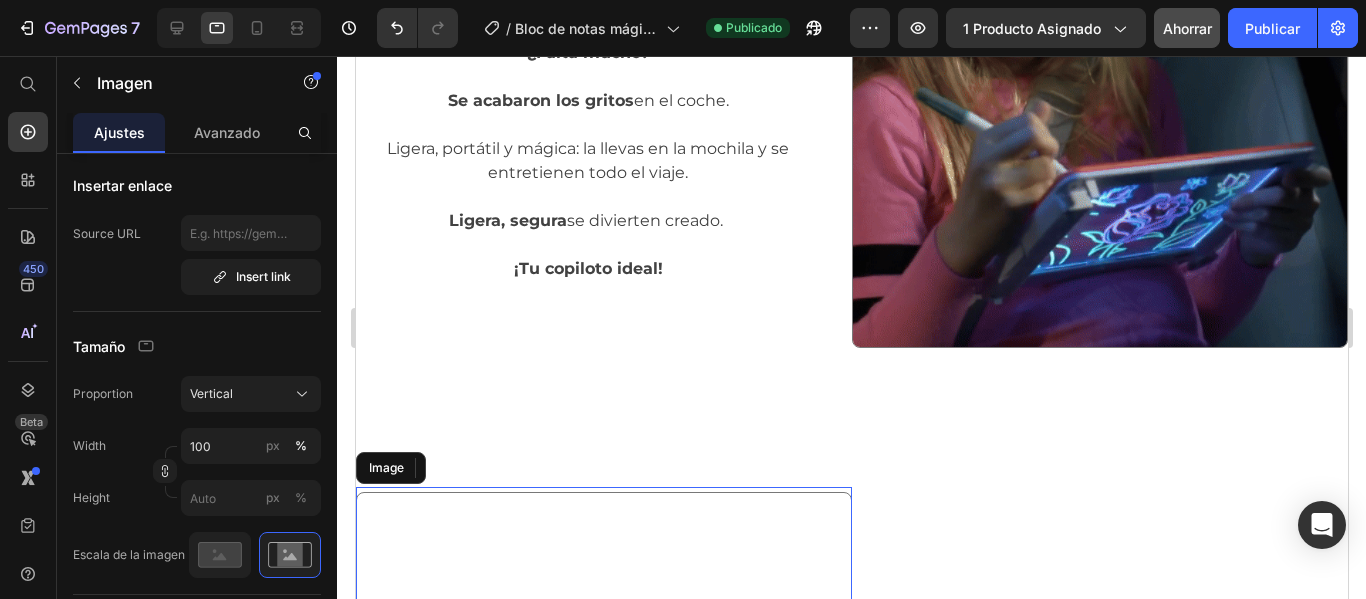 click at bounding box center (603, 822) 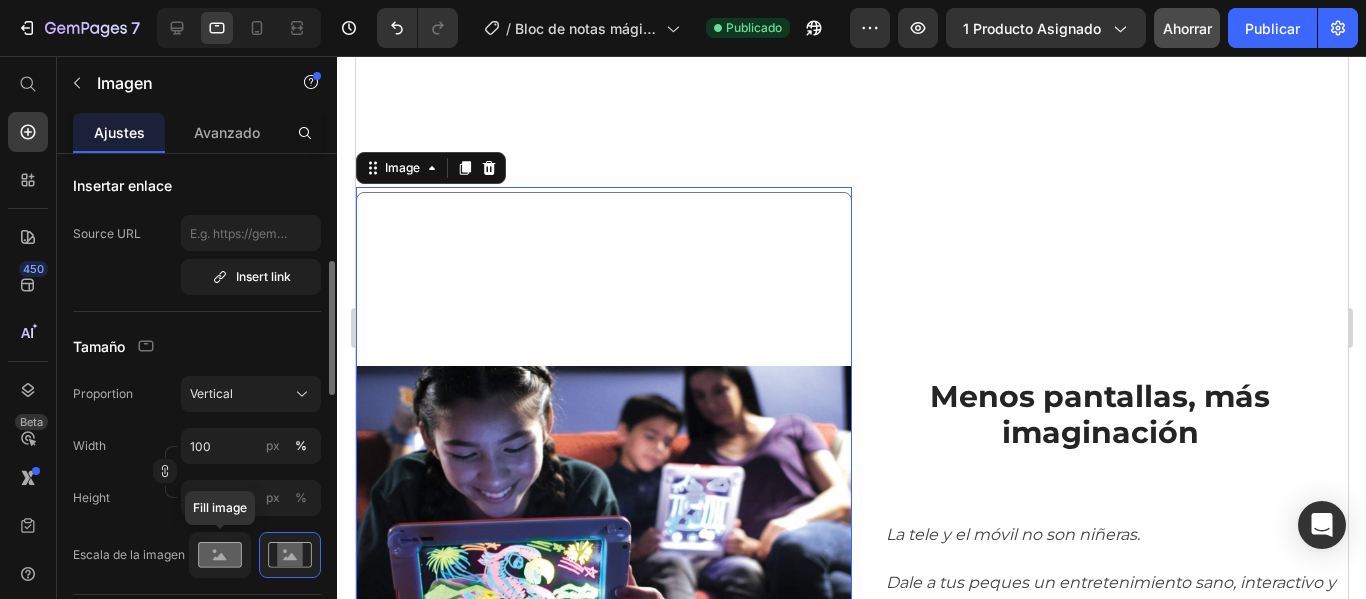 click 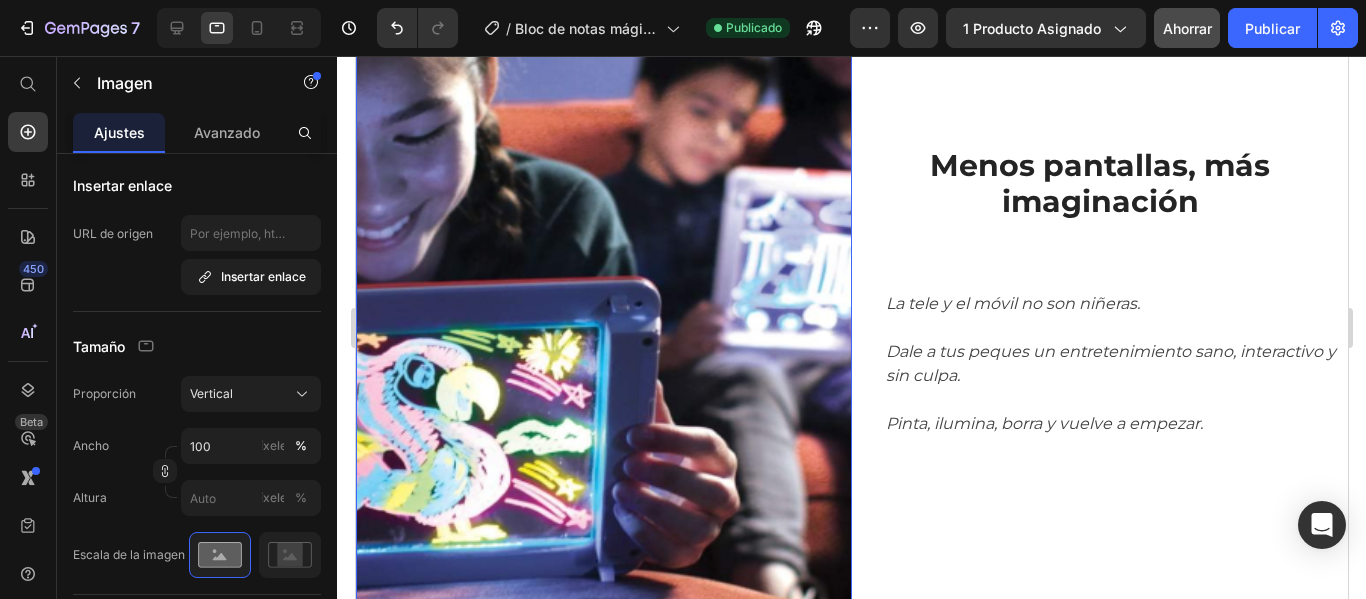 scroll, scrollTop: 1897, scrollLeft: 0, axis: vertical 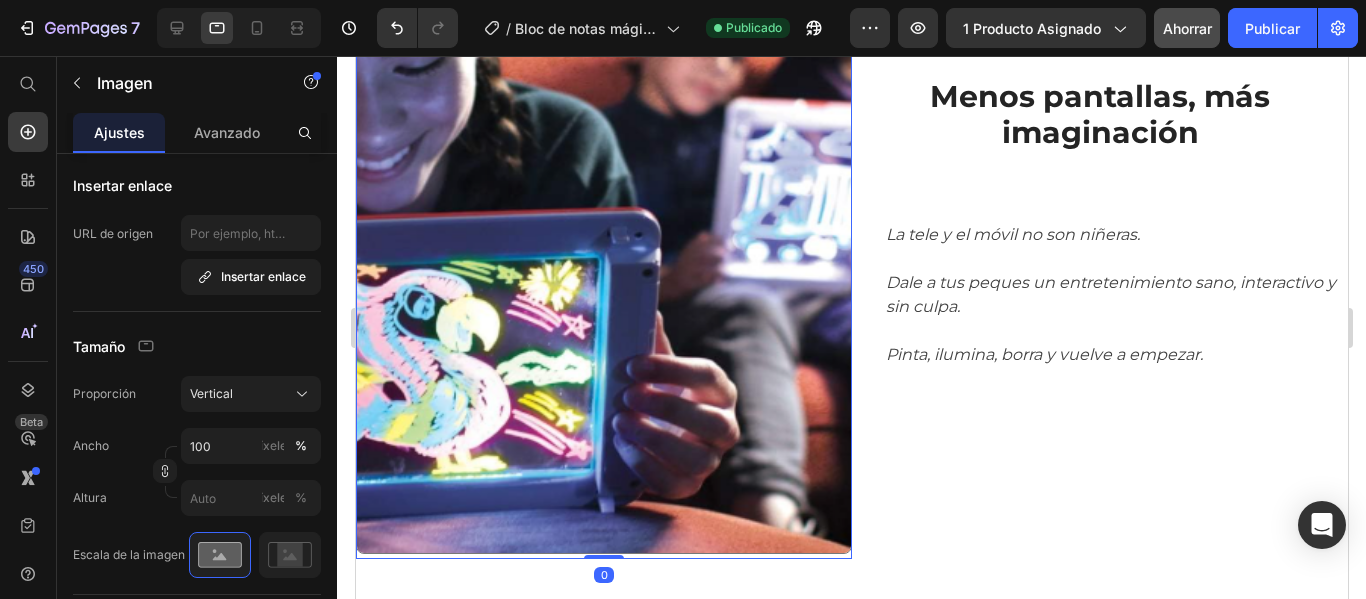 click at bounding box center (1099, 890) 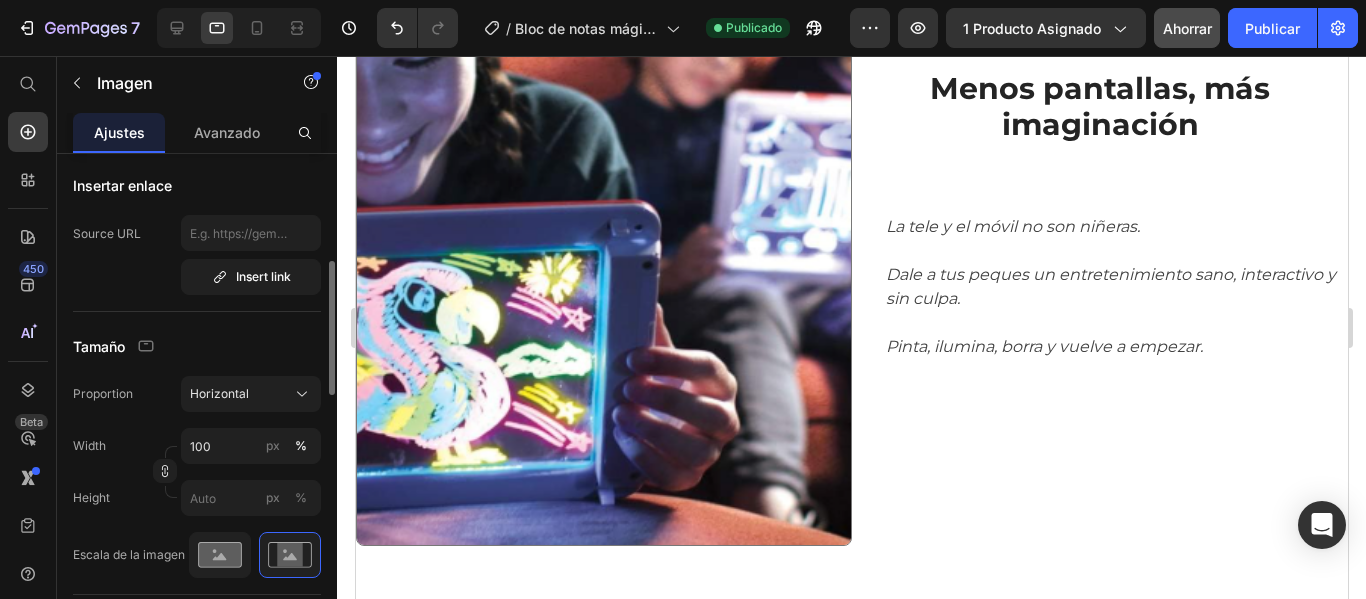 click 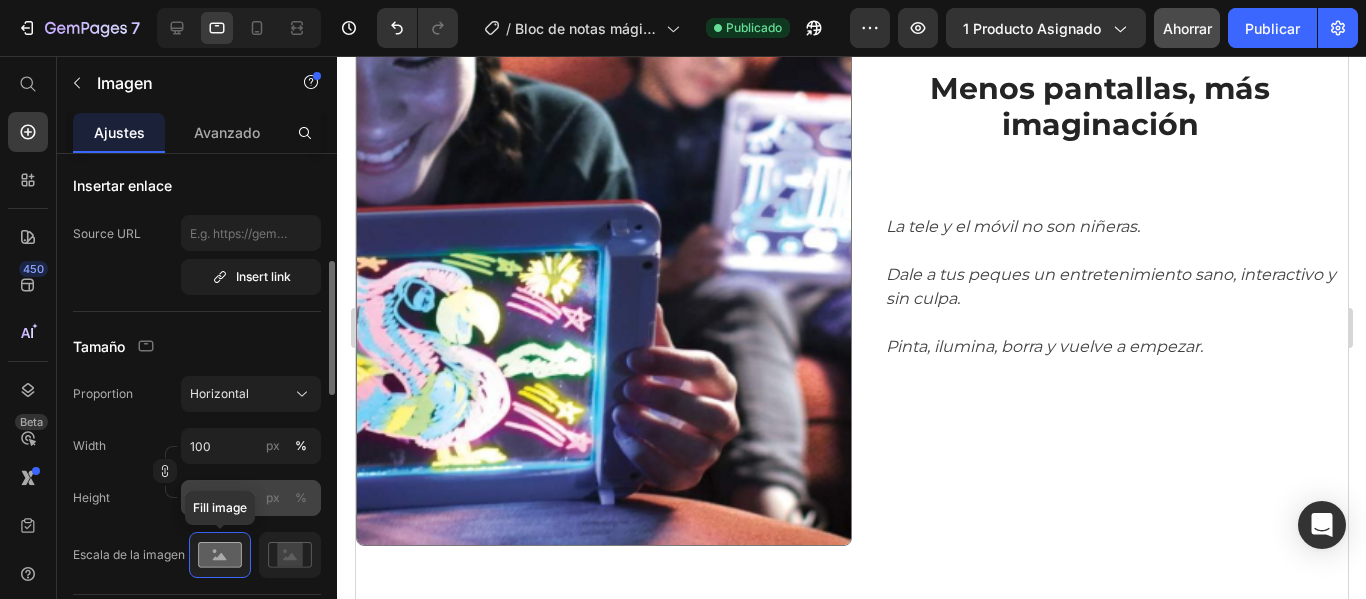 scroll, scrollTop: 2297, scrollLeft: 0, axis: vertical 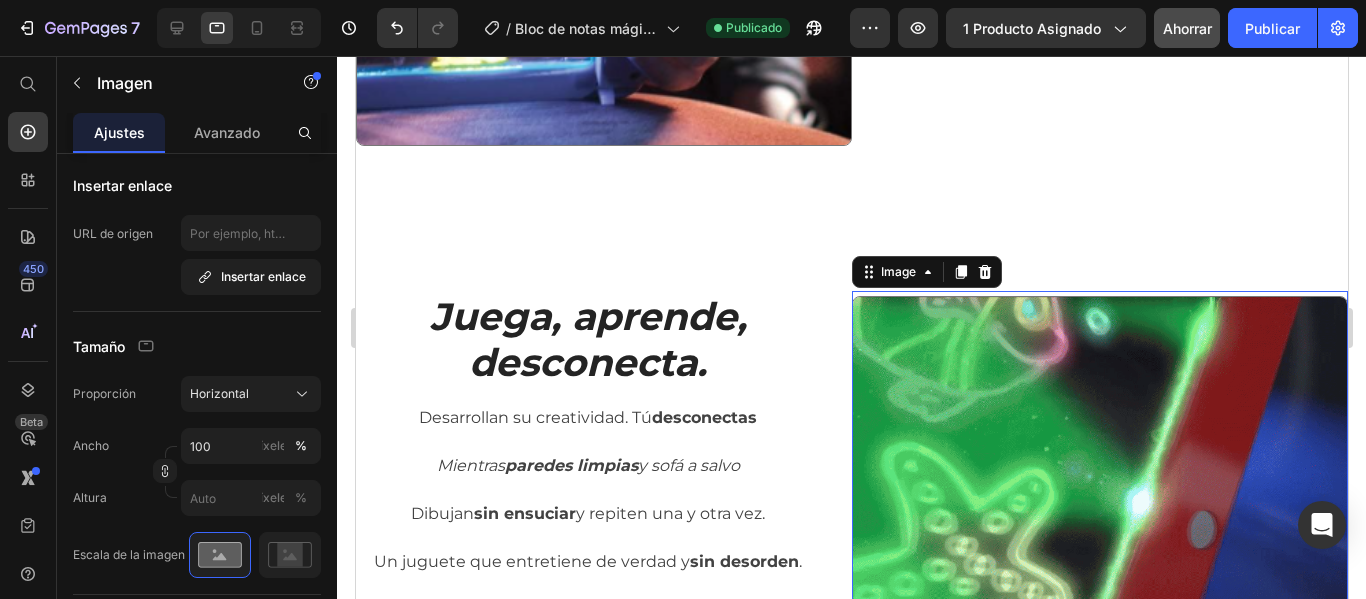 click on "Image" at bounding box center (851, 984) 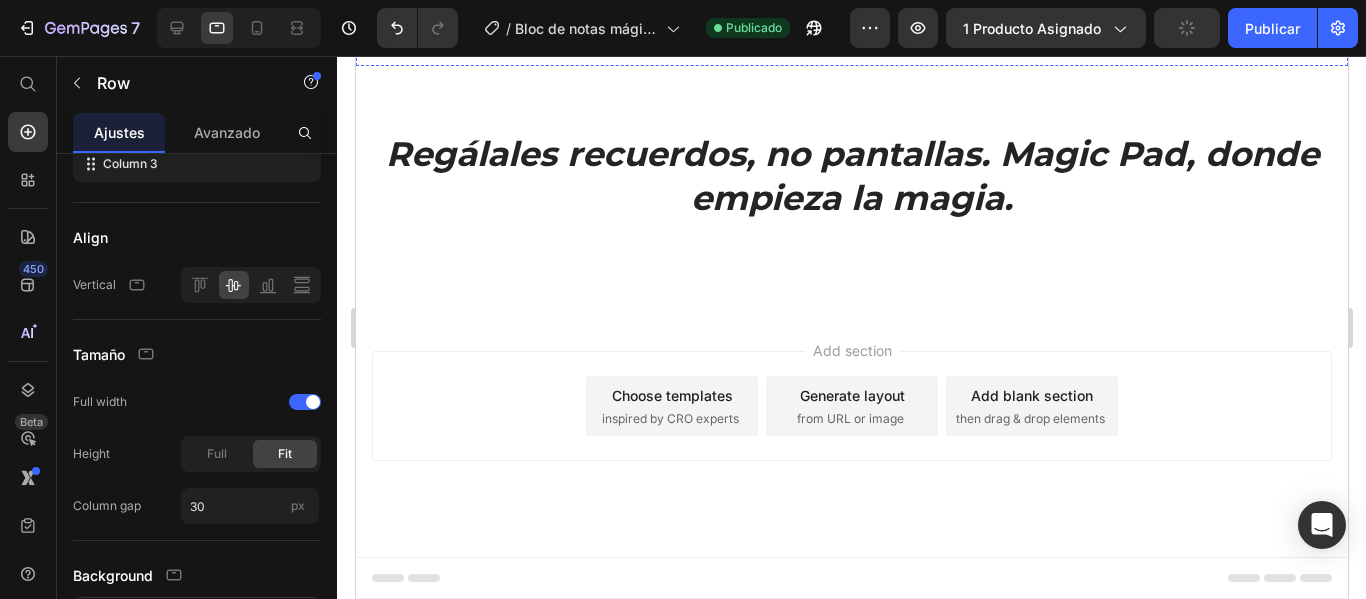 scroll, scrollTop: 3688, scrollLeft: 0, axis: vertical 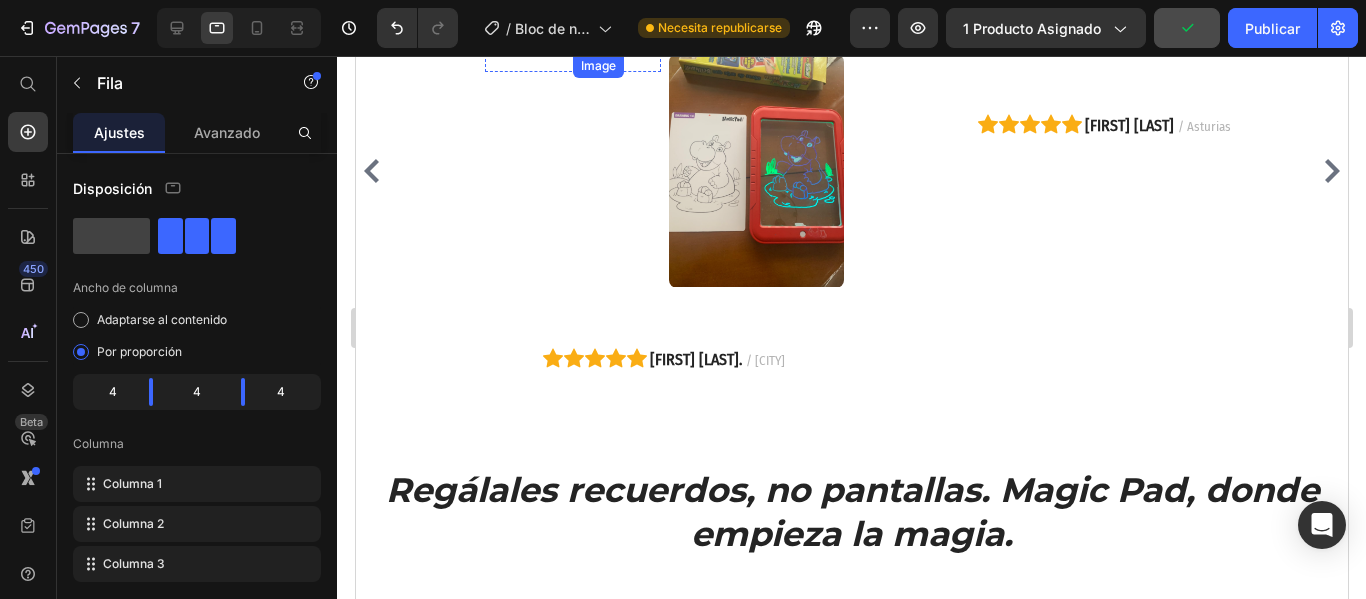 click at bounding box center (572, 54) 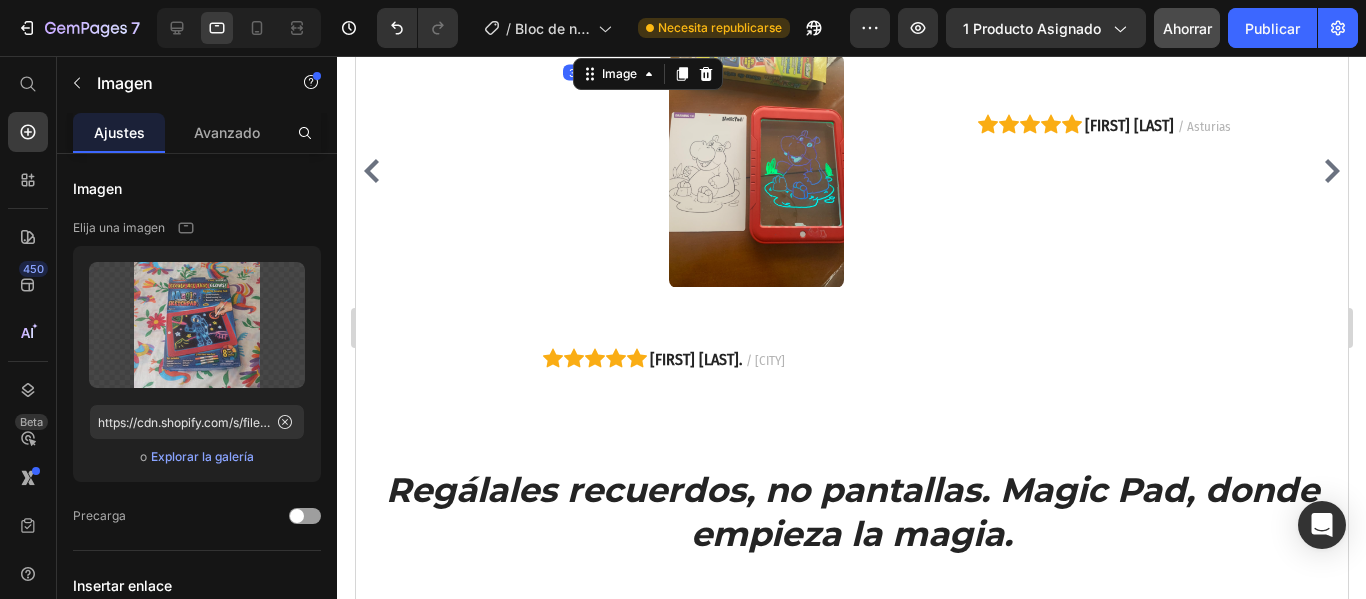 drag, startPoint x: 573, startPoint y: 302, endPoint x: 573, endPoint y: 287, distance: 15 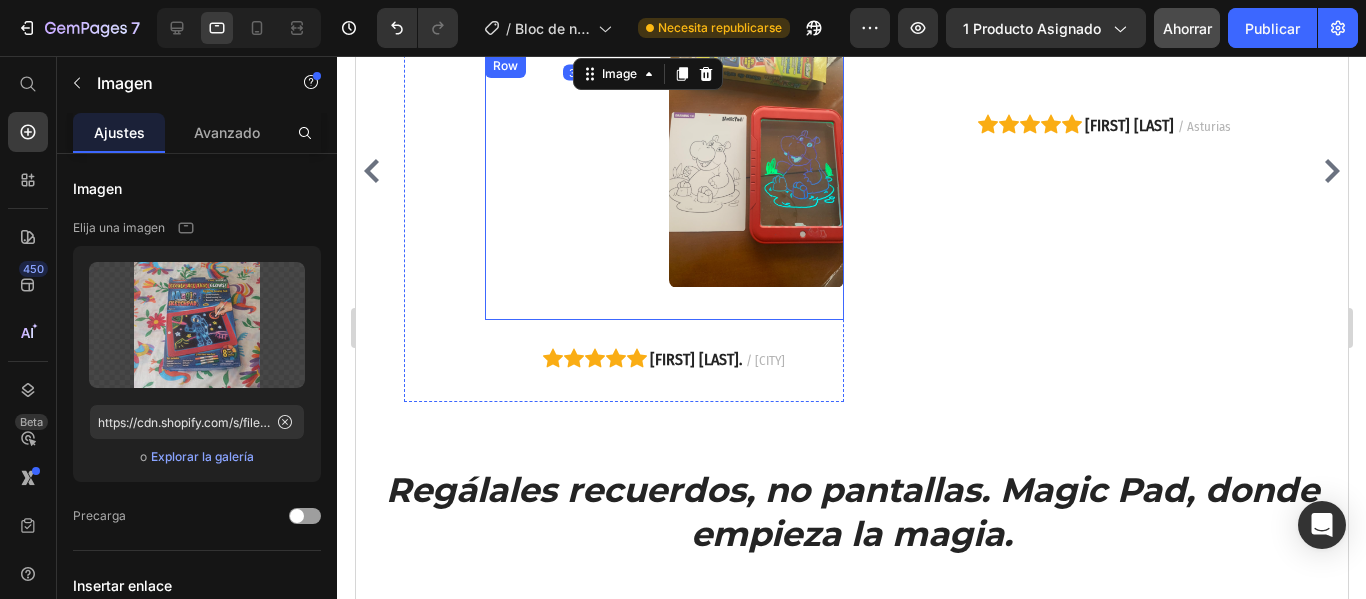 scroll, scrollTop: 3588, scrollLeft: 0, axis: vertical 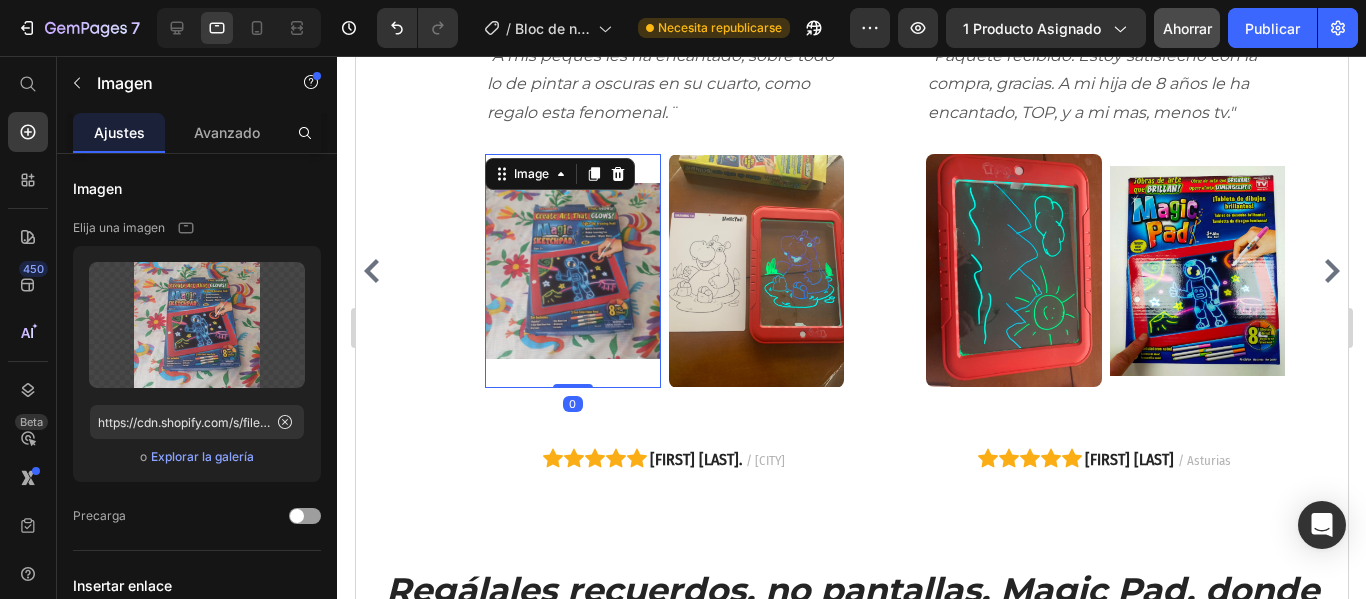 click on "Image   0" at bounding box center [572, 271] 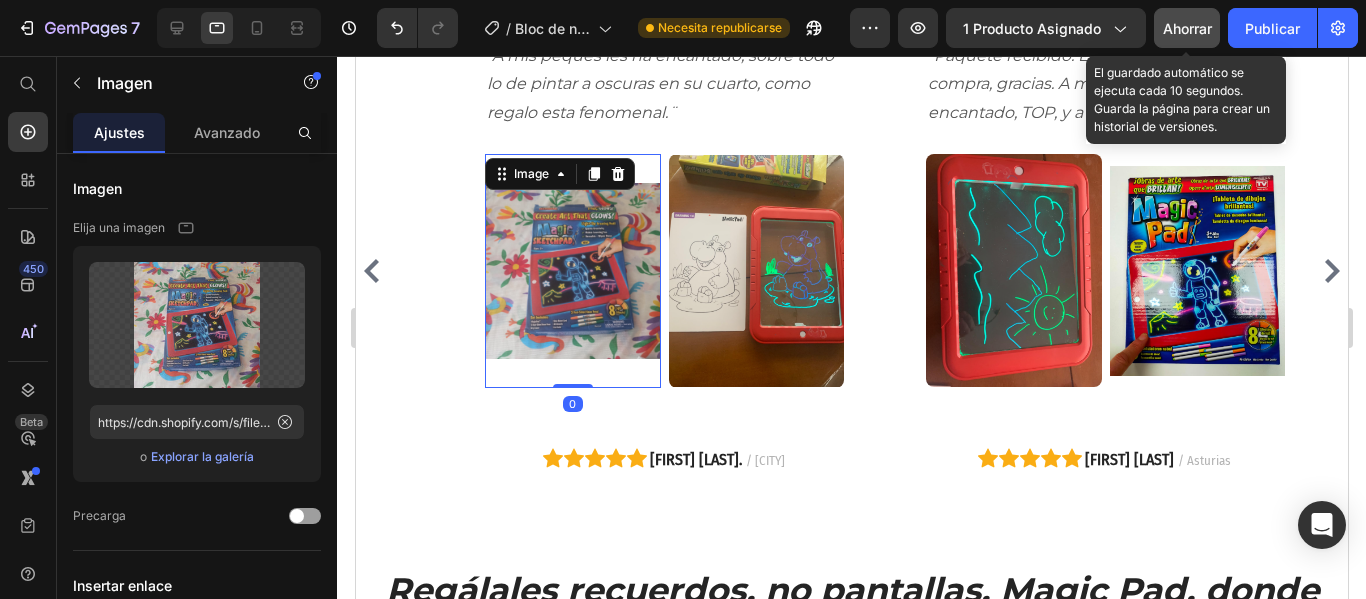click on "Ahorrar" at bounding box center (1187, 28) 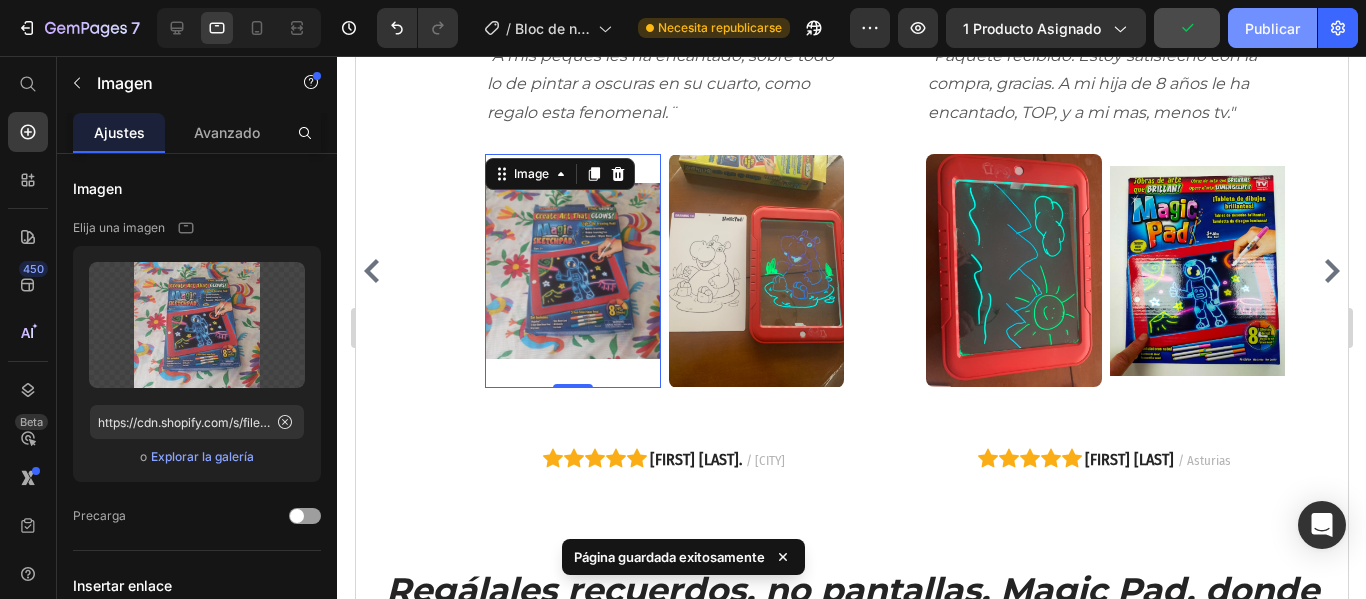 click on "Publicar" at bounding box center [1272, 28] 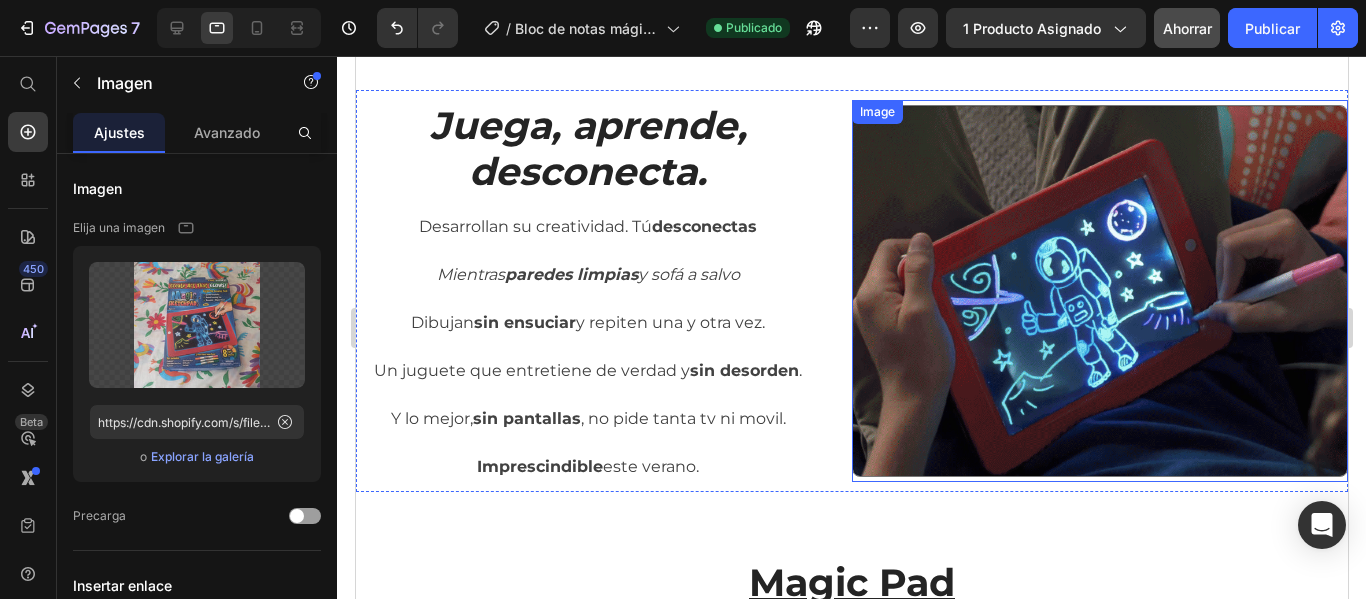 scroll, scrollTop: 2588, scrollLeft: 0, axis: vertical 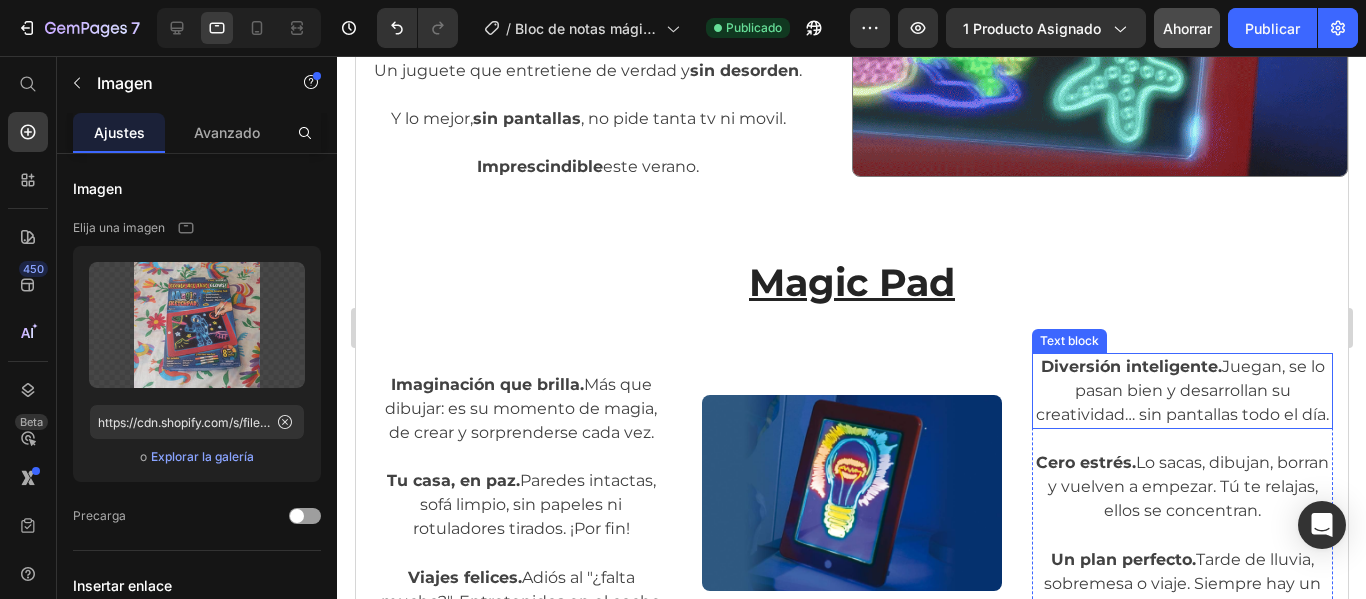 click on "Diversión inteligente." at bounding box center [1130, 366] 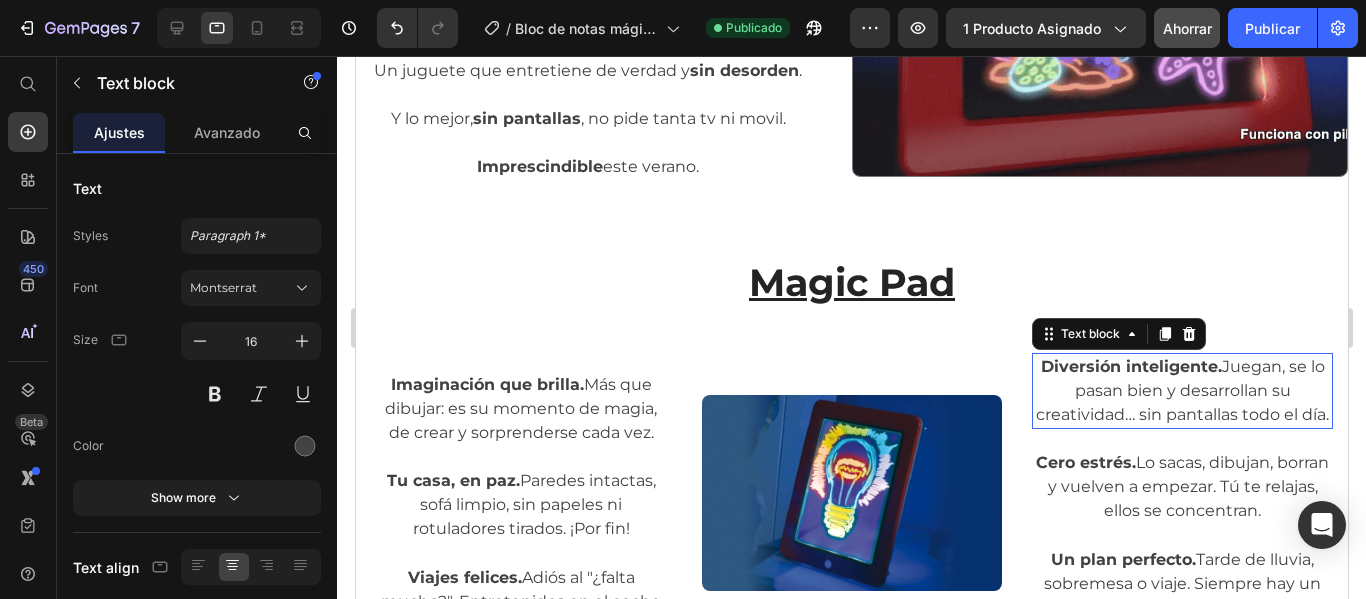 click on "Diversión inteligente." at bounding box center [1130, 366] 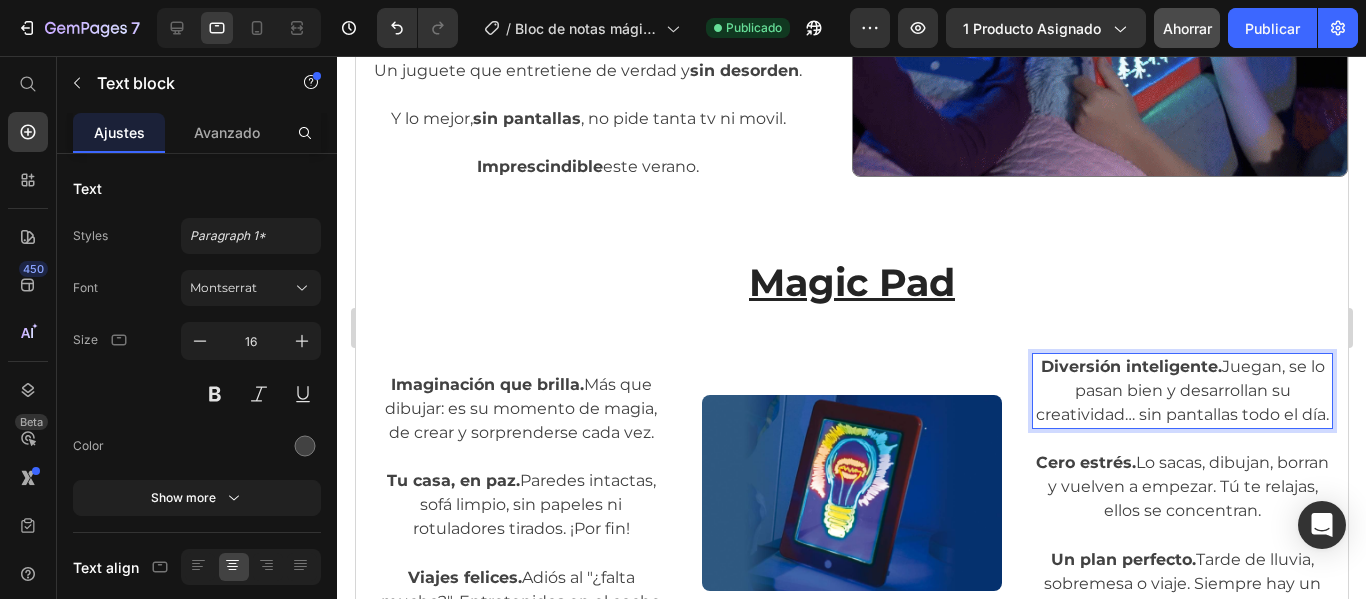 click on "Diversión inteligente." at bounding box center [1130, 366] 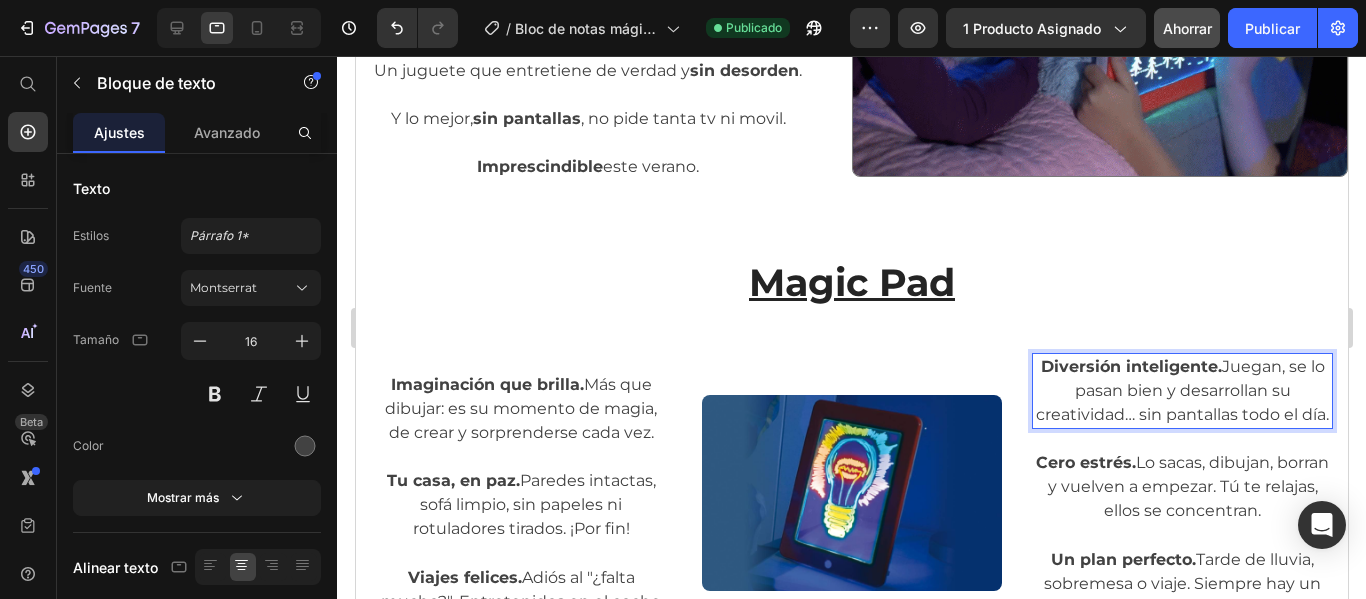 click on "Diversión inteligente." at bounding box center [1130, 366] 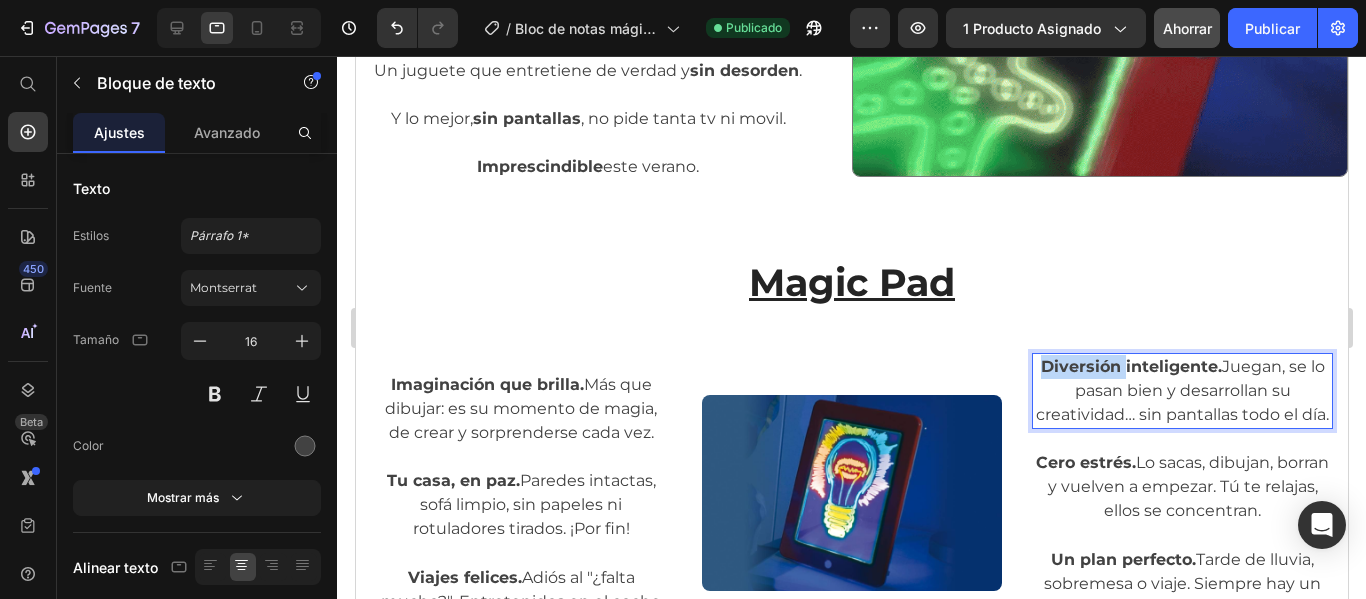 click on "Diversión inteligente." at bounding box center [1130, 366] 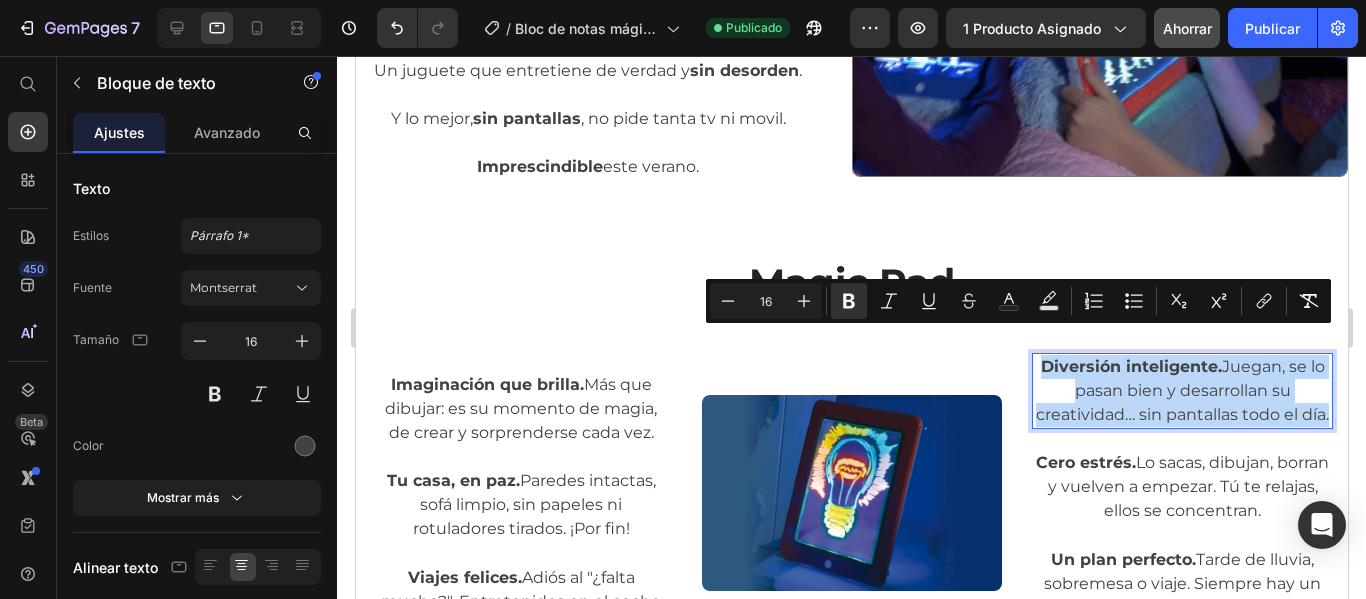 click on "Diversión inteligente." at bounding box center [1130, 366] 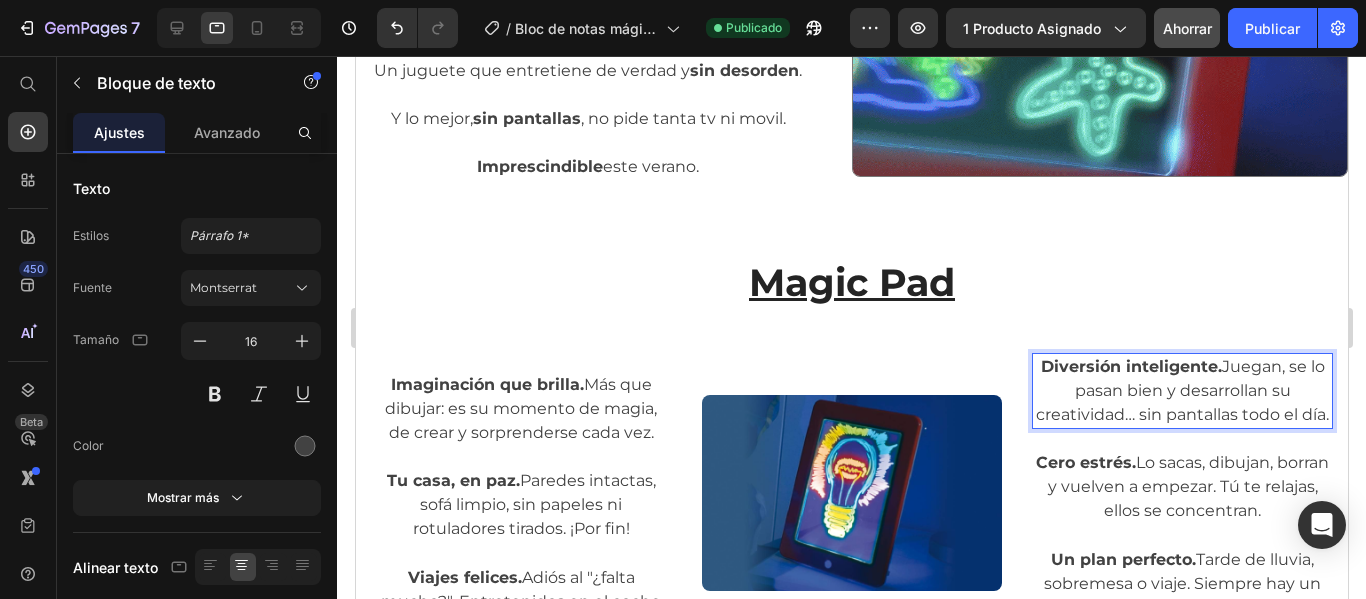 click on "Diversión inteligente." at bounding box center [1130, 366] 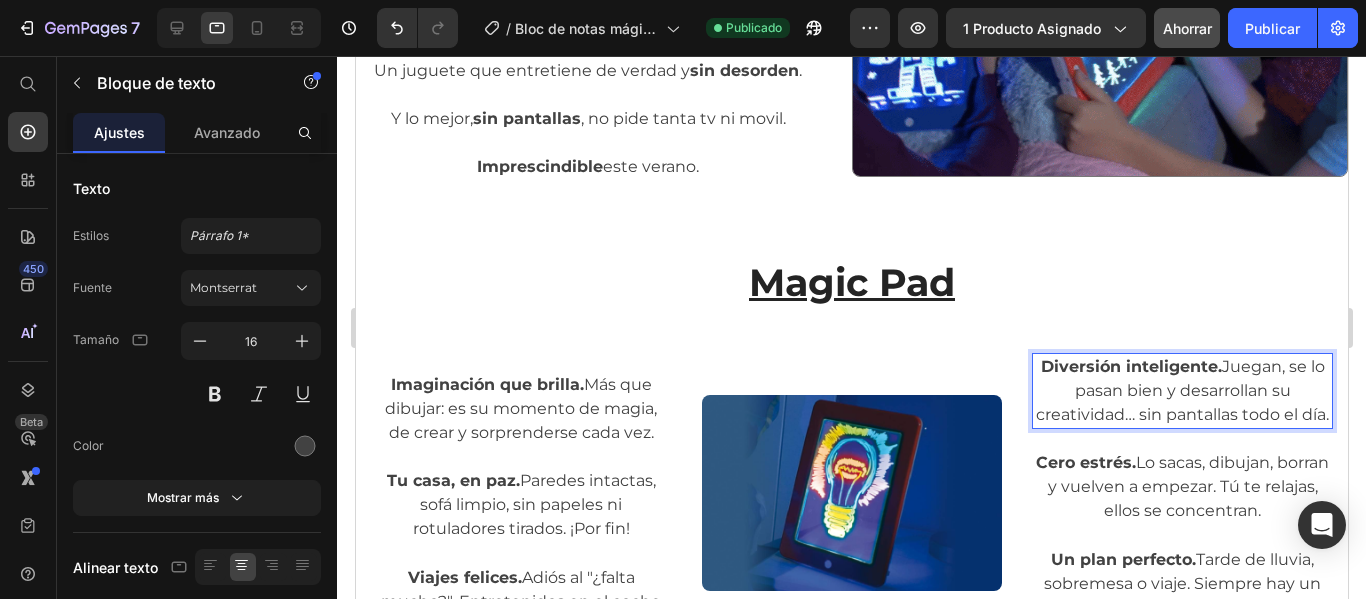 click on "Diversión inteligente." at bounding box center (1130, 366) 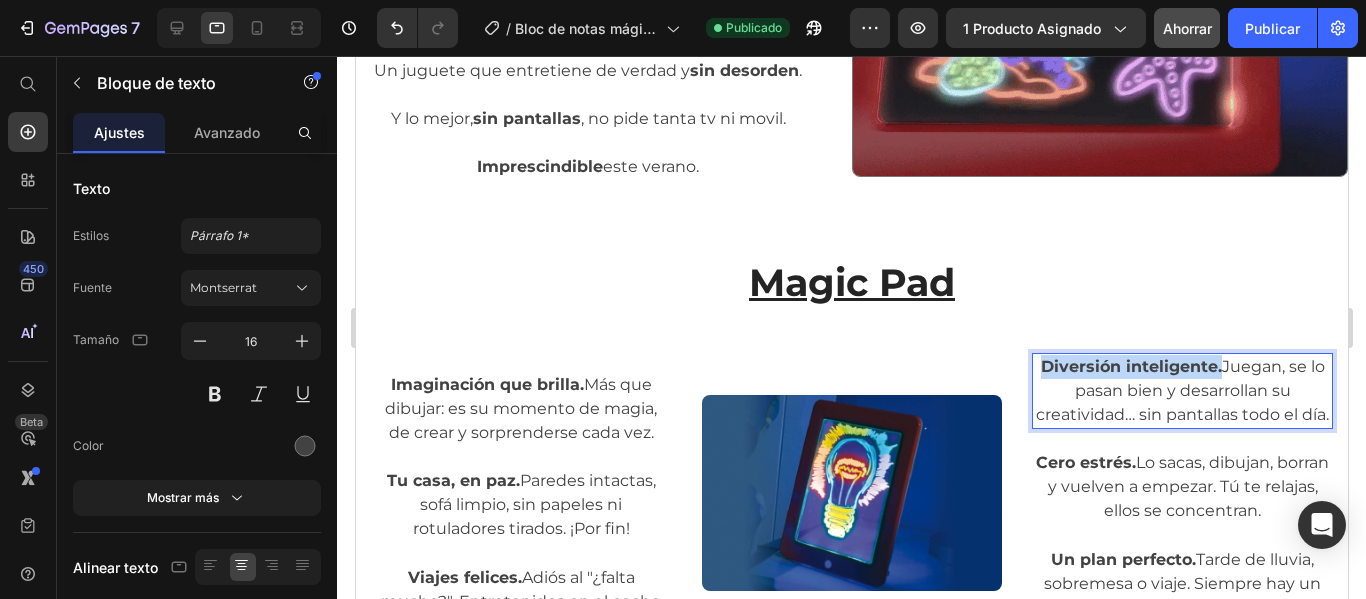 drag, startPoint x: 1203, startPoint y: 342, endPoint x: 1028, endPoint y: 345, distance: 175.02571 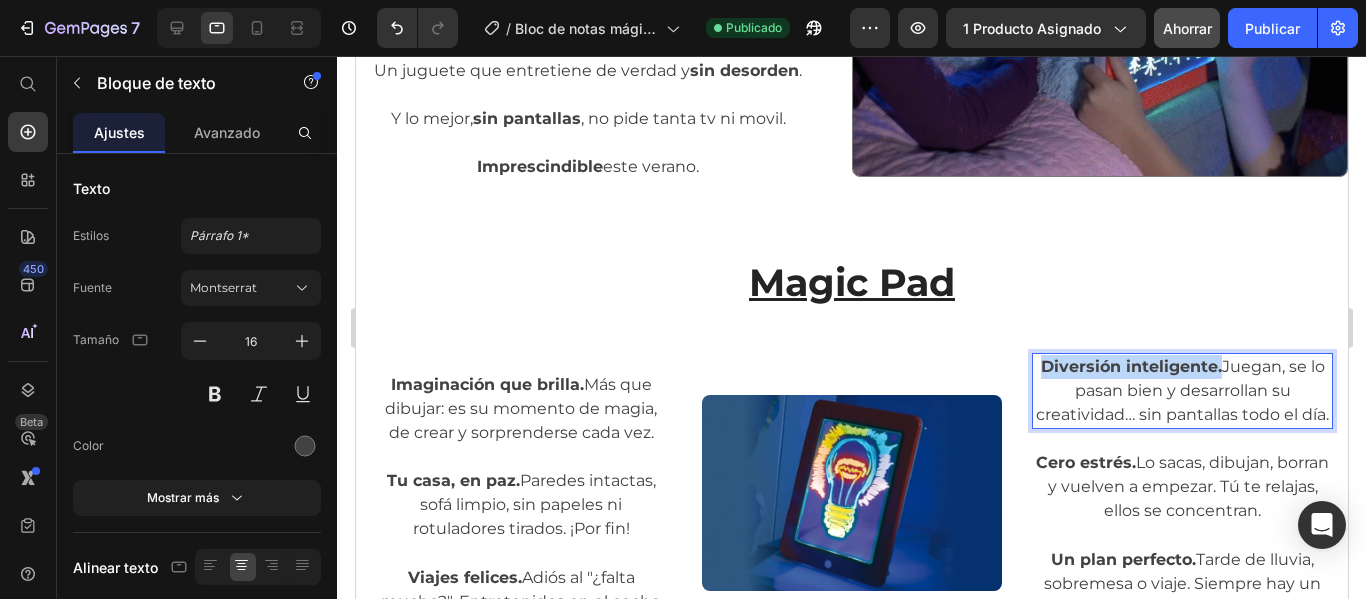 click on "Diversión inteligente." at bounding box center [1130, 366] 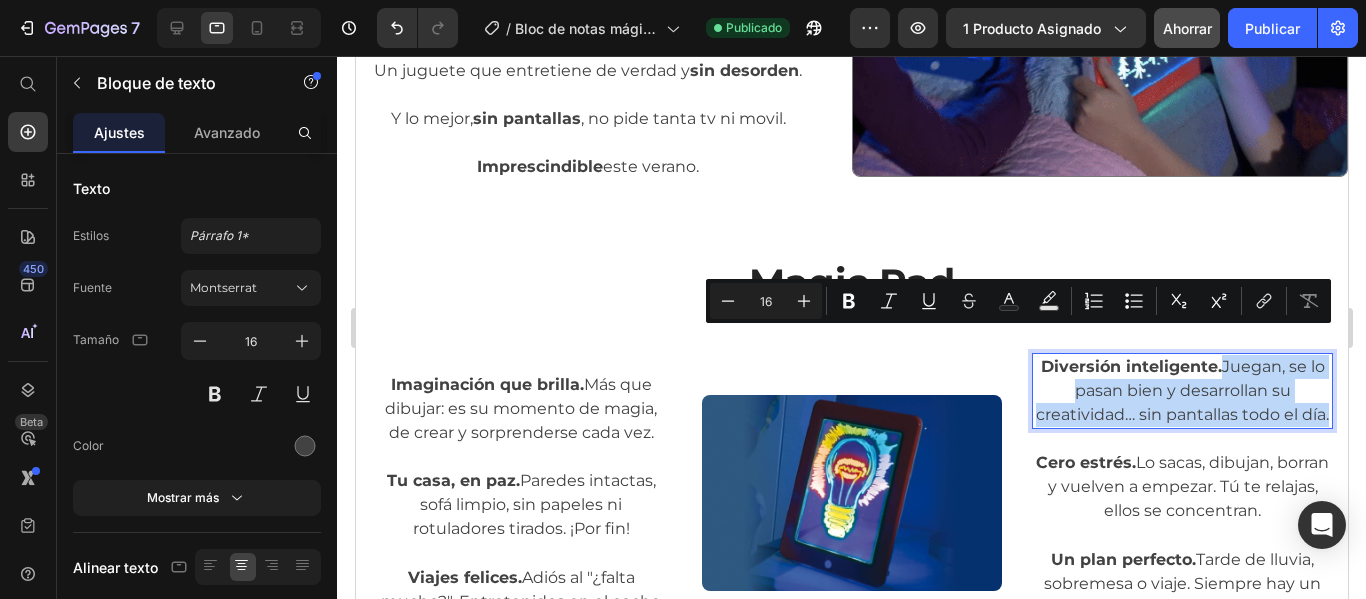 drag, startPoint x: 1212, startPoint y: 336, endPoint x: 1260, endPoint y: 412, distance: 89.88882 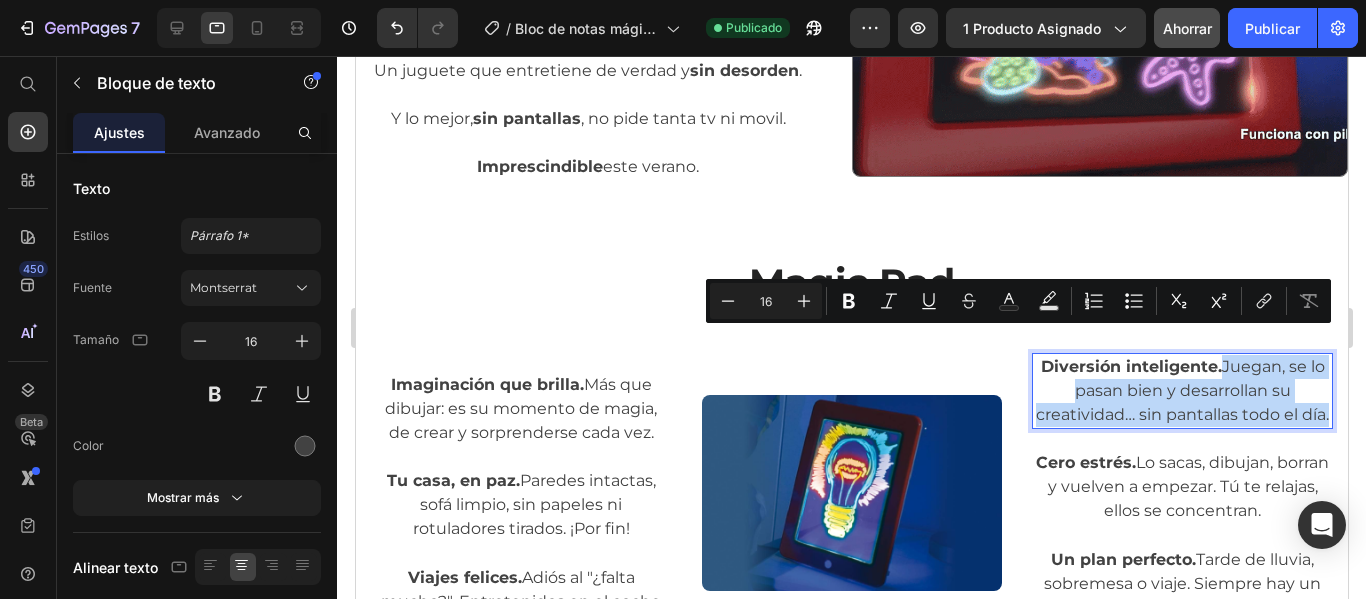 click on "Diversión inteligente.  Juegan, se lo pasan bien y desarrollan su creatividad… sin pantallas todo el día." at bounding box center (1181, 391) 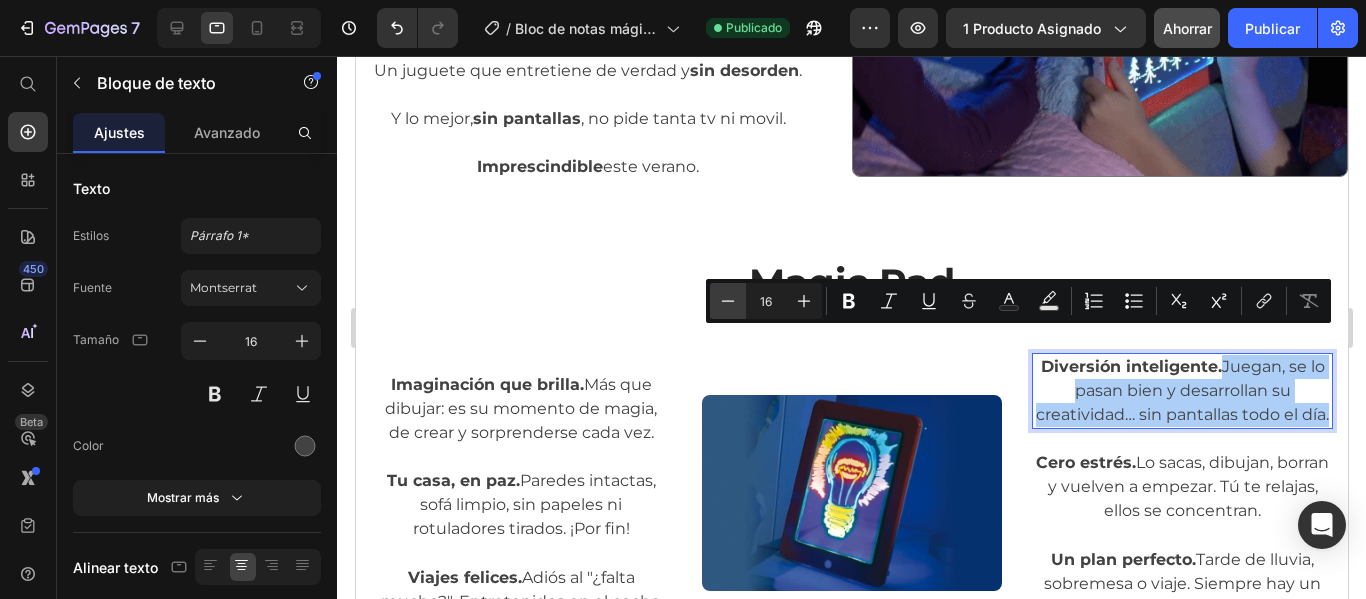 click 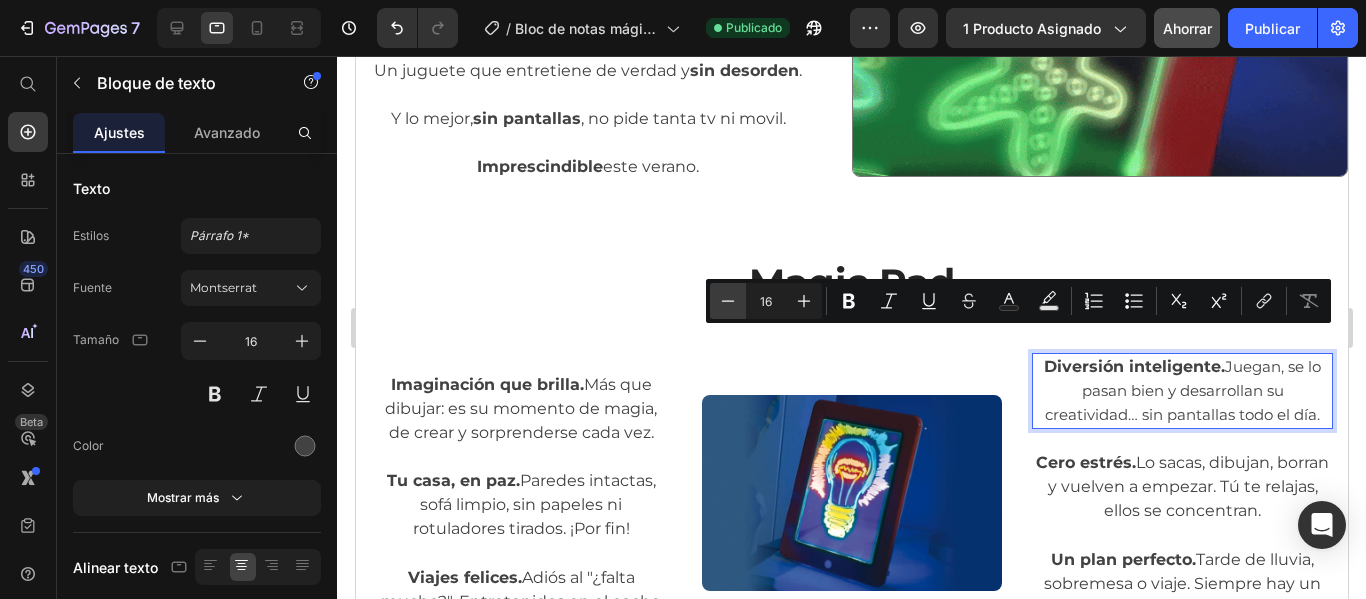 type on "15" 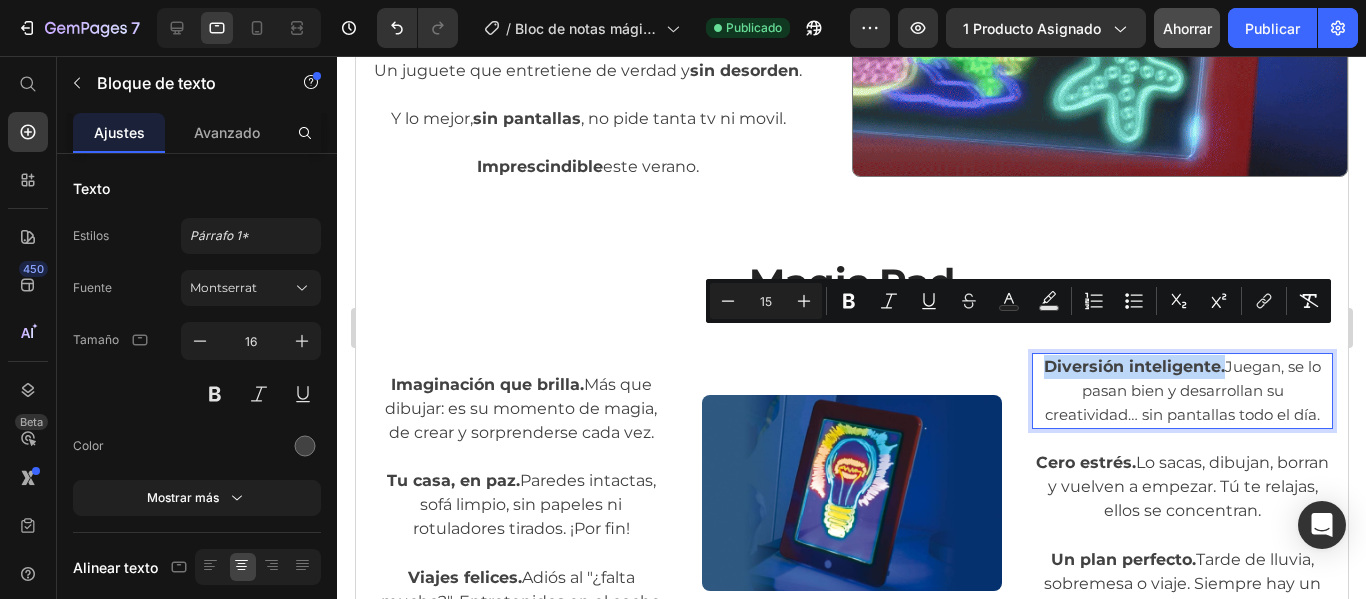 click on "Juegan, se lo pasan bien y desarrollan su creatividad… sin pantallas todo el día." at bounding box center (1182, 390) 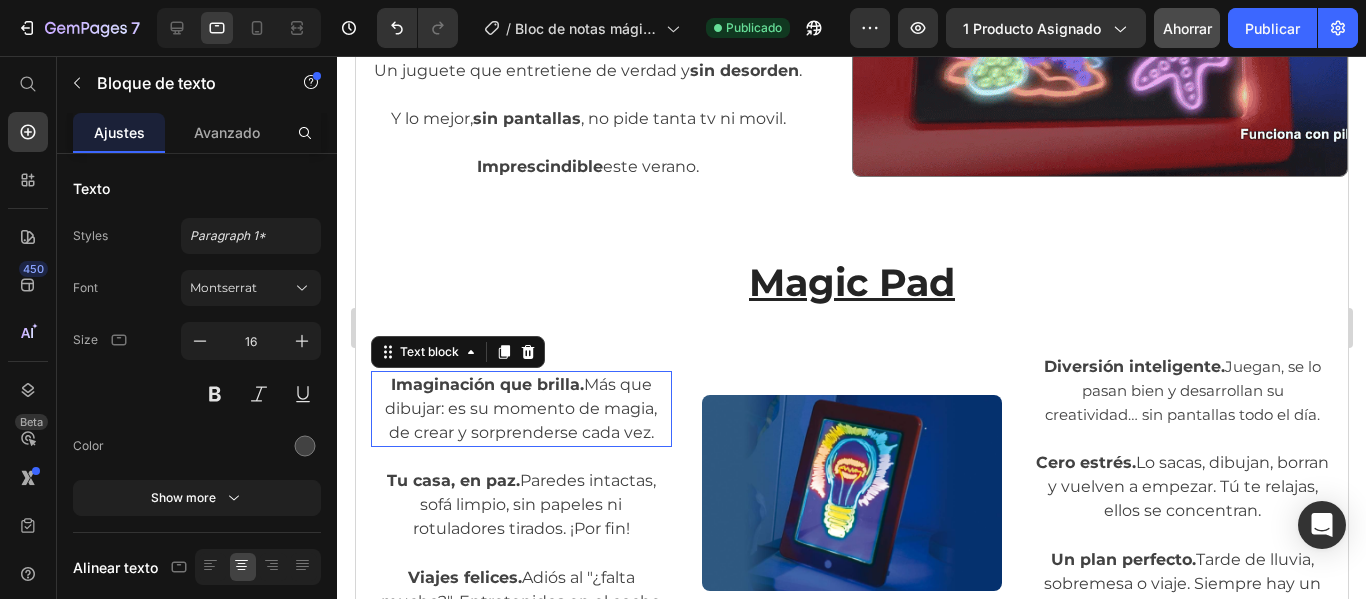 click on "Imaginación que brilla.  Más que dibujar: es su momento de magia, de crear y sorprenderse cada vez." at bounding box center (520, 409) 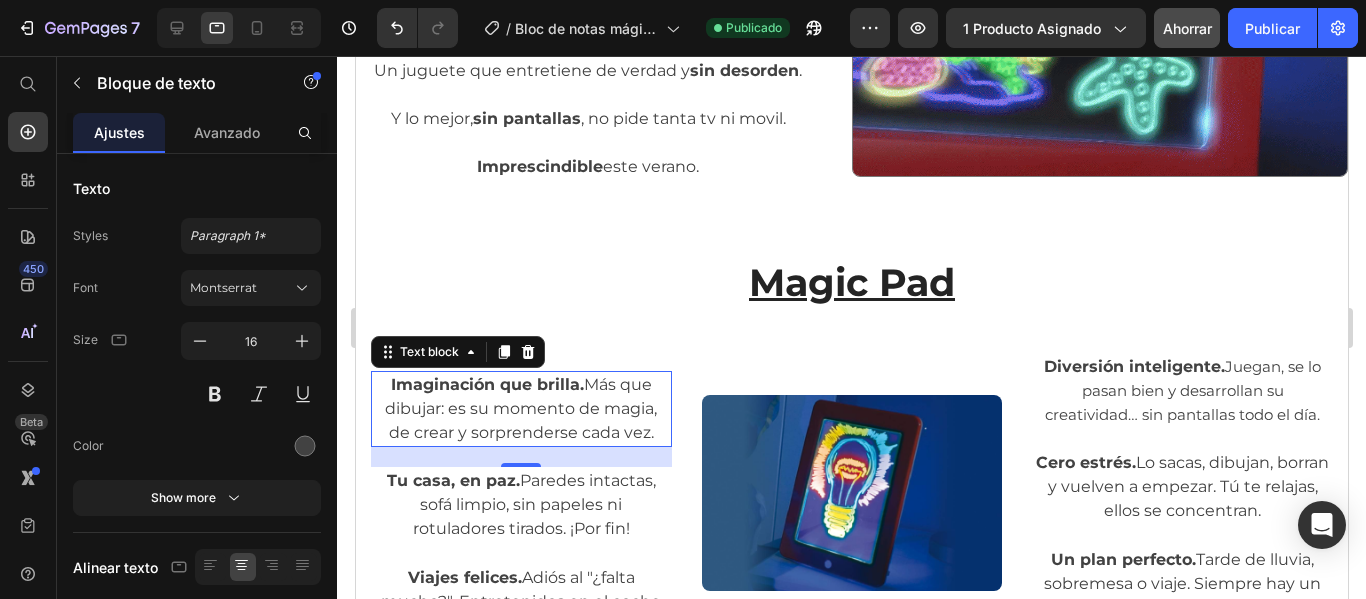 click on "Imaginación que brilla.  Más que dibujar: es su momento de magia, de crear y sorprenderse cada vez." at bounding box center [520, 409] 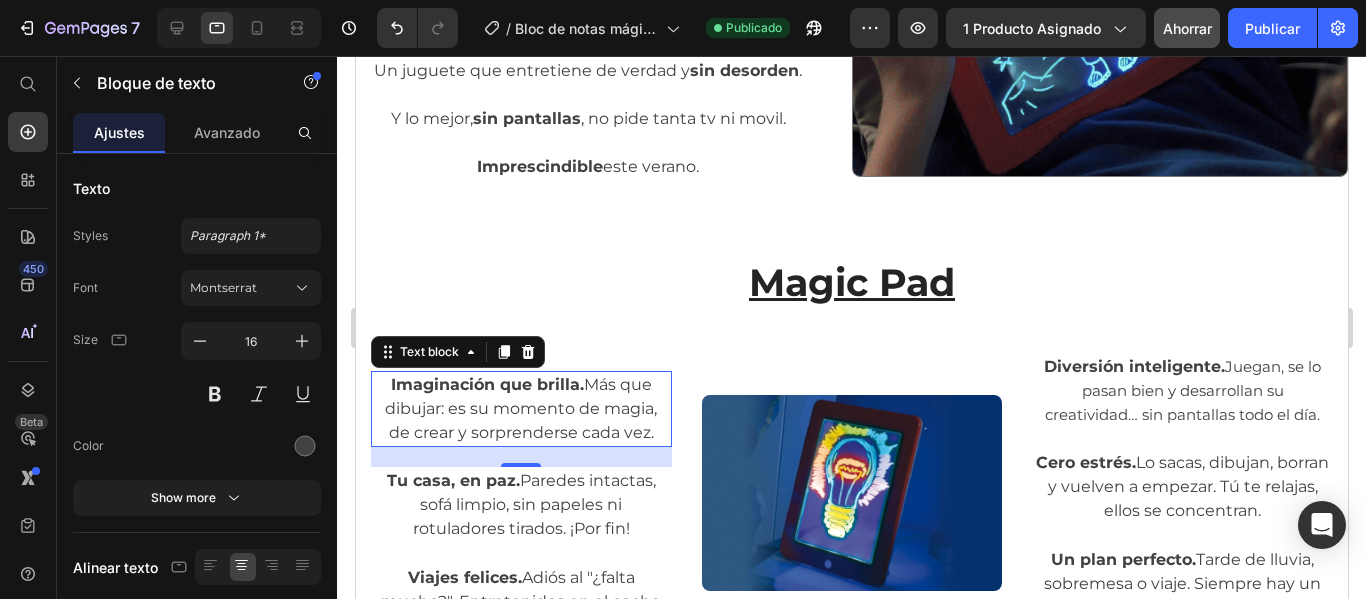 click on "Imaginación que brilla.  Más que dibujar: es su momento de magia, de crear y sorprenderse cada vez." at bounding box center [520, 409] 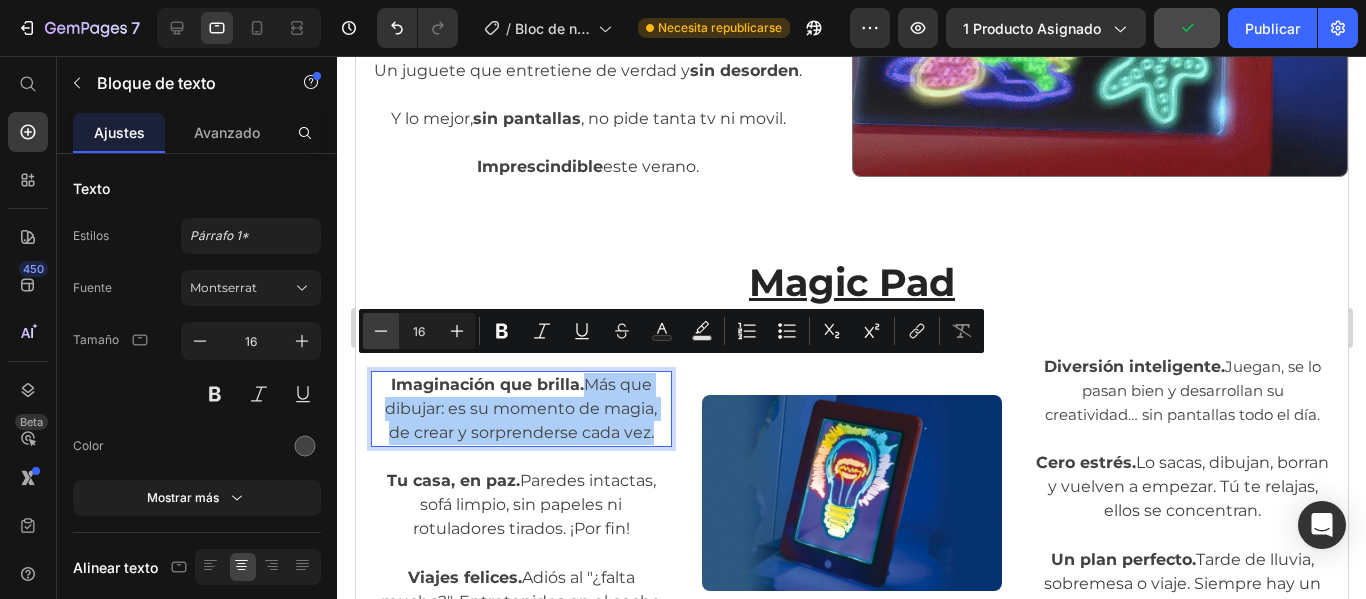 drag, startPoint x: 377, startPoint y: 325, endPoint x: 48, endPoint y: 245, distance: 338.58676 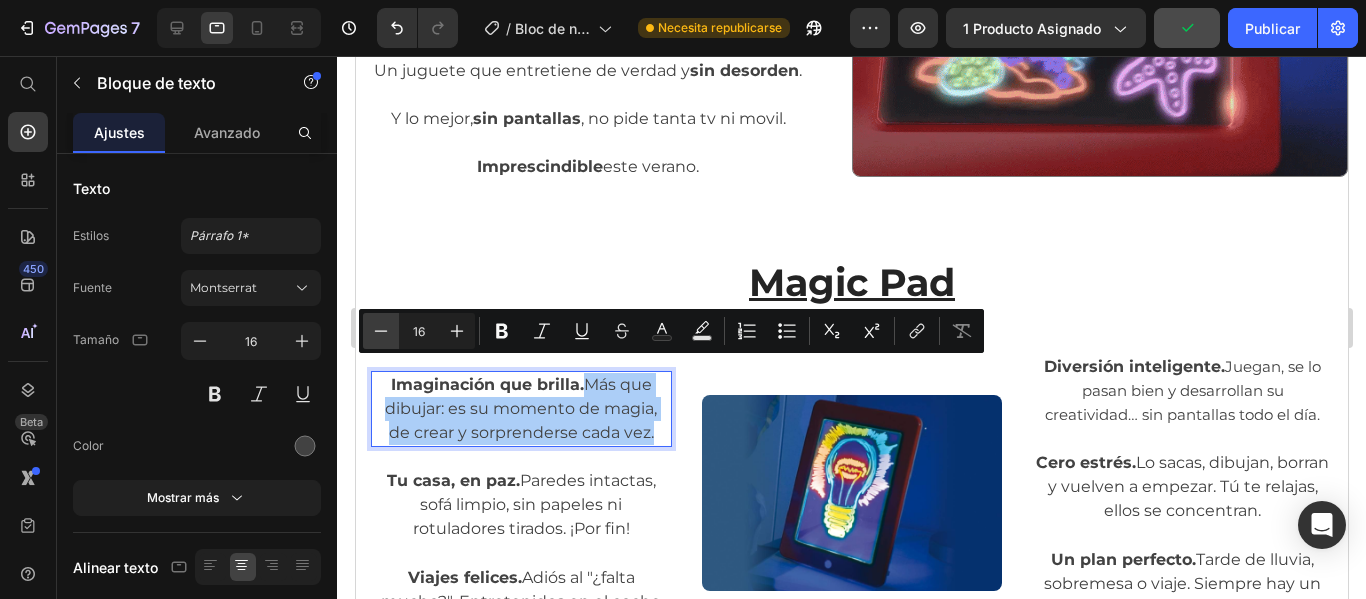 click 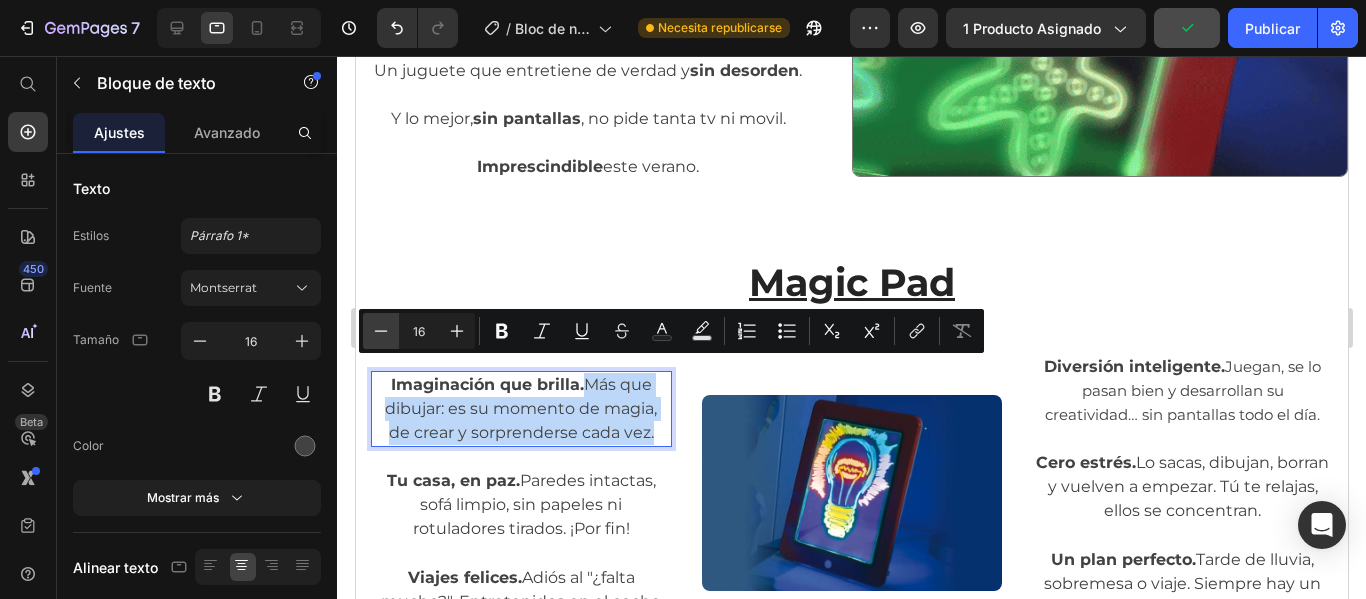 type on "15" 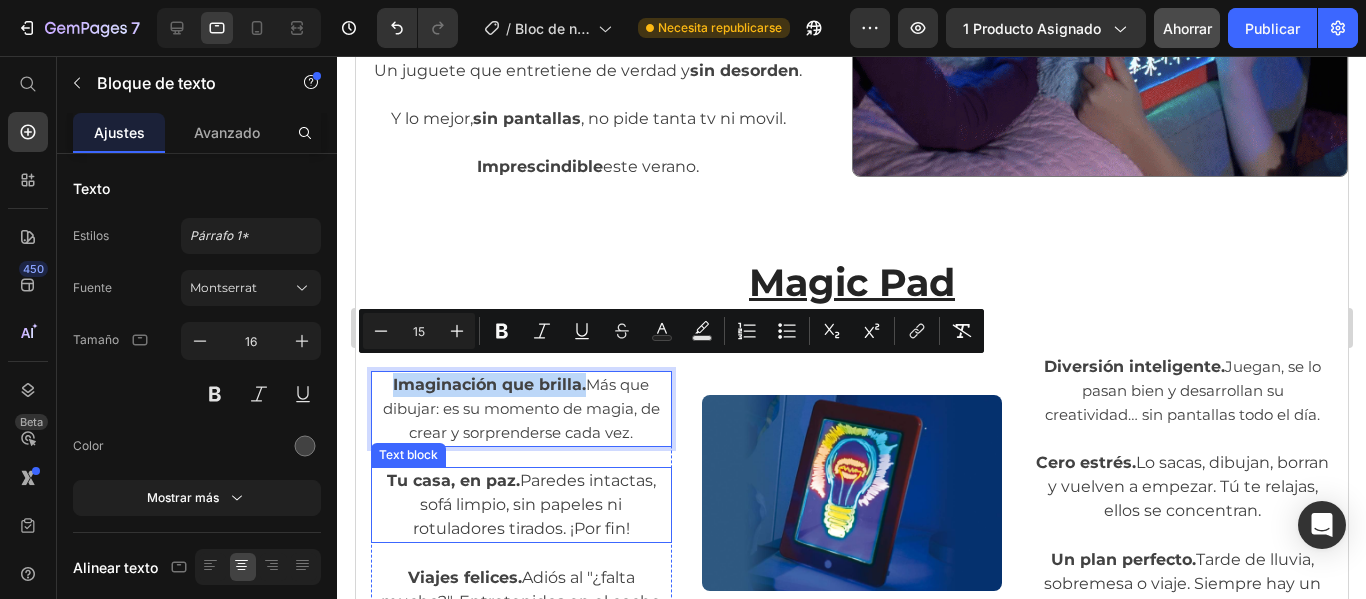 click on "Tu casa, en paz.  Paredes intactas, sofá limpio, sin papeles ni rotuladores tirados. ¡Por fin!" at bounding box center (520, 505) 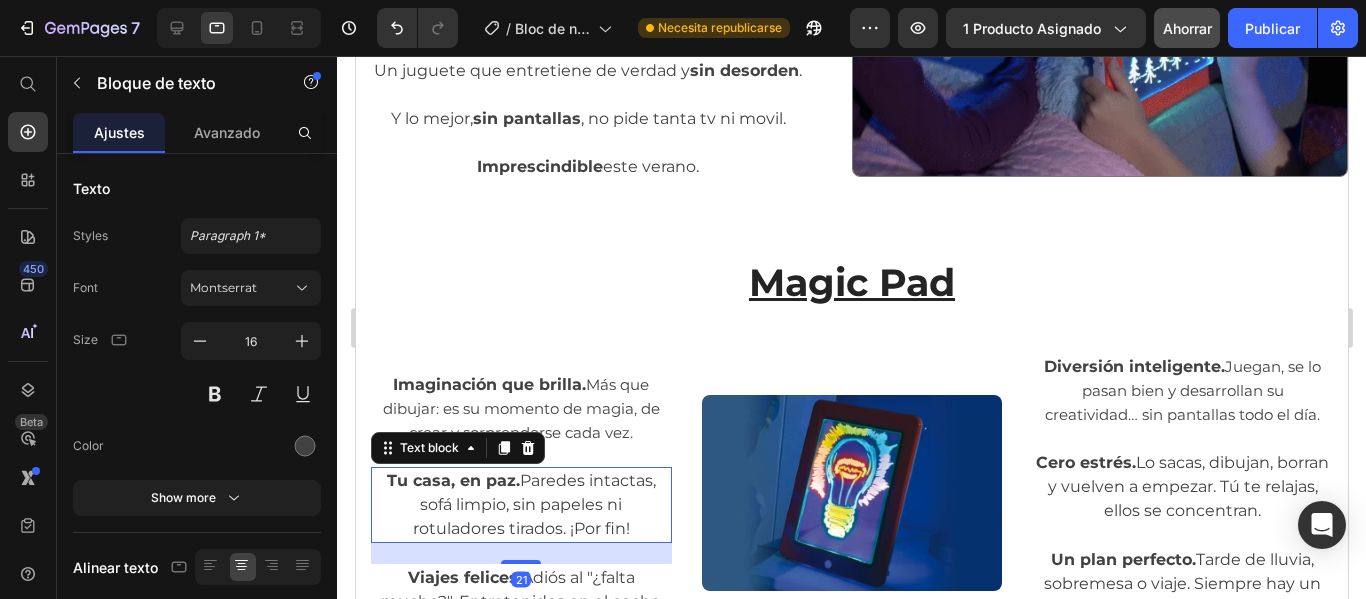 click on "Tu casa, en paz.  Paredes intactas, sofá limpio, sin papeles ni rotuladores tirados. ¡Por fin!" at bounding box center [520, 505] 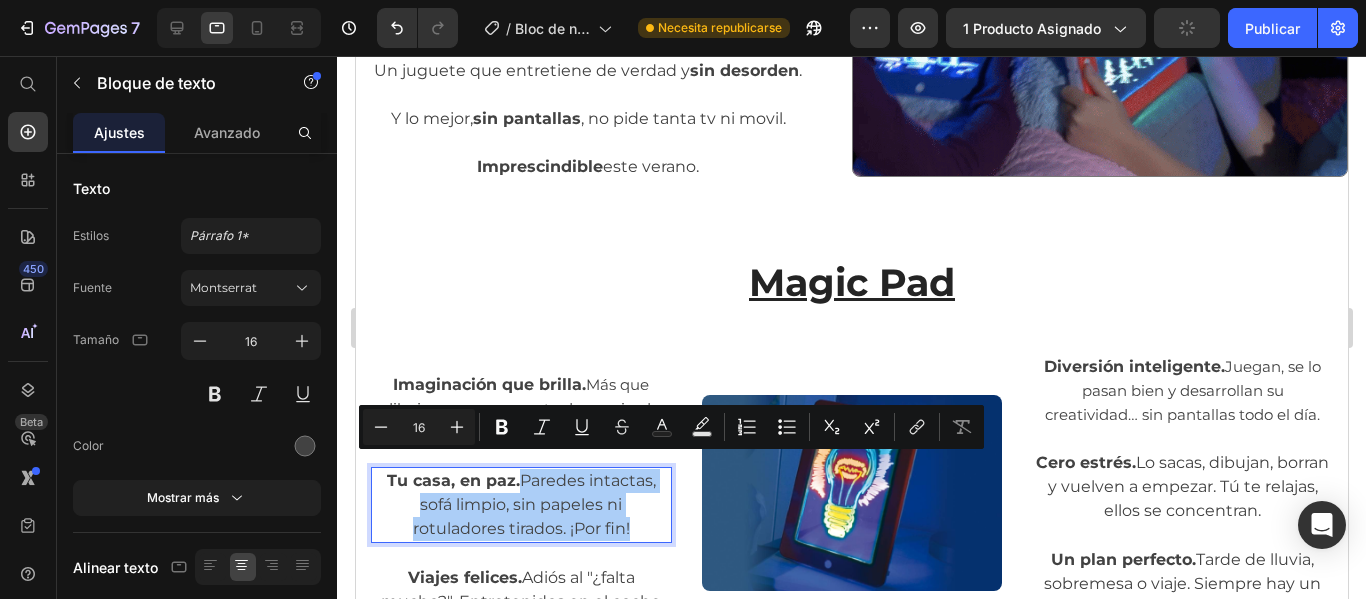 click 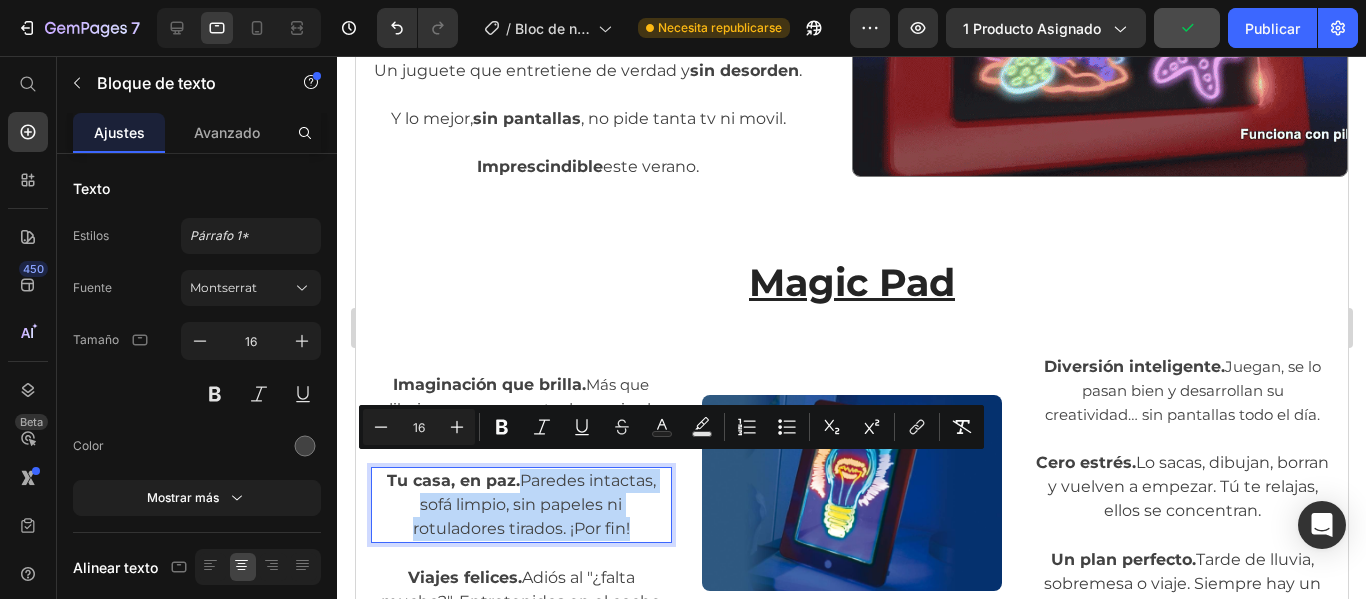 type on "15" 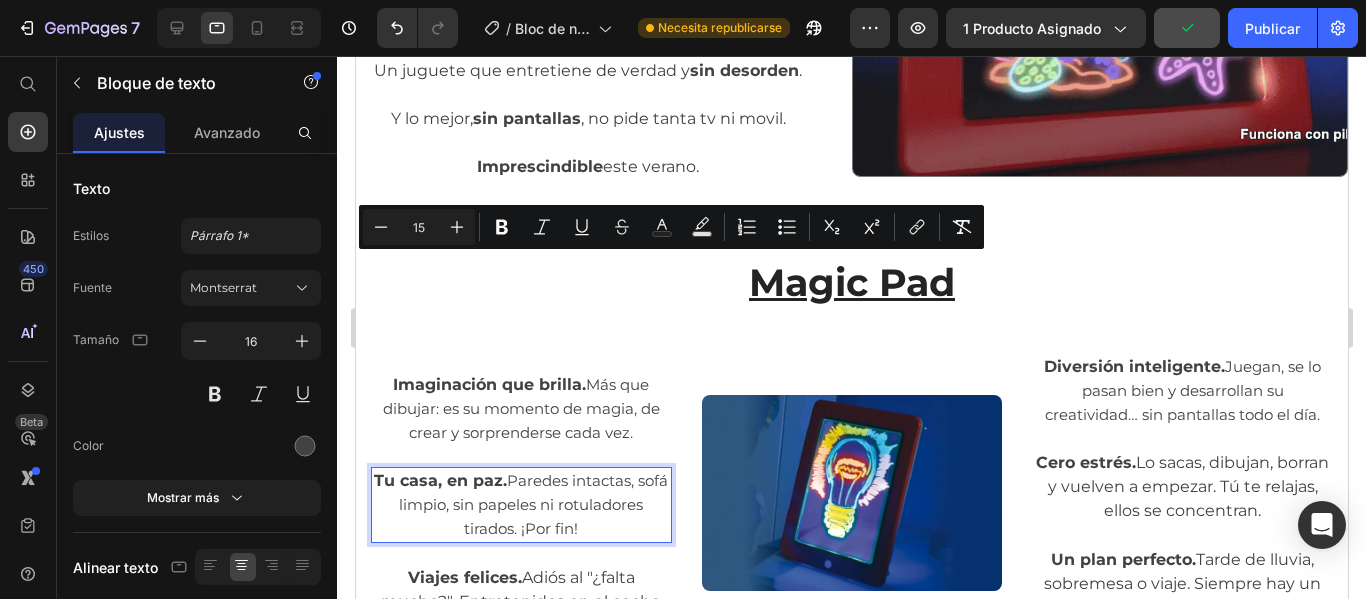 scroll, scrollTop: 2988, scrollLeft: 0, axis: vertical 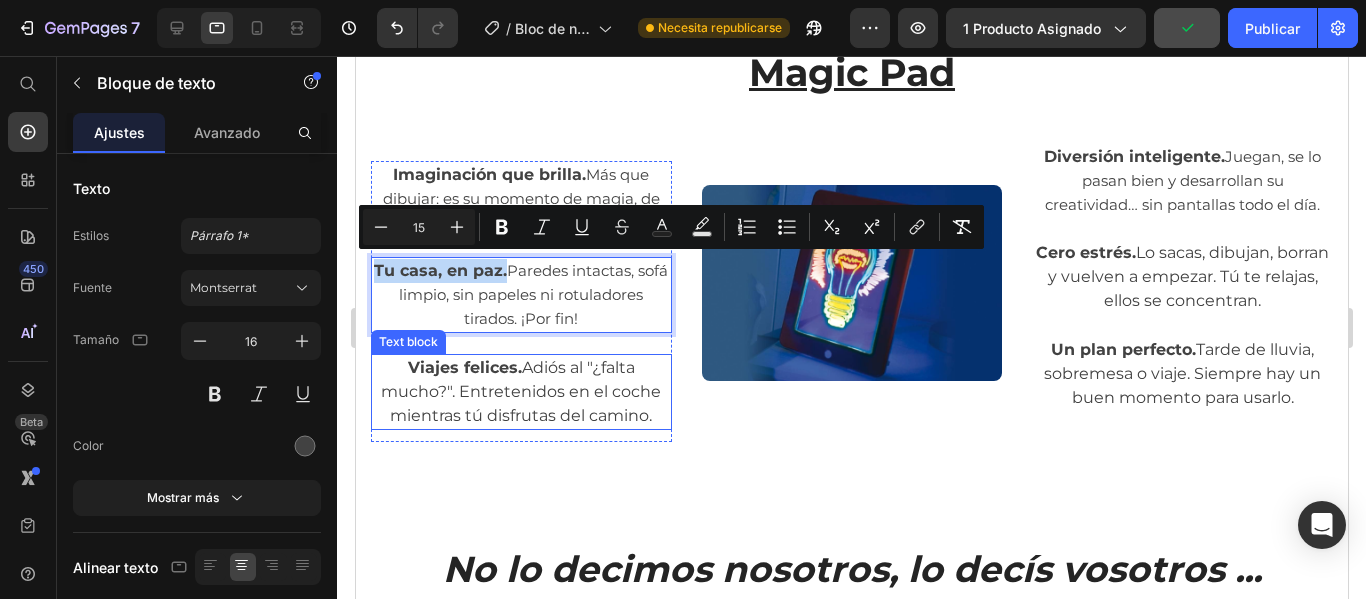 click on "Viajes felices.  Adiós al "¿falta mucho?". Entretenidos en el coche mientras tú disfrutas del camino." at bounding box center (520, 392) 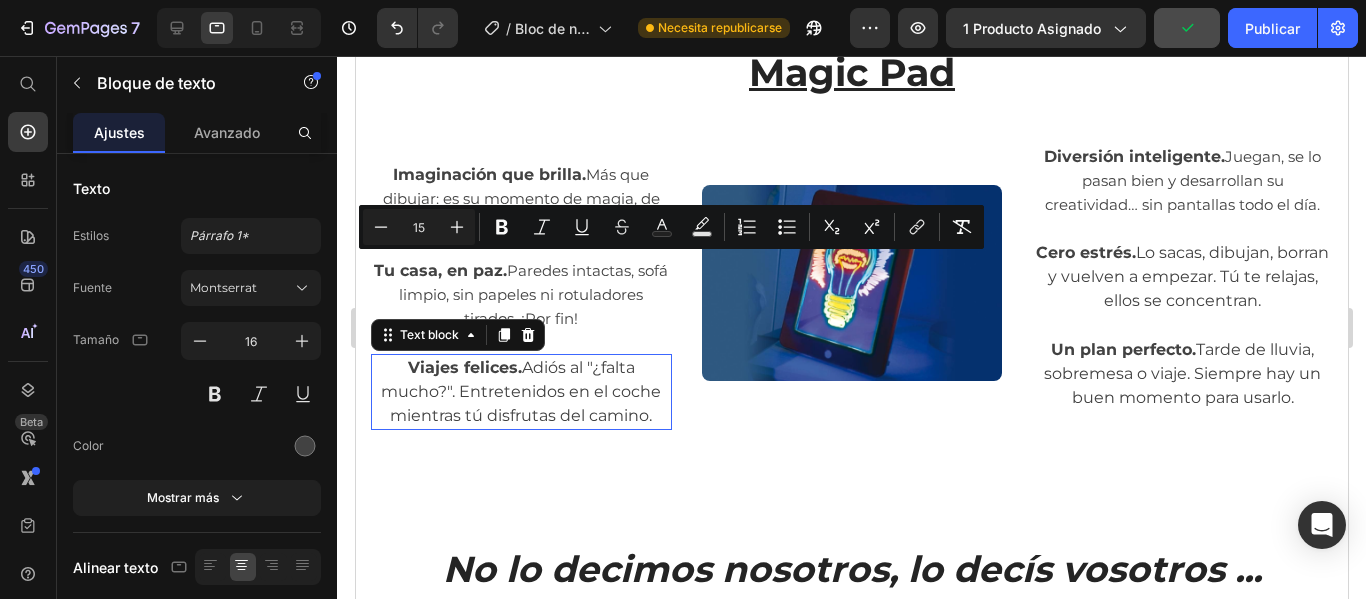 click on "Viajes felices.  Adiós al "¿falta mucho?". Entretenidos en el coche mientras tú disfrutas del camino." at bounding box center [520, 392] 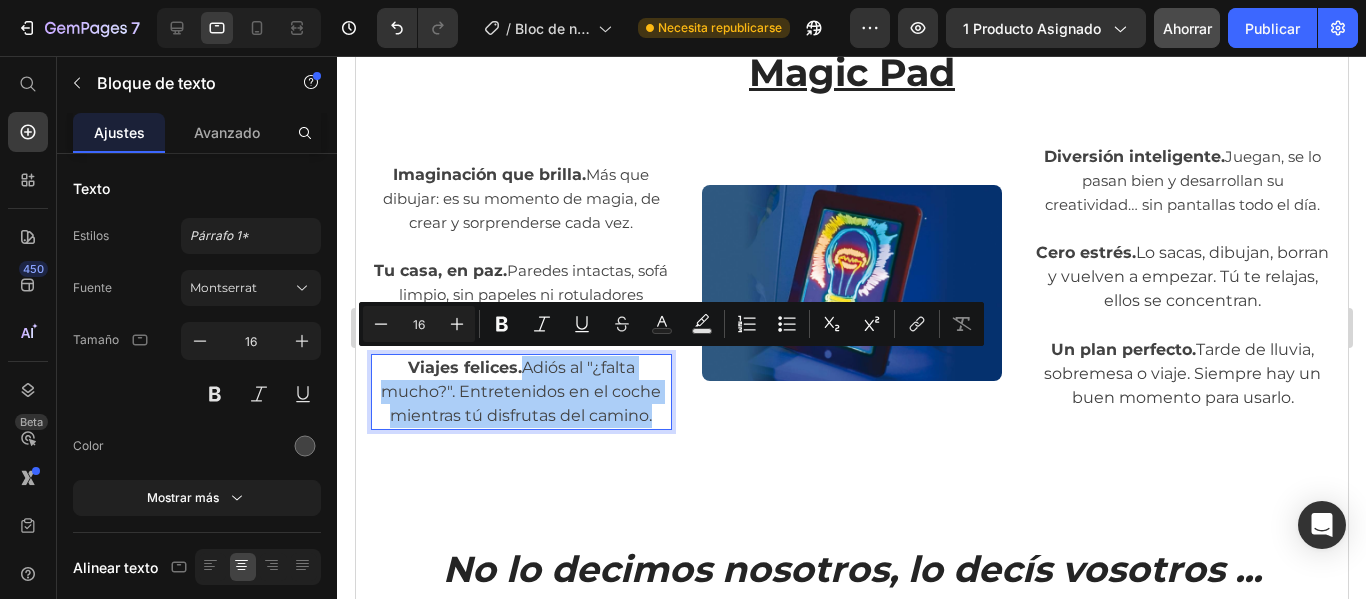 drag, startPoint x: 382, startPoint y: 325, endPoint x: 423, endPoint y: 338, distance: 43.011627 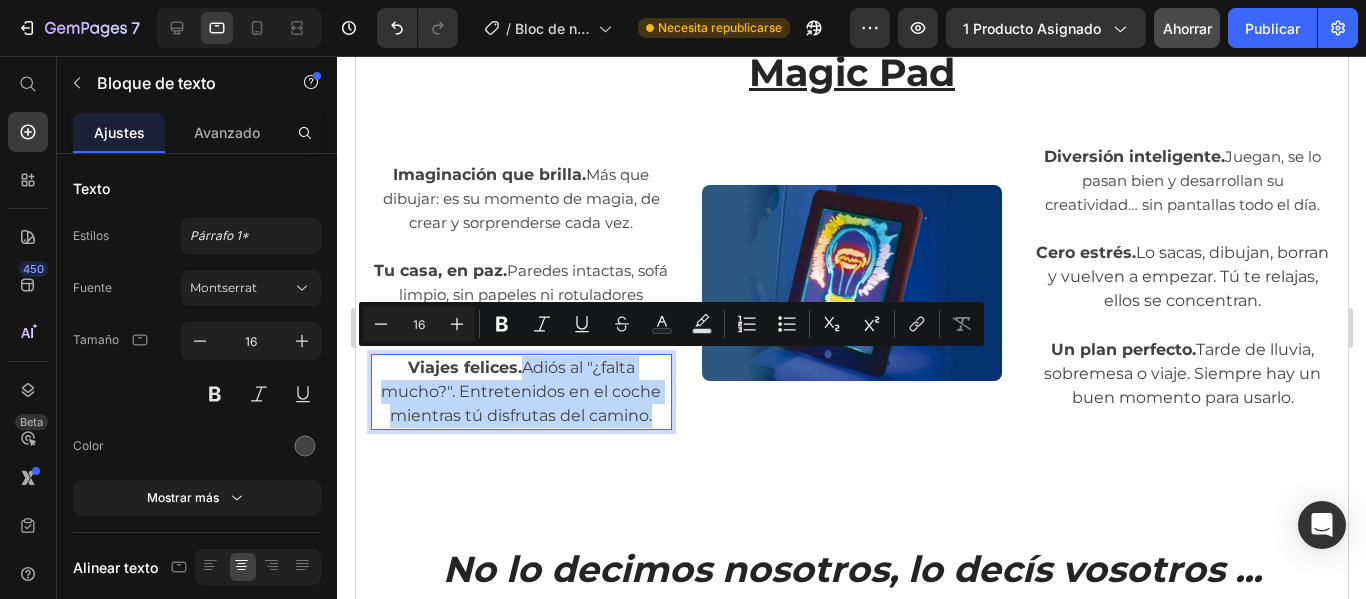 type on "15" 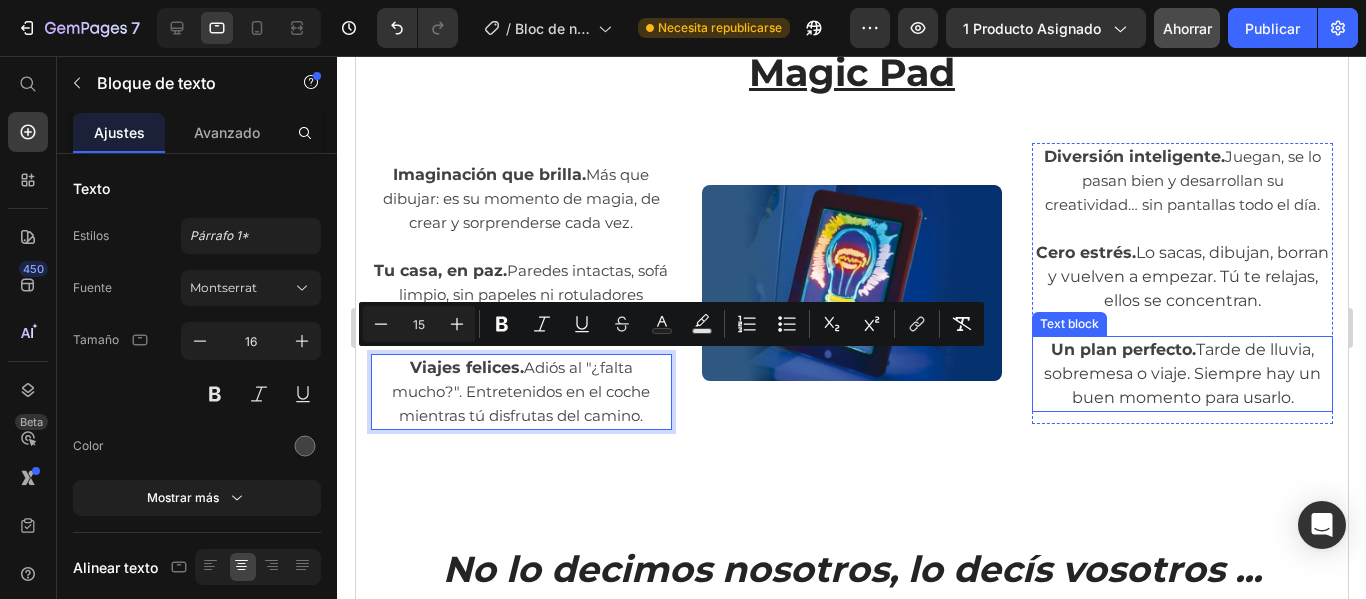 click on "Un plan perfecto.  Tarde de lluvia, sobremesa o viaje. Siempre hay un buen momento para usarlo." at bounding box center (1181, 374) 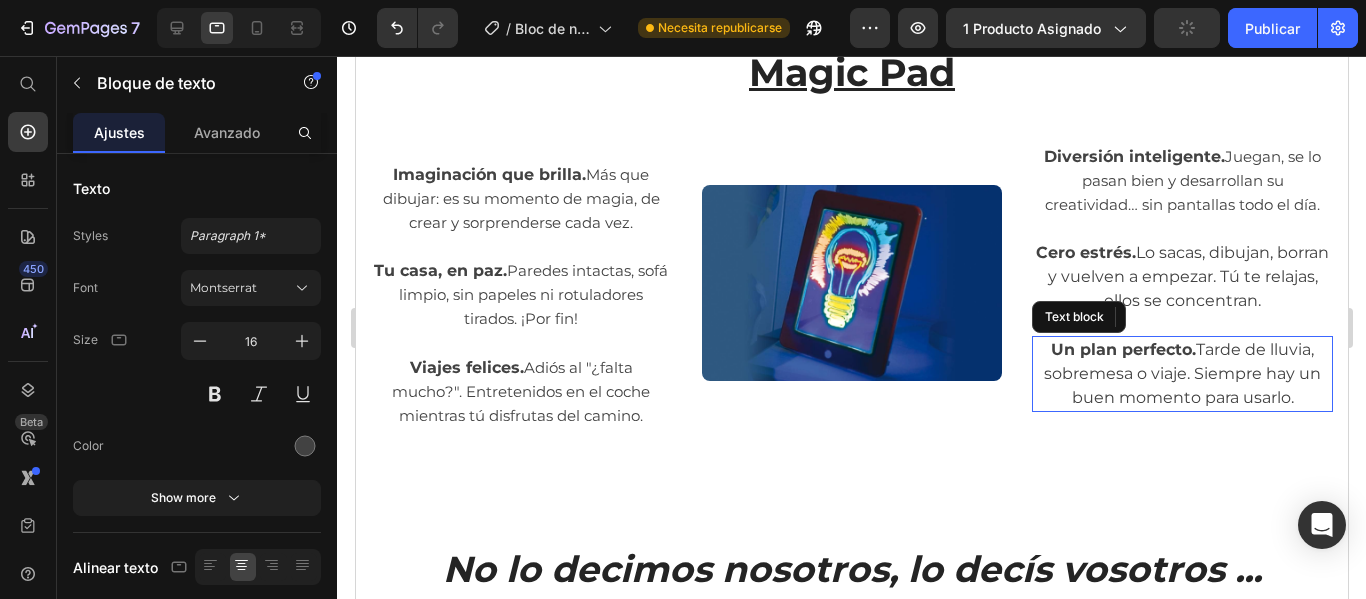 click on "Un plan perfecto.  Tarde de lluvia, sobremesa o viaje. Siempre hay un buen momento para usarlo." at bounding box center [1181, 374] 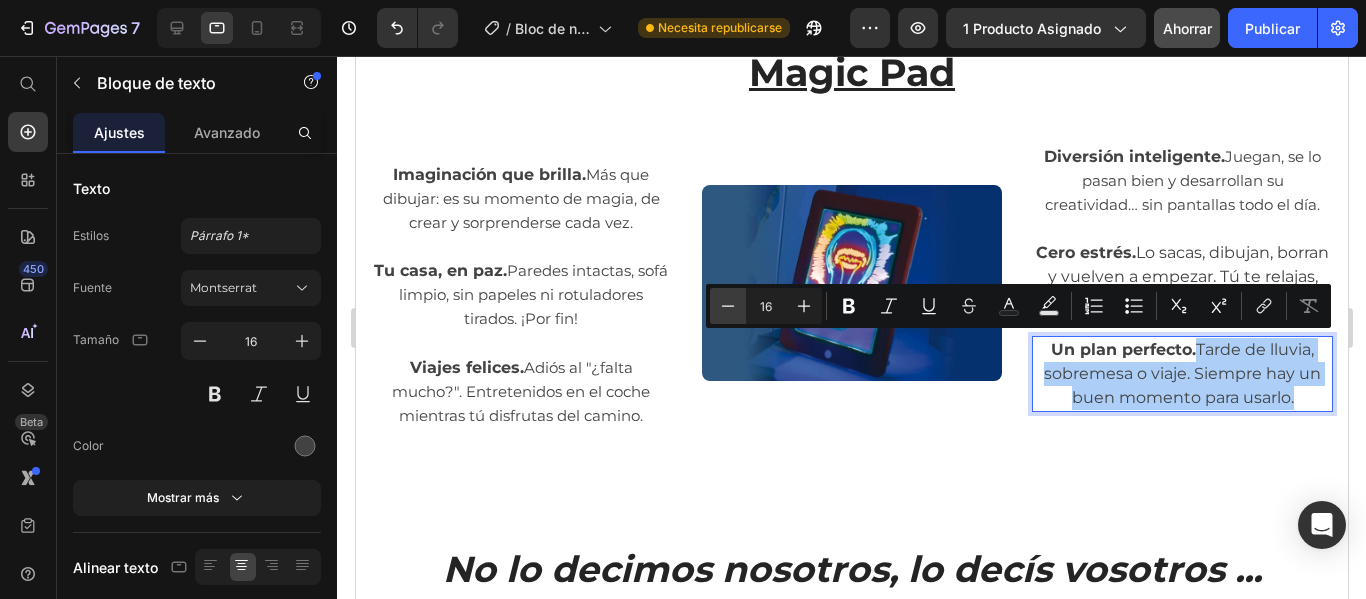 click 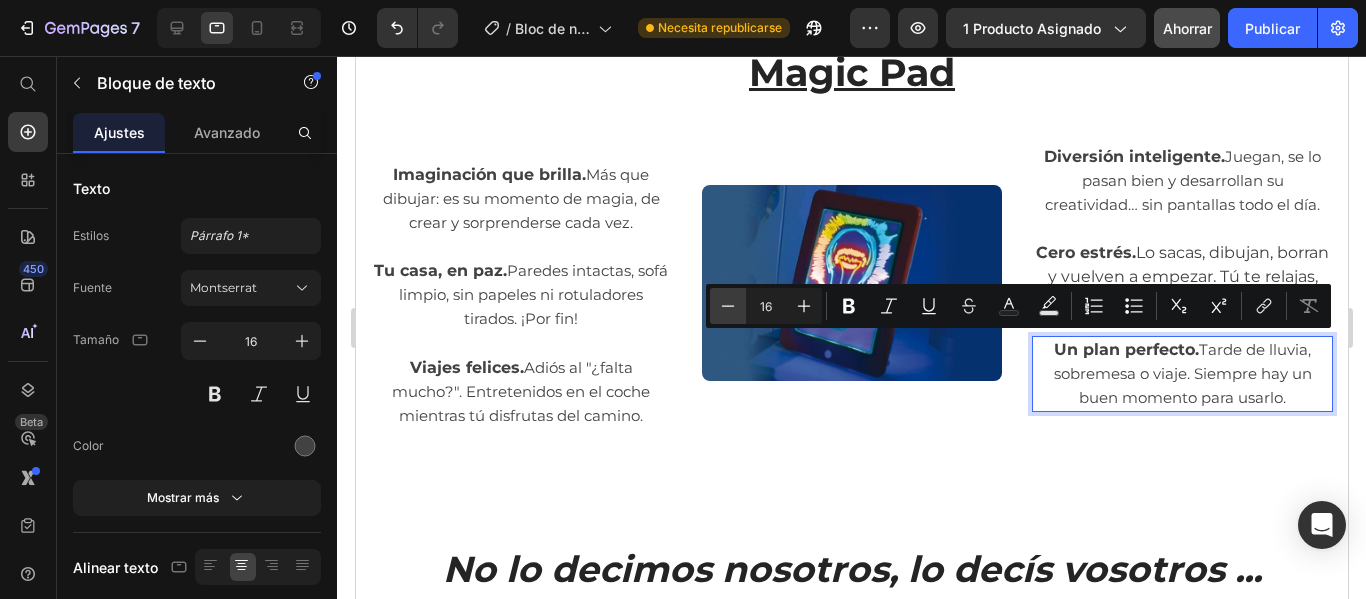 type on "15" 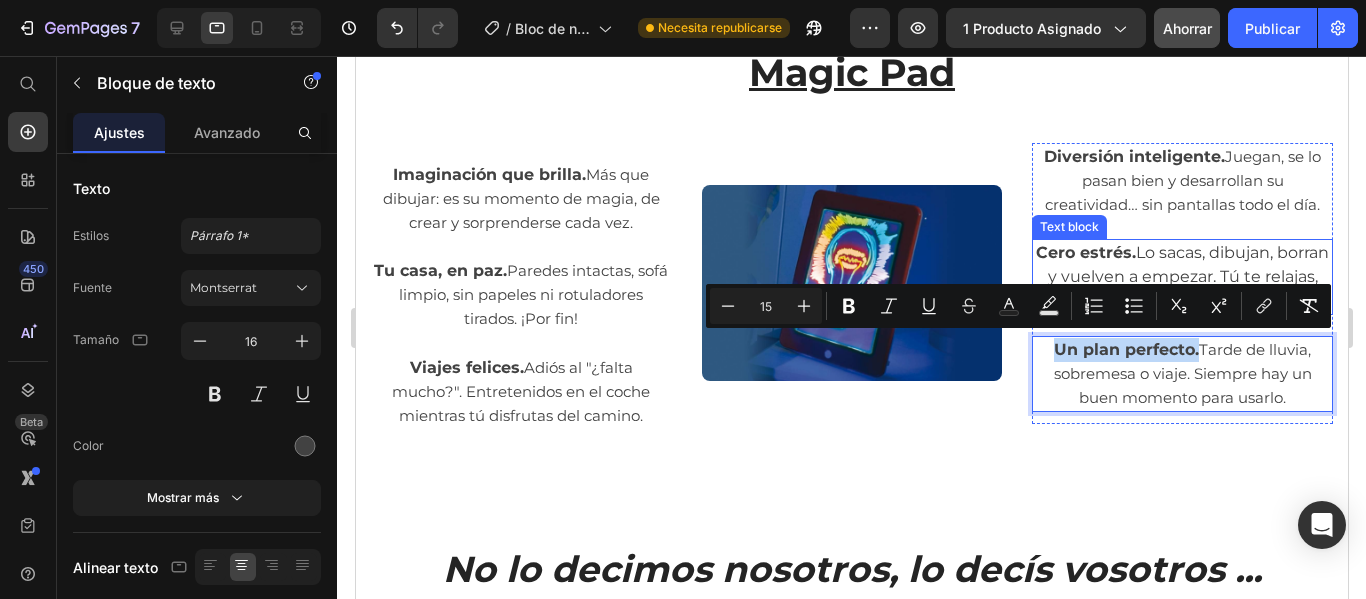 click on "Cero estrés.  Lo sacas, dibujan, borran y vuelven a empezar. Tú te relajas, ellos se concentran." at bounding box center (1181, 277) 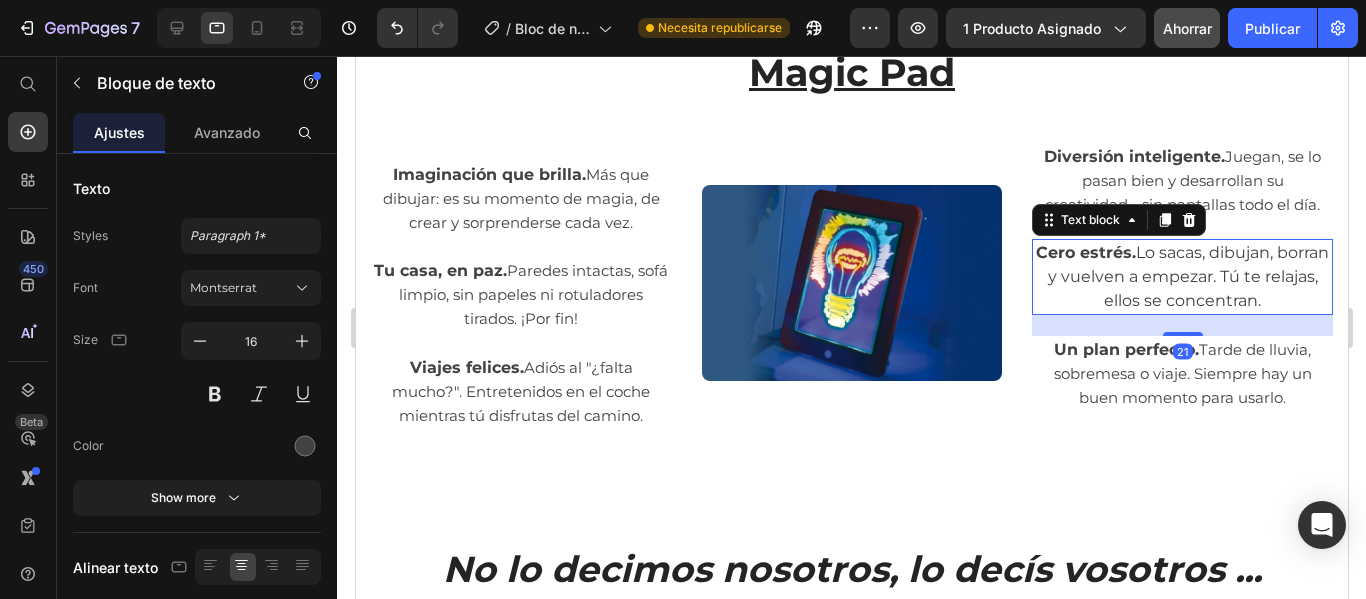 click on "Cero estrés.  Lo sacas, dibujan, borran y vuelven a empezar. Tú te relajas, ellos se concentran." at bounding box center (1181, 277) 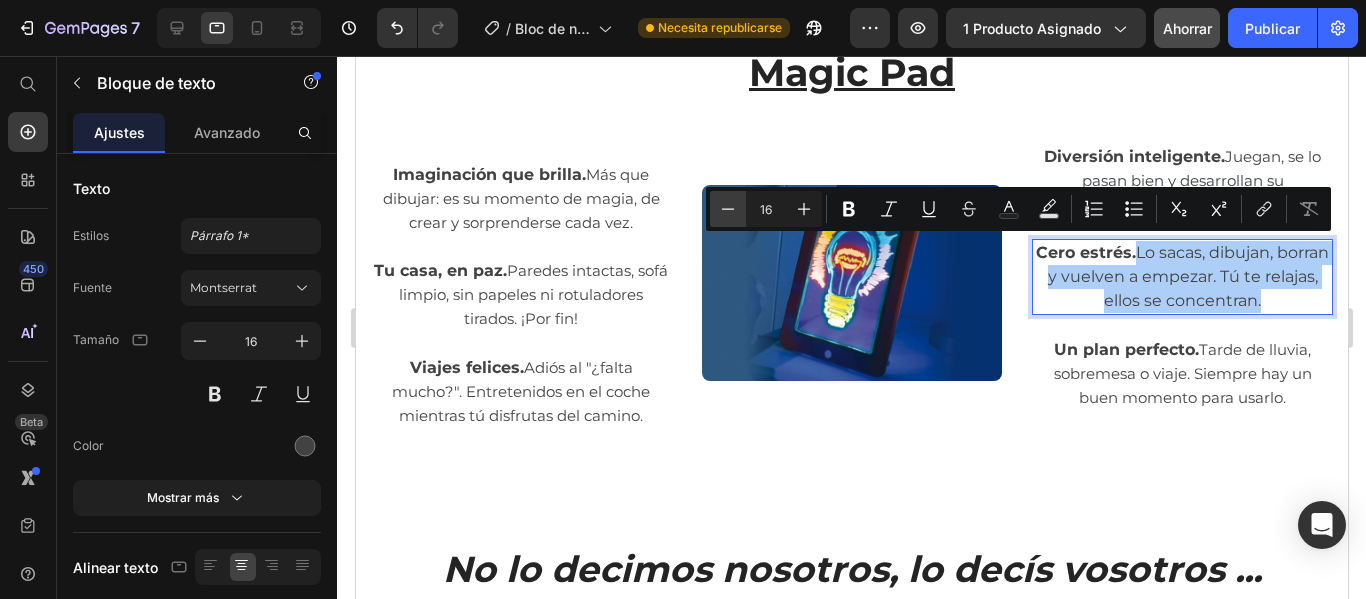 click 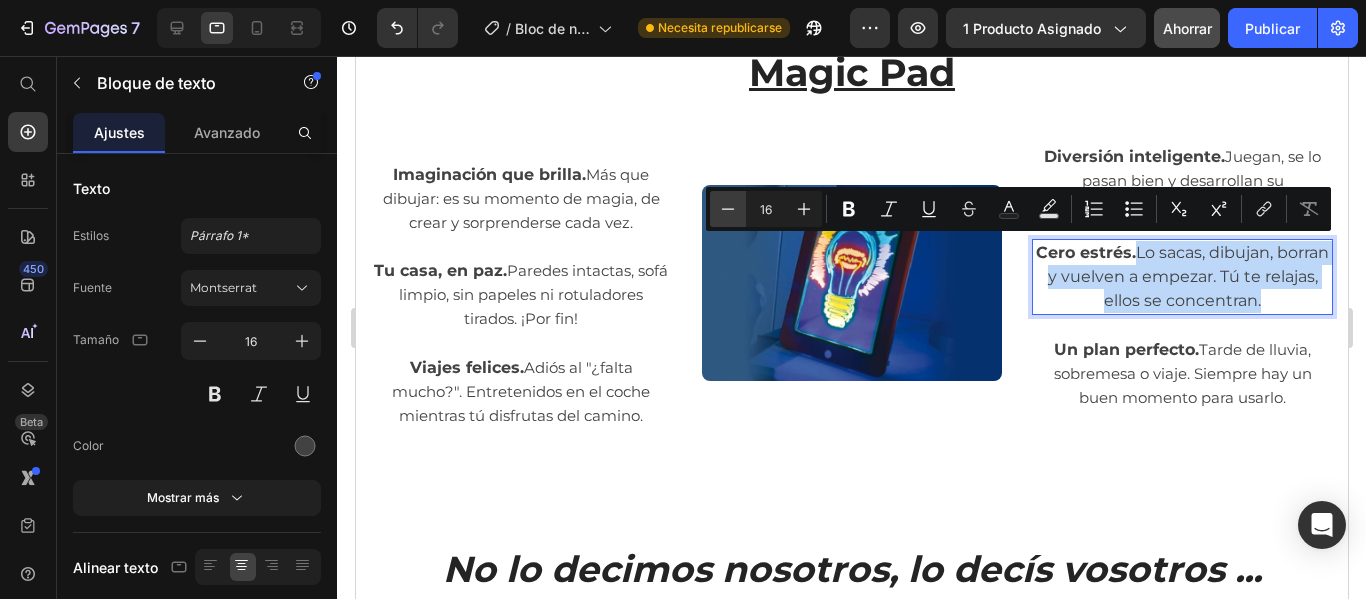 type on "15" 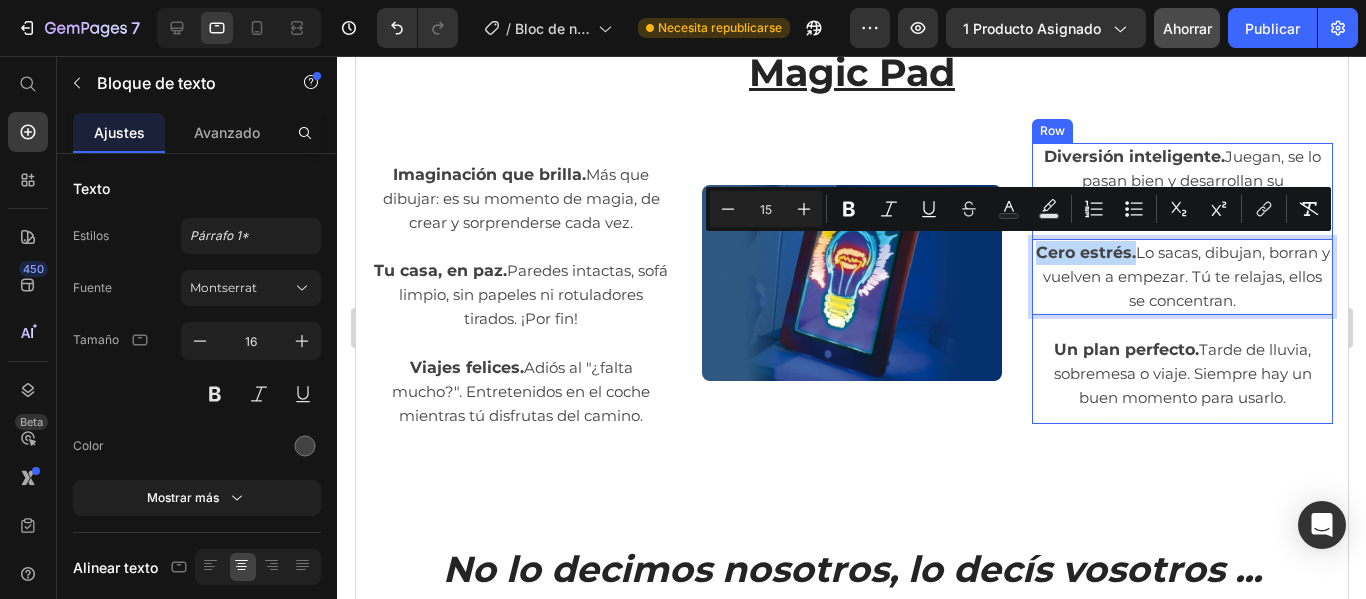 click on "Cero estrés.  Lo sacas, dibujan, borran y vuelven a empezar. Tú te relajas, ellos se concentran." at bounding box center [1181, 277] 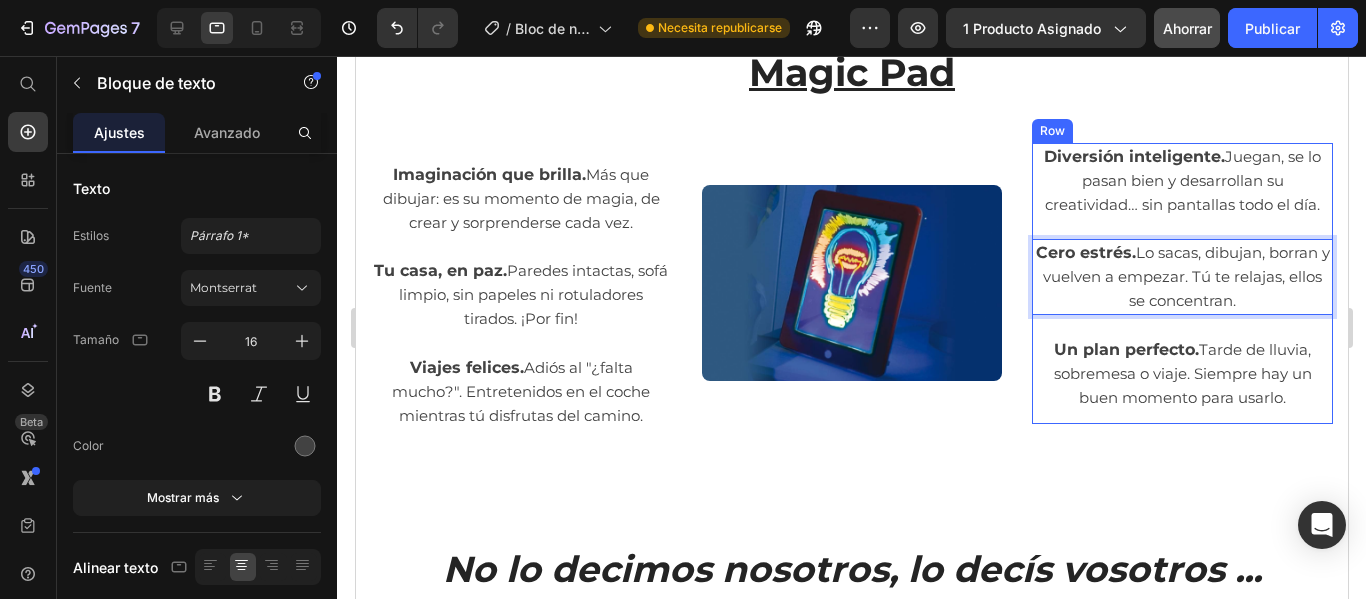 click on "Diversión inteligente.  Juegan, se lo pasan bien y desarrollan su creatividad… sin pantallas todo el día. Text block Cero estrés.  Lo sacas, dibujan, borran y vuelven a empezar. Tú te relajas, ellos se concentran. Text block   21 Un plan perfecto.  Tarde de lluvia, sobremesa o viaje. Siempre hay un buen momento para usarlo. Text block Text block" at bounding box center (1181, 283) 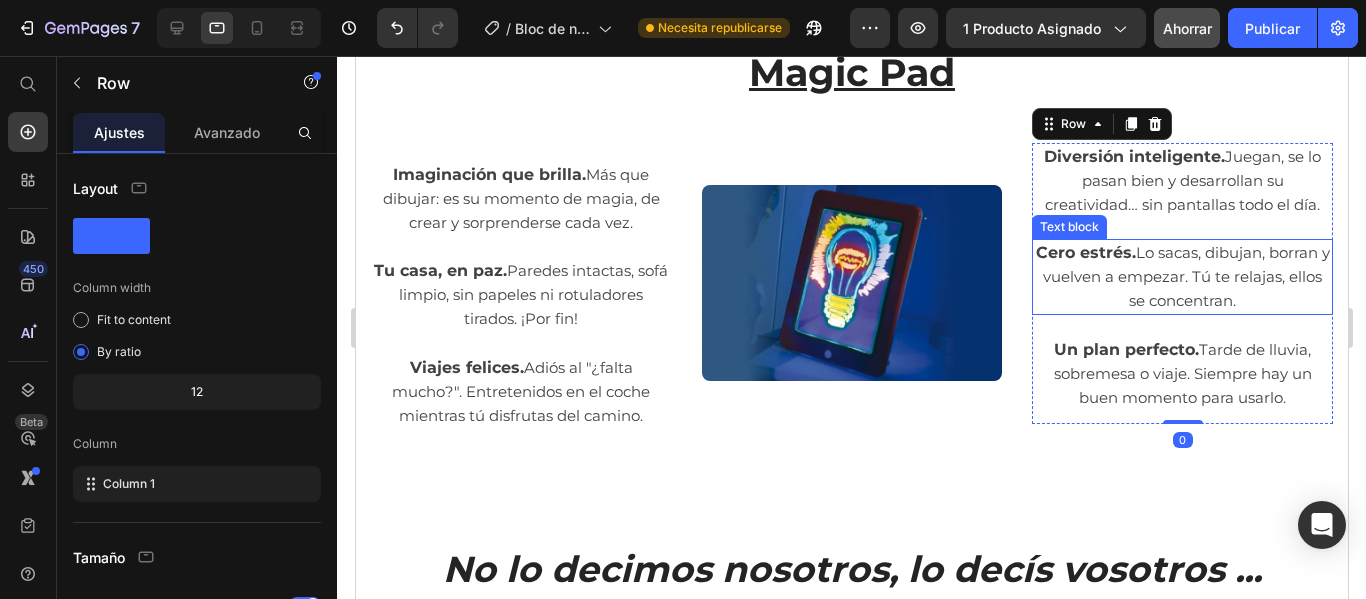 click on "Lo sacas, dibujan, borran y vuelven a empezar. Tú te relajas, ellos se concentran." at bounding box center (1185, 276) 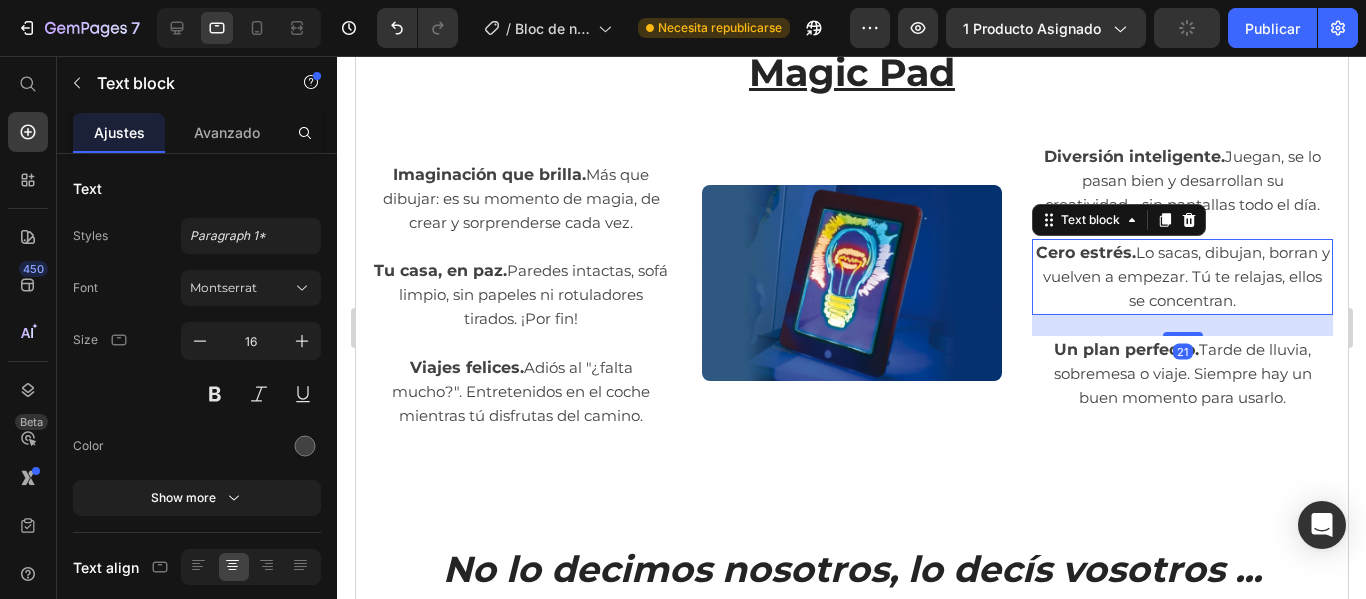 click on "Cero estrés.  Lo sacas, dibujan, borran y vuelven a empezar. Tú te relajas, ellos se concentran." at bounding box center (1181, 277) 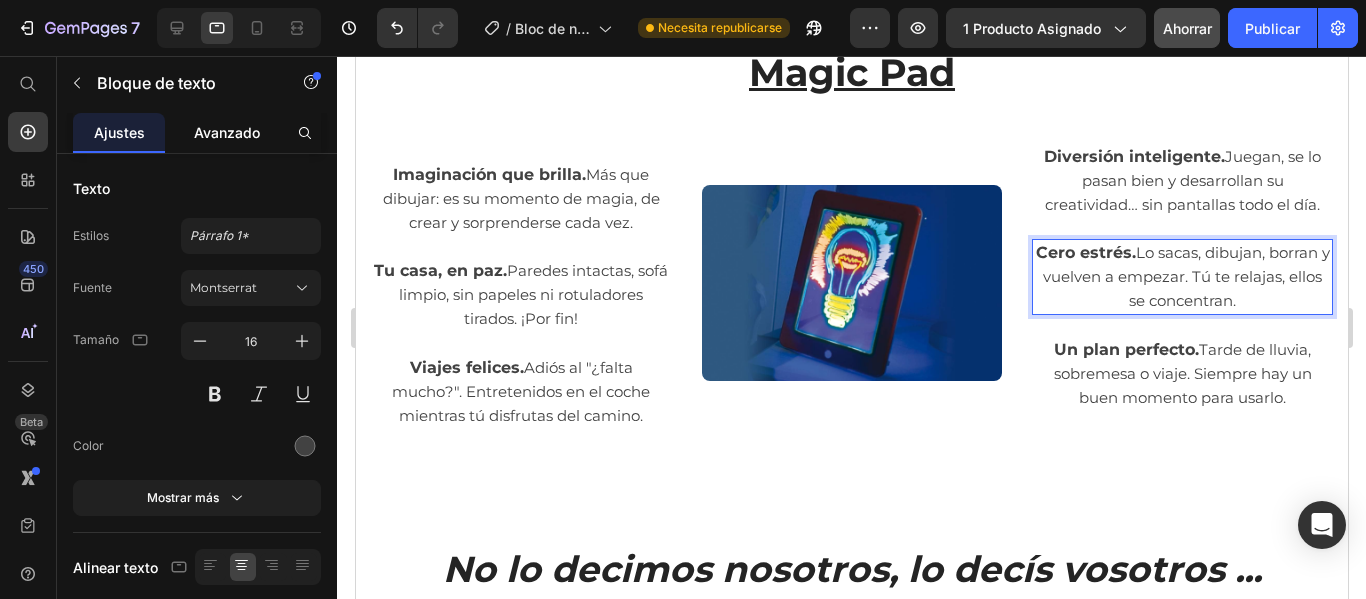 click on "Avanzado" at bounding box center (227, 132) 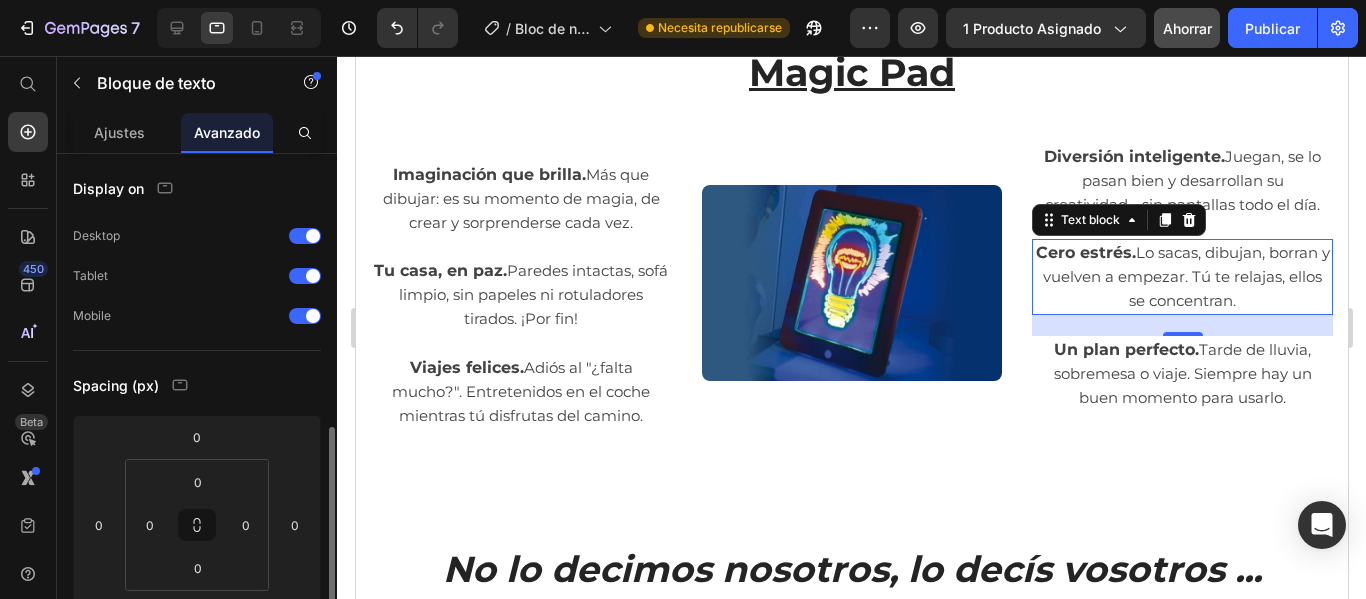 scroll, scrollTop: 200, scrollLeft: 0, axis: vertical 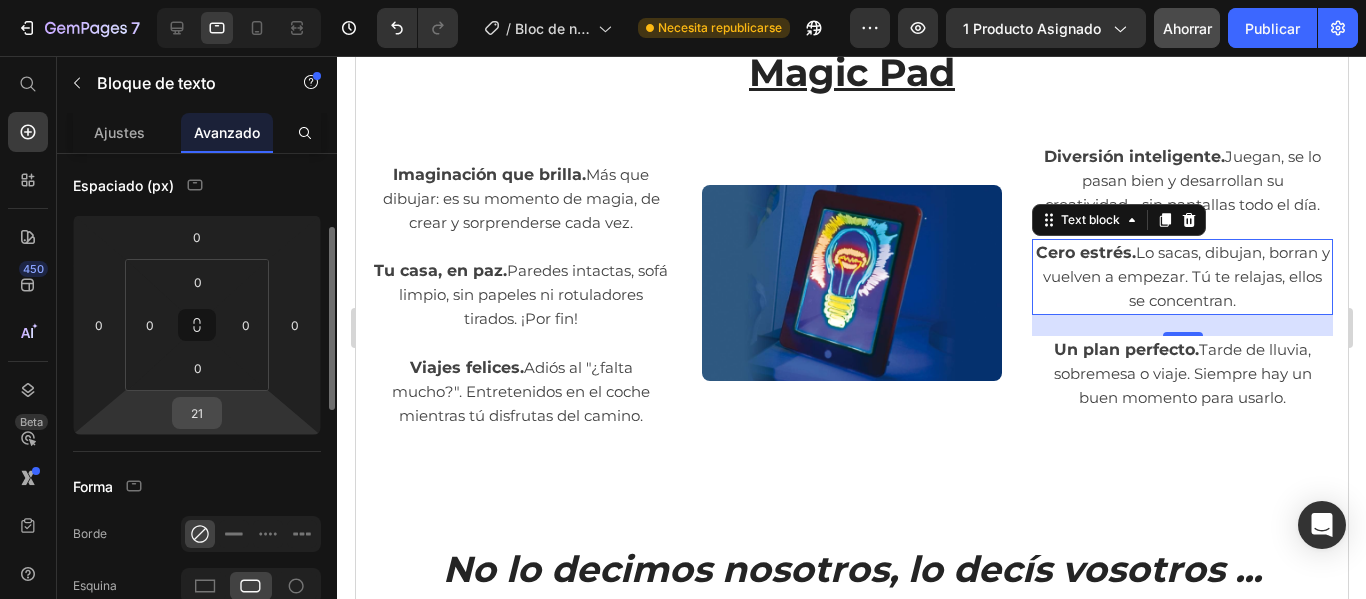 click on "21" at bounding box center [197, 413] 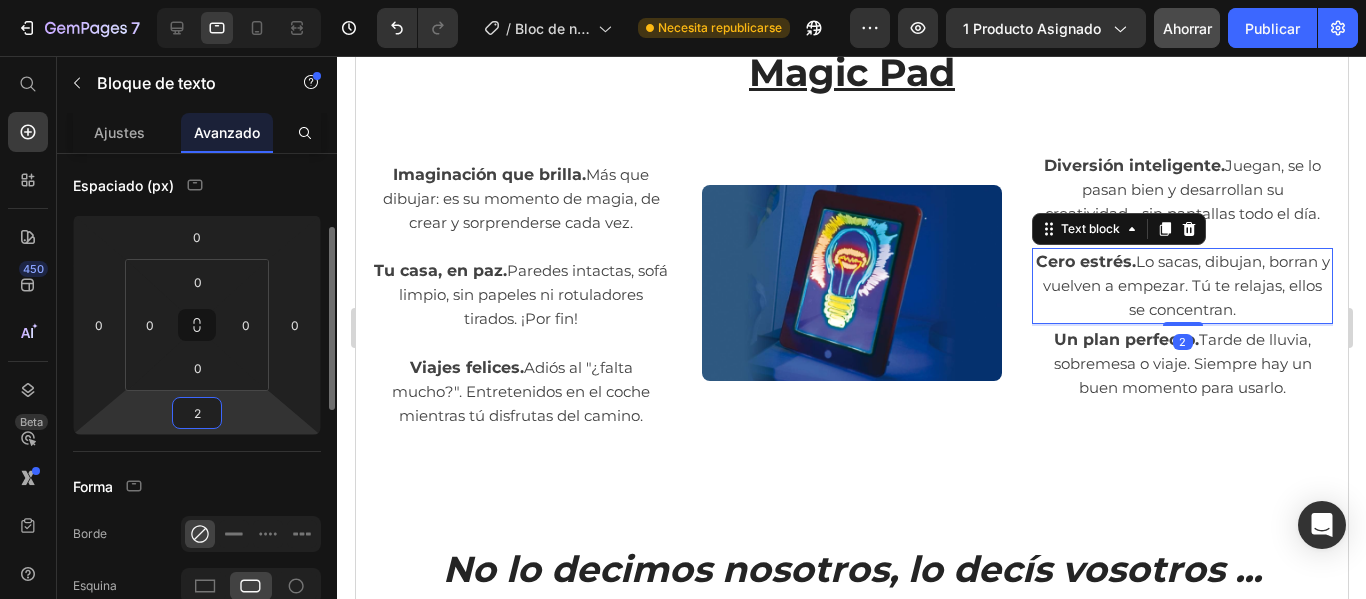 type on "20" 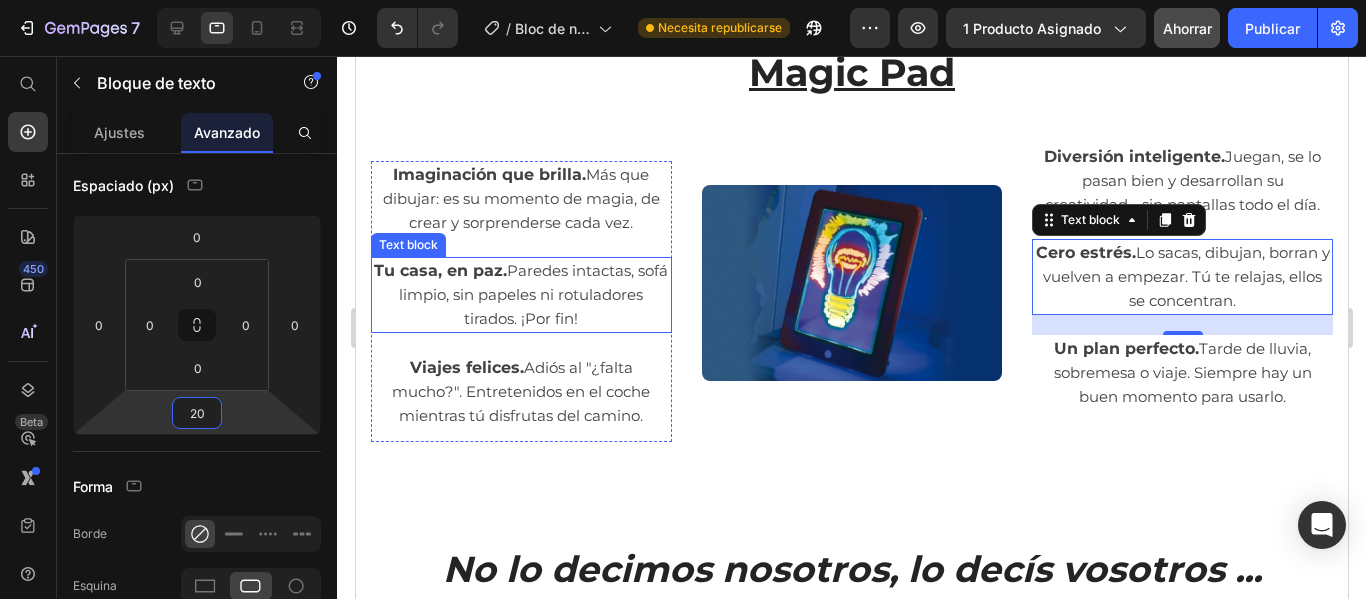 click on "Paredes intactas, sofá limpio, sin papeles ni rotuladores tirados. ¡Por fin!" at bounding box center (532, 294) 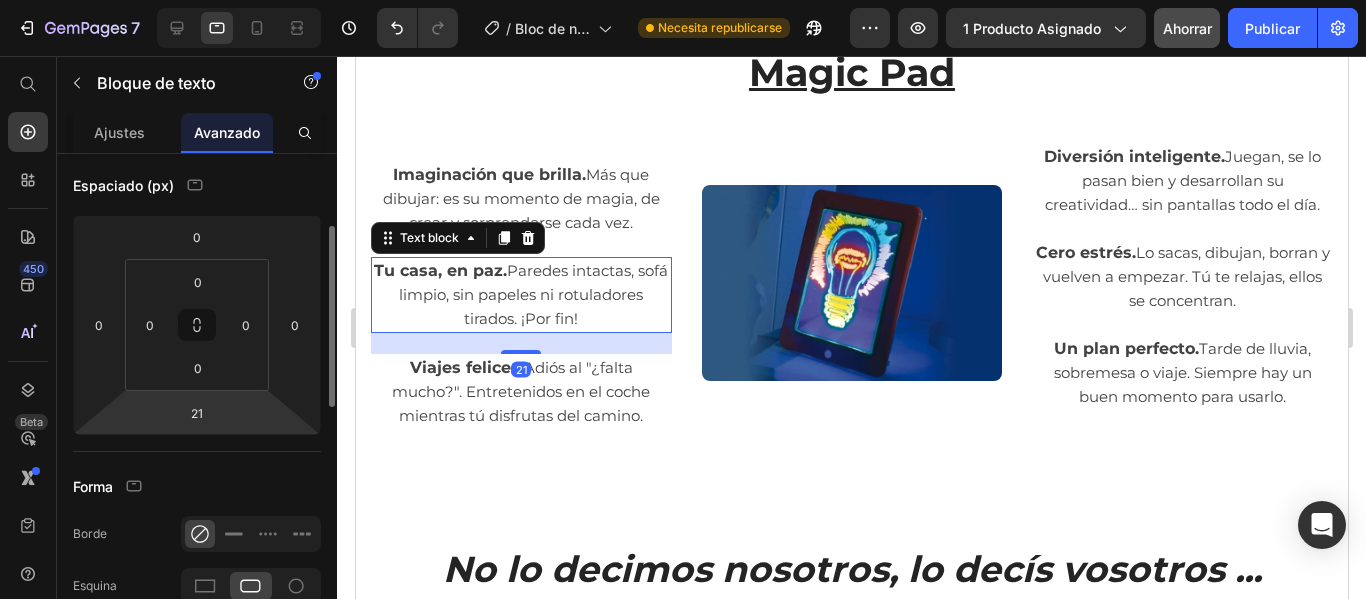 click on "7 Historial de versiones / Bloc de notas mágico Necesita republicarse Avance 1 producto asignado Ahorrar Publicar 450 Beta Empezar con Secciones Elementos Sección de héroes Detalle del producto Marcas Insignias de confianza Garantizar Desglose del producto Cómo utilizar Testimonios Comparar Manojo Preguntas frecuentes Prueba social Historia de la marca Lista de productos Recopilación Lista de blogs Contacto Sticky Añadir al carrito Pie de página personalizado Explorar la biblioteca 450 Disposición
Fila
Fila
Fila
Fila Texto
Título
Bloque de texto Botón
Botón
Botón" at bounding box center [683, 0] 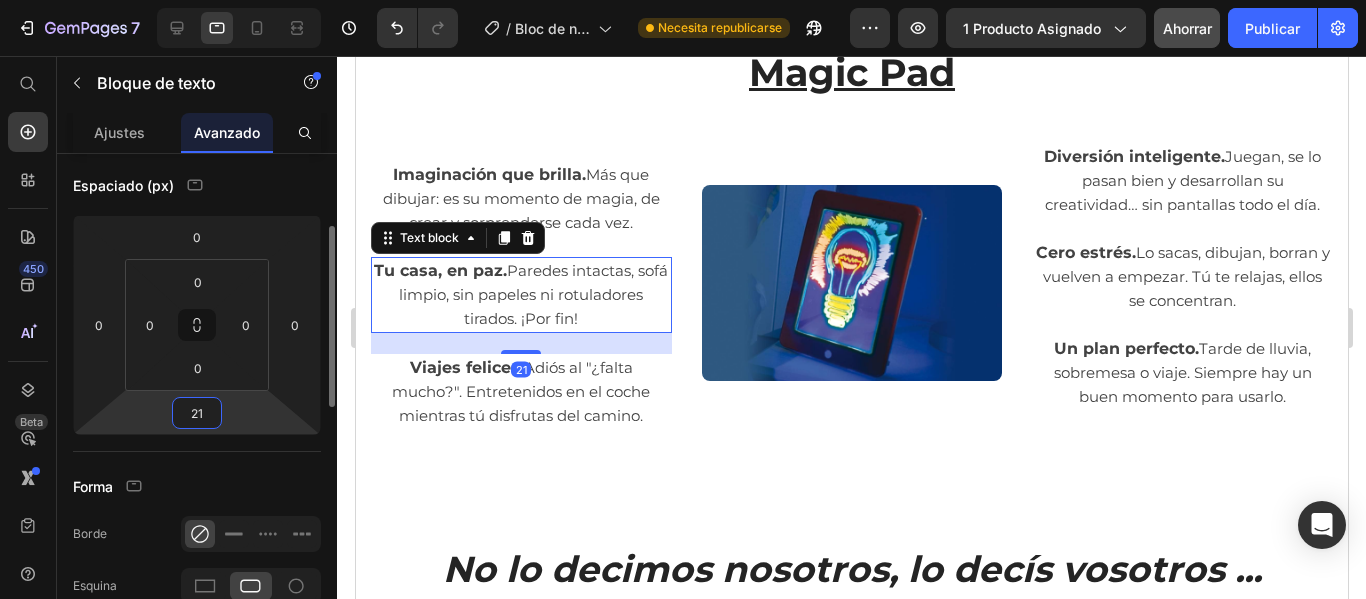 click on "21" at bounding box center [197, 413] 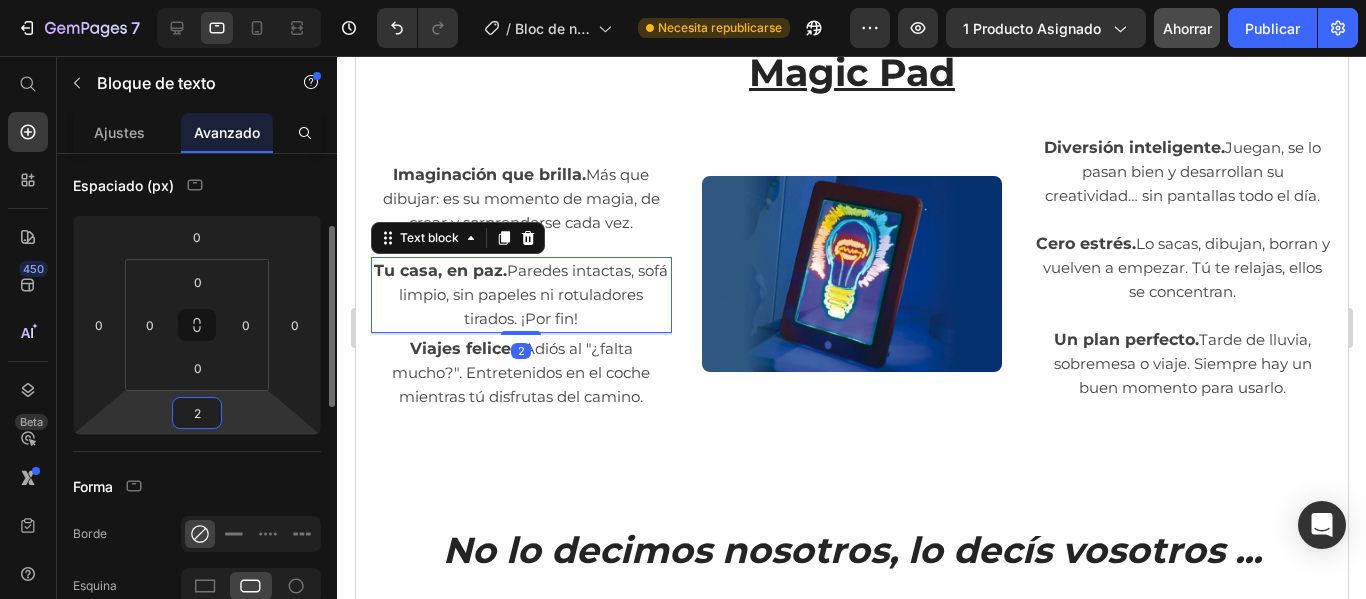 type on "20" 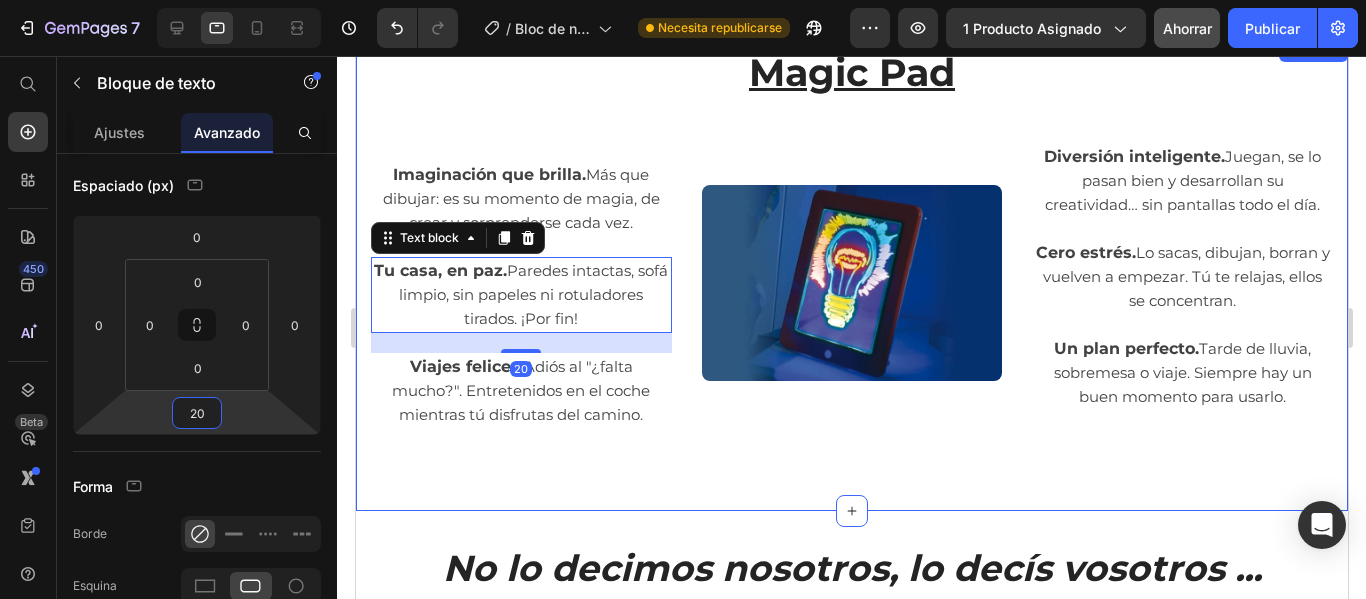 click on "Image" at bounding box center [851, 283] 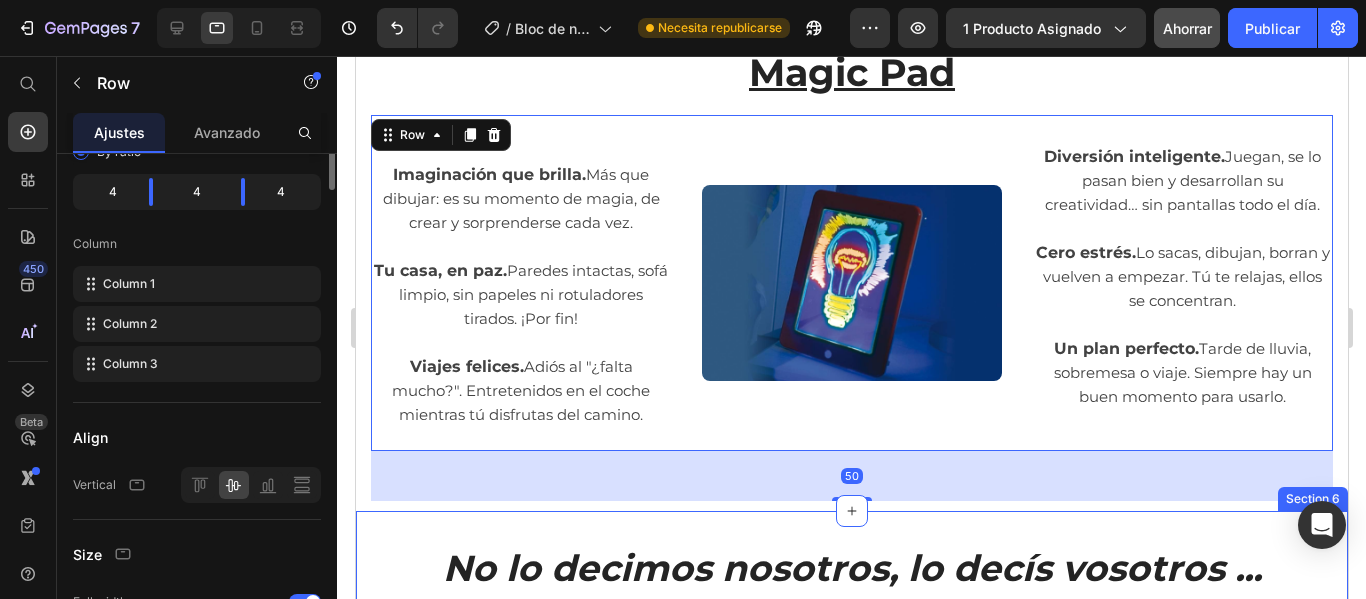 scroll, scrollTop: 0, scrollLeft: 0, axis: both 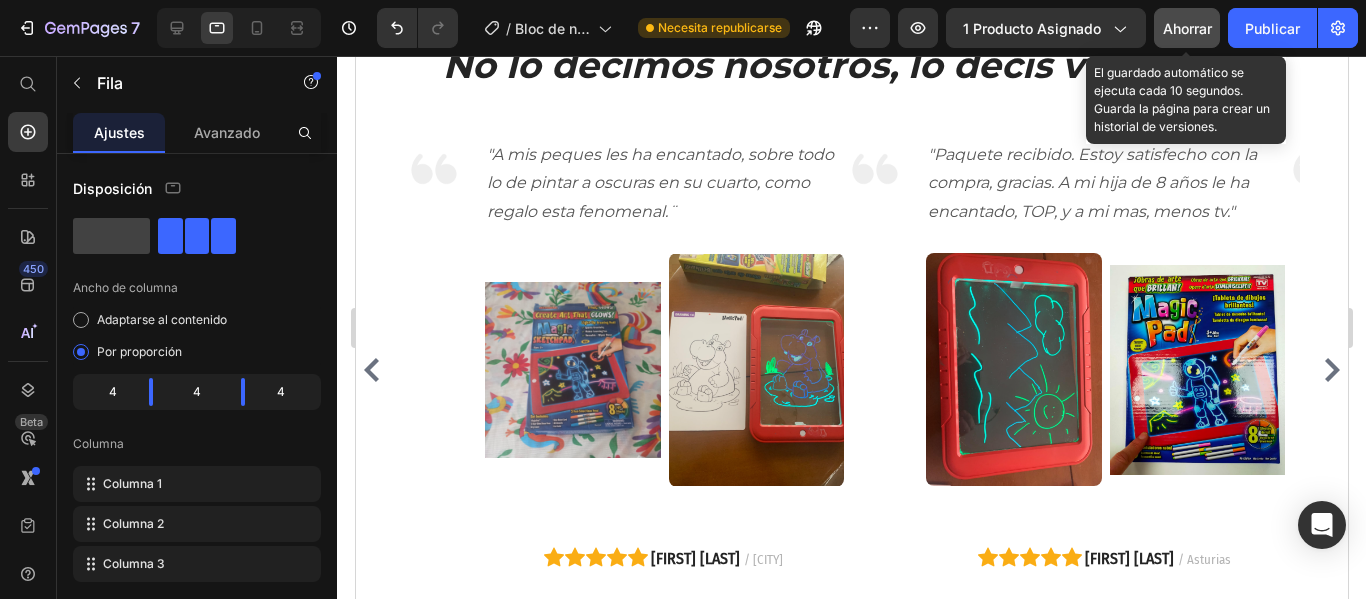 click on "Ahorrar" at bounding box center (1187, 28) 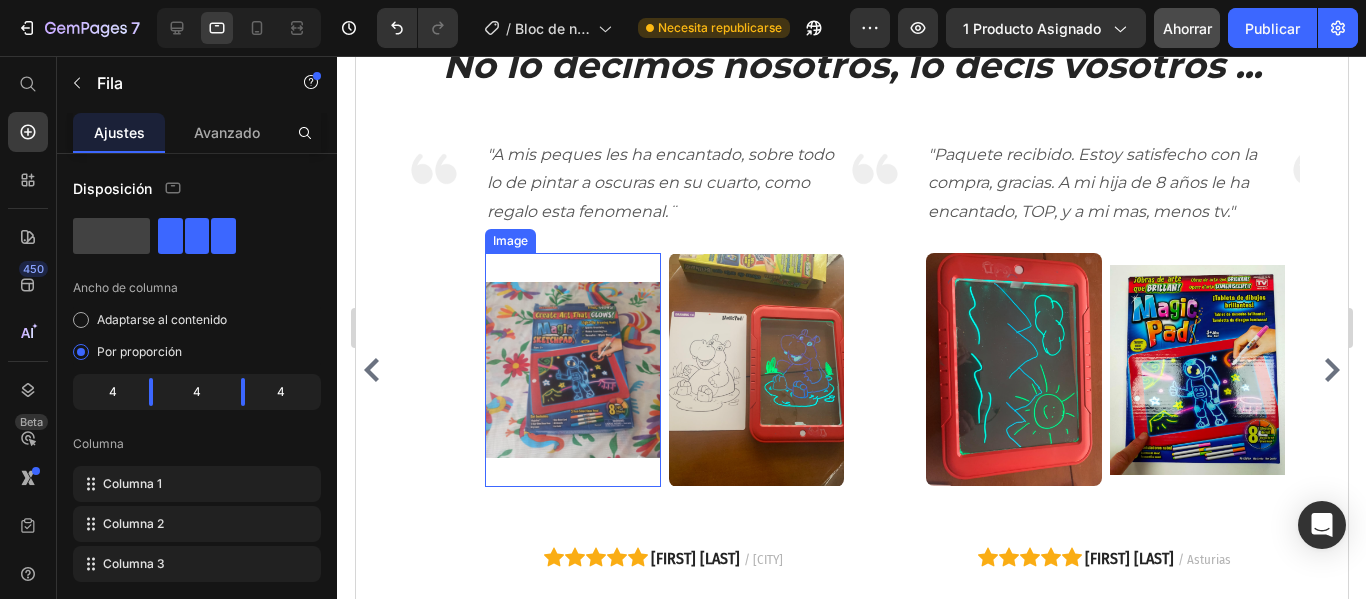 click at bounding box center (572, 370) 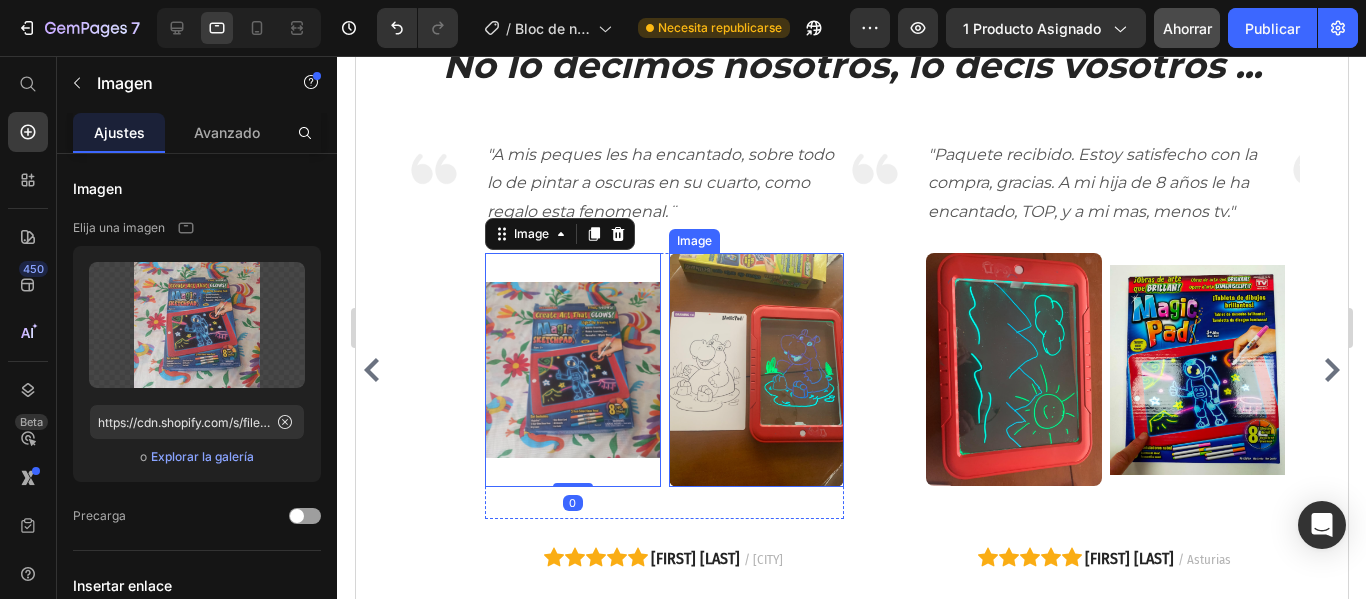 click at bounding box center (756, 370) 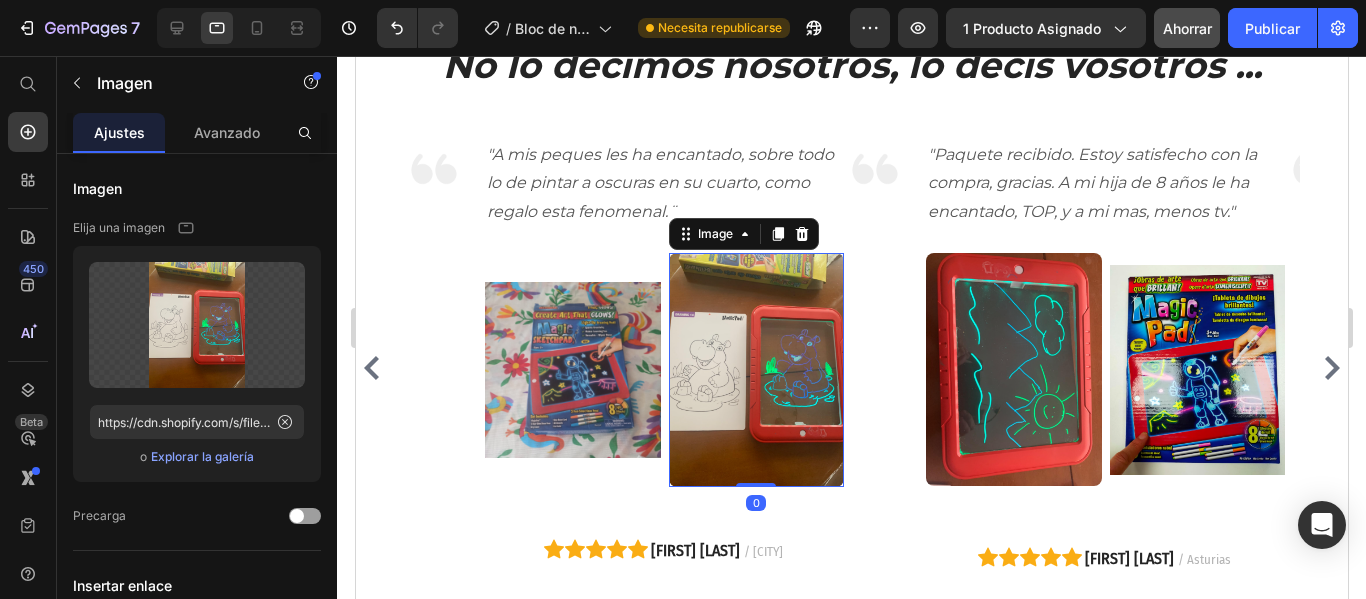 drag, startPoint x: 754, startPoint y: 516, endPoint x: 757, endPoint y: 472, distance: 44.102154 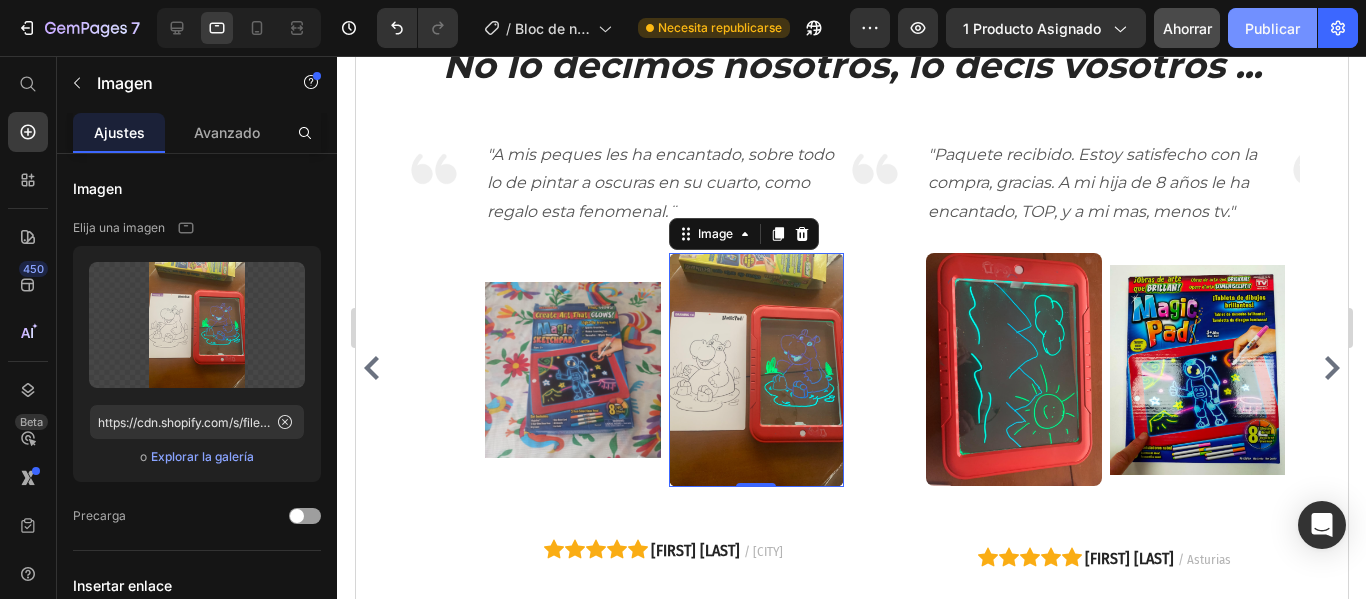 click on "Publicar" at bounding box center (1272, 28) 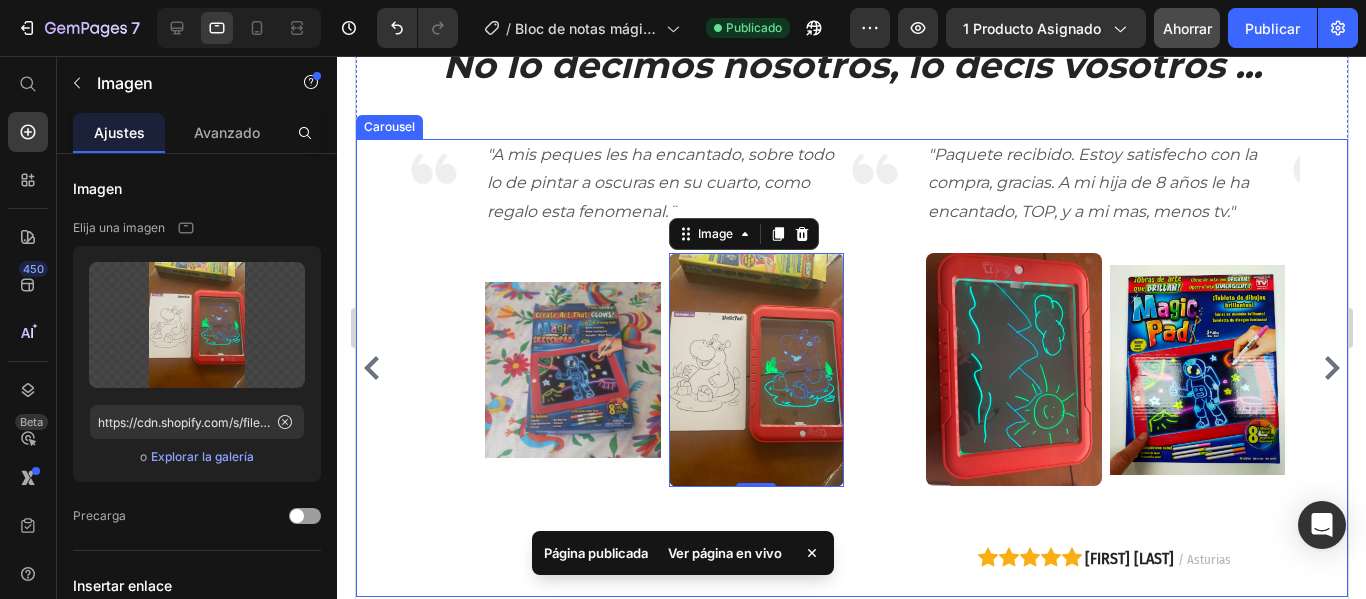 click 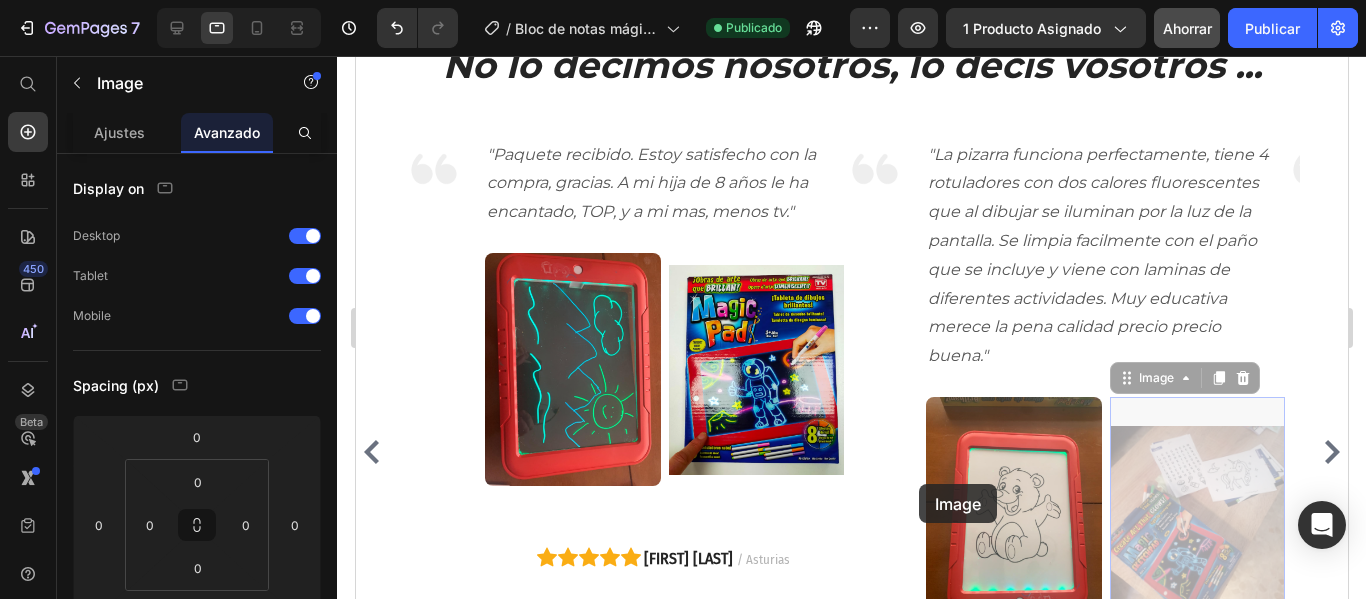drag, startPoint x: 1200, startPoint y: 510, endPoint x: 1343, endPoint y: 428, distance: 164.84235 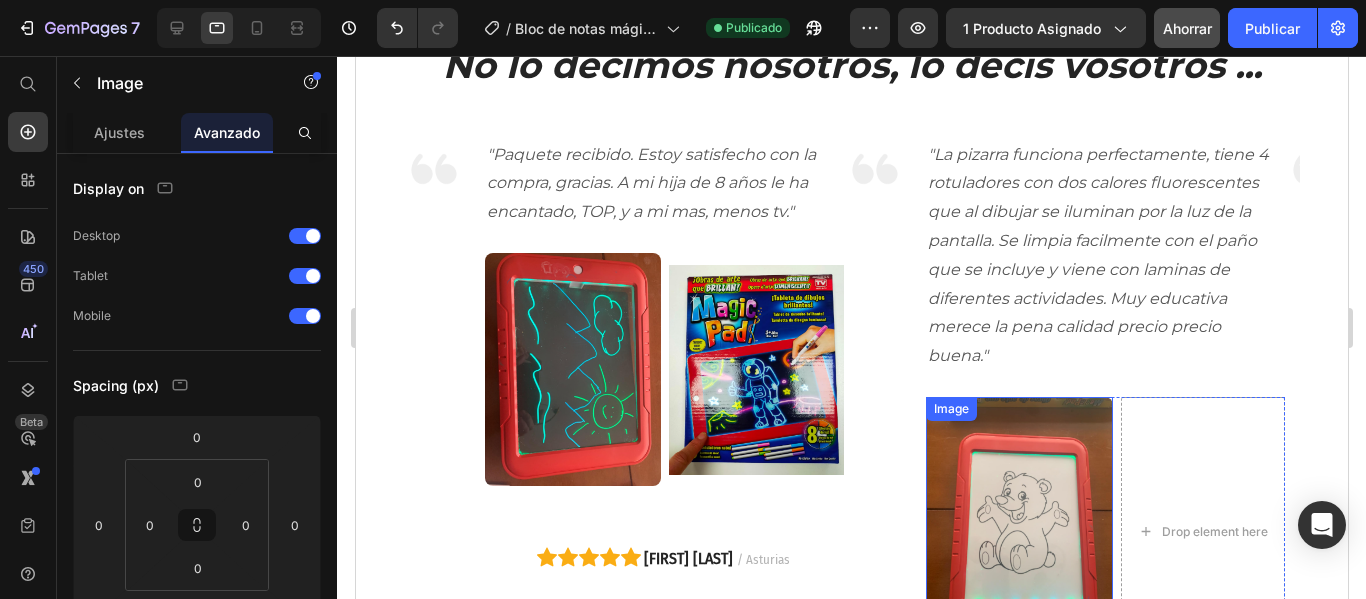 scroll, scrollTop: 3788, scrollLeft: 0, axis: vertical 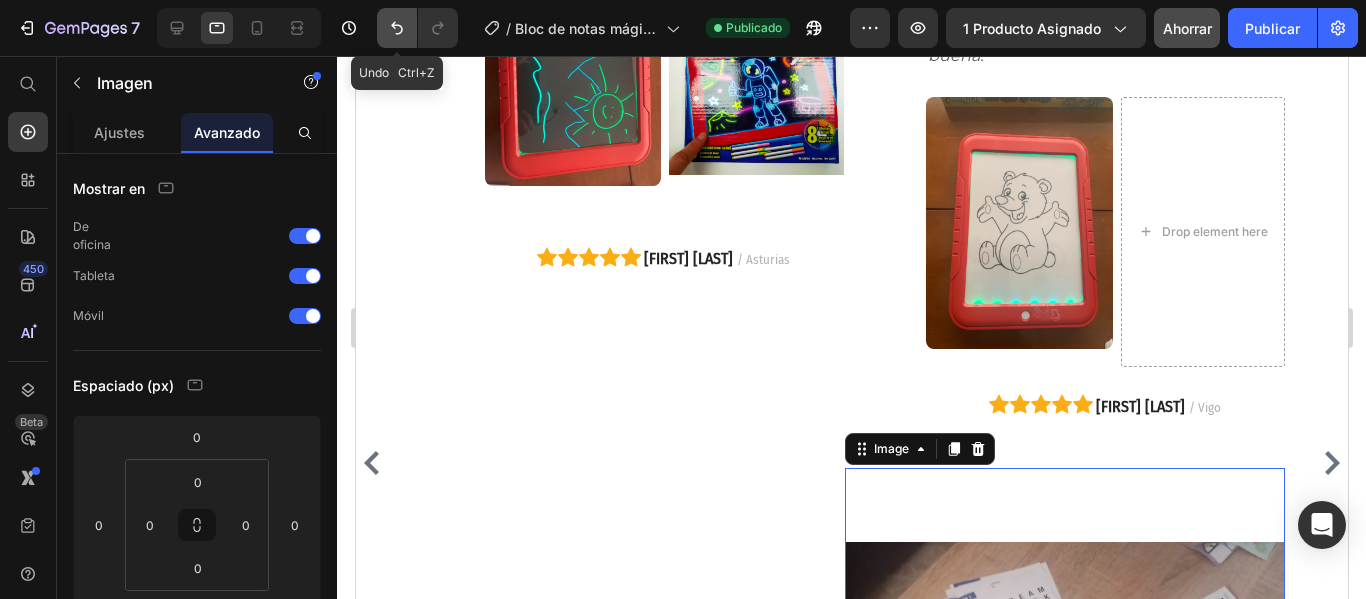 click 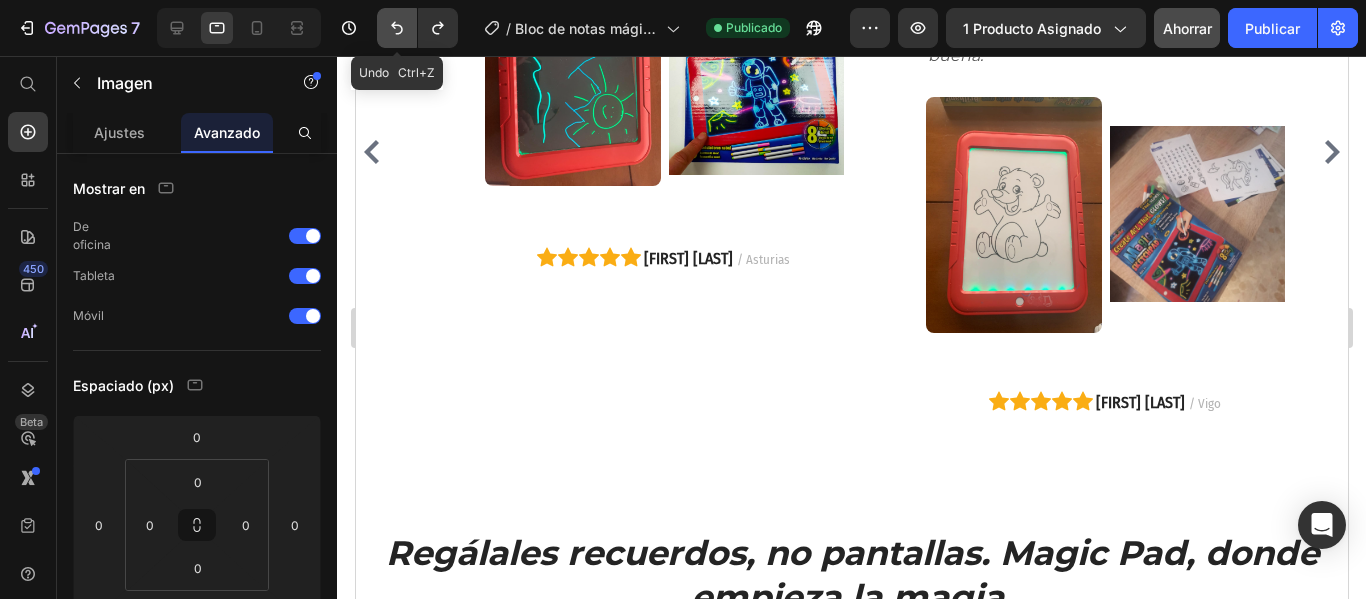 scroll, scrollTop: 3477, scrollLeft: 0, axis: vertical 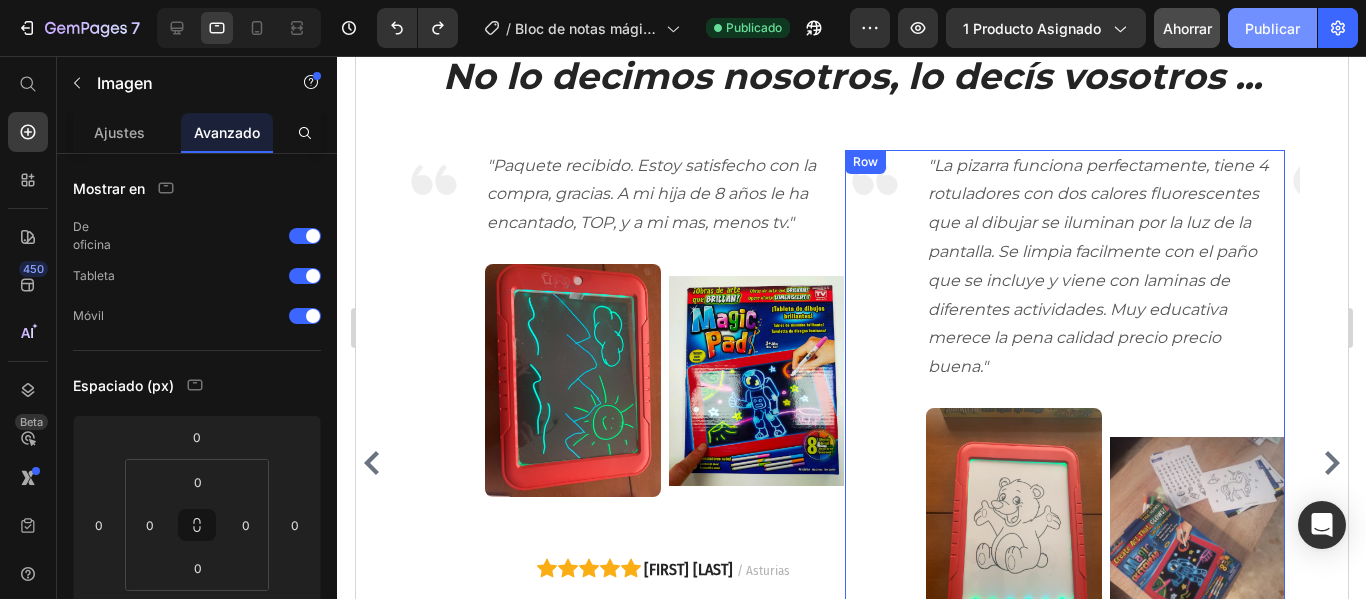 click on "Publicar" at bounding box center (1272, 28) 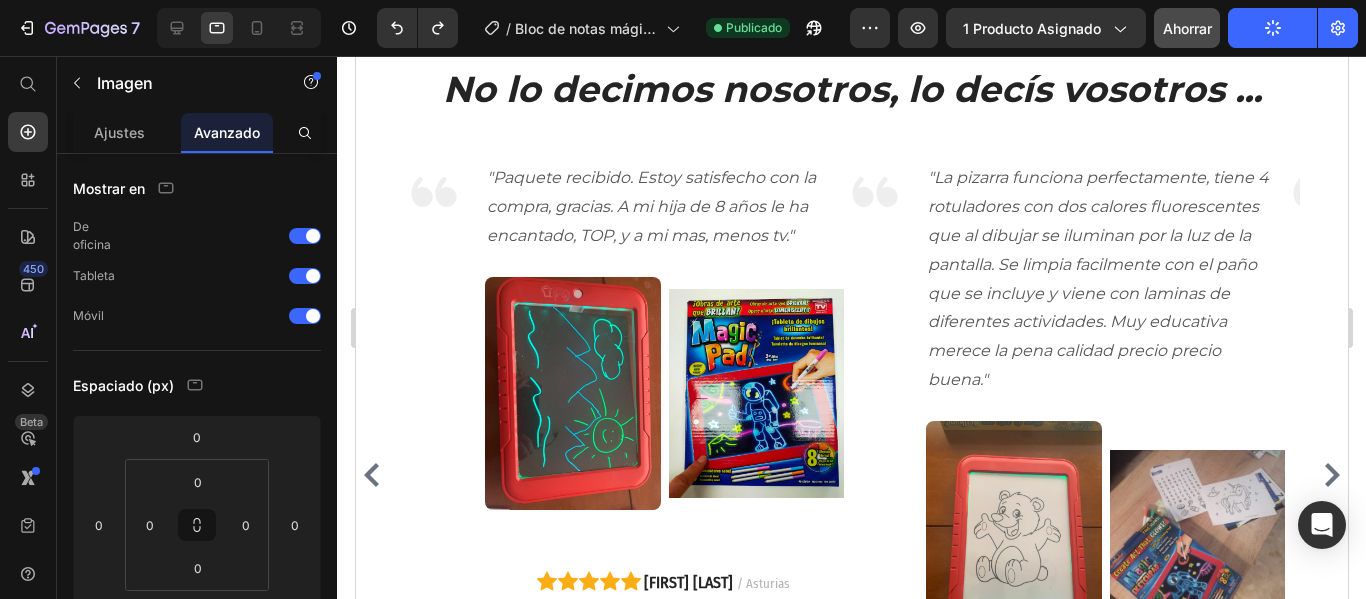 scroll, scrollTop: 2077, scrollLeft: 0, axis: vertical 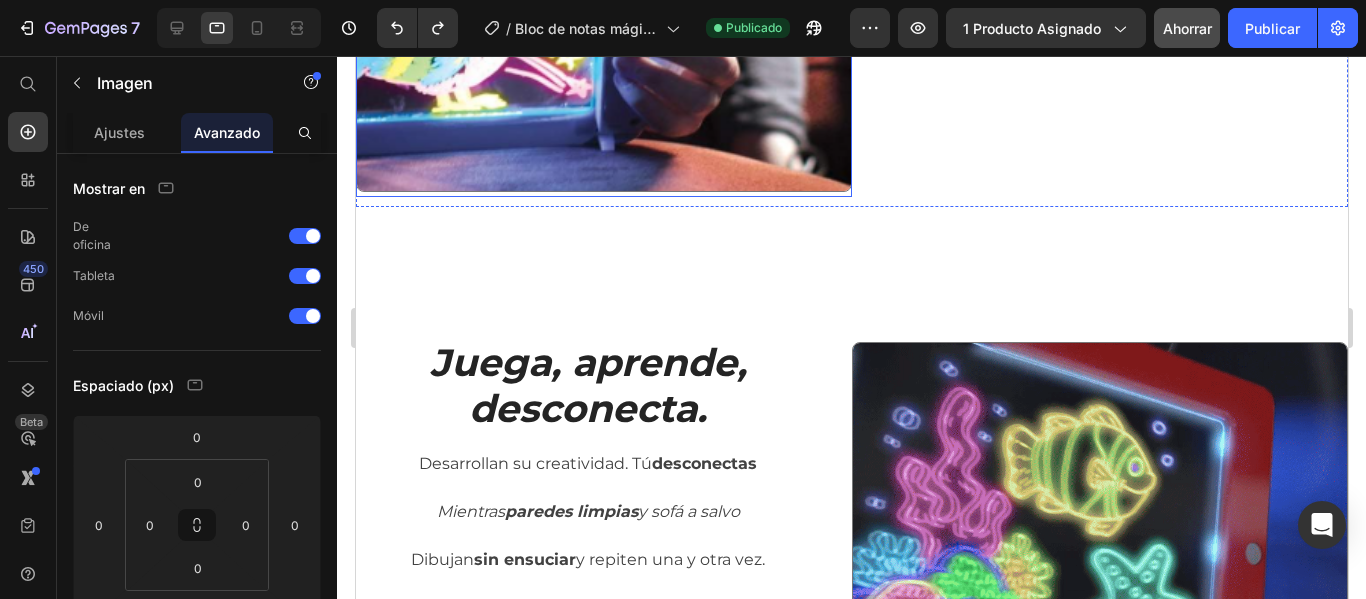 click on "Diversión inteligente." at bounding box center (1133, 903) 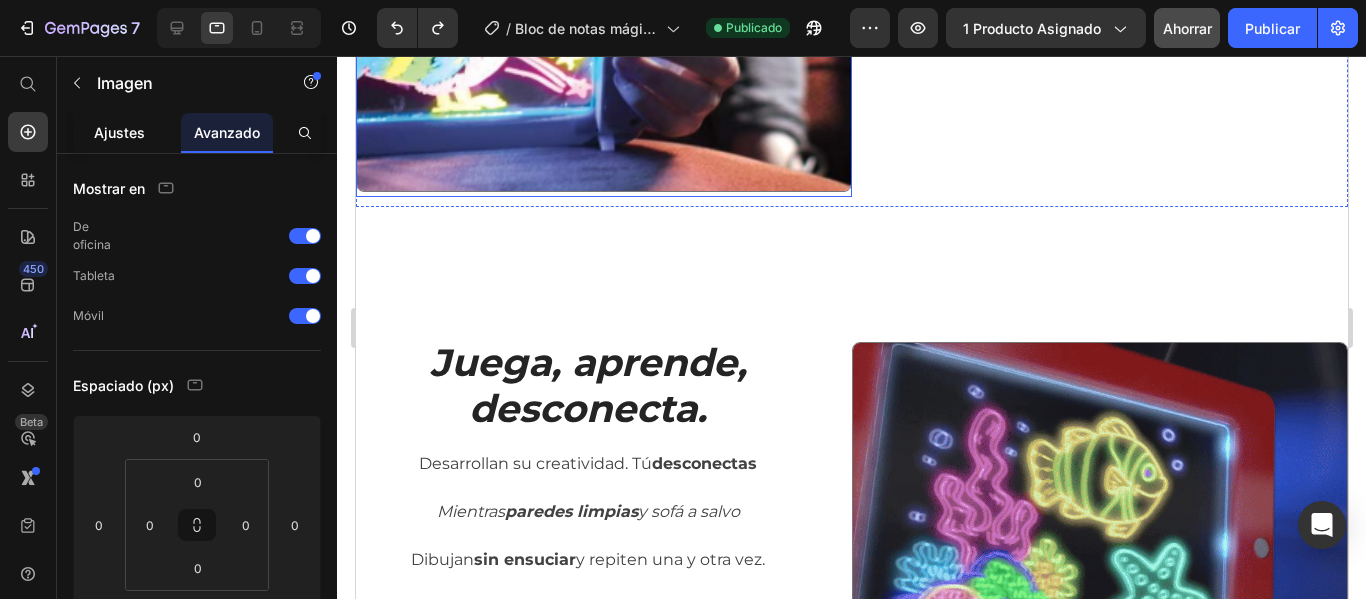 click on "Ajustes" at bounding box center [119, 132] 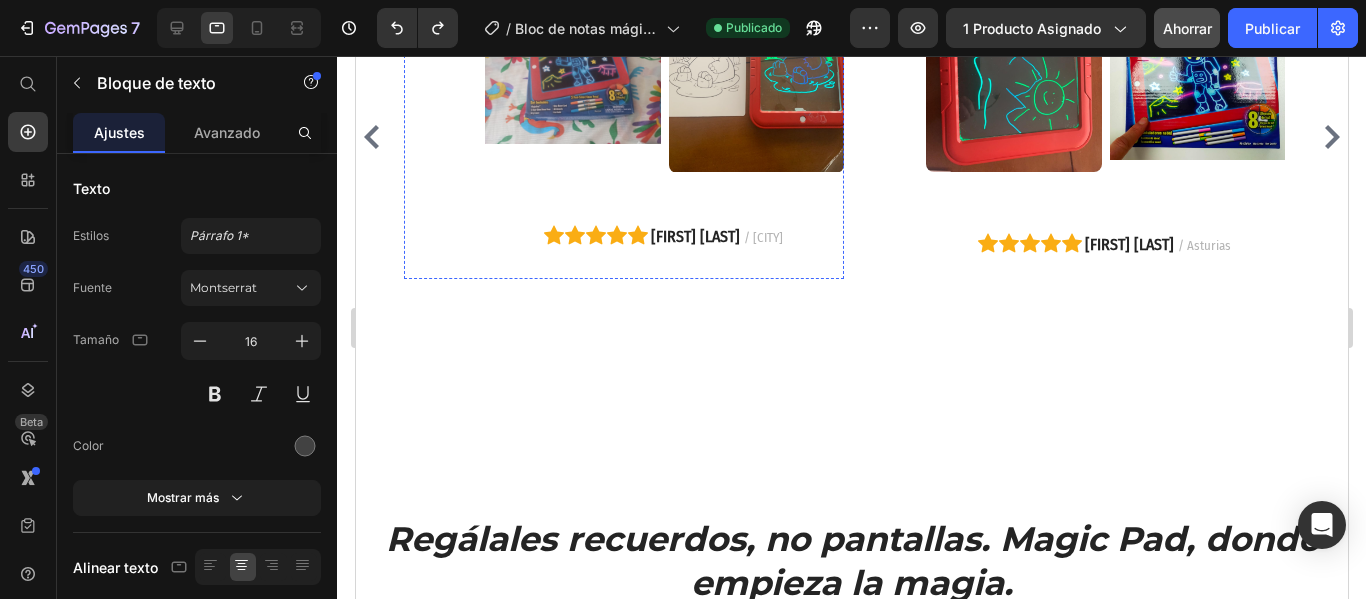 scroll, scrollTop: 3287, scrollLeft: 0, axis: vertical 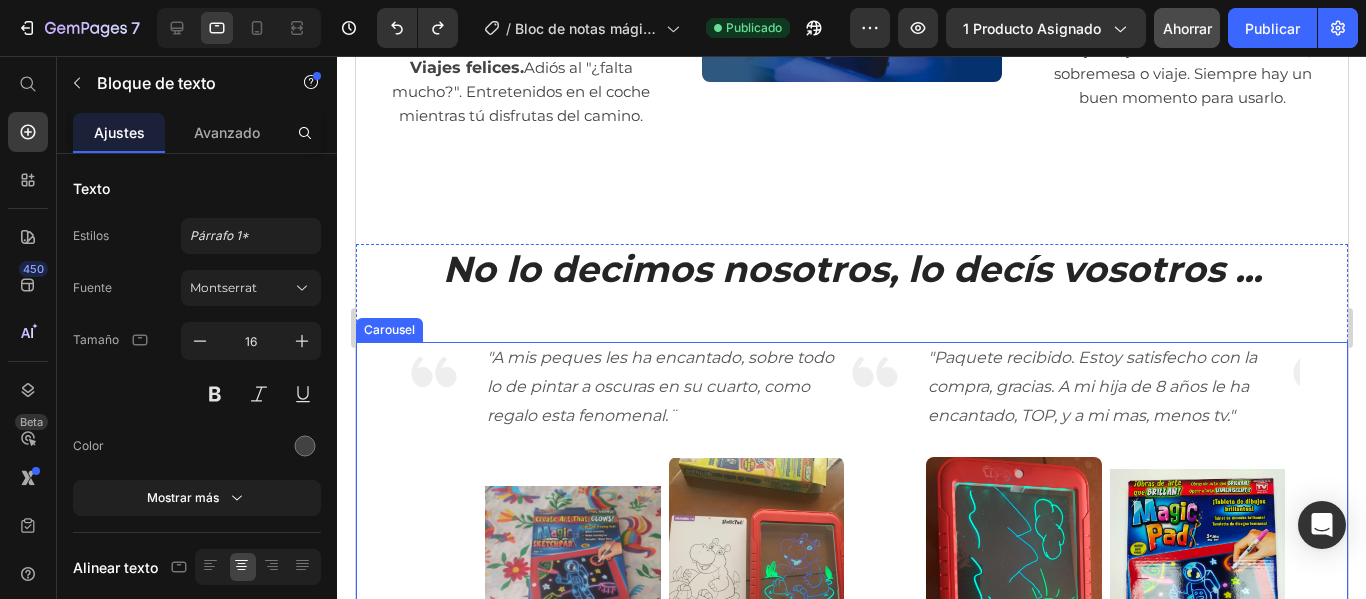click on "Image "A mis peques les ha encantado, sobre todo lo de pintar a oscuras en su cuarto, como regalo esta fenomenal.¨ Text block Image Row Image Row
Icon
Icon
Icon
Icon
Icon   [FIRST] [LAST]   / [CITY] Text block Row Row Image "Paquete recibido. Estoy satisfecho con la compra, gracias. A mi hija de 8 años le ha encantado, TOP, y a mi mas, menos tv." Text block Image Image Row
Icon
Icon
Icon
Icon
Icon   [FIRST] [LAST]   / [STATE] Text block Row Row Image "La pizarra funciona perfectamente, tiene 4 rotuladores con dos calores fluorescentes que al dibujar se iluminan por la luz de la pantalla. Se limpia facilmente con el paño que se incluye y viene con laminas de diferentes actividades. Muy educativa merece la pena calidad precio precio buena." Text block Image Image Row
Icon
Icon
Icon
Icon Icon" at bounding box center (851, 655) 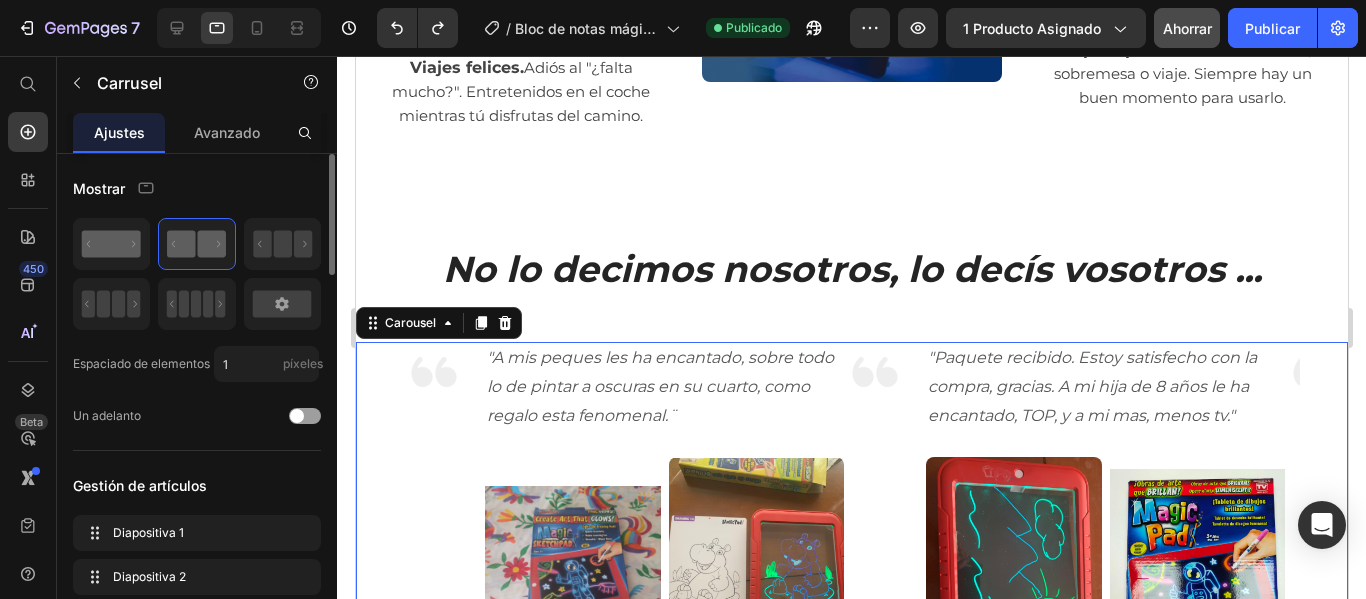 click 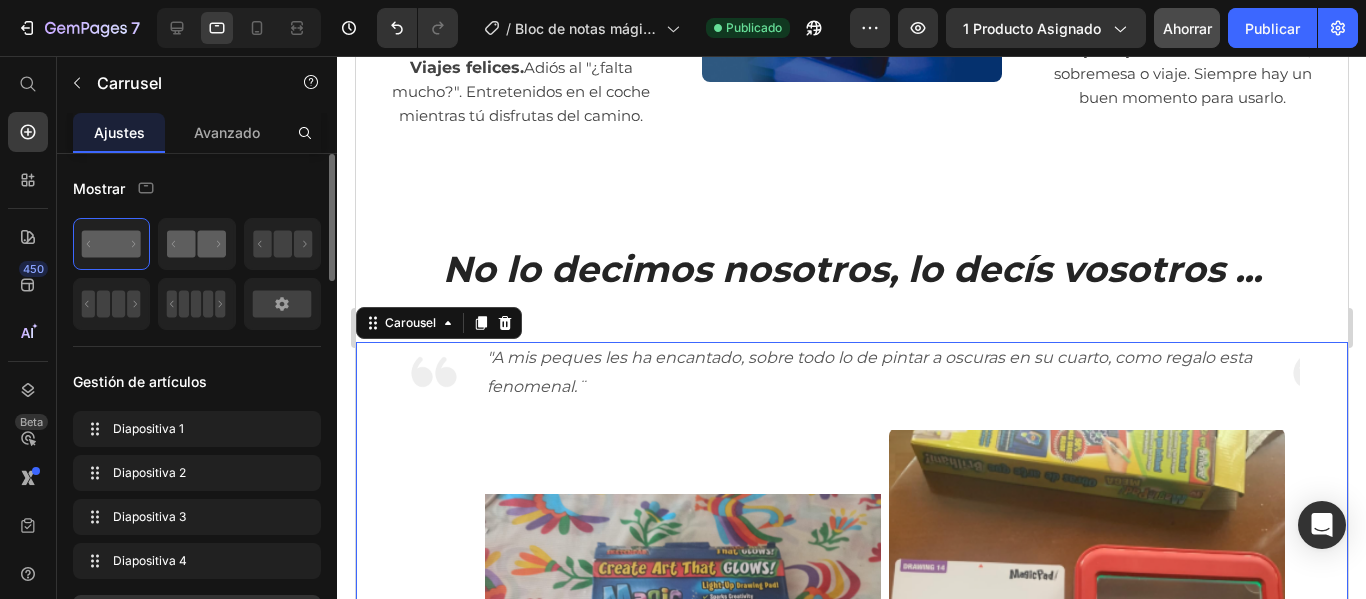 click 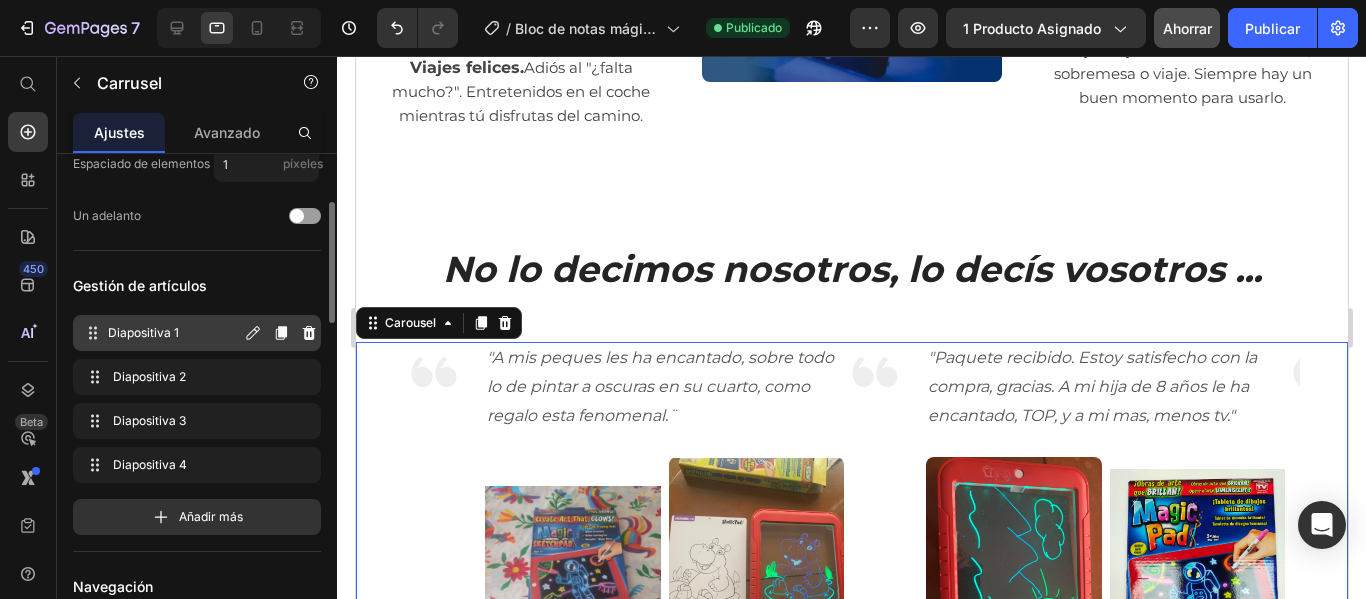 scroll, scrollTop: 100, scrollLeft: 0, axis: vertical 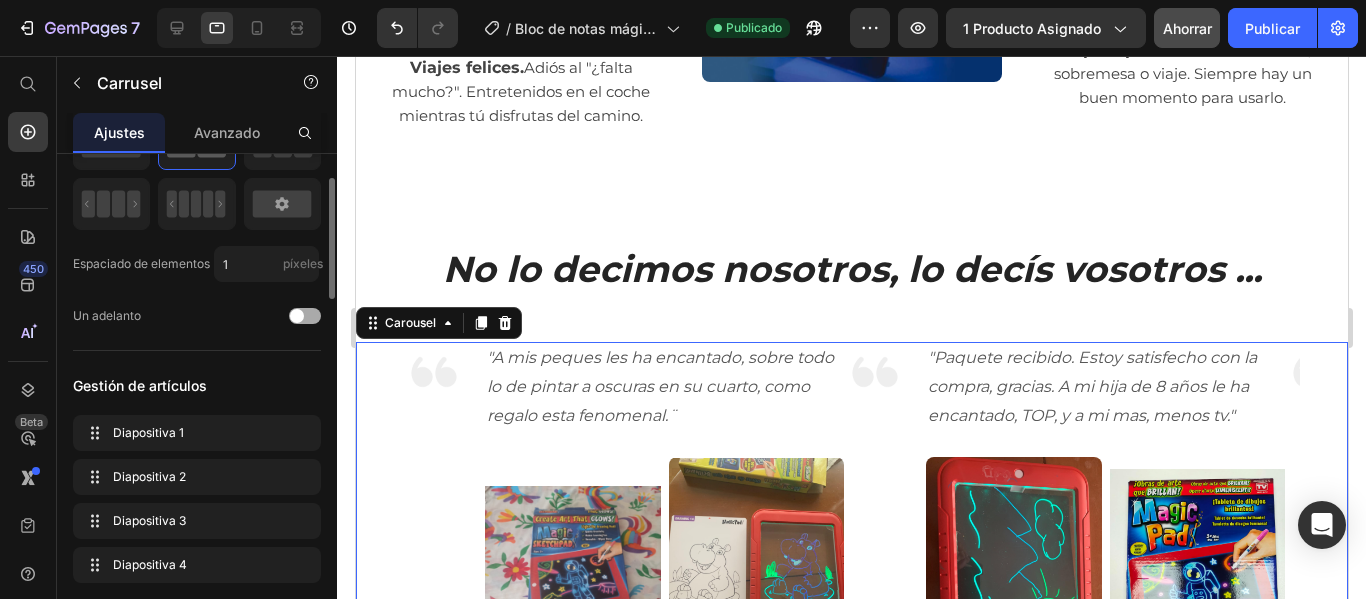 click at bounding box center [305, 316] 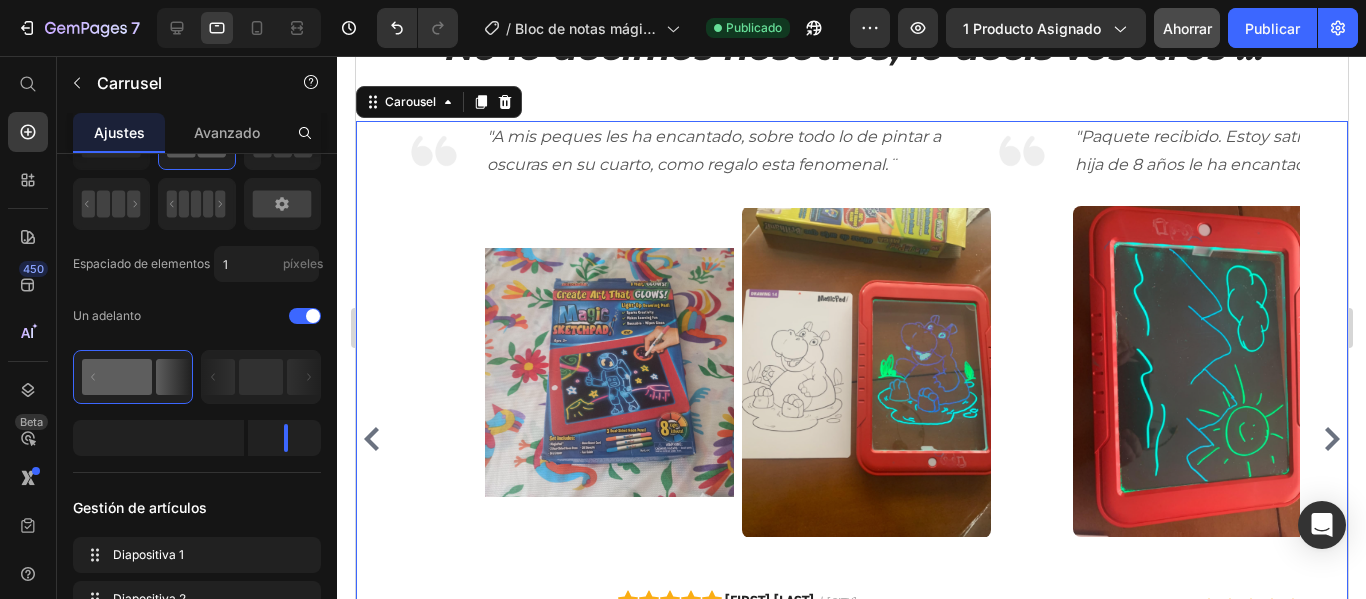scroll, scrollTop: 3587, scrollLeft: 0, axis: vertical 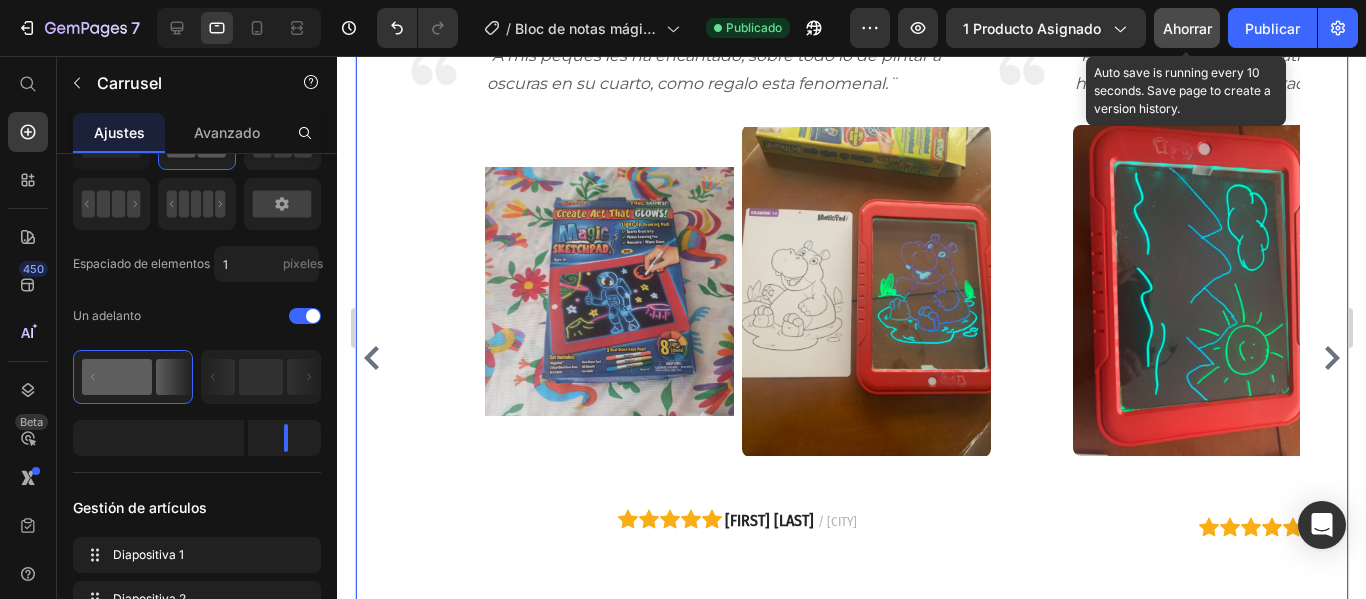 click on "Ahorrar" 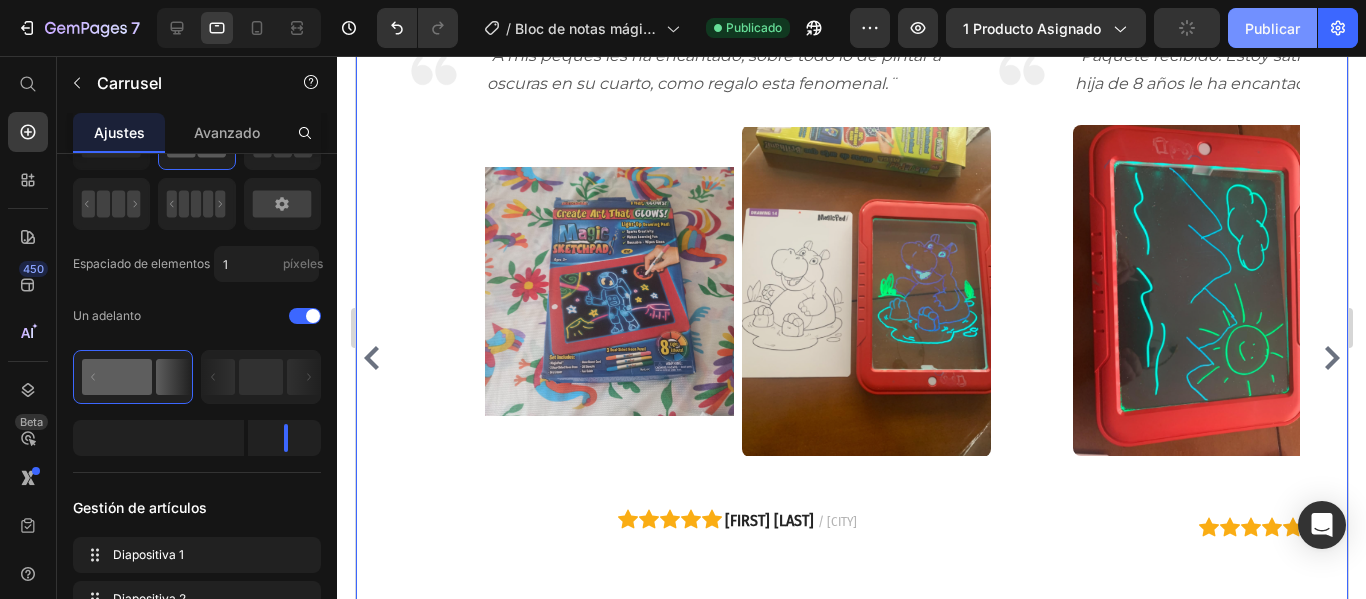 click on "Publicar" at bounding box center [1272, 28] 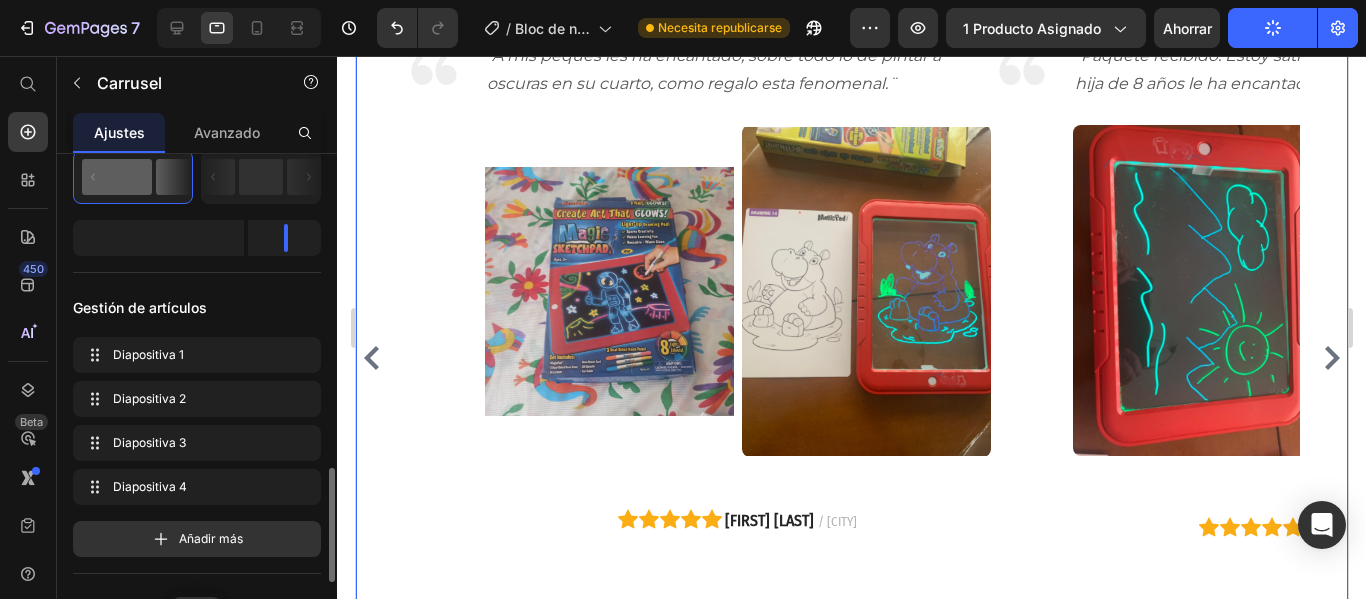 scroll, scrollTop: 500, scrollLeft: 0, axis: vertical 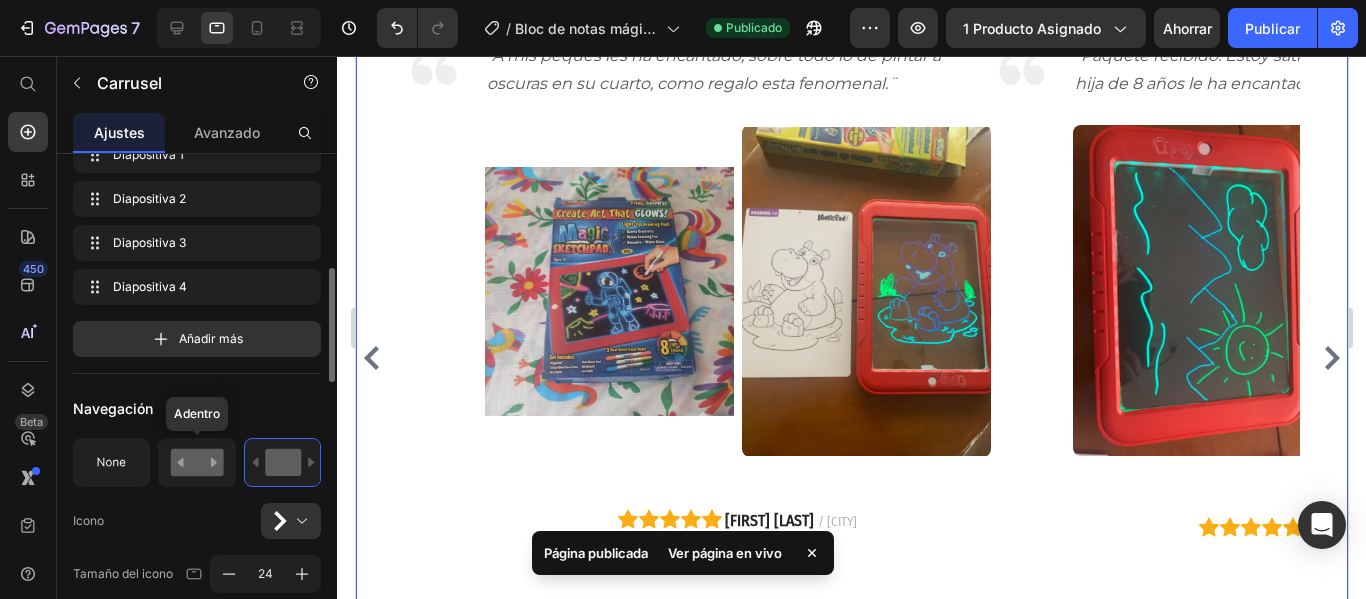 click 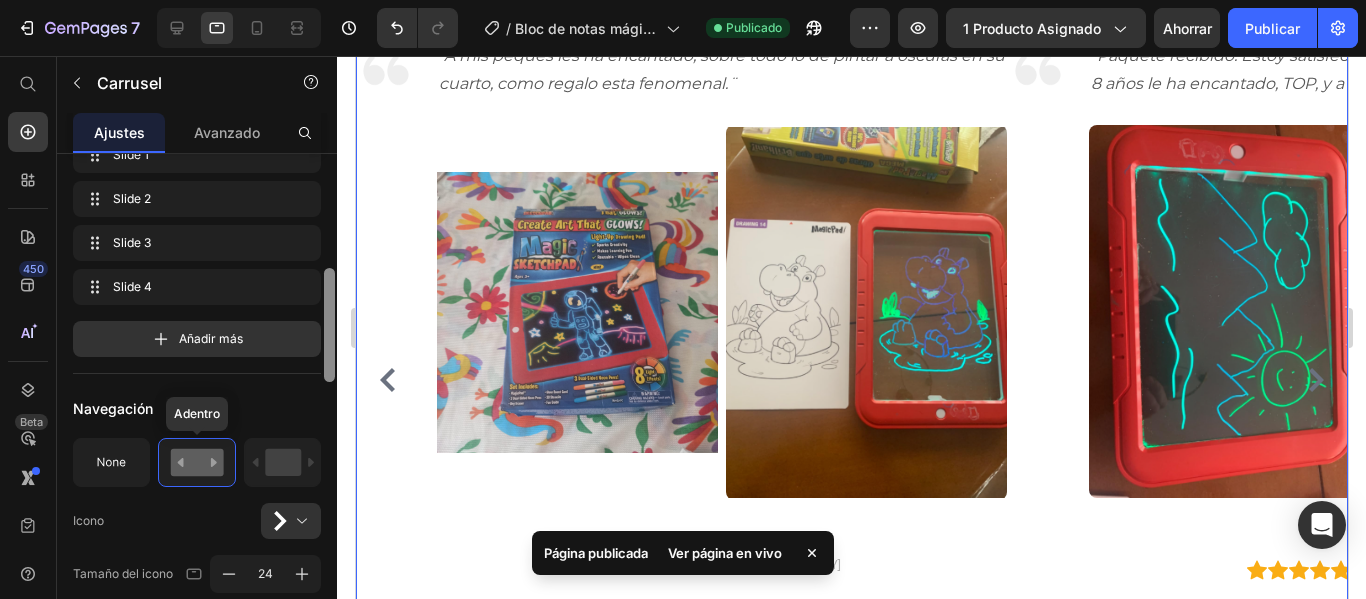 scroll, scrollTop: 3609, scrollLeft: 0, axis: vertical 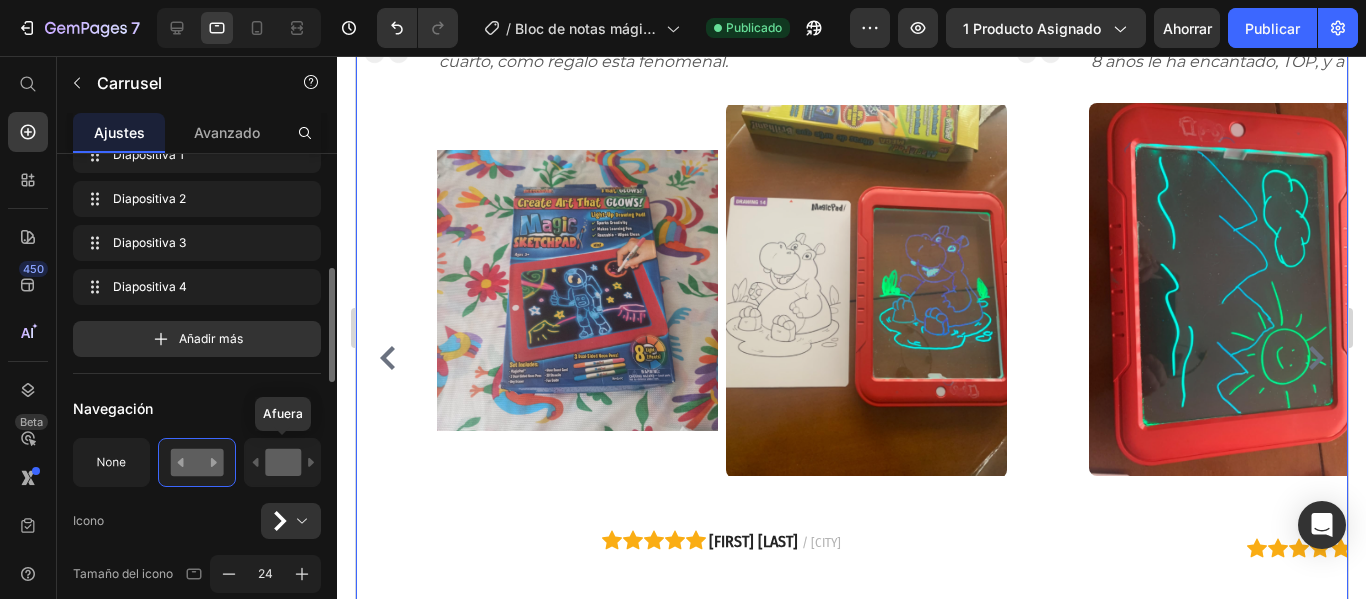 click 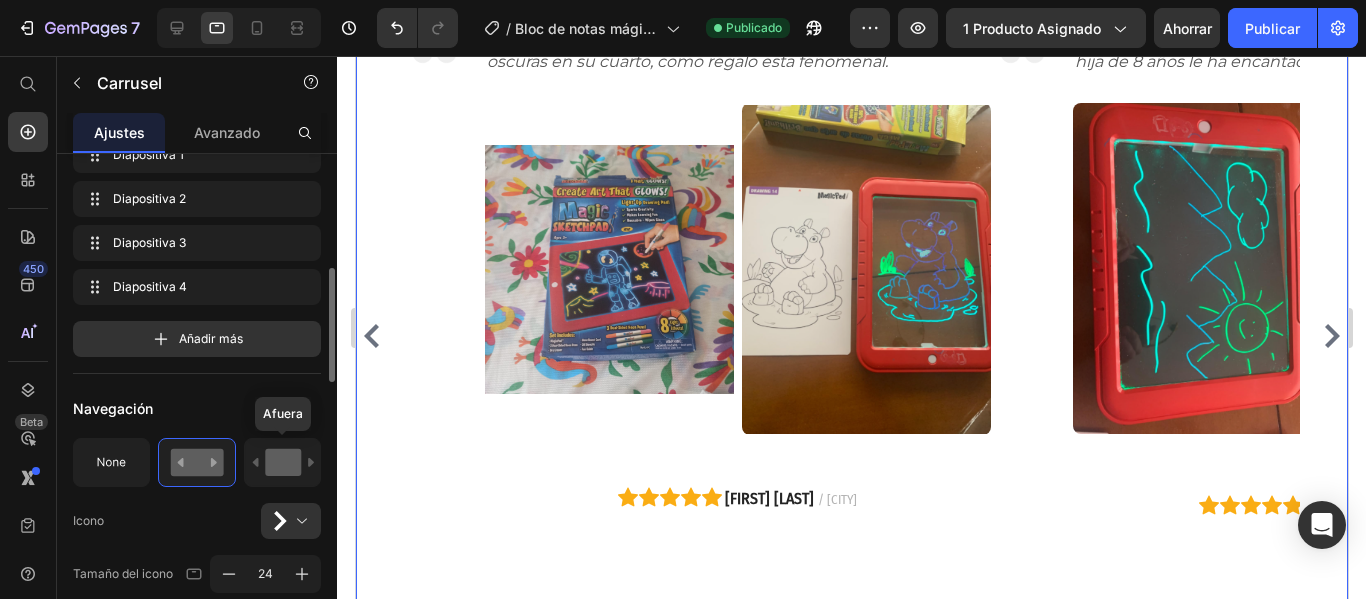 scroll, scrollTop: 3587, scrollLeft: 0, axis: vertical 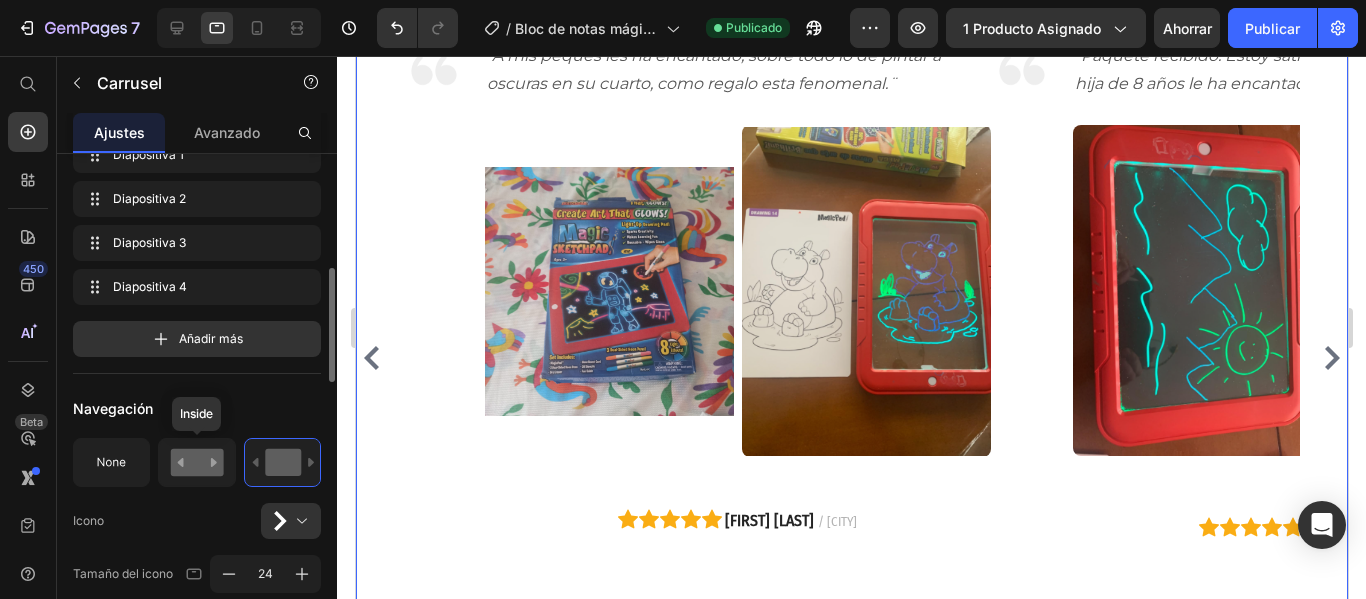 click 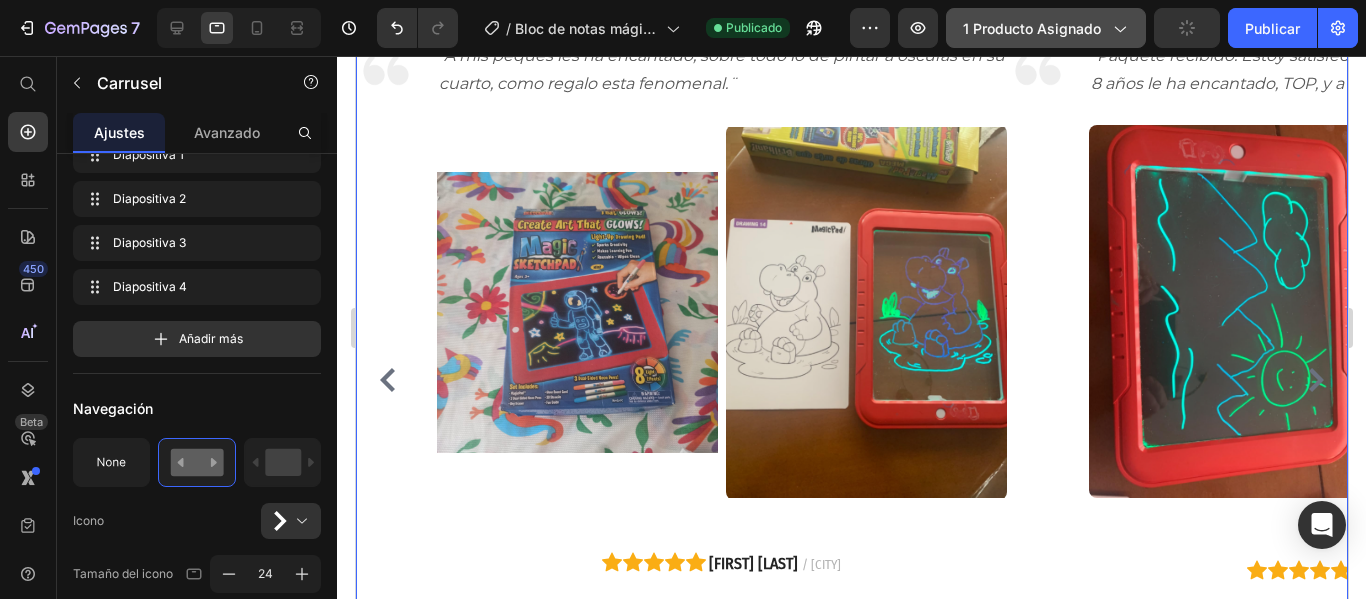 scroll, scrollTop: 3609, scrollLeft: 0, axis: vertical 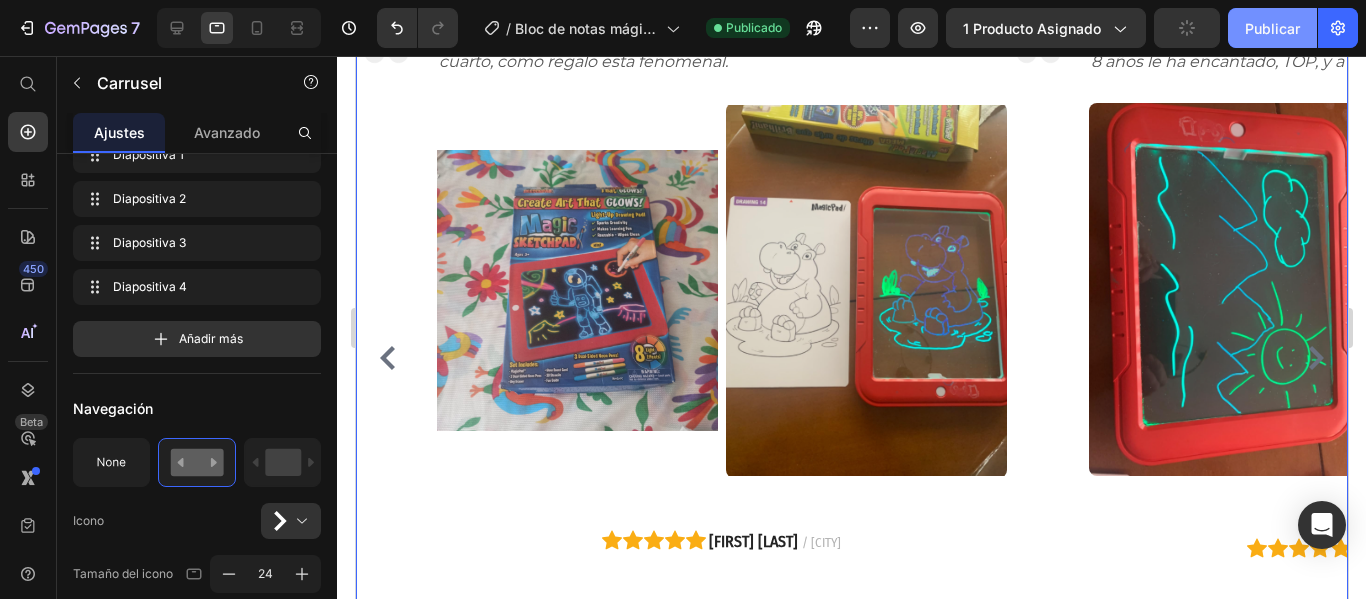 click on "Publicar" at bounding box center (1272, 28) 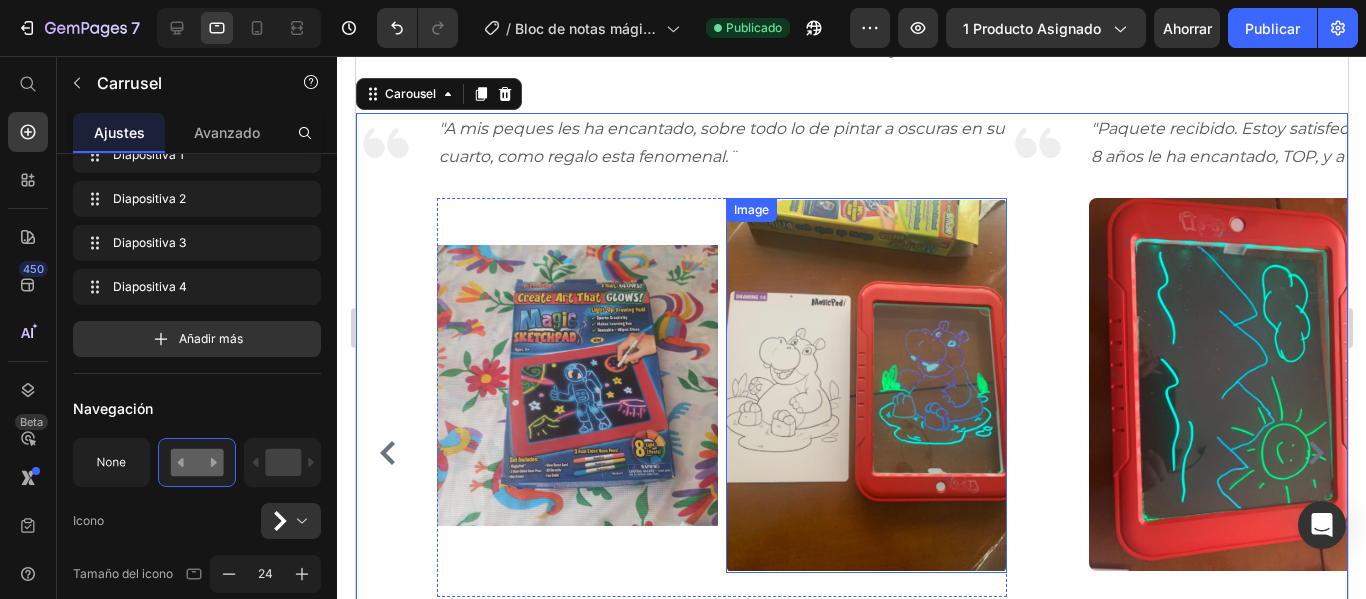 scroll, scrollTop: 3609, scrollLeft: 0, axis: vertical 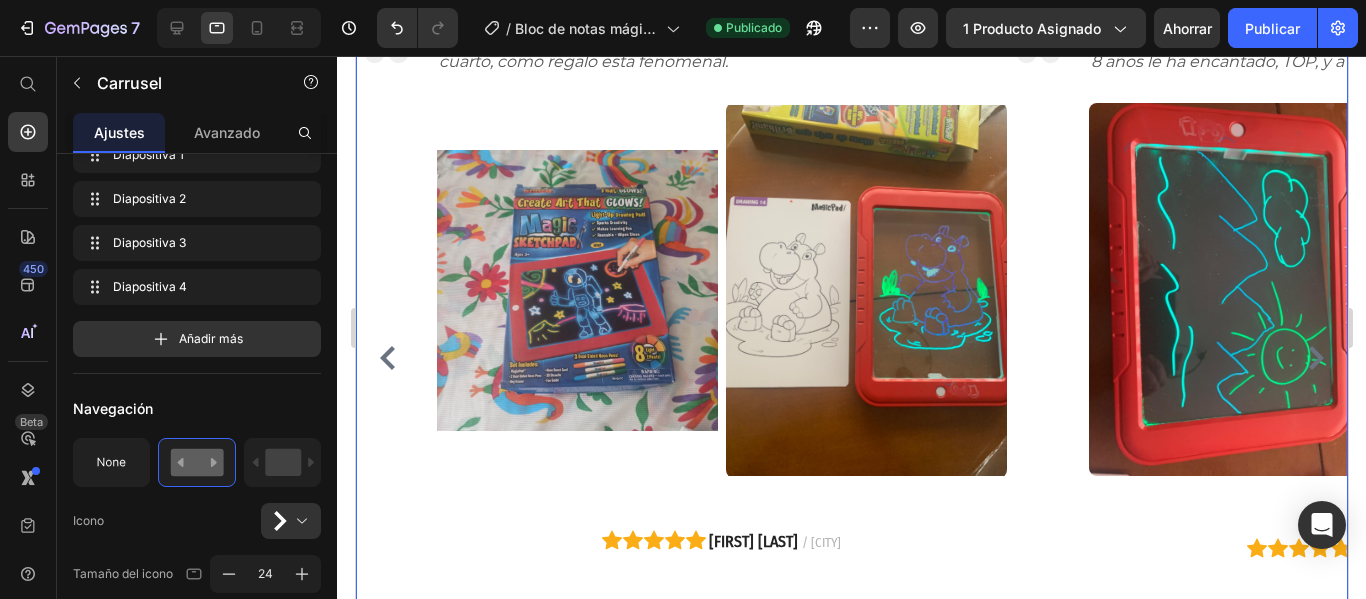 click 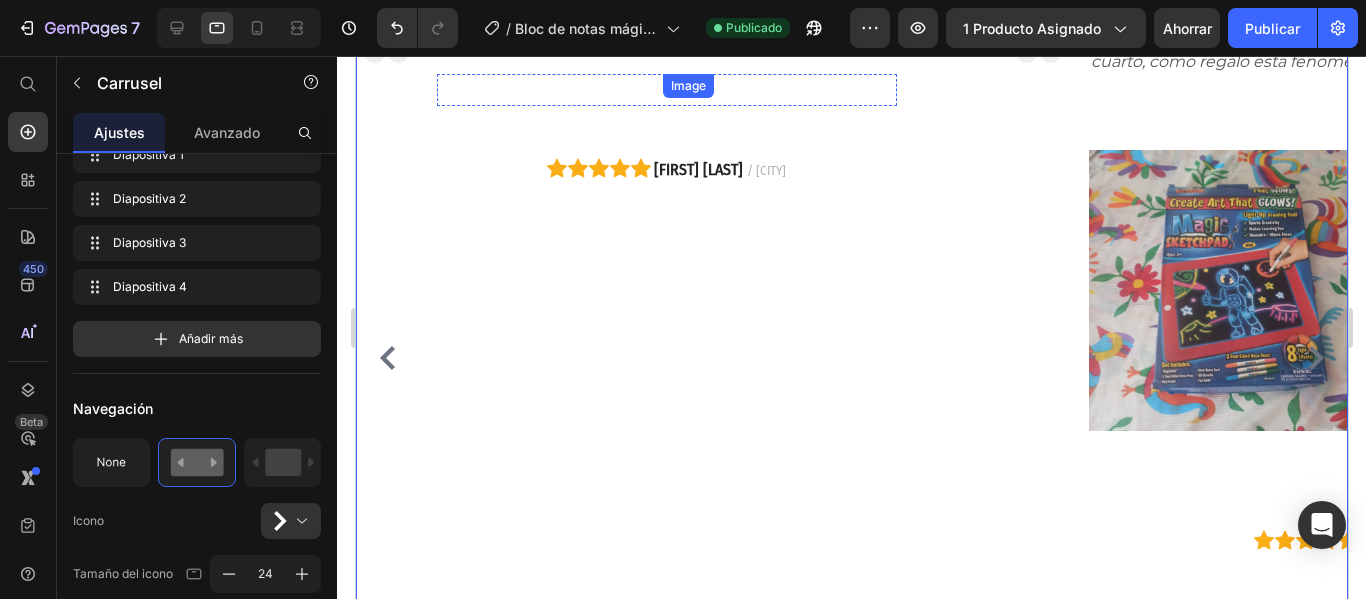 scroll, scrollTop: 3509, scrollLeft: 0, axis: vertical 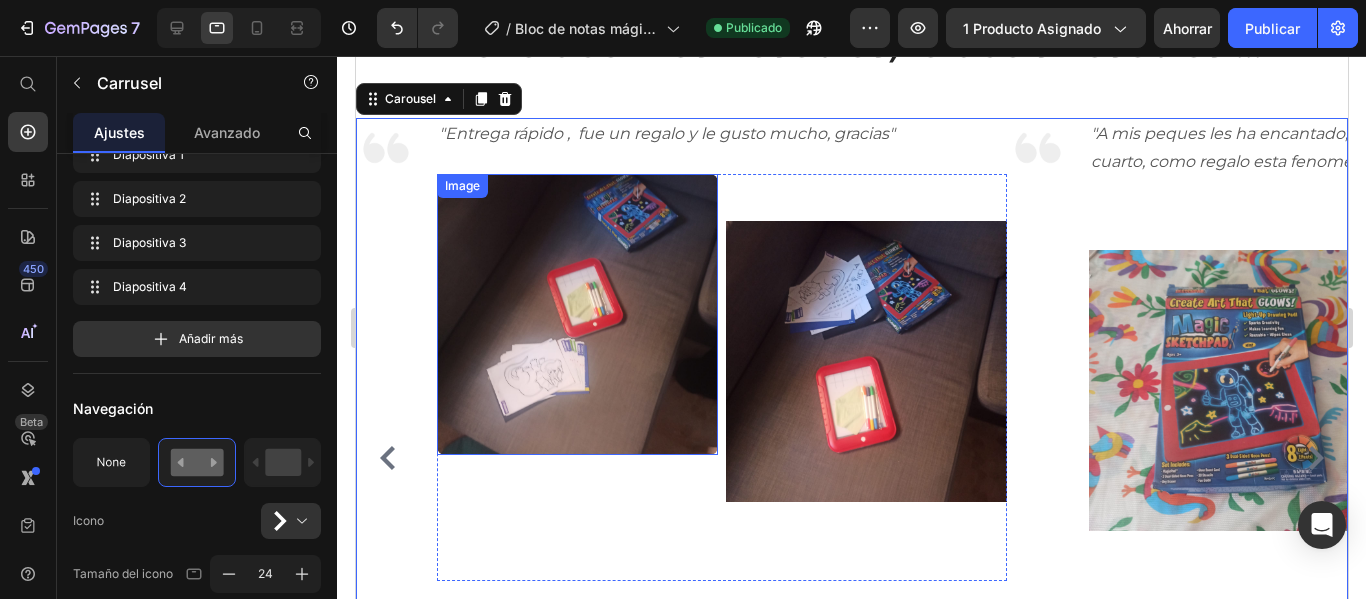 click at bounding box center [576, 314] 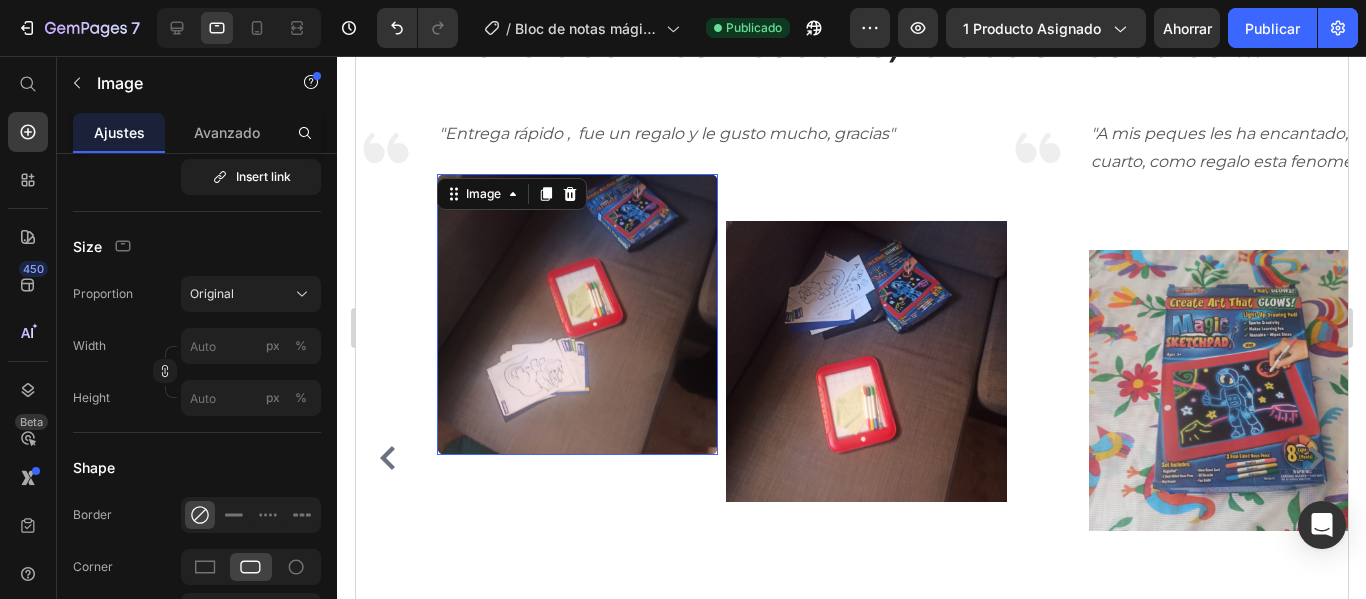 click at bounding box center (865, 361) 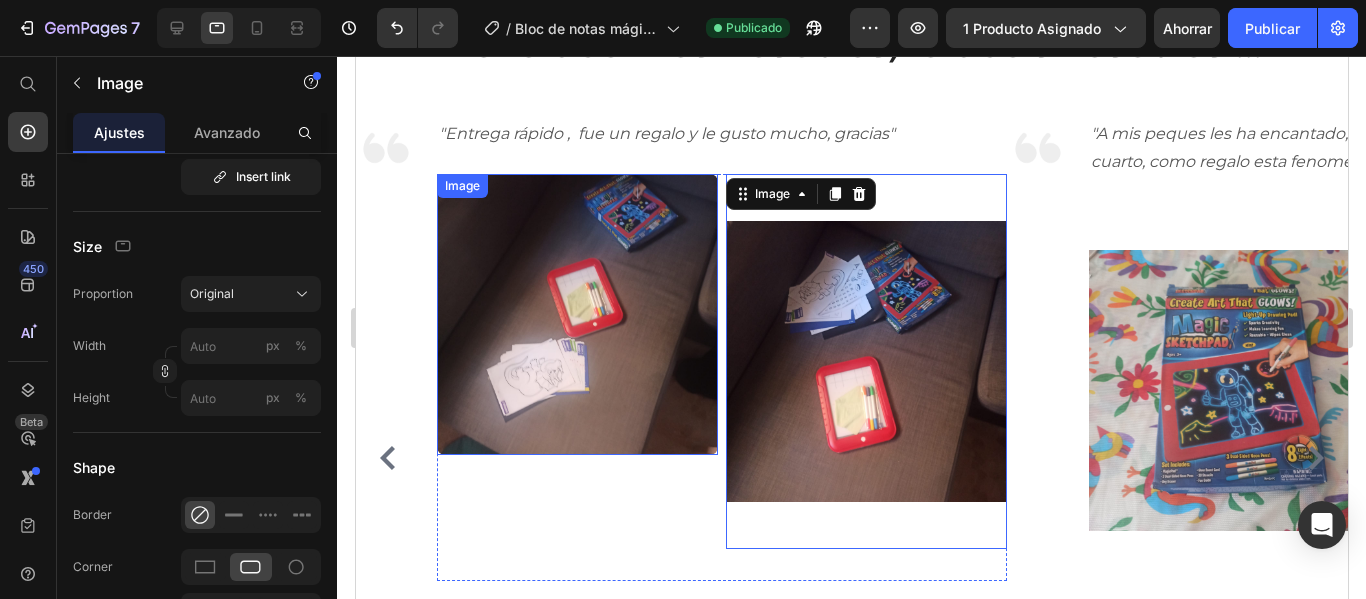 click at bounding box center (576, 314) 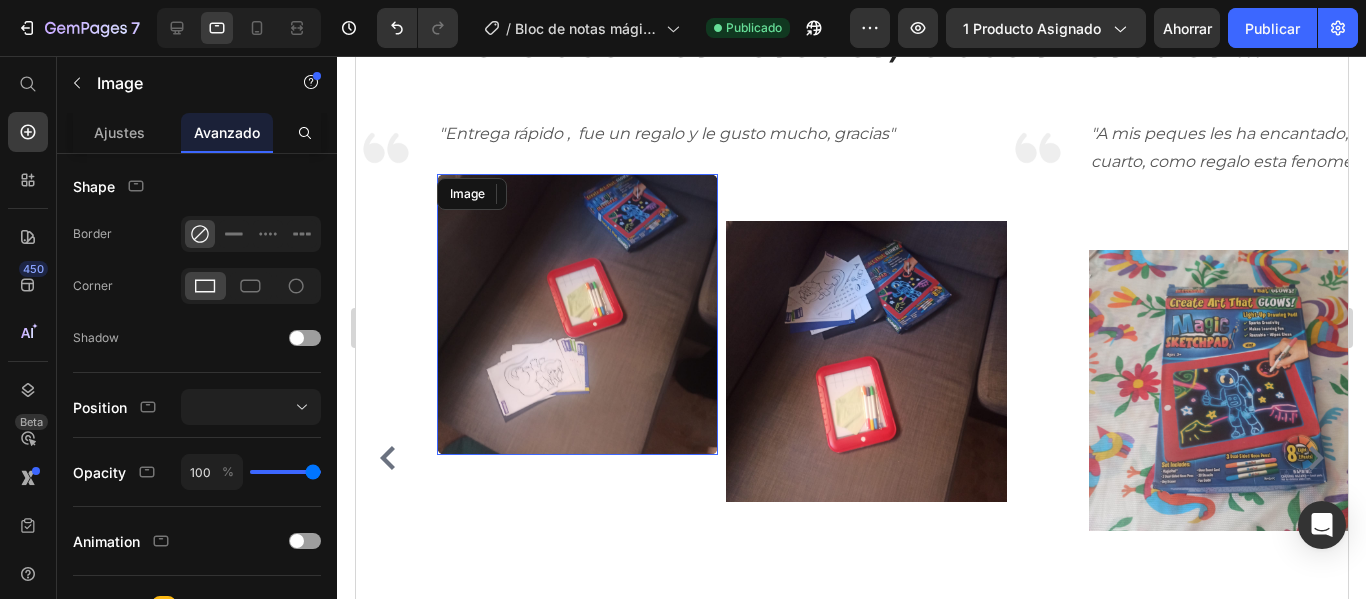 click at bounding box center [865, 361] 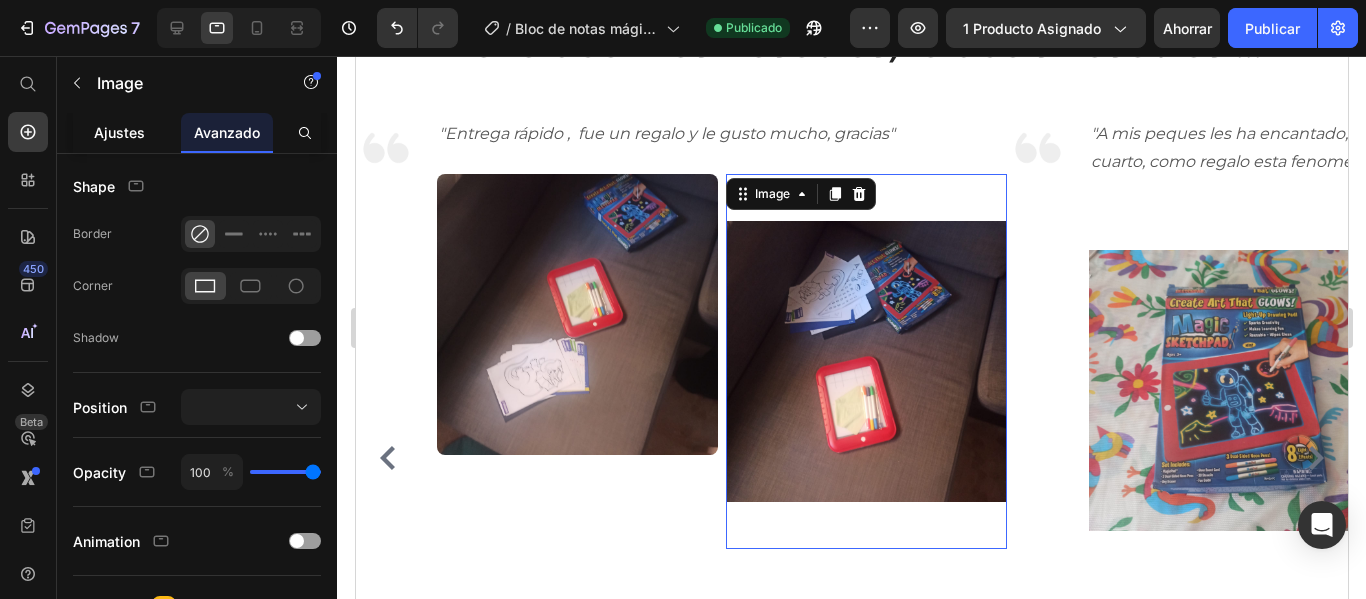scroll, scrollTop: 0, scrollLeft: 0, axis: both 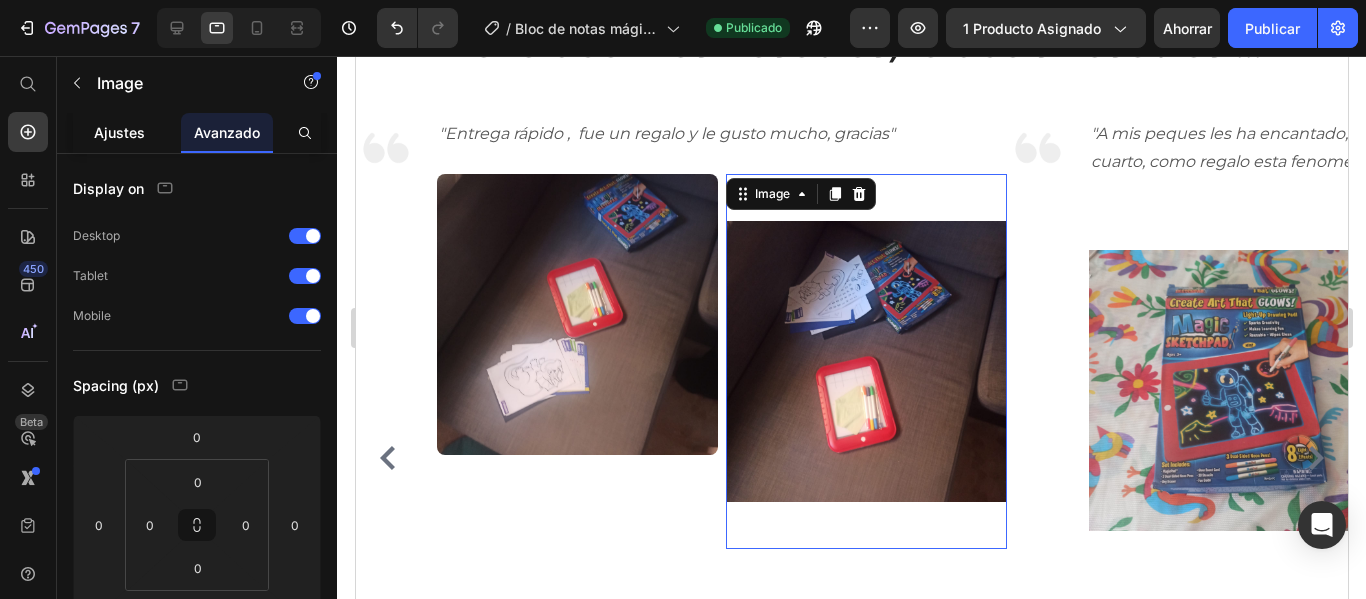 click on "Ajustes" at bounding box center (119, 132) 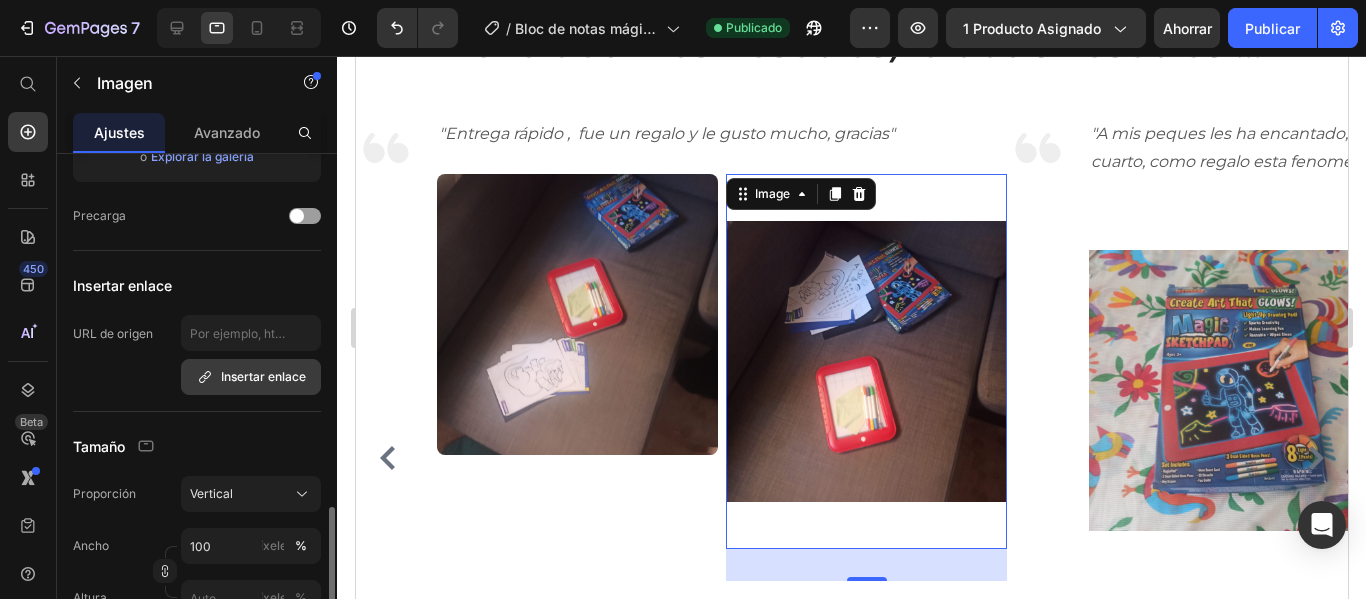 scroll, scrollTop: 500, scrollLeft: 0, axis: vertical 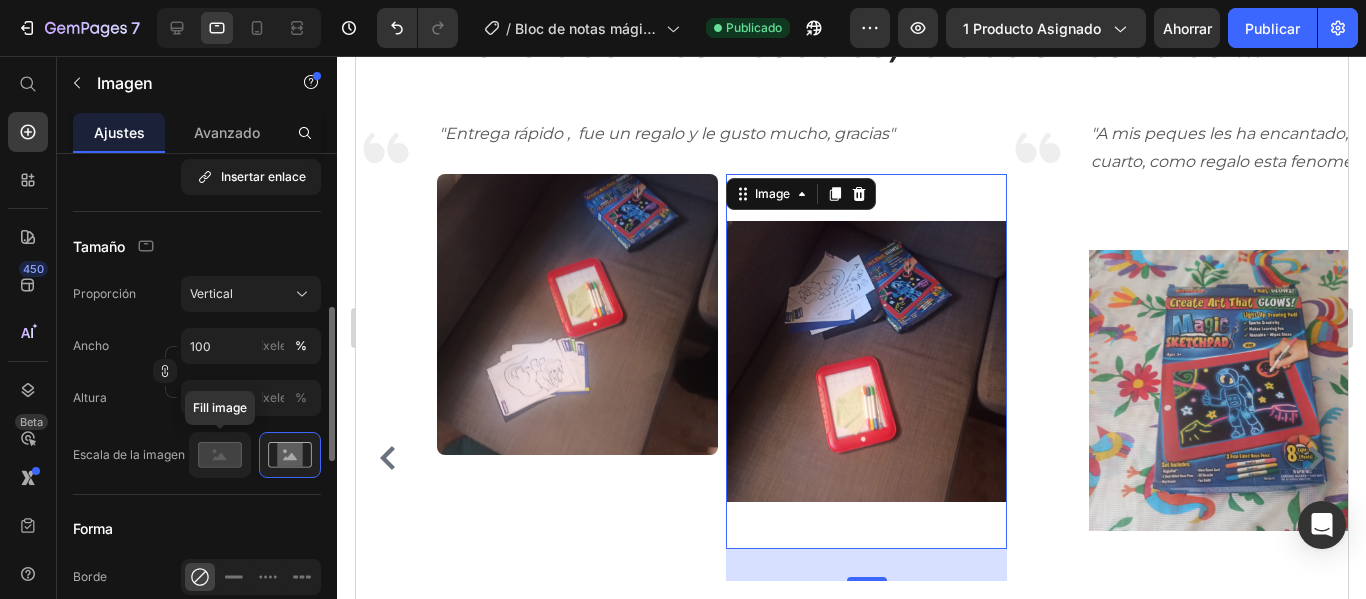 click on "Tamaño Proporción Vertical Ancho 100 píxeles % Altura píxeles % Escala de la imagen Fill image" 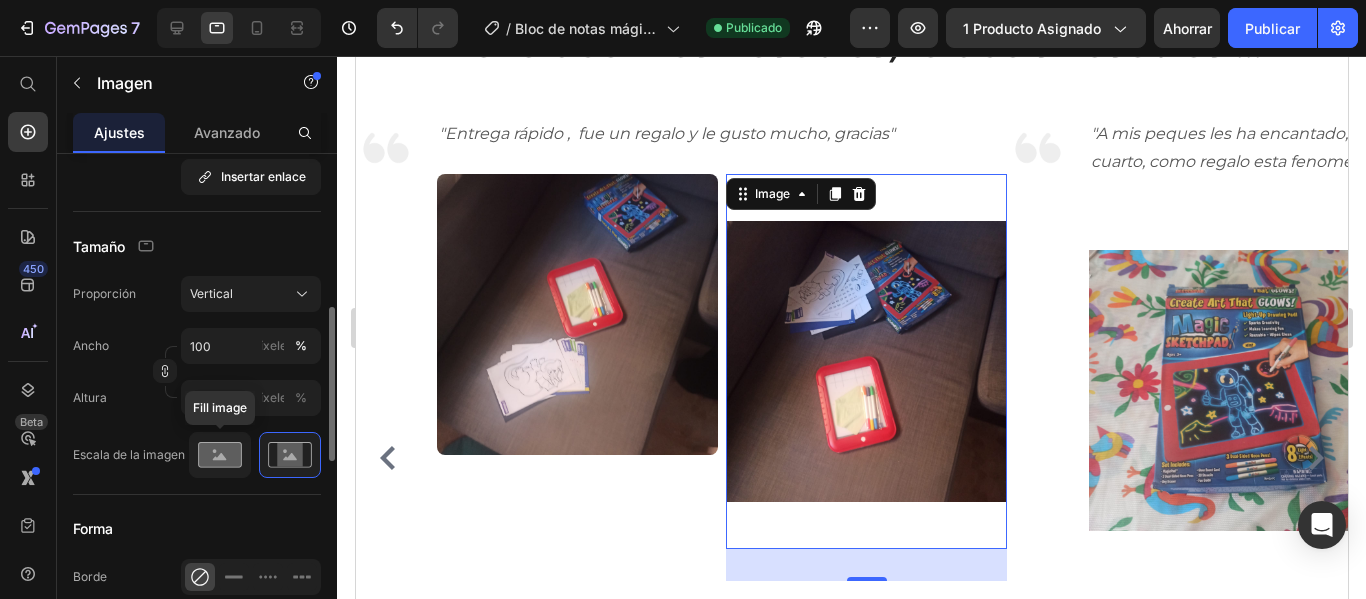 click 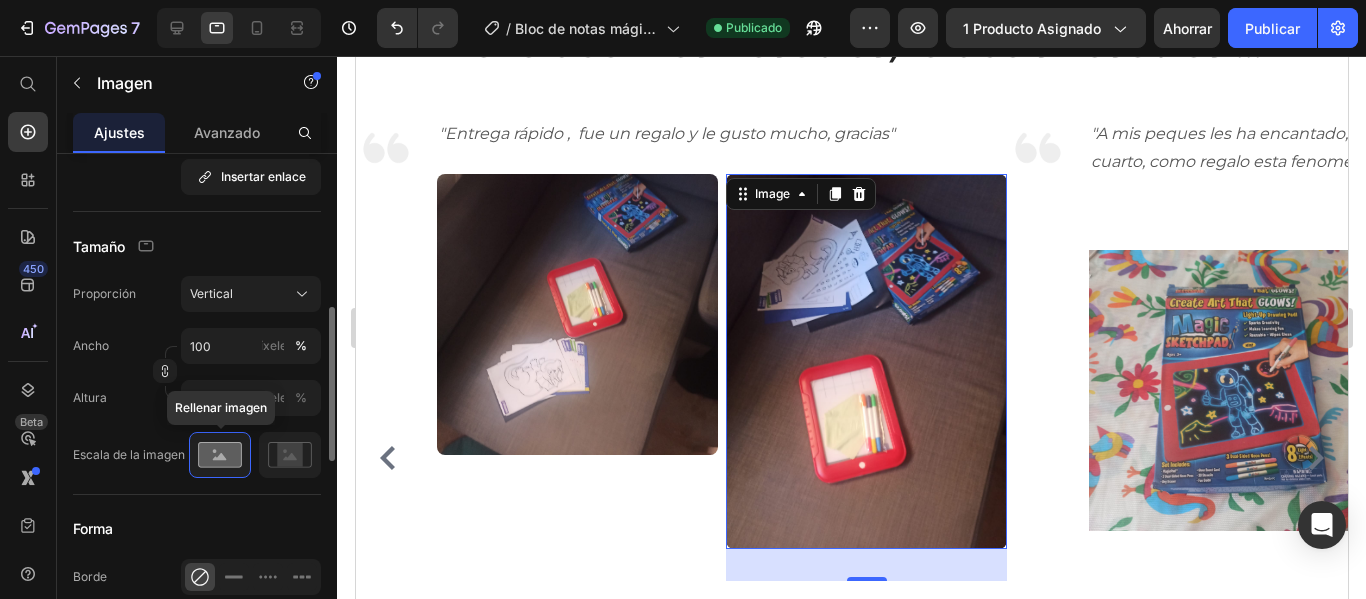 click 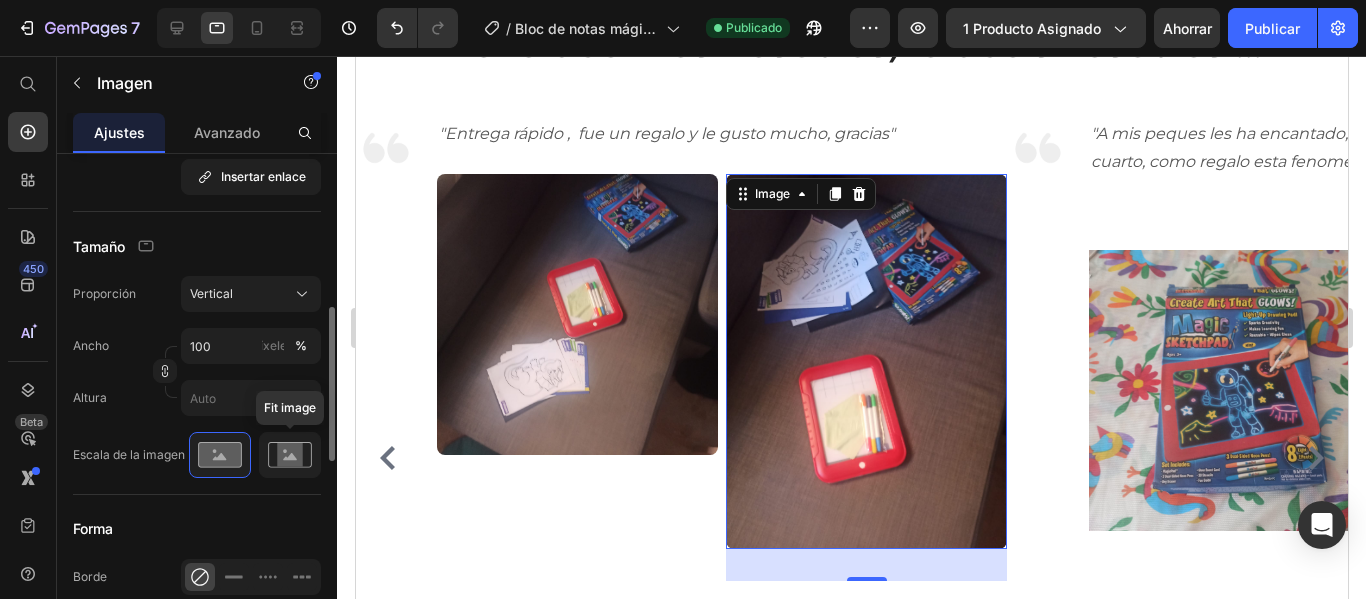 click 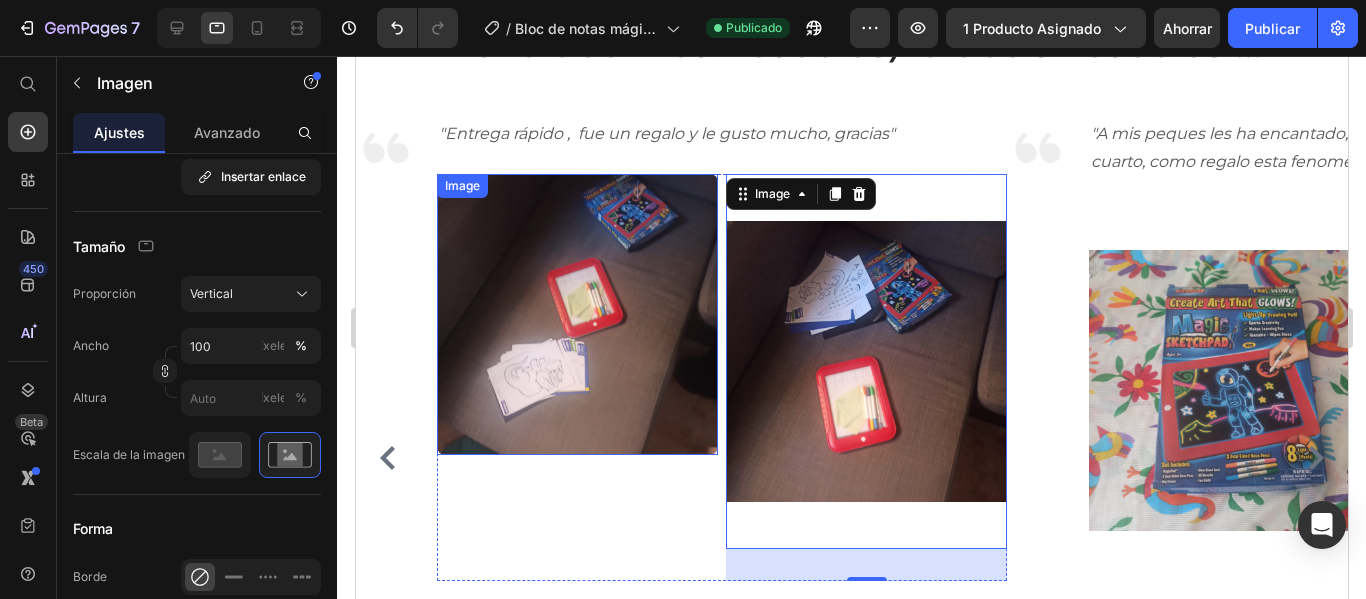 click at bounding box center [576, 314] 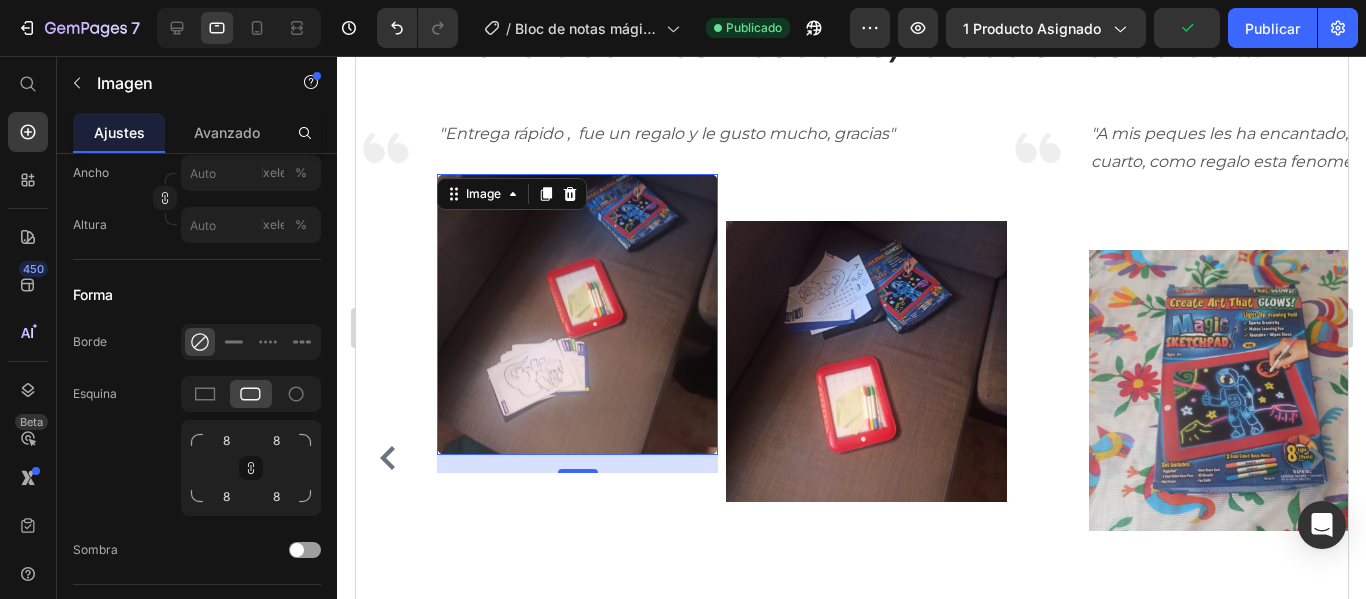 scroll, scrollTop: 873, scrollLeft: 0, axis: vertical 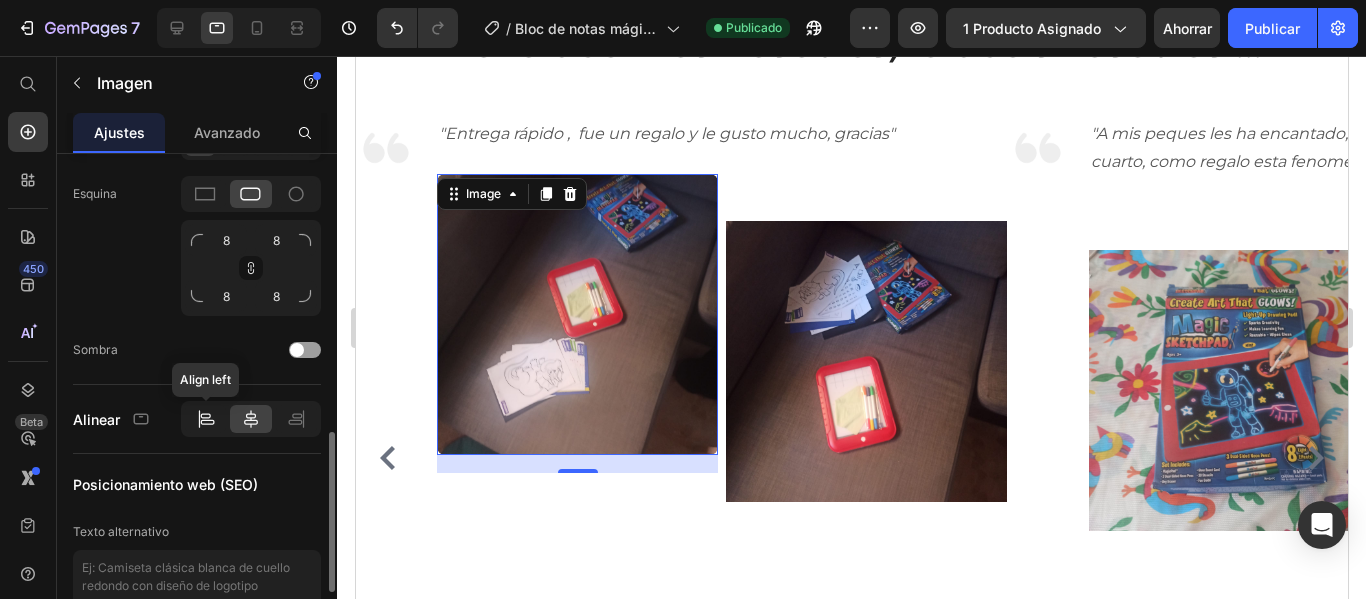 click 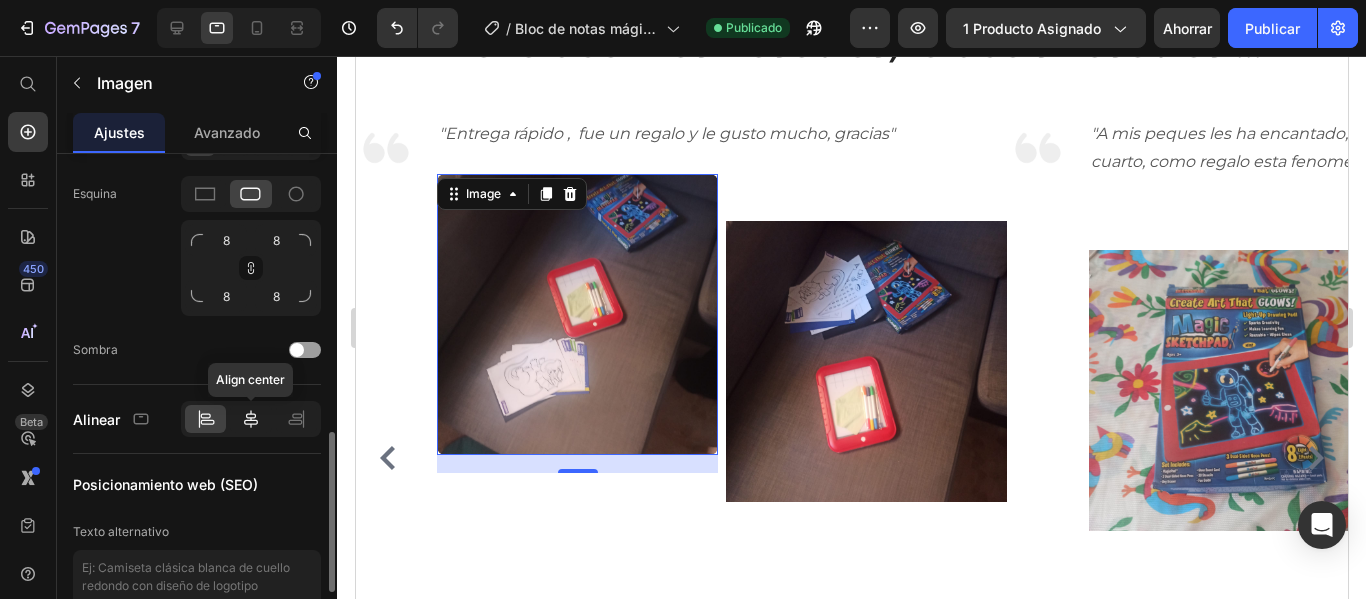 click 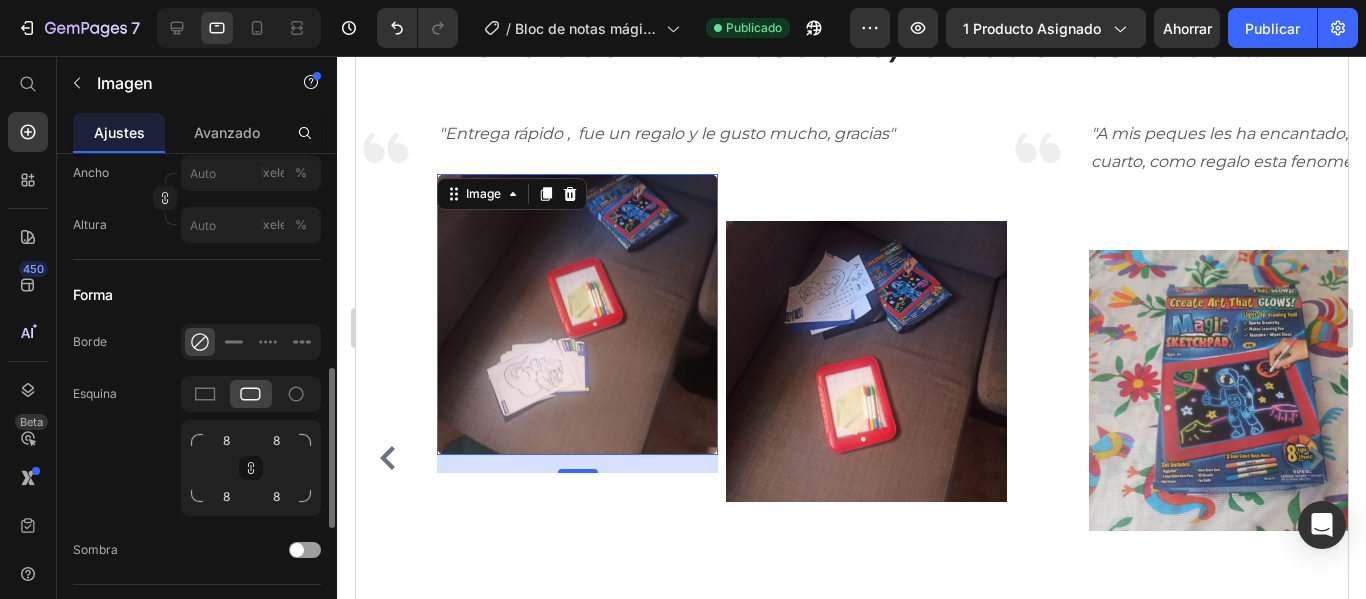 scroll, scrollTop: 373, scrollLeft: 0, axis: vertical 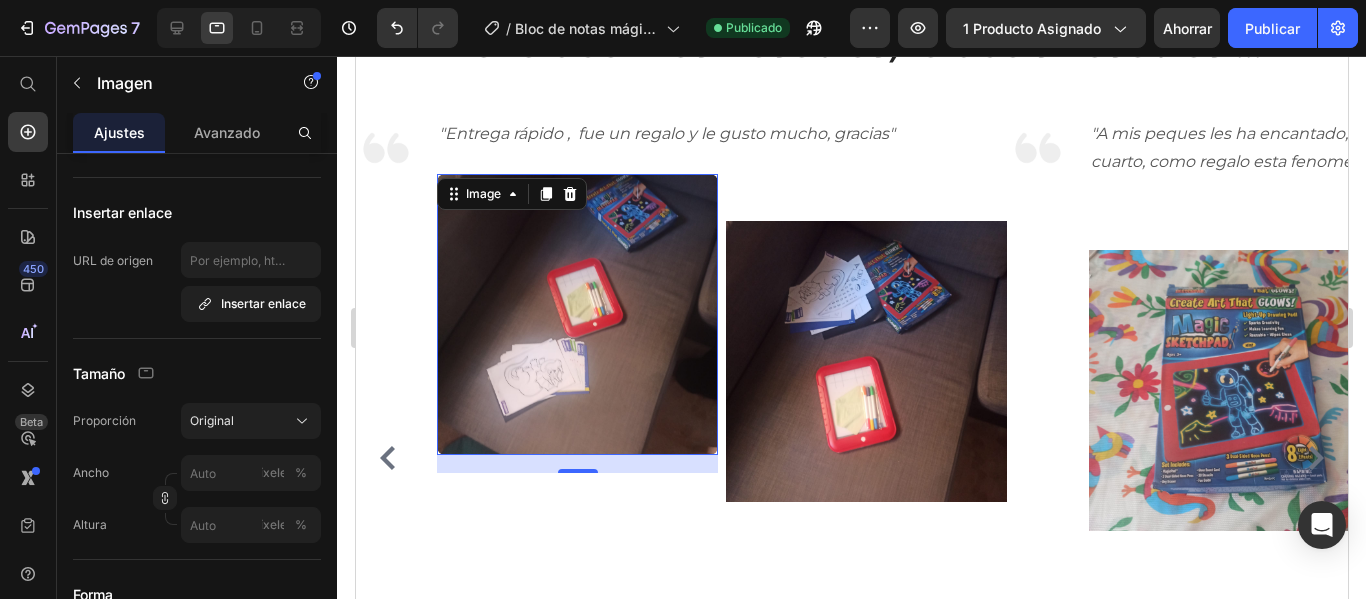 click at bounding box center [576, 314] 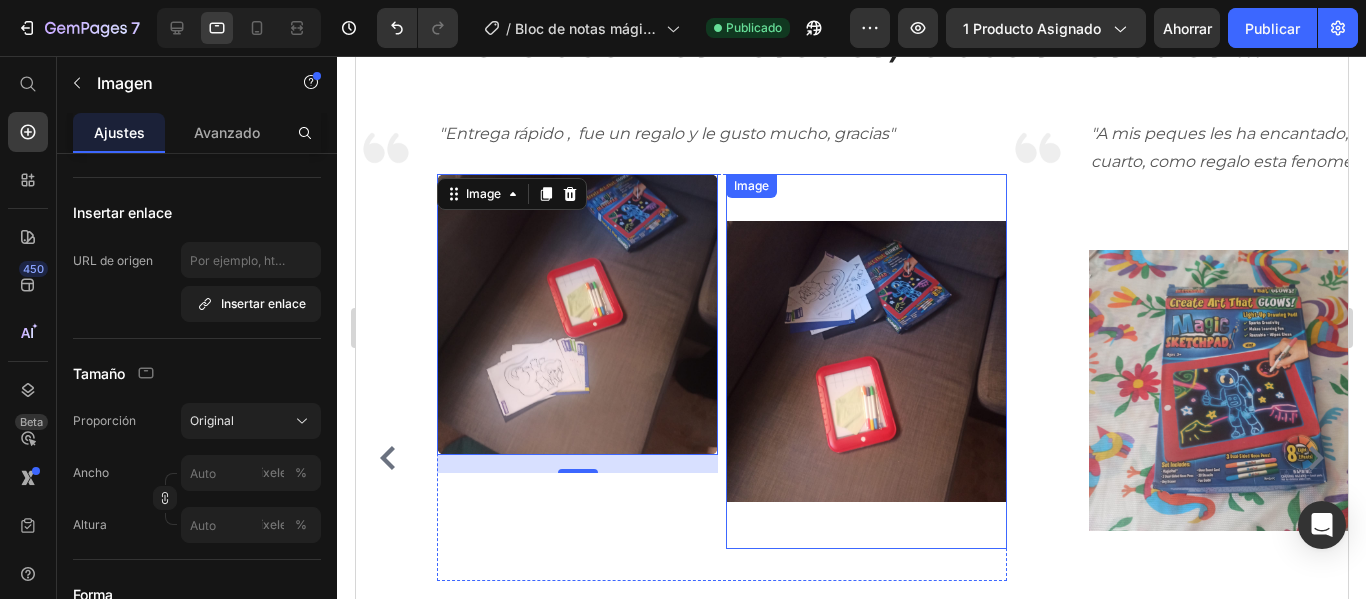 click at bounding box center [865, 361] 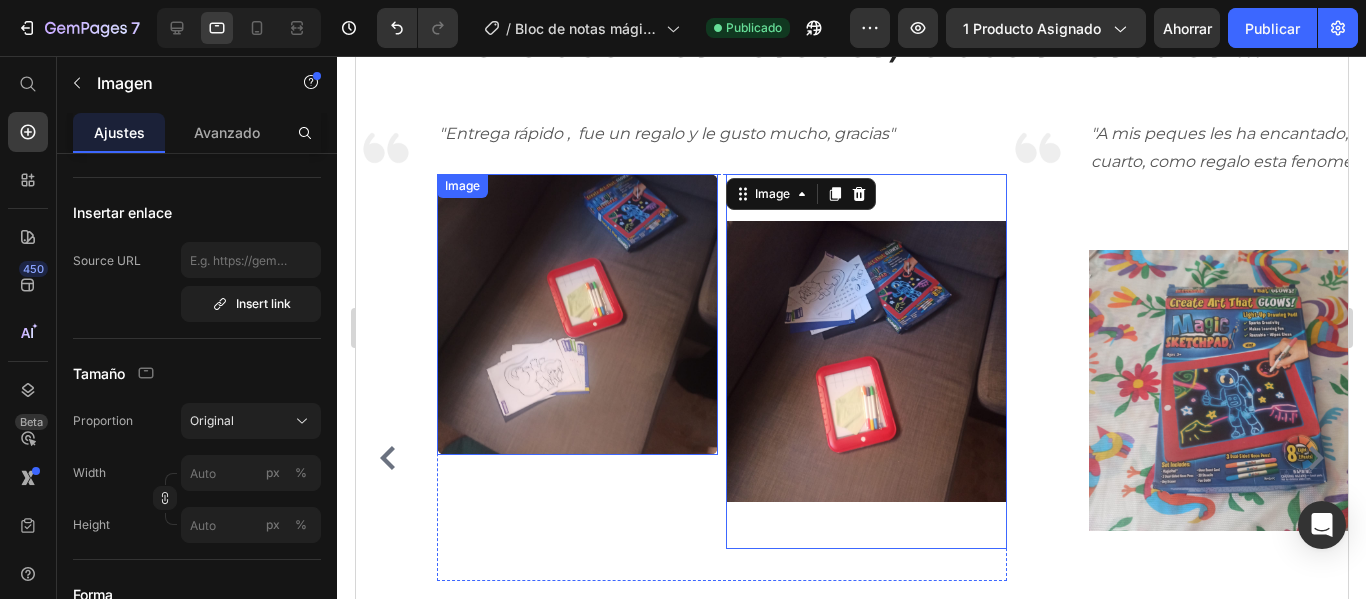click at bounding box center [576, 314] 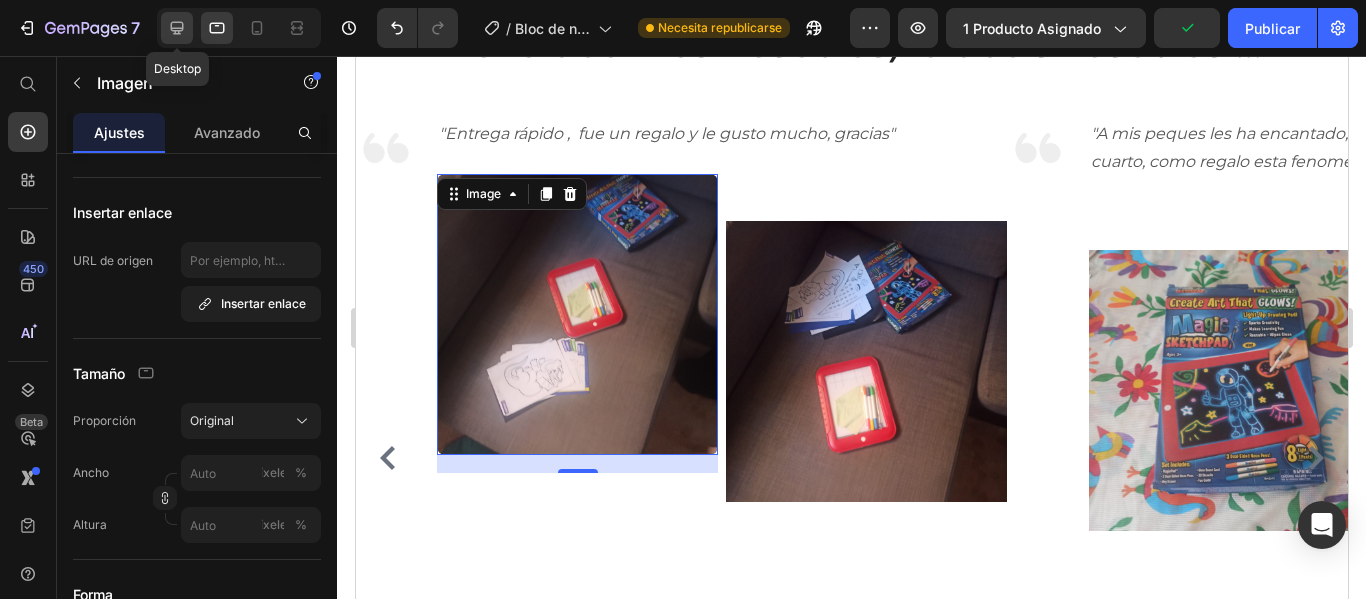 click 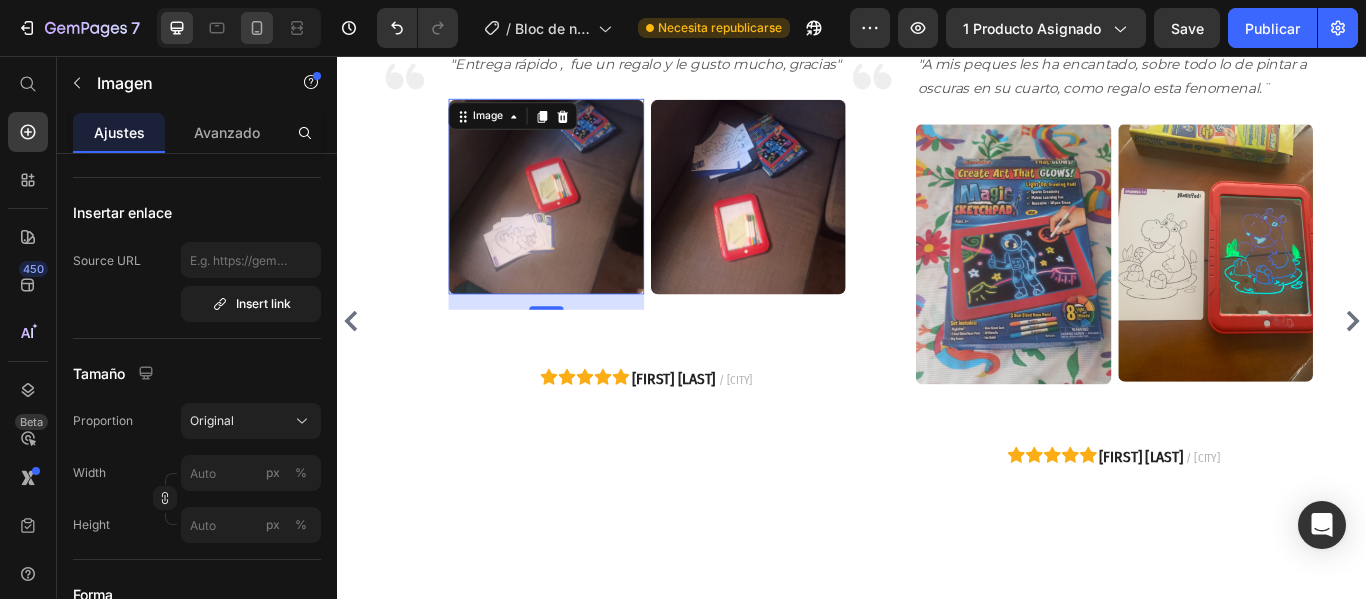 click 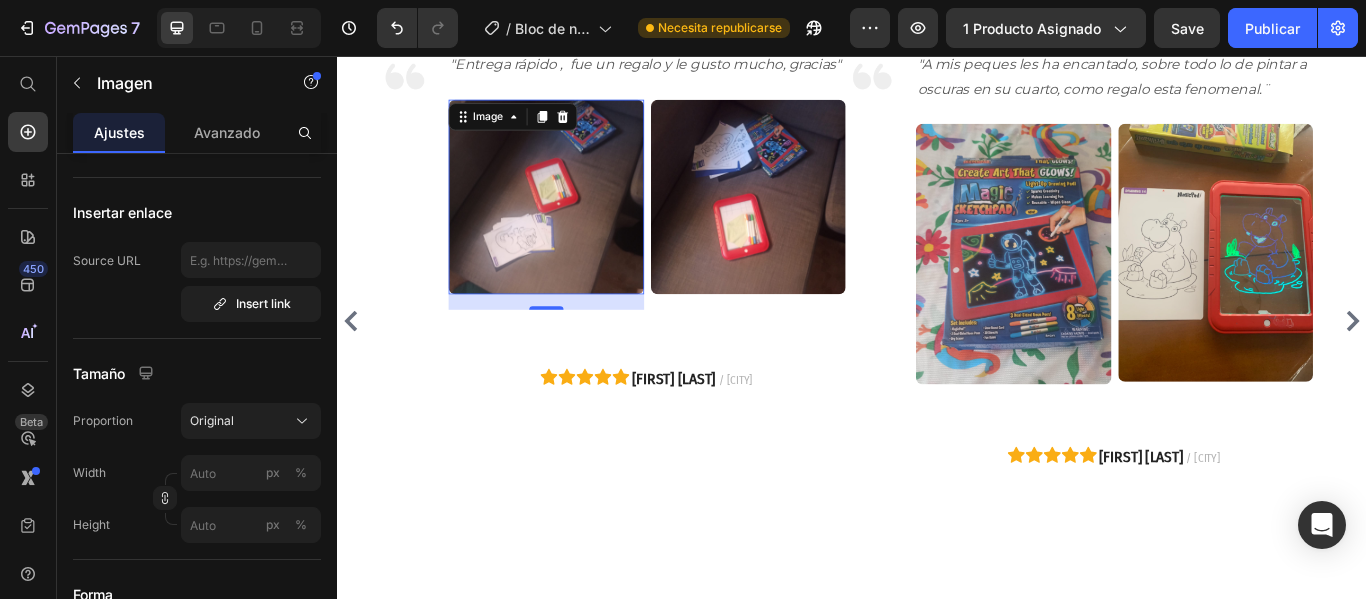 click 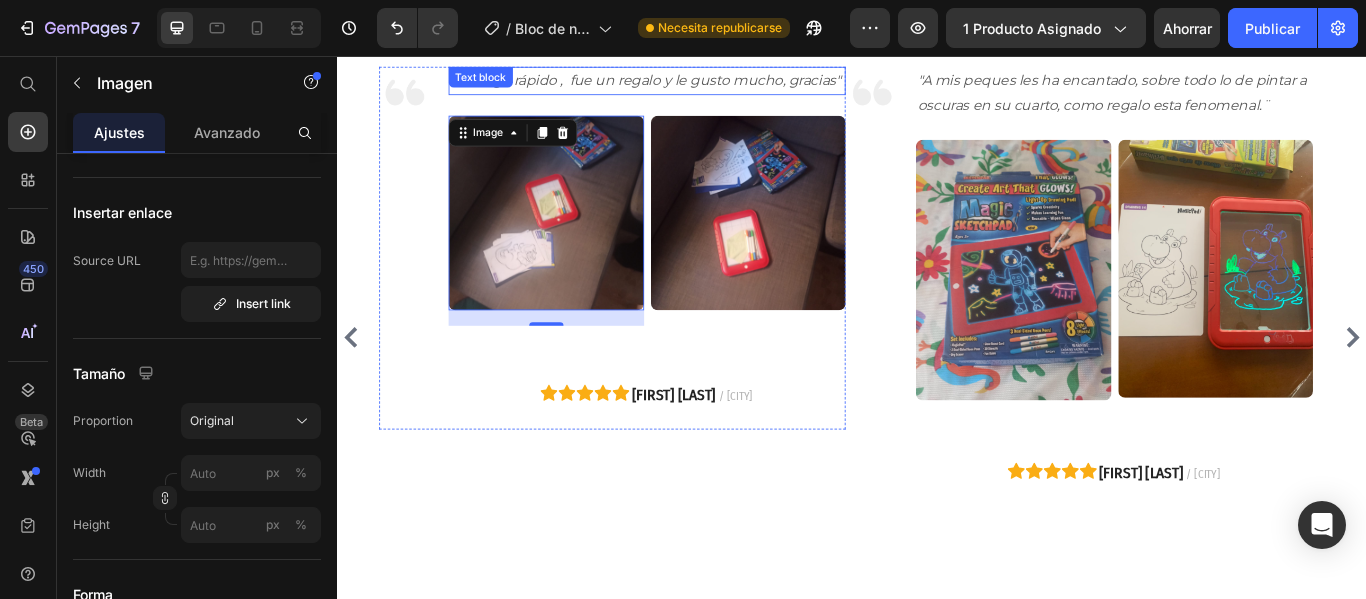 scroll, scrollTop: 3518, scrollLeft: 0, axis: vertical 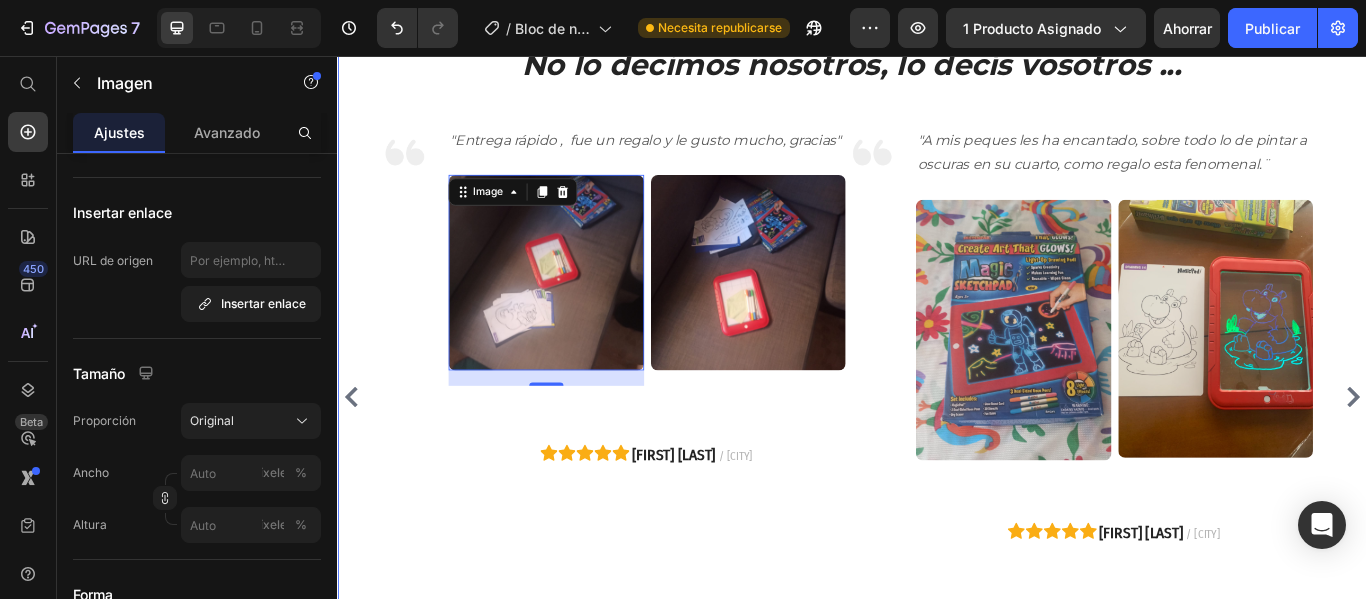 click on "Paredes intactas, sofá limpio, sin papeles ni rotuladores tirados. ¡Por fin!" at bounding box center [548, -171] 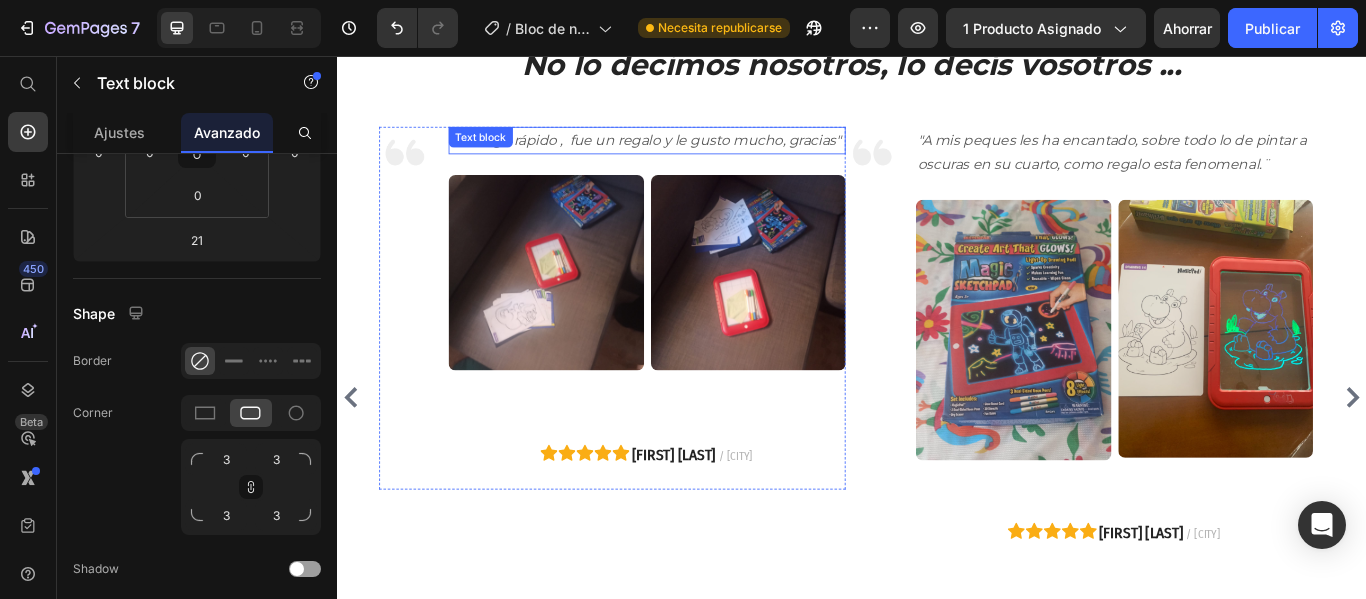click on ""Entrega rápido ,  fue un regalo y le gusto mucho, gracias"" at bounding box center (697, 155) 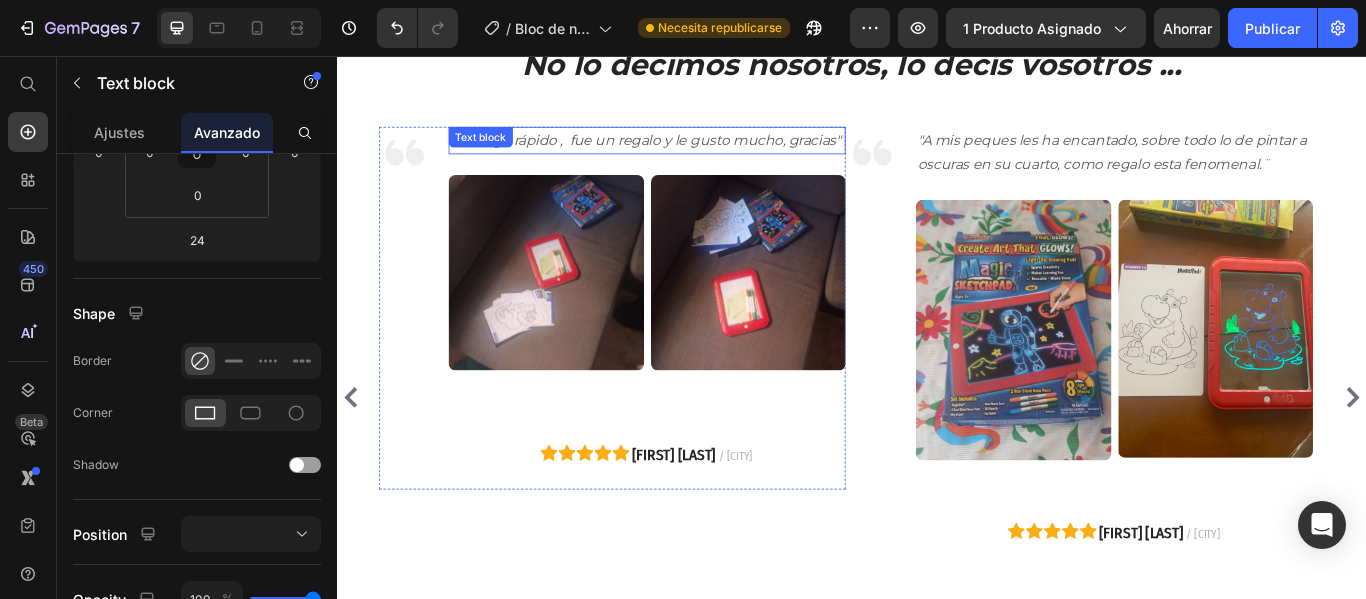 scroll, scrollTop: 3210, scrollLeft: 0, axis: vertical 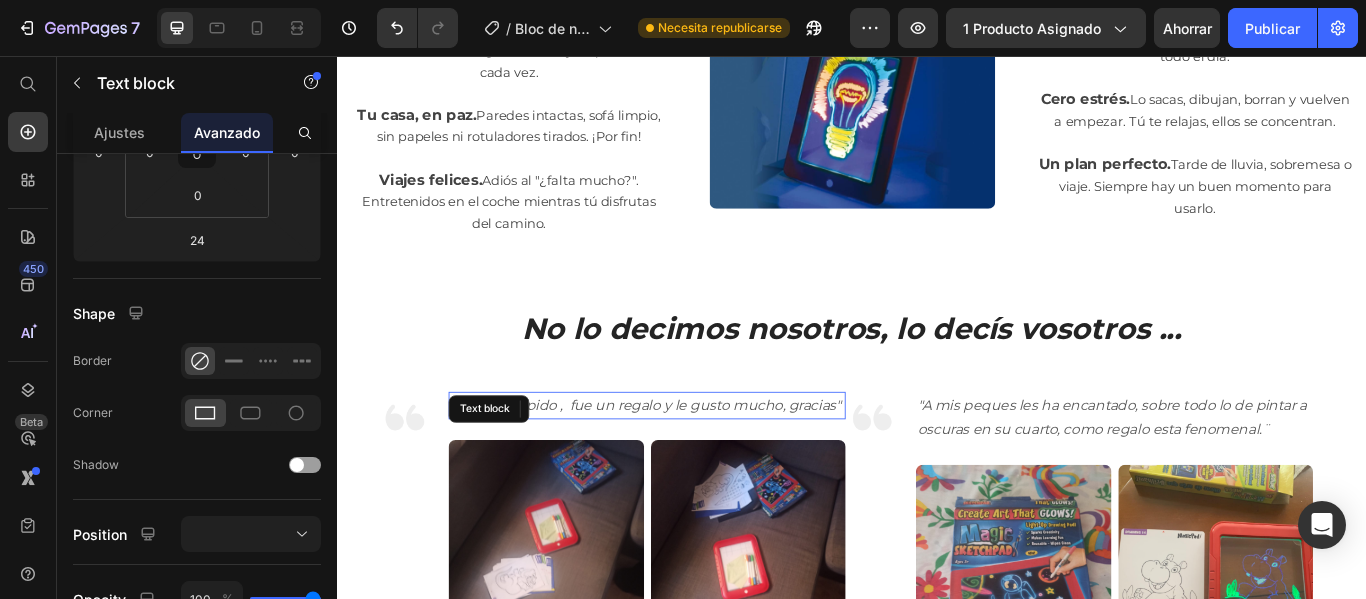 click on ""Entrega rápido ,  fue un regalo y le gusto mucho, gracias"" at bounding box center (697, 463) 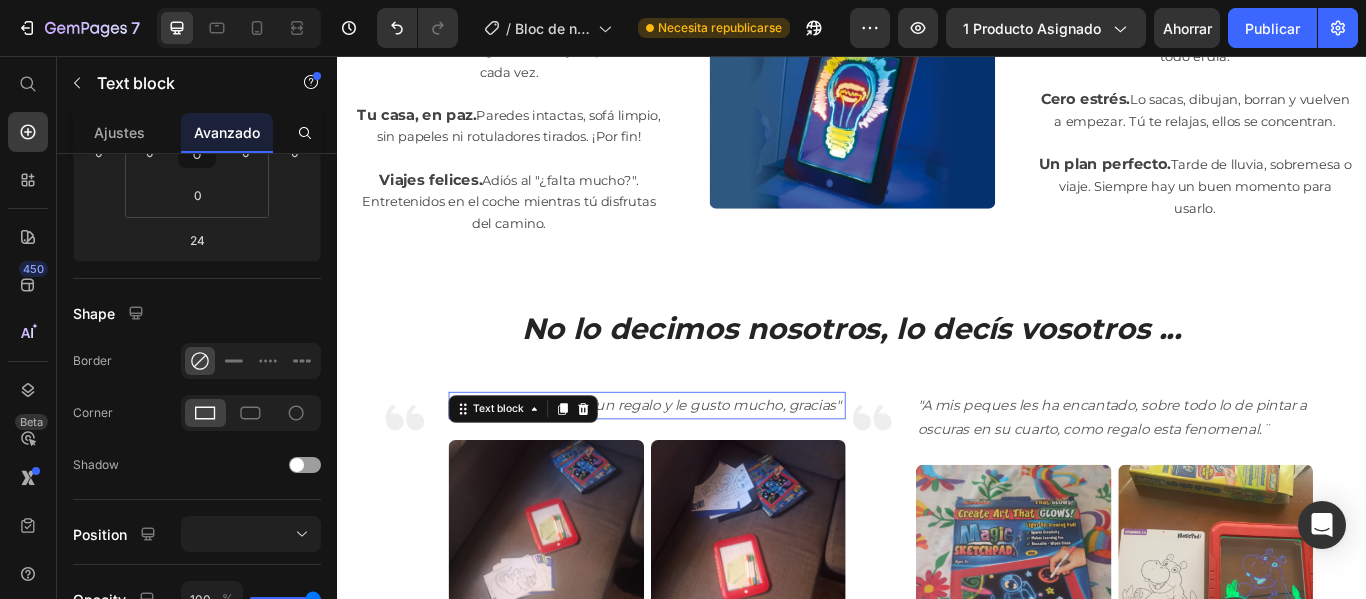 scroll, scrollTop: 0, scrollLeft: 0, axis: both 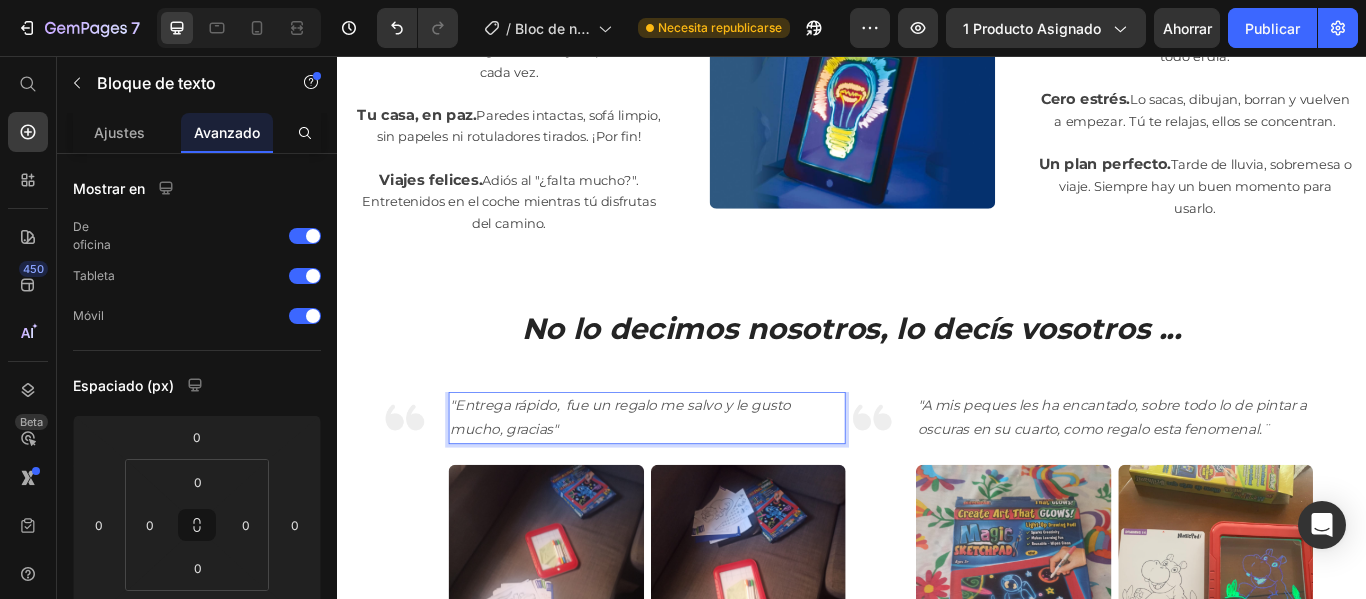 click on ""Entrega rápido,  fue un regalo me salvo y le gusto mucho, gracias"" at bounding box center (697, 478) 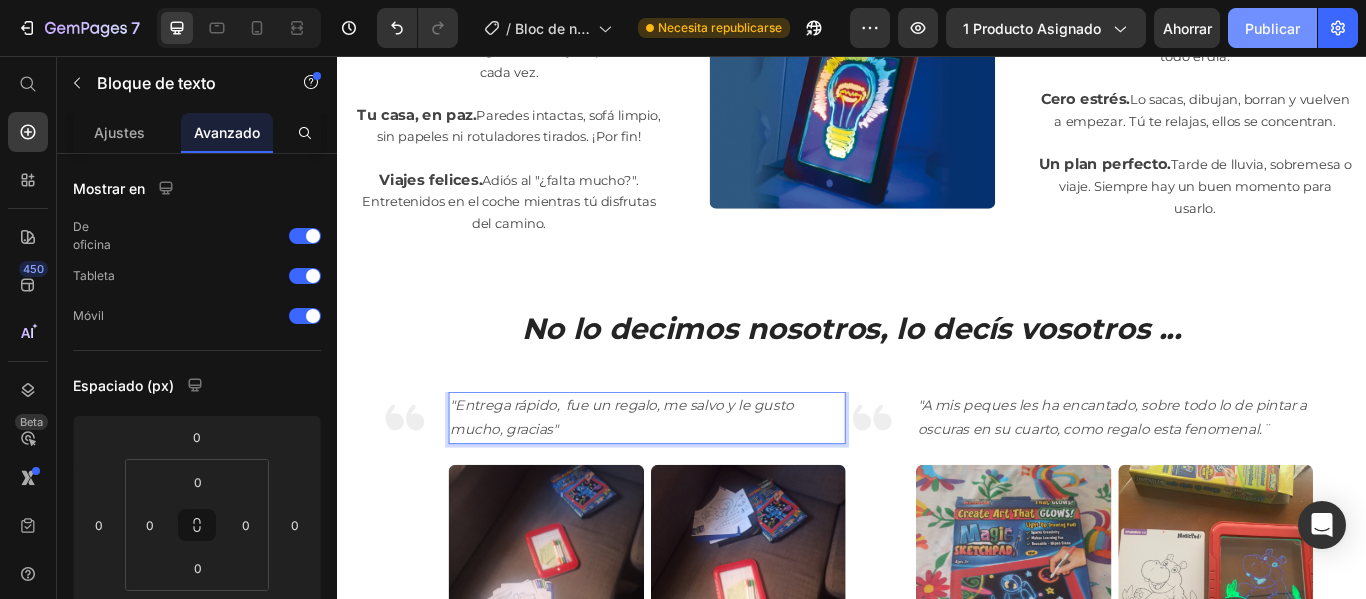 click on "Publicar" at bounding box center [1272, 28] 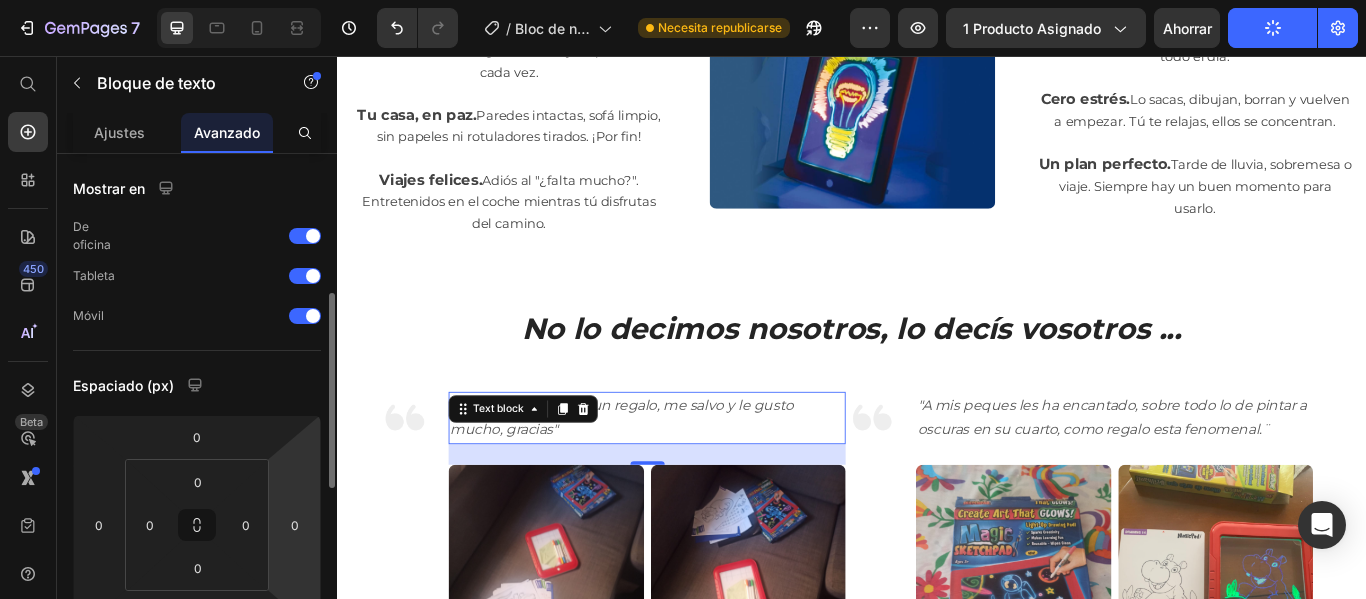 scroll, scrollTop: 100, scrollLeft: 0, axis: vertical 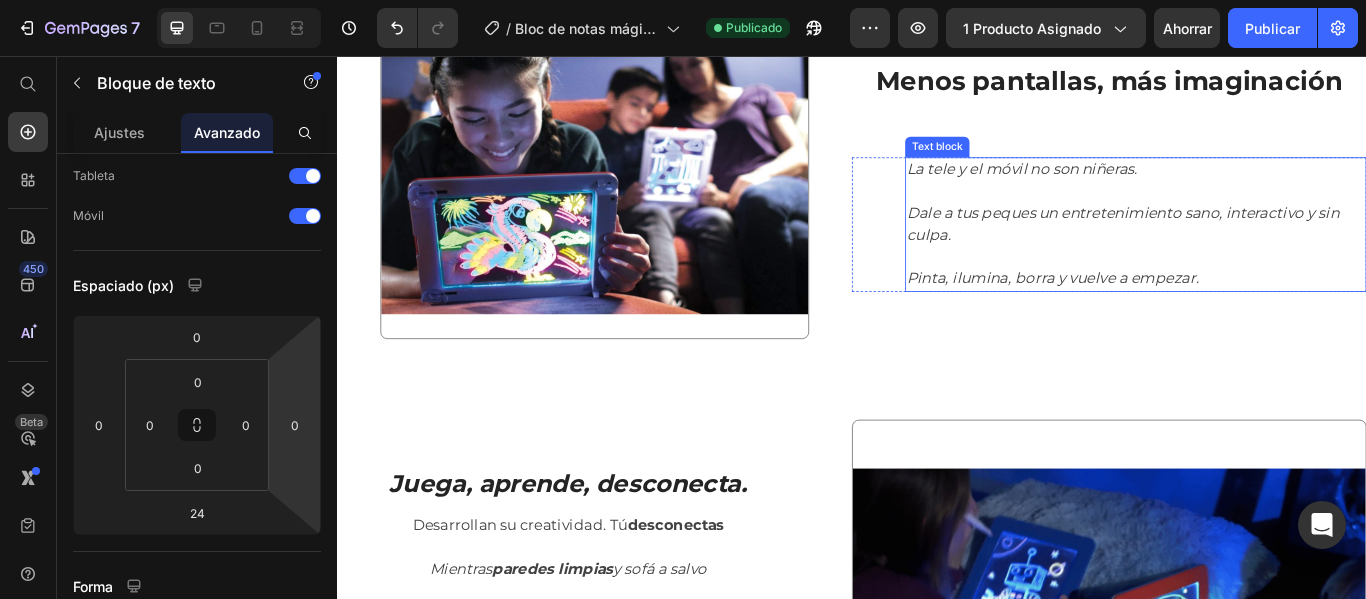 click on "Dale a tus peques un entretenimiento sano, interactivo y sin culpa." at bounding box center [1268, 239] 